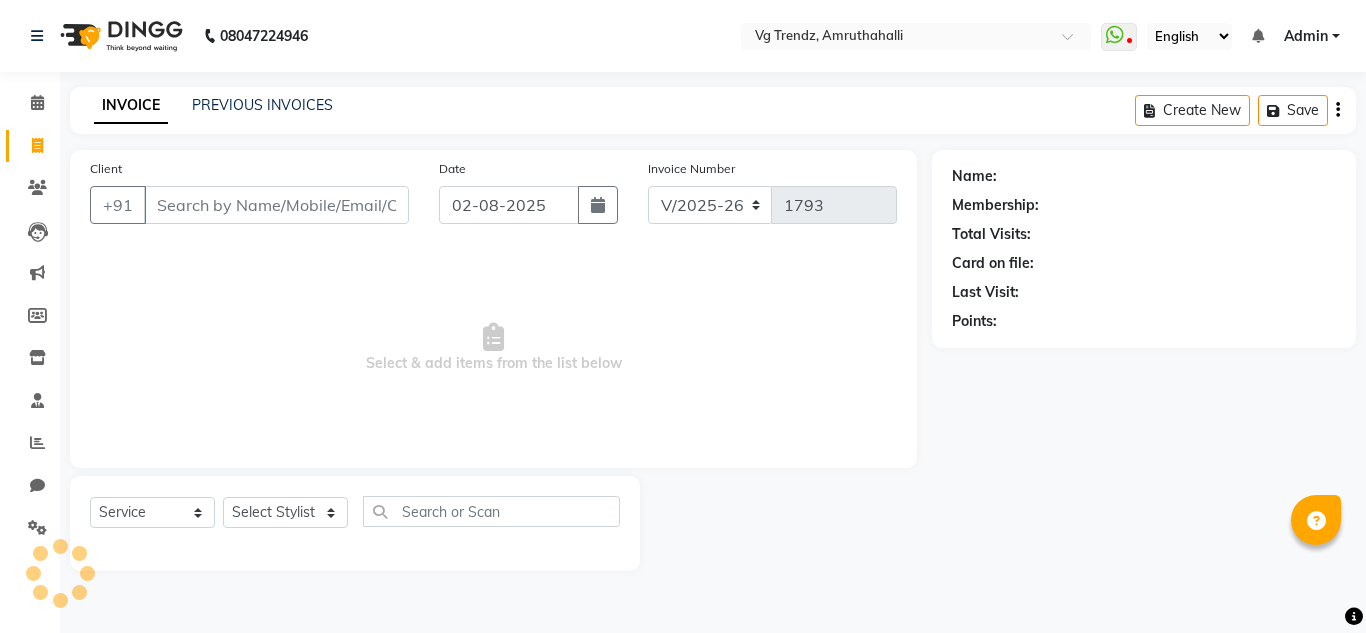 select on "5536" 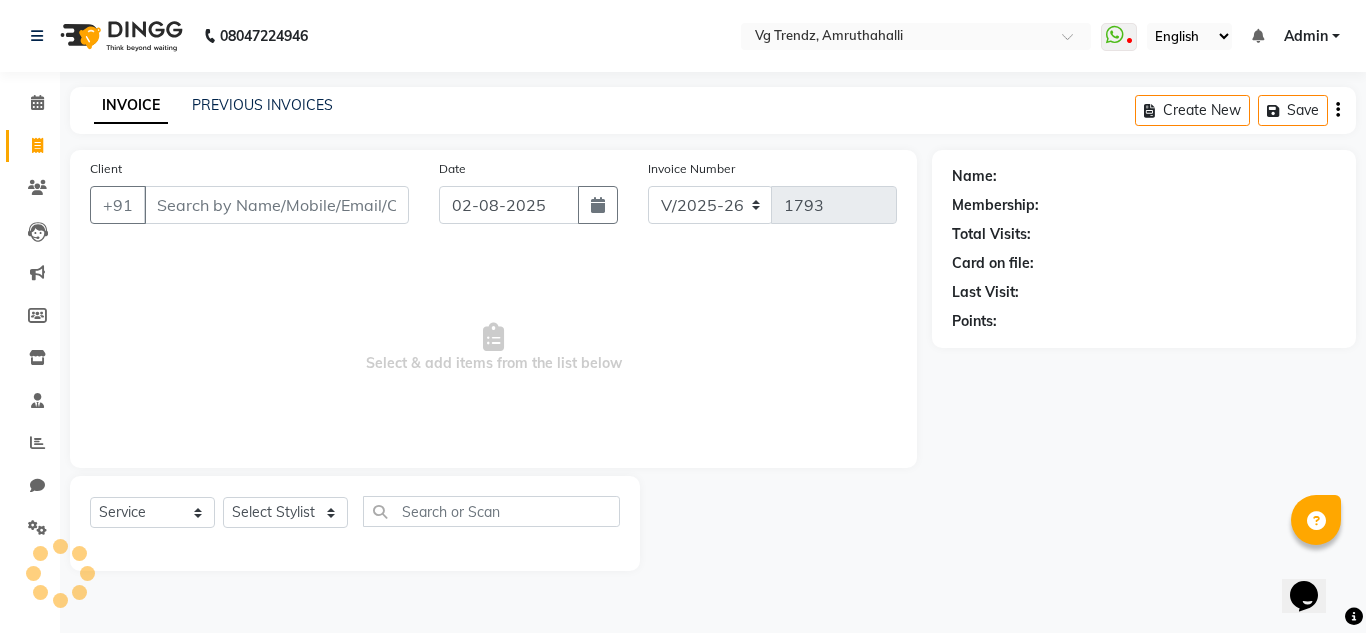 scroll, scrollTop: 0, scrollLeft: 0, axis: both 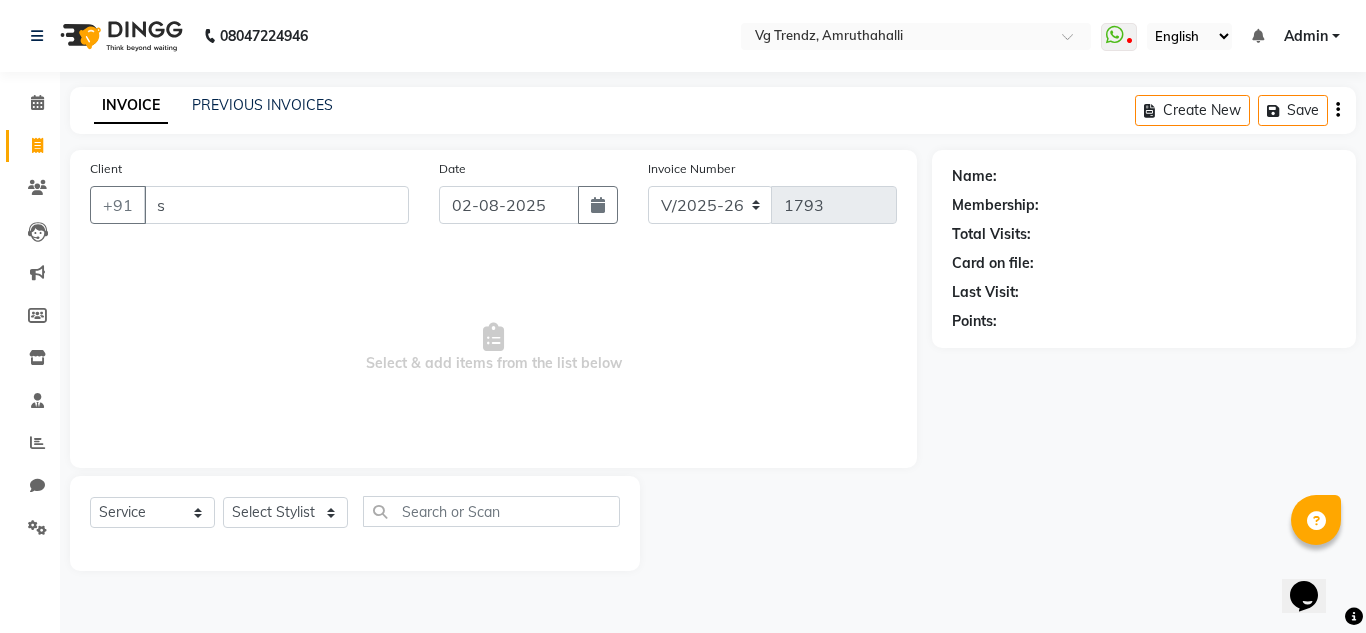 click on "s" at bounding box center (276, 205) 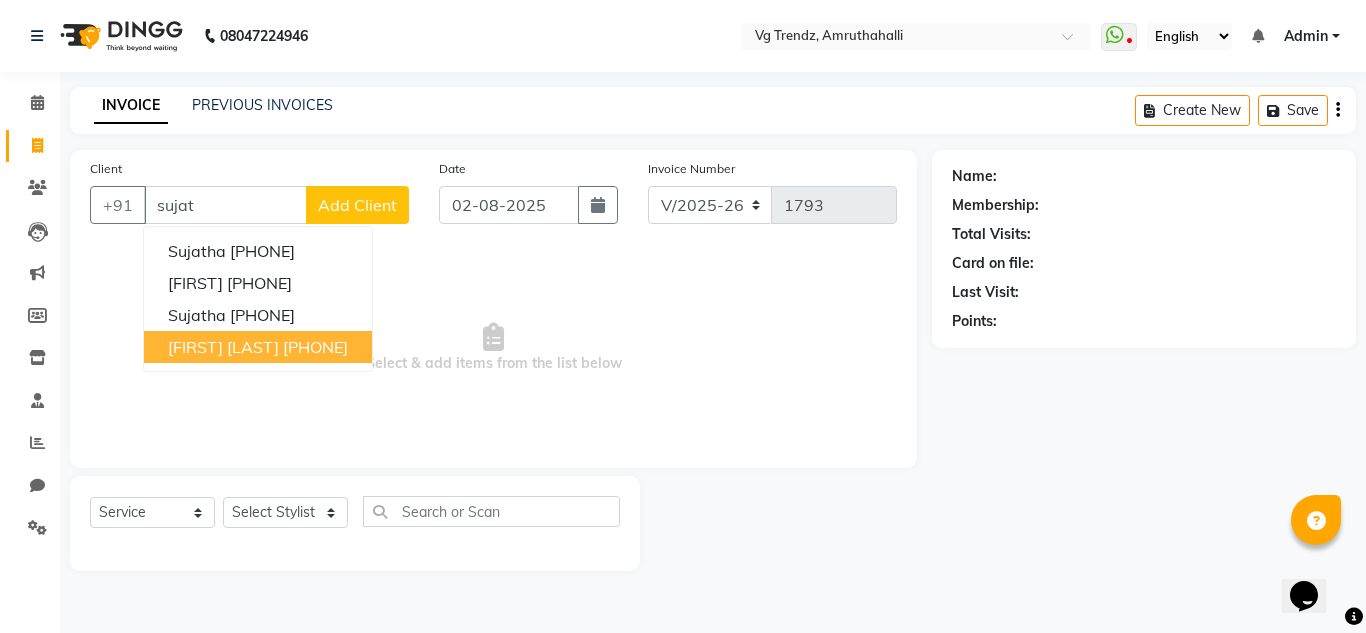 click on "Select & add items from the list below" at bounding box center [493, 348] 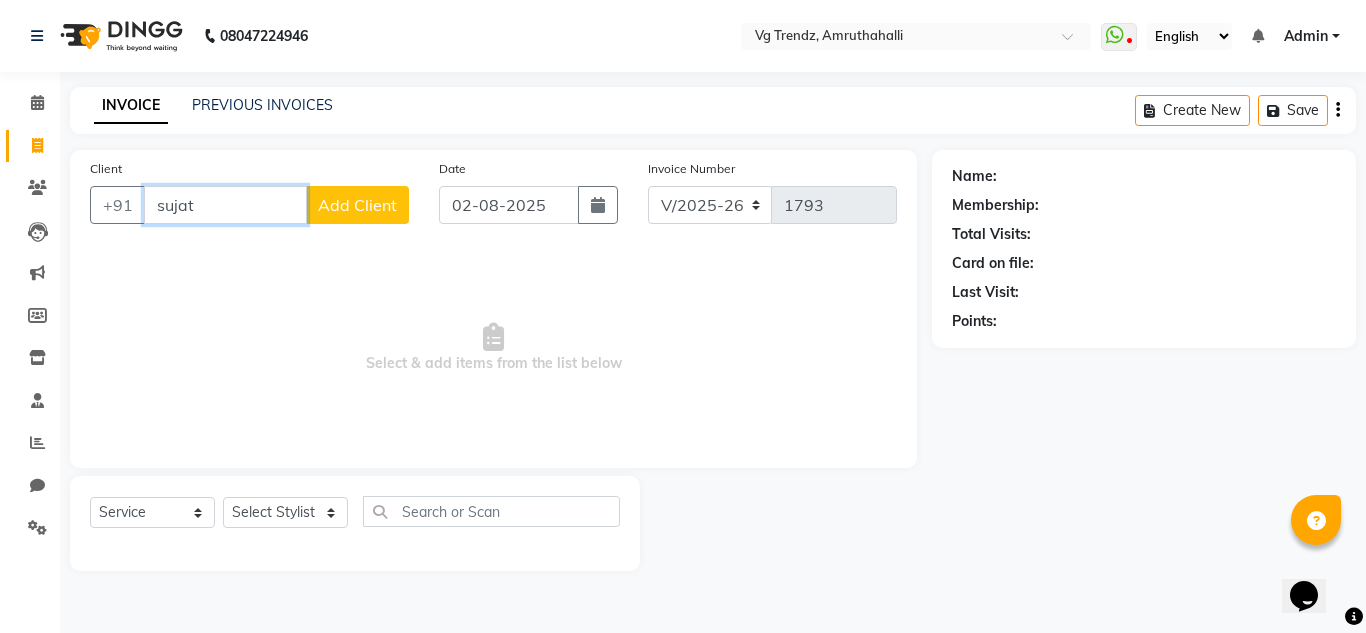 click on "sujat" at bounding box center [225, 205] 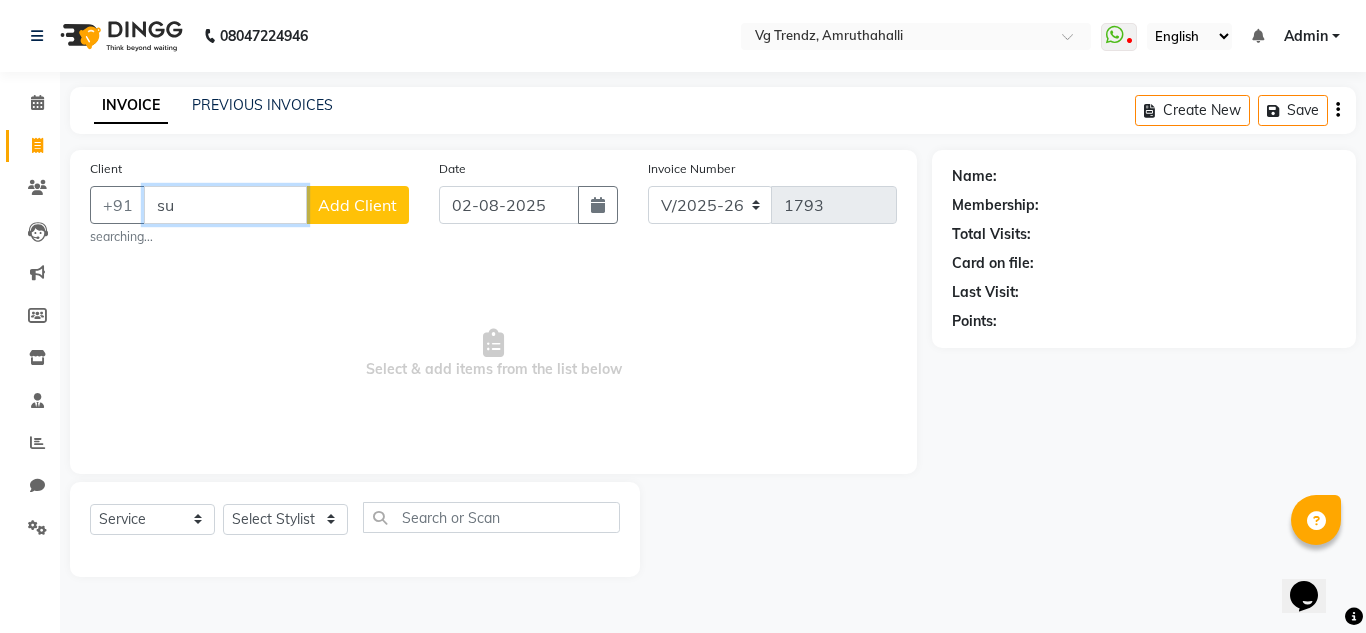 type on "s" 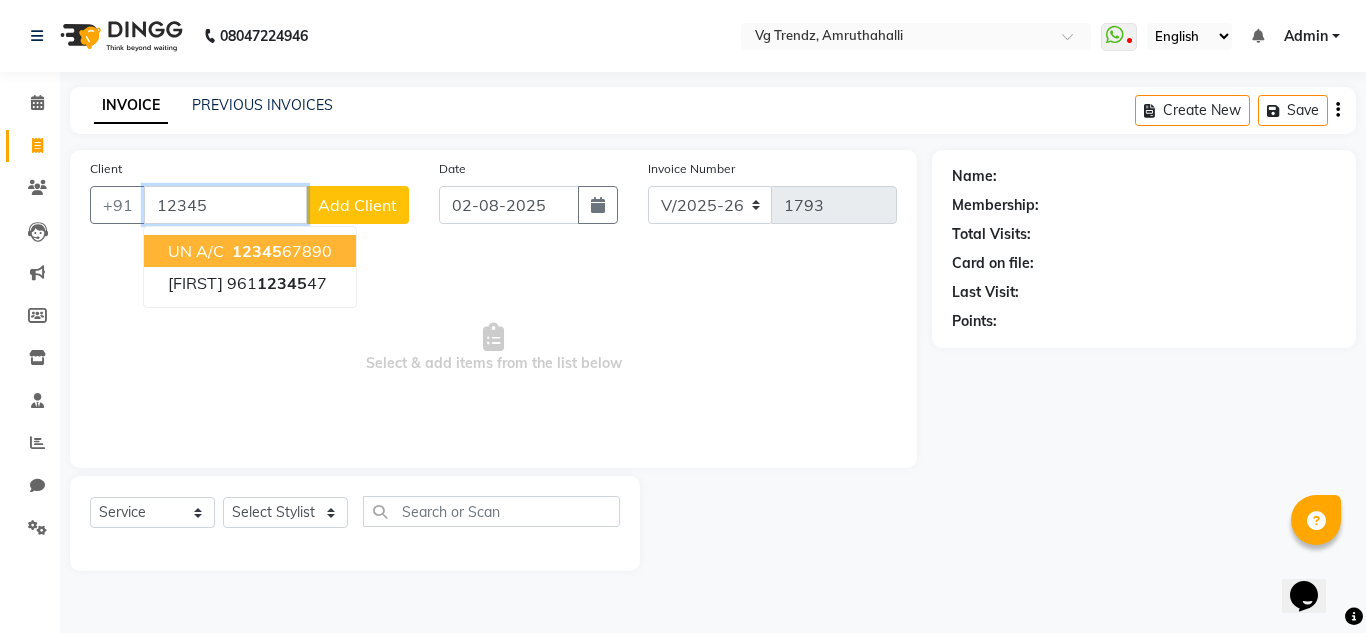 click on "12345" at bounding box center (257, 251) 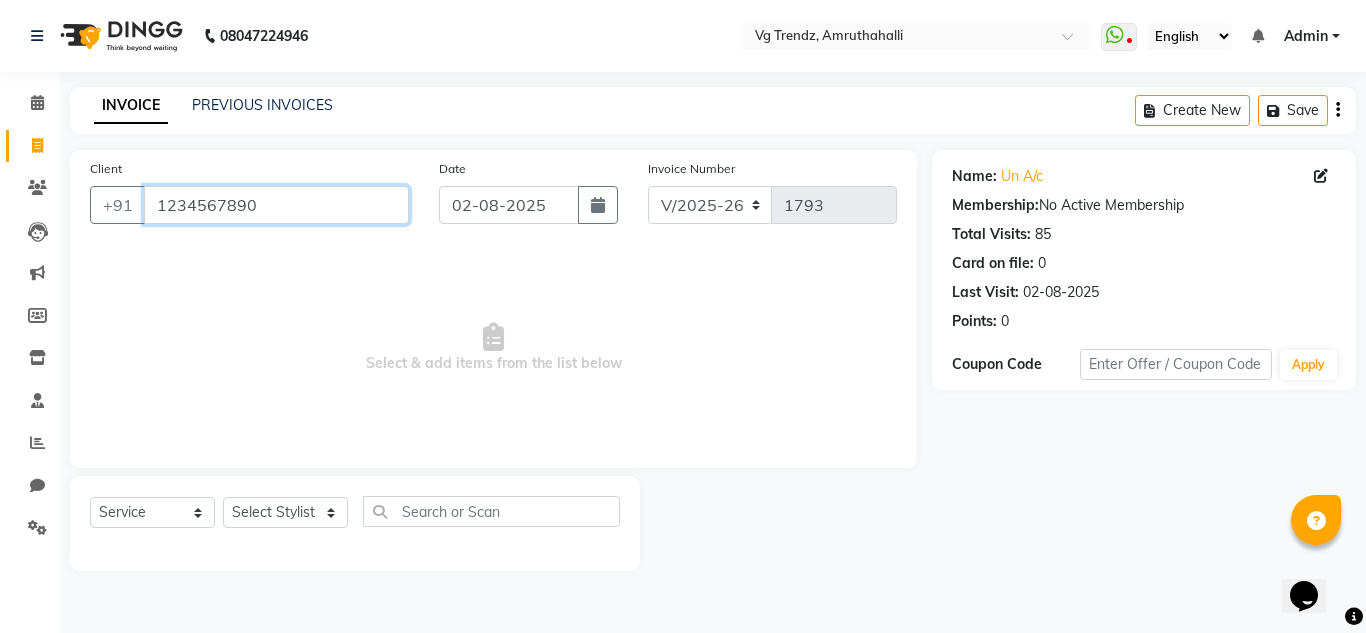 click on "1234567890" at bounding box center [276, 205] 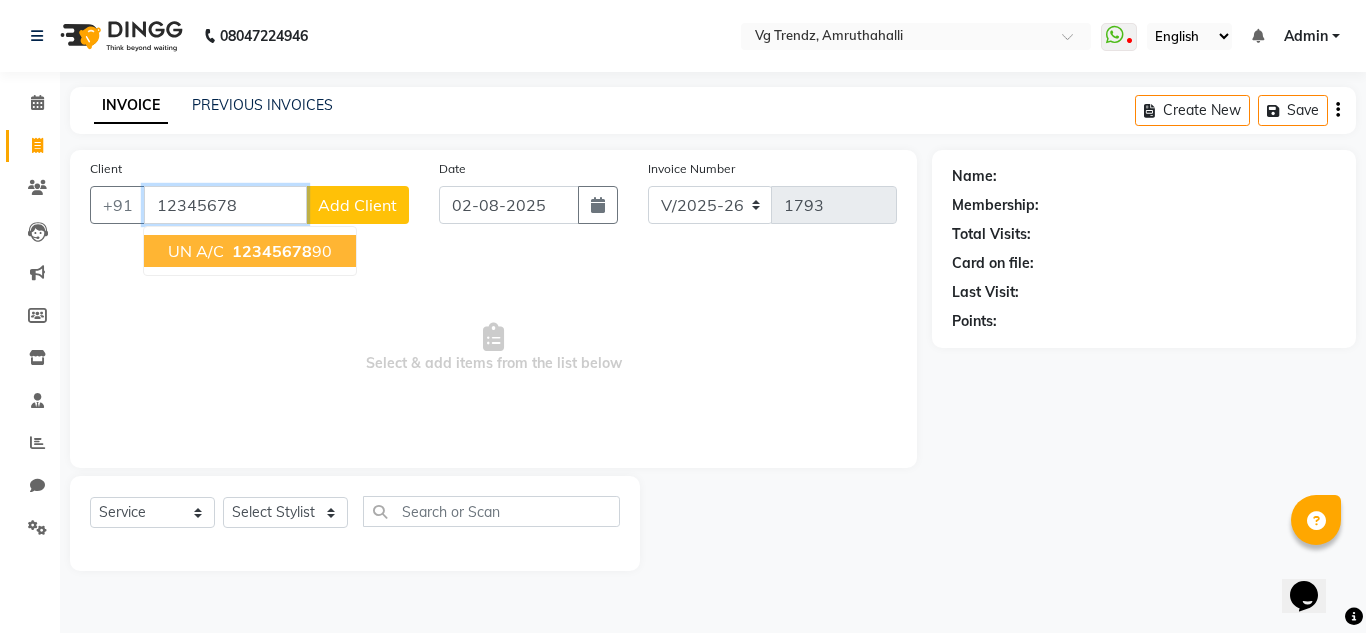 click on "12345678" at bounding box center [272, 251] 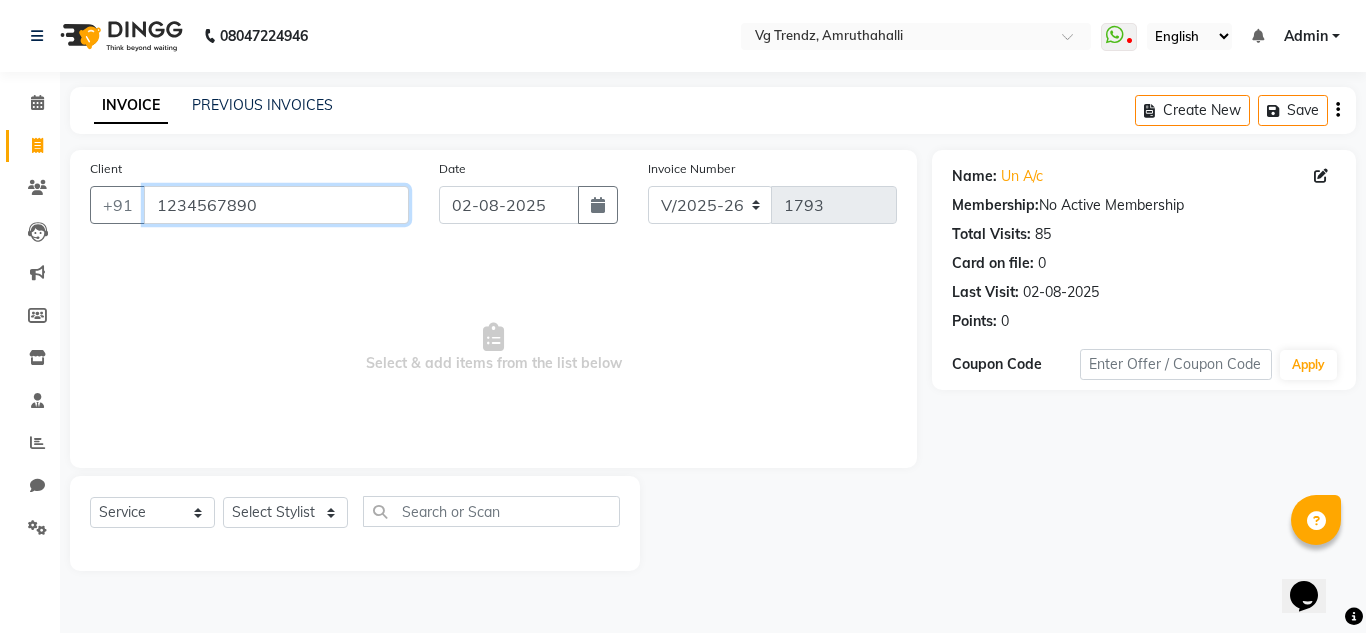 click on "1234567890" at bounding box center [276, 205] 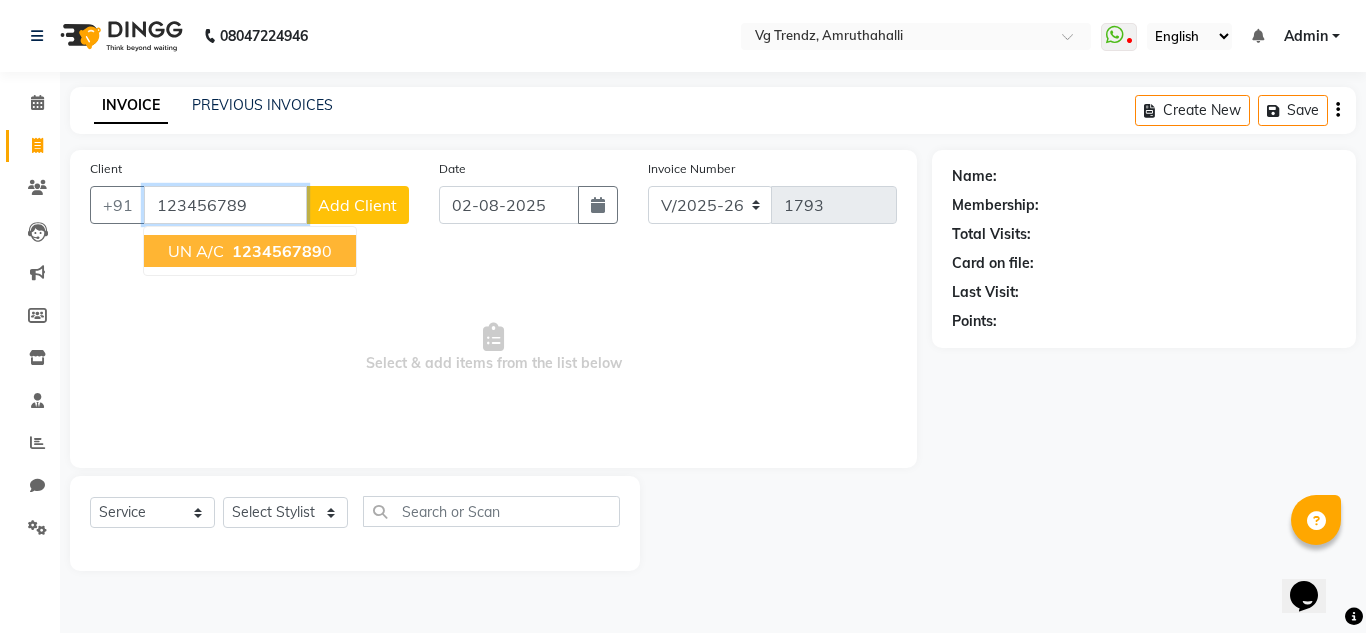 type on "123456789" 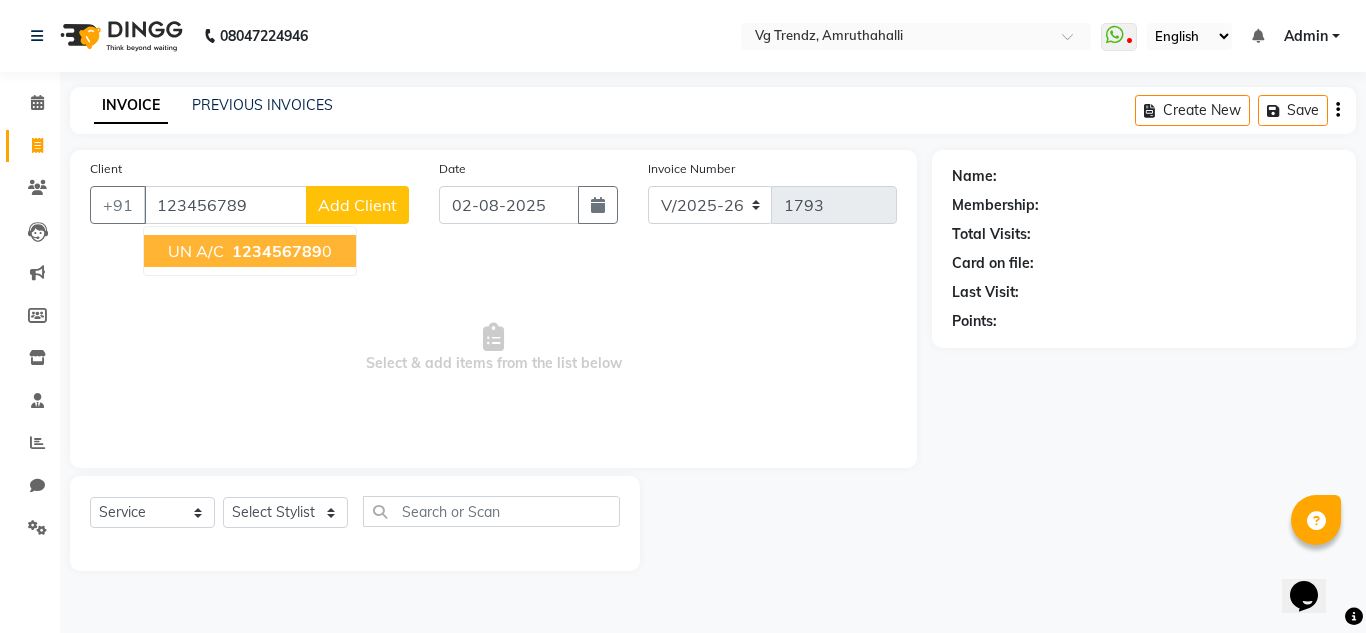 click on "Add Client" 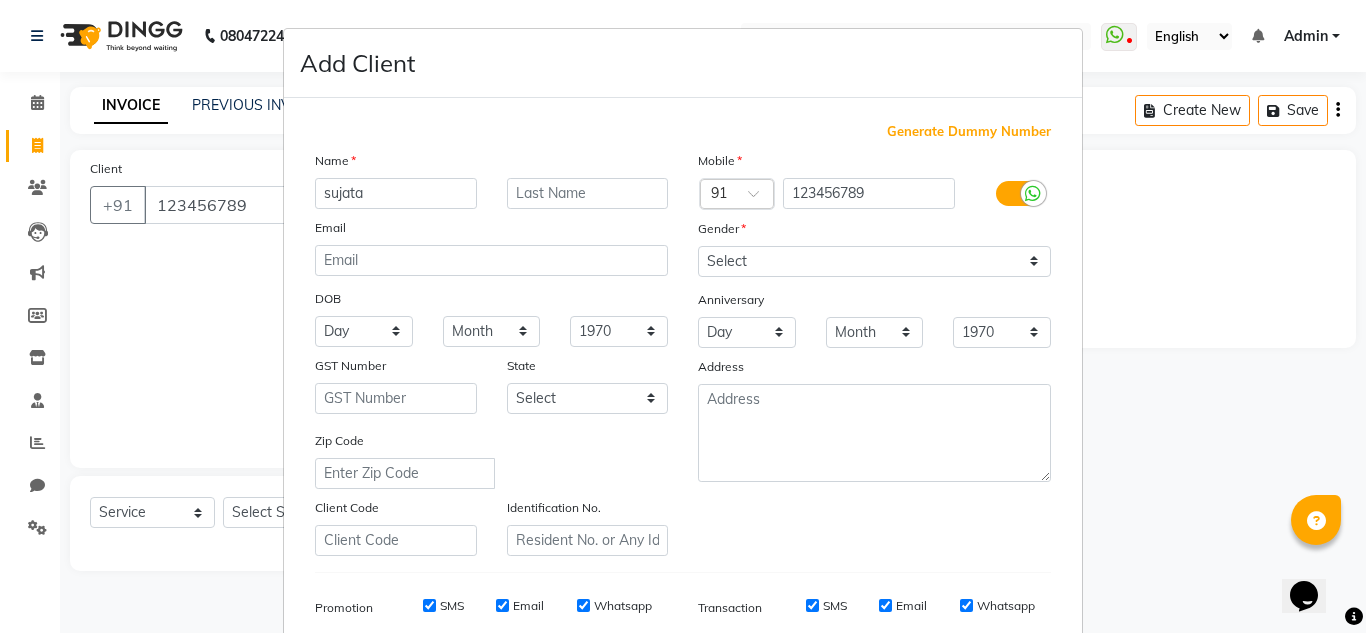 type on "sujata" 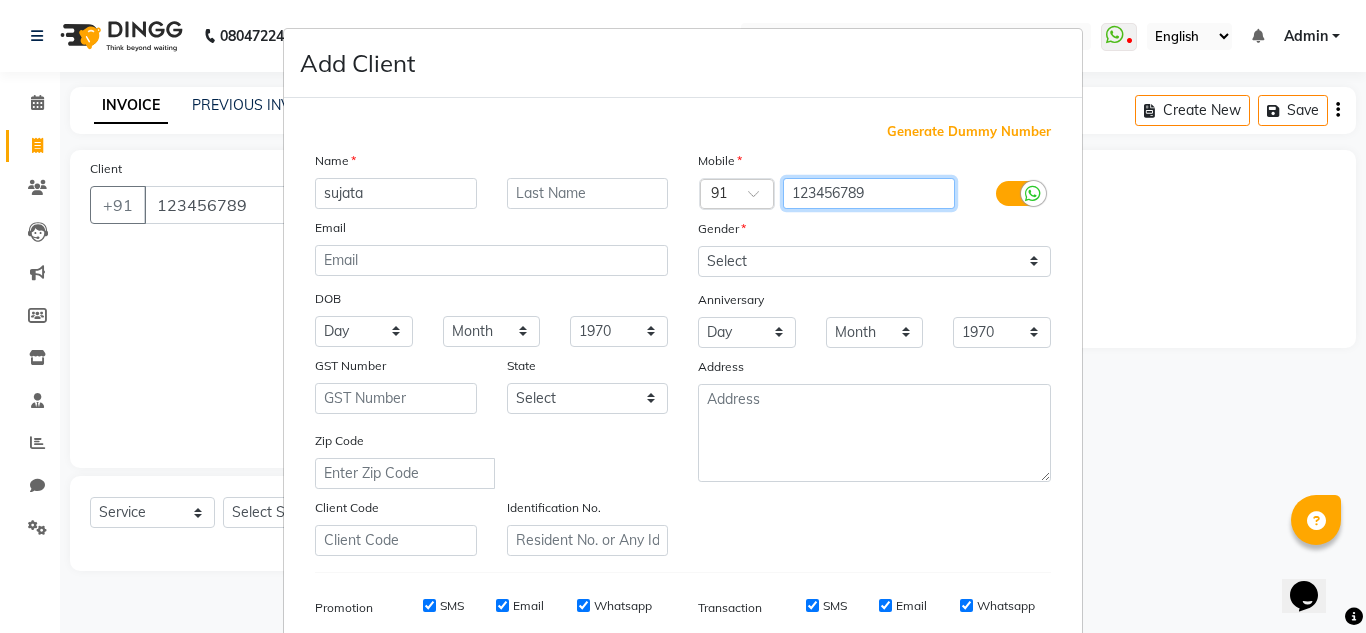 click on "123456789" at bounding box center [869, 193] 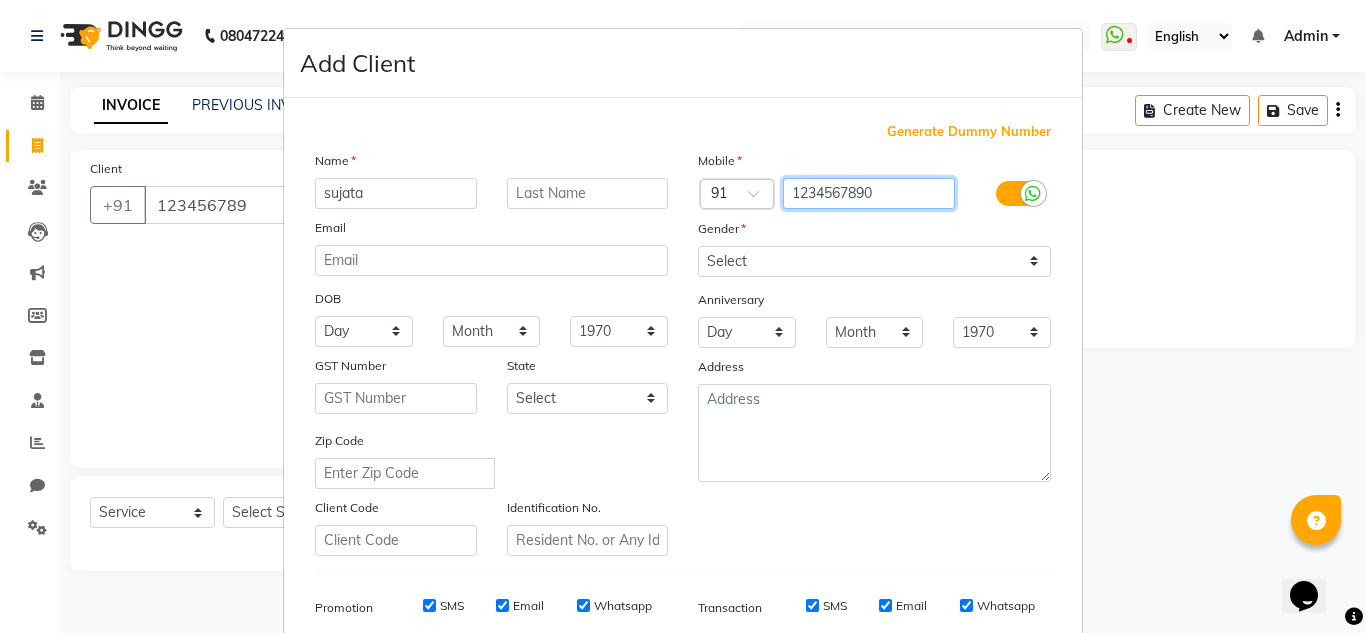 type on "1234567890" 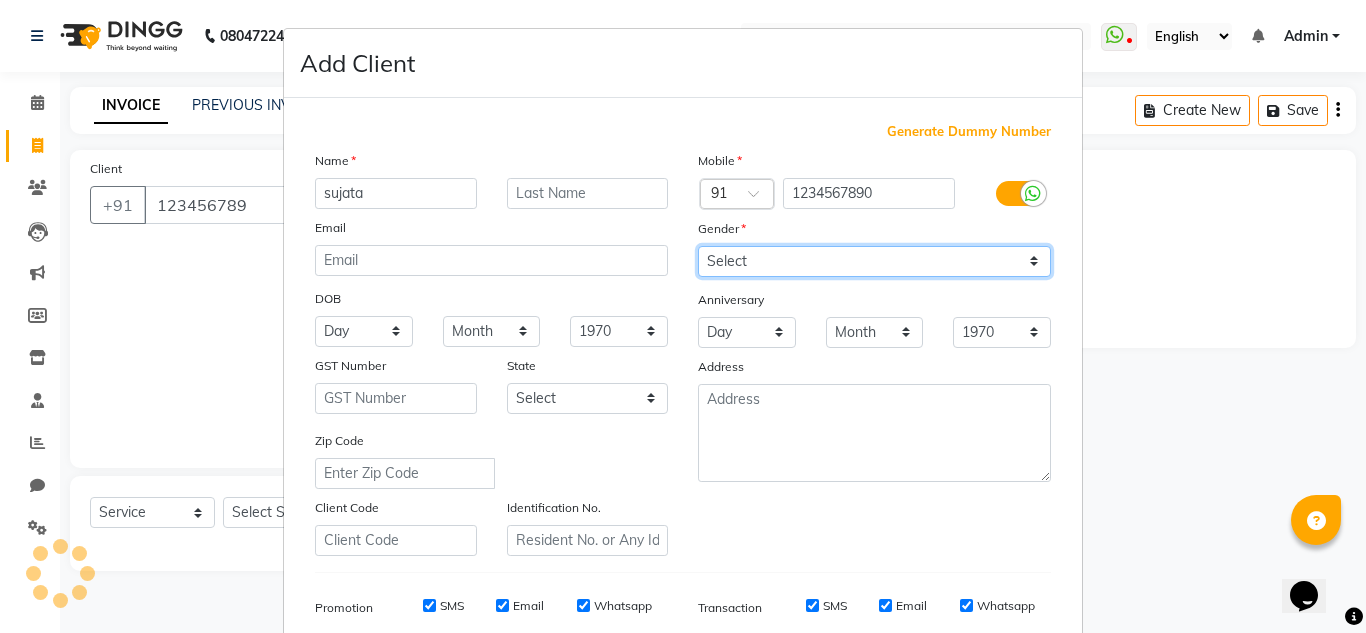 click on "Mobile Country Code × 91 [PHONE] Gender Select Male Female Other Prefer Not To Say Anniversary Day 01 02 03 04 05 06 07 08 09 10 11 12 13 14 15 16 17 18 19 20 21 22 23 24 25 26 27 28 29 30 31 Month January February March April May June July August September October November December 1970 1971 1972 1973 1974 1975 1976 1977 1978 1979 1980 1981 1982 1983 1984 1985 1986 1987 1988 1989 1990 1991 1992 1993 1994 1995 1996 1997 1998 1999 2000 2001 2002 2003 2004 2005 2006 2007 2008 2009 2010 2011 2012 2013 2014 2015 2016 2017 2018 2019 2020 2021 2022 2023 2024 2025 Address" at bounding box center (874, 353) 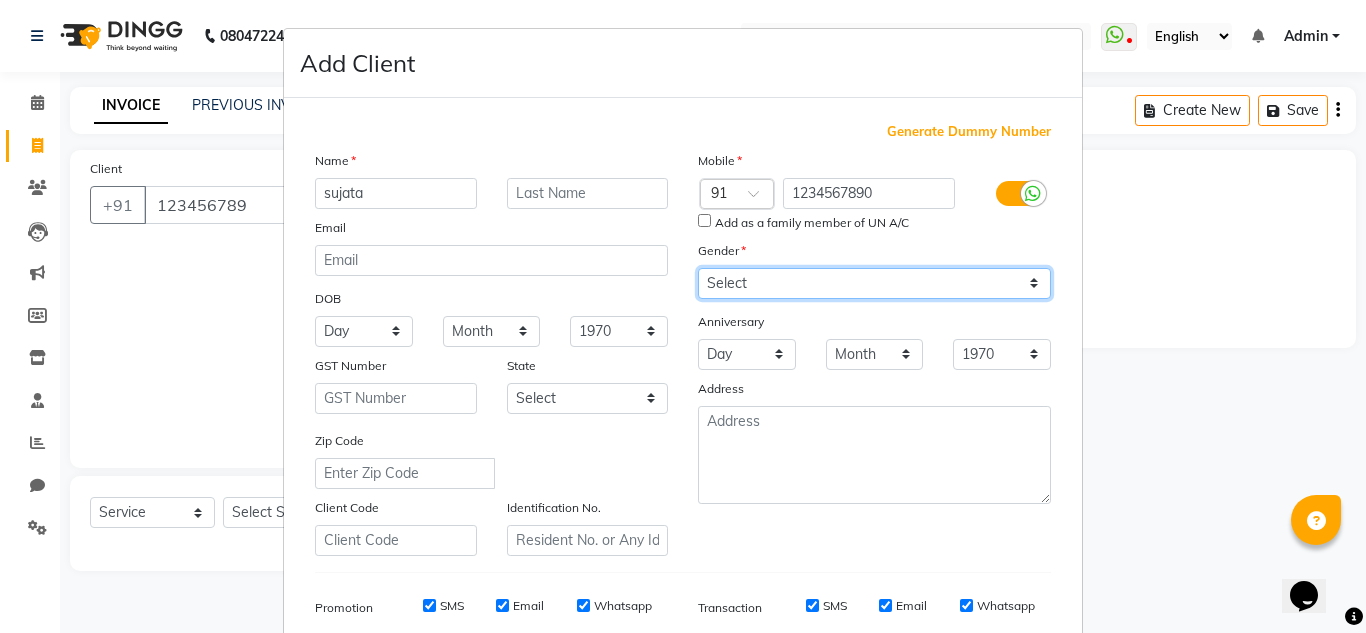 select on "female" 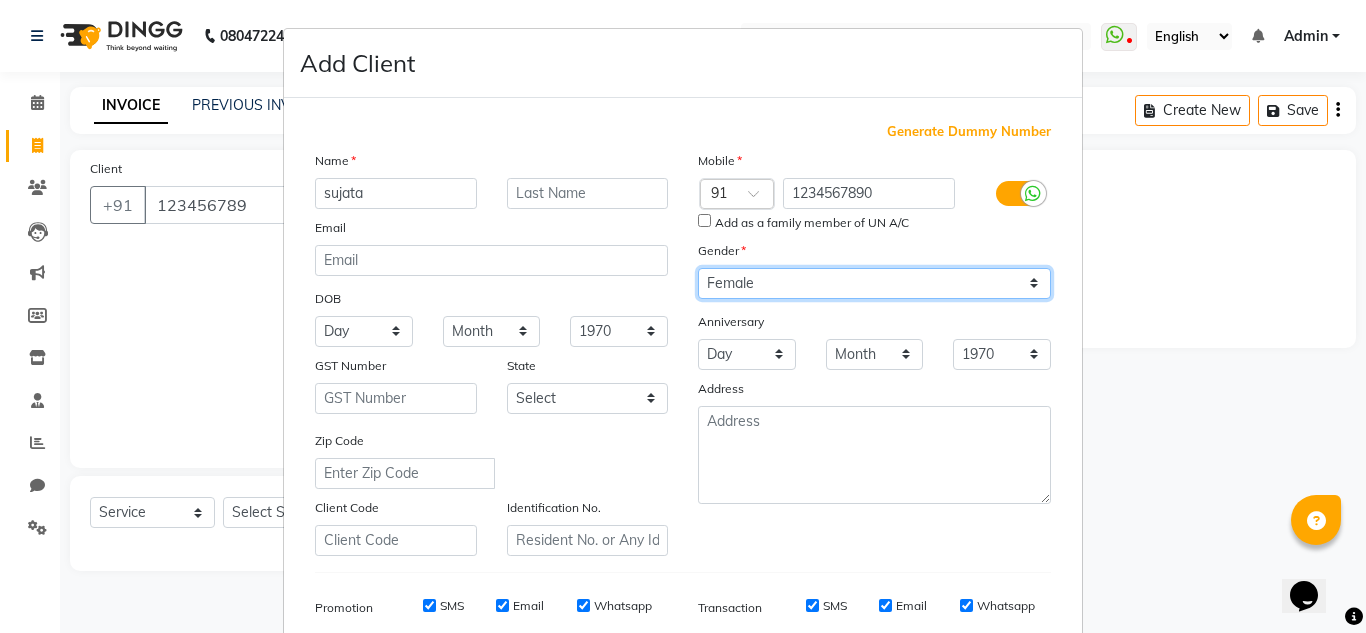 click on "Select Male Female Other Prefer Not To Say" at bounding box center (874, 283) 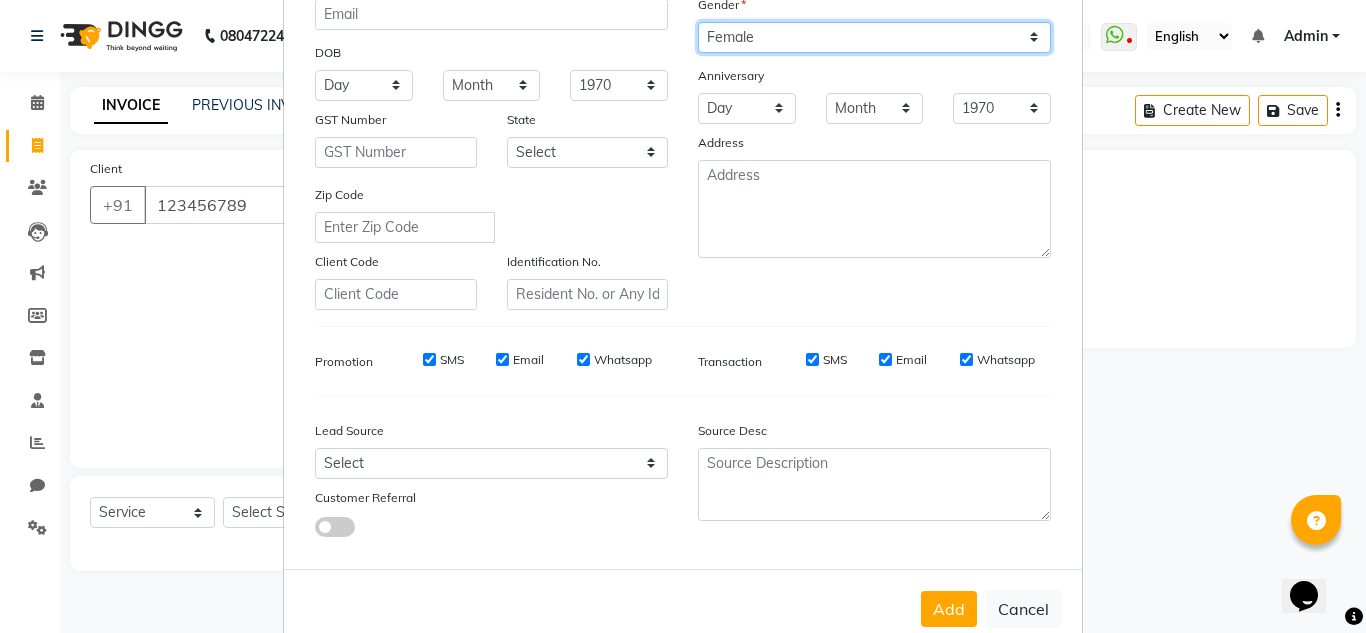 scroll, scrollTop: 290, scrollLeft: 0, axis: vertical 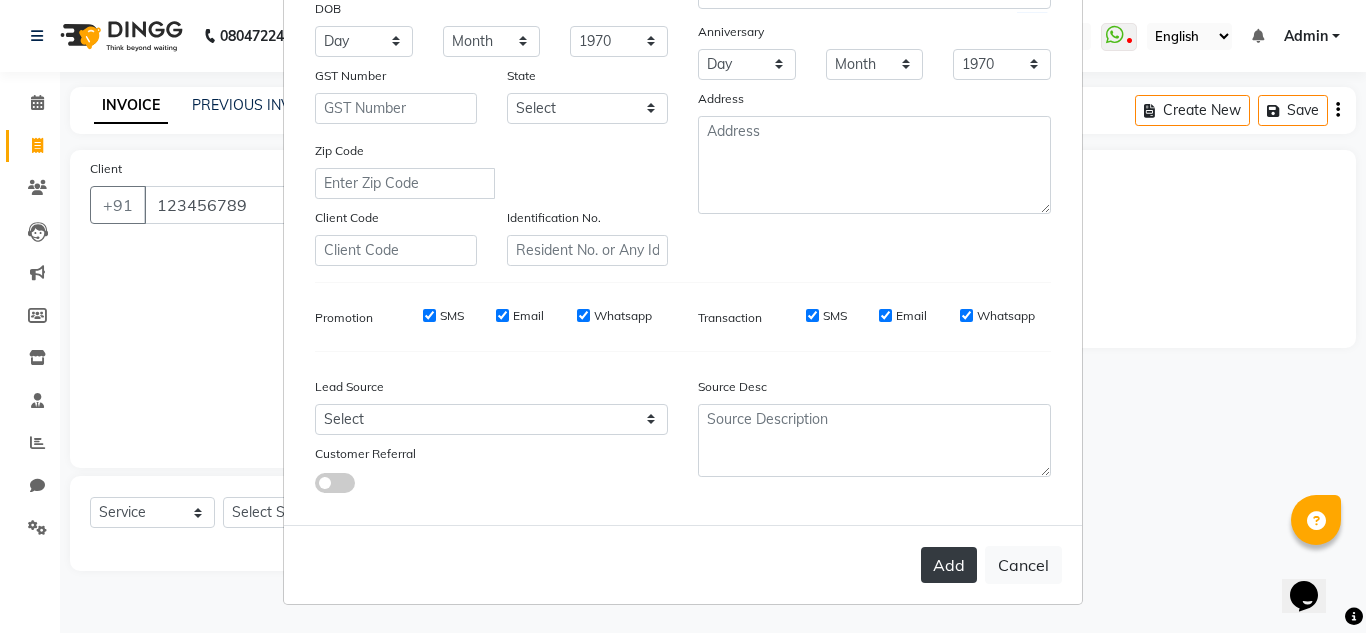 click on "Add" at bounding box center [949, 565] 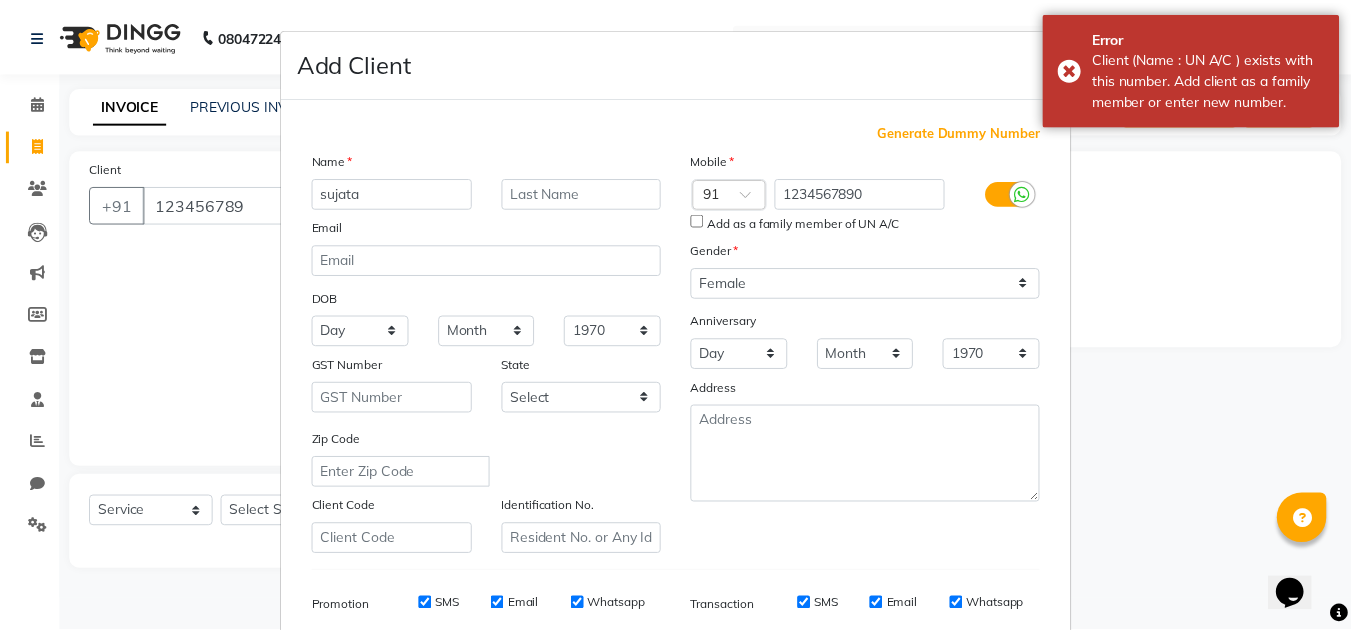 scroll, scrollTop: 290, scrollLeft: 0, axis: vertical 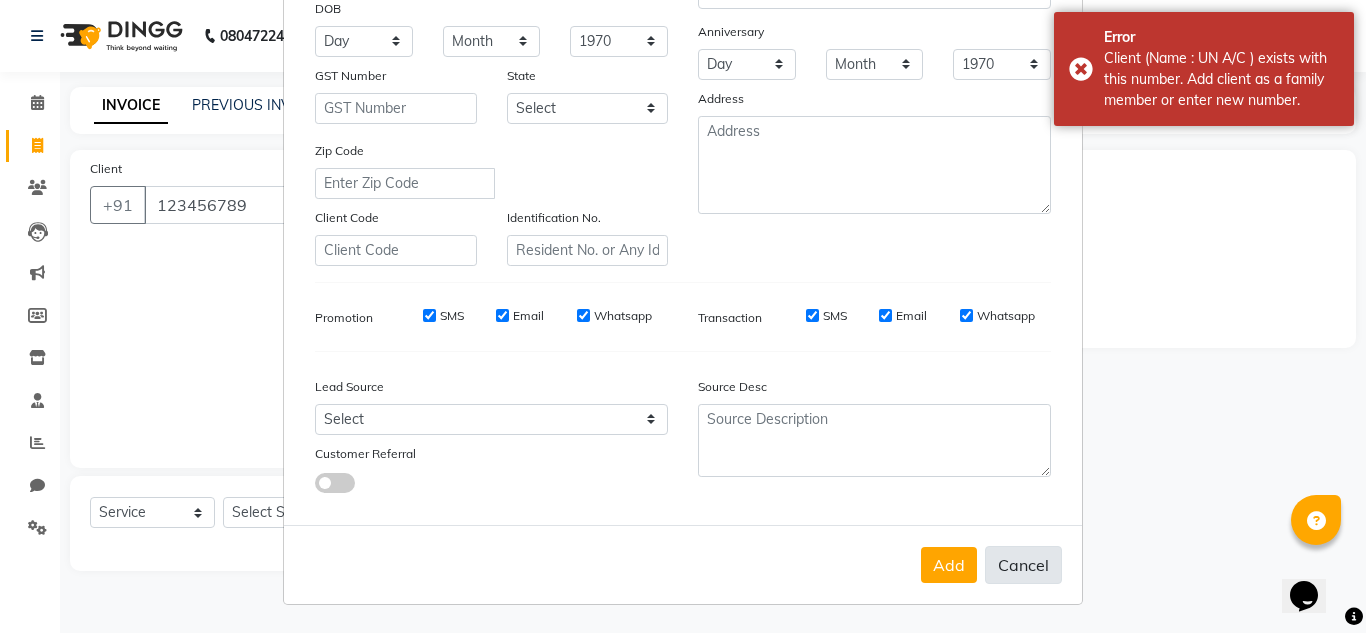 click on "Cancel" at bounding box center [1023, 565] 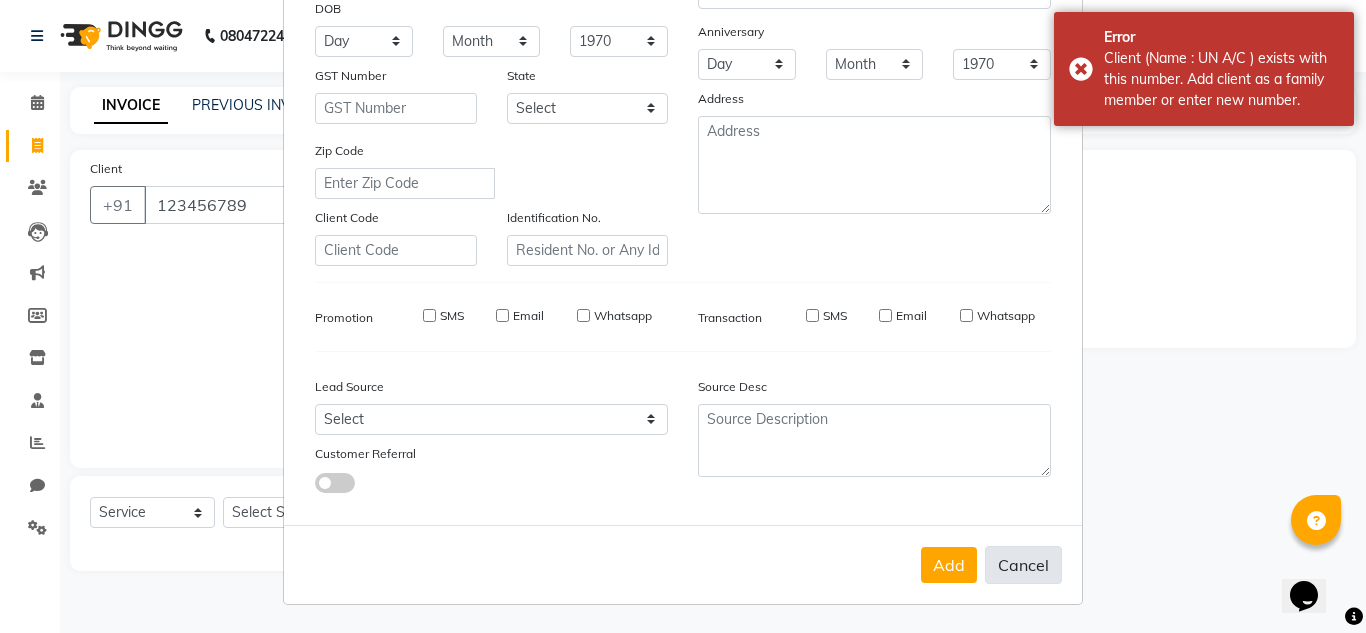 type 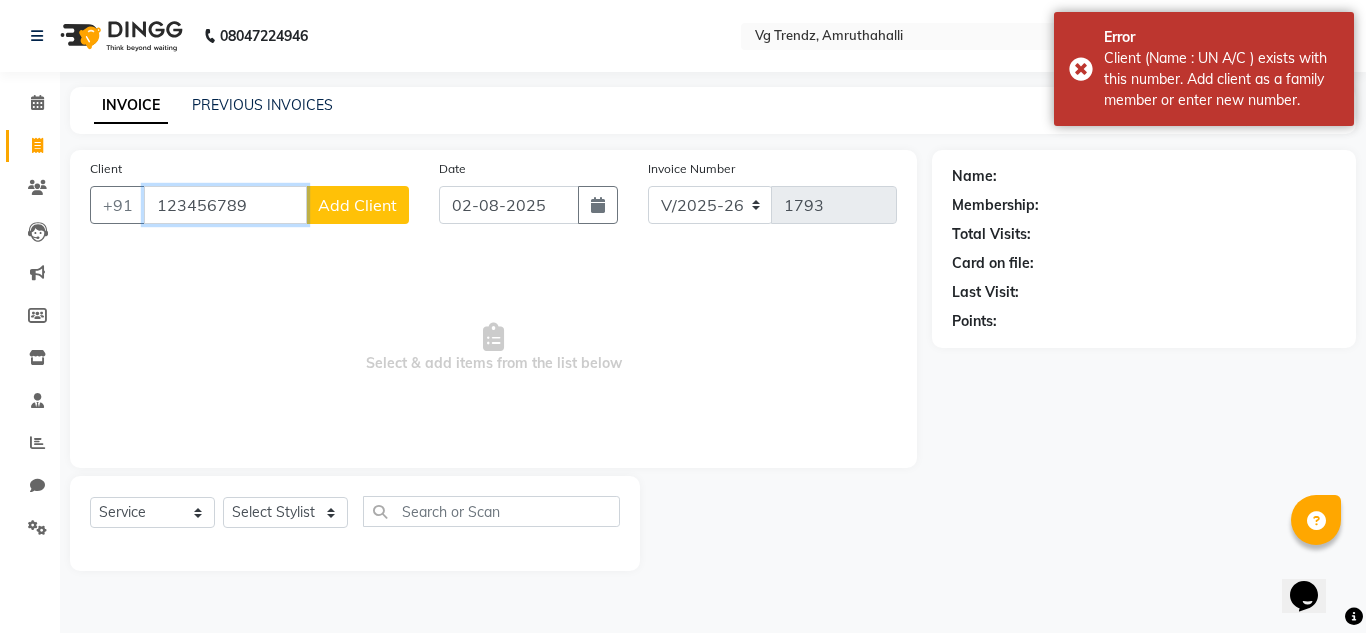 click on "123456789" at bounding box center [225, 205] 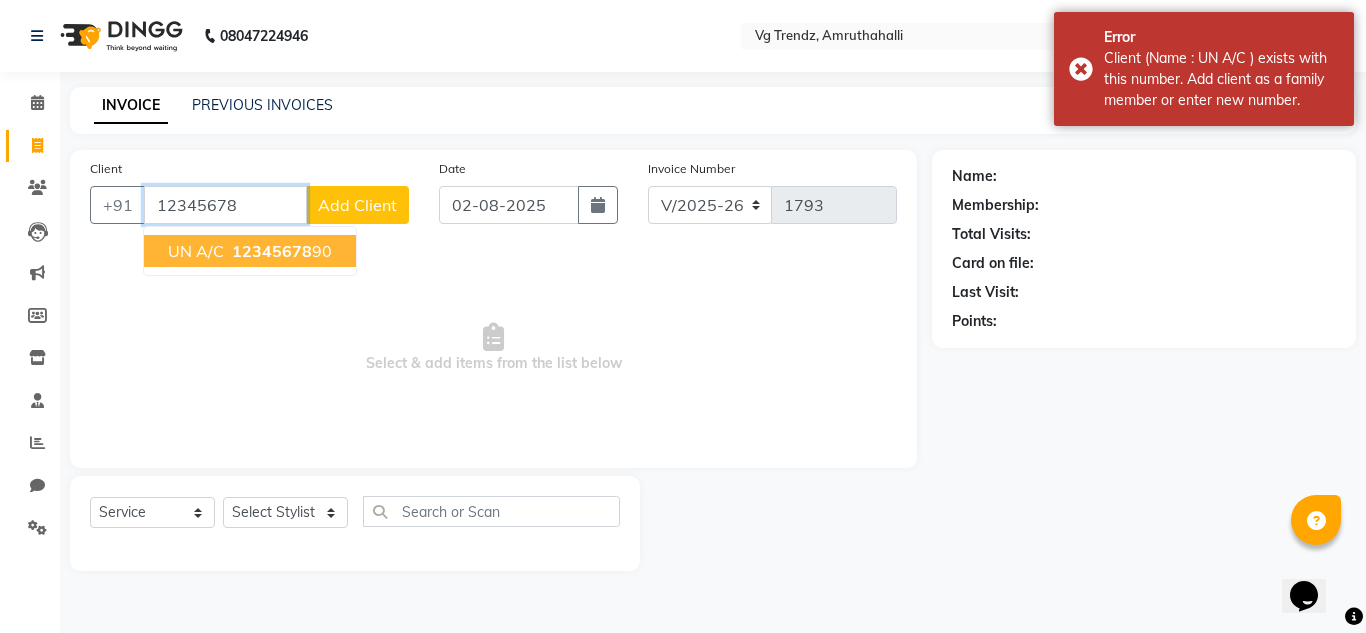 click on "12345678" at bounding box center (272, 251) 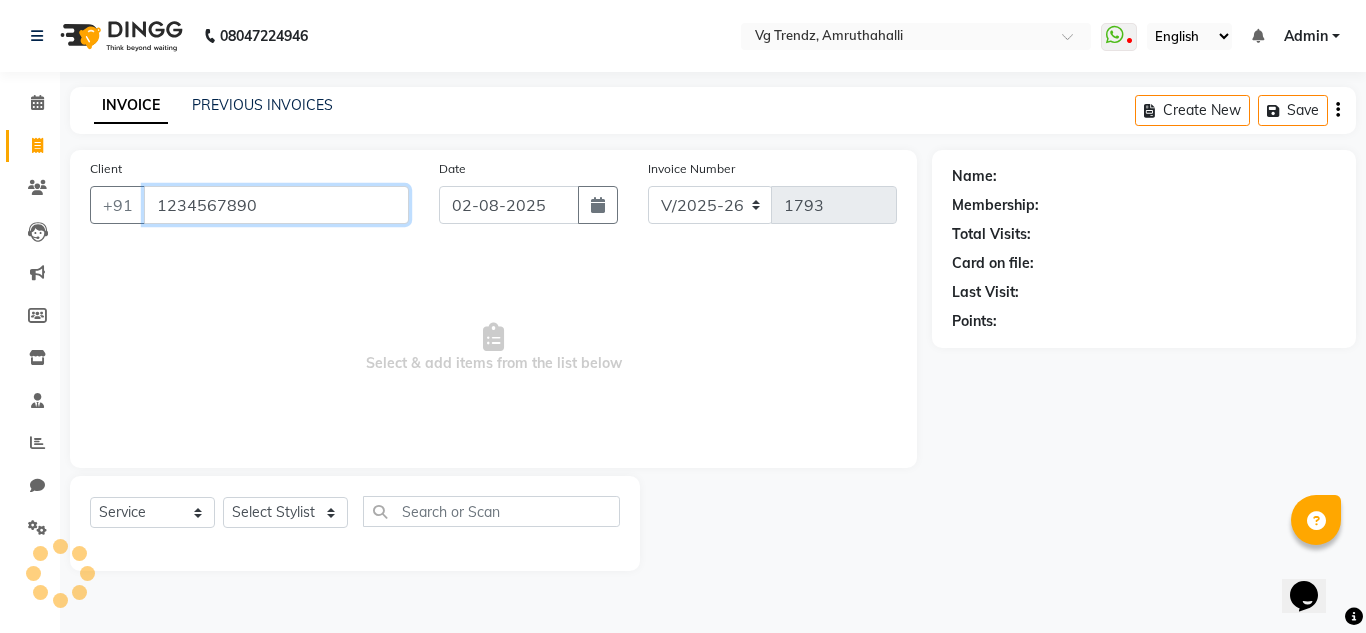 type on "1234567890" 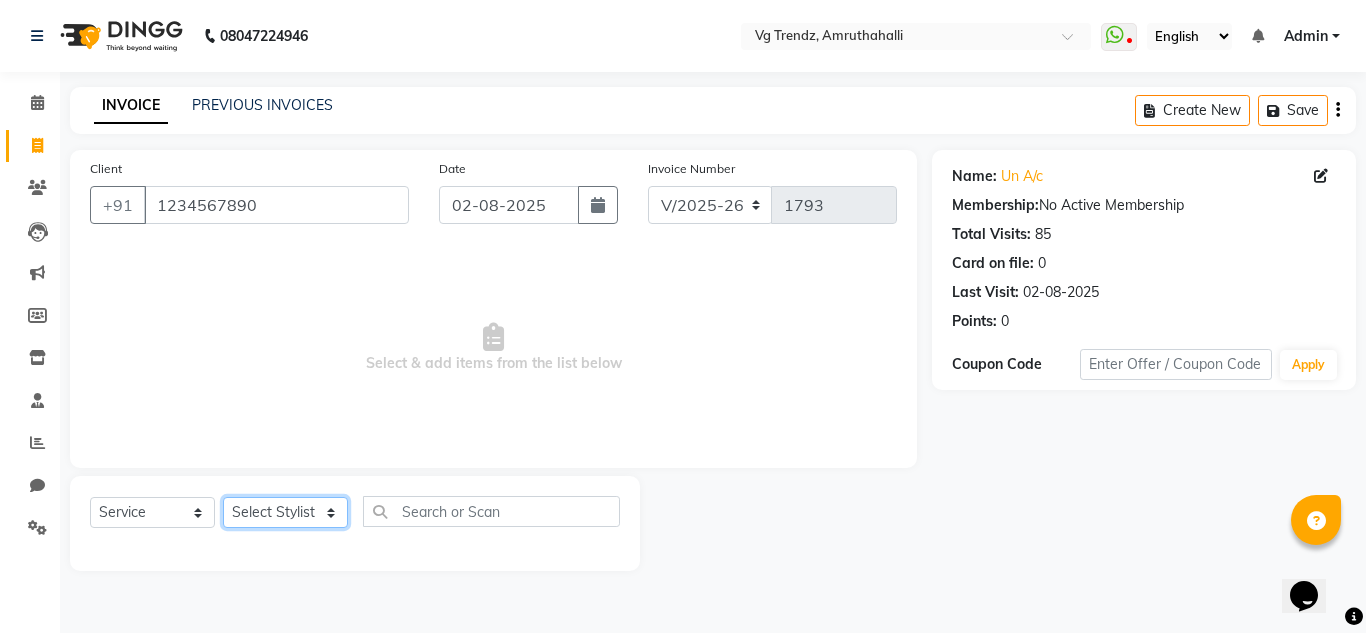 click on "Select Stylist Ashiwini N P Manjitha Chhetri Manjula S Mun Khan Naveen Kumar Rangashamaiah salon number Sandeep Sharma Shannu Sridevi Vanitha v" 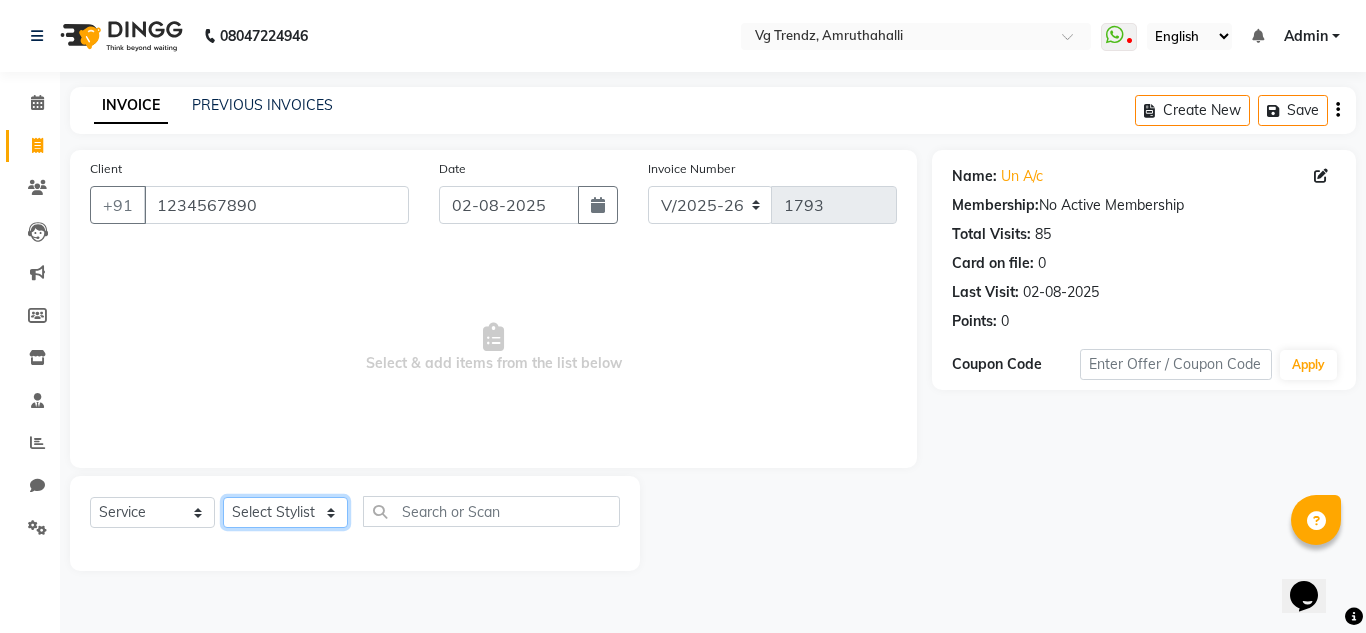 select on "84659" 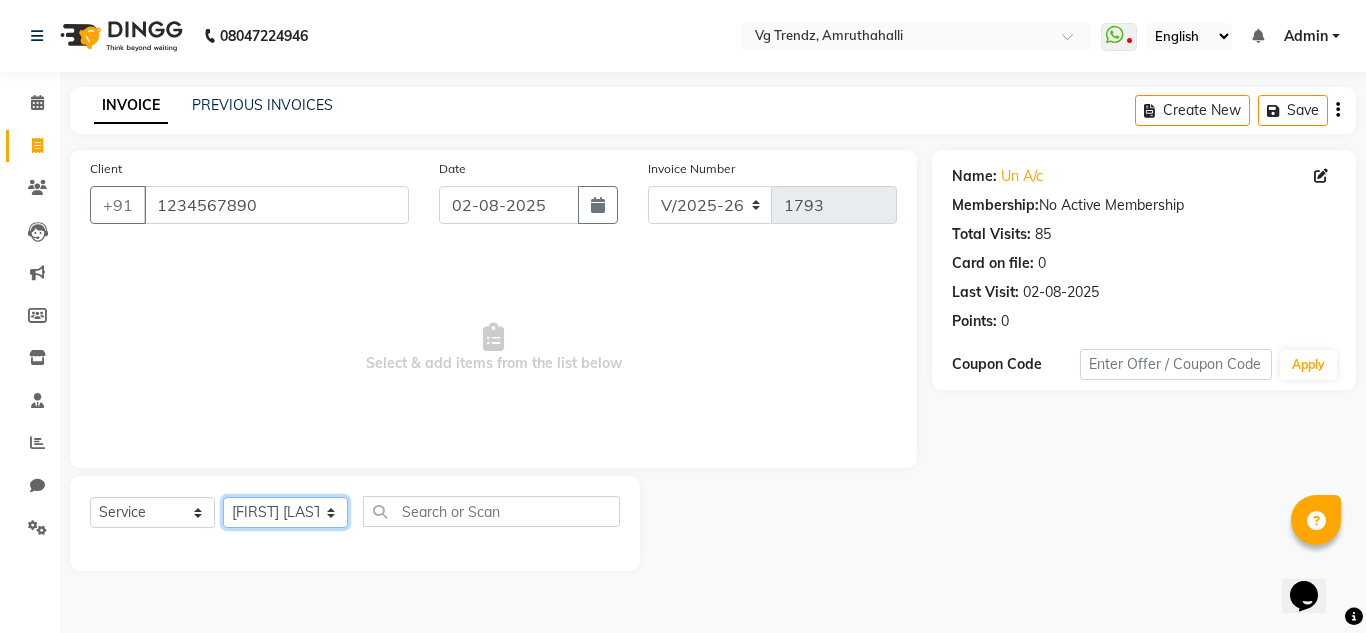 click on "Select Stylist Ashiwini N P Manjitha Chhetri Manjula S Mun Khan Naveen Kumar Rangashamaiah salon number Sandeep Sharma Shannu Sridevi Vanitha v" 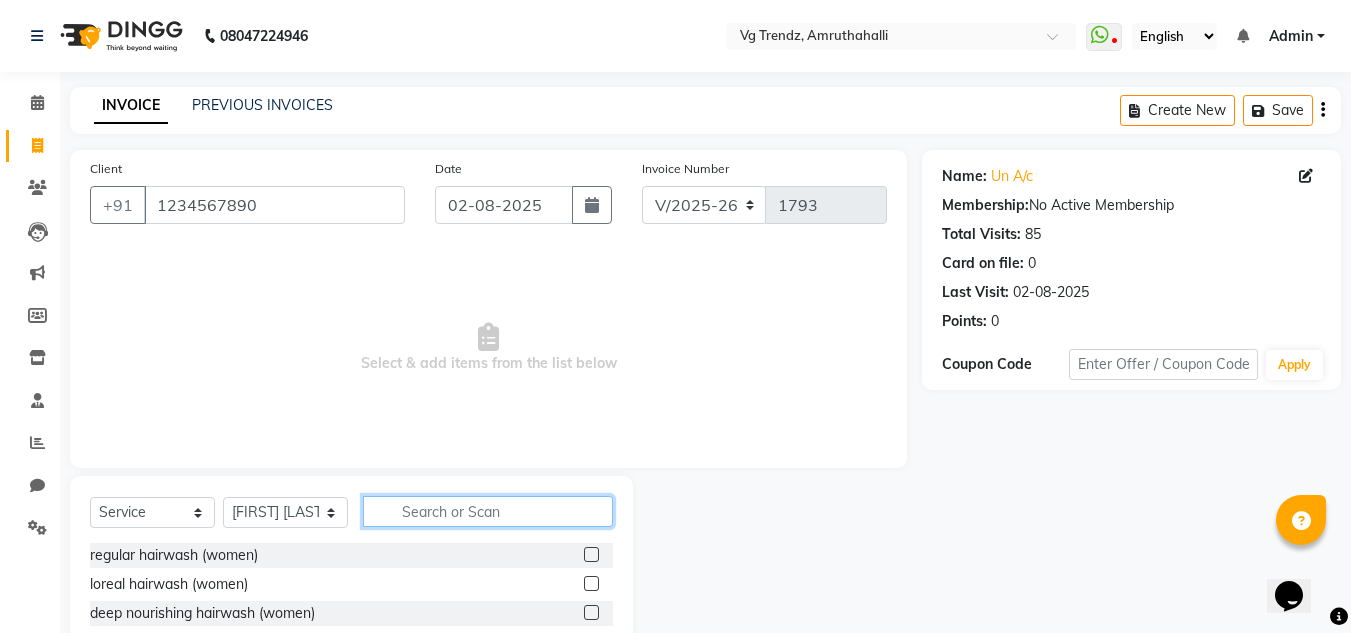 click 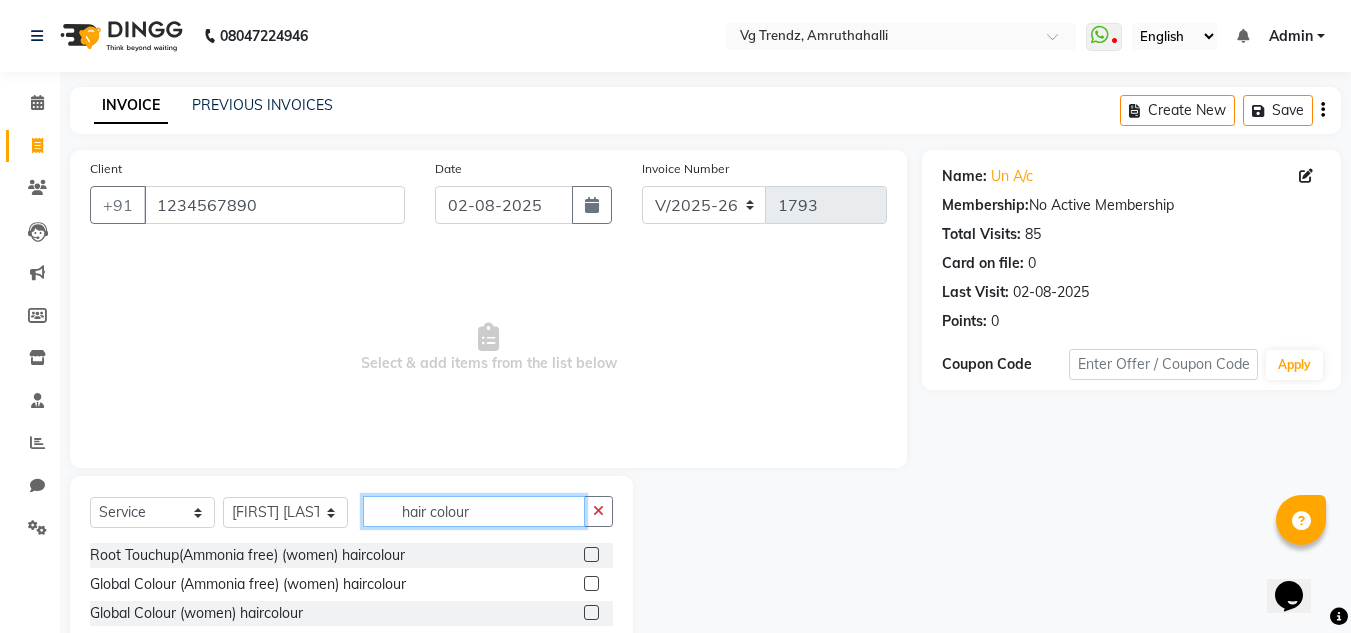 scroll, scrollTop: 61, scrollLeft: 0, axis: vertical 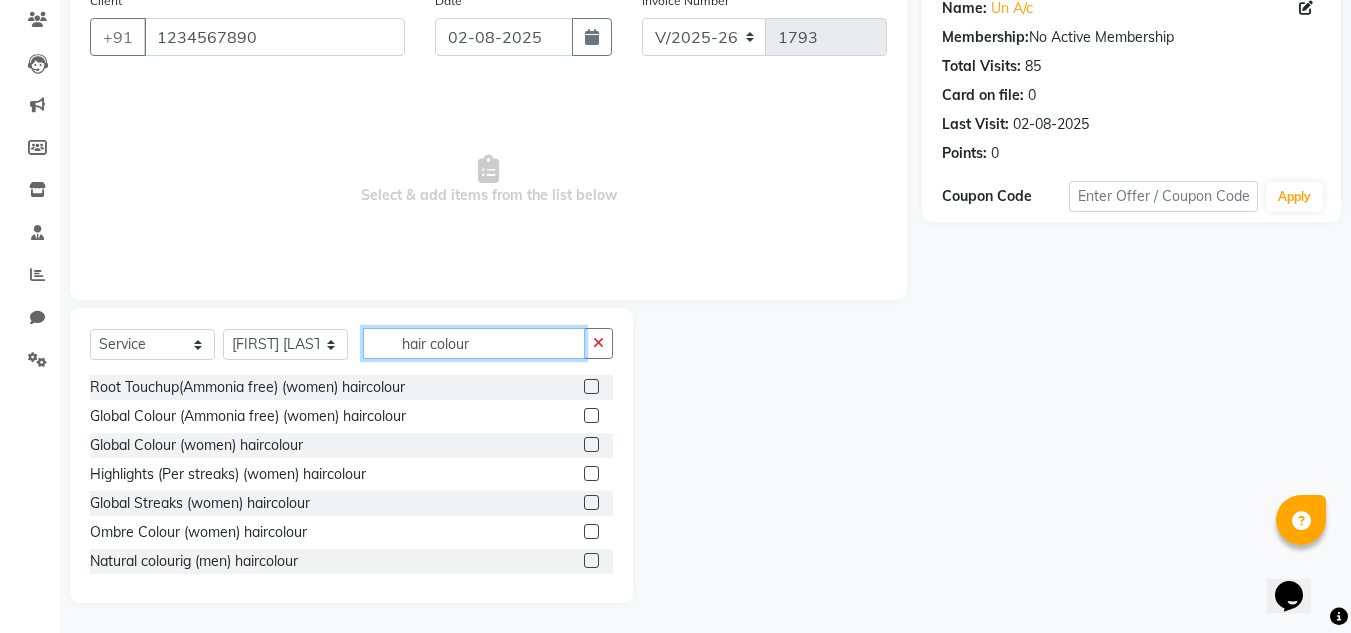 type on "hair colour" 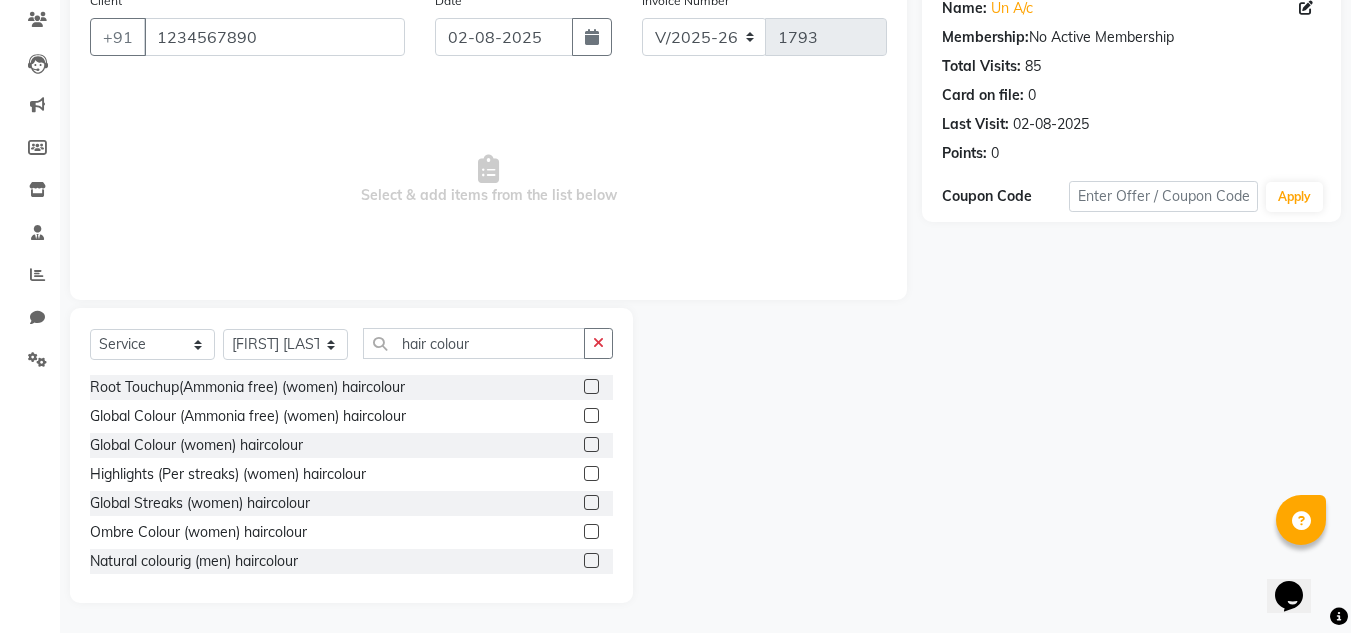 click 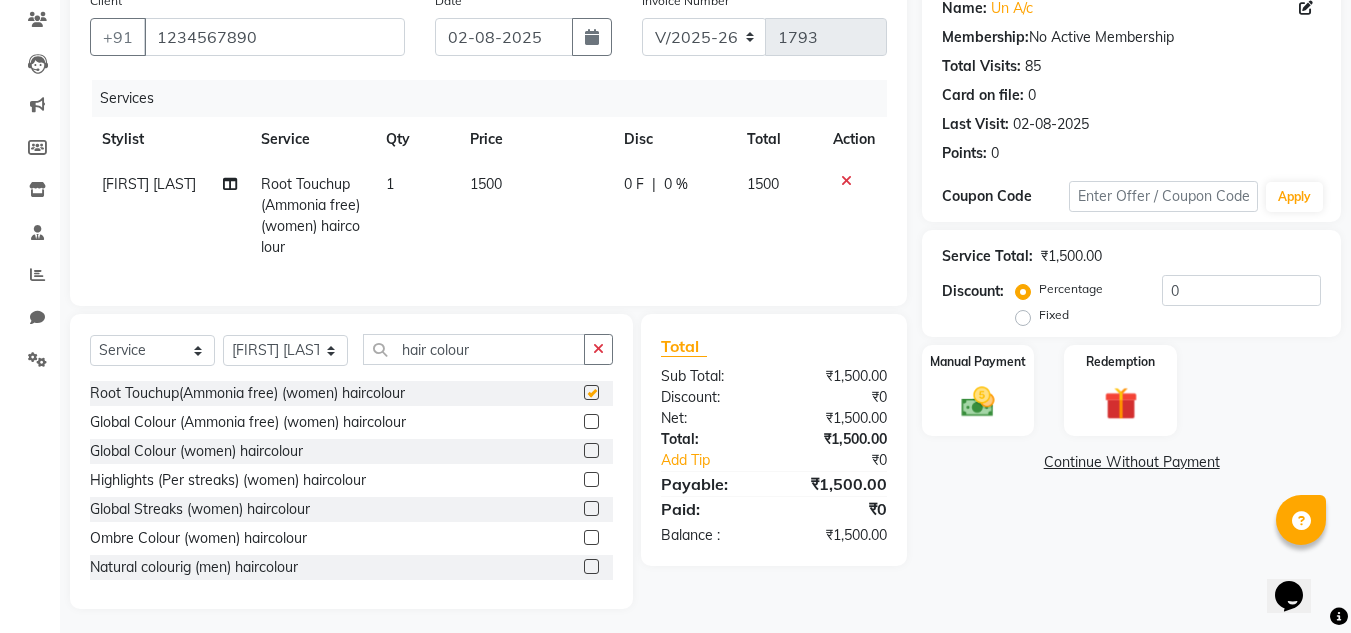 checkbox on "false" 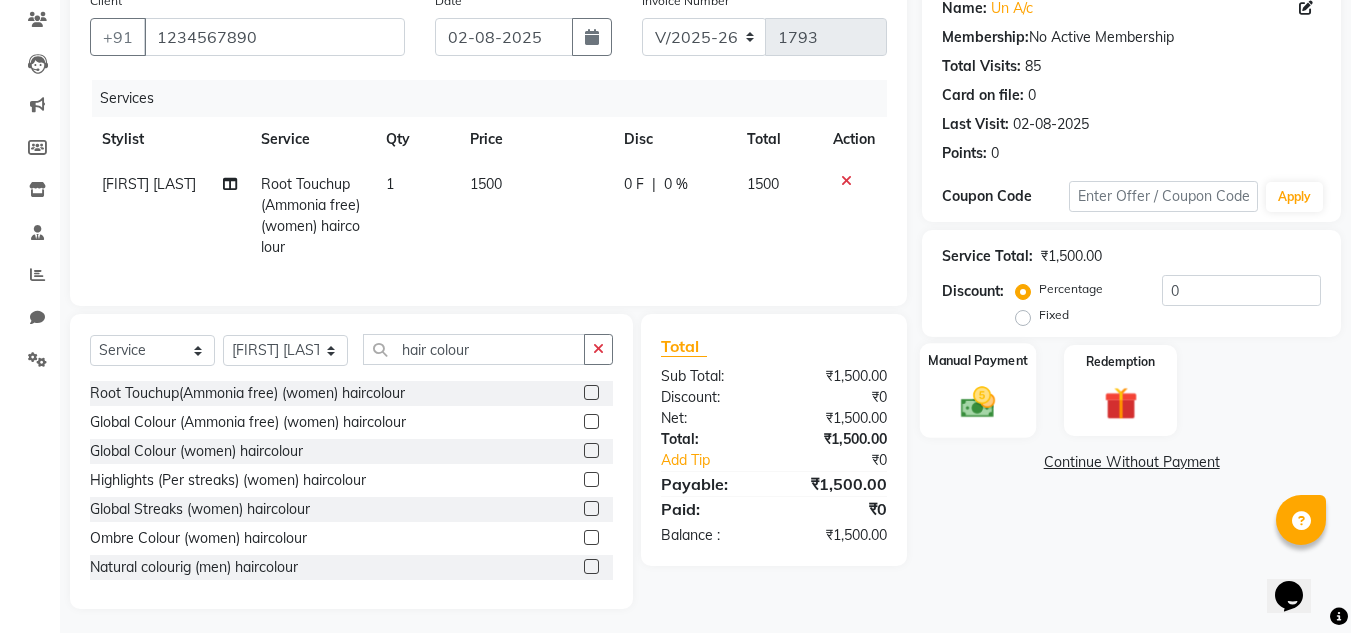 click 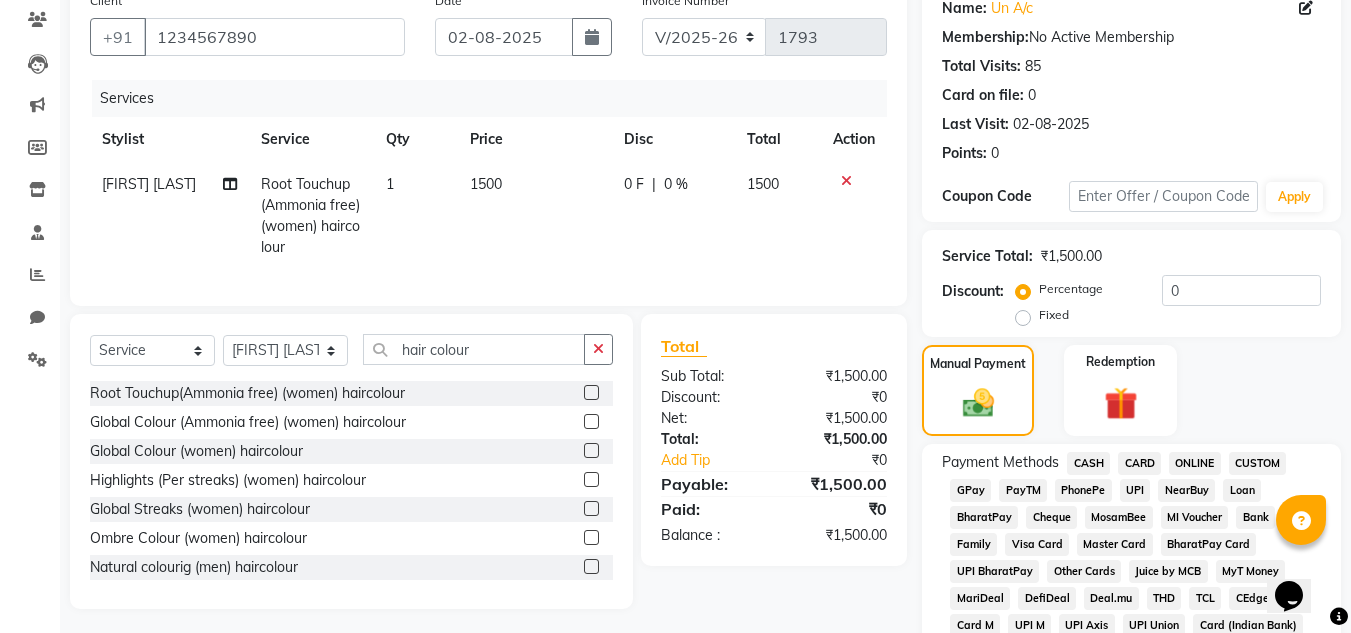 click on "PhonePe" 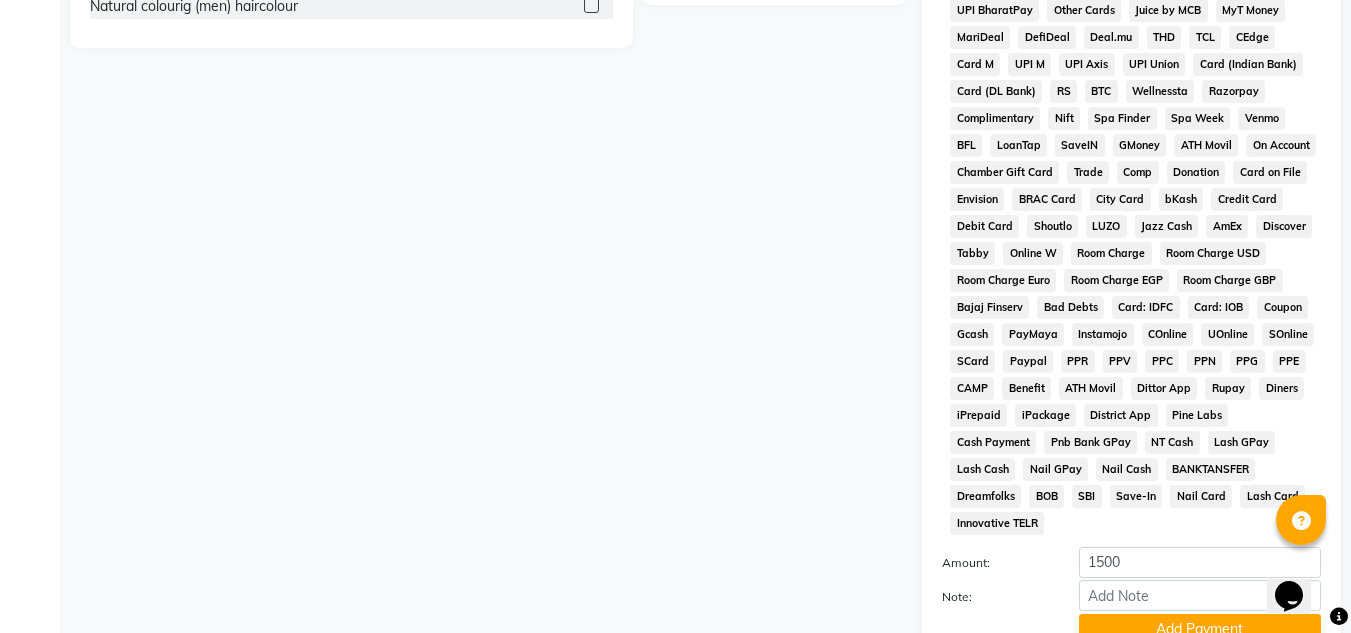 scroll, scrollTop: 869, scrollLeft: 0, axis: vertical 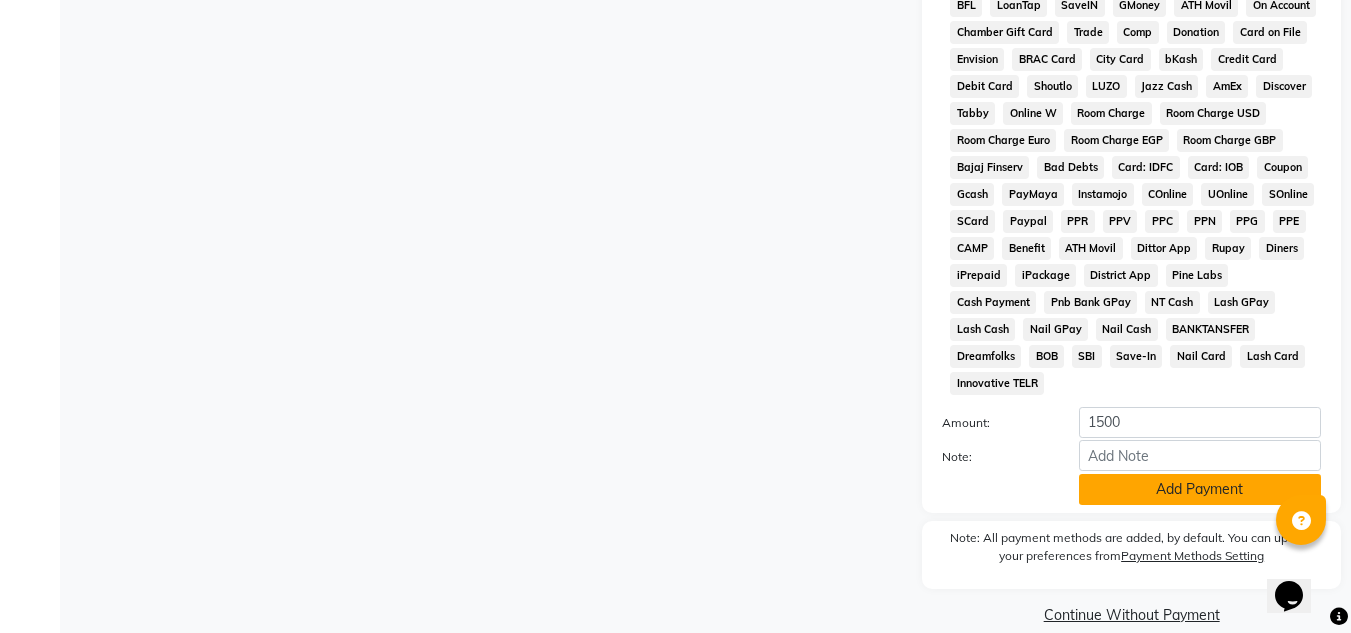click on "Add Payment" 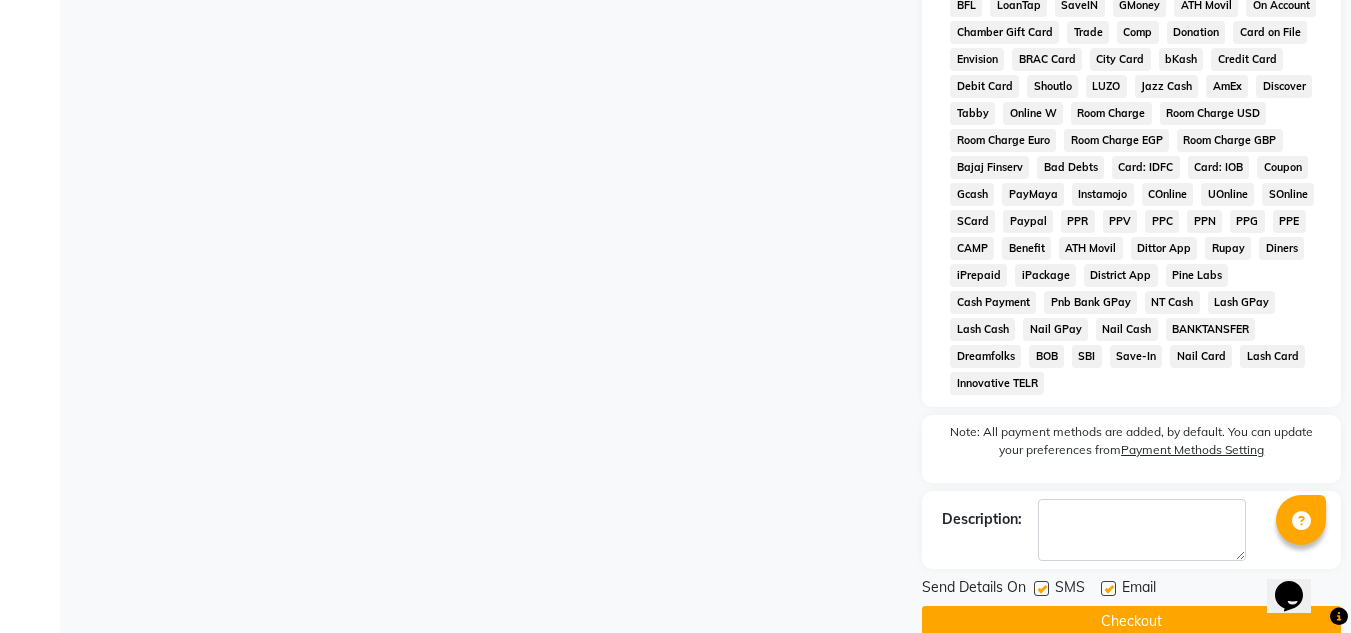 click 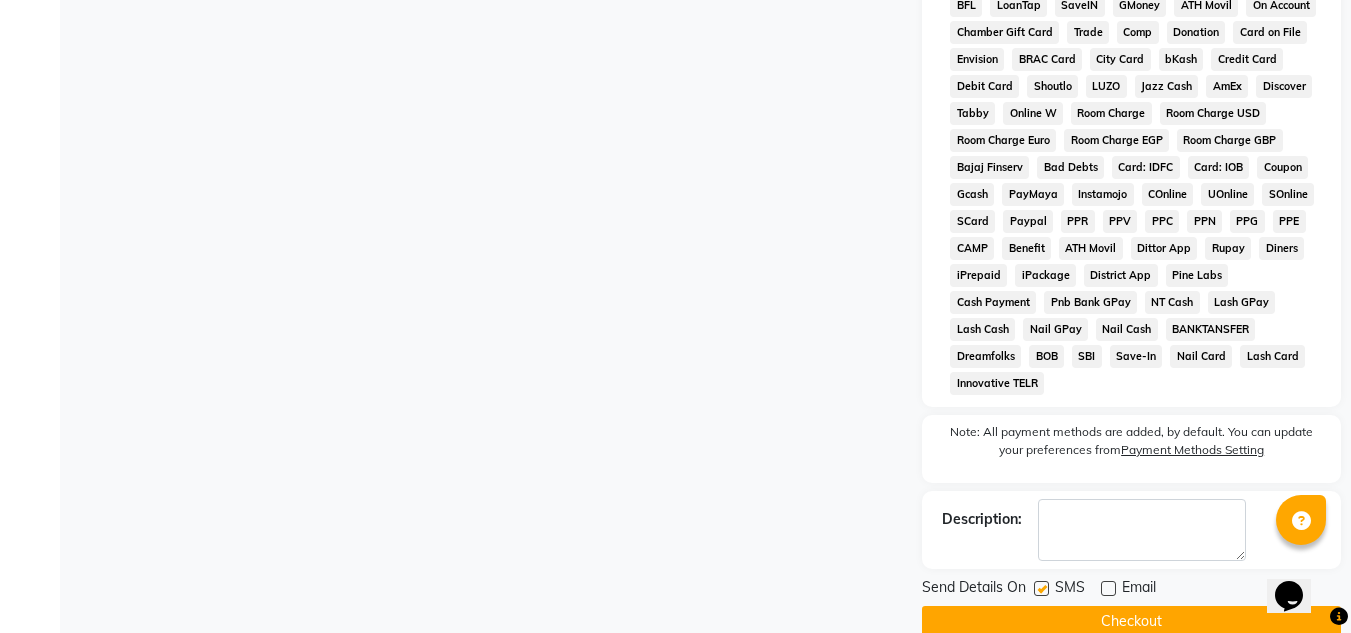 click 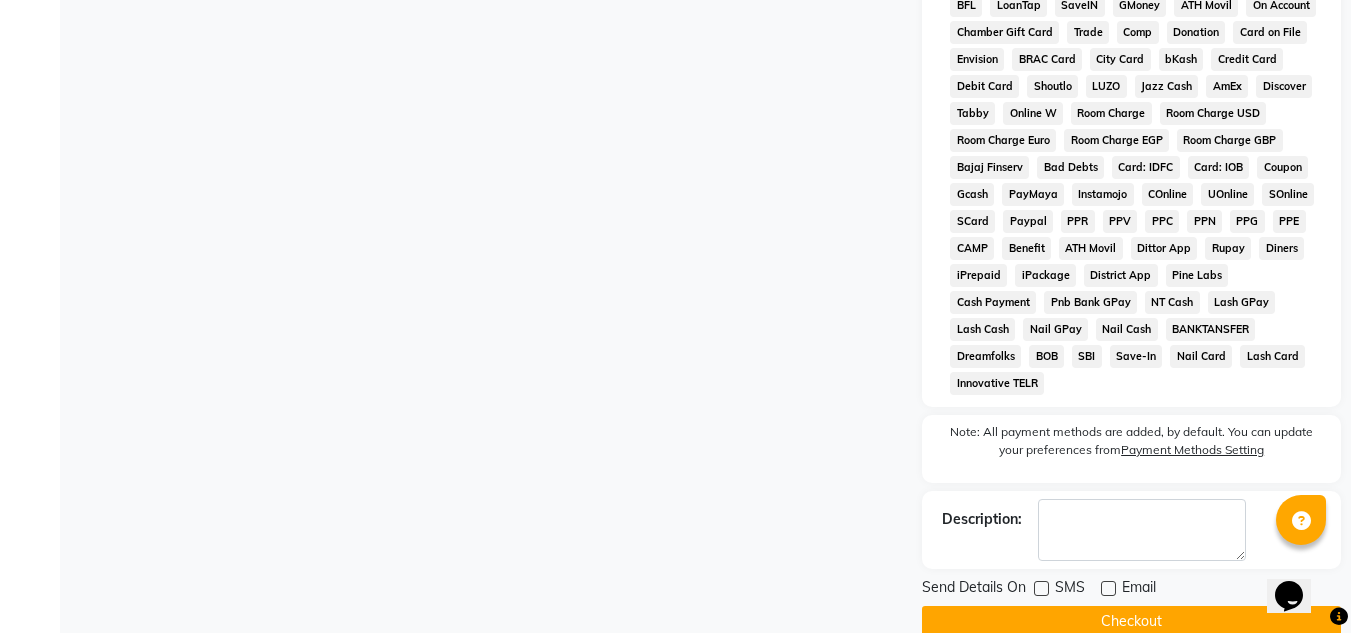 click on "Checkout" 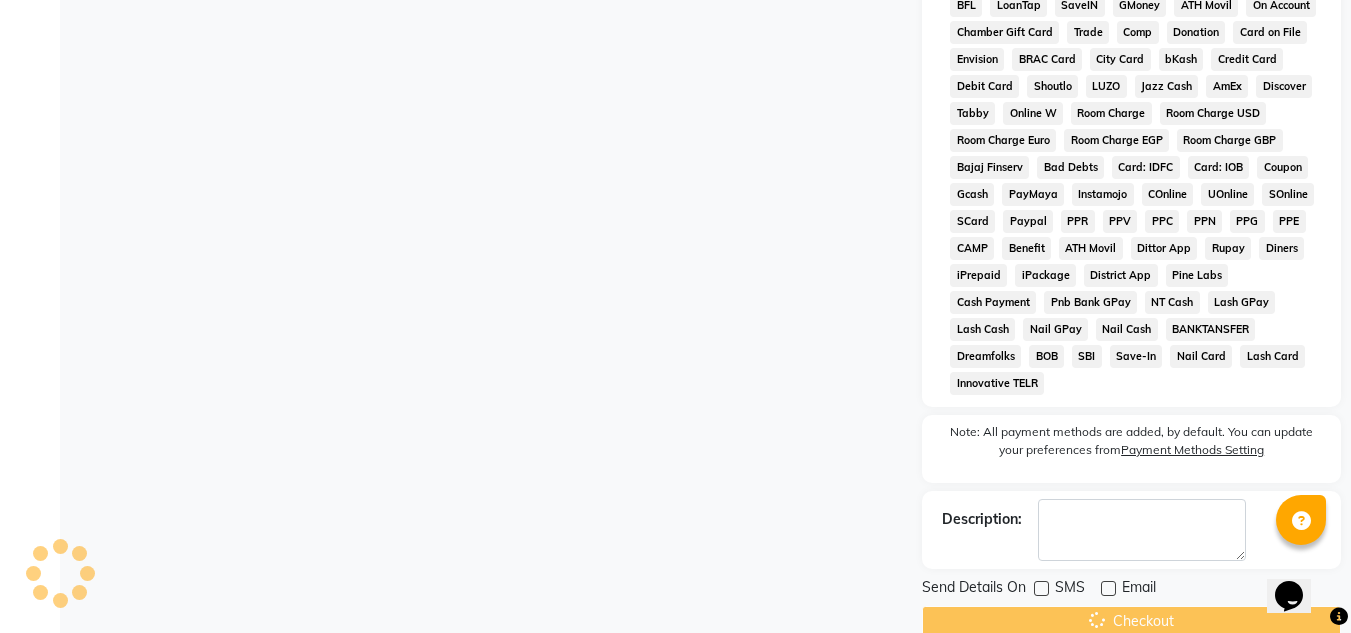 click on "Checkout" 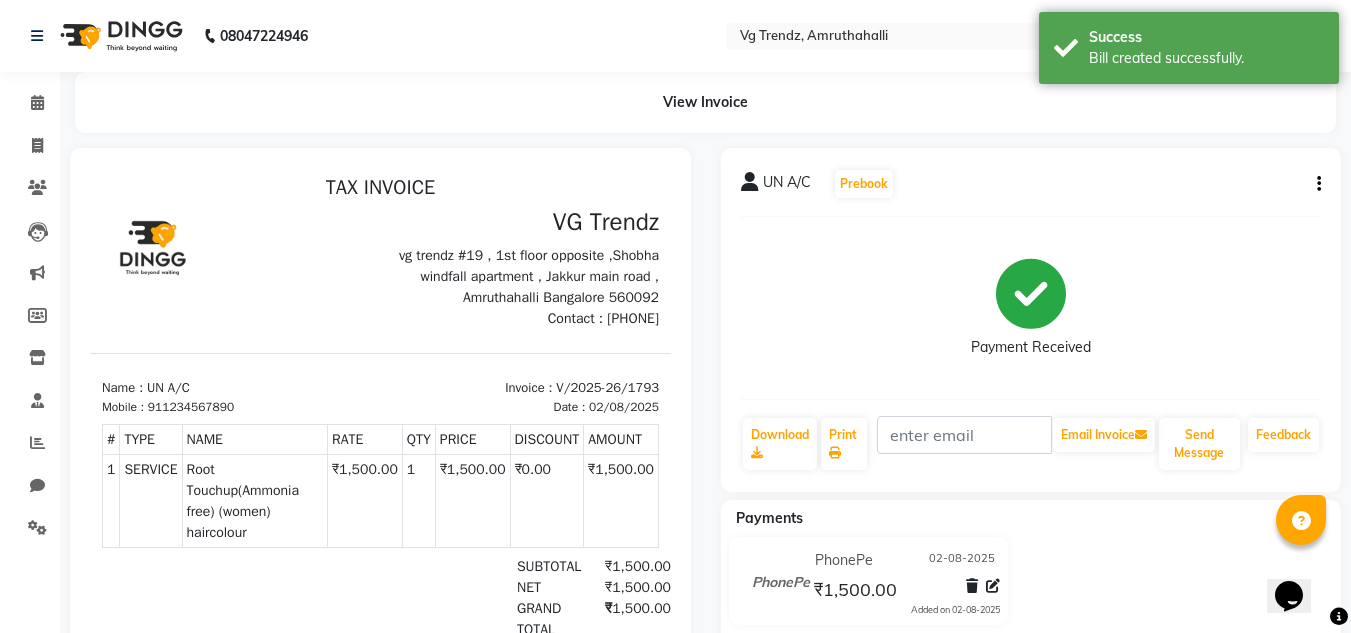 scroll, scrollTop: 0, scrollLeft: 0, axis: both 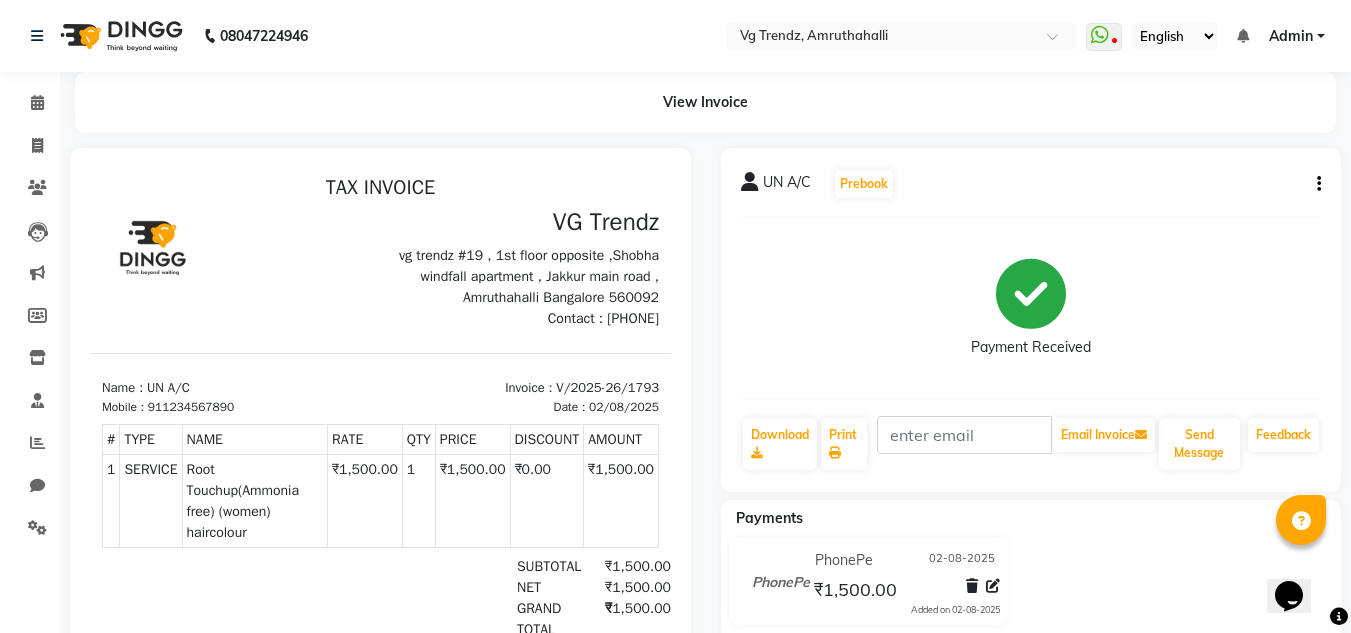 click on "UN A/C   Prebook   Payment Received  Download  Print   Email Invoice   Send Message Feedback" 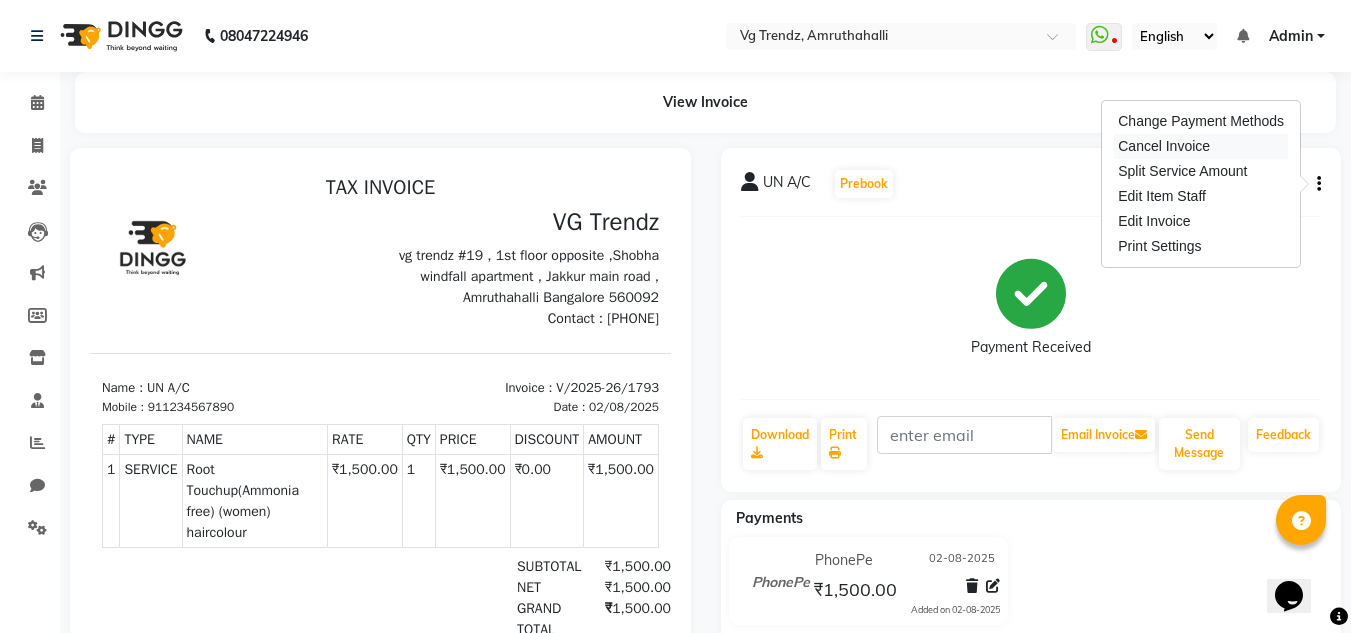 click on "Cancel Invoice" at bounding box center (1201, 146) 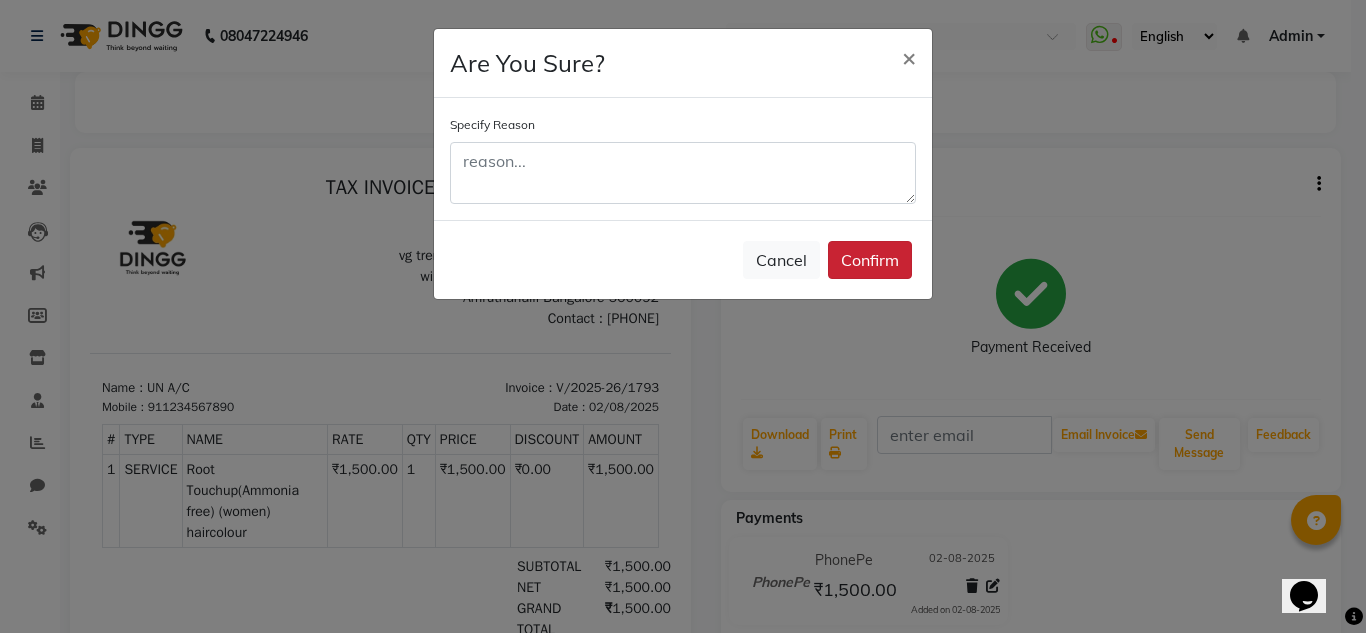 click on "Confirm" 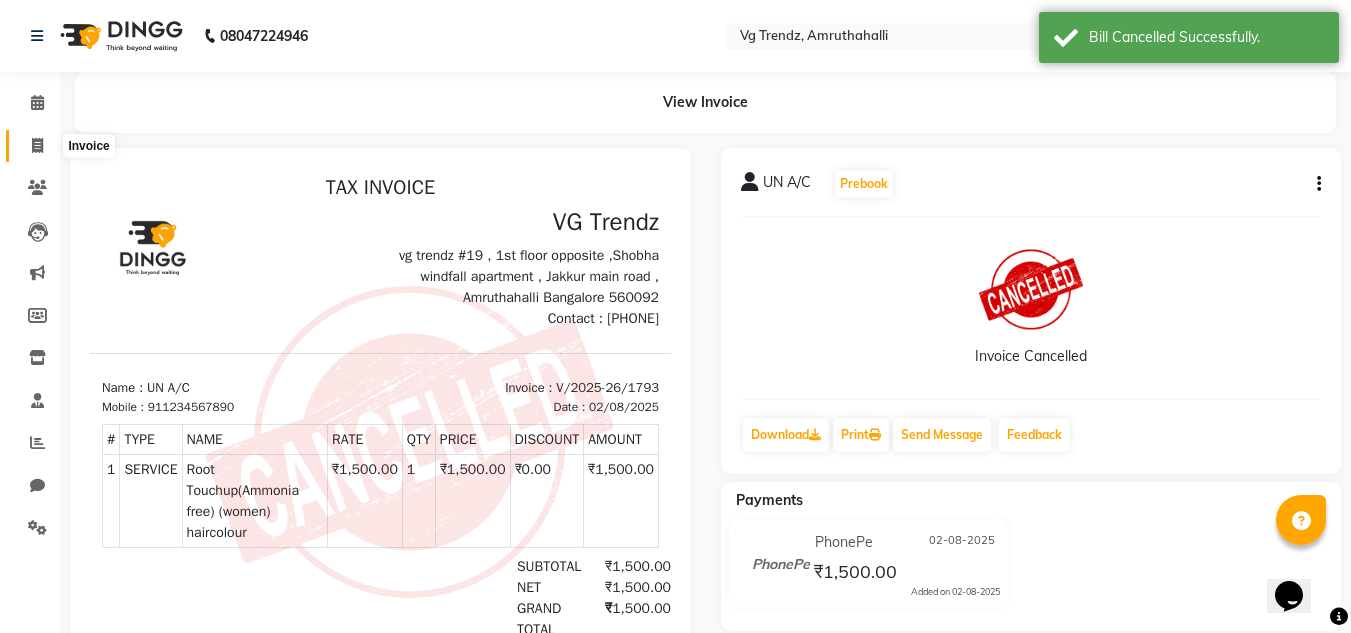 click 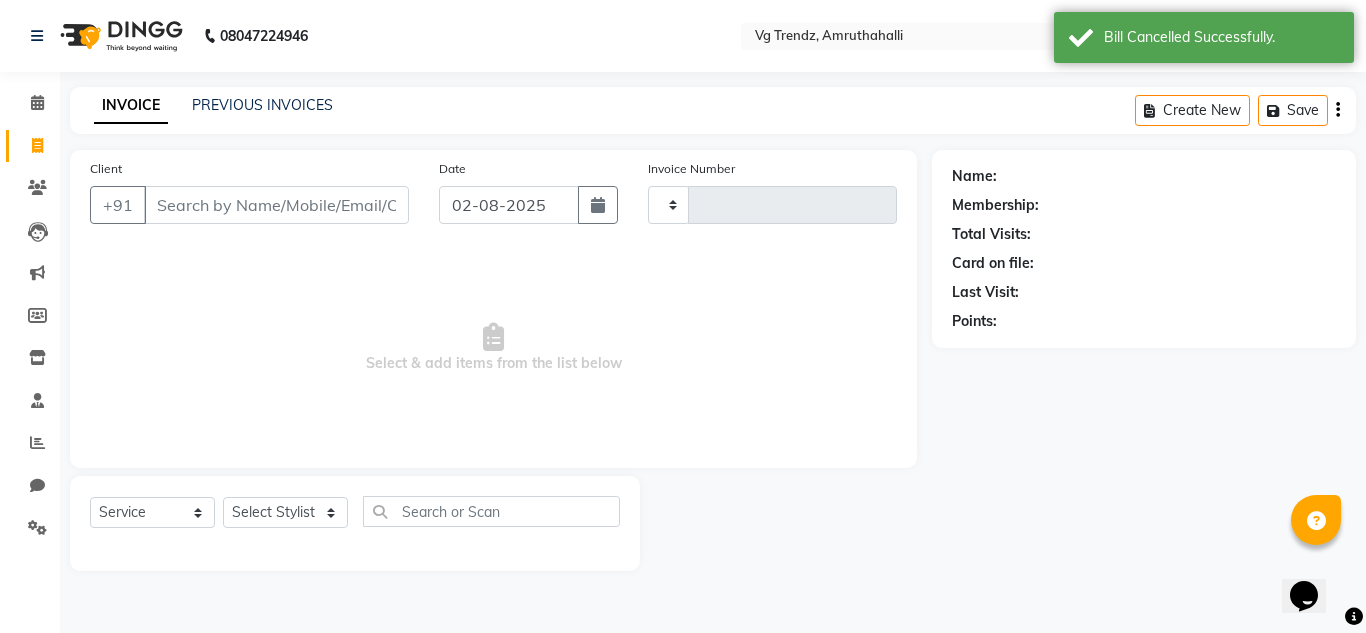 type on "1794" 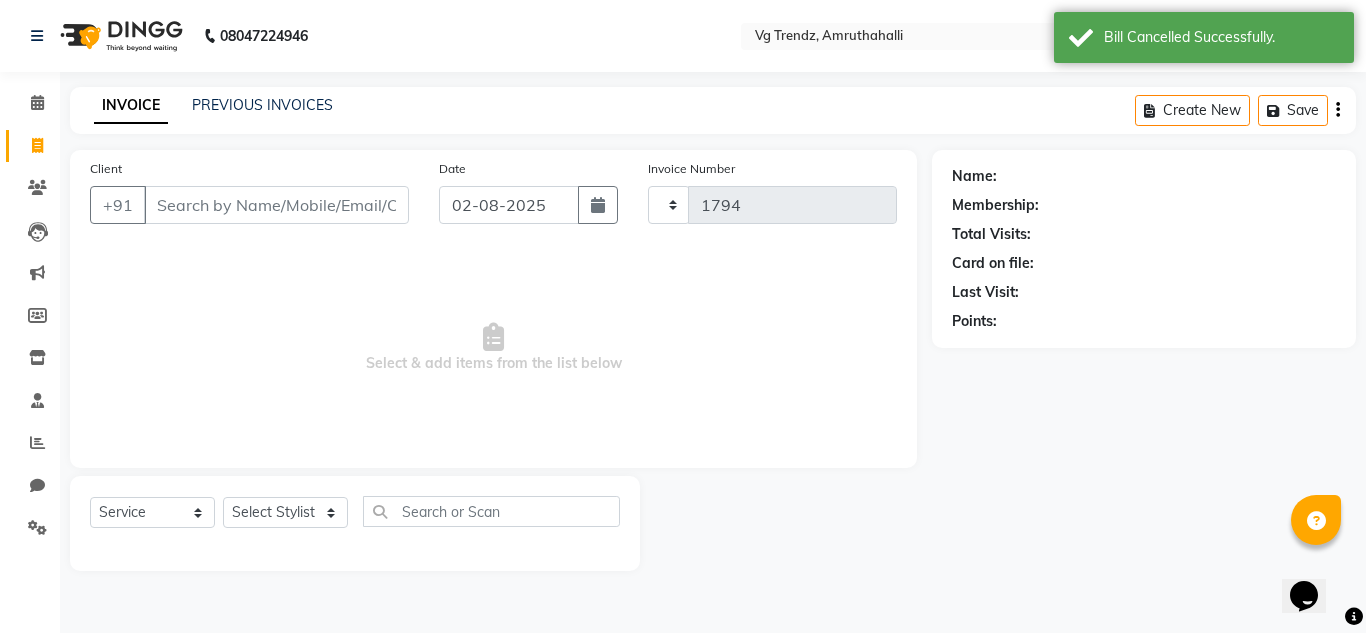 select on "5536" 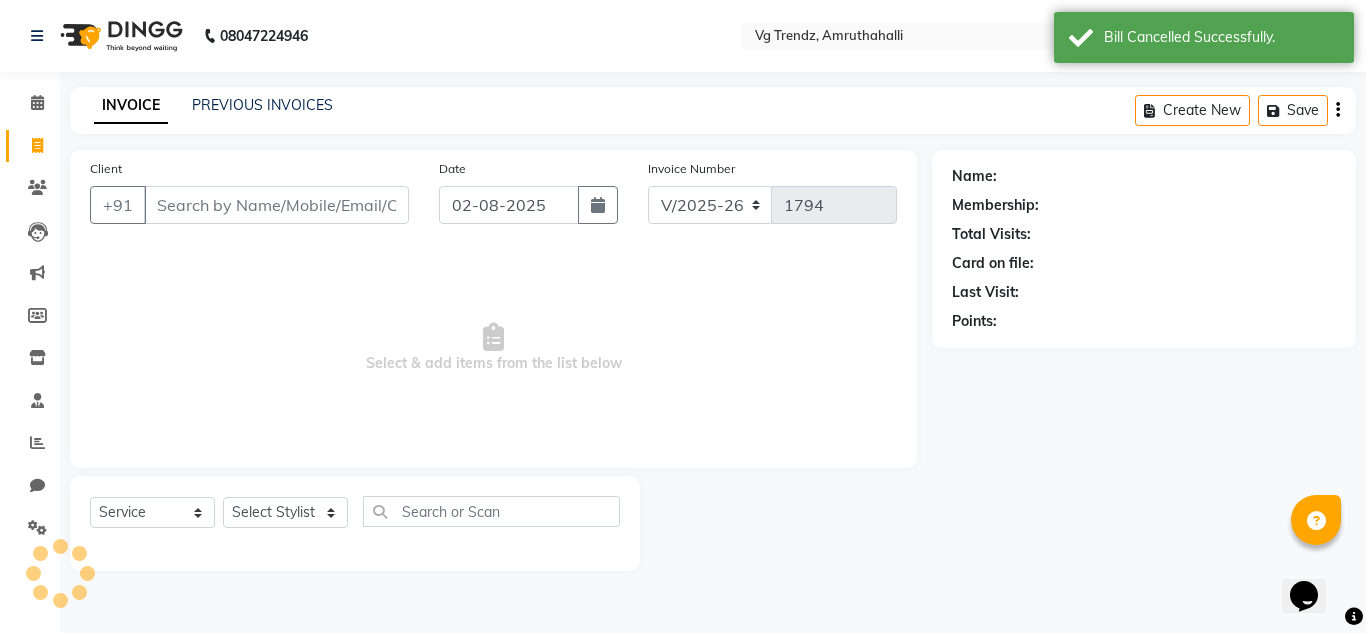 click on "Client" at bounding box center [276, 205] 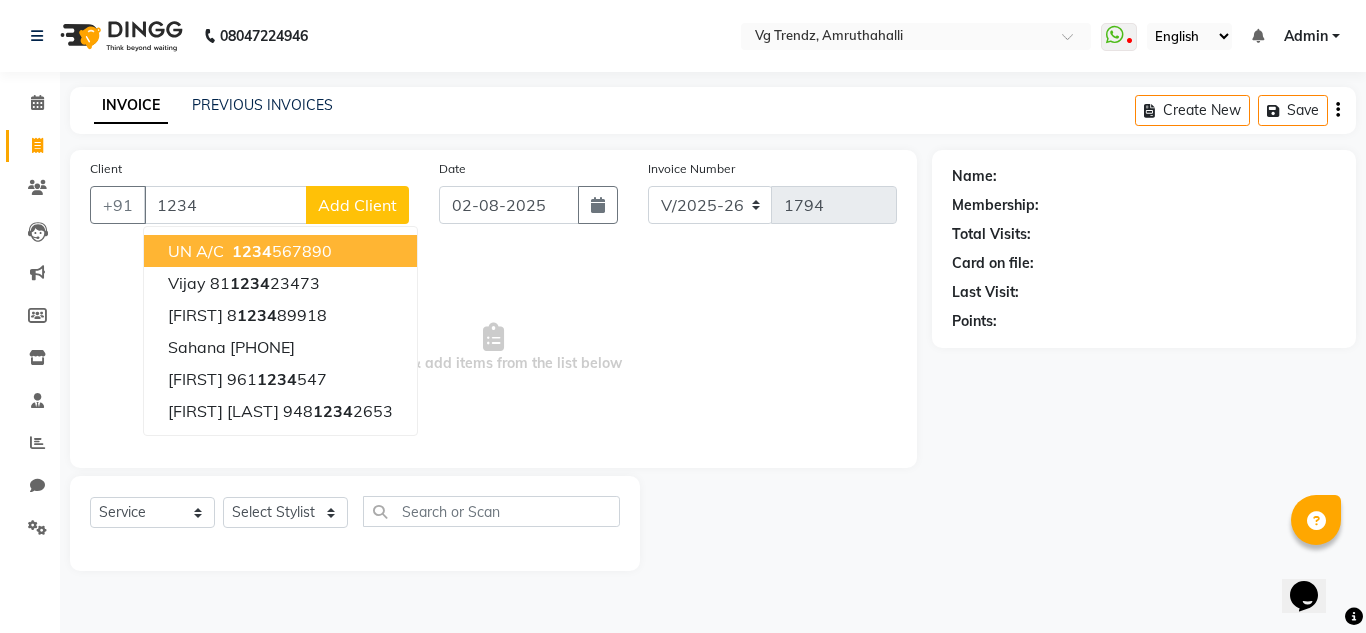 click on "Select & add items from the list below" at bounding box center (493, 348) 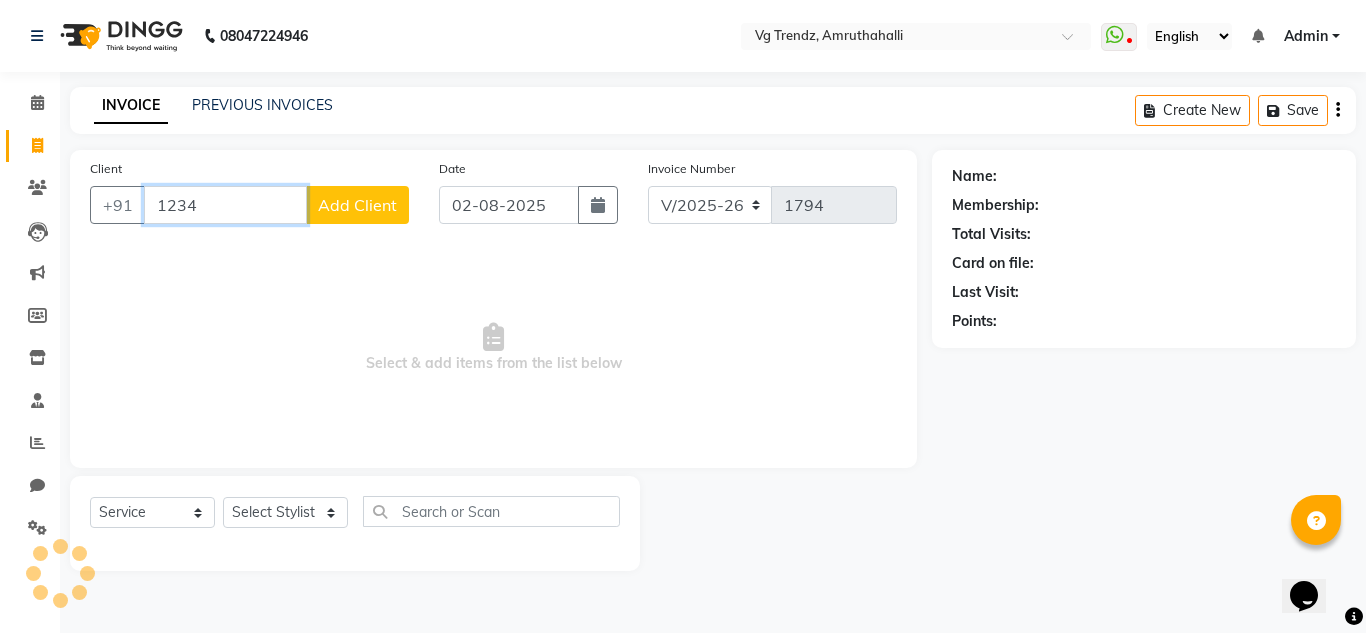 click on "1234" at bounding box center [225, 205] 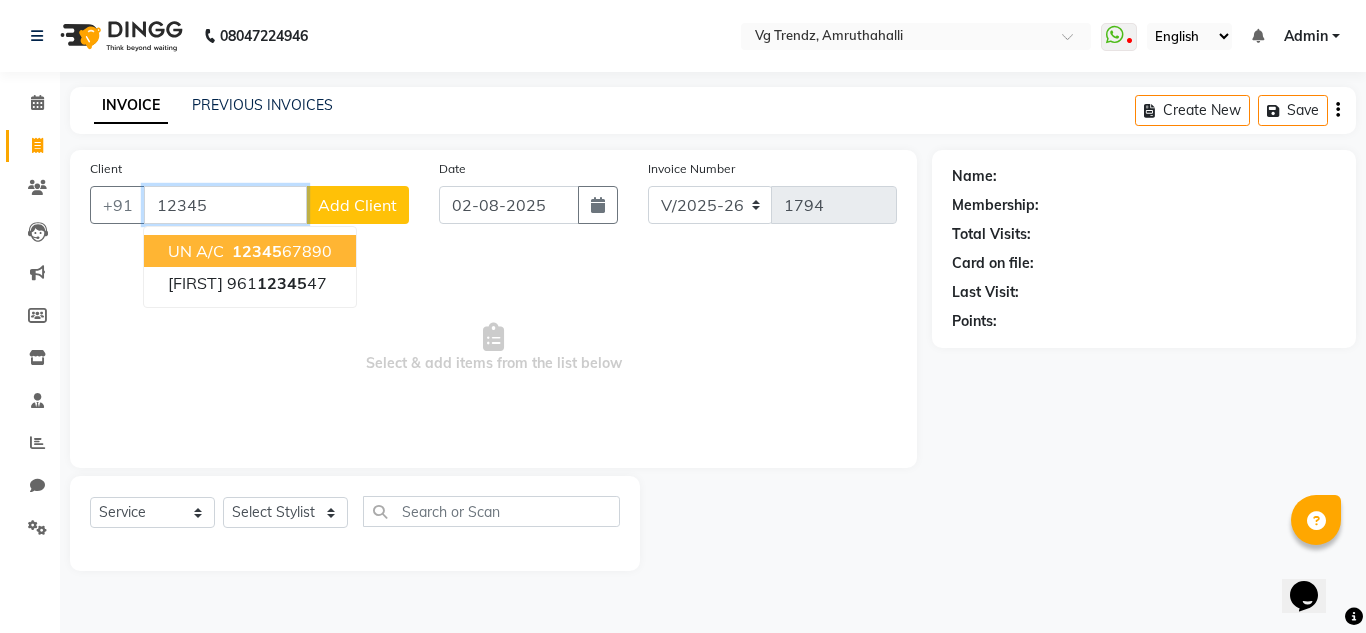 click on "UN A/C" at bounding box center (196, 251) 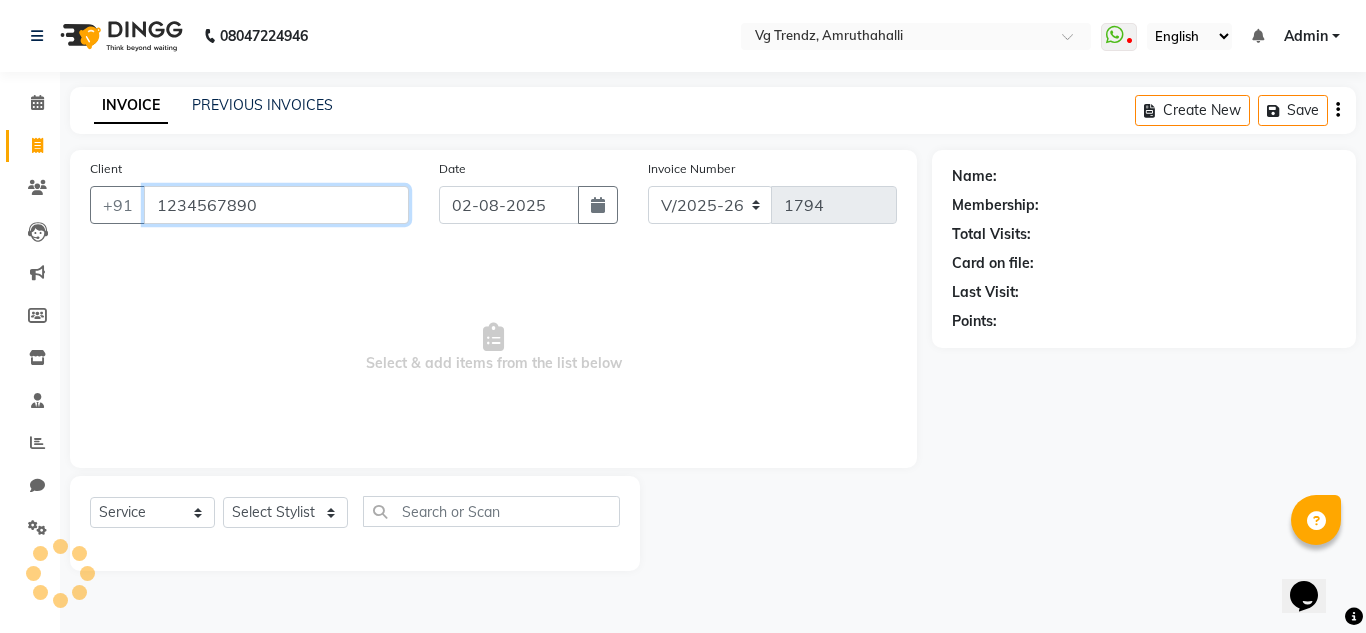 type on "1234567890" 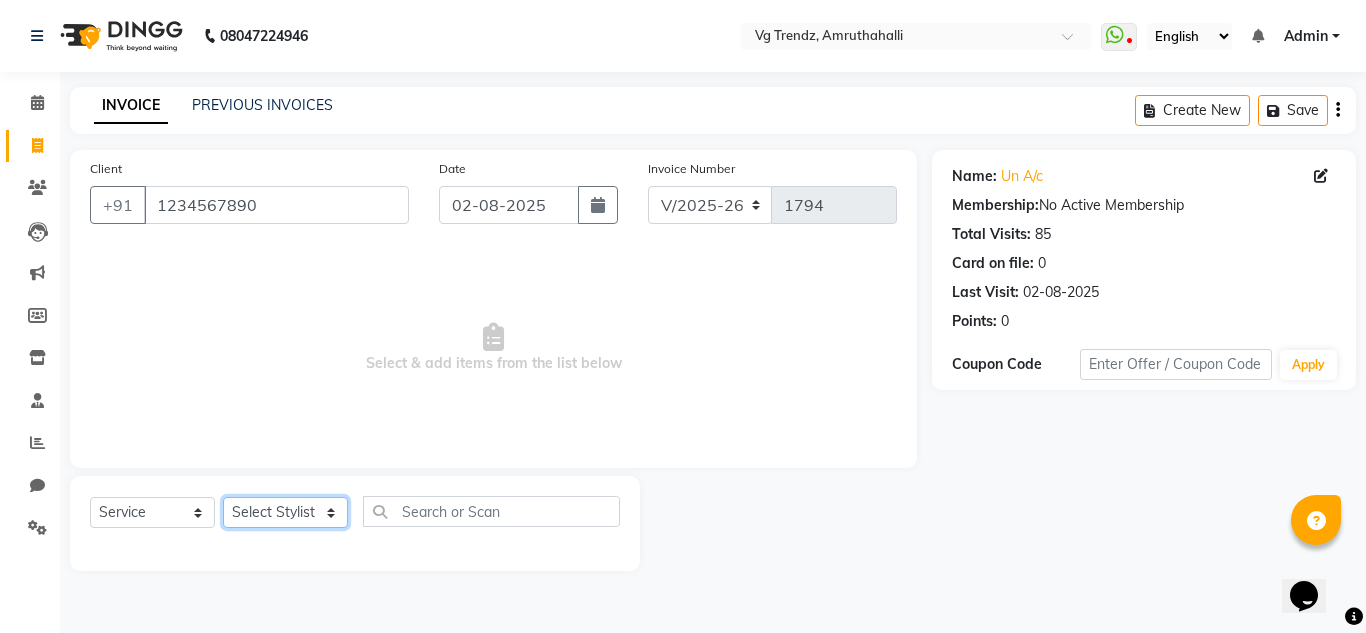 click on "Select Stylist Ashiwini N P Manjitha Chhetri Manjula S Mun Khan Naveen Kumar Rangashamaiah salon number Sandeep Sharma Shannu Sridevi Vanitha v" 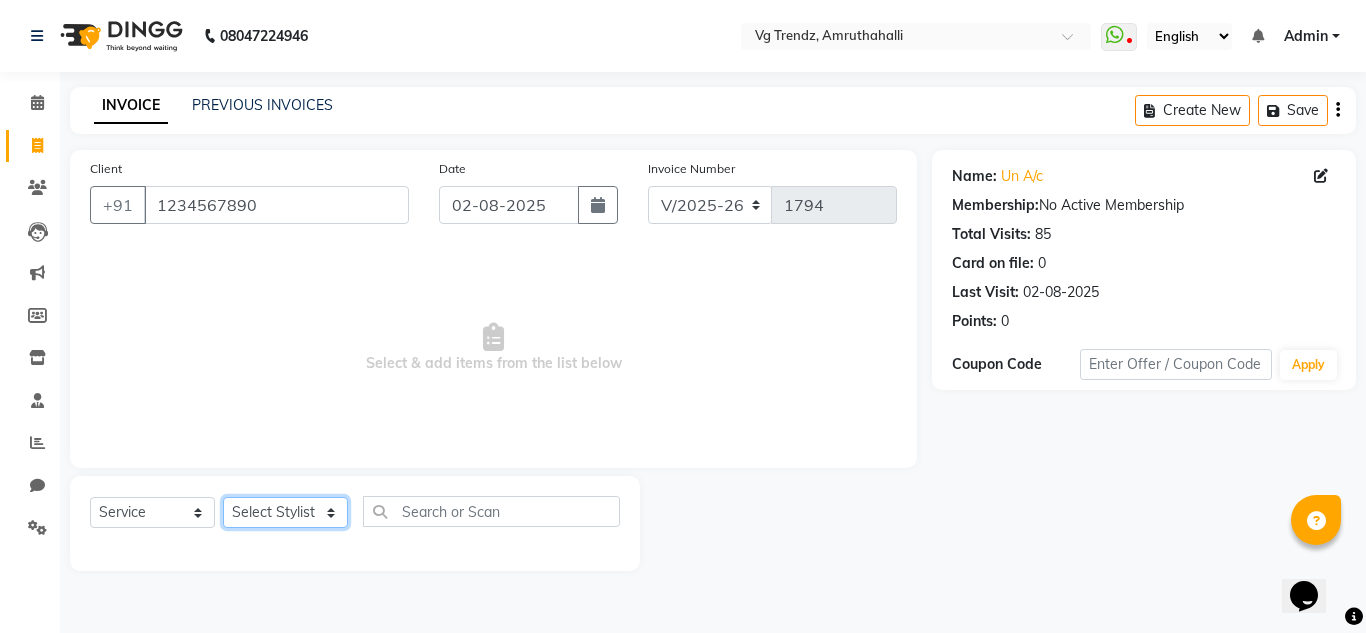 select on "84659" 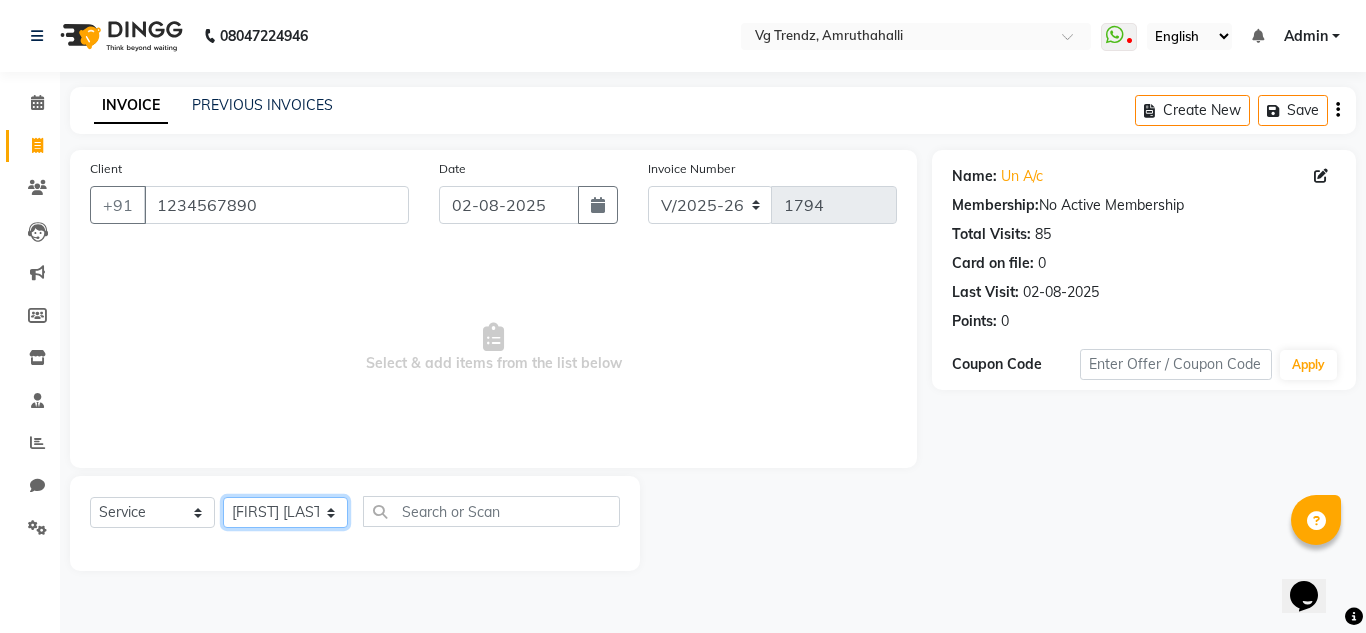 click on "Select Stylist Ashiwini N P Manjitha Chhetri Manjula S Mun Khan Naveen Kumar Rangashamaiah salon number Sandeep Sharma Shannu Sridevi Vanitha v" 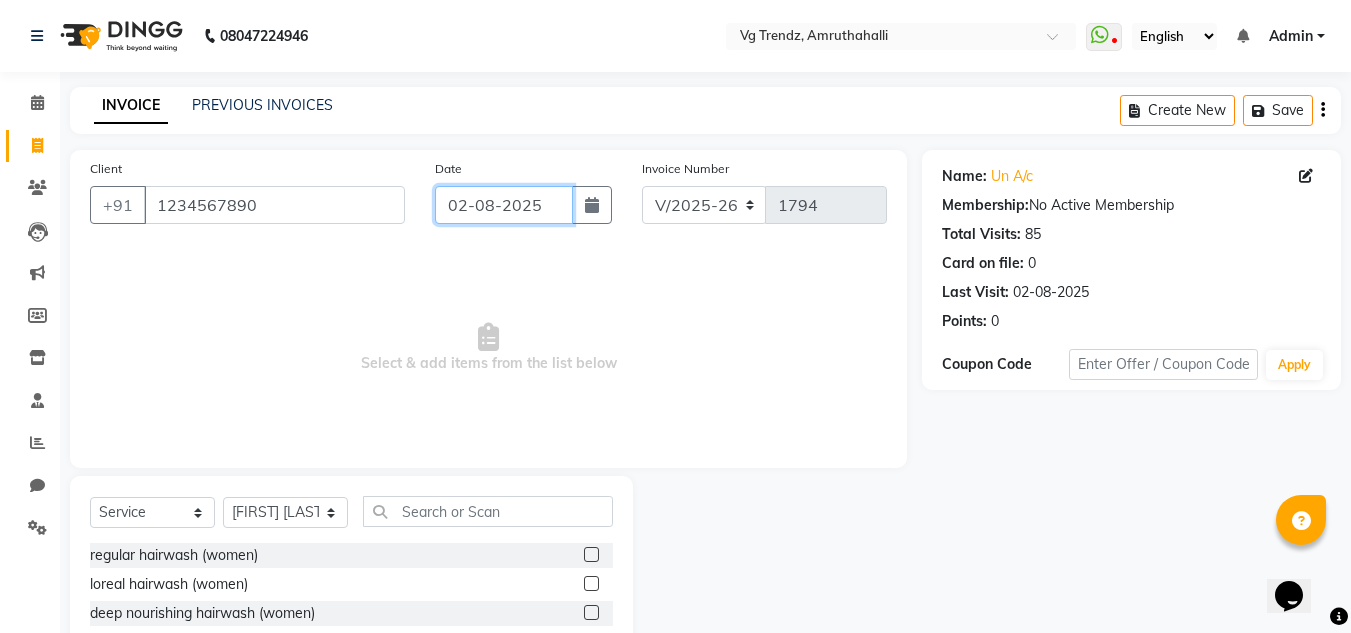 click on "02-08-2025" 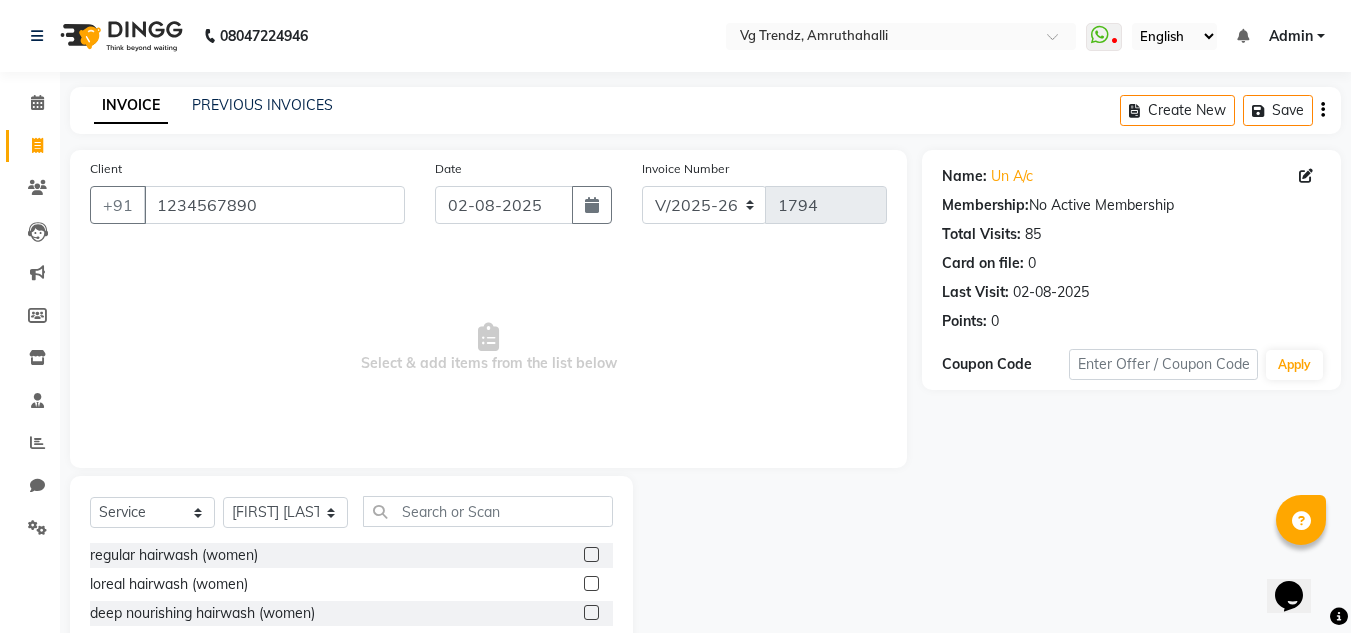 select on "8" 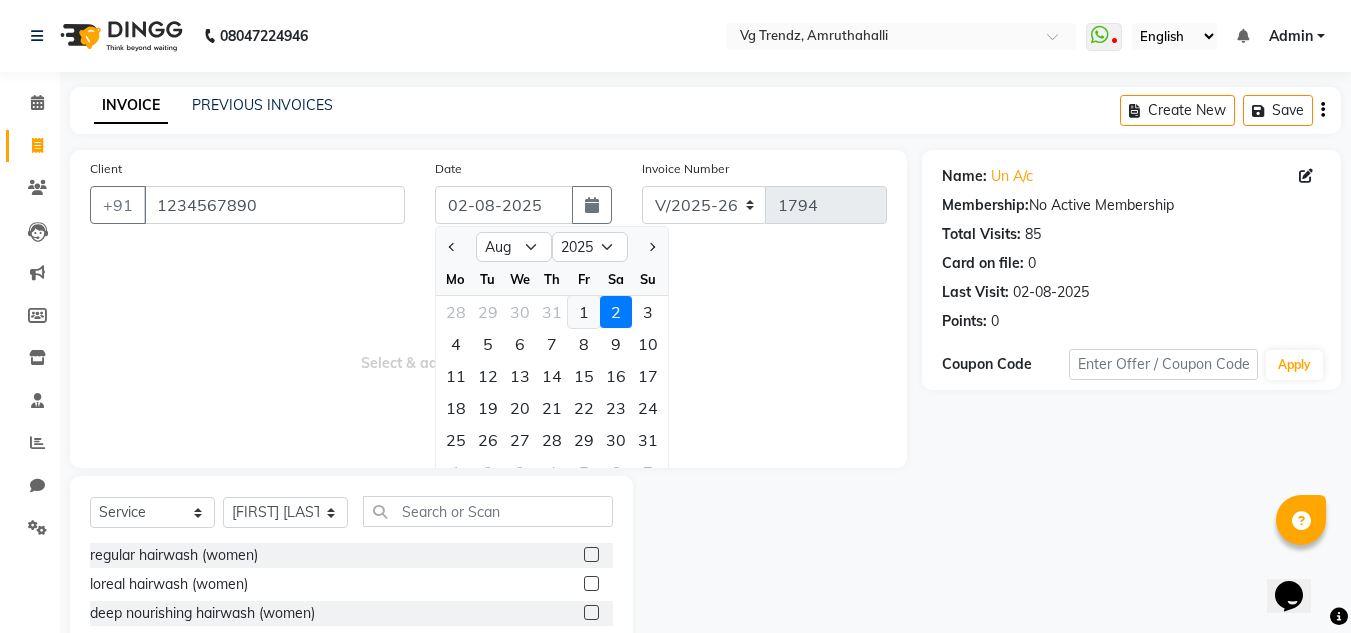 click on "1" 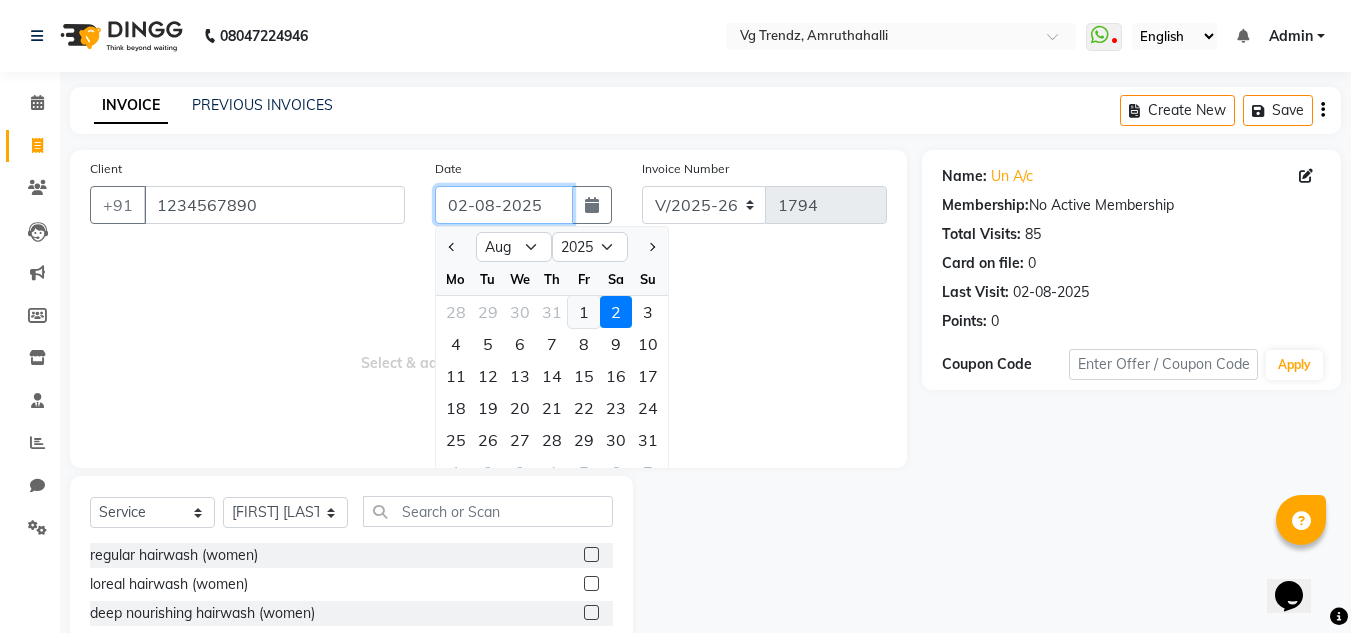 type on "01-08-2025" 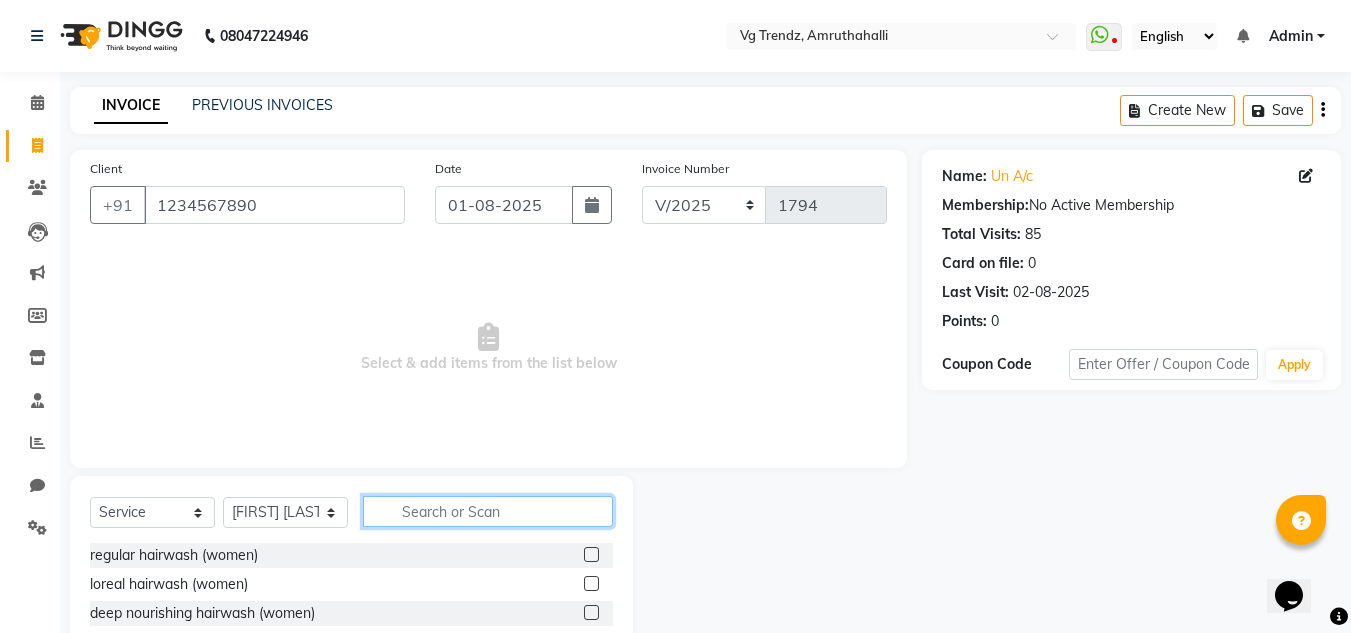 click 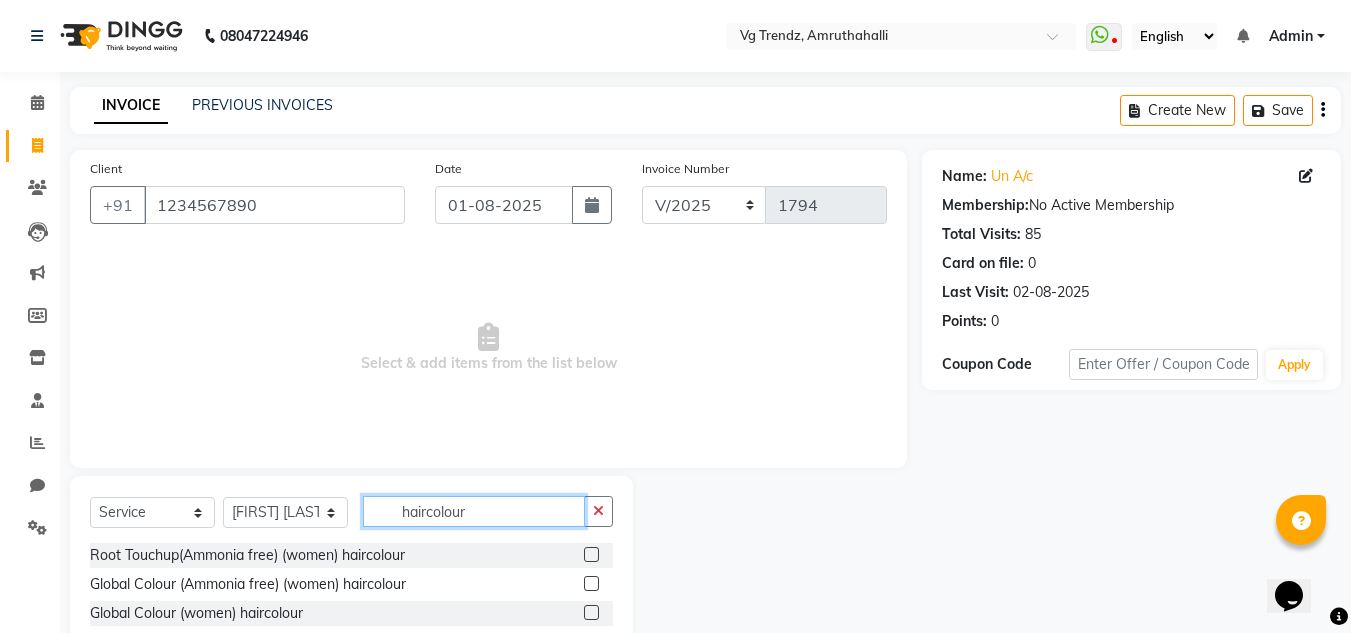 type on "haircolour" 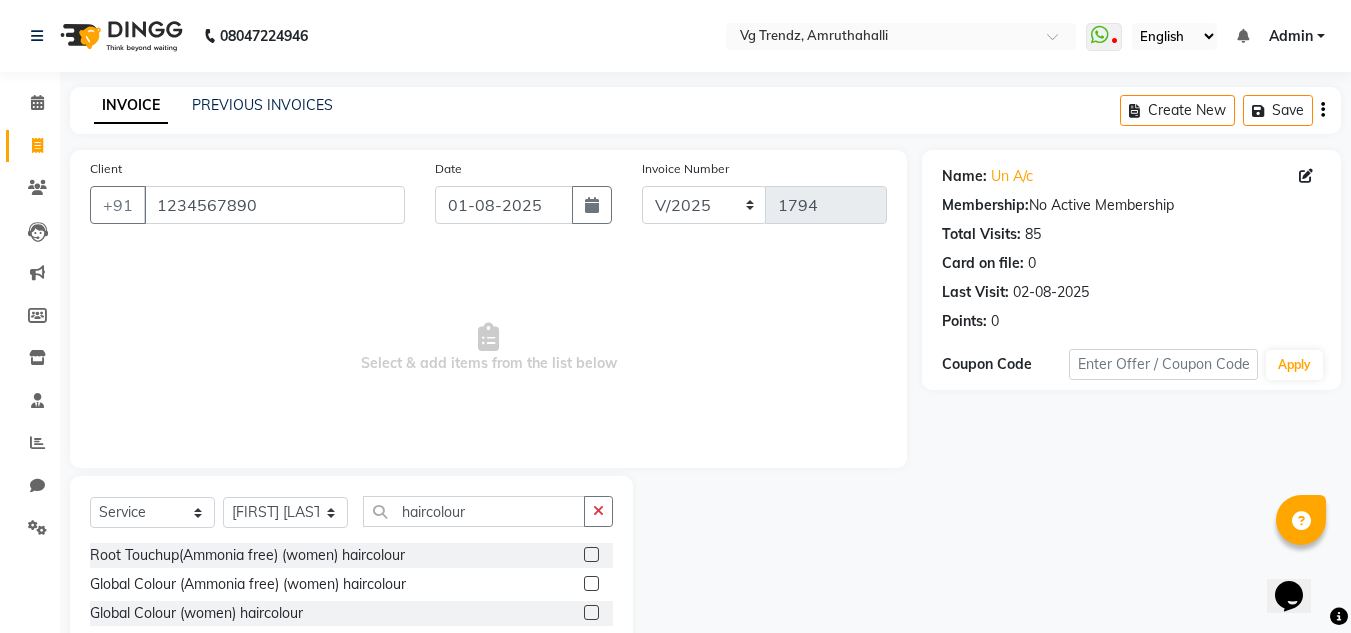 click 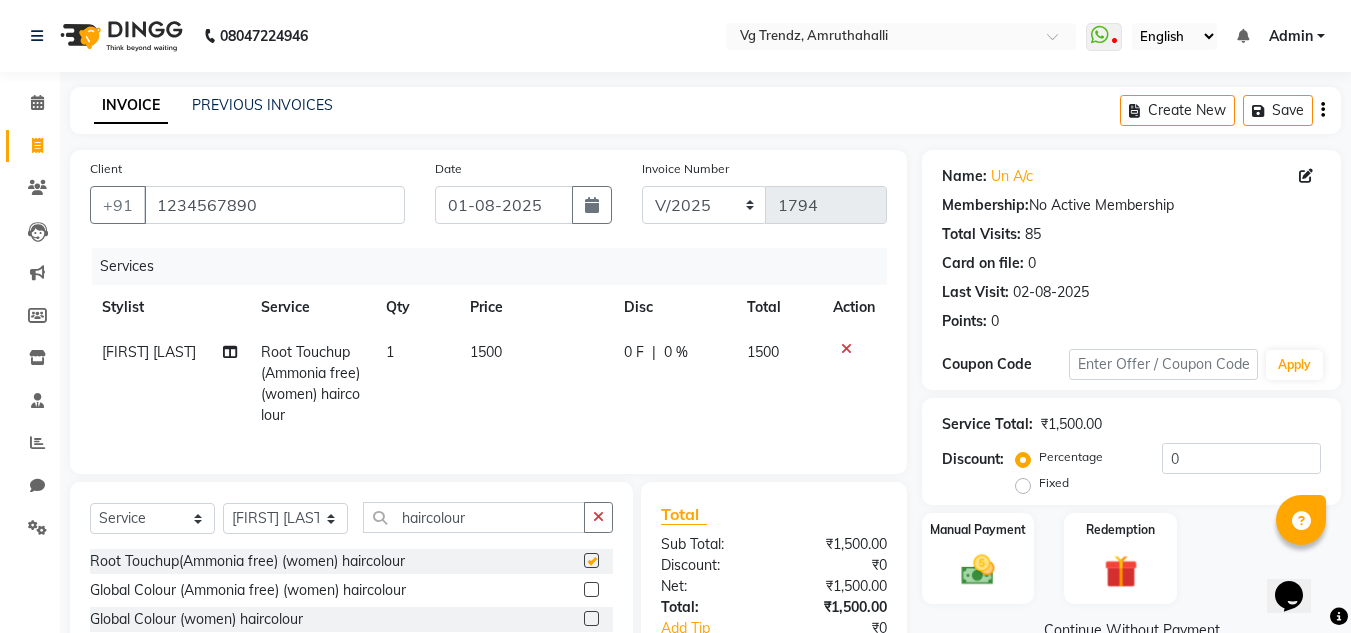 checkbox on "false" 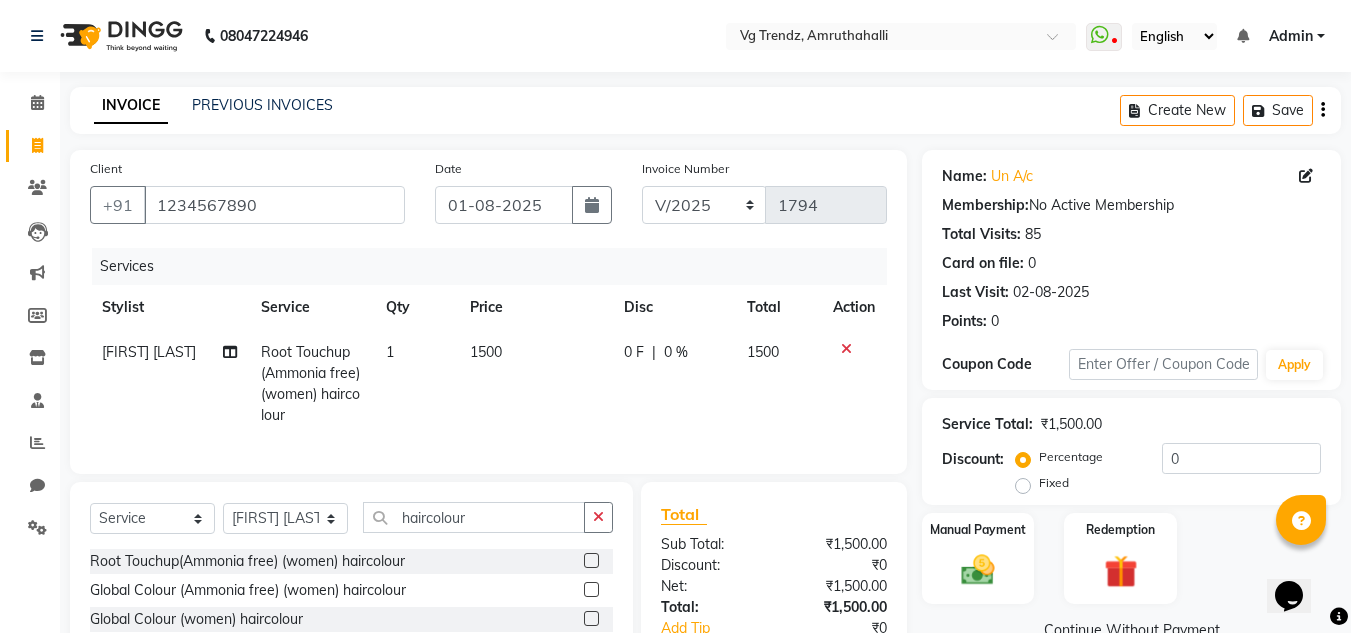 scroll, scrollTop: 189, scrollLeft: 0, axis: vertical 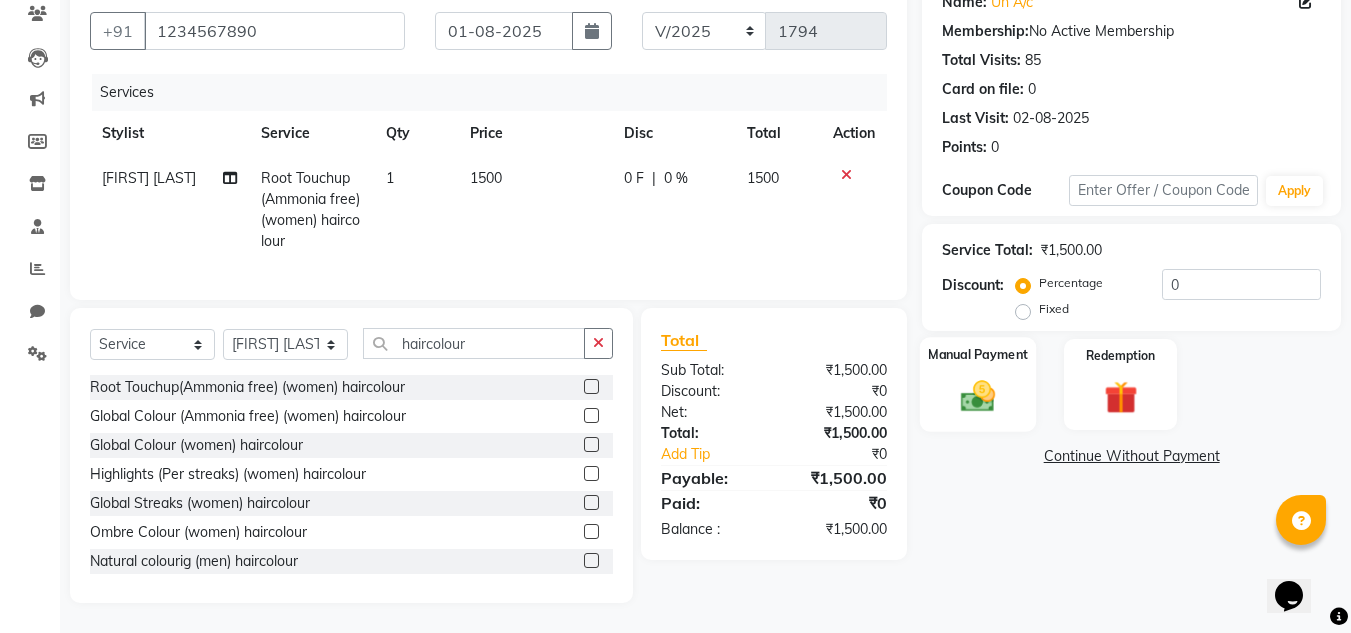 click on "Manual Payment" 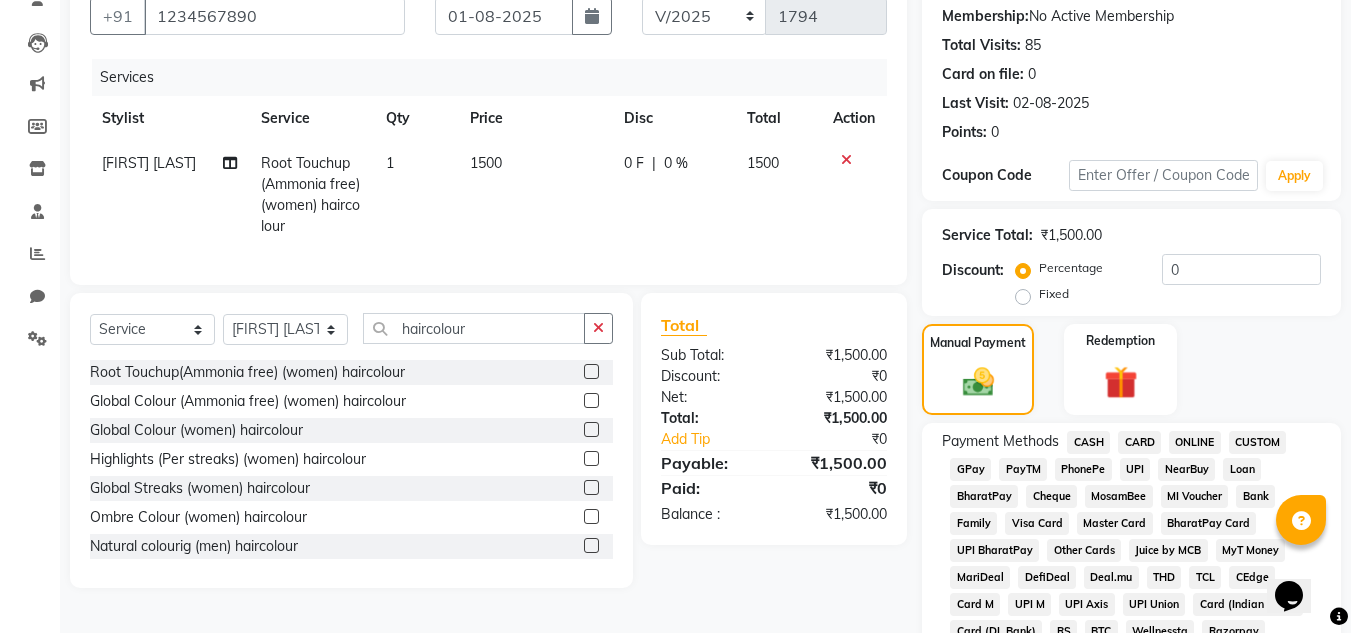 click on "PhonePe" 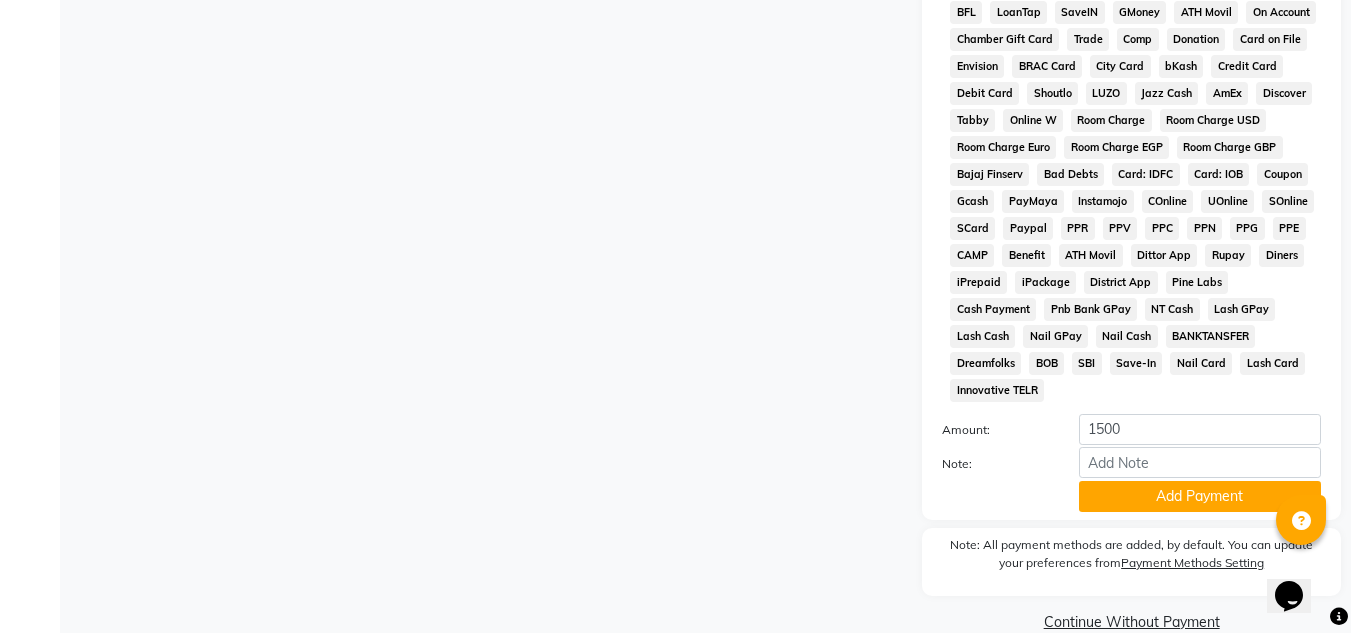 scroll, scrollTop: 869, scrollLeft: 0, axis: vertical 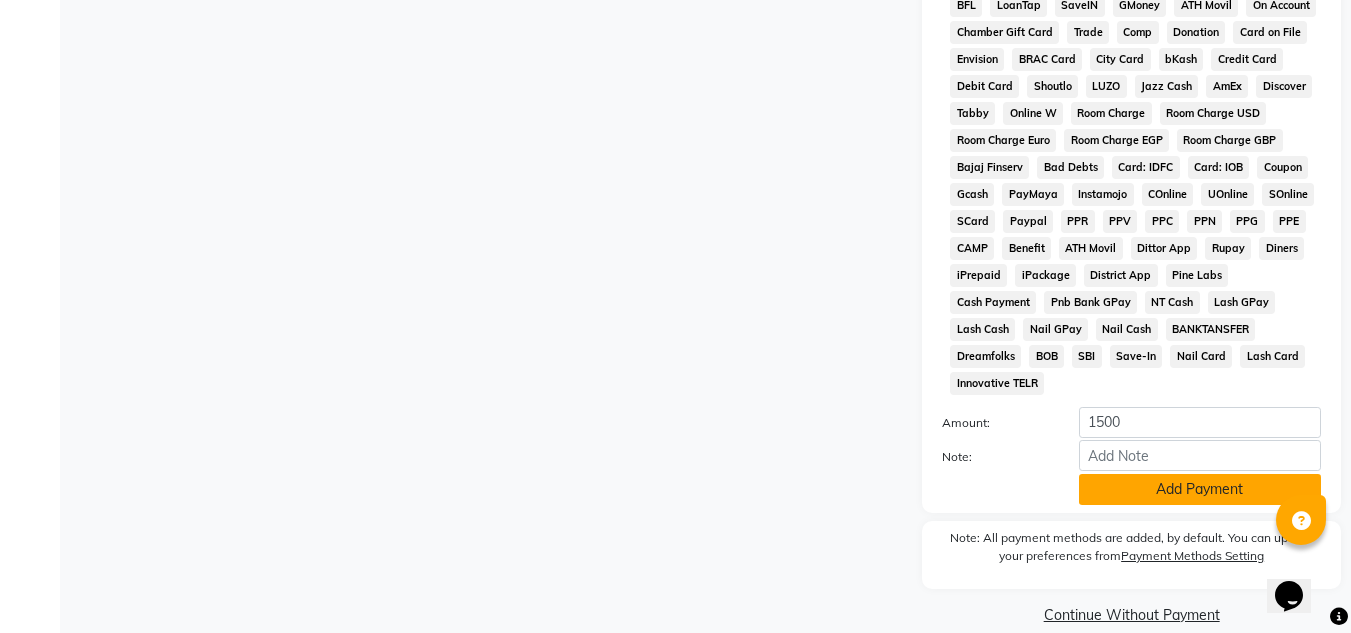 click on "Add Payment" 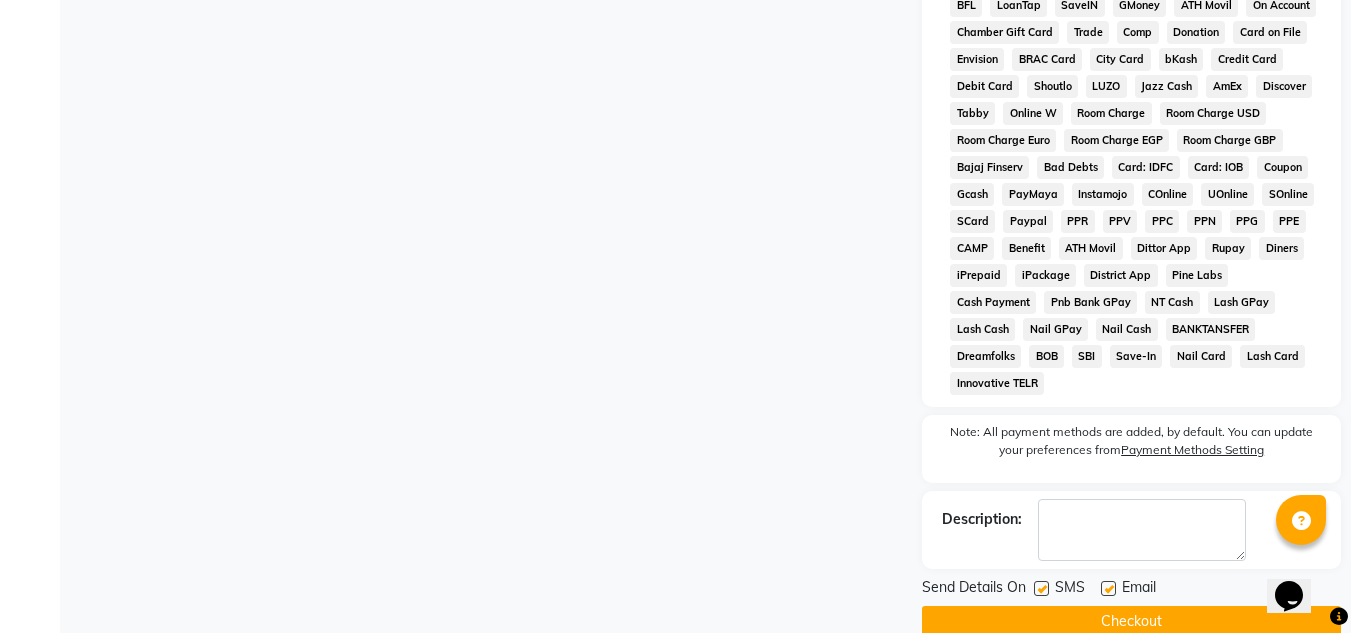 click 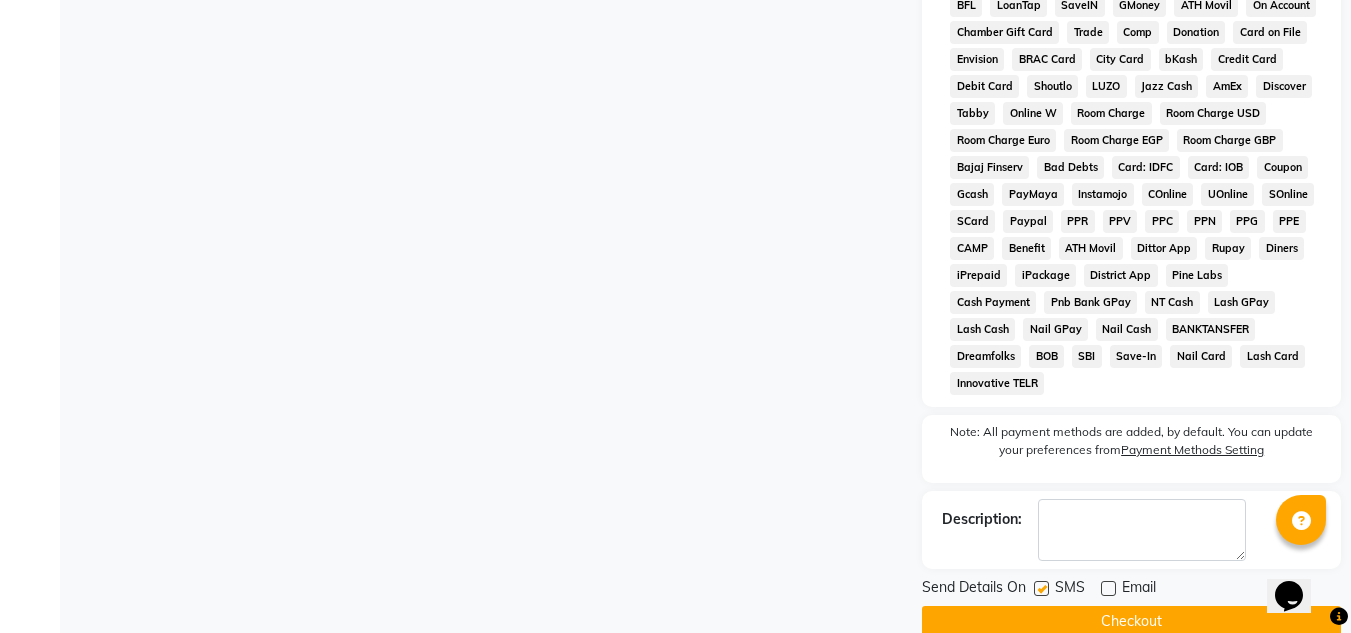 click 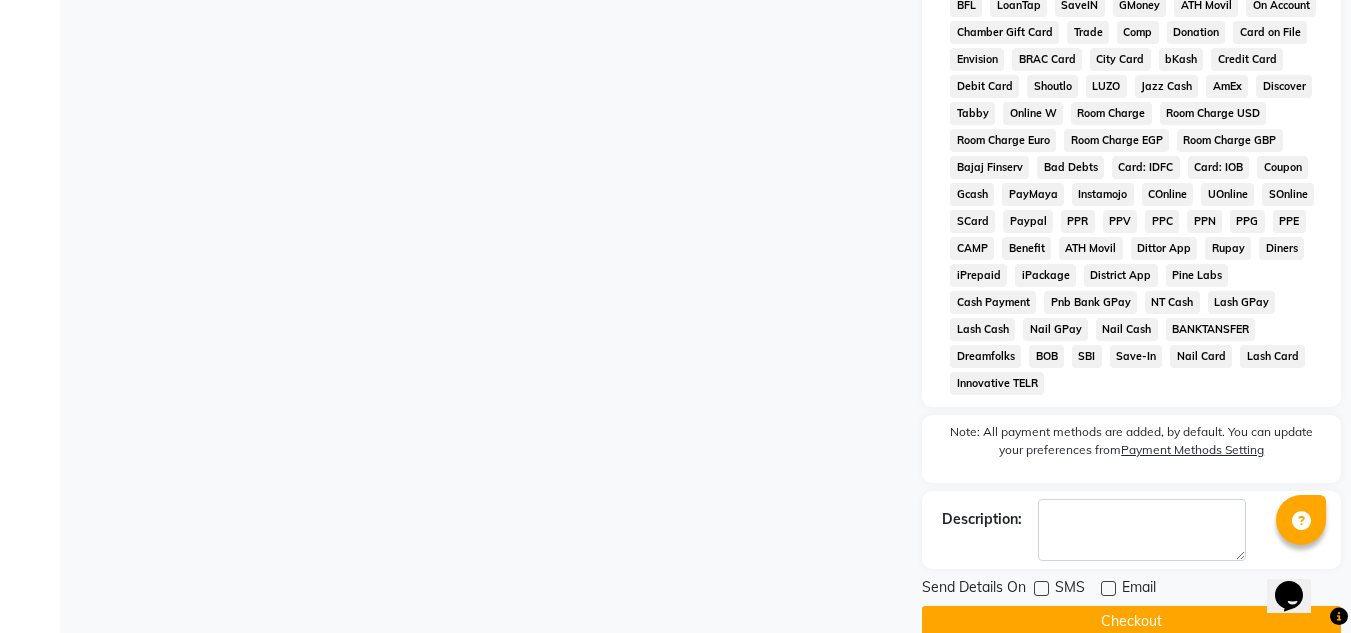 click on "Checkout" 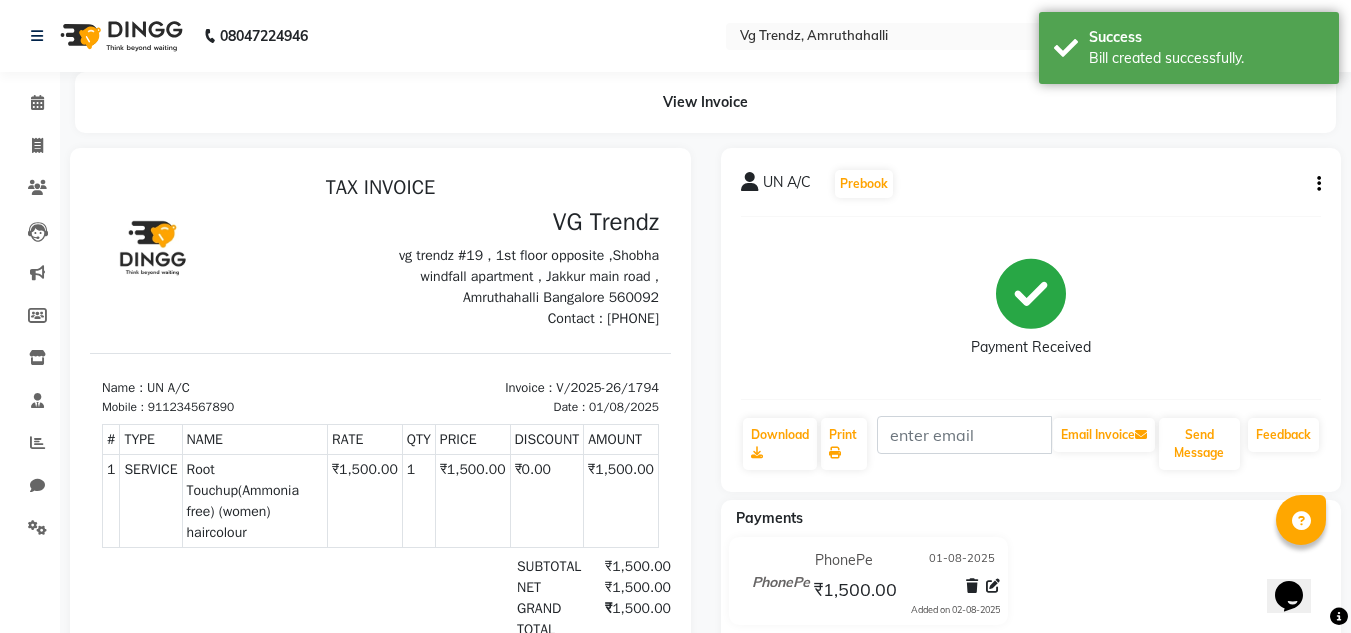 scroll, scrollTop: 0, scrollLeft: 0, axis: both 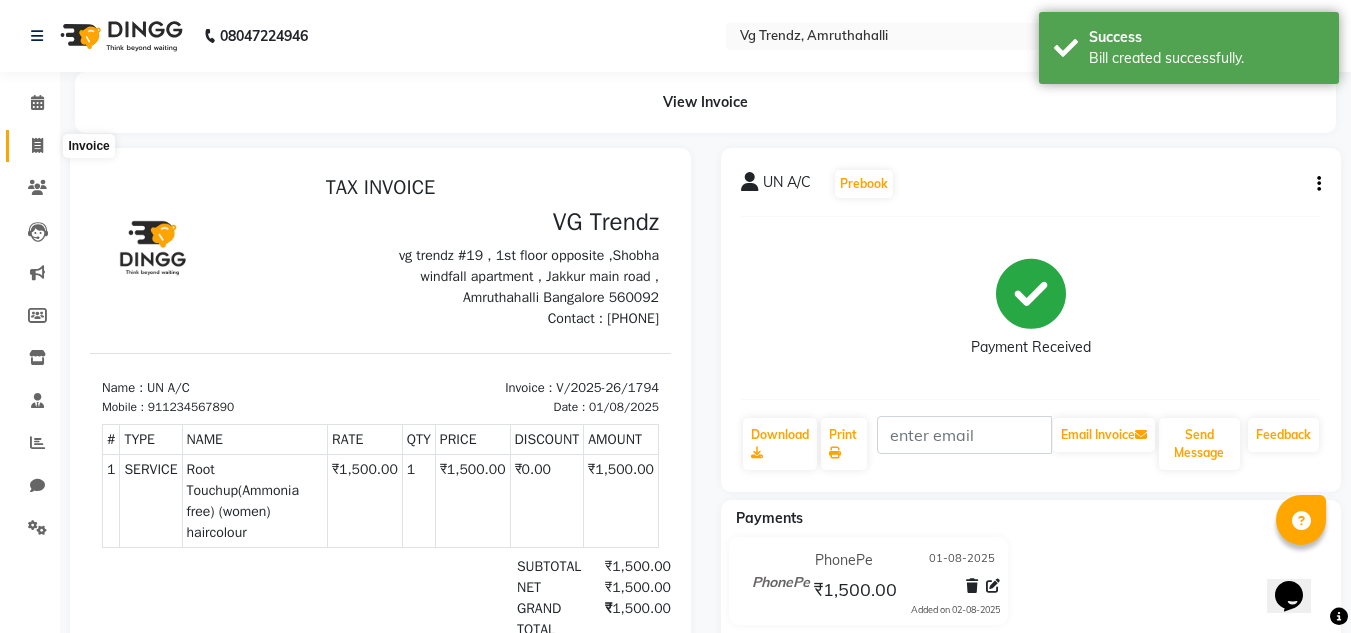 click 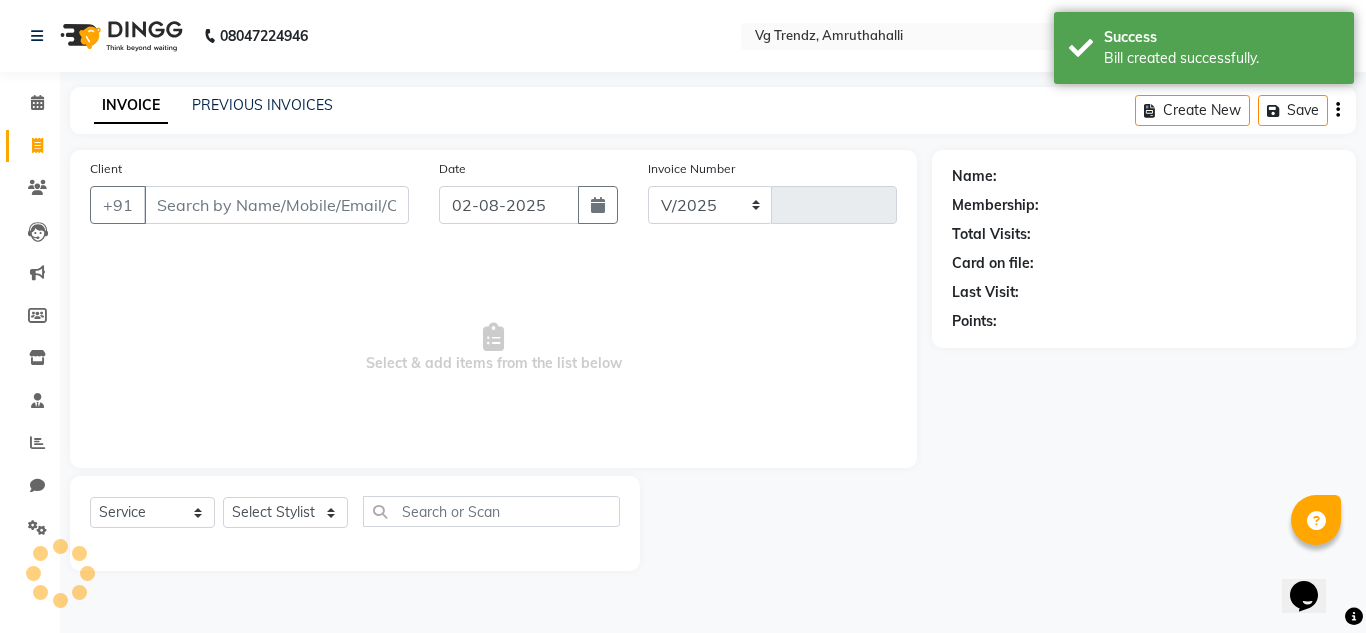 select on "5536" 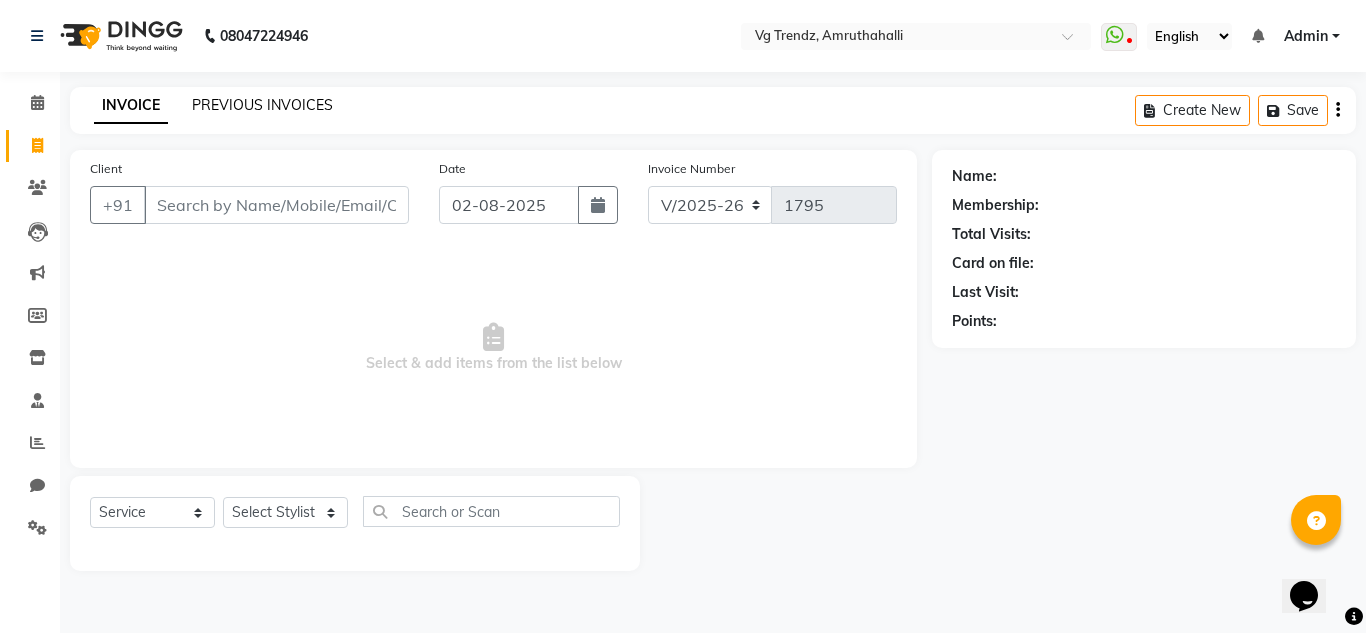 click on "PREVIOUS INVOICES" 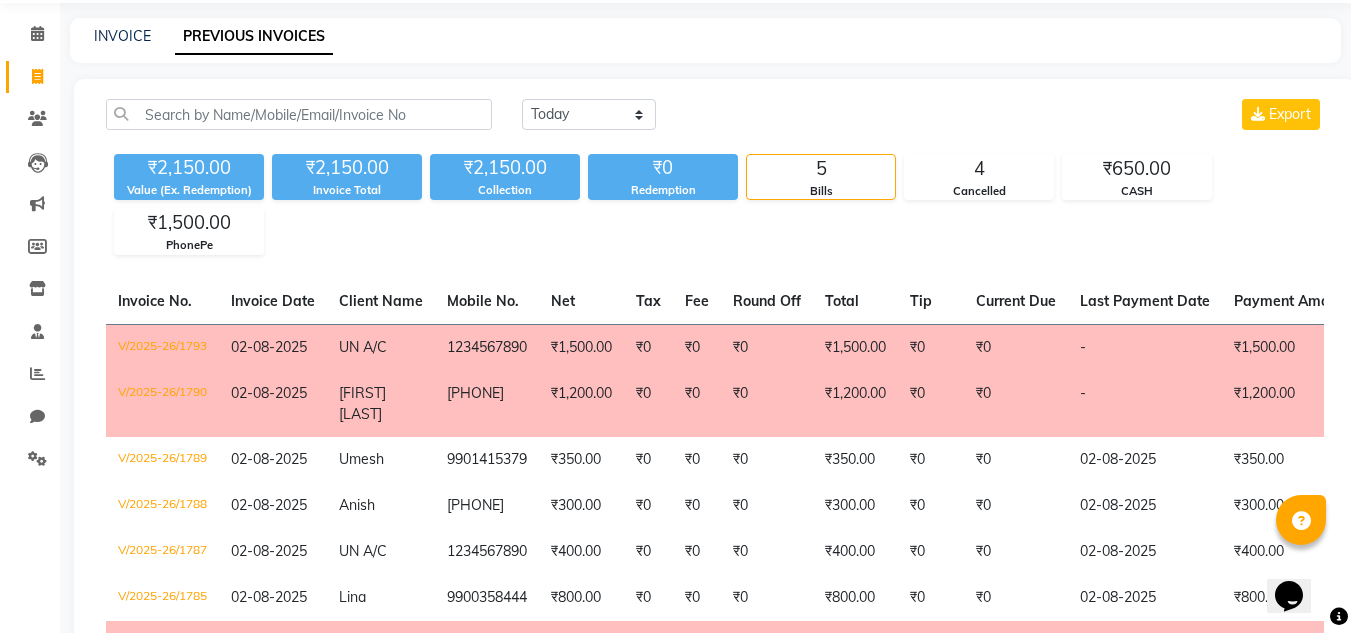 scroll, scrollTop: 67, scrollLeft: 0, axis: vertical 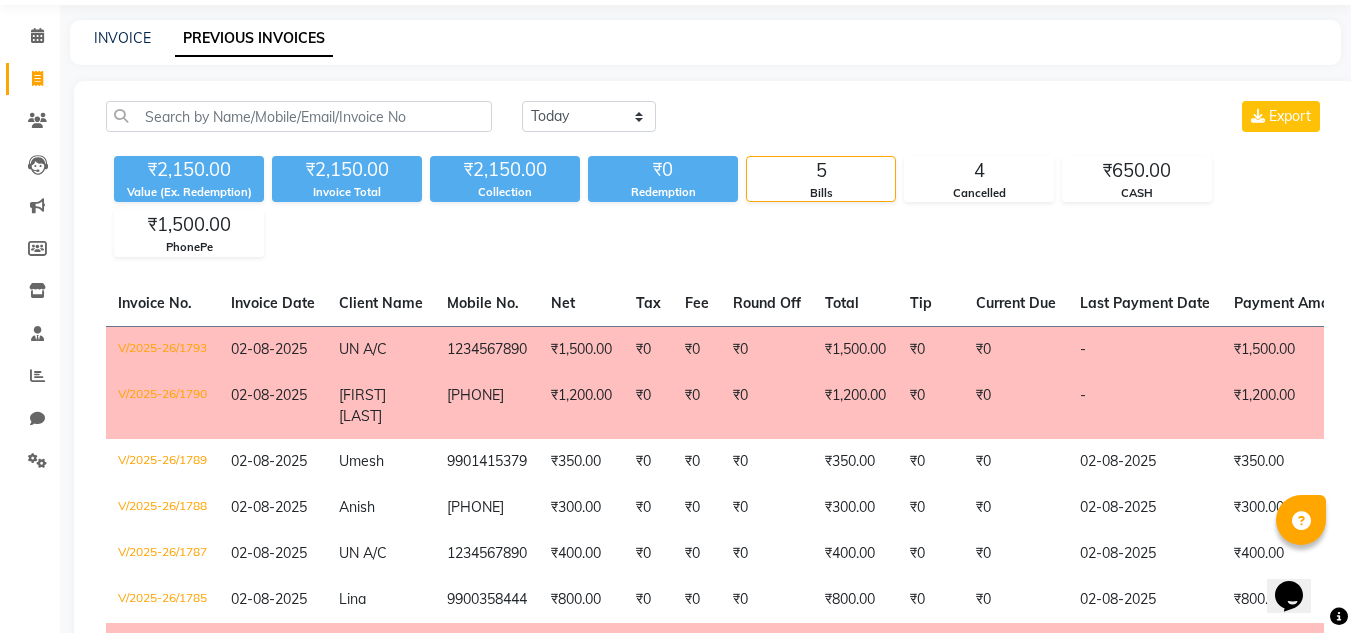 click on "INVOICE PREVIOUS INVOICES" 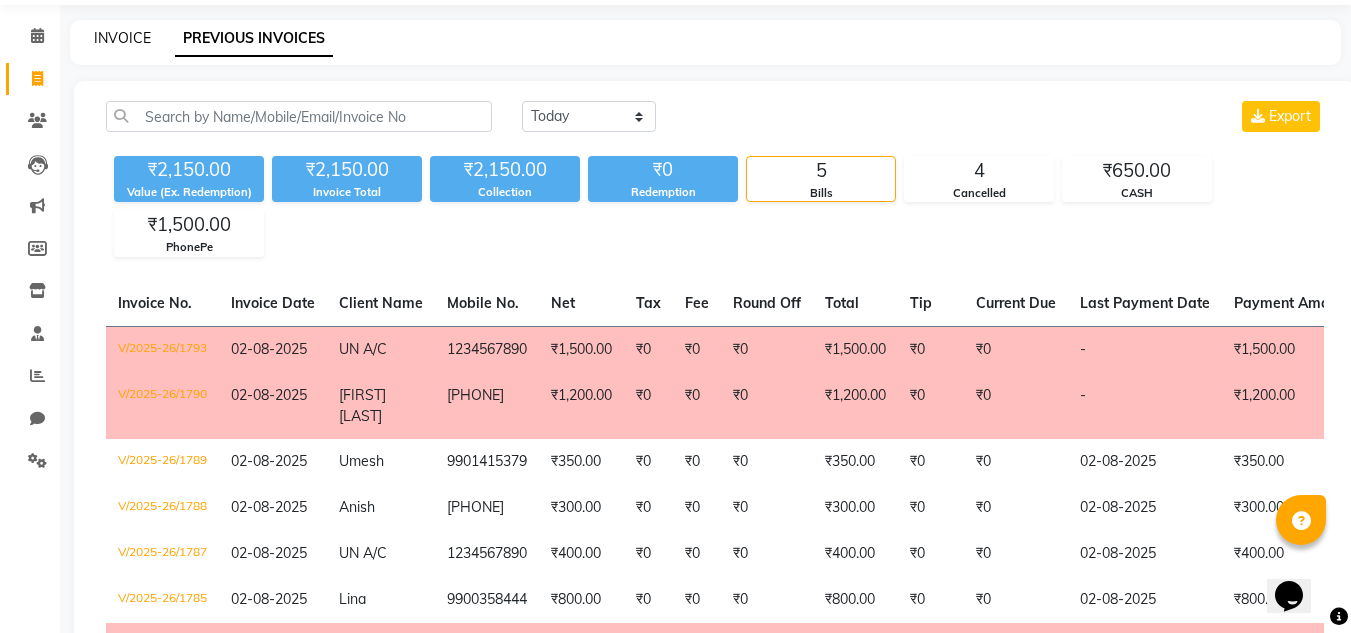 click on "INVOICE" 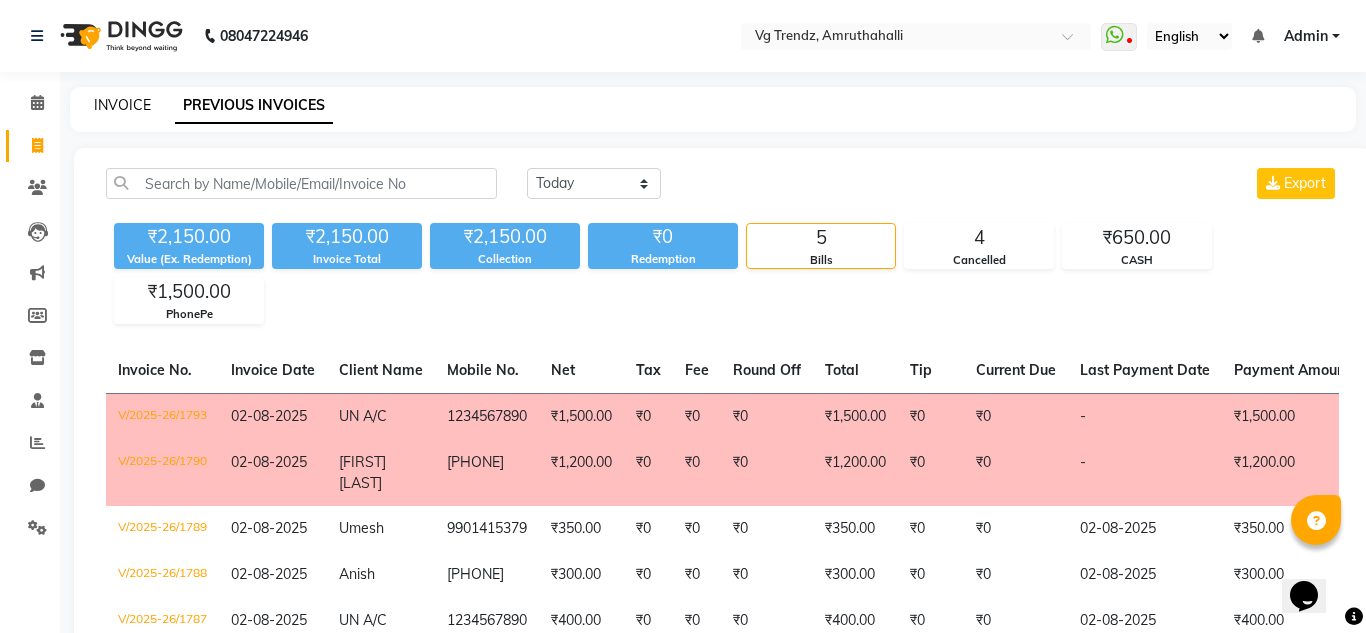 select on "service" 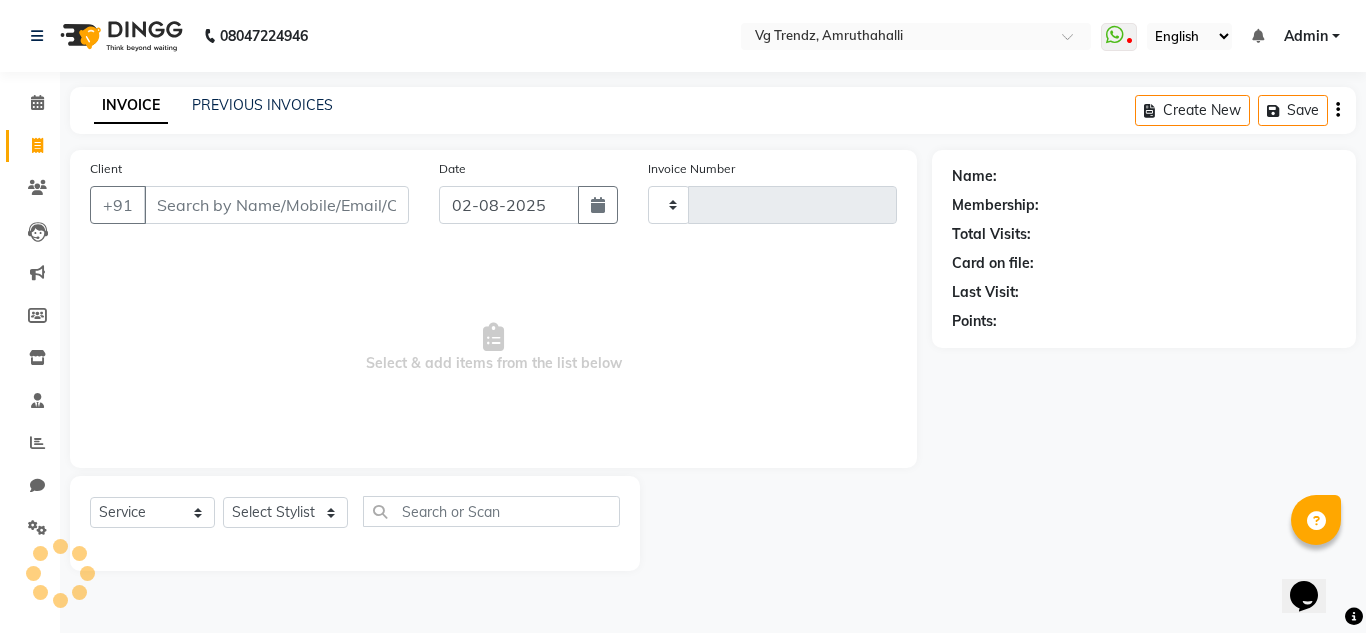 type on "1795" 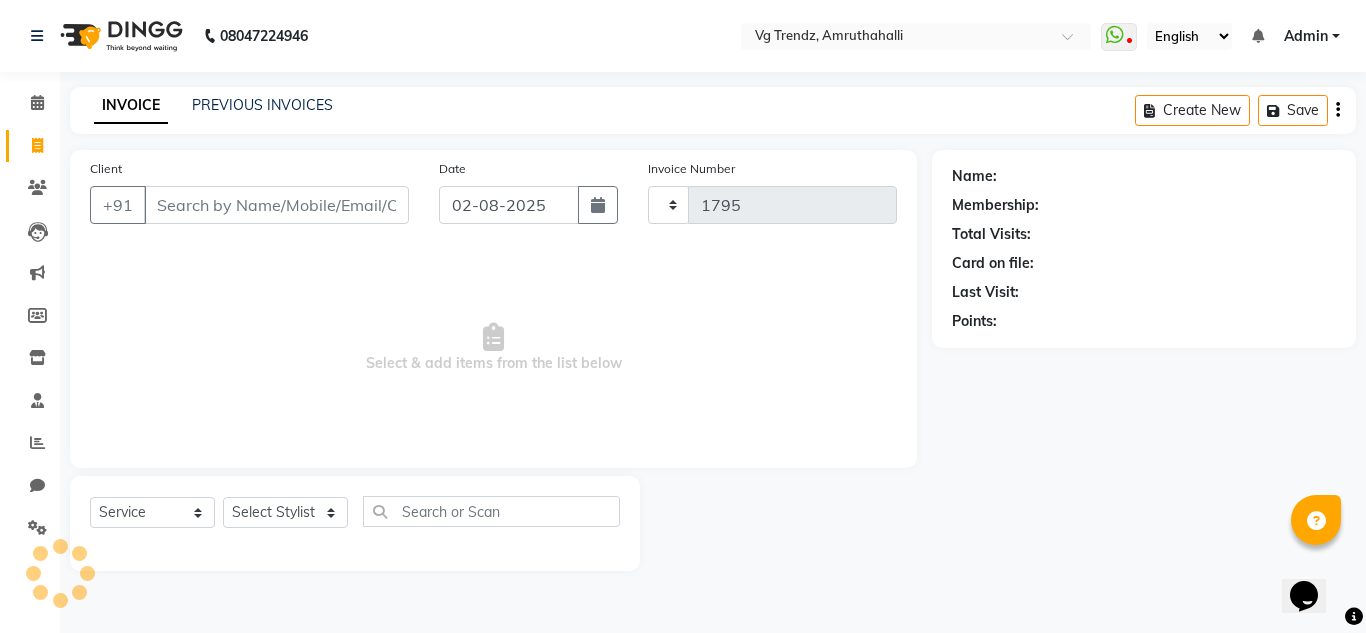 select on "5536" 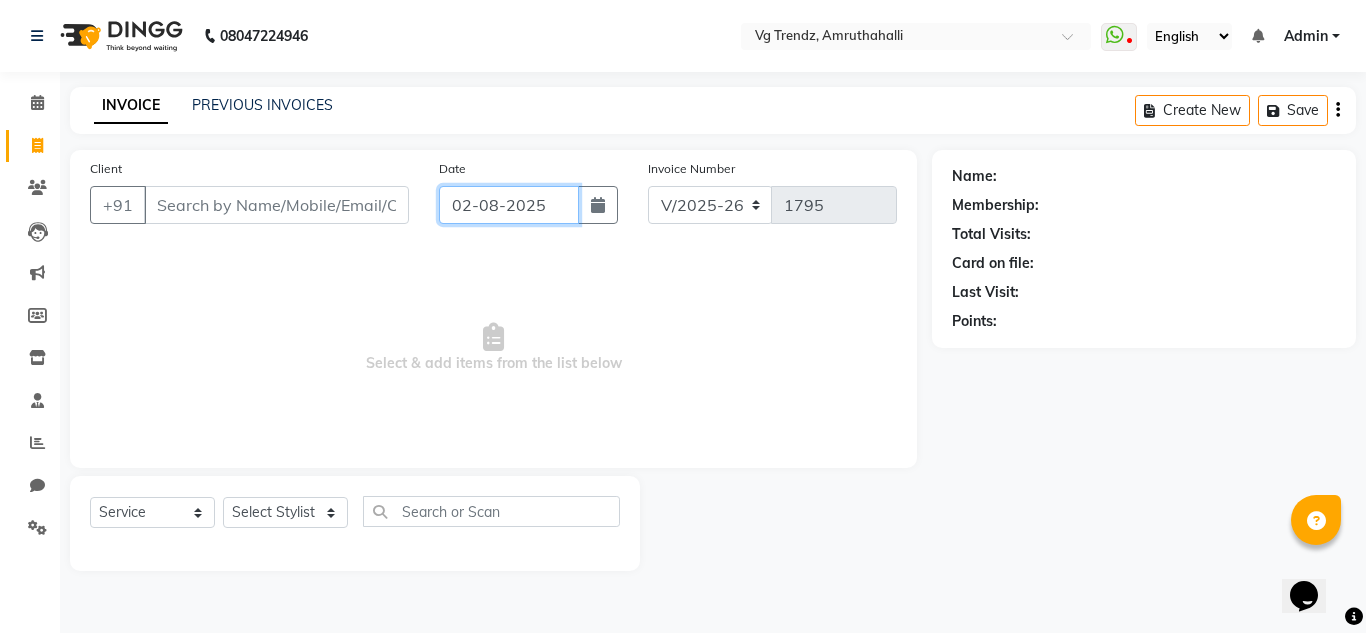 click on "02-08-2025" 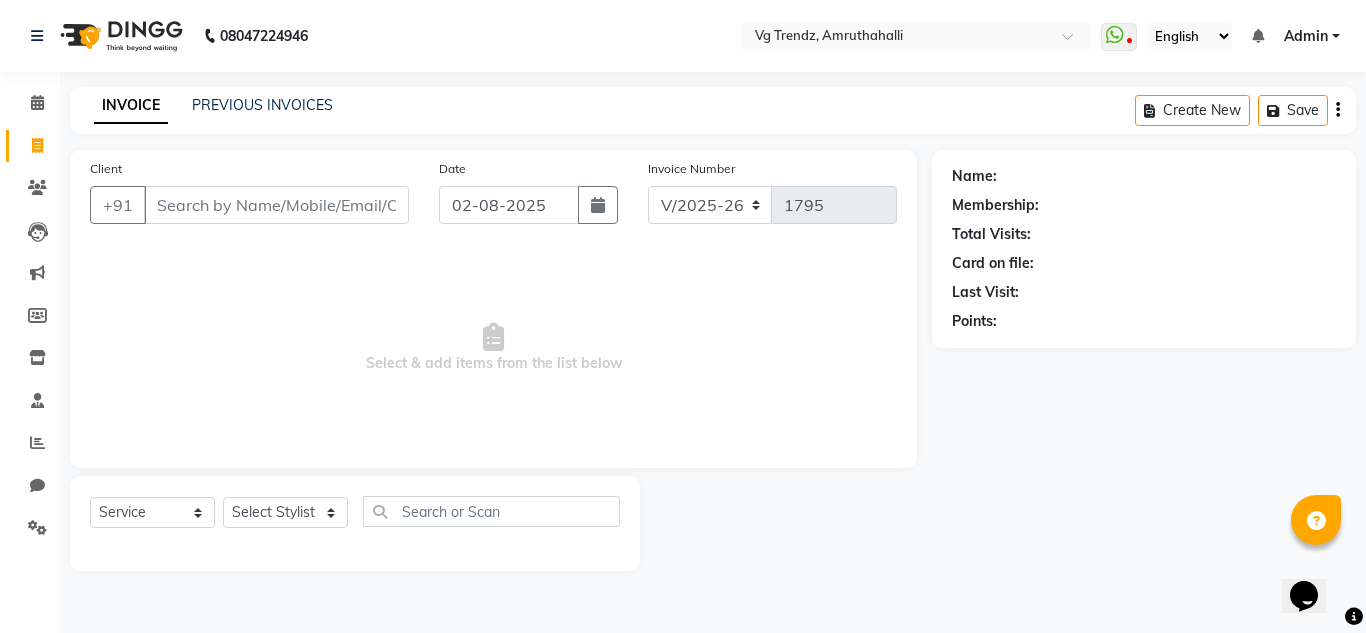 select on "8" 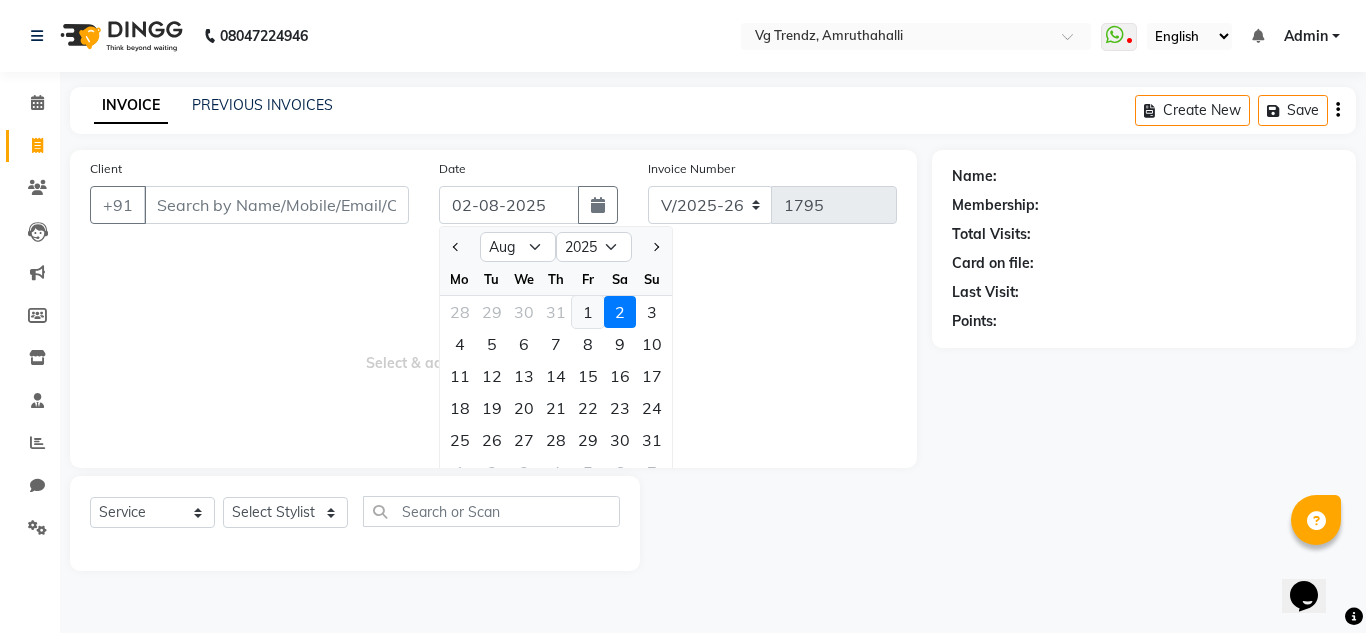 click on "1" 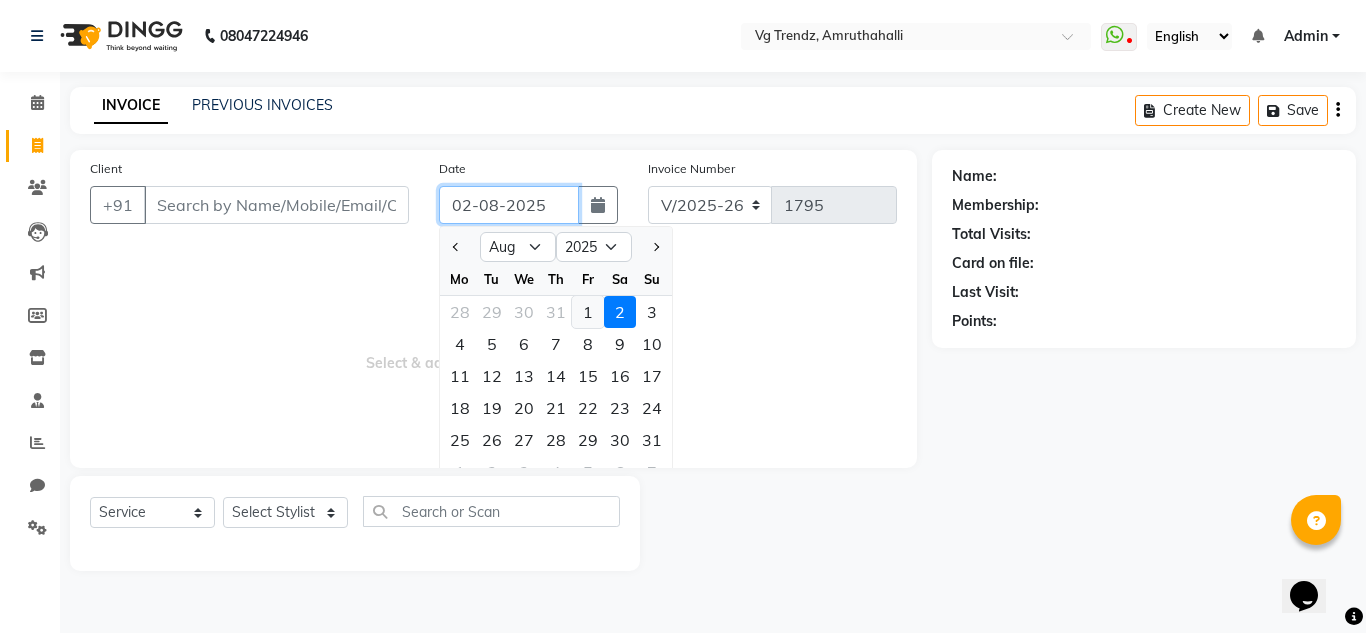 type on "01-08-2025" 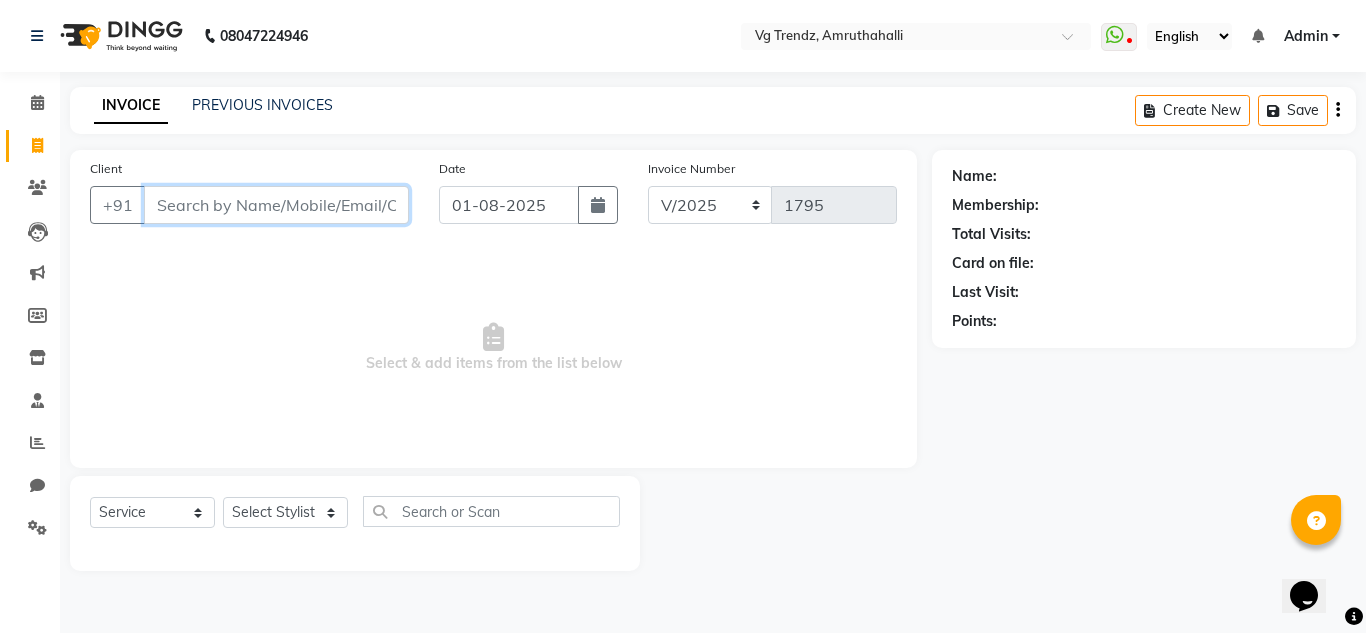 click on "Client" at bounding box center [276, 205] 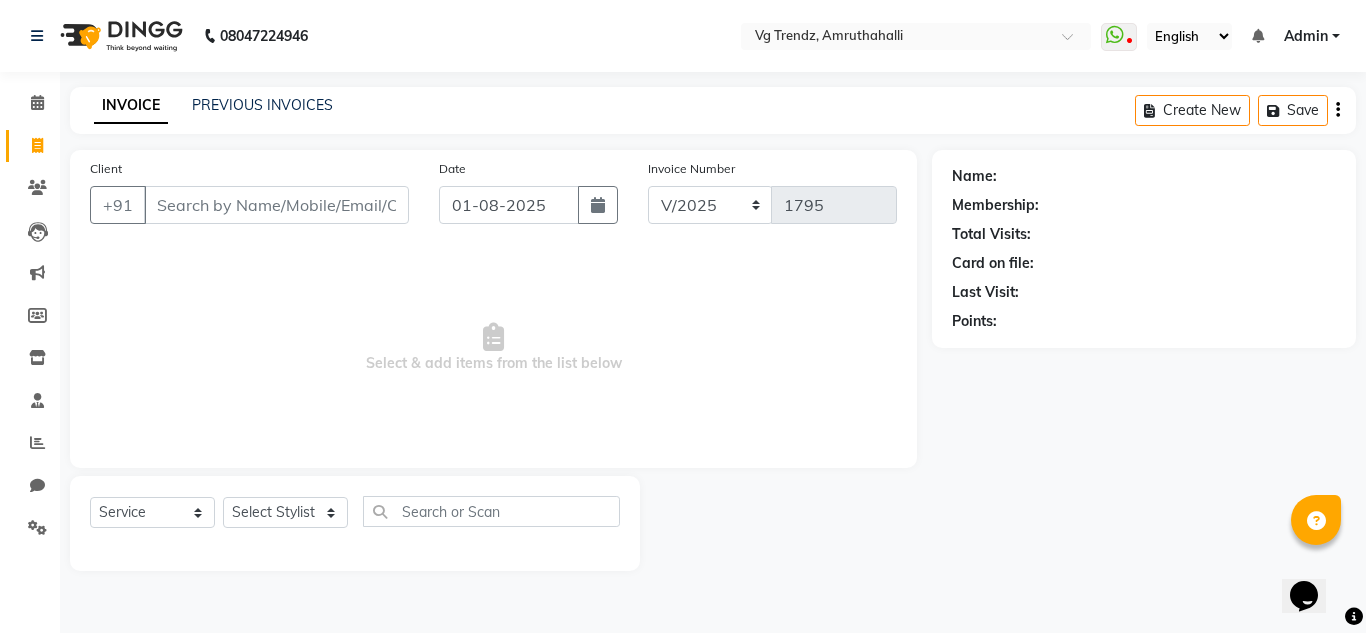 click on "VG Trendz, [CITY]  WhatsApp Status  ✕ Status:  Disconnected Recent Service Activity: 01-01-1970     05:30 AM [PHONE] Whatsapp Settings English ENGLISH Español العربية मराठी हिंदी ગુજરાતી தமிழ் 中文 Notifications nothing to show Admin Manage Profile Change Password Sign out  Version:3.15.11  ☀ VG Trendz, [CITY]  Calendar  Invoice  Clients  Leads   Marketing  Members  Inventory  Staff  Reports  Chat  Settings Completed InProgress Upcoming Dropped Tentative Check-In Confirm Bookings Generate Report Segments Page Builder INVOICE PREVIOUS INVOICES Create New   Save  Client +91 Date 01-08-2025 Invoice Number V/2025 V/2025-26 1795  Select & add items from the list below  Select  Service  Product  Membership  Package Voucher Prepaid Gift Card  Select Stylist Ashiwini N P Manjitha Chhetri Manjula S Mun Khan Naveen Kumar Rangashamaiah salon number Sandeep Sharma Shannu Sridevi Vanitha v Name: Membership:" at bounding box center [683, 316] 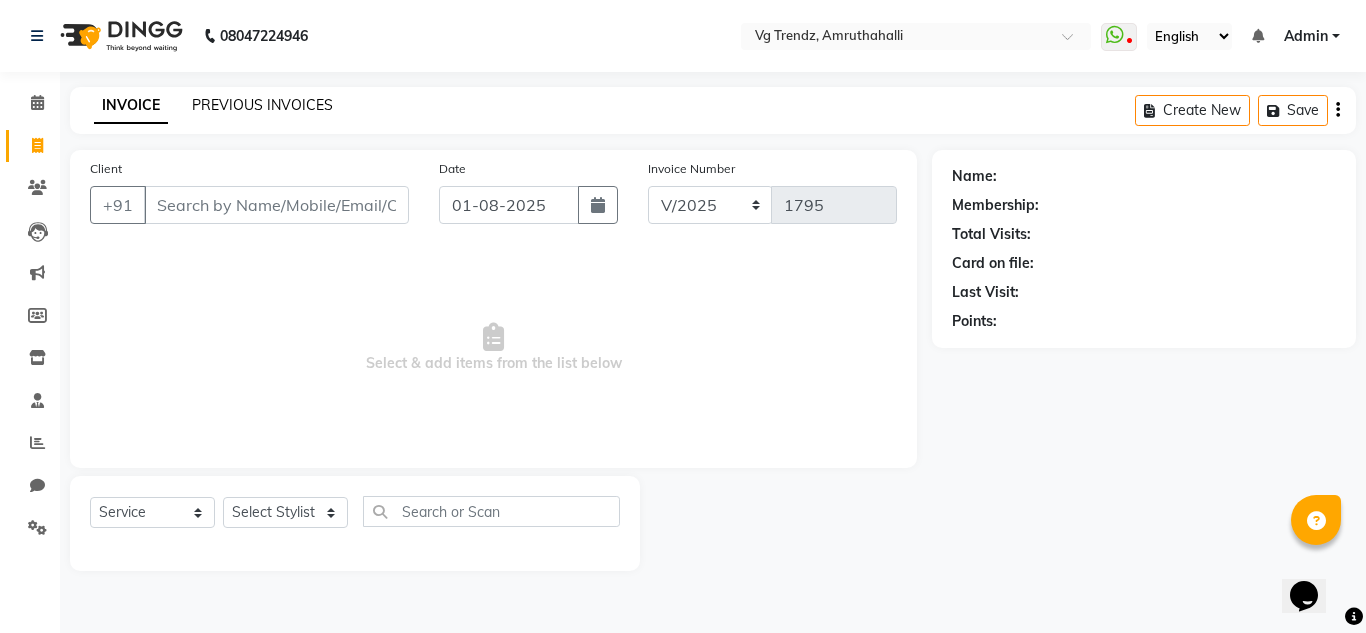 click on "PREVIOUS INVOICES" 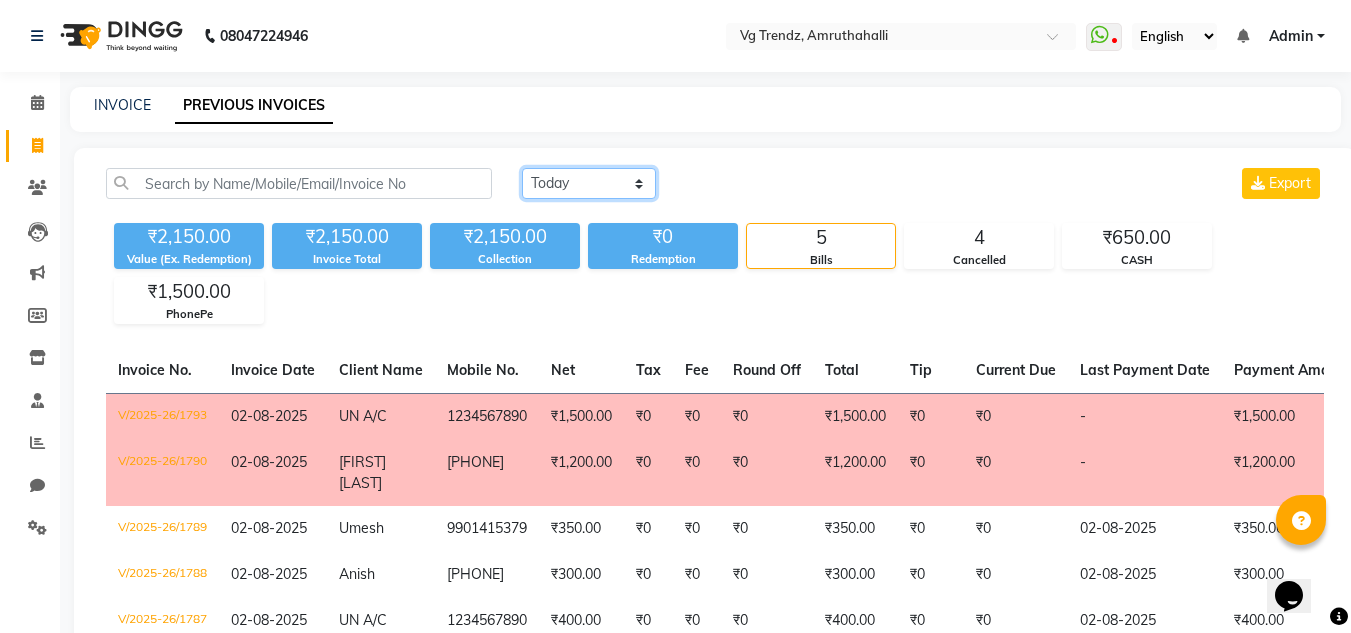 click on "Today Yesterday Custom Range" 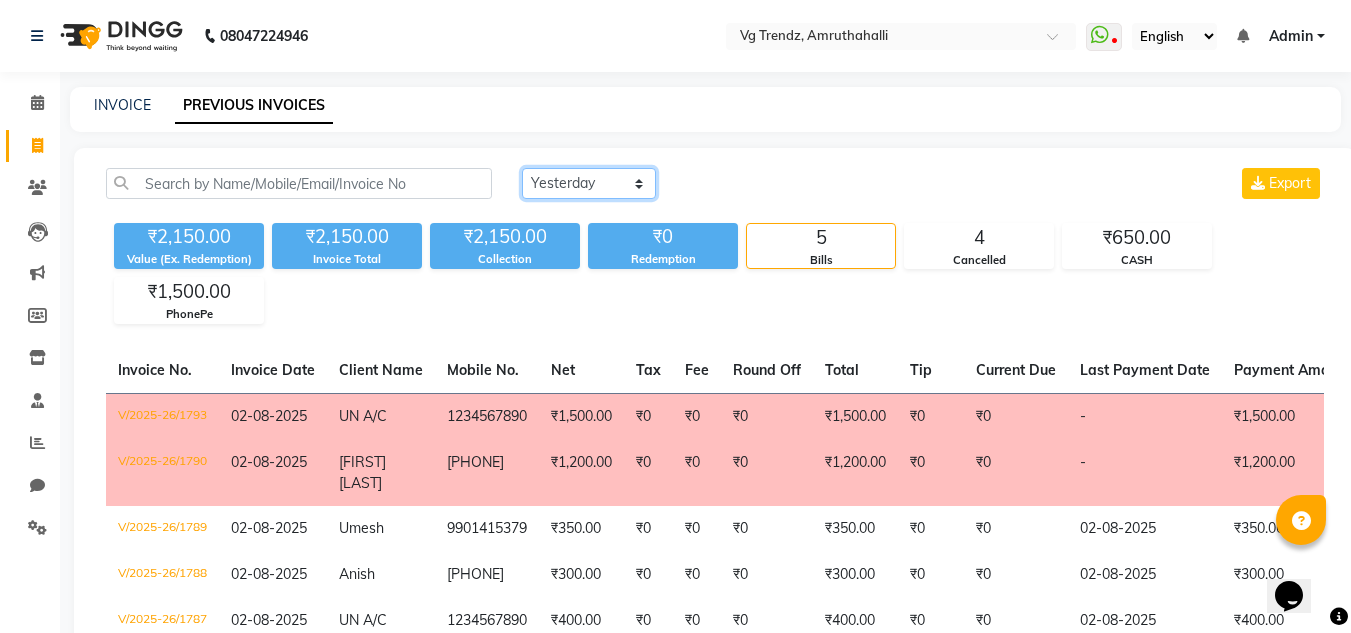 click on "Today Yesterday Custom Range" 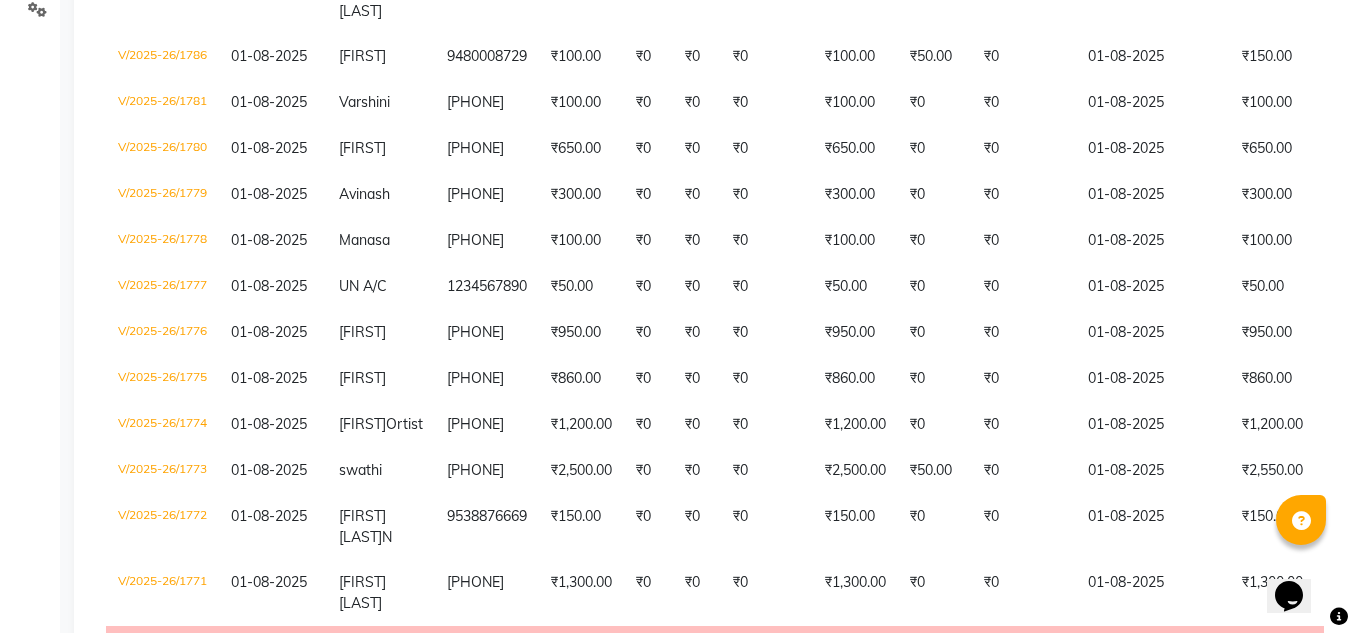 scroll, scrollTop: 539, scrollLeft: 0, axis: vertical 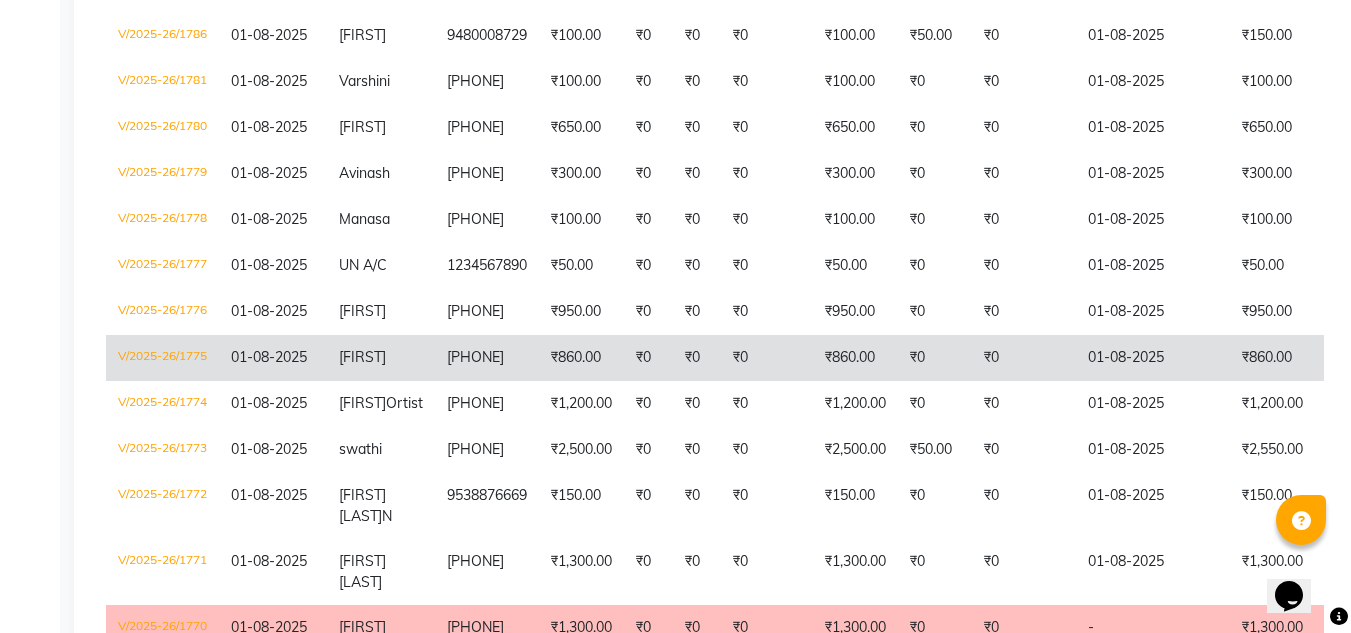 click on "₹860.00" 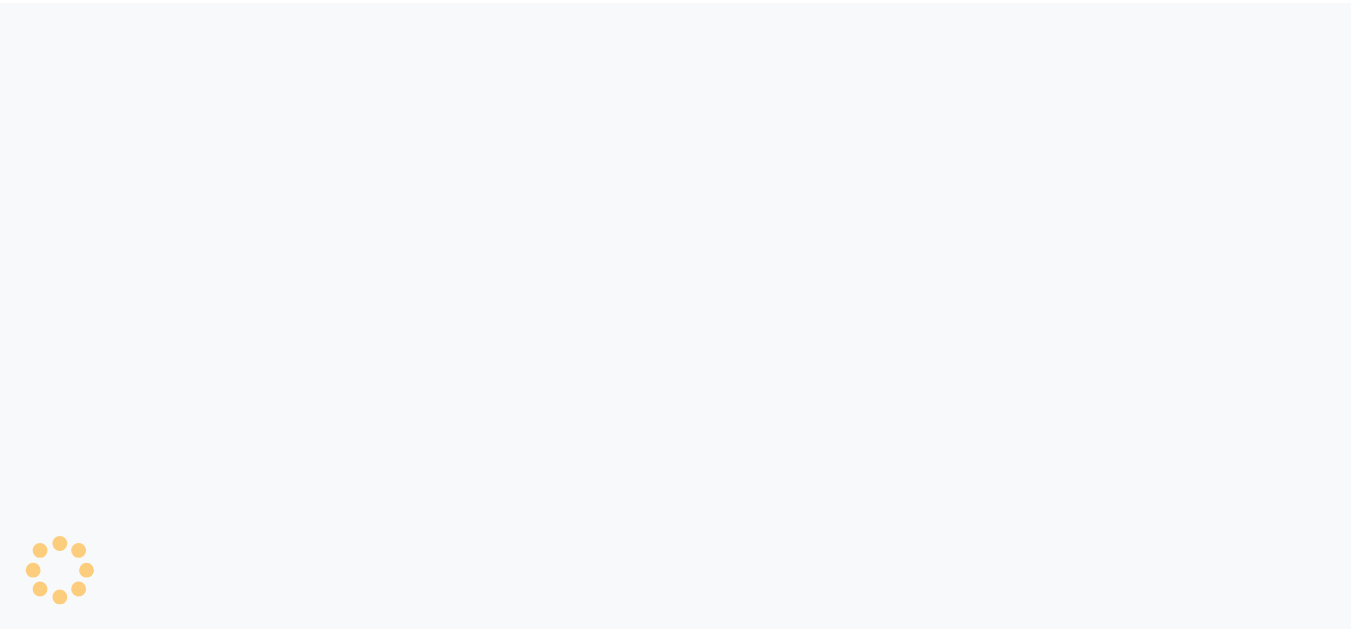 scroll, scrollTop: 0, scrollLeft: 0, axis: both 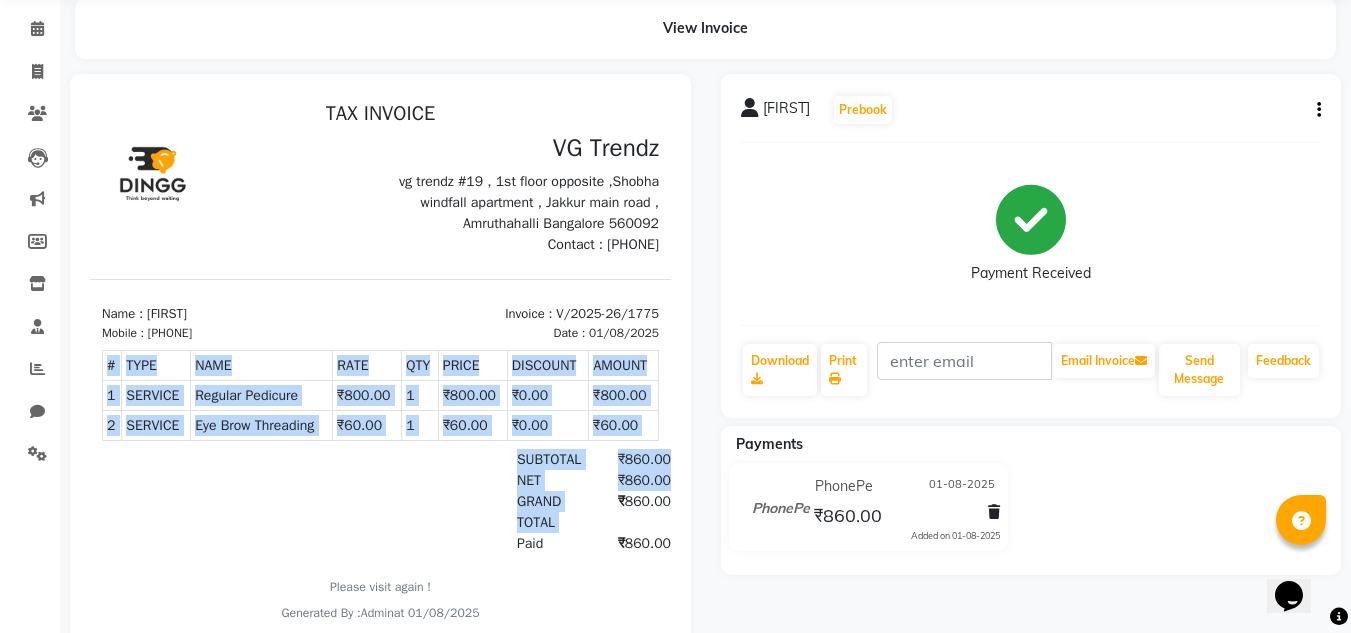 click on "TAX INVOICE
VG Trendz
vg trendz #19 , 1st floor opposite ,Shobha windfall apartment , Jakkur main road , Amruthahalli Bangalore 560092
Contact : 9380232068
Mobile : #" at bounding box center (380, 362) 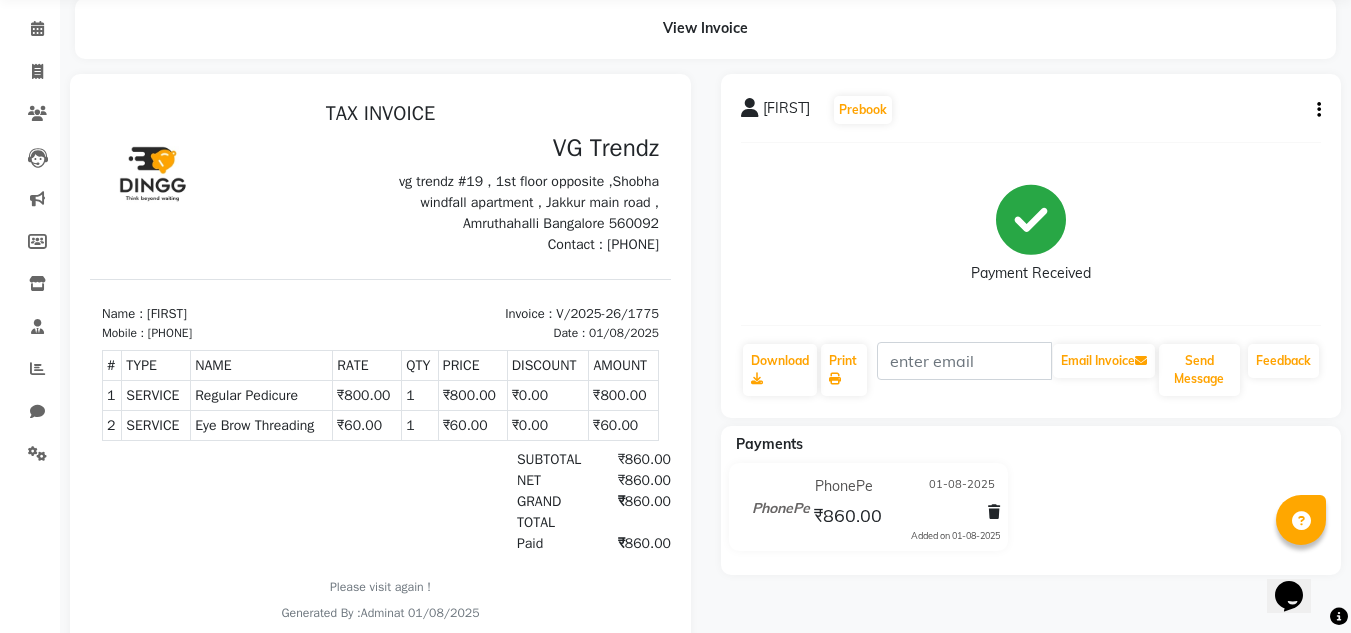 click 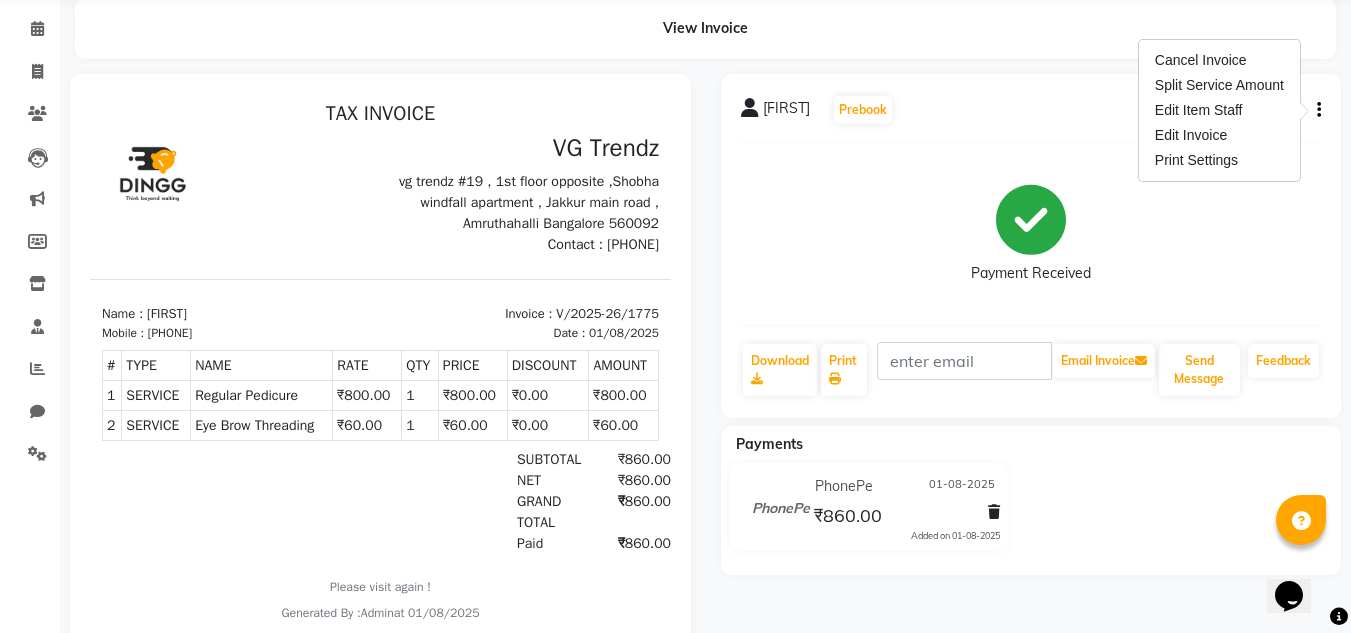click 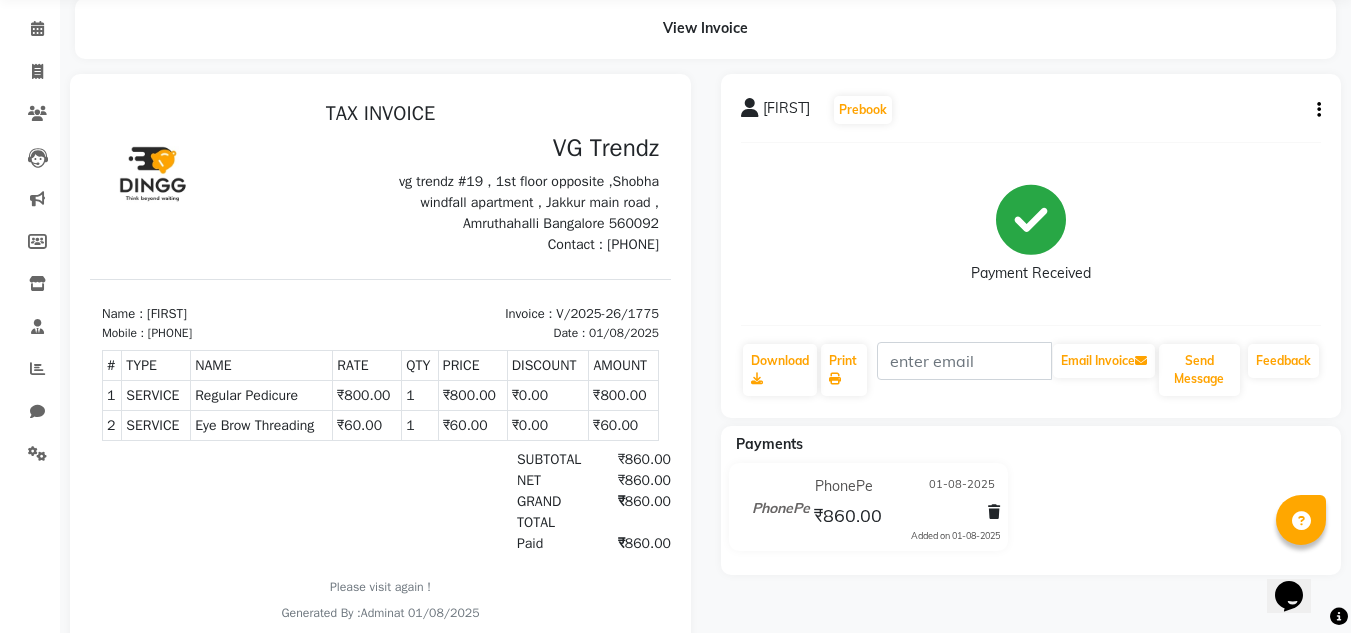 click 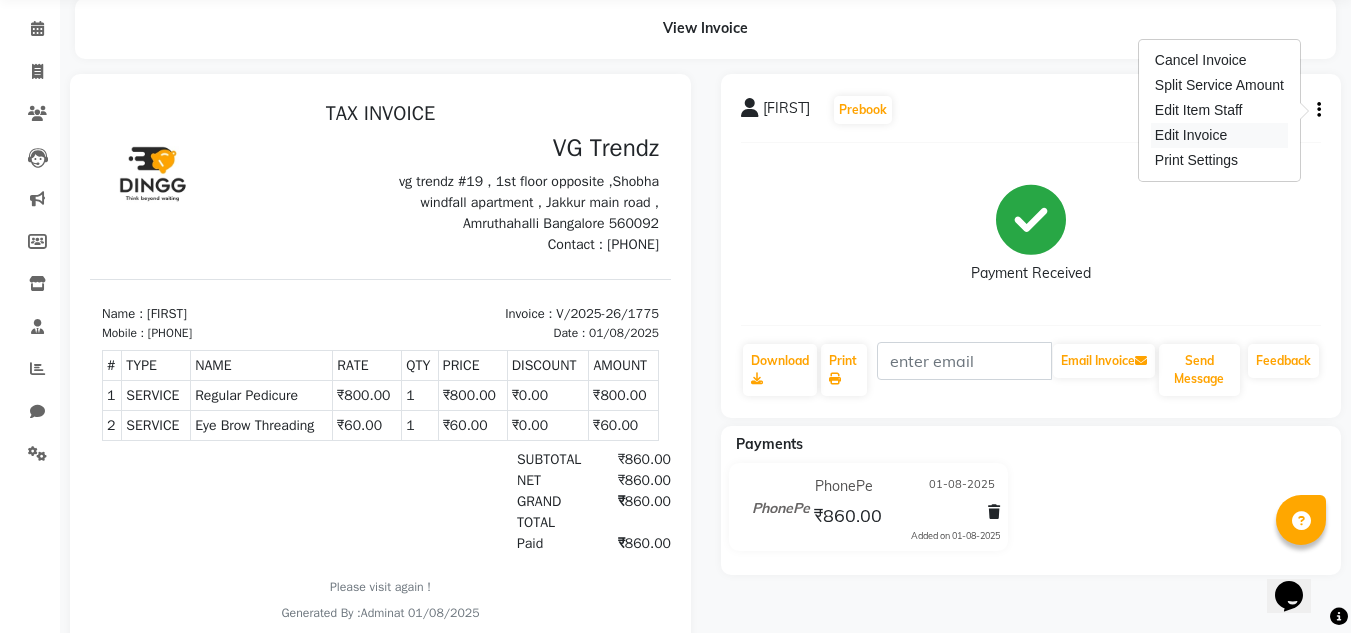 click on "Edit Invoice" at bounding box center (1219, 135) 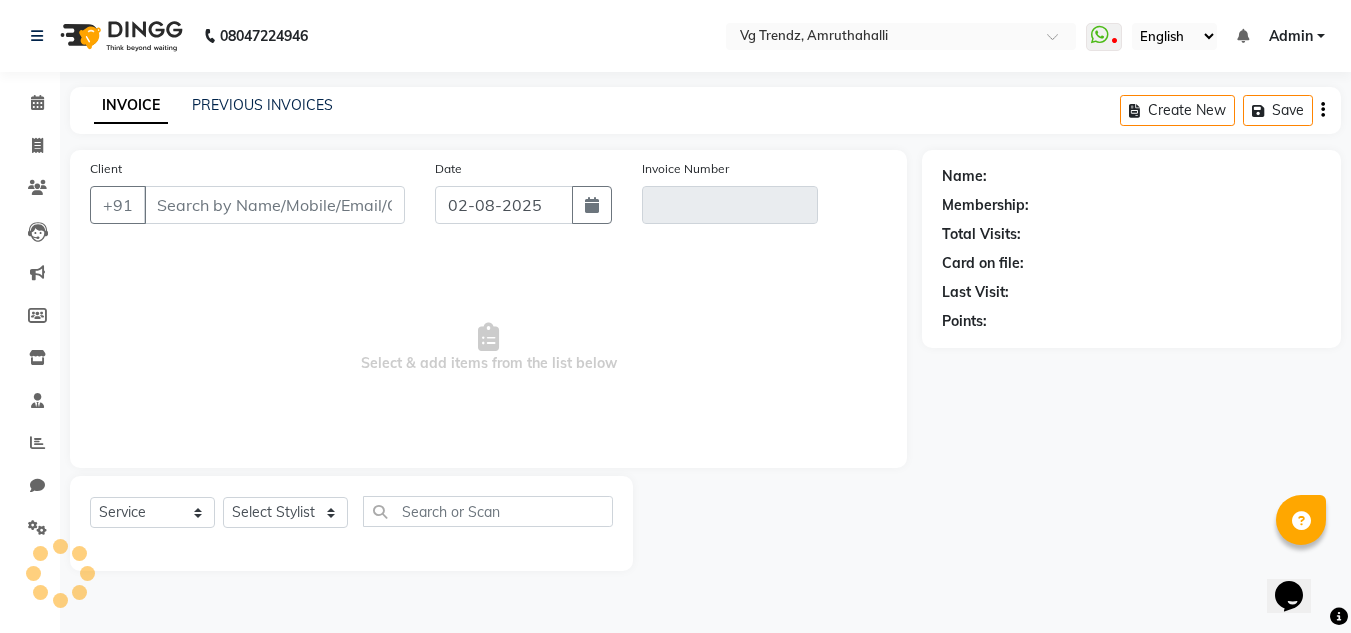 scroll, scrollTop: 0, scrollLeft: 0, axis: both 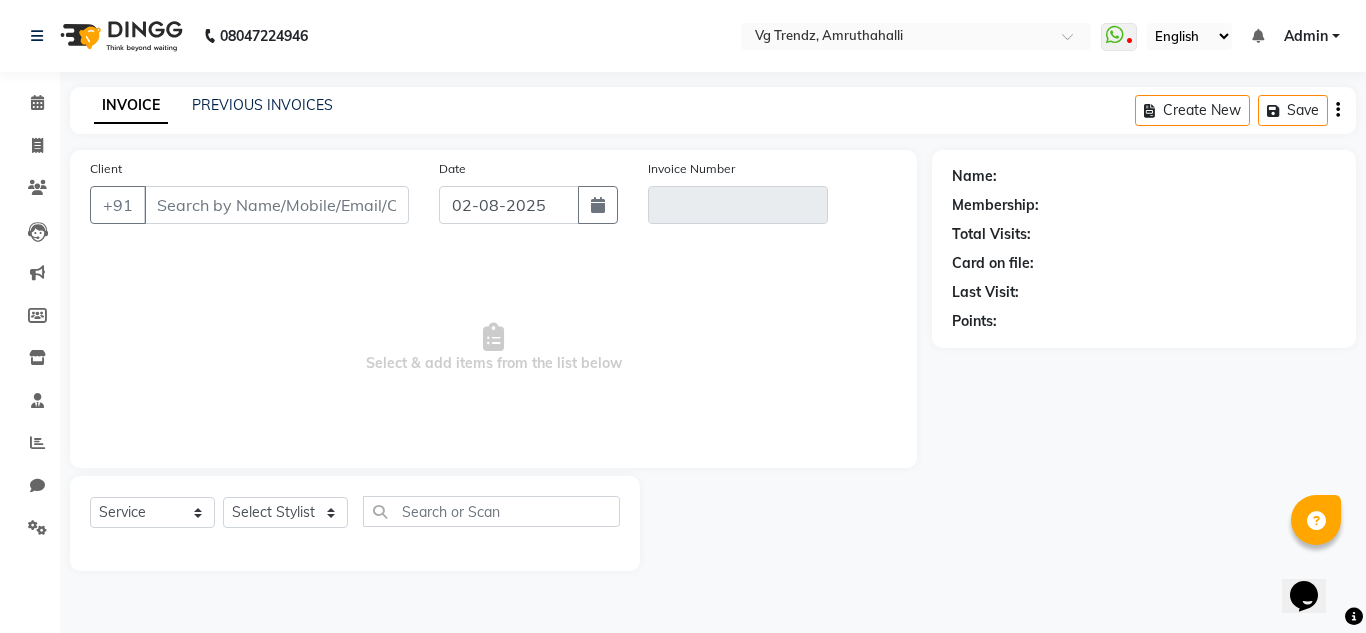 type on "9902188378" 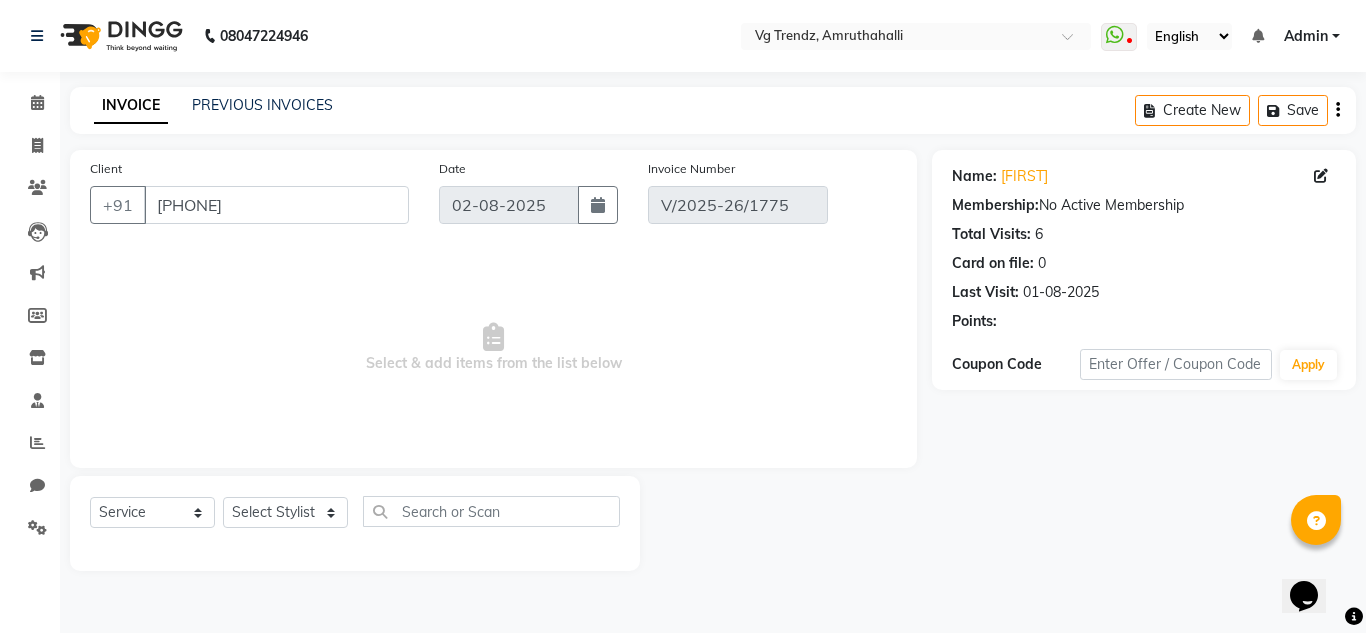 type on "01-08-2025" 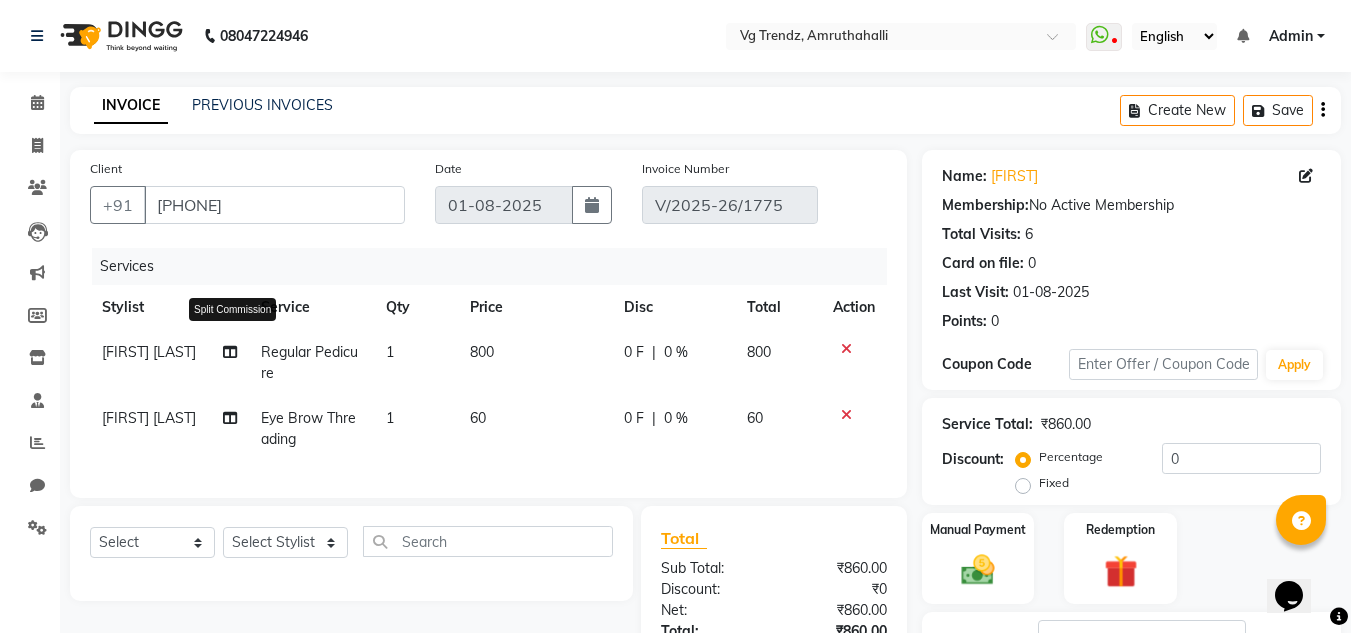 click 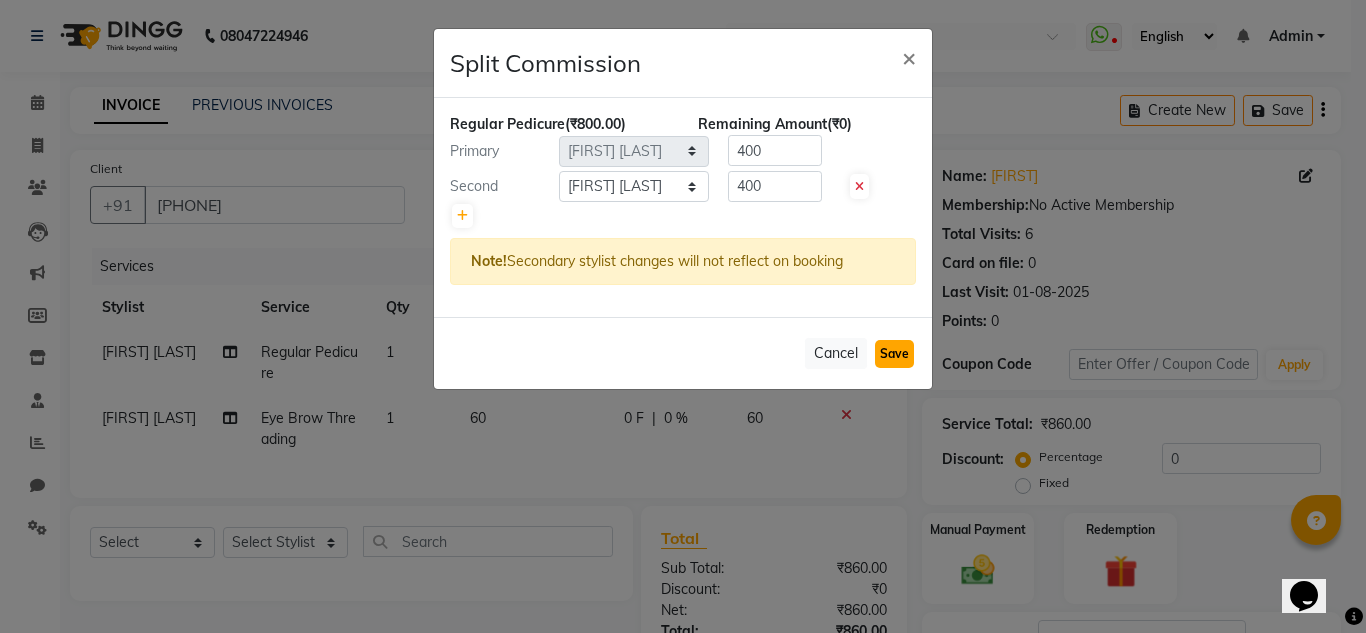 click on "Save" 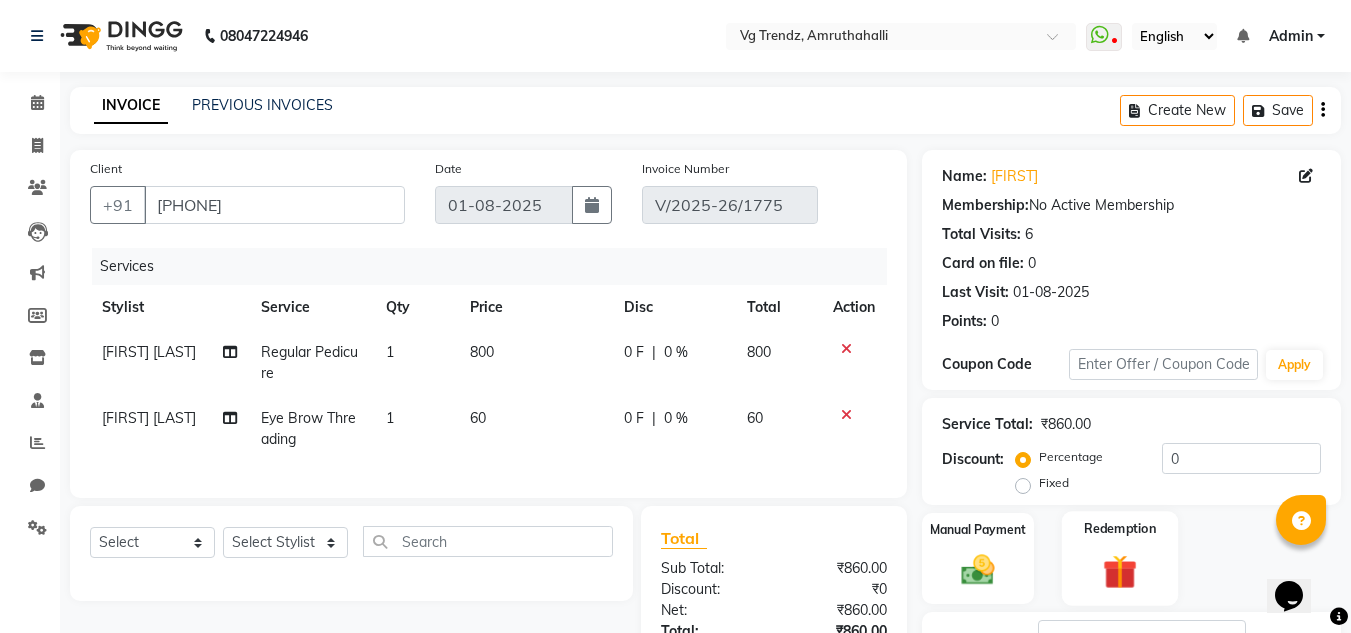 scroll, scrollTop: 212, scrollLeft: 0, axis: vertical 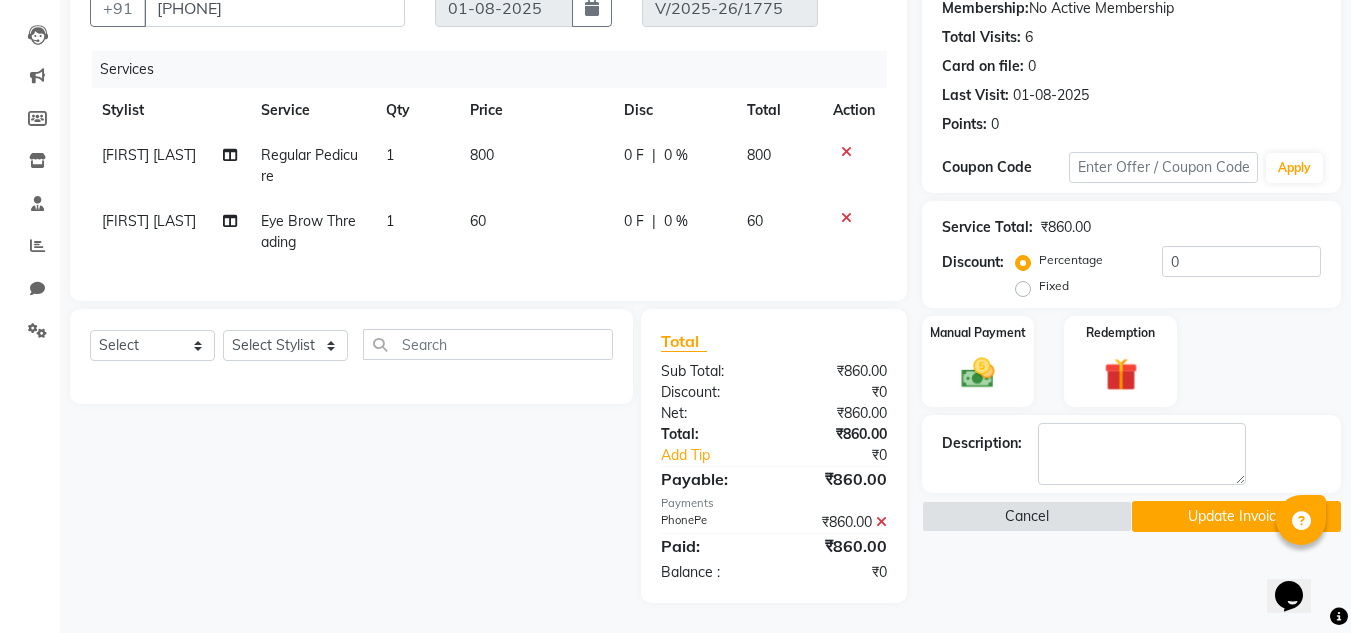 click on "Update Invoice" 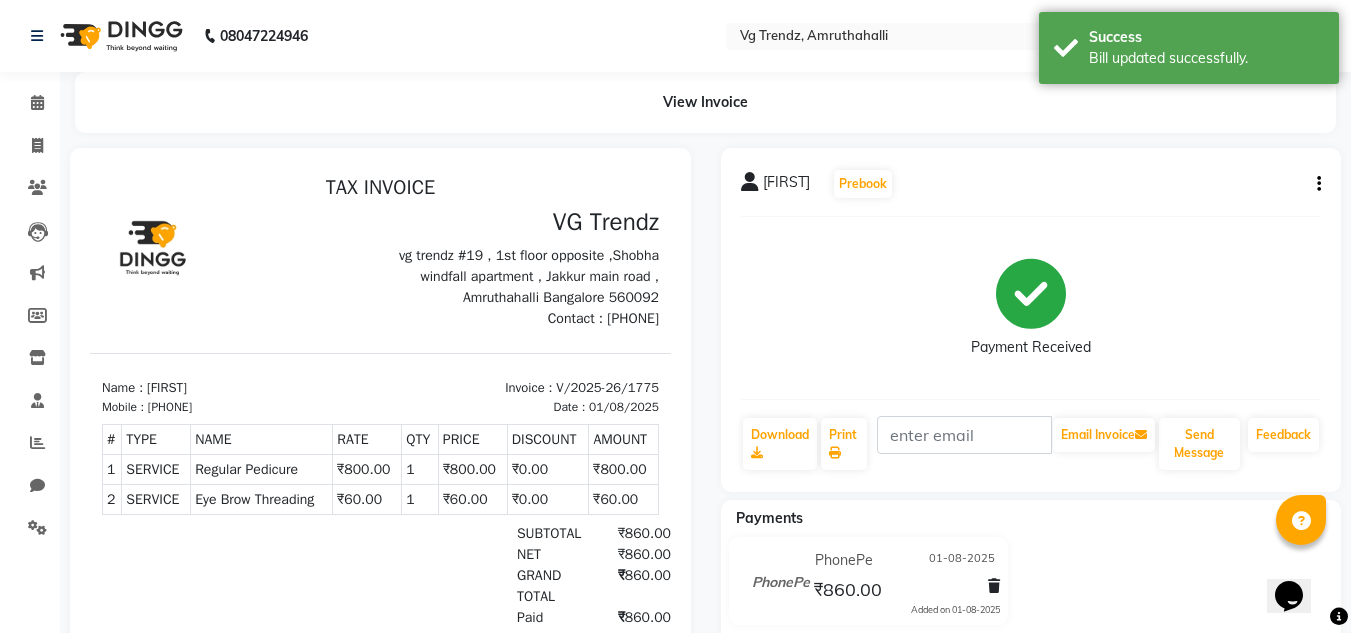 scroll, scrollTop: 0, scrollLeft: 0, axis: both 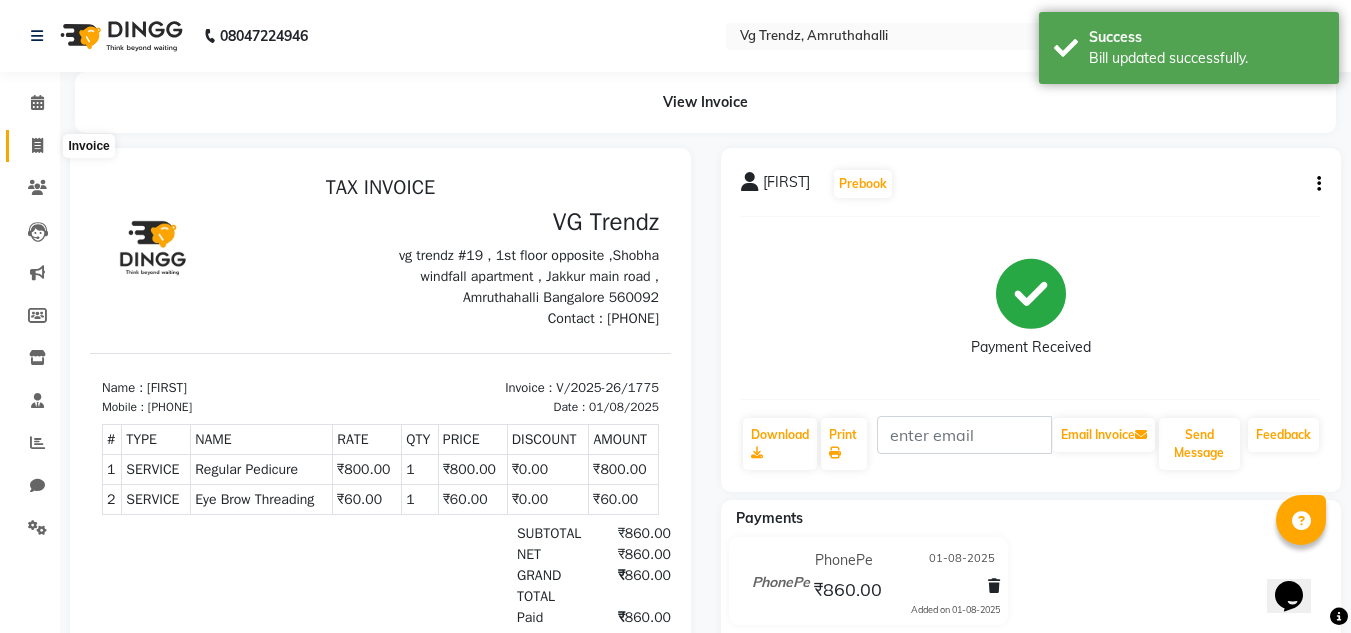 click 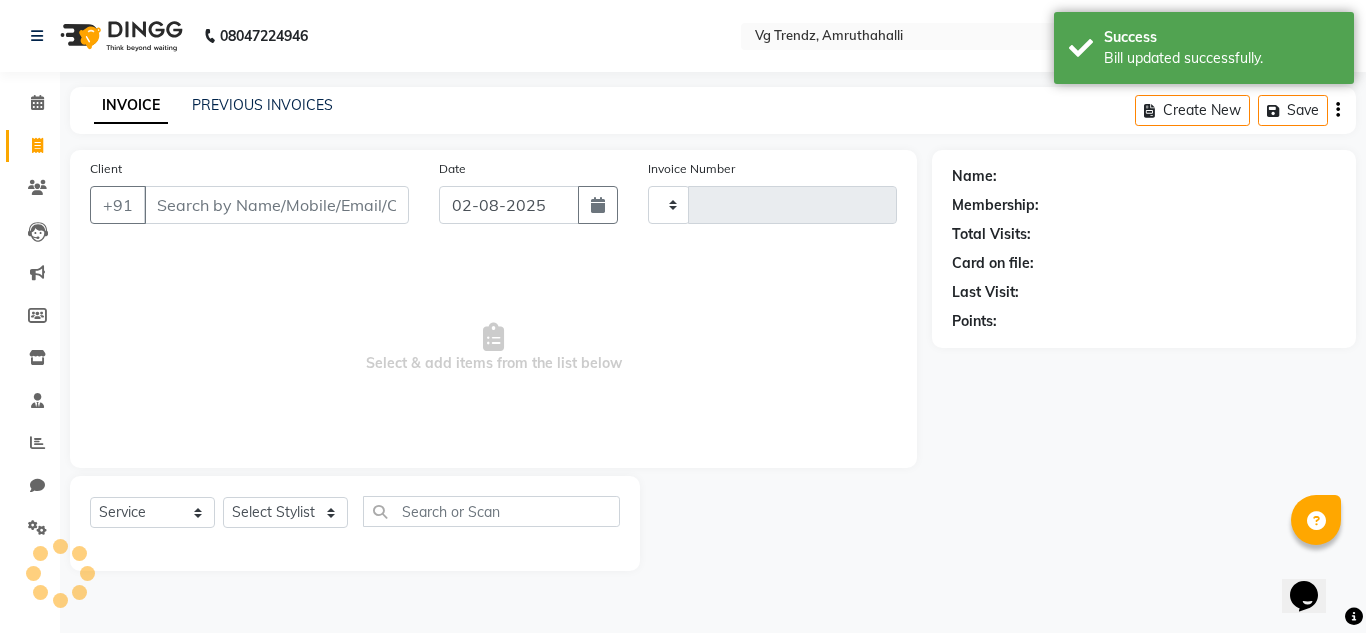 type on "1795" 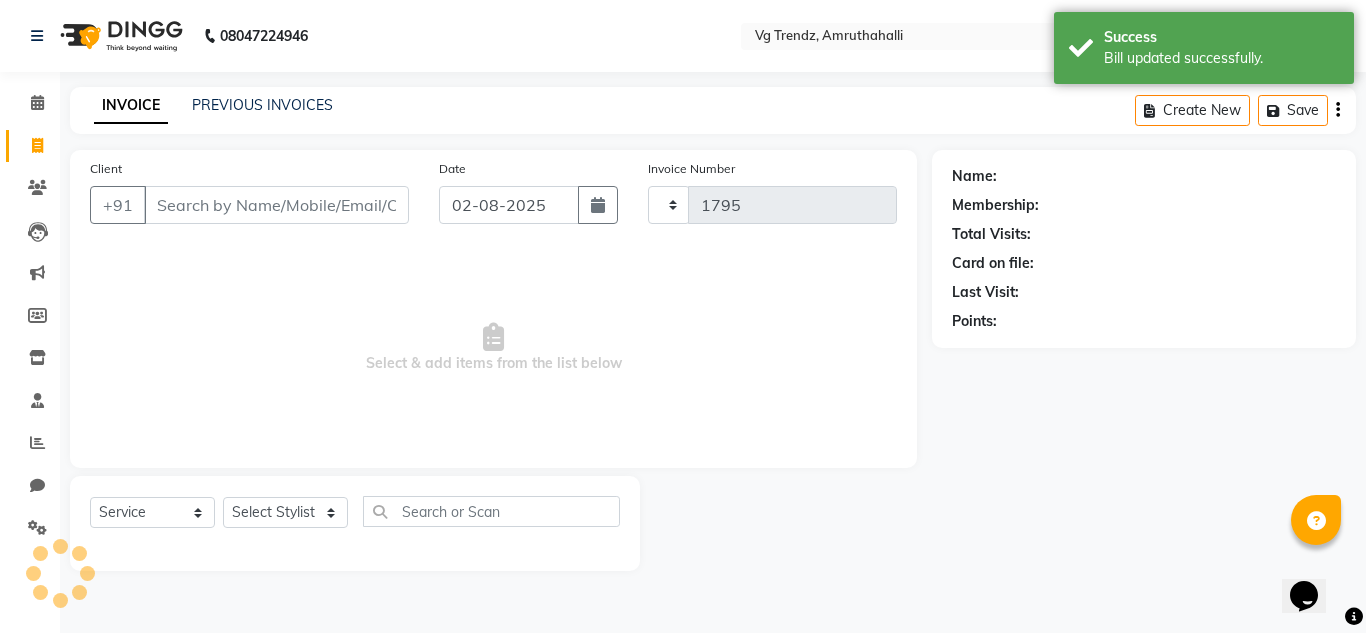 select on "5536" 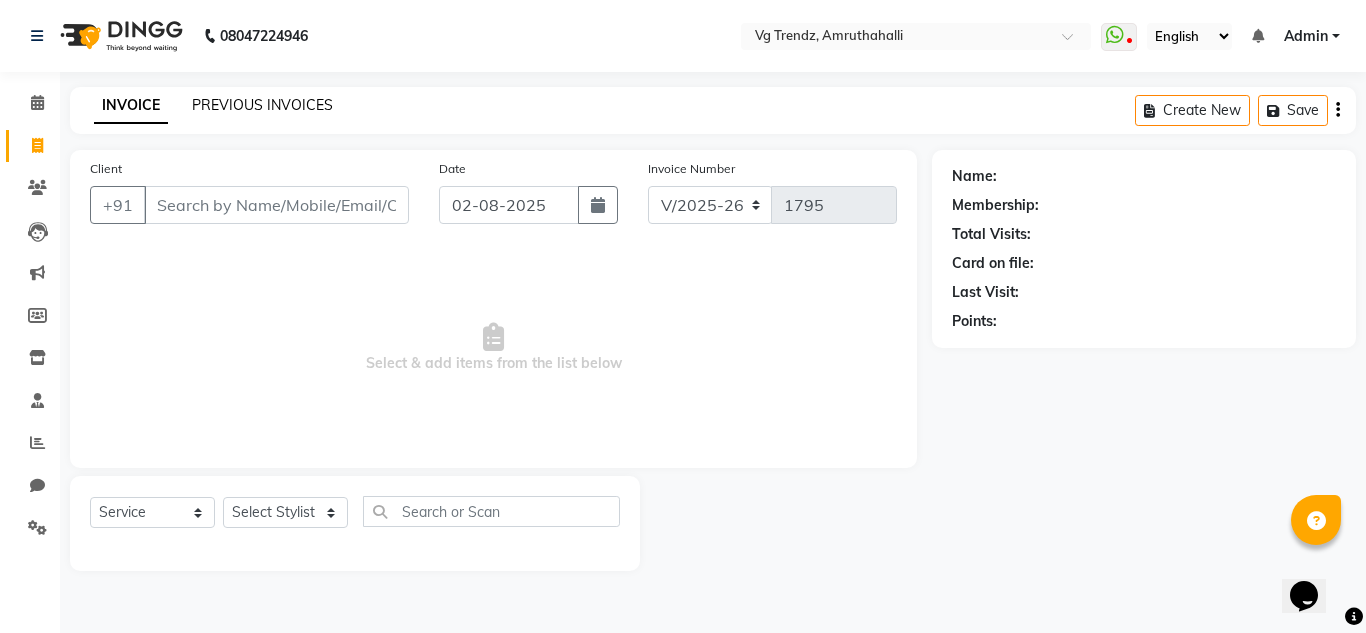 click on "PREVIOUS INVOICES" 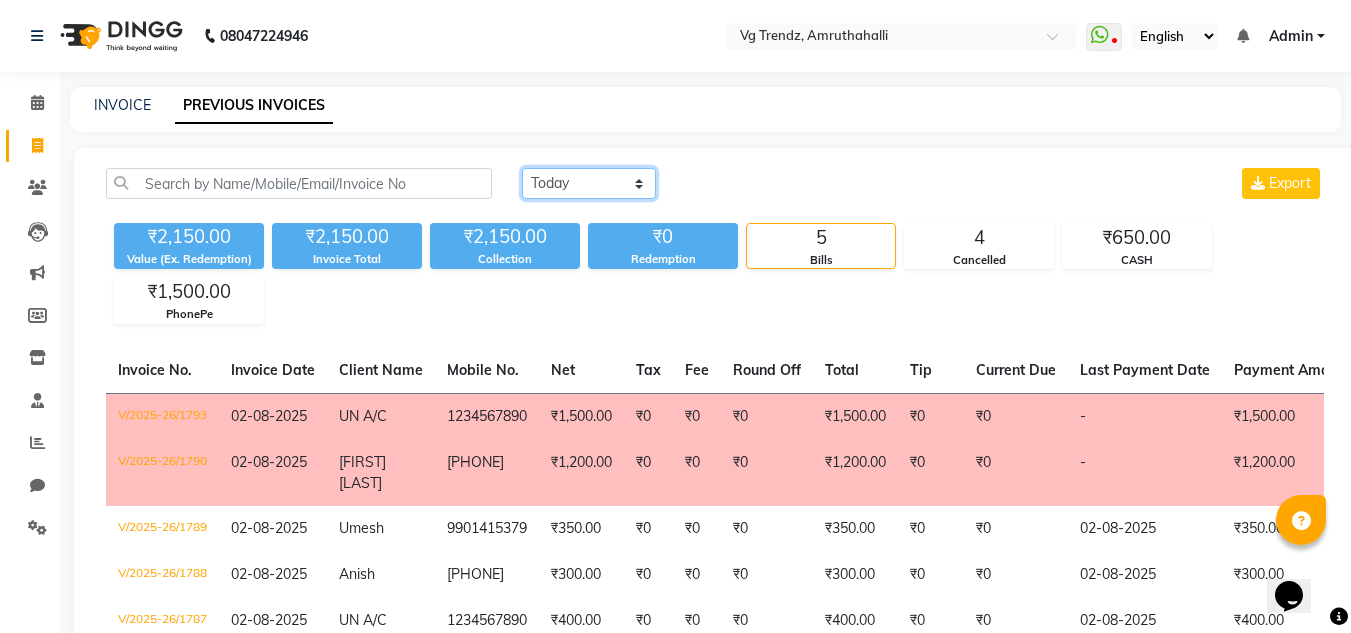 click on "Today Yesterday Custom Range" 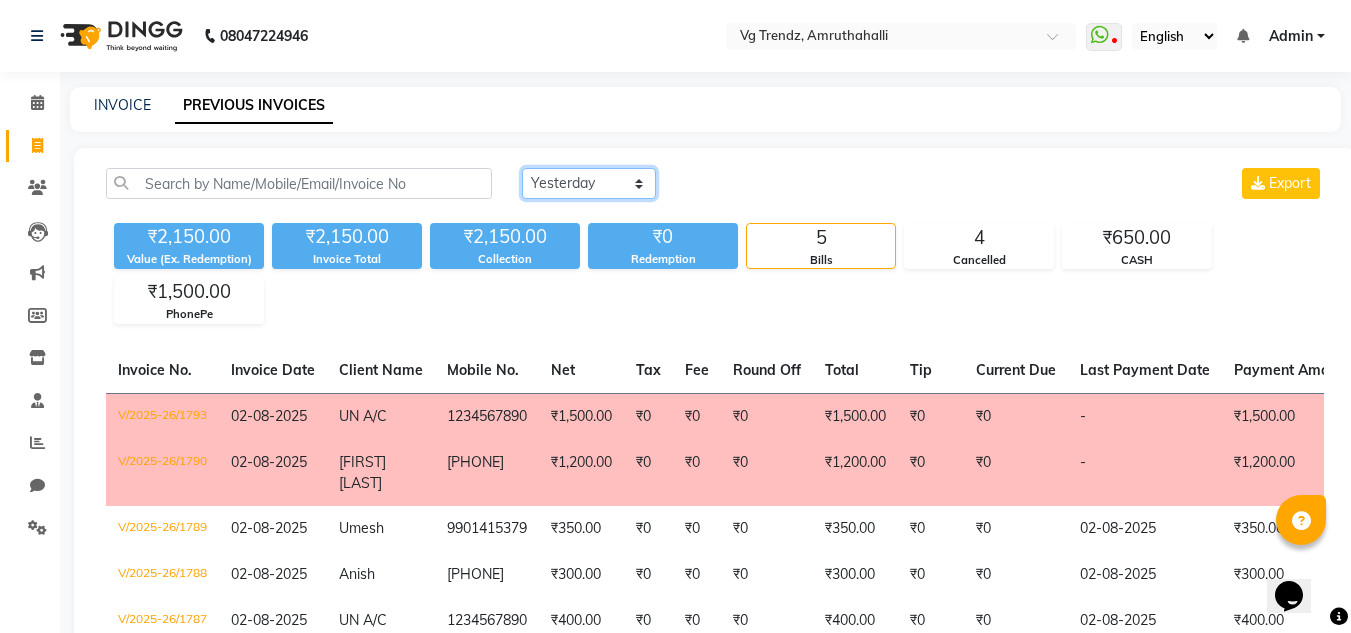 click on "Today Yesterday Custom Range" 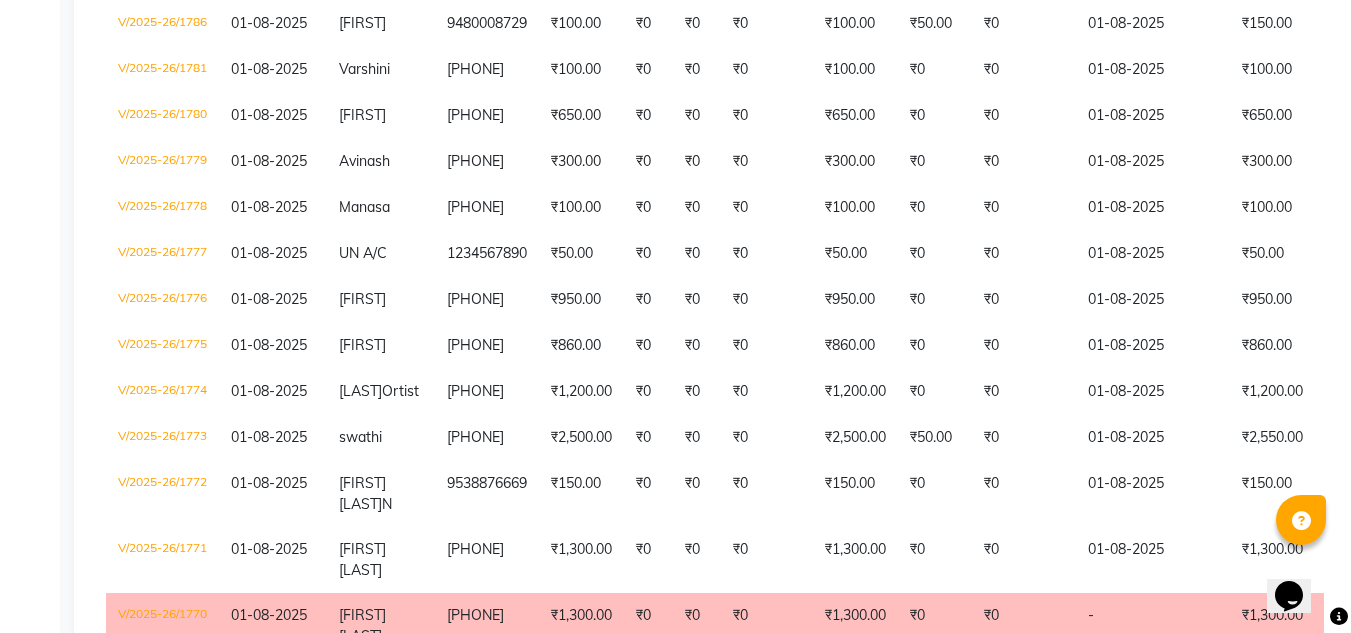 scroll, scrollTop: 0, scrollLeft: 0, axis: both 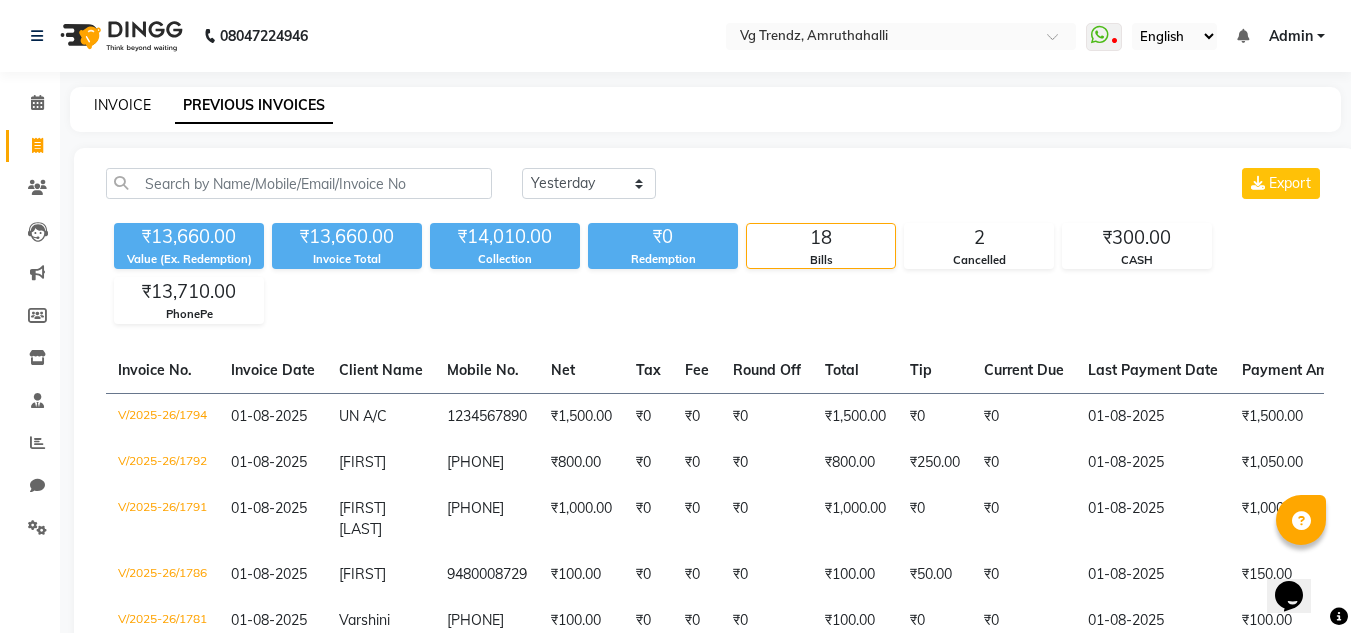 click on "INVOICE" 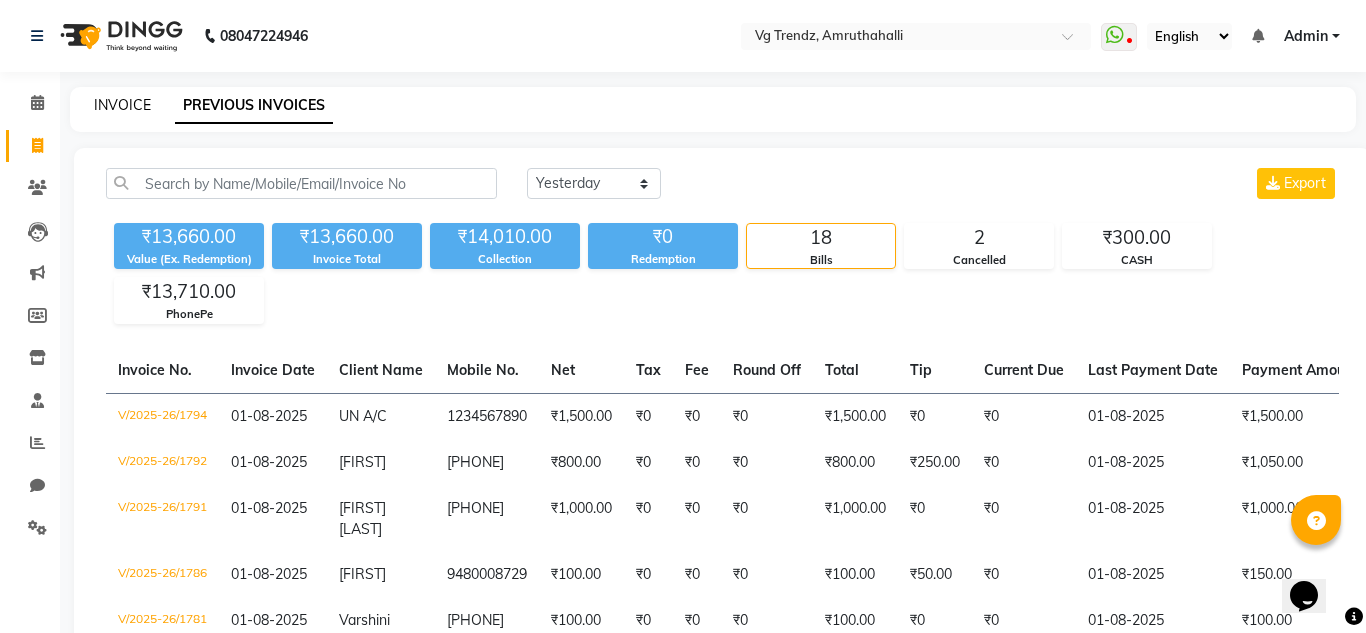 select on "service" 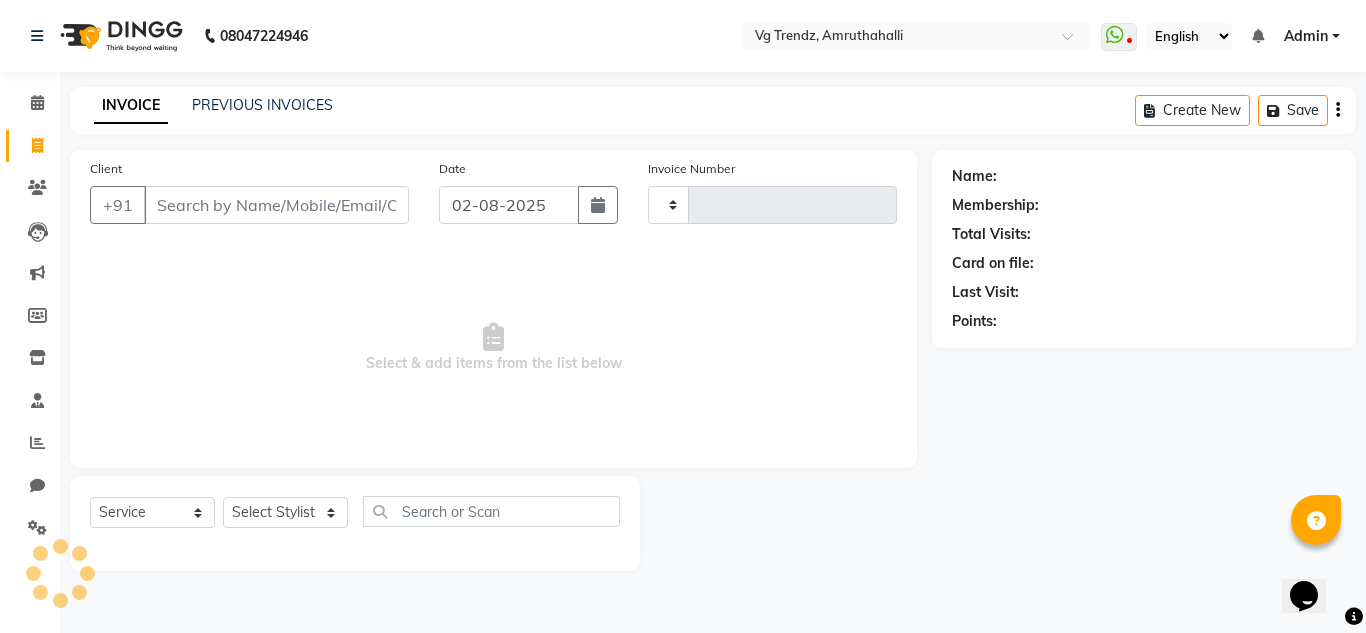 type on "1795" 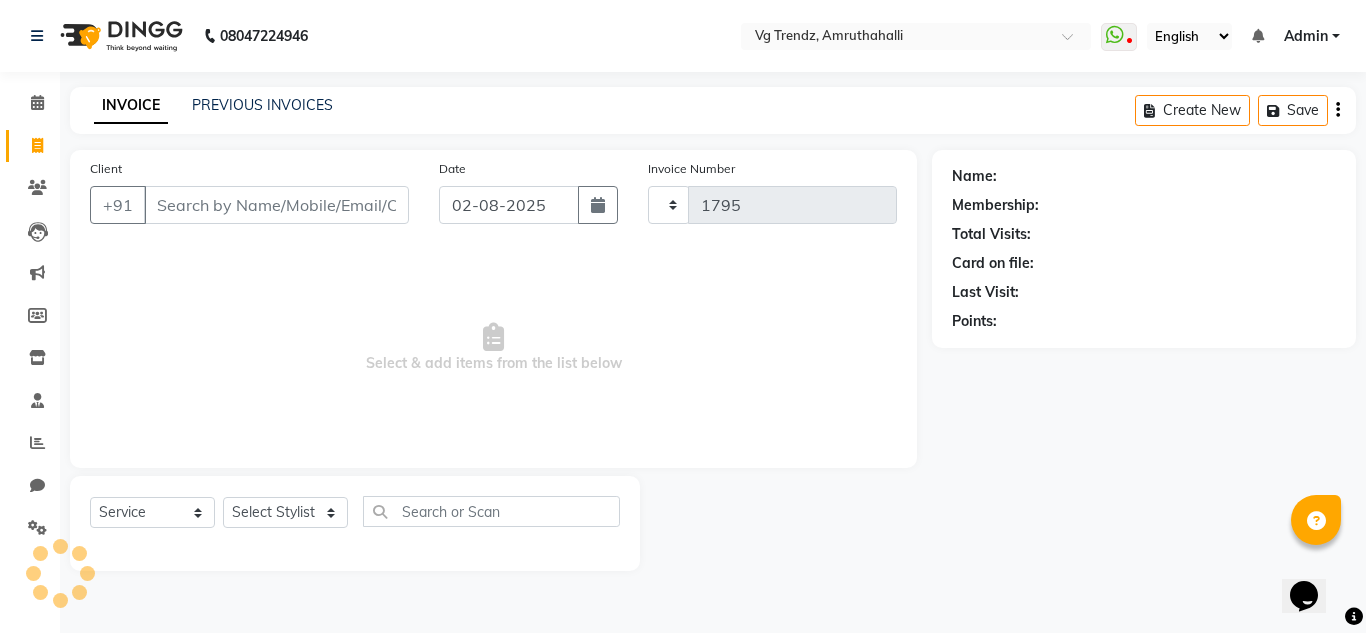 select on "5536" 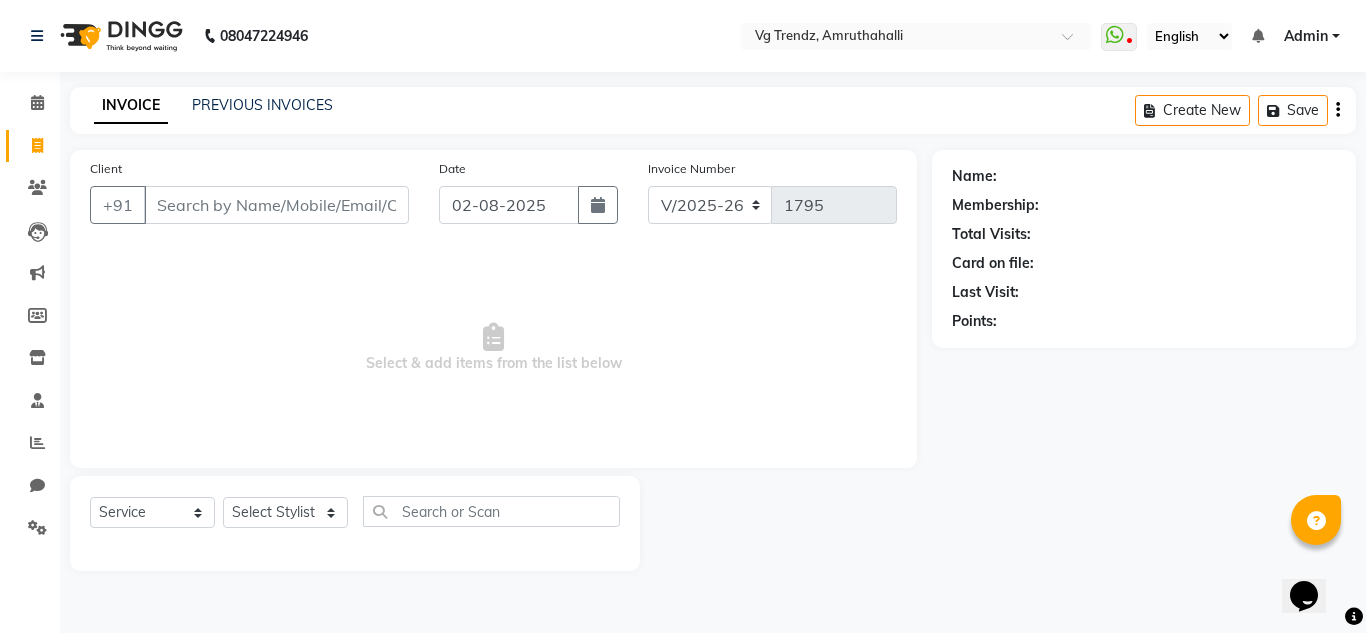 click on "Client" at bounding box center (276, 205) 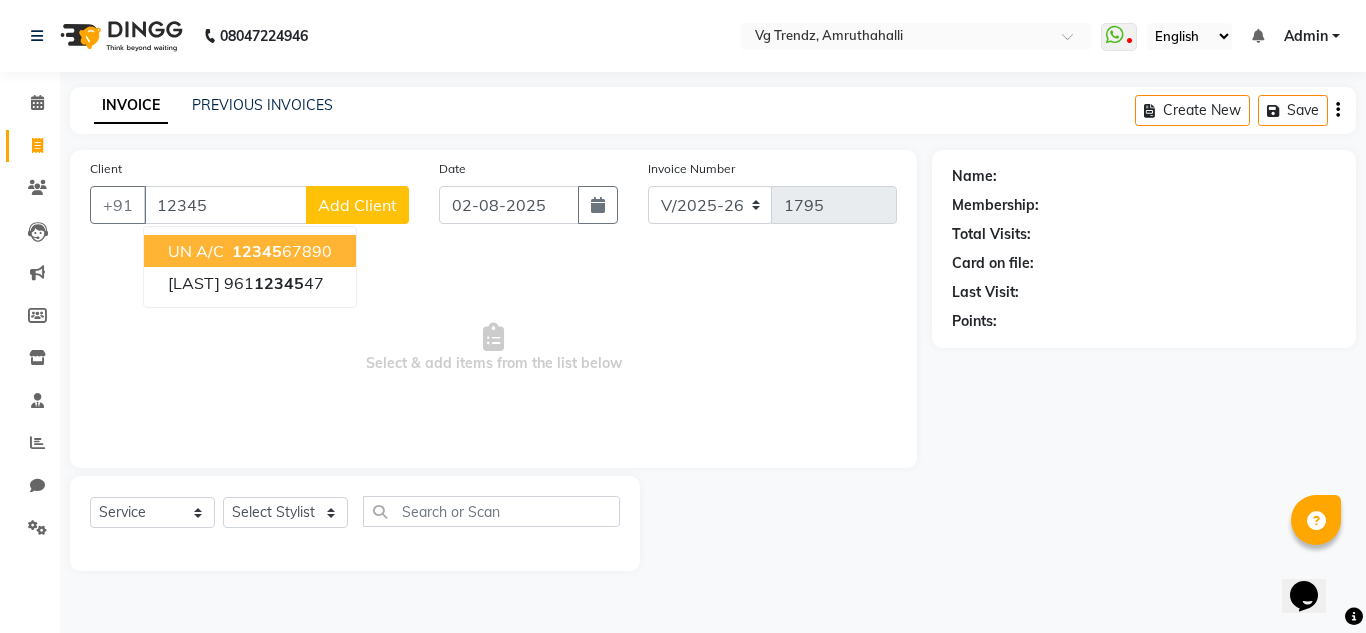 click on "UN A/C" at bounding box center [196, 251] 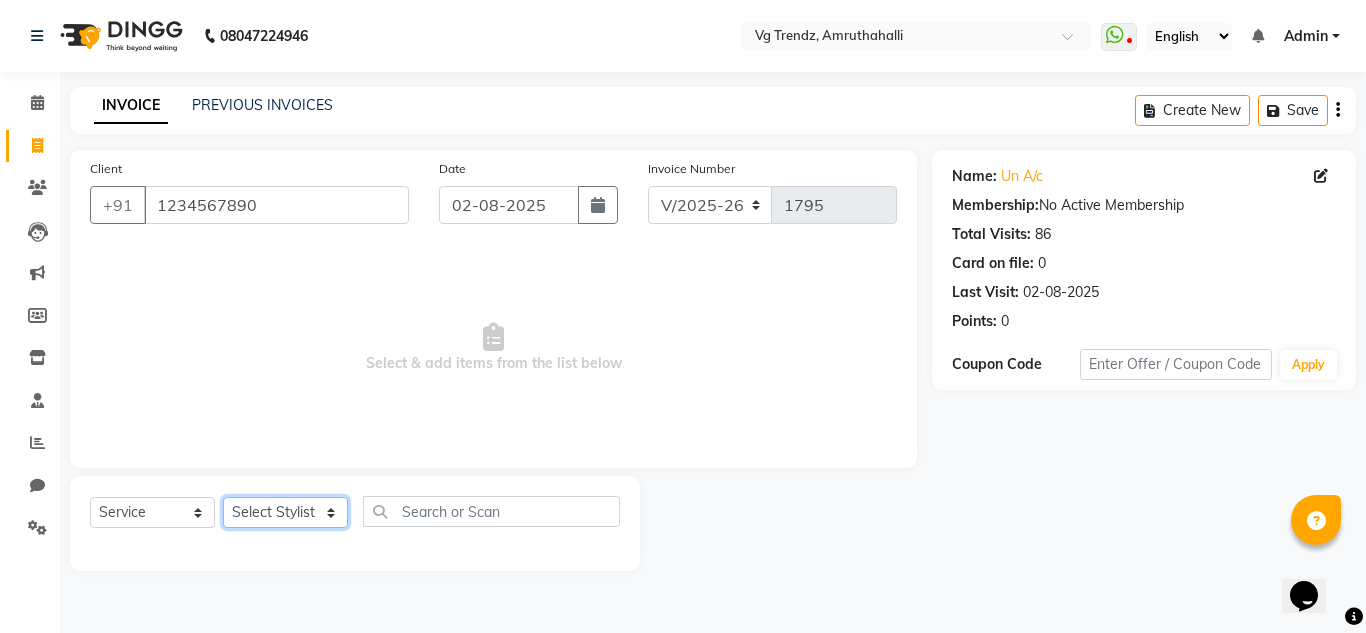 click on "Select Stylist Ashiwini N P Manjitha Chhetri Manjula S Mun Khan Naveen Kumar Rangashamaiah salon number Sandeep Sharma Shannu Sridevi Vanitha v" 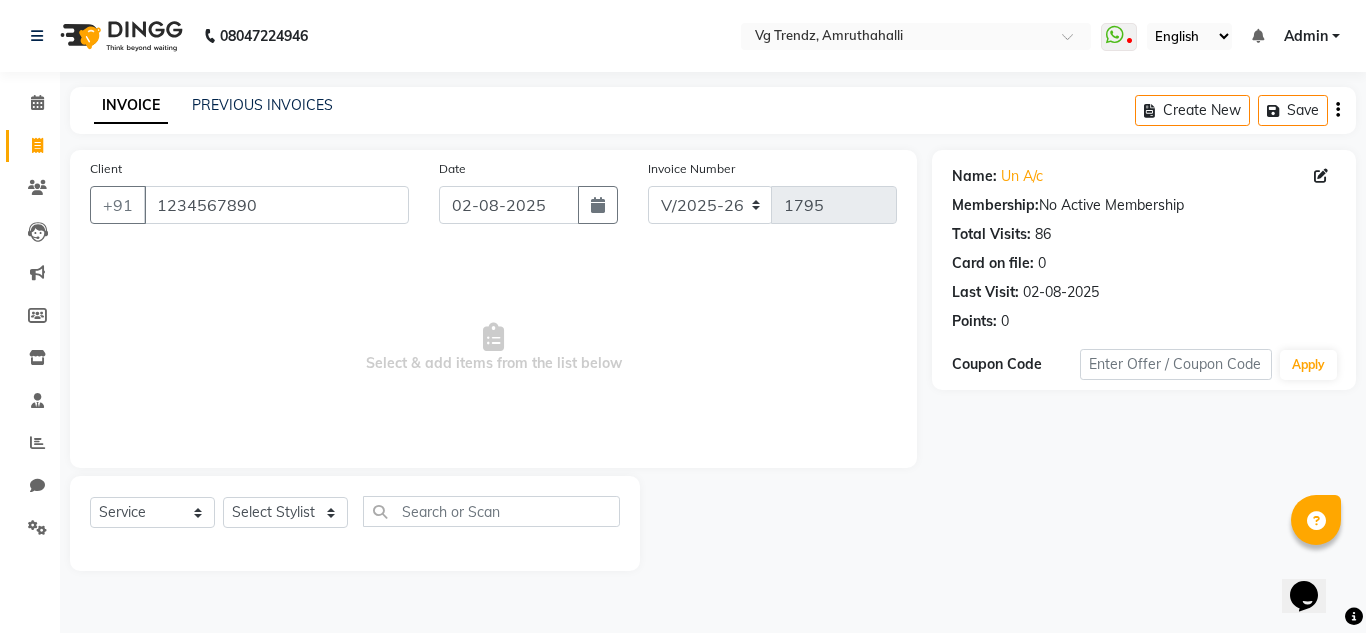 click on "Select & add items from the list below" at bounding box center [493, 348] 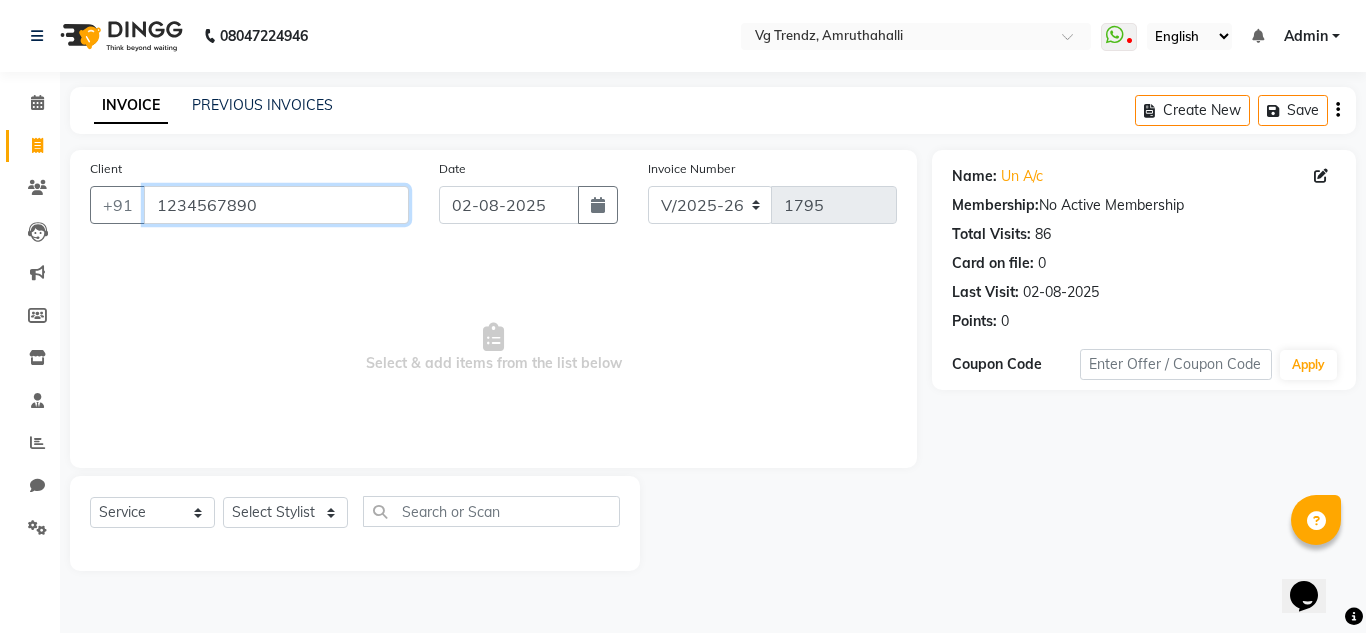 click on "1234567890" at bounding box center (276, 205) 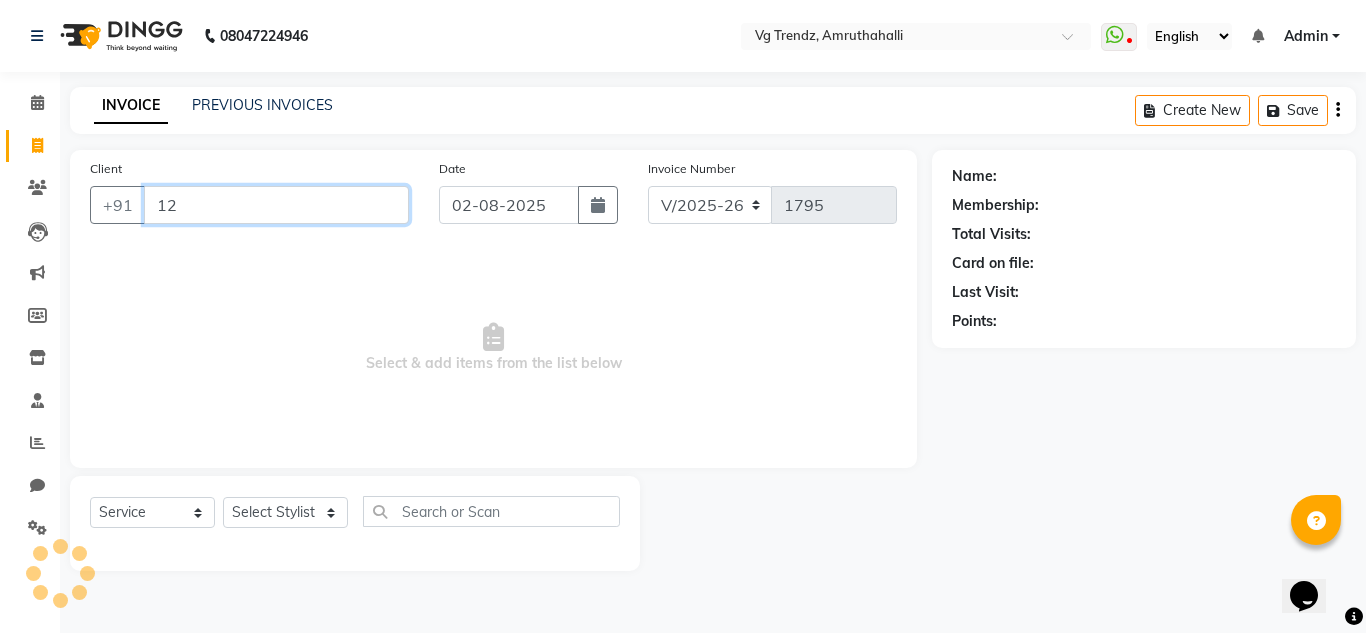 type on "1" 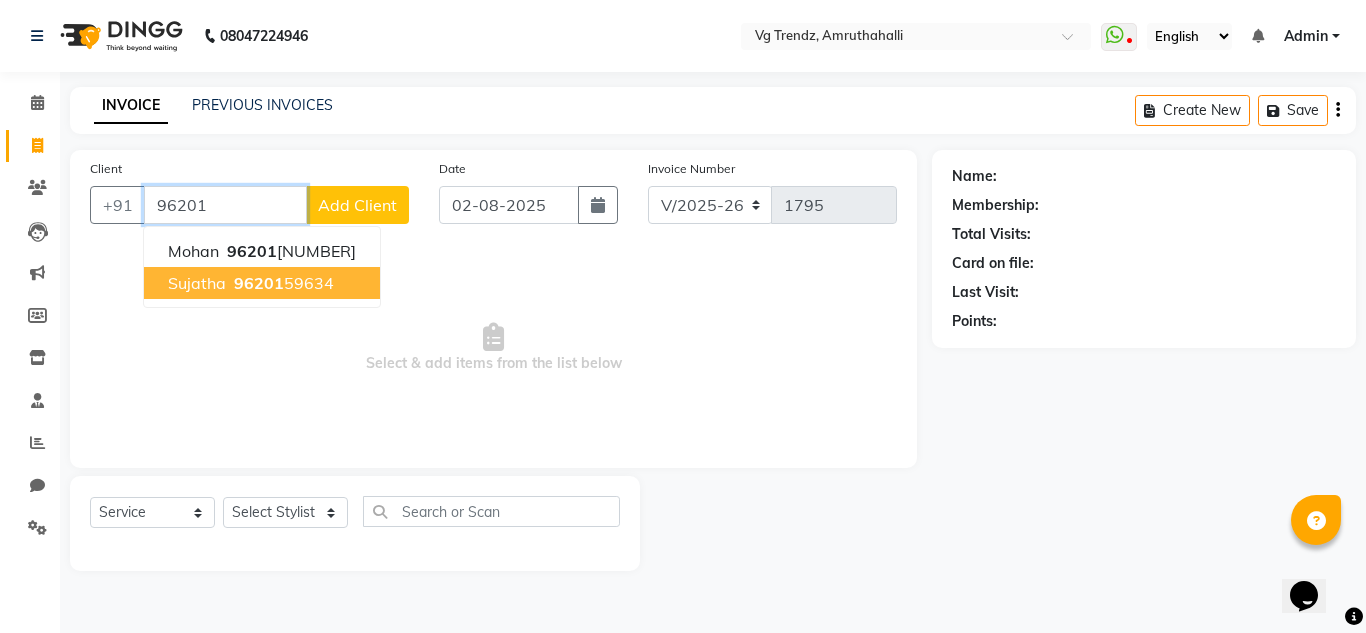 click on "96201 59634" at bounding box center [282, 283] 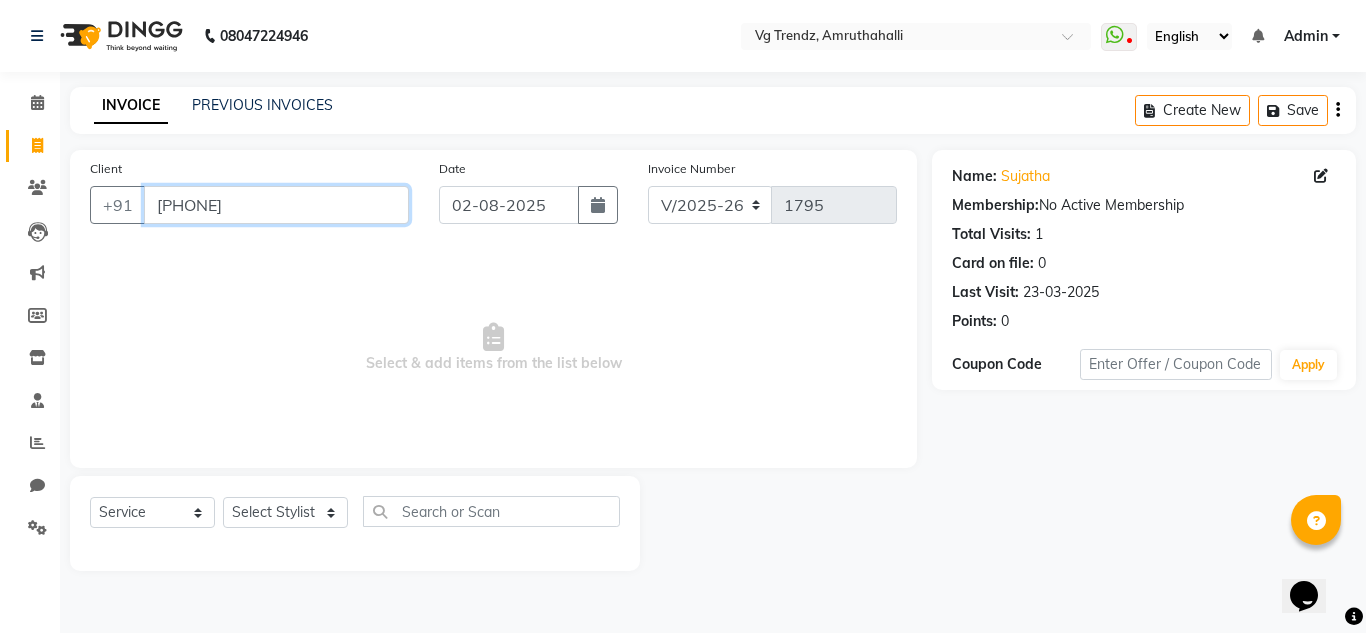 click on "[PHONE]" at bounding box center [276, 205] 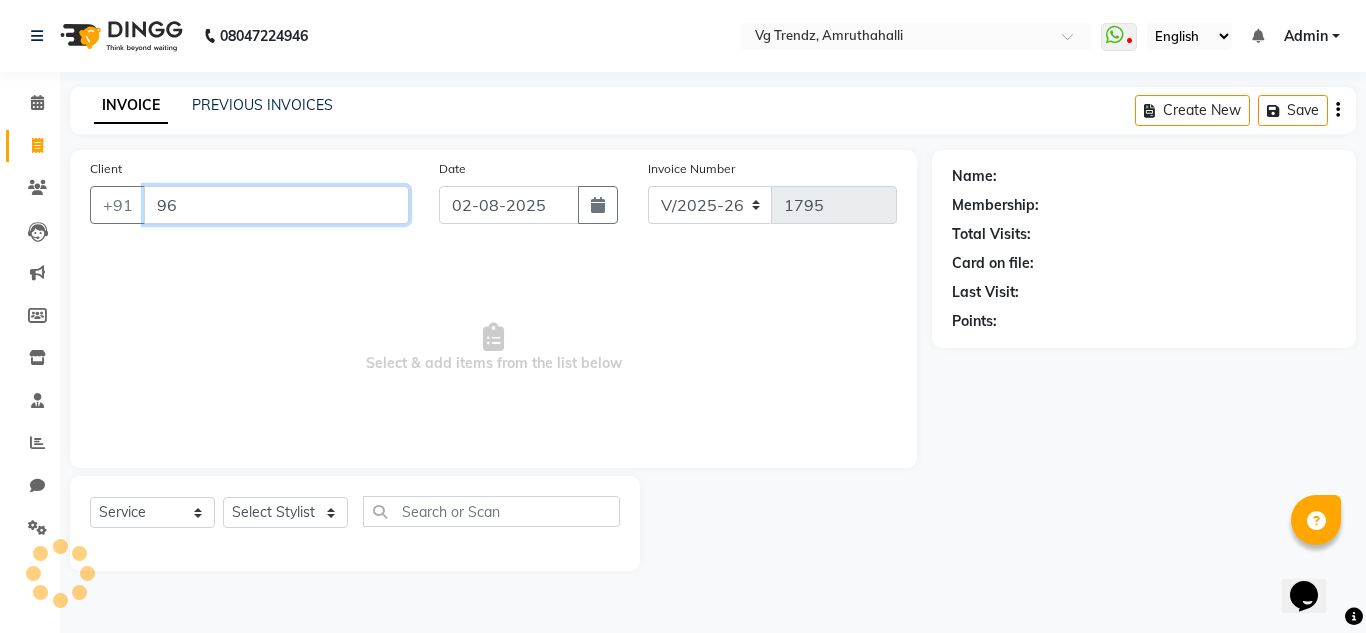type on "9" 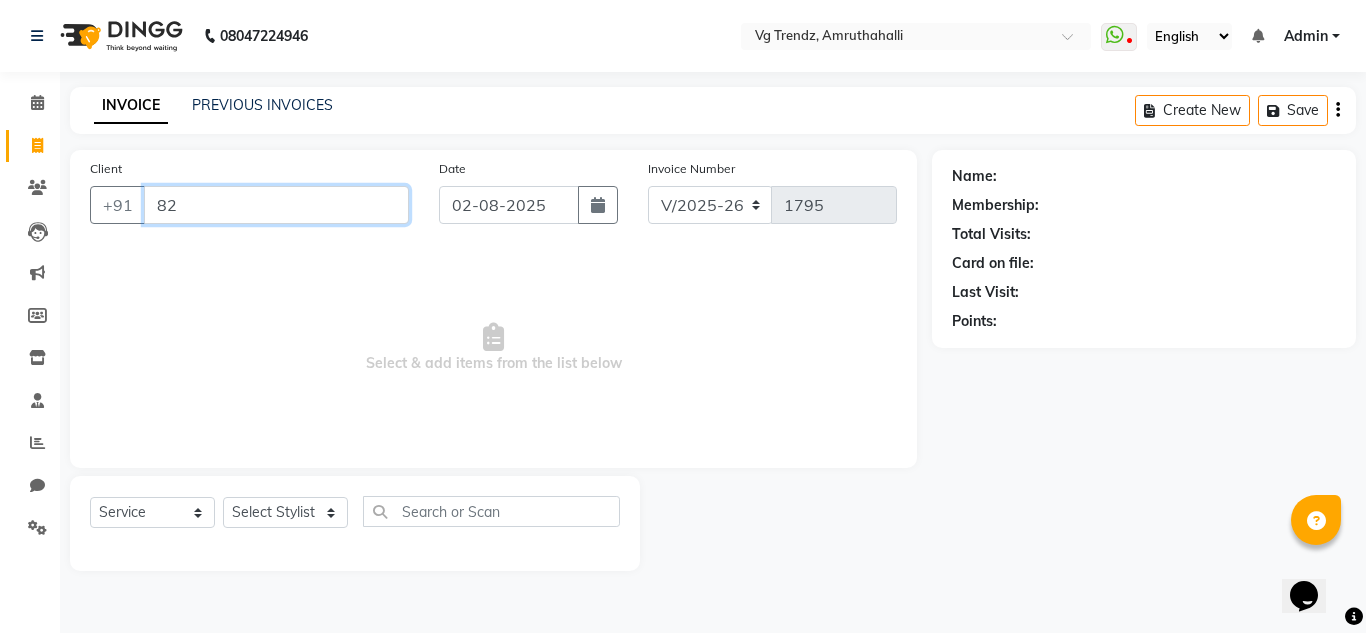type on "8" 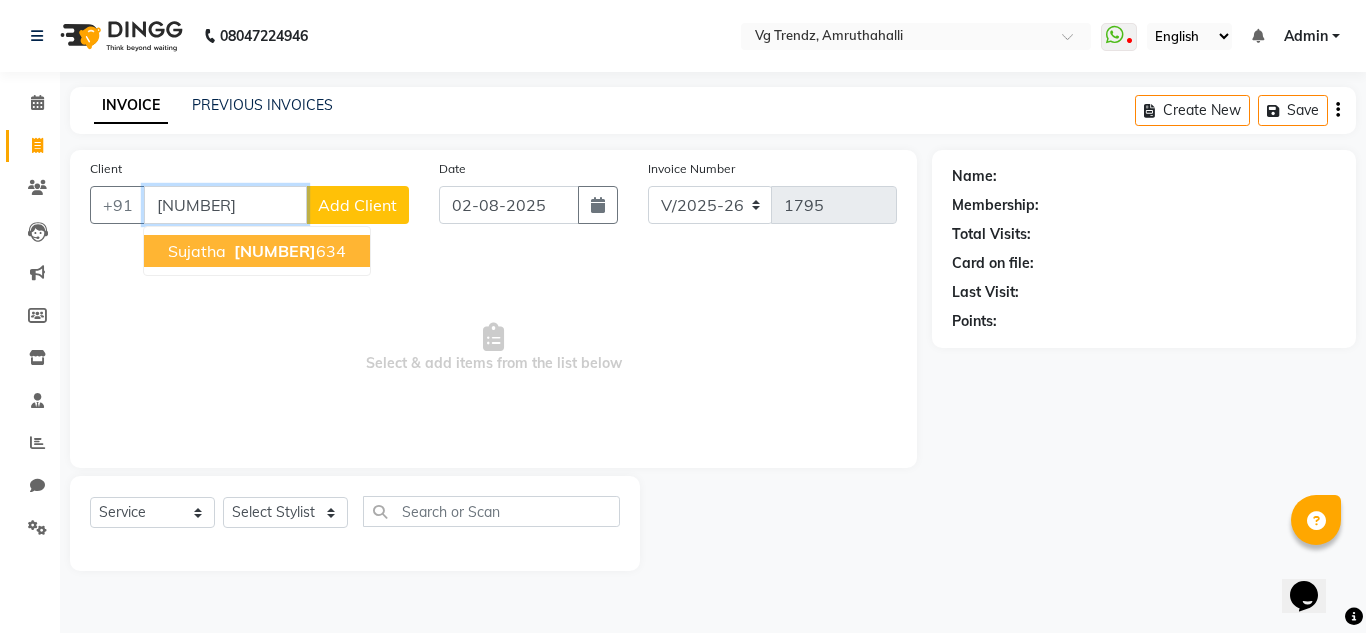 click on "9620159" at bounding box center (275, 251) 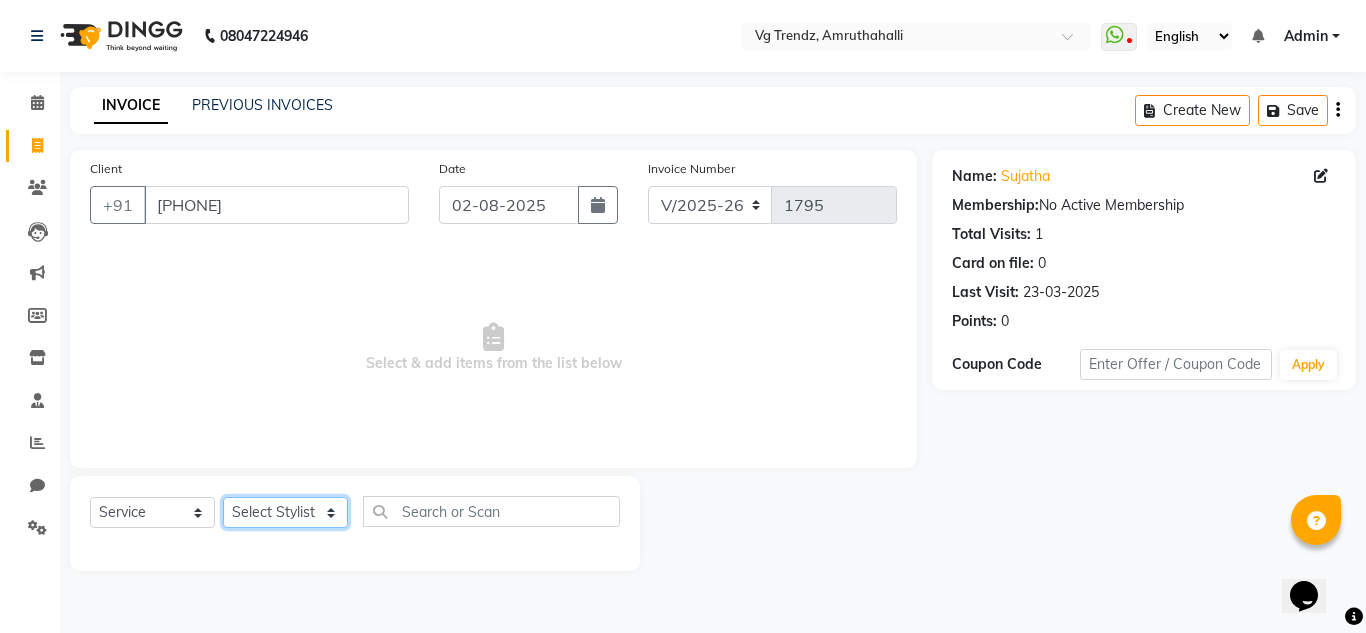 click on "Select Stylist Ashiwini N P Manjitha Chhetri Manjula S Mun Khan Naveen Kumar Rangashamaiah salon number Sandeep Sharma Shannu Sridevi Vanitha v" 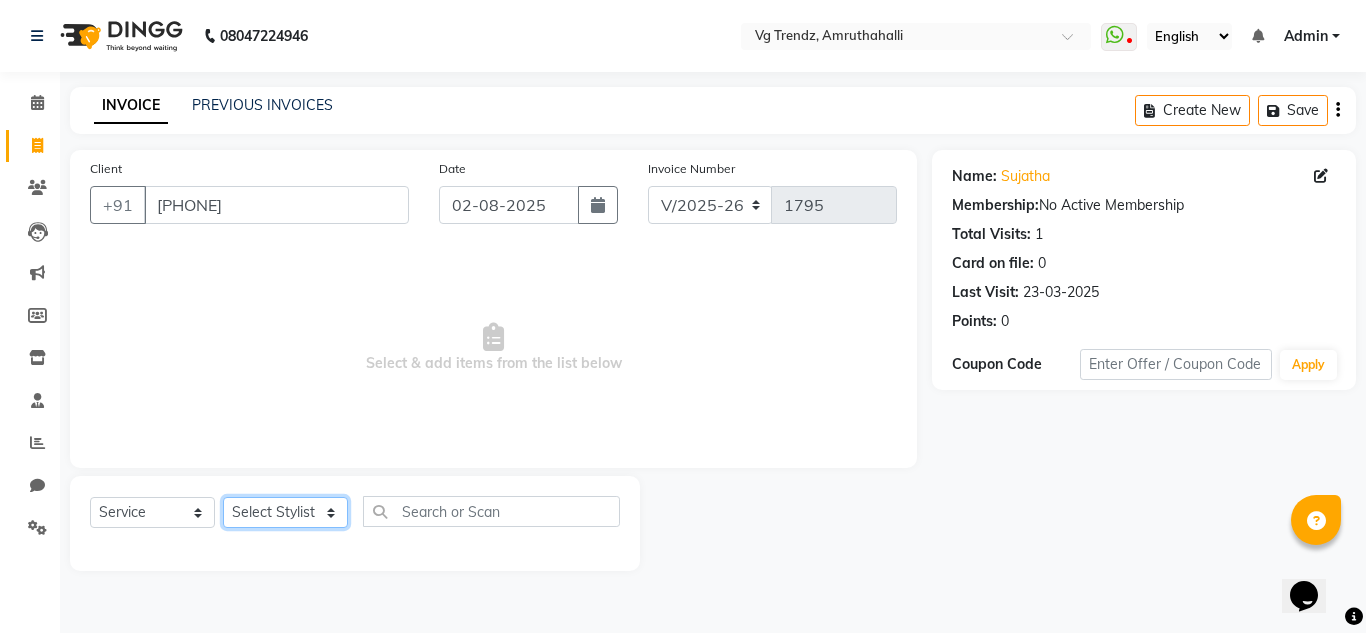 select on "84659" 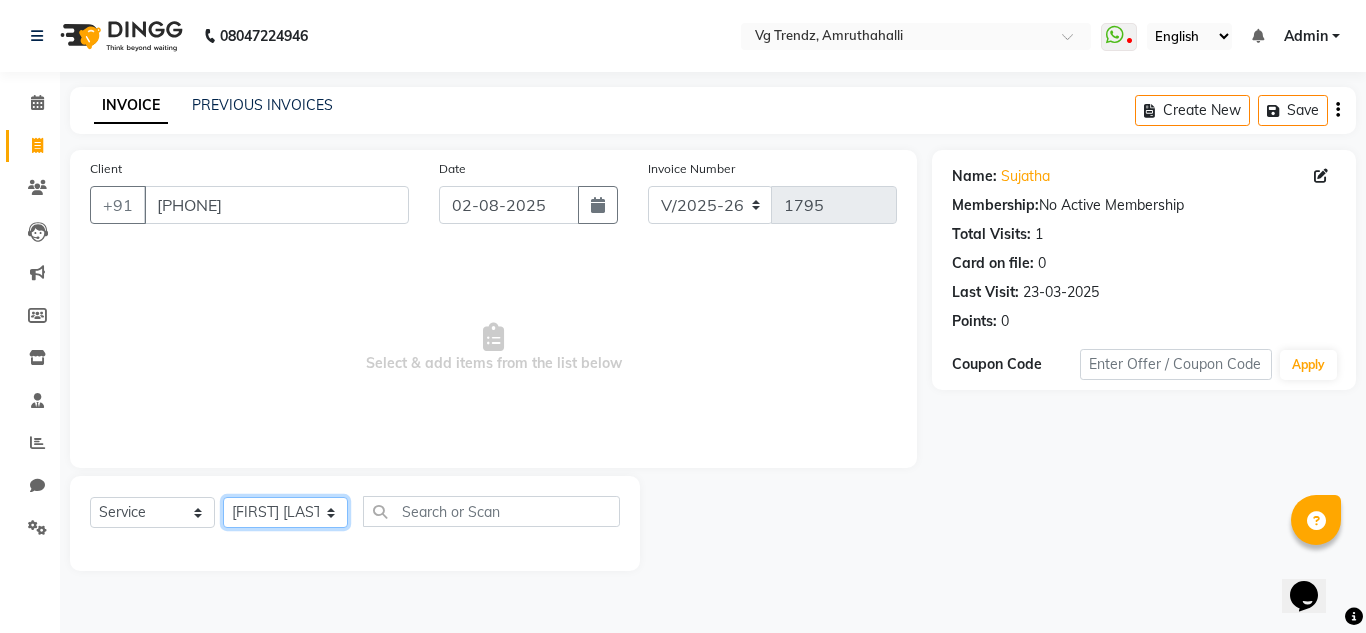 click on "Select Stylist Ashiwini N P Manjitha Chhetri Manjula S Mun Khan Naveen Kumar Rangashamaiah salon number Sandeep Sharma Shannu Sridevi Vanitha v" 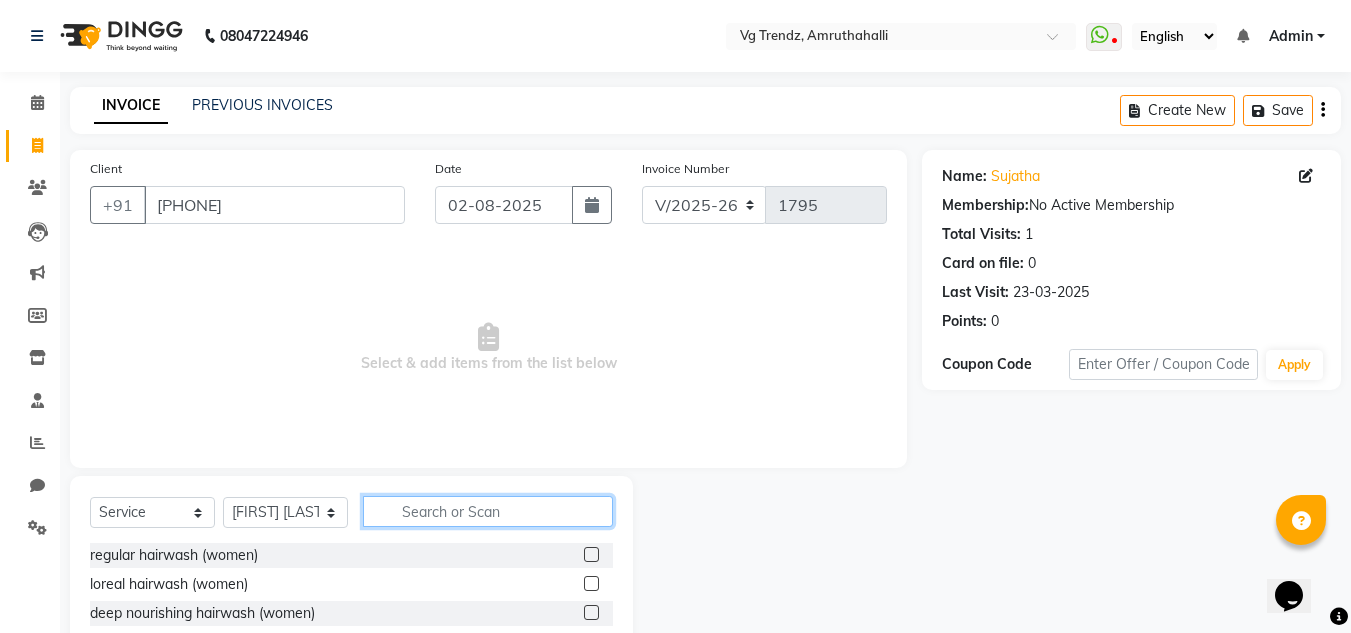 click 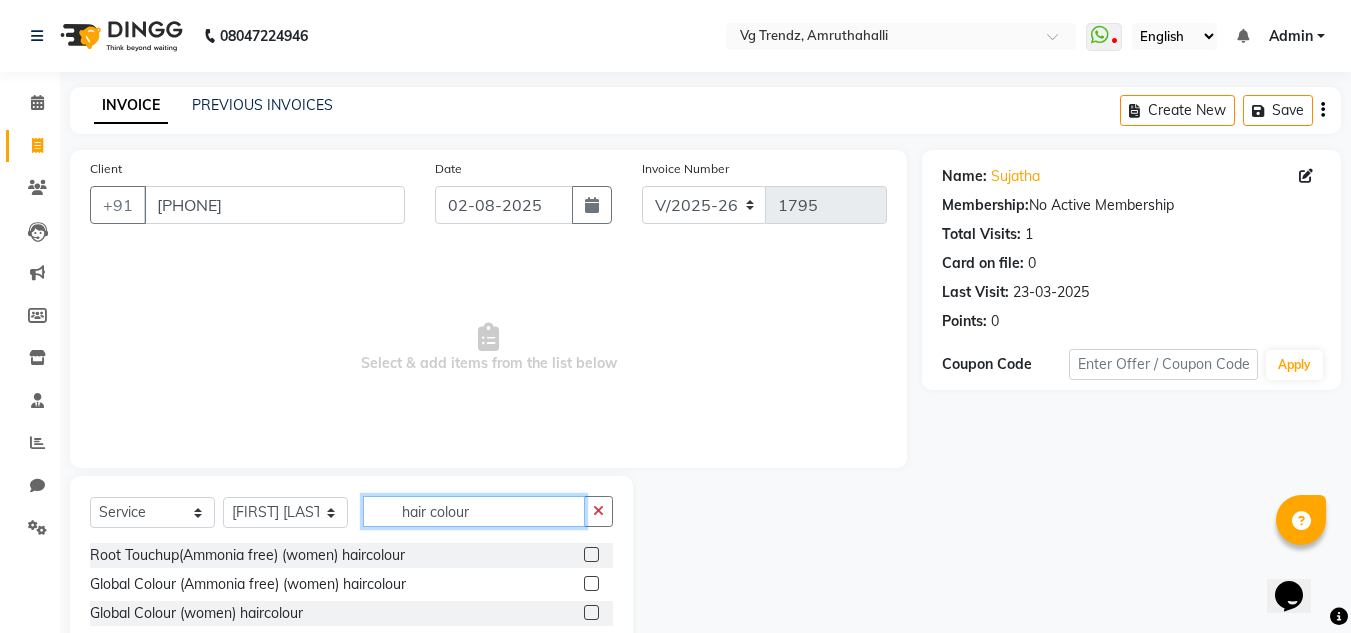 type on "hair colour" 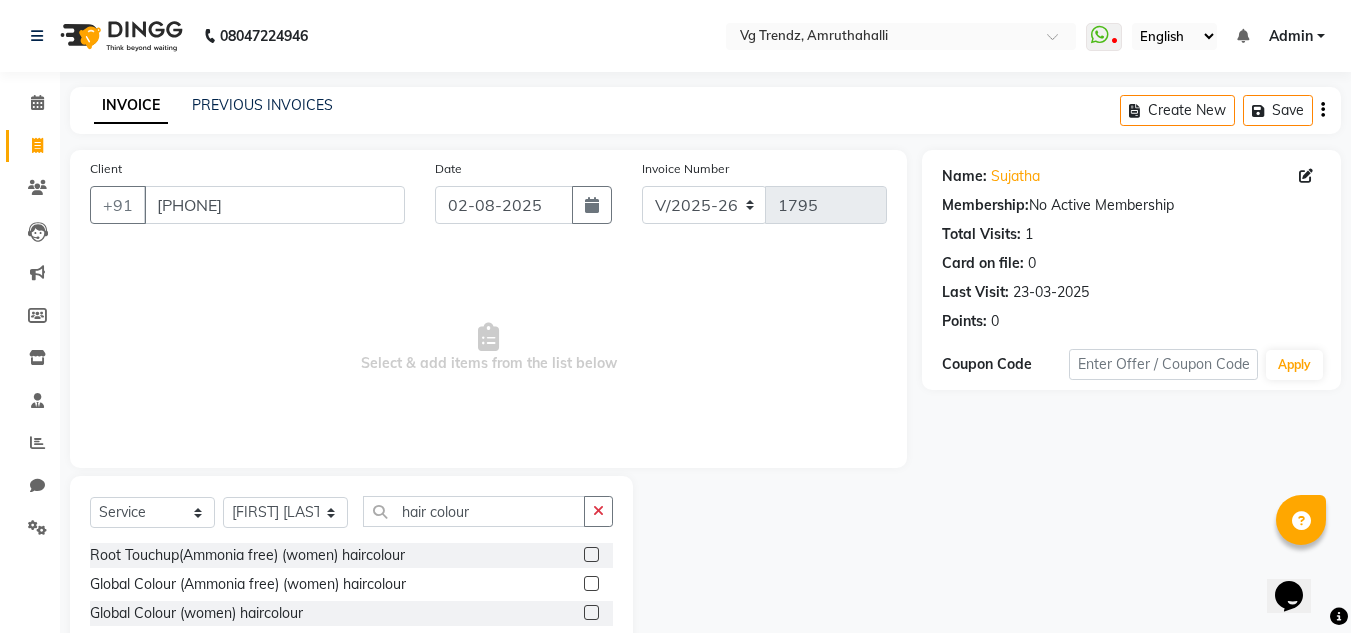 click on "Root Touchup(Ammonia free) (women) haircolour" 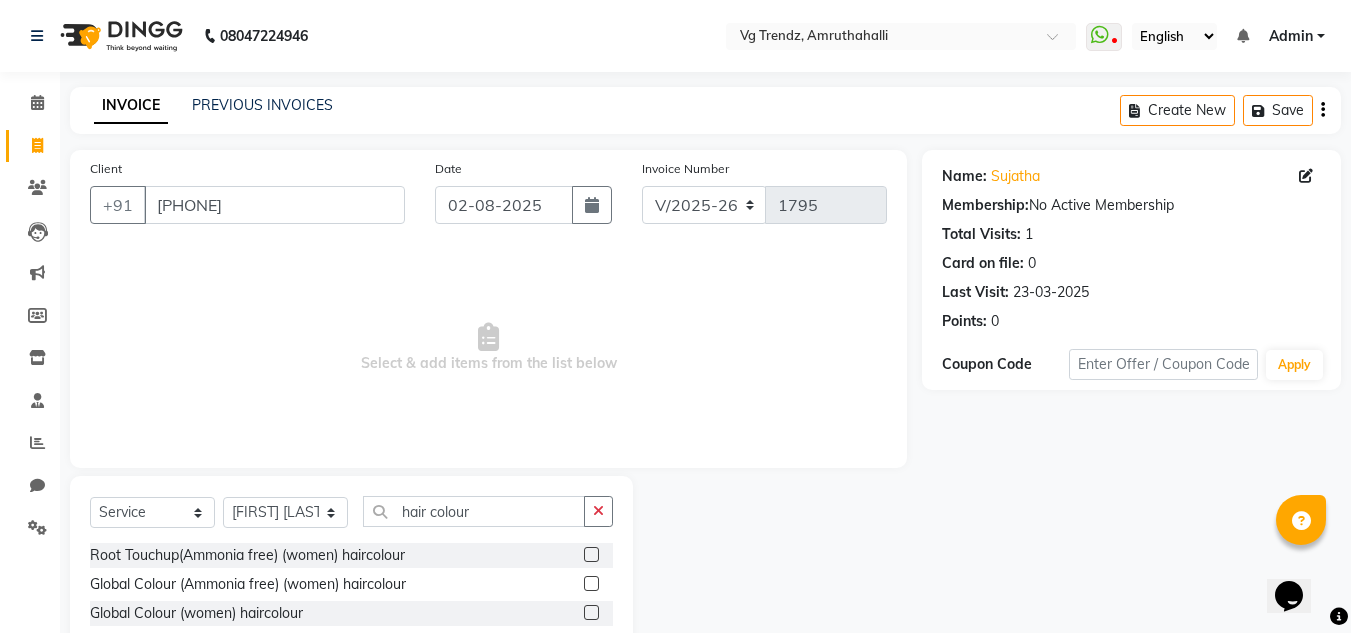 click 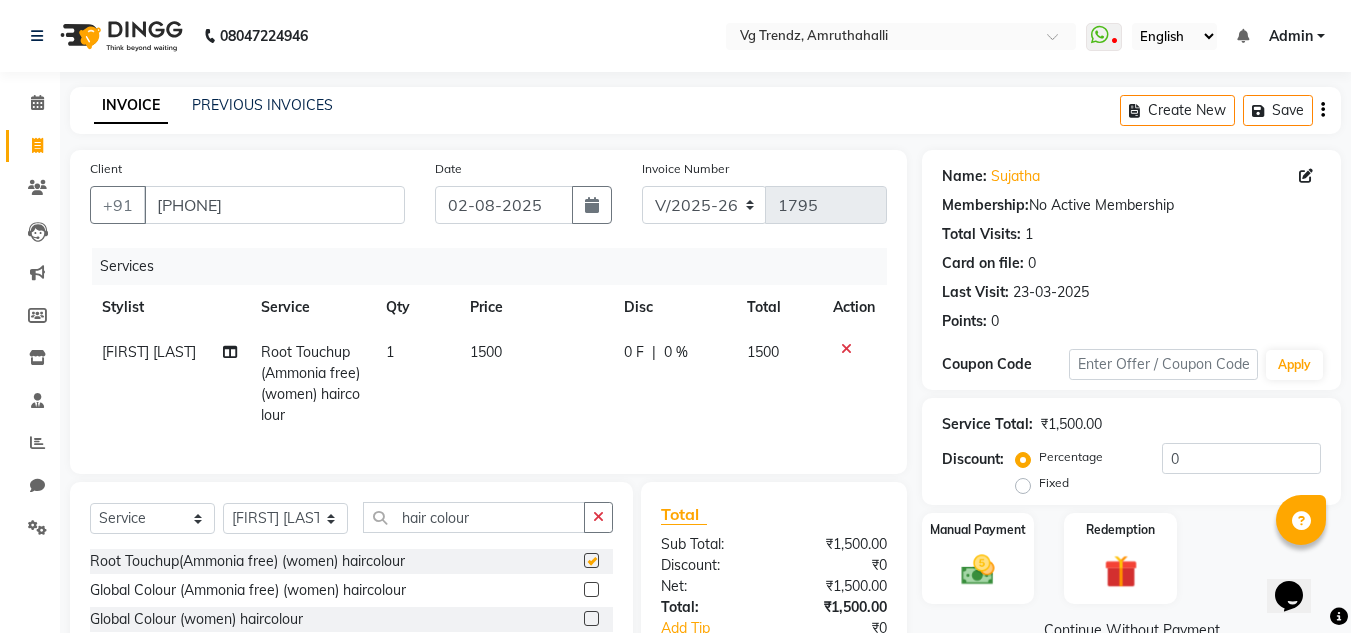 checkbox on "false" 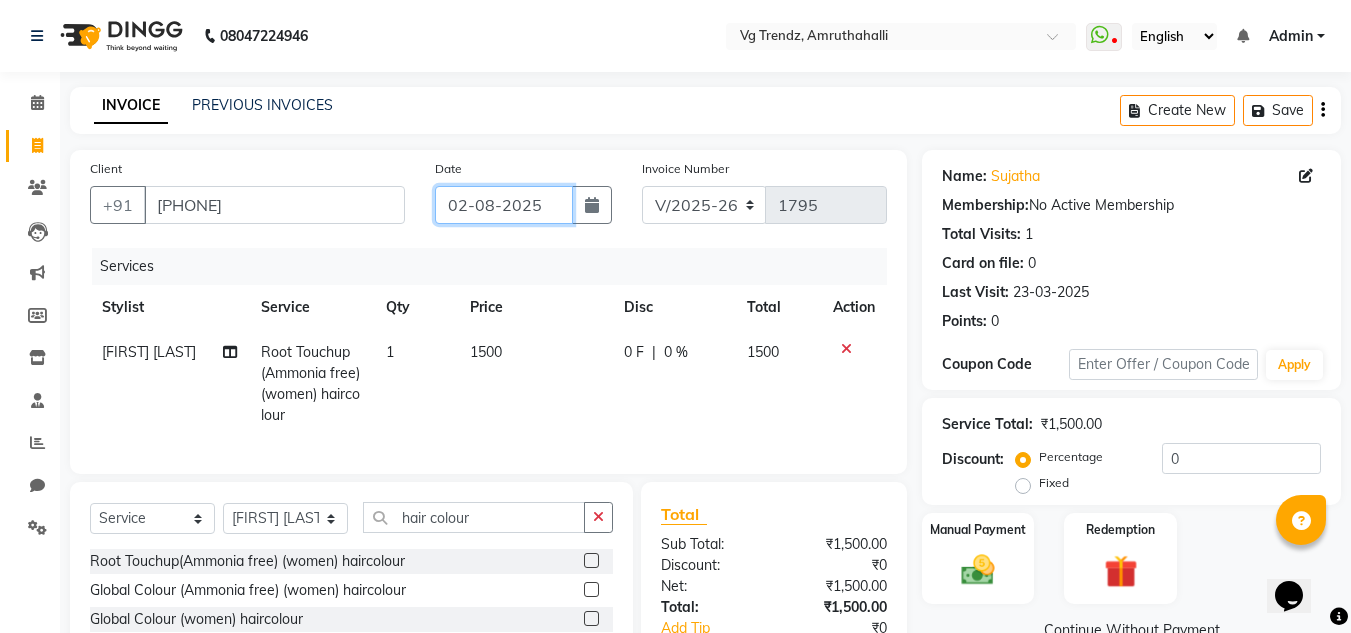 click on "02-08-2025" 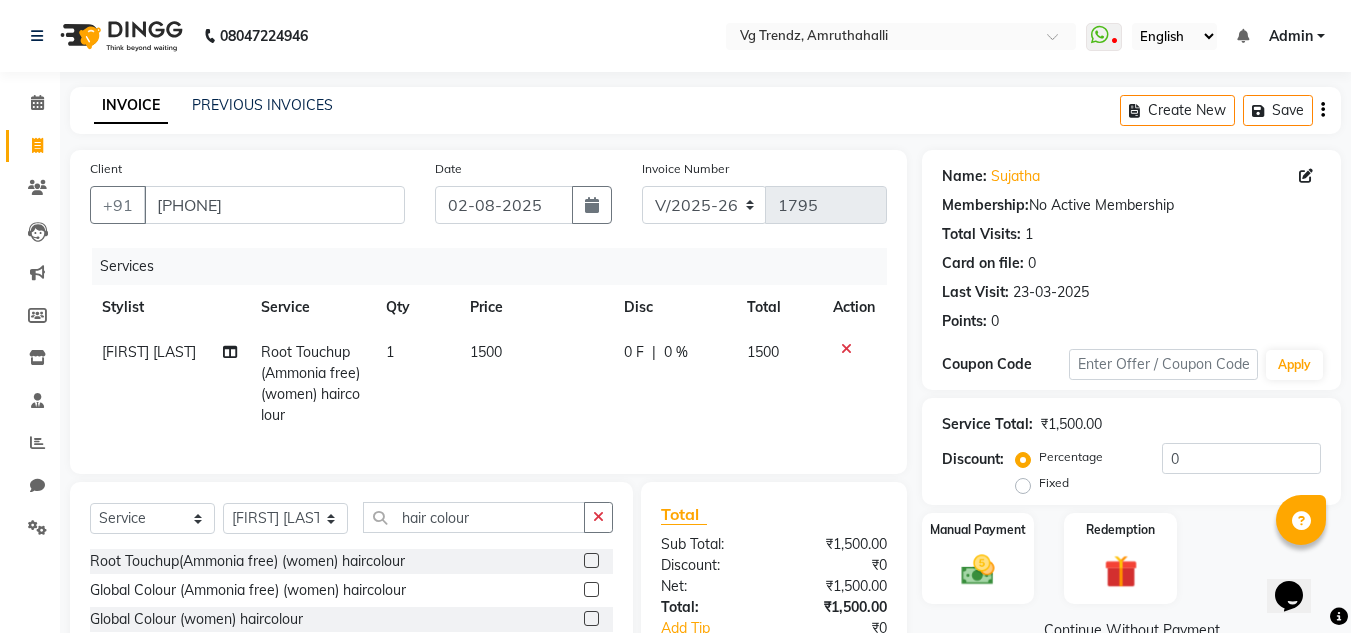 select on "8" 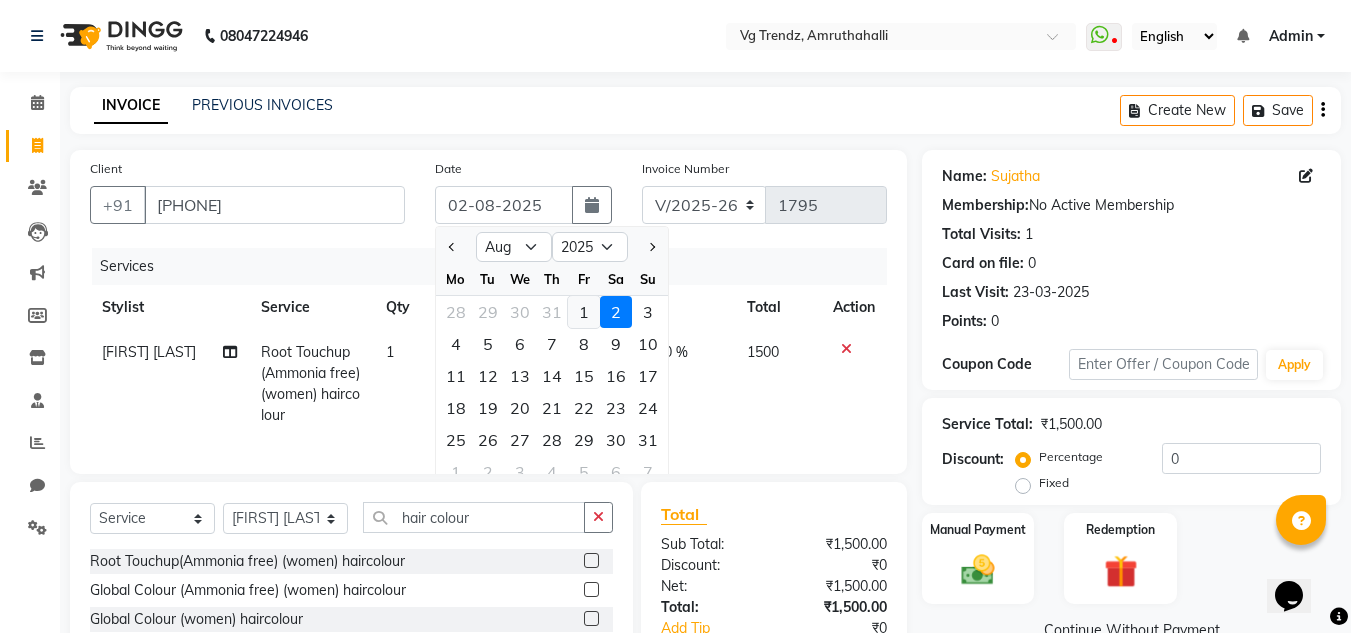 click on "1" 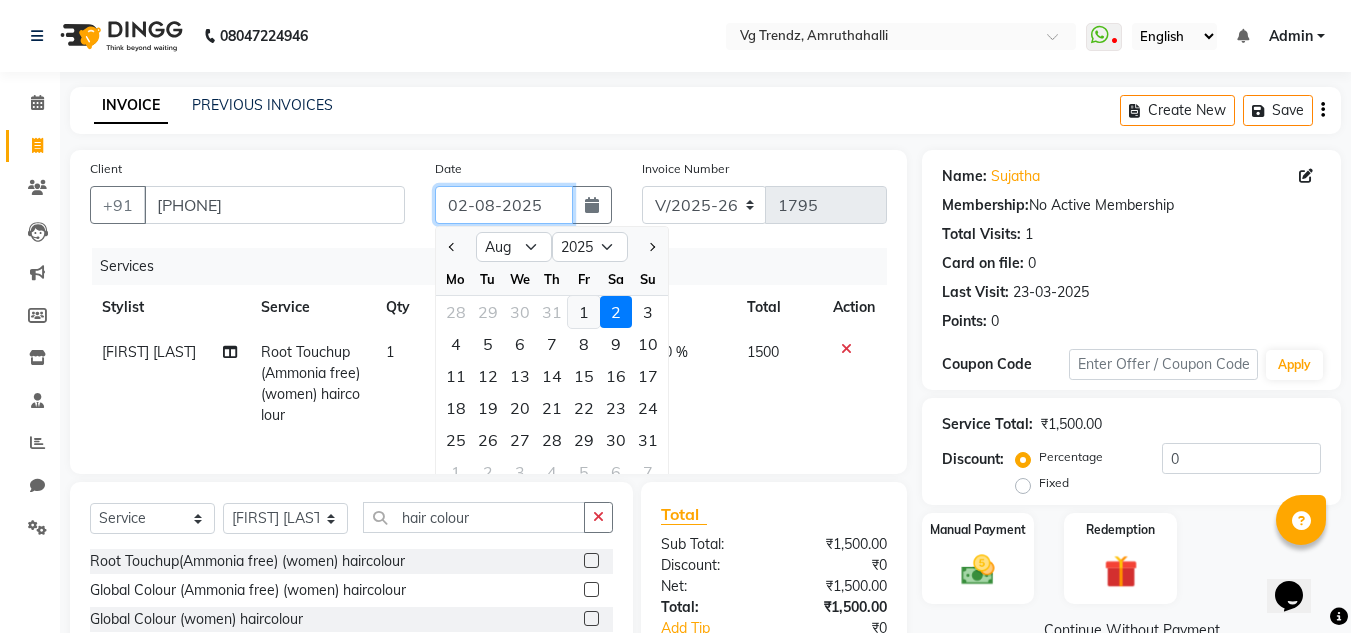 type on "01-08-2025" 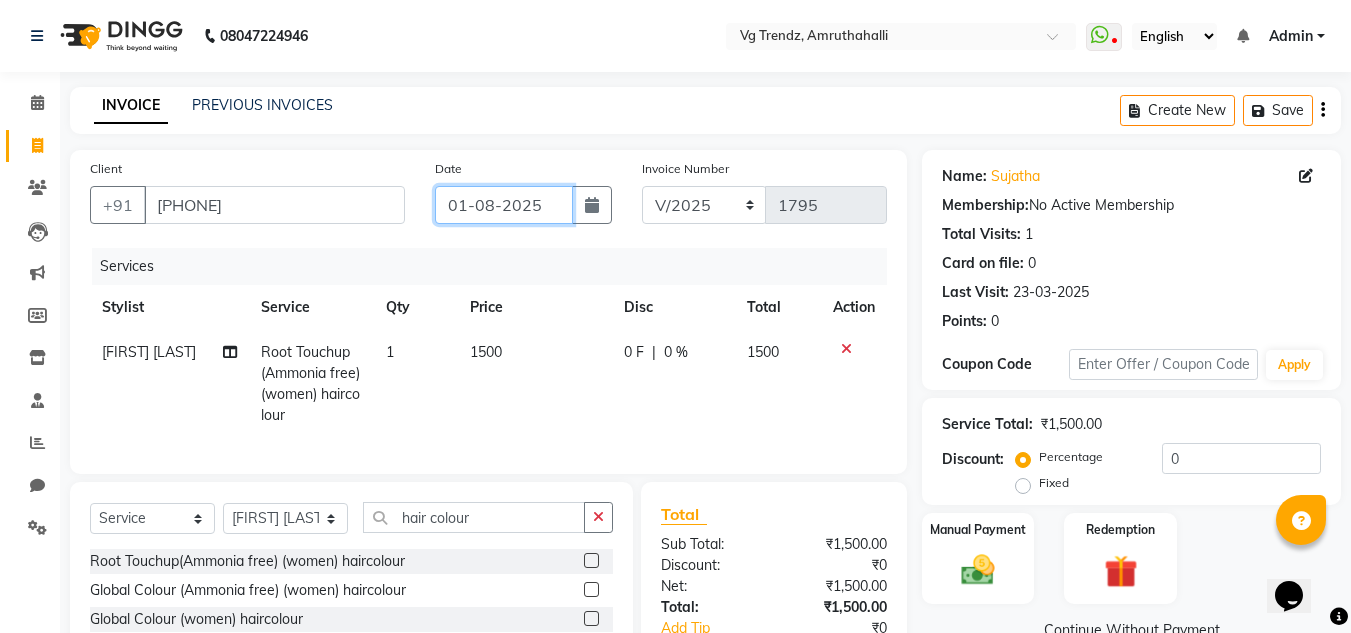 scroll, scrollTop: 189, scrollLeft: 0, axis: vertical 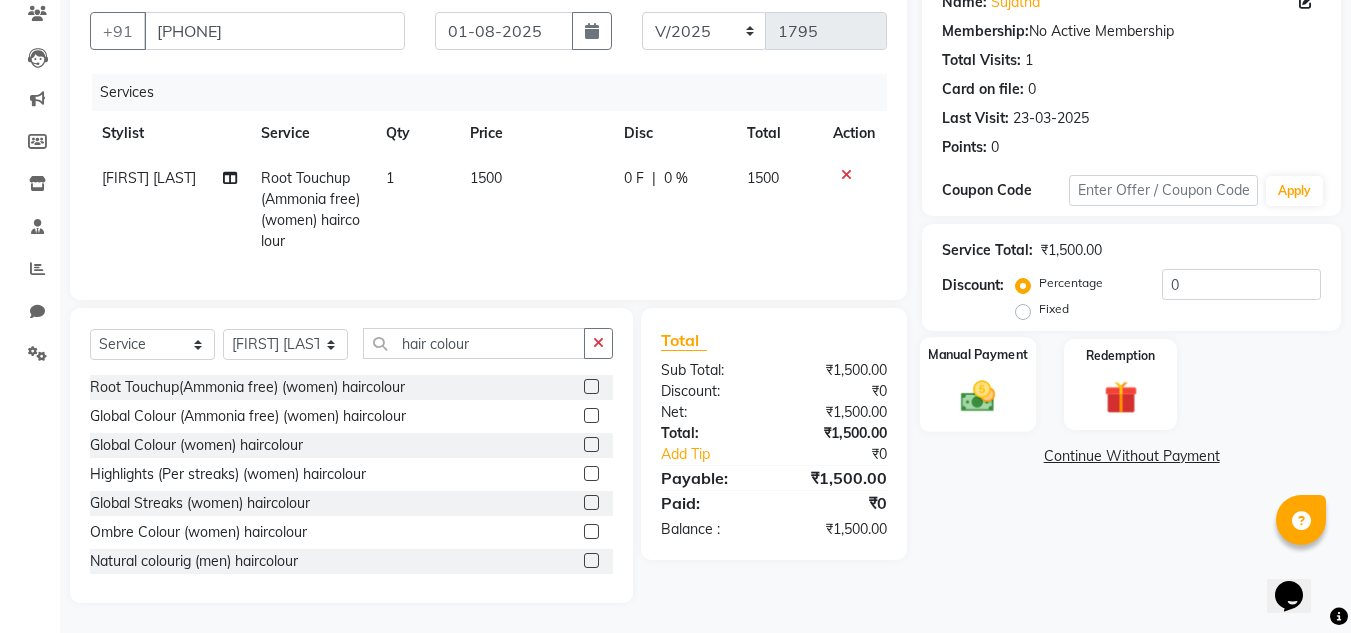 click 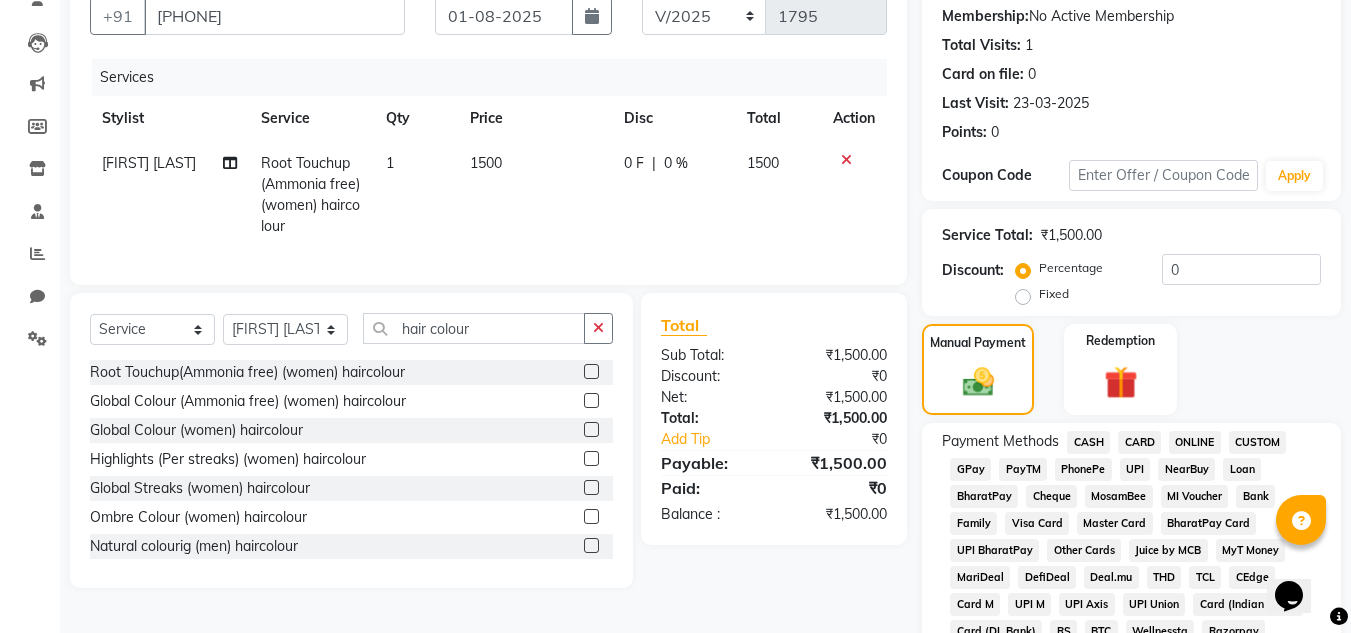 click on "PhonePe" 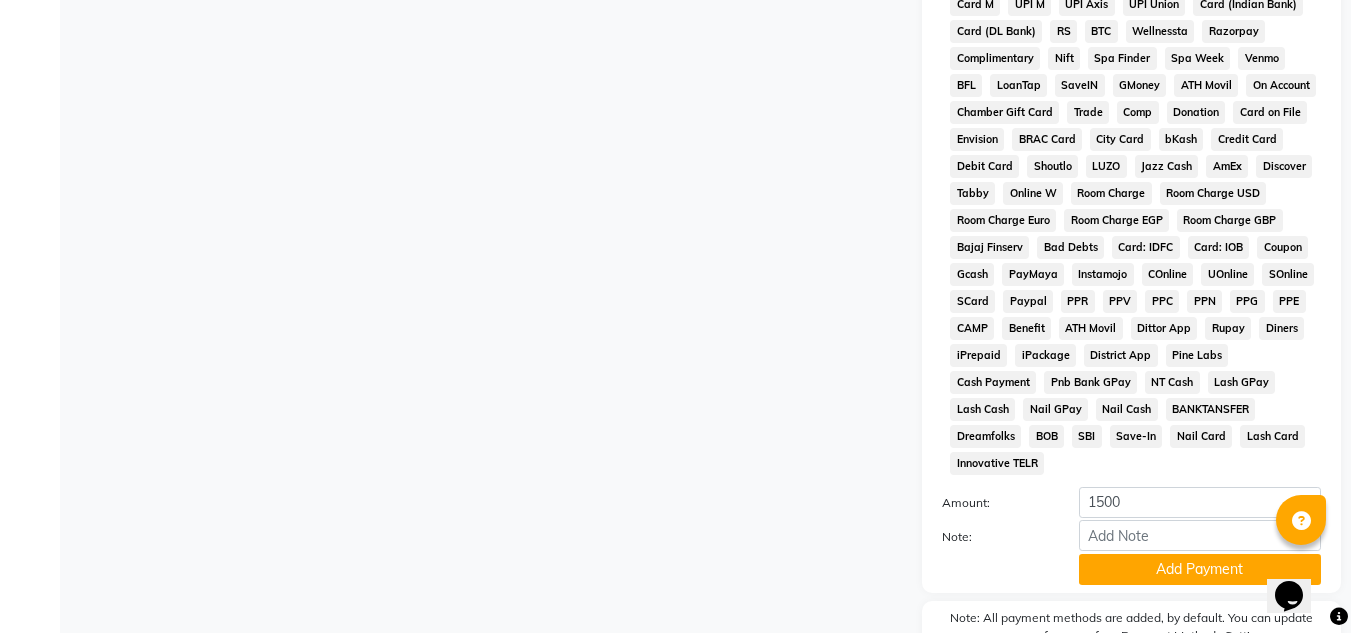 scroll, scrollTop: 869, scrollLeft: 0, axis: vertical 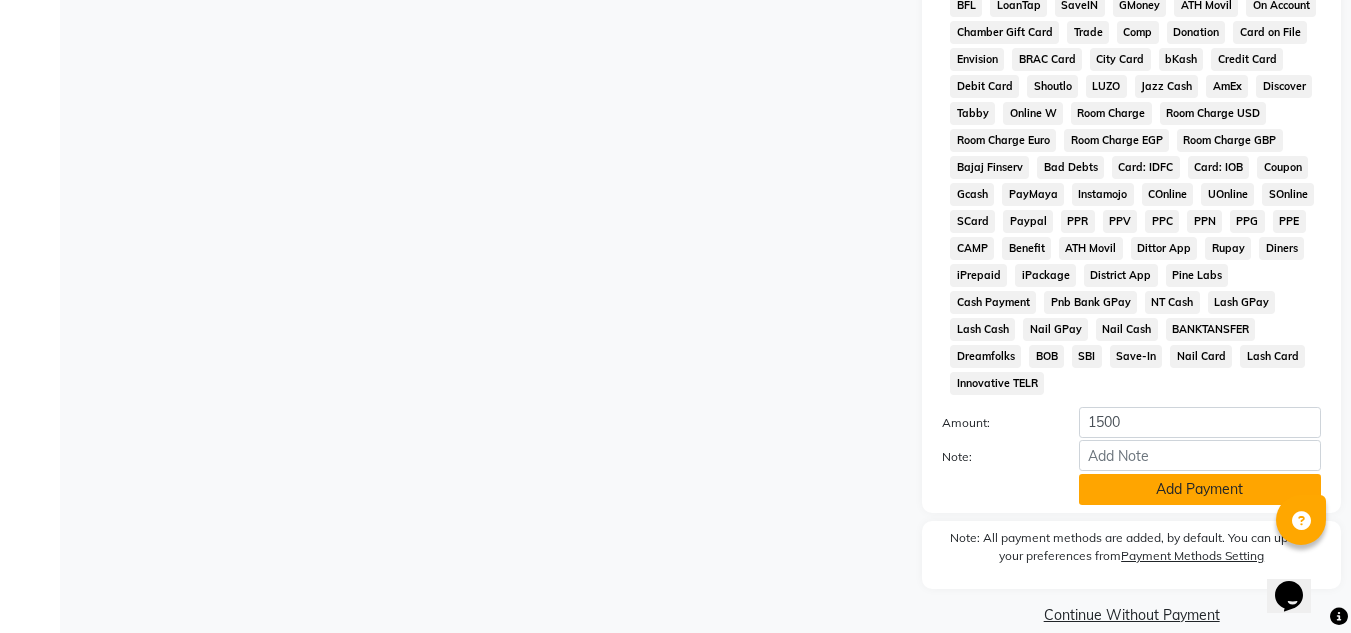 click on "Add Payment" 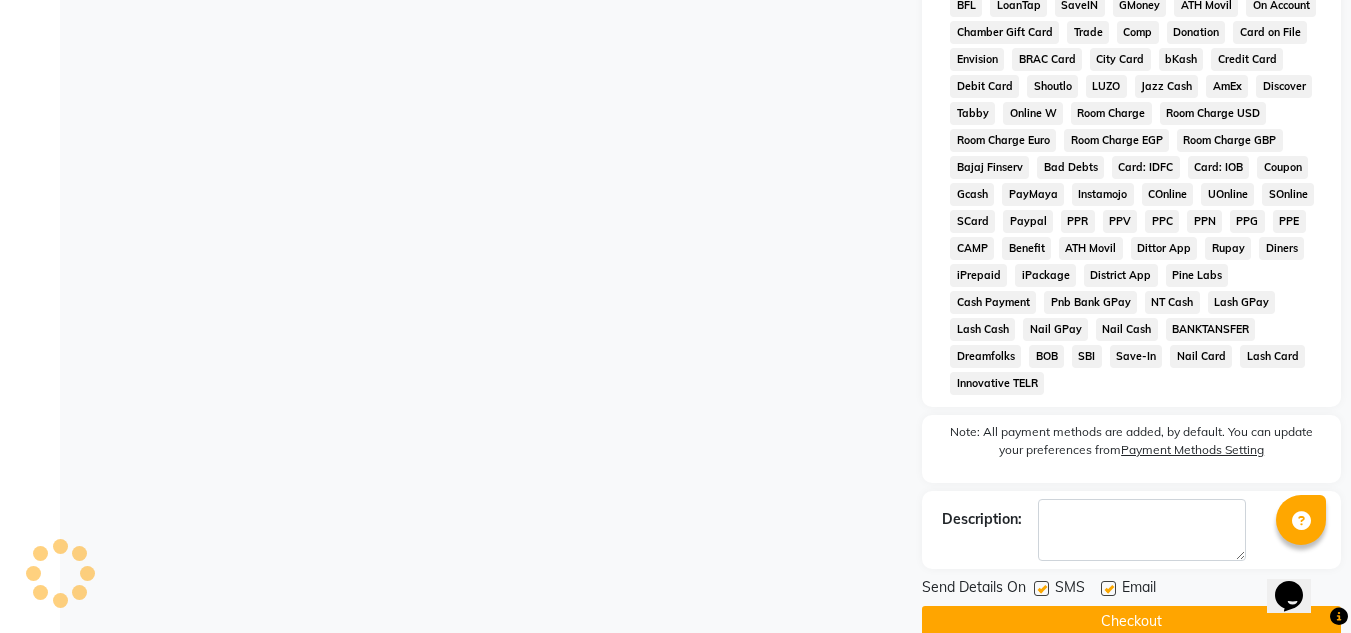 click 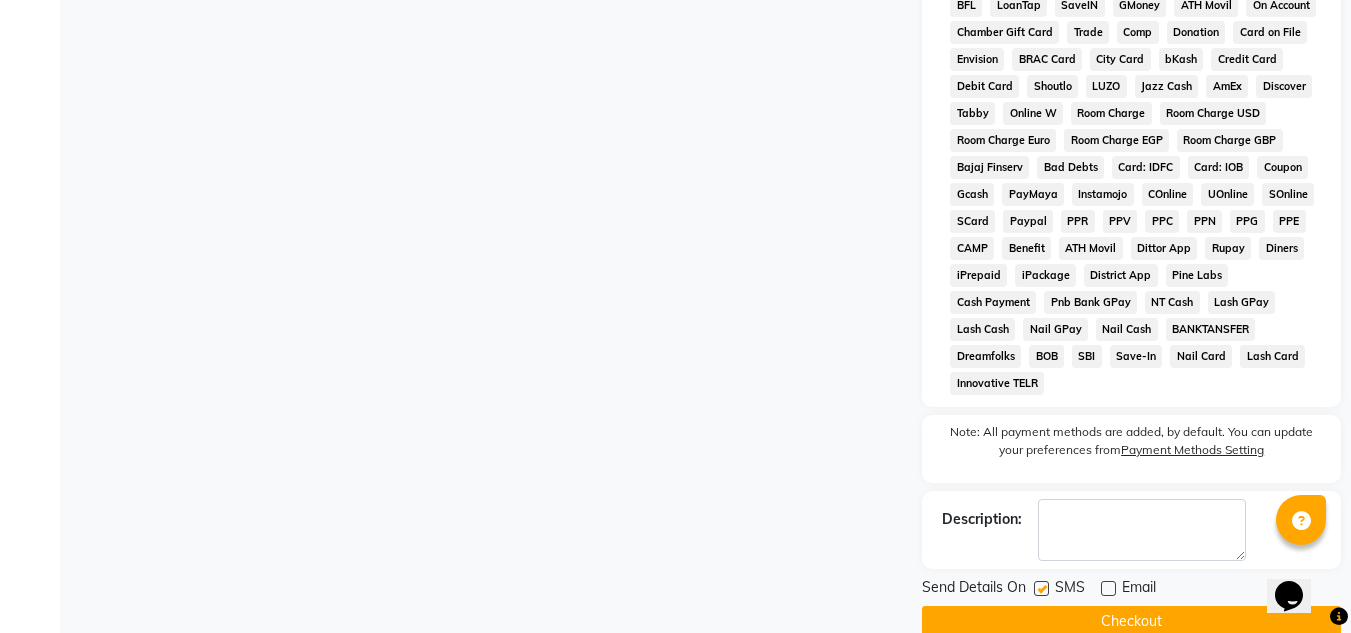 click 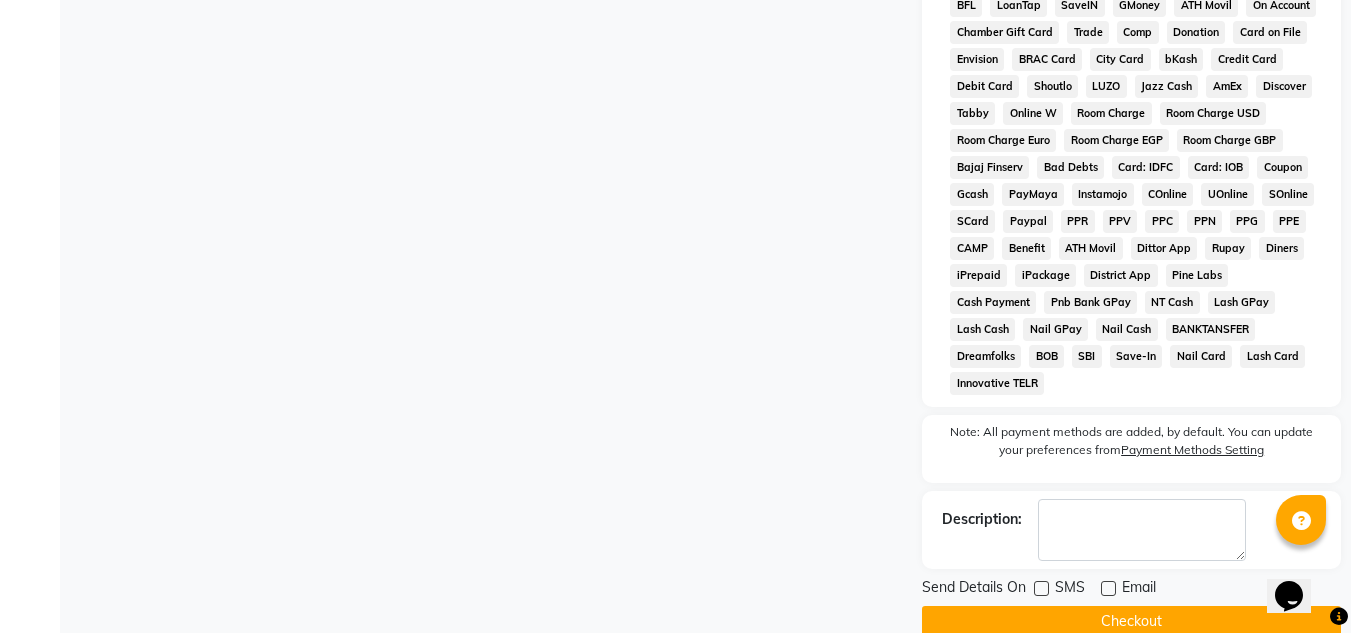 click on "Checkout" 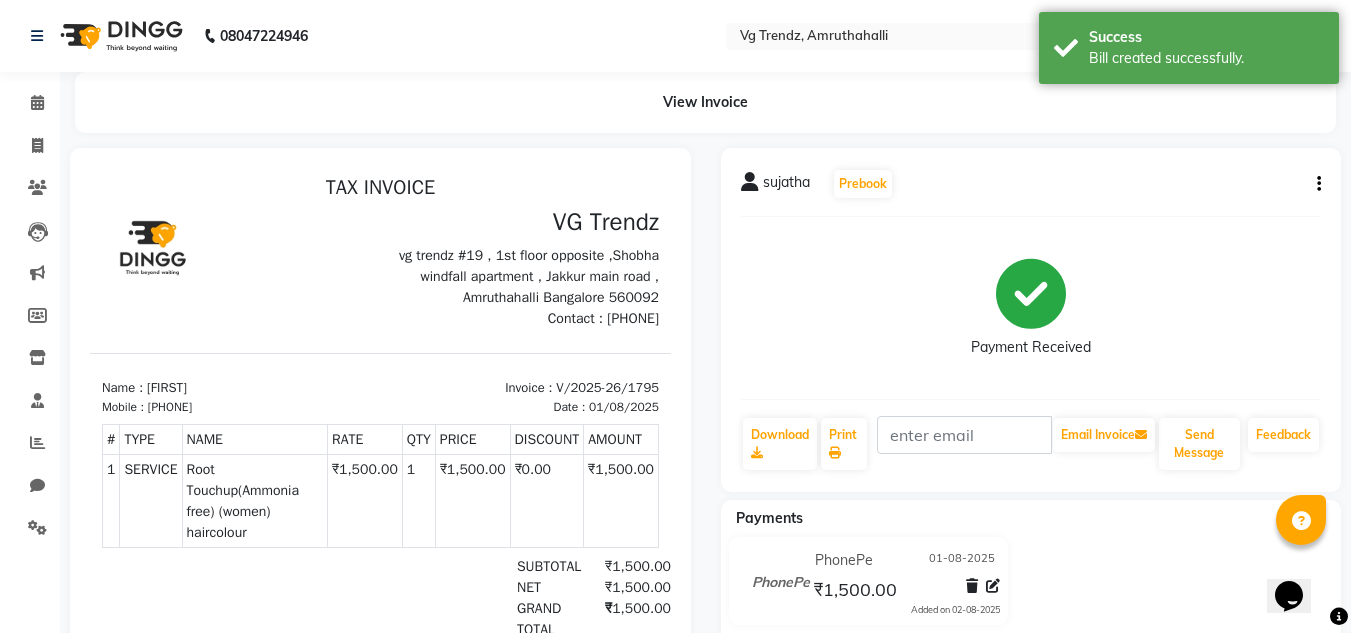 scroll, scrollTop: 0, scrollLeft: 0, axis: both 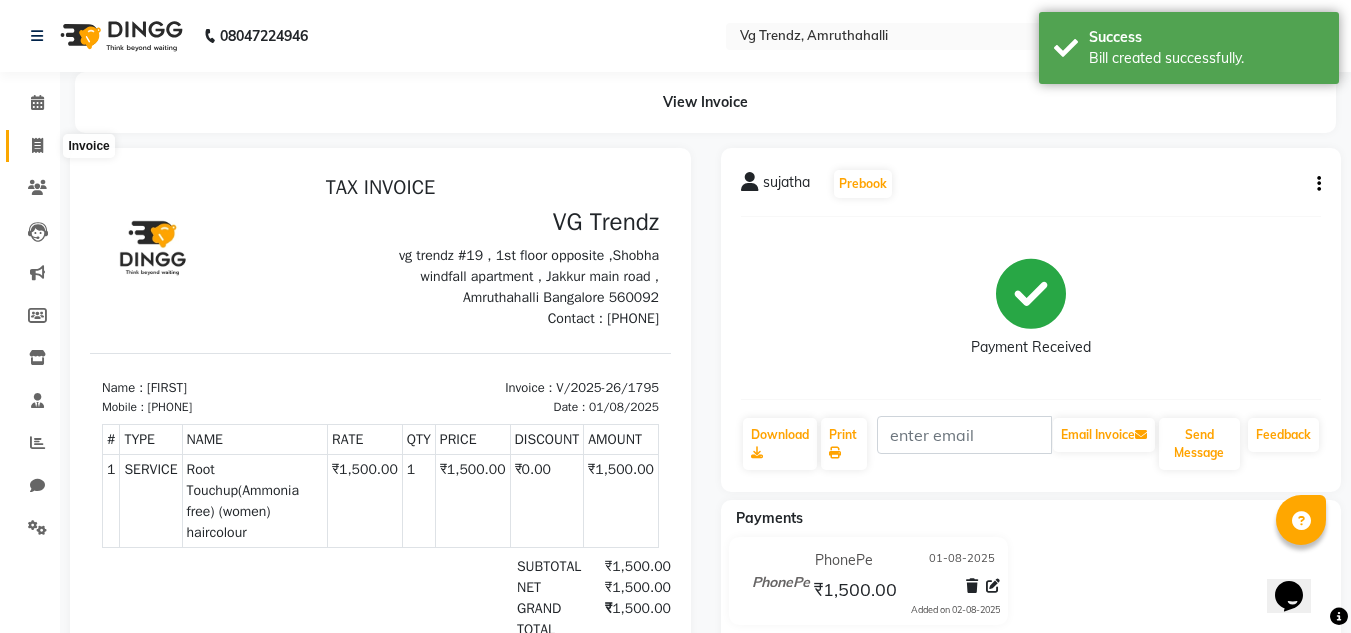 click 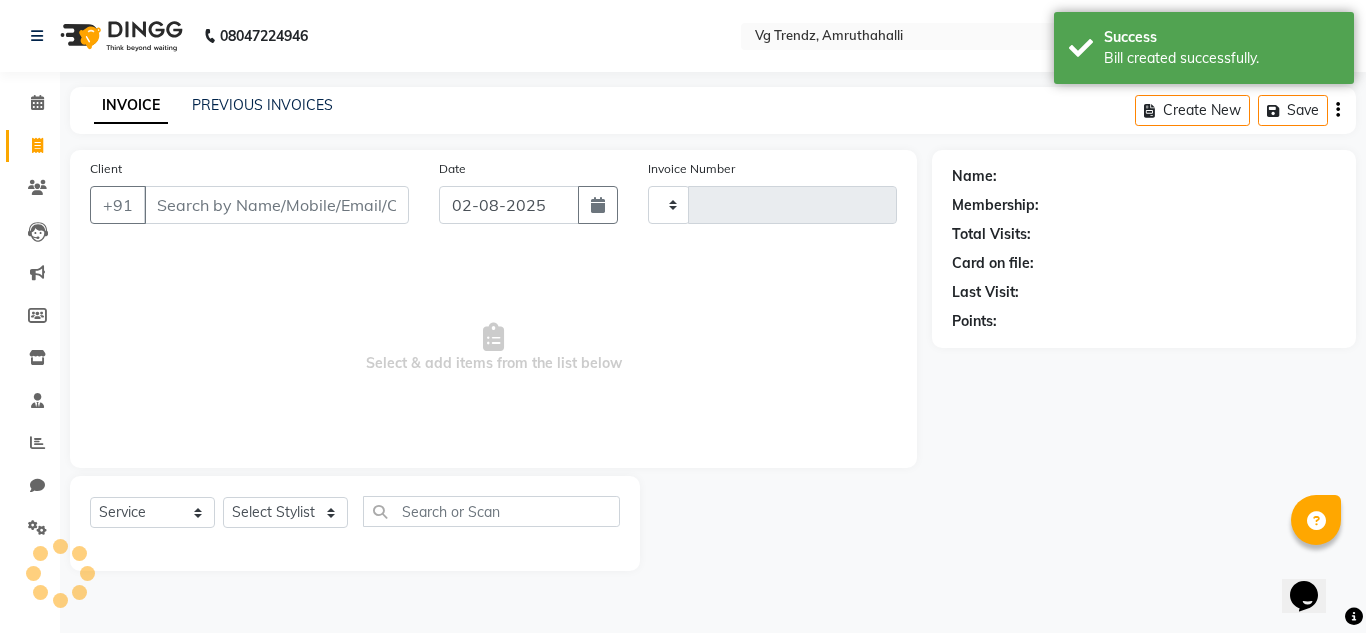 type on "1796" 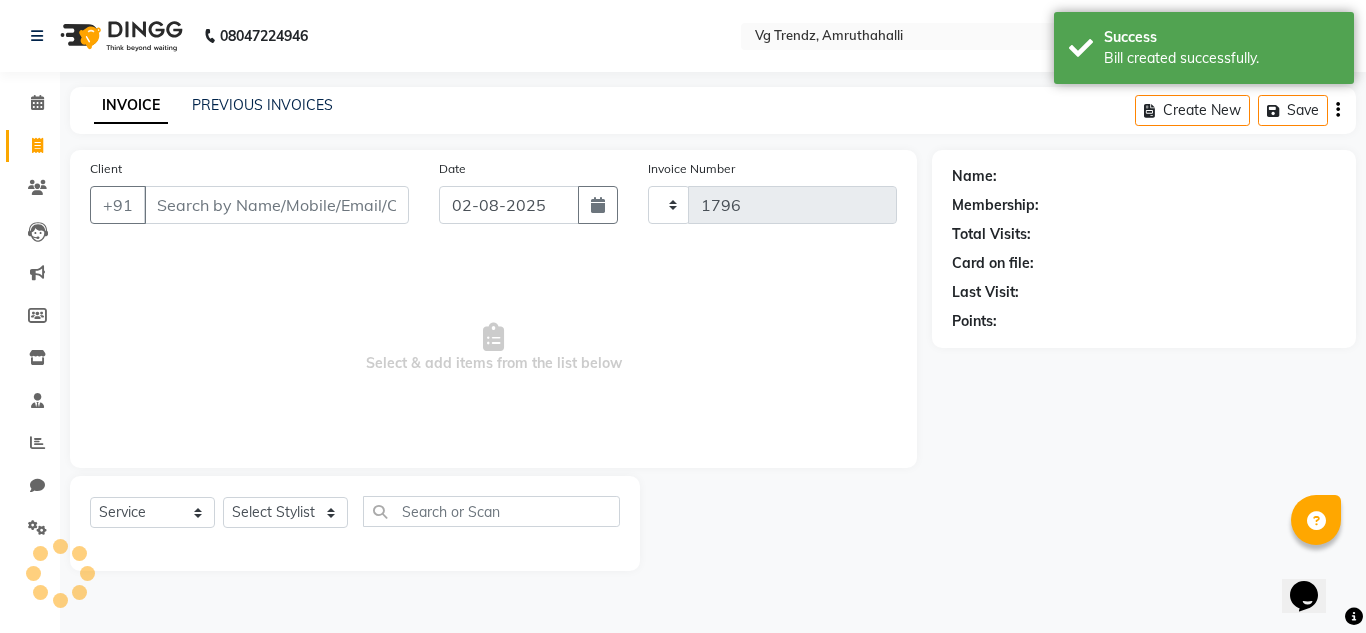 select on "5536" 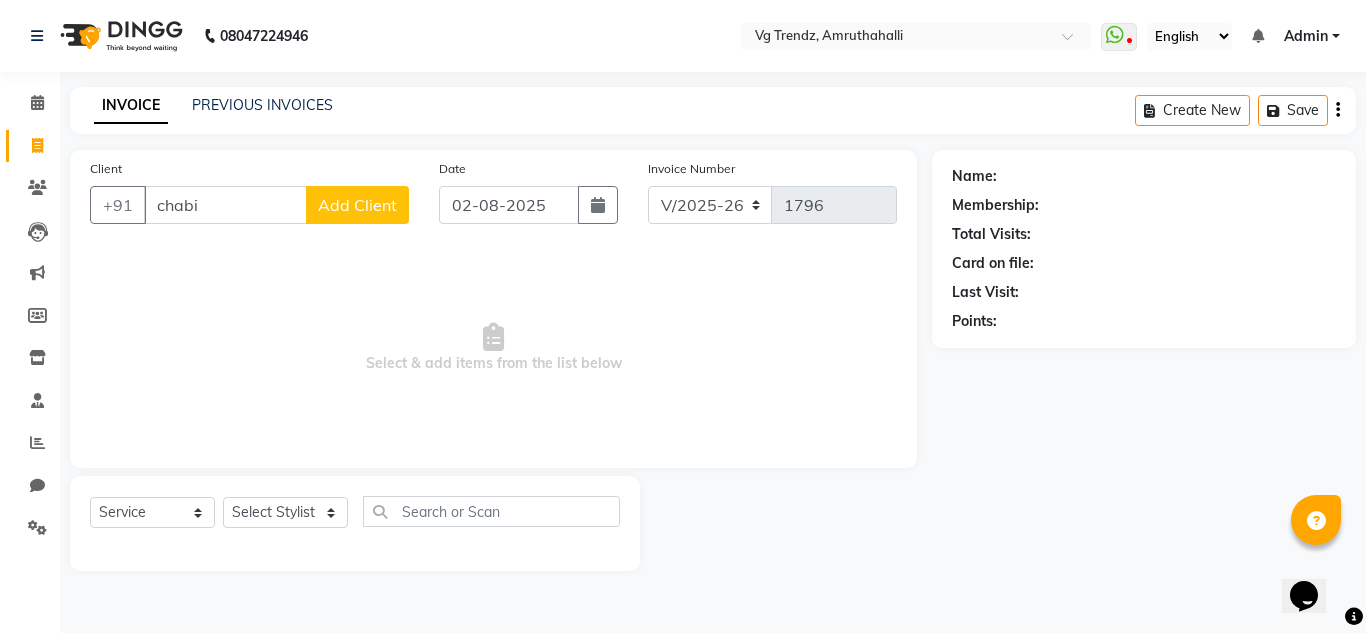 click on "chabi" at bounding box center [225, 205] 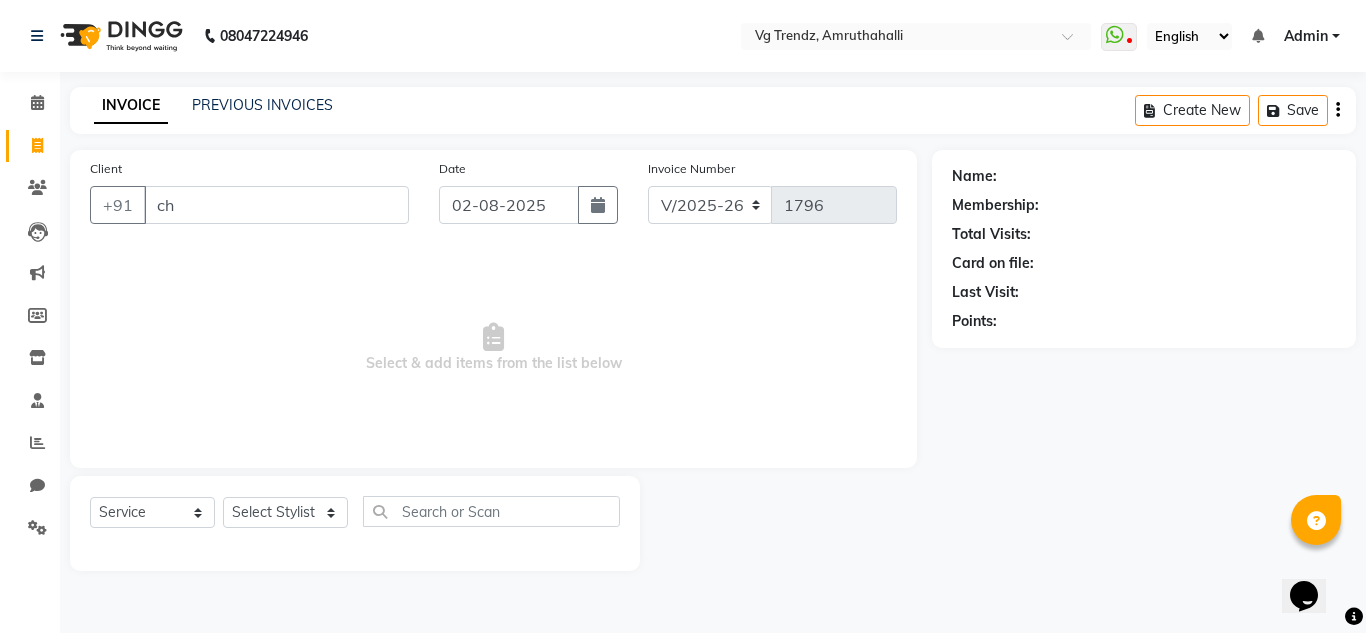 type on "c" 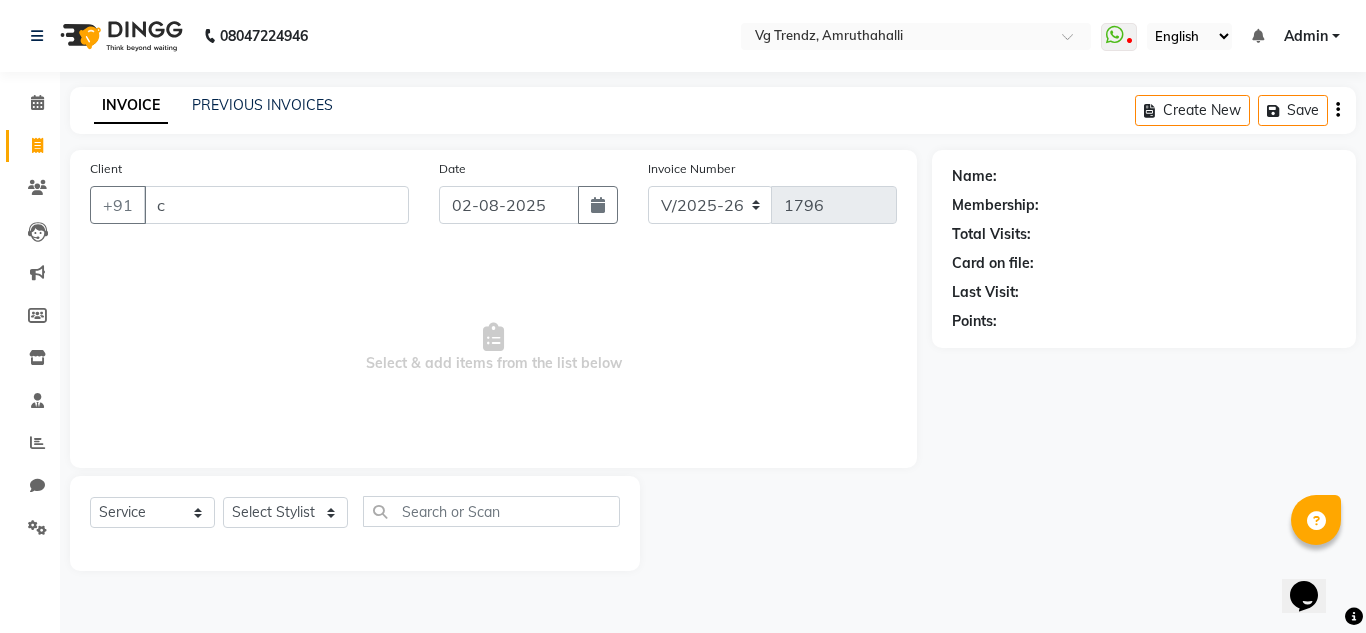 type 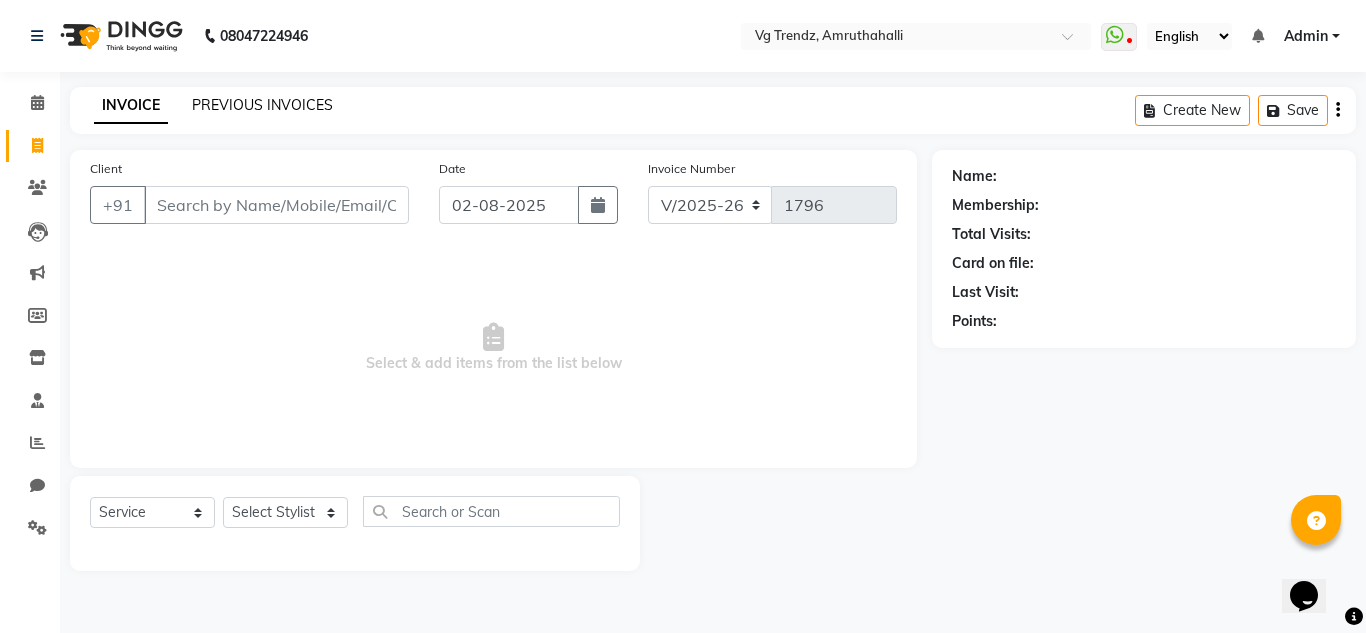 click on "PREVIOUS INVOICES" 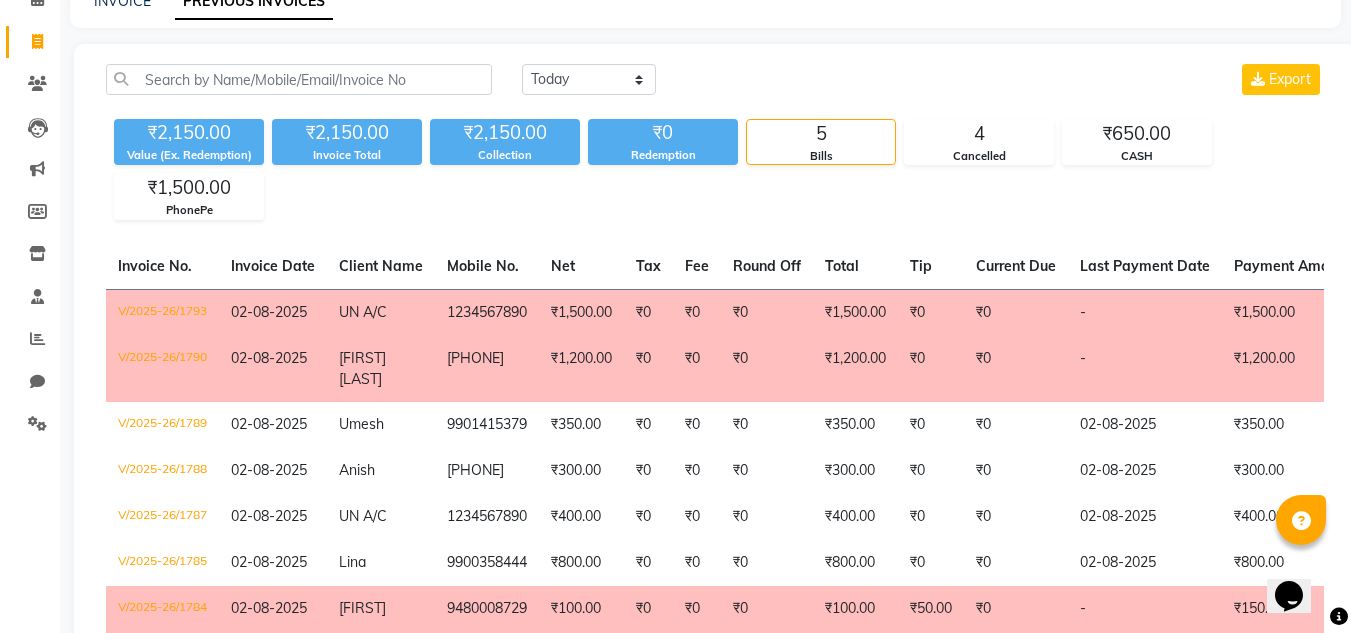 scroll, scrollTop: 108, scrollLeft: 0, axis: vertical 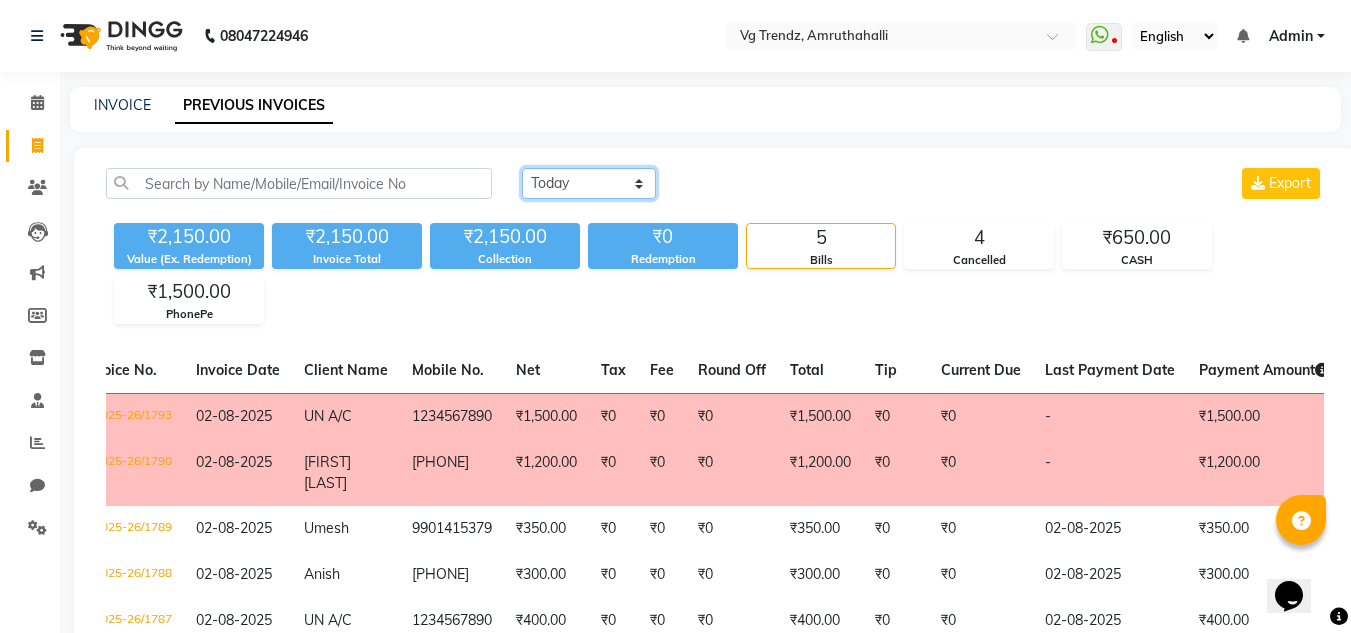 click on "Today Yesterday Custom Range" 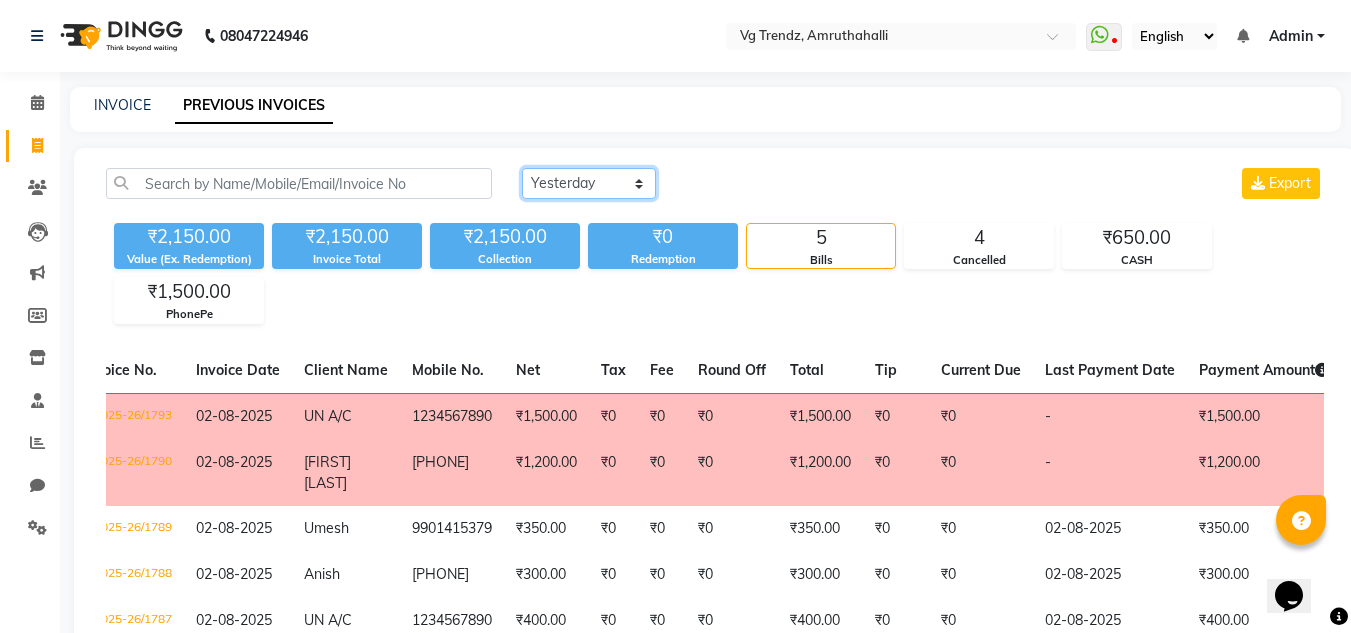 click on "Today Yesterday Custom Range" 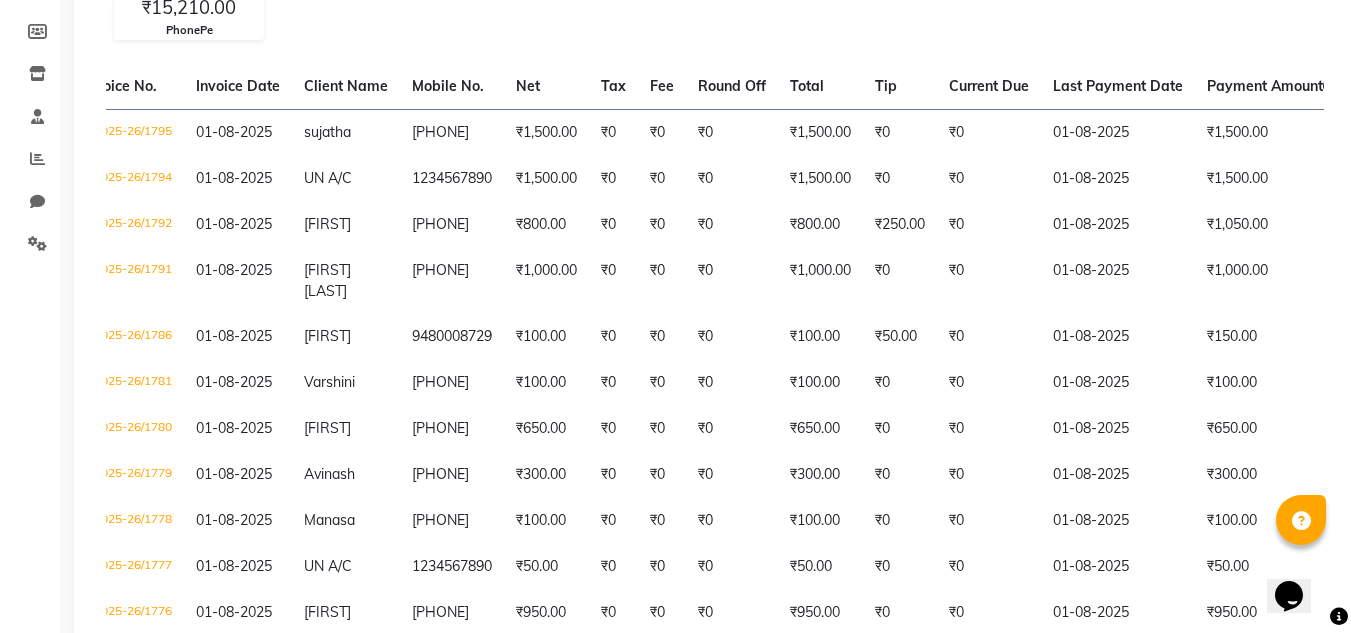 scroll, scrollTop: 0, scrollLeft: 0, axis: both 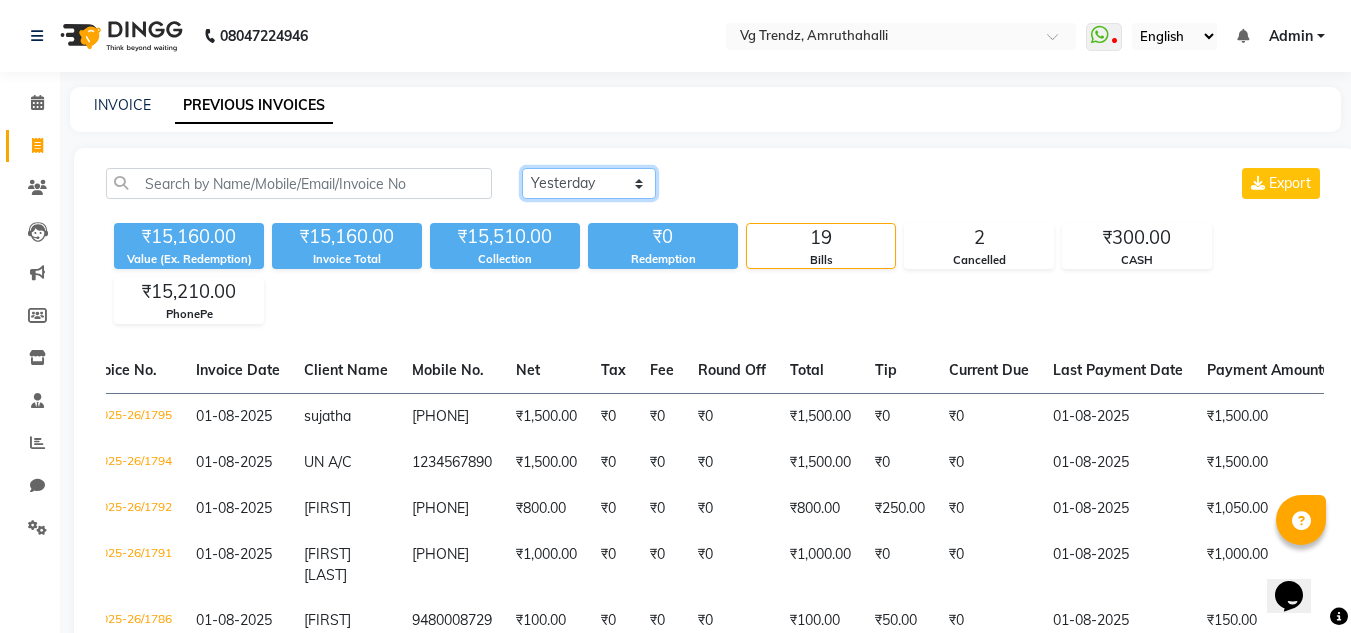 click on "Today Yesterday Custom Range" 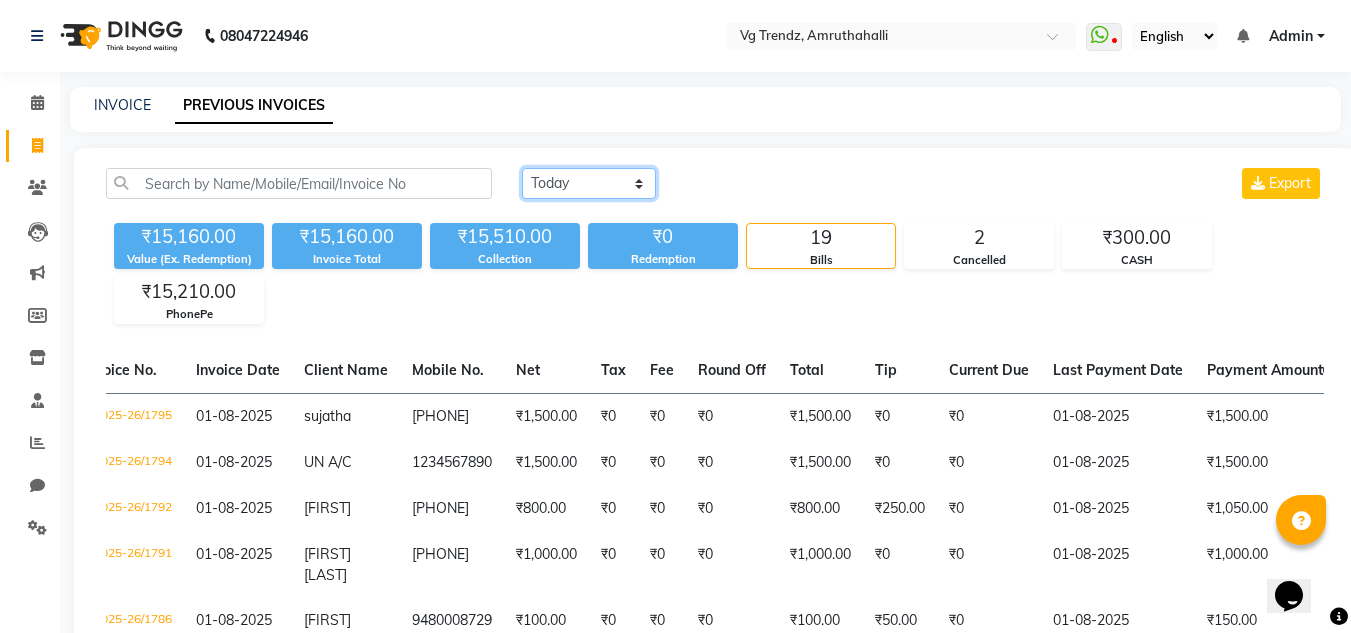 click on "Today Yesterday Custom Range" 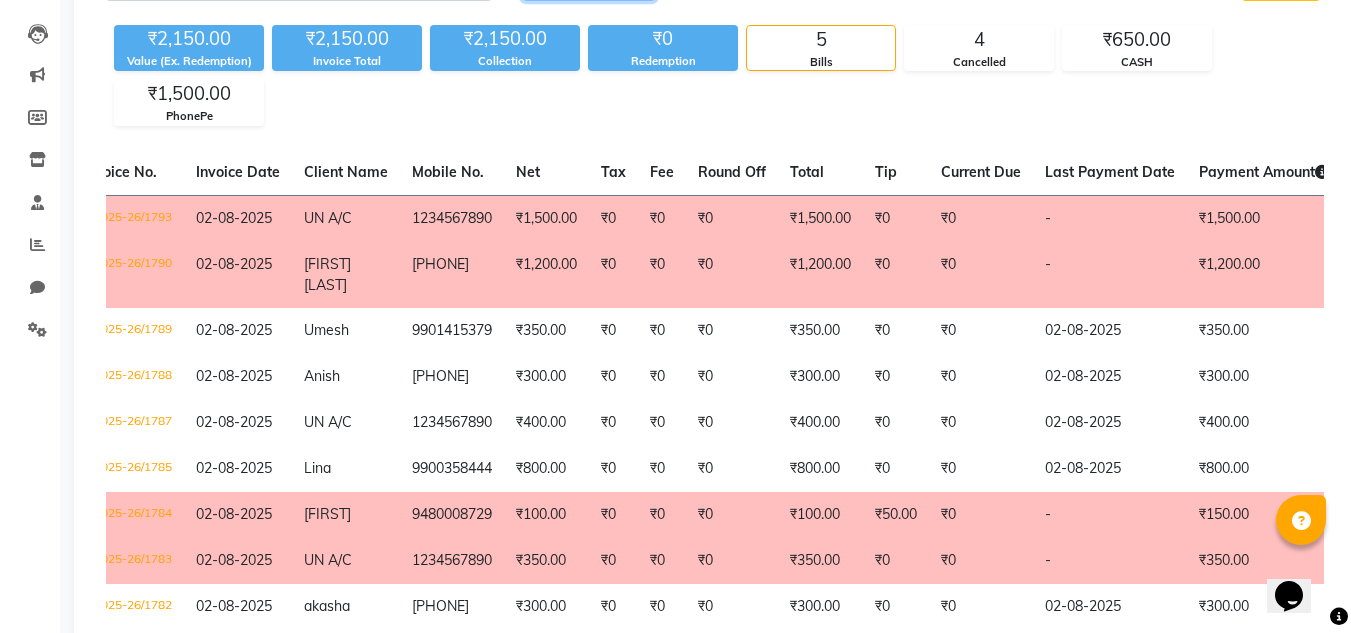scroll, scrollTop: 197, scrollLeft: 0, axis: vertical 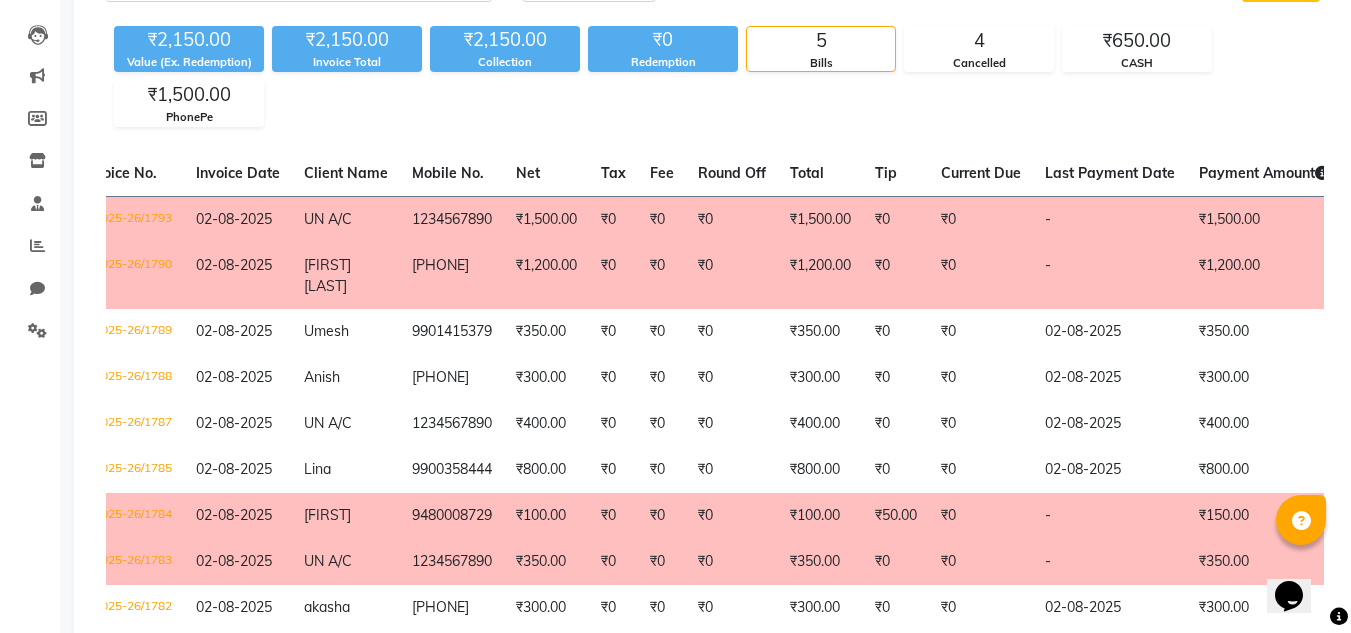 click on "₹2,150.00 Value (Ex. Redemption) ₹2,150.00 Invoice Total  ₹2,150.00 Collection ₹0 Redemption 5 Bills 4 Cancelled ₹650.00 CASH ₹1,500.00 PhonePe" 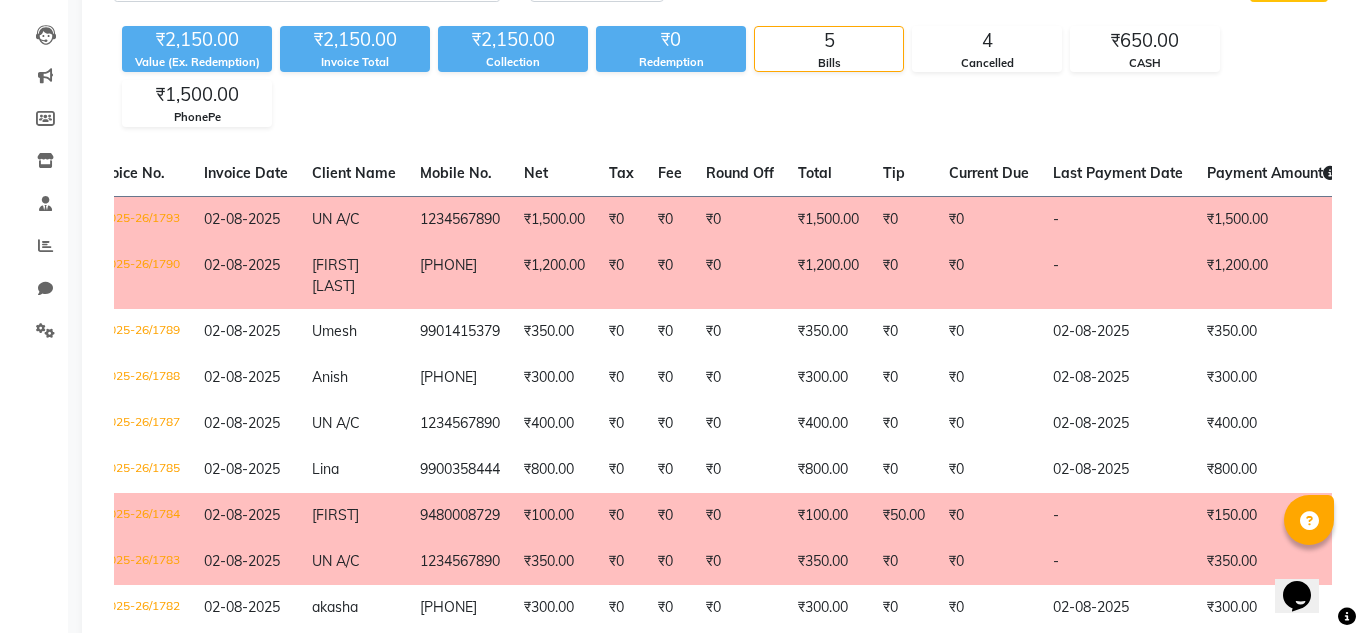 scroll, scrollTop: 0, scrollLeft: 0, axis: both 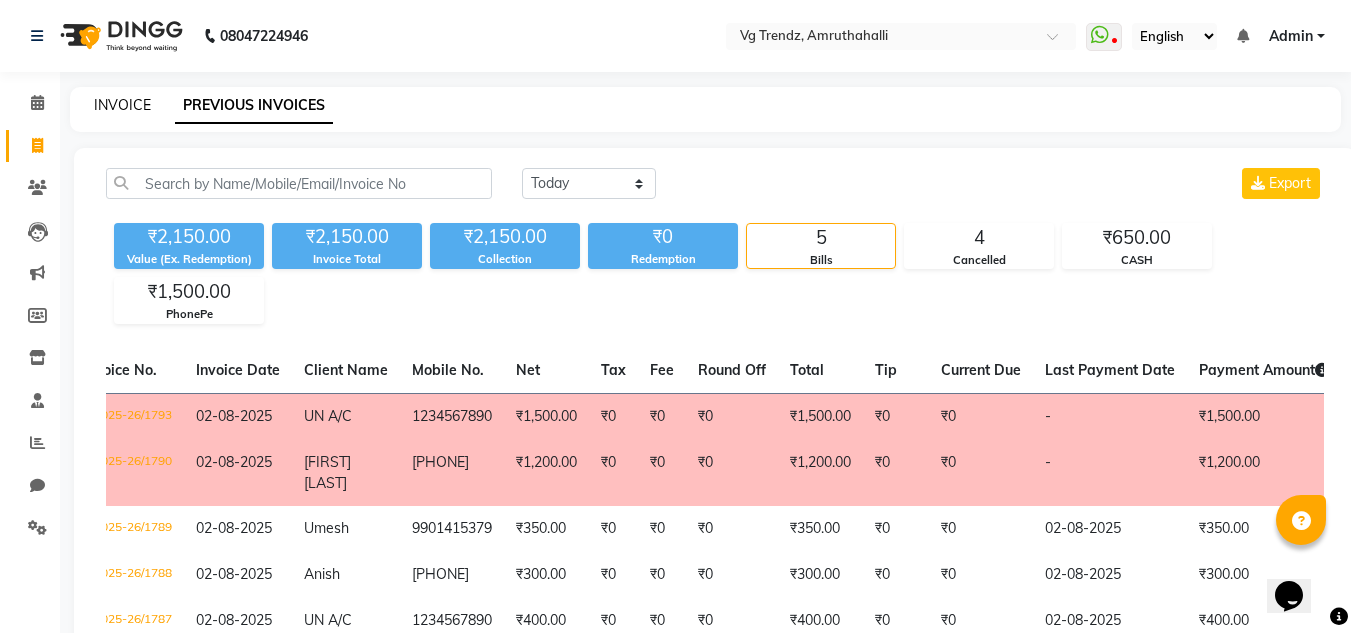 click on "INVOICE" 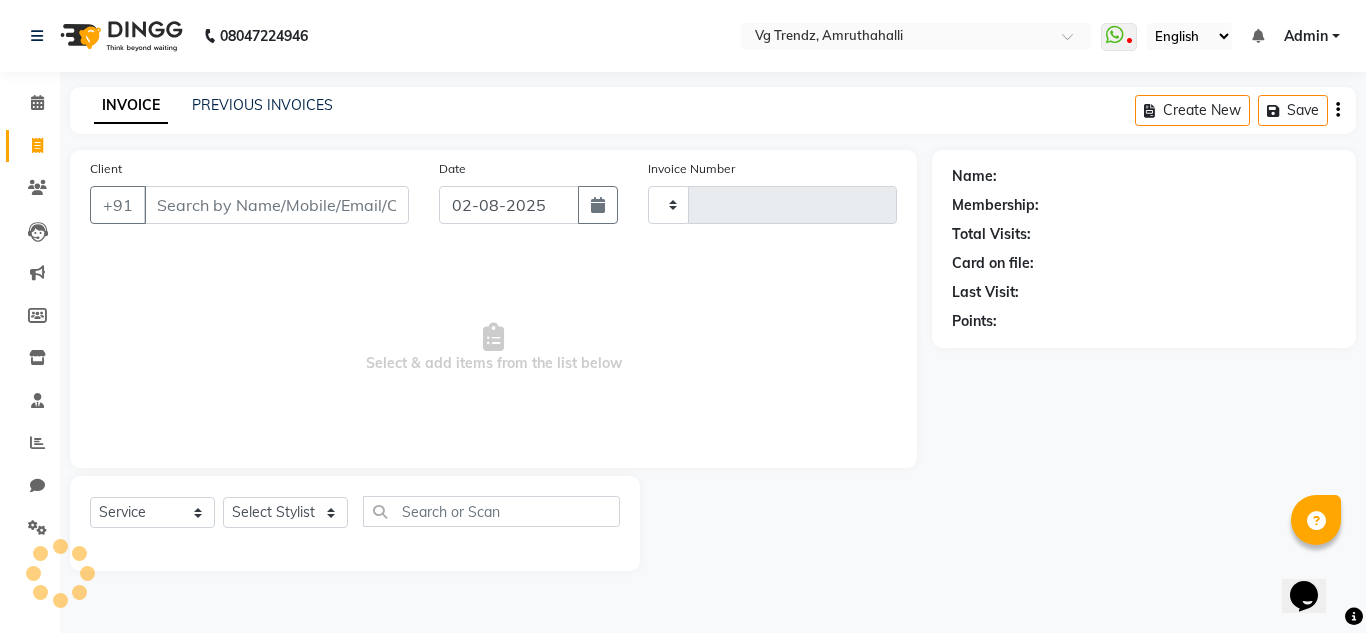 type on "1796" 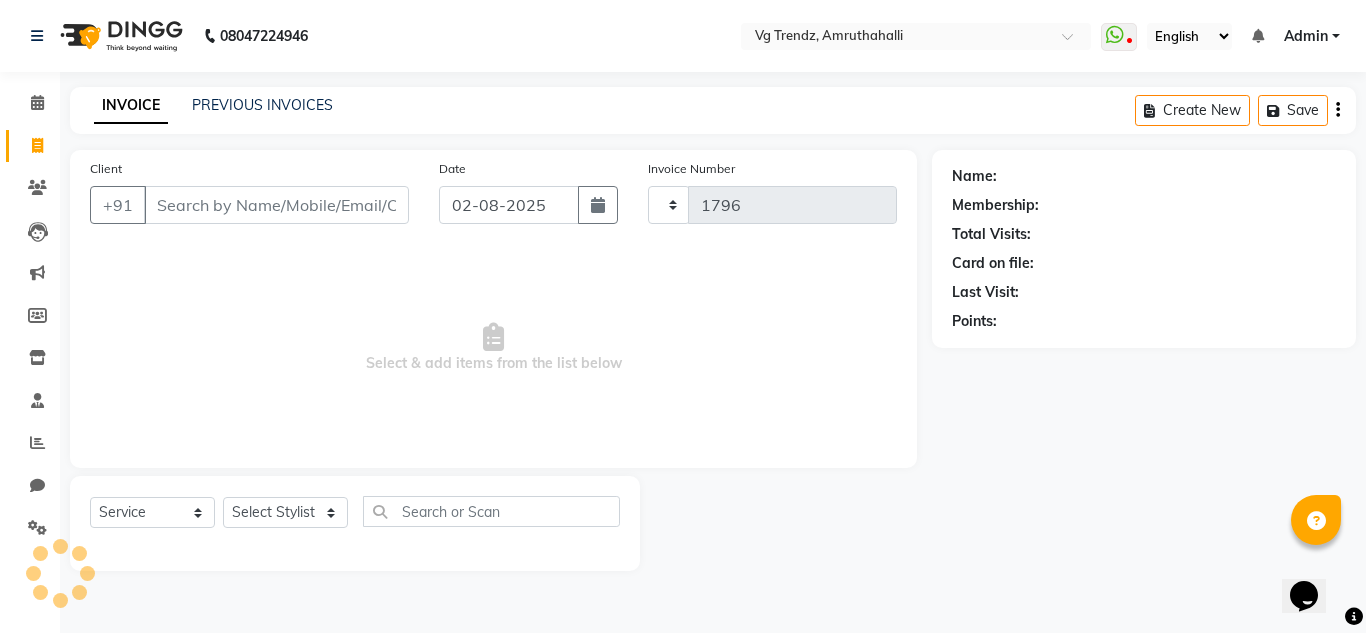 select on "5536" 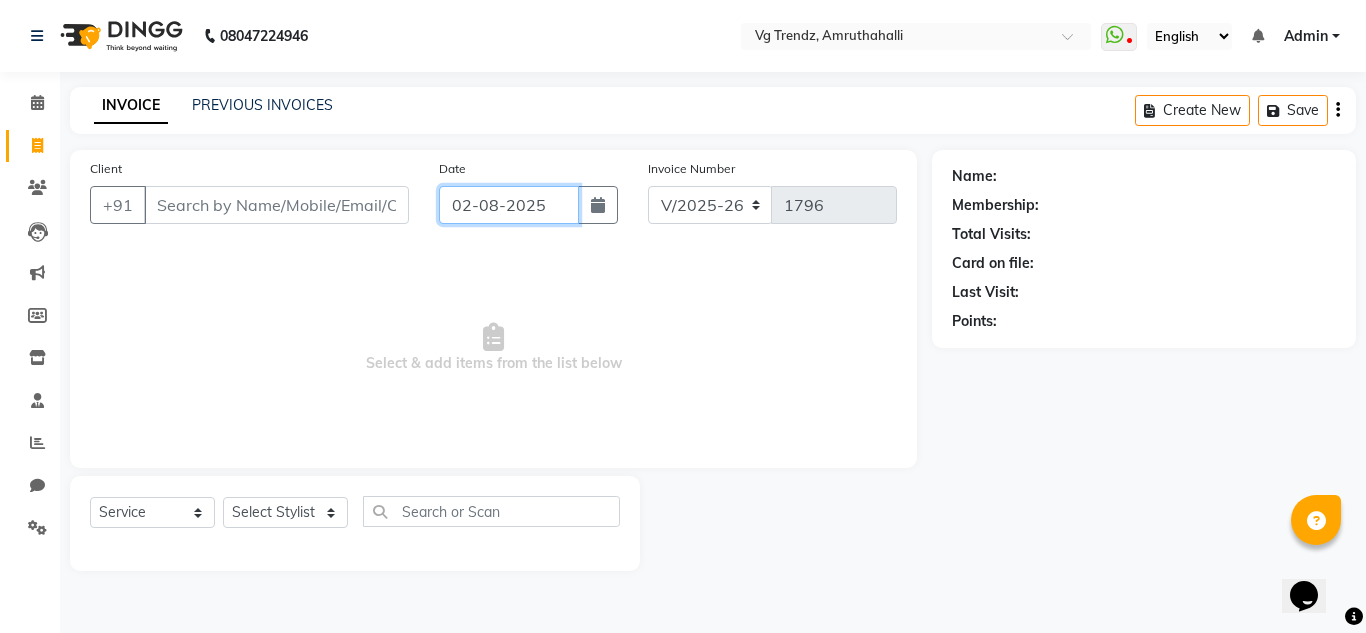 click on "02-08-2025" 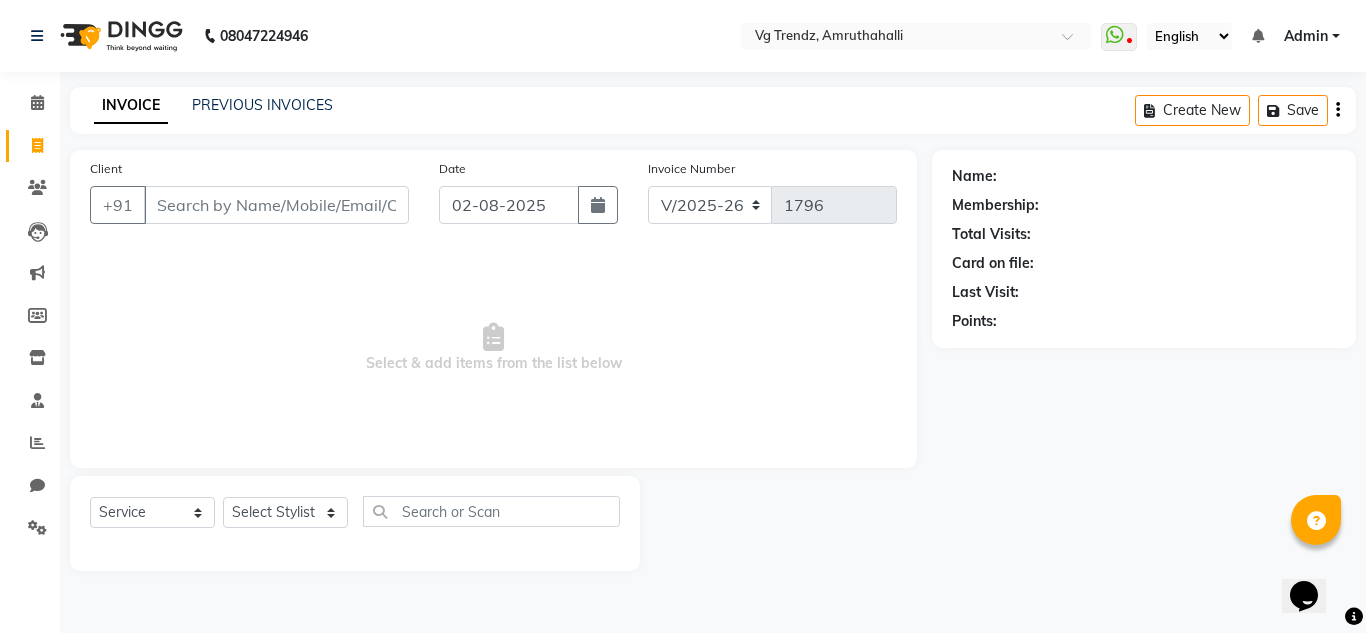 select on "8" 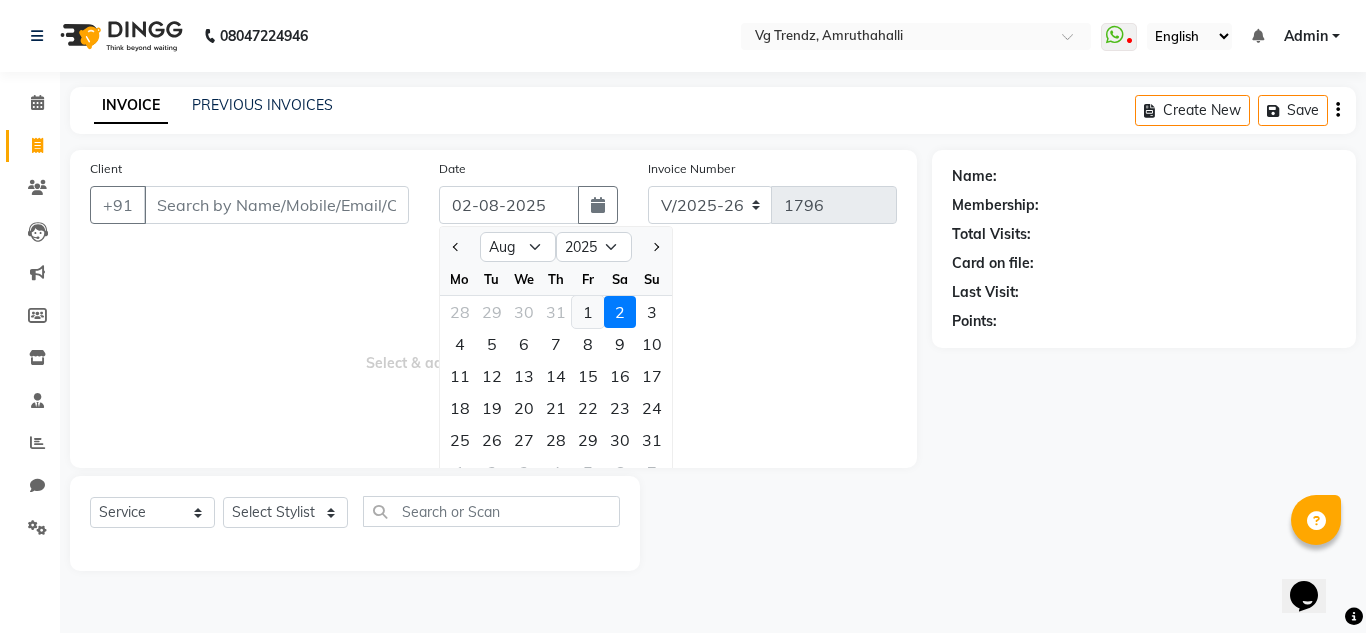 click on "1" 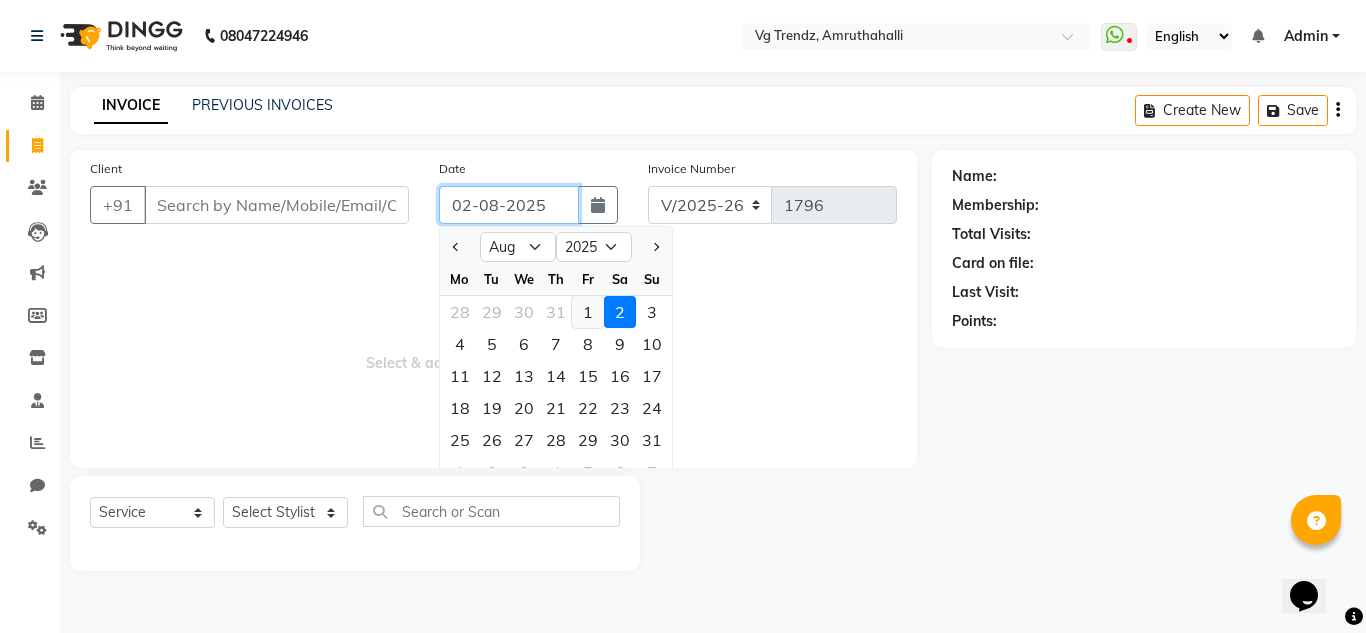 type on "01-08-2025" 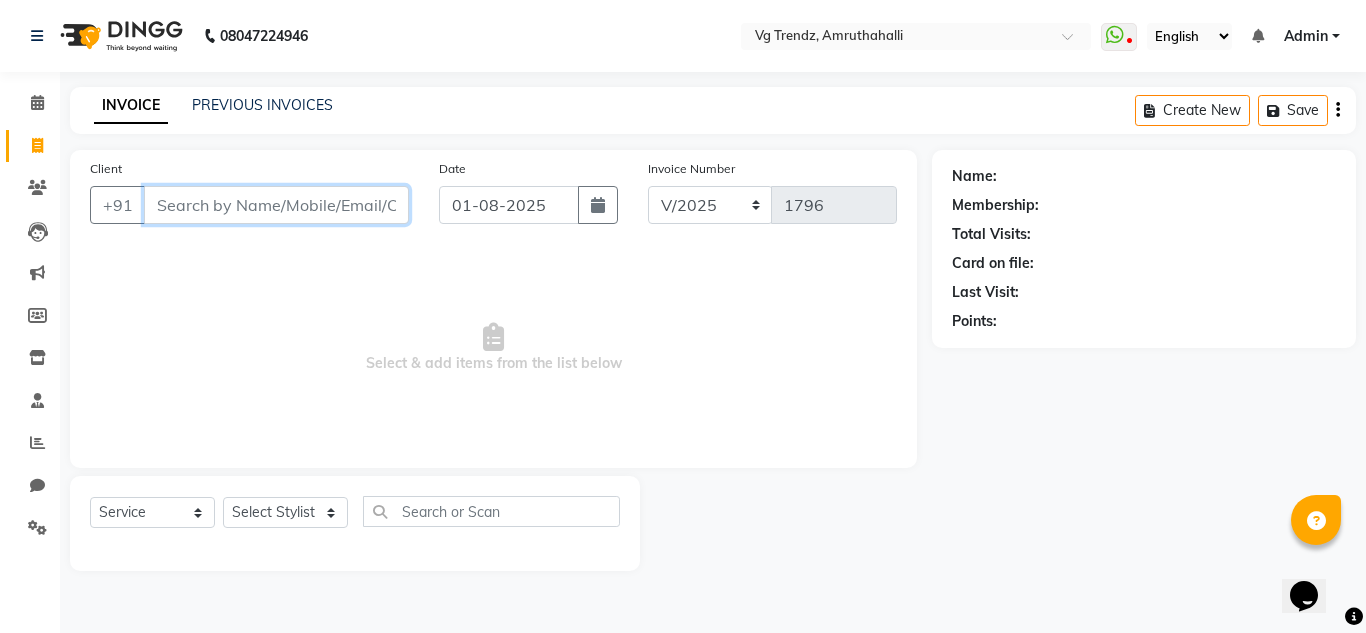 click on "Client" at bounding box center [276, 205] 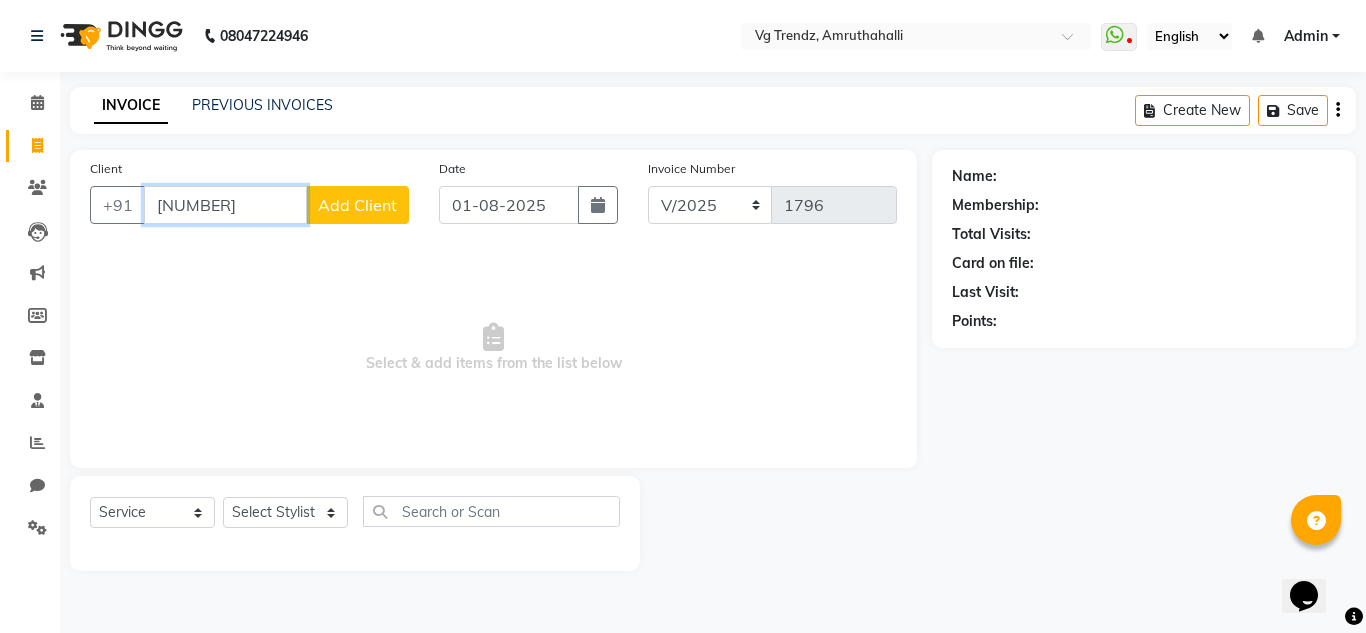 type on "4008446680" 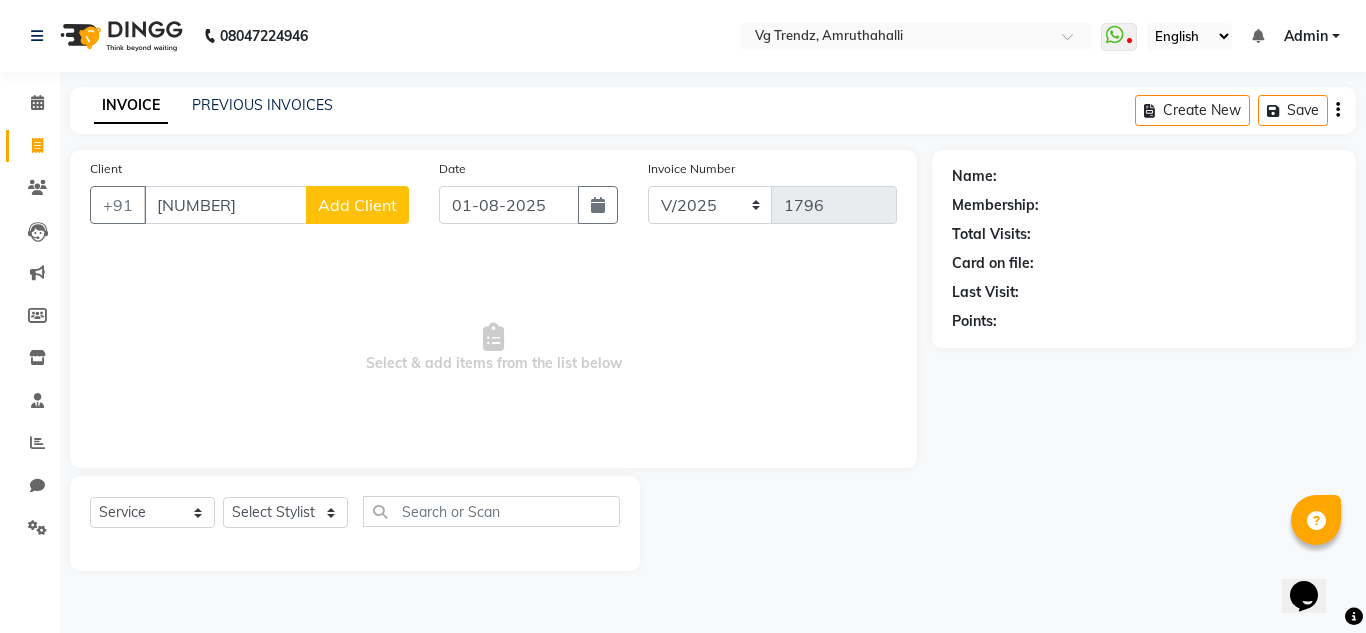 click on "Client +91 4008446680 Add Client" 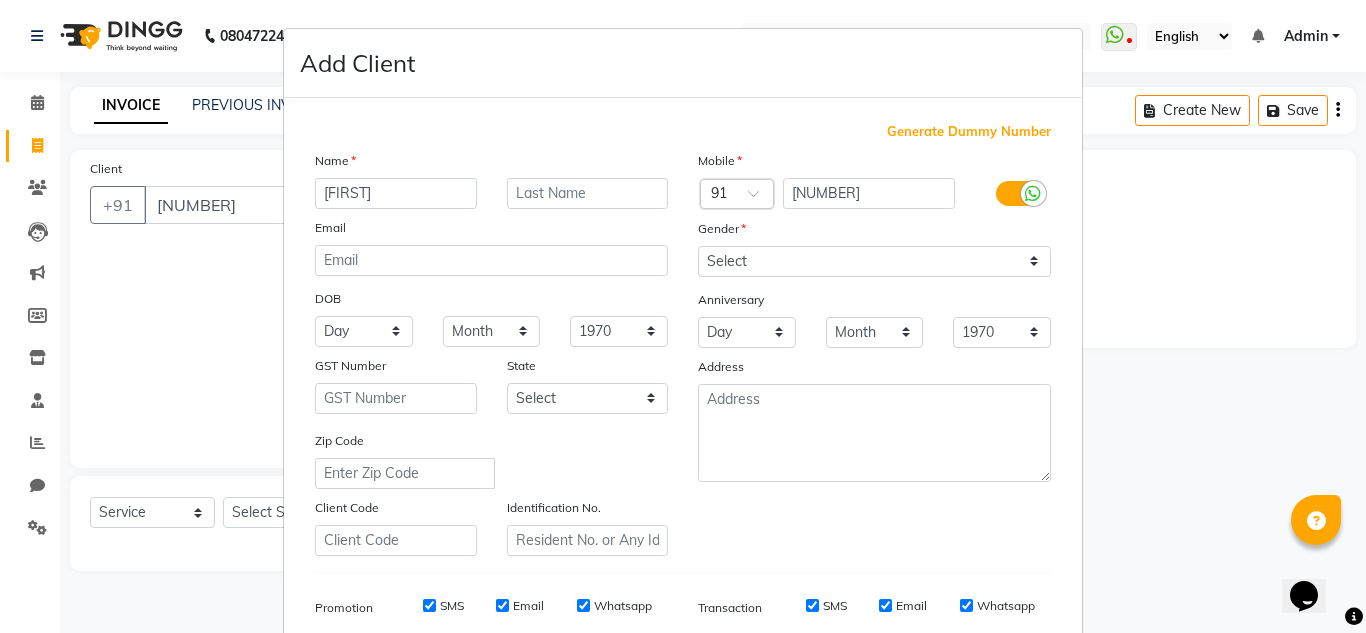 type on "tanam" 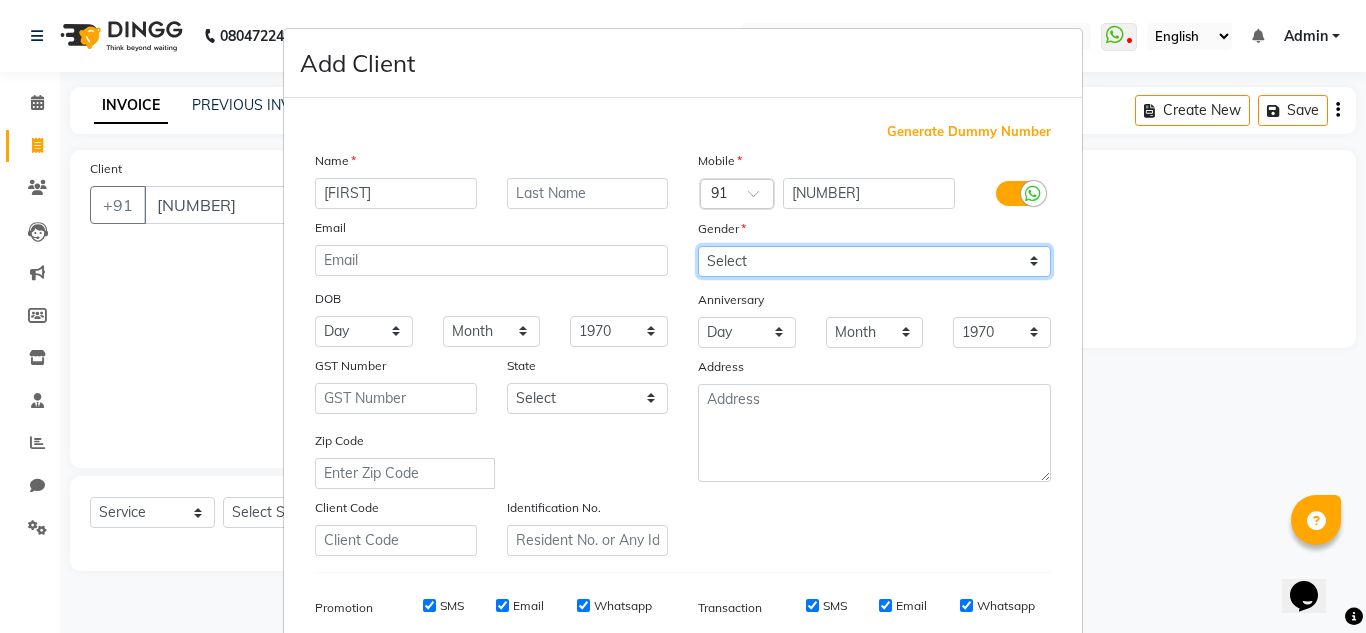 click on "Select Male Female Other Prefer Not To Say" at bounding box center [874, 261] 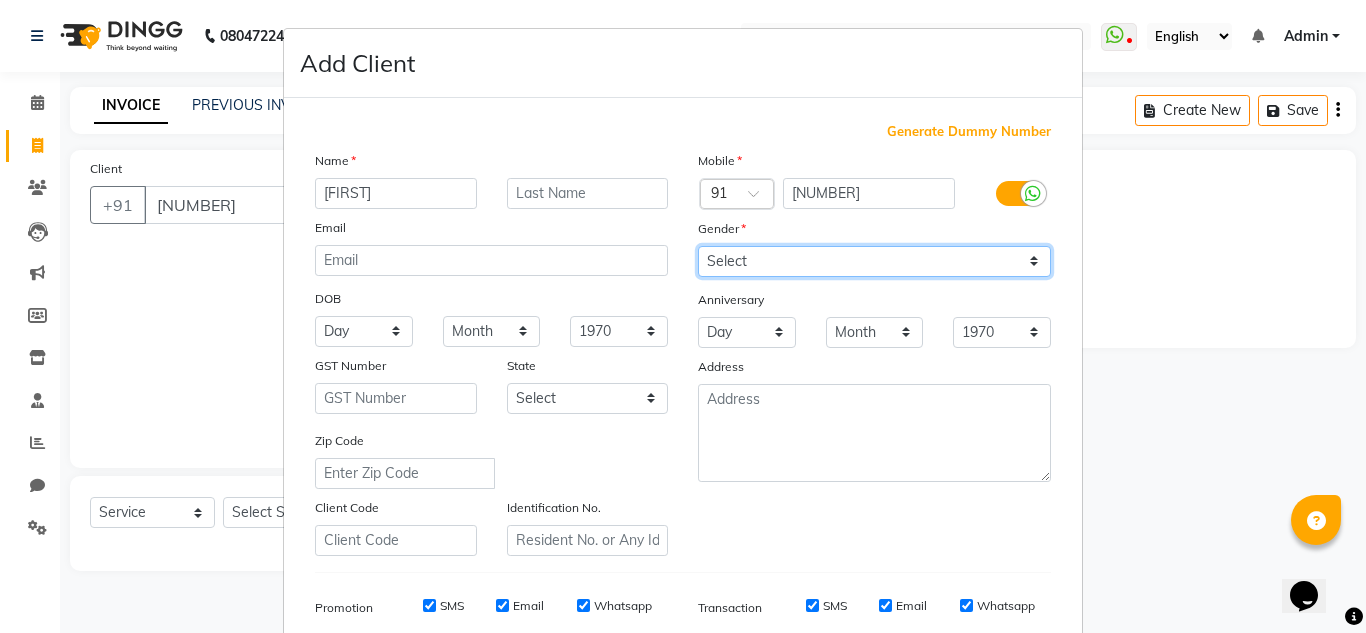select on "female" 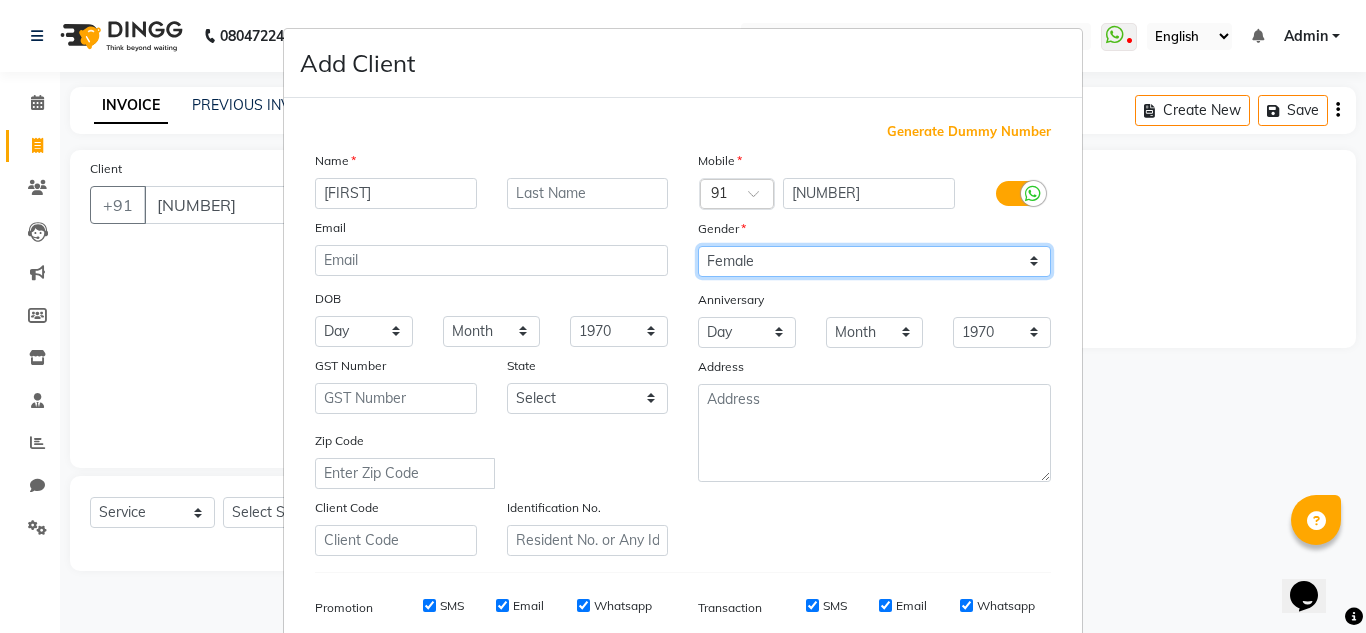 click on "Select Male Female Other Prefer Not To Say" at bounding box center [874, 261] 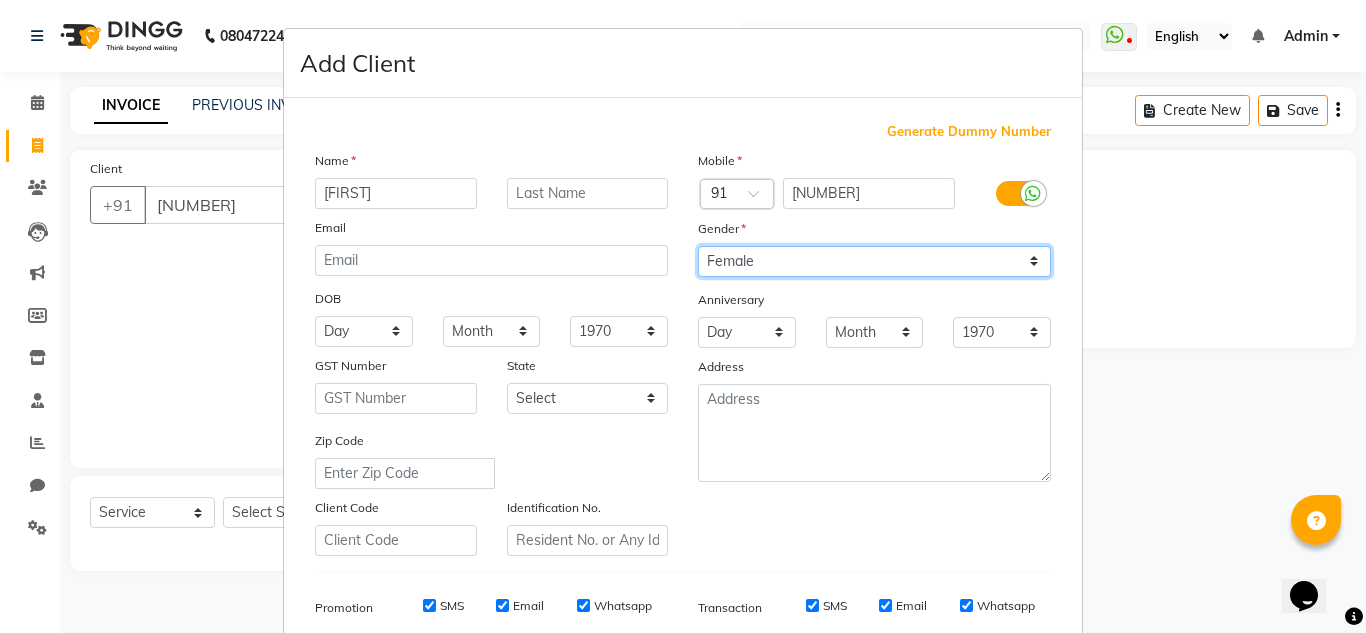 scroll, scrollTop: 25, scrollLeft: 0, axis: vertical 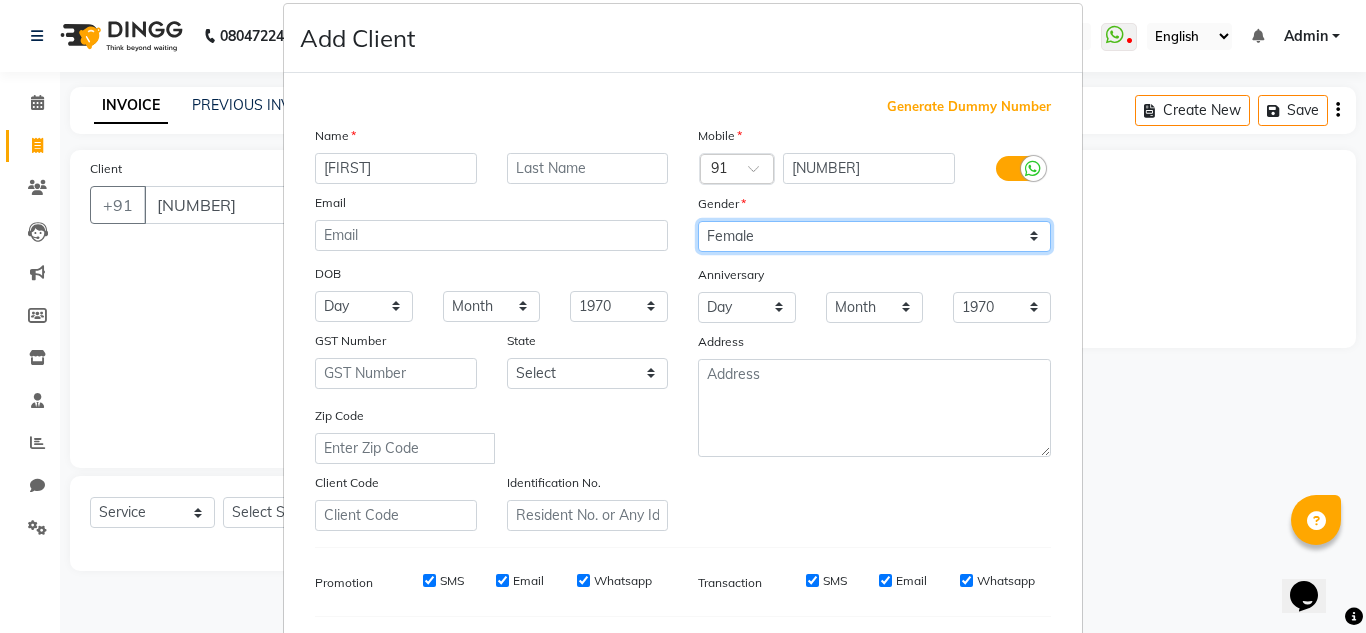 click on "Select Male Female Other Prefer Not To Say" at bounding box center (874, 236) 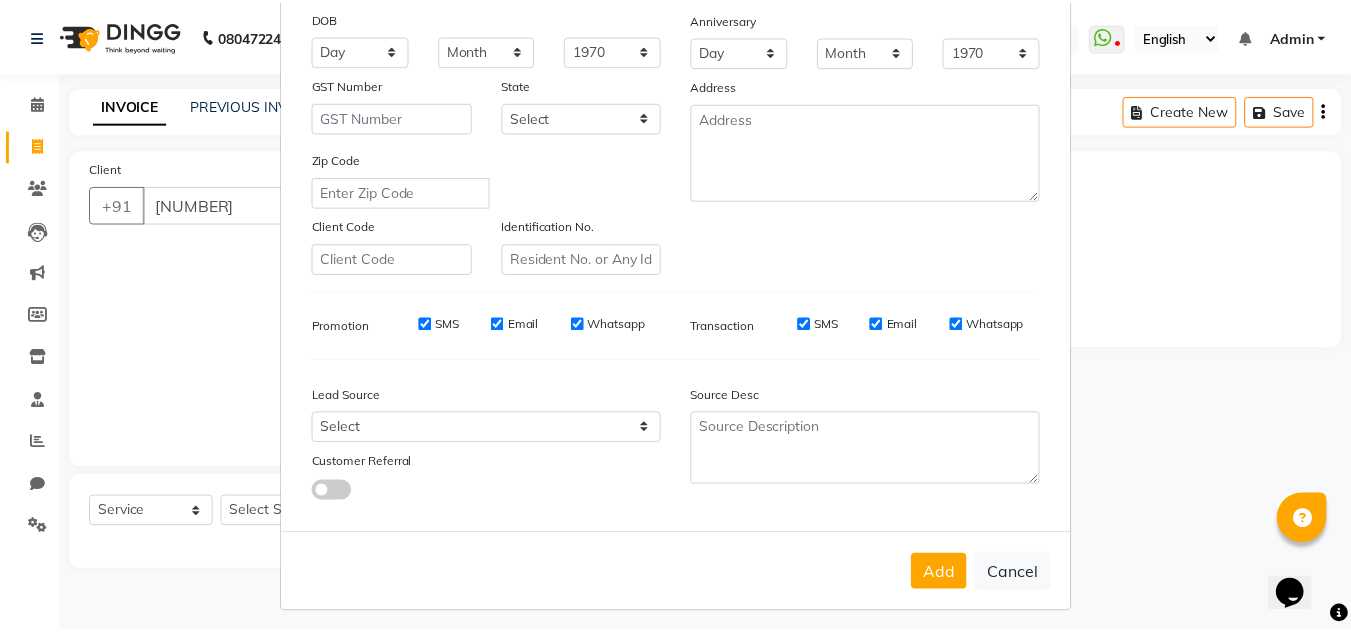 scroll, scrollTop: 290, scrollLeft: 0, axis: vertical 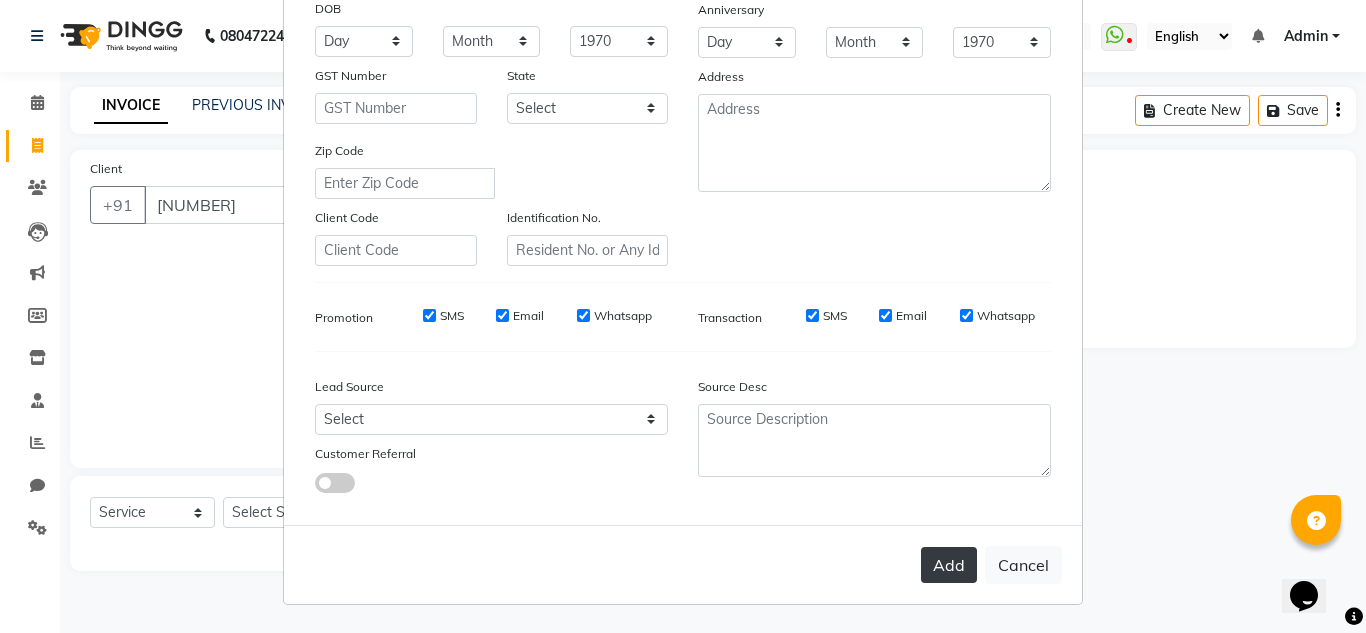 click on "Add" at bounding box center (949, 565) 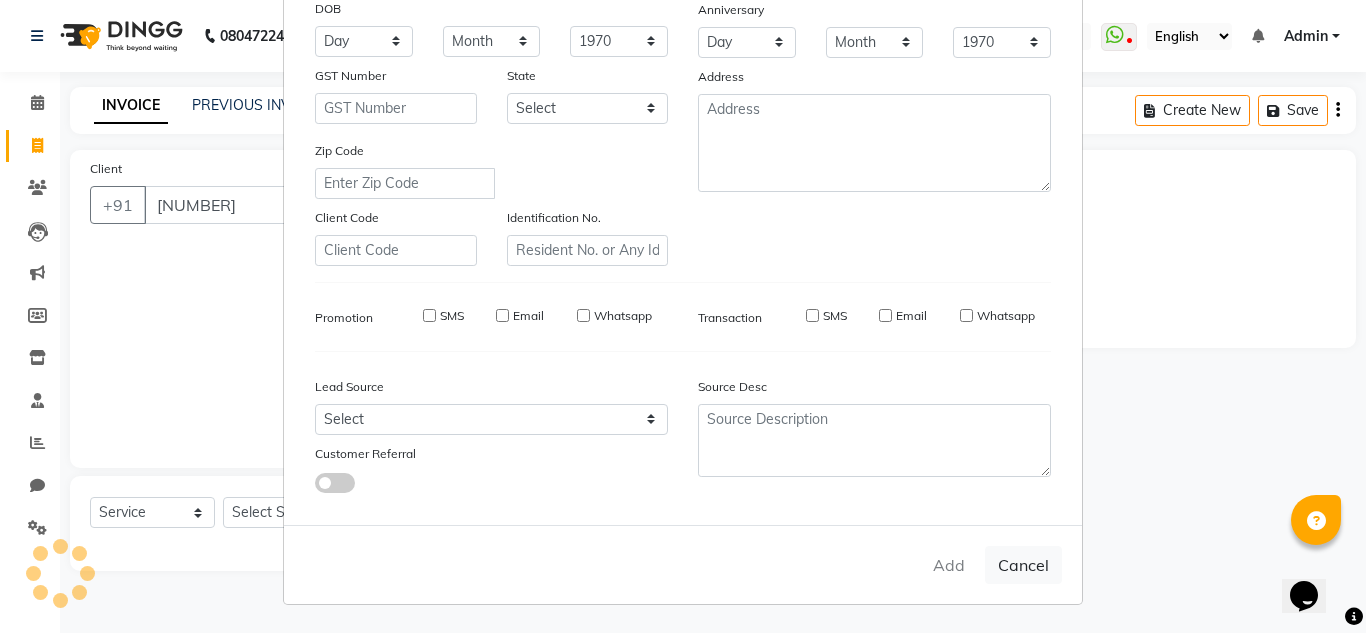 type 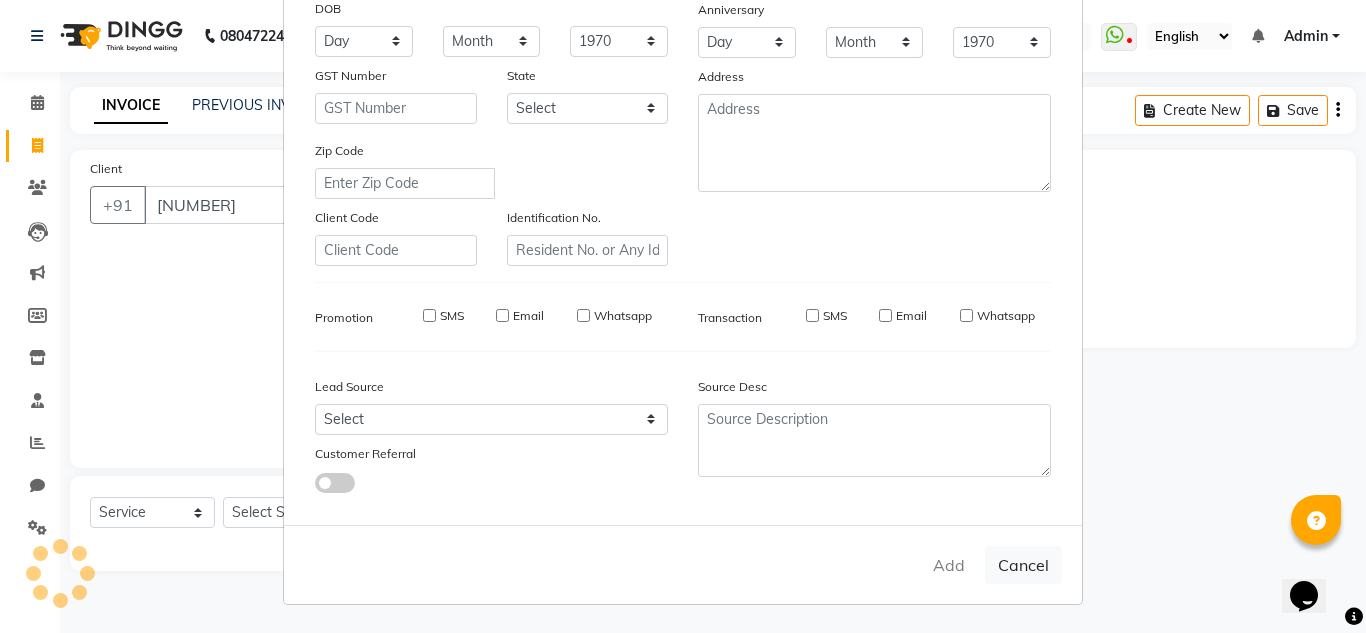 select 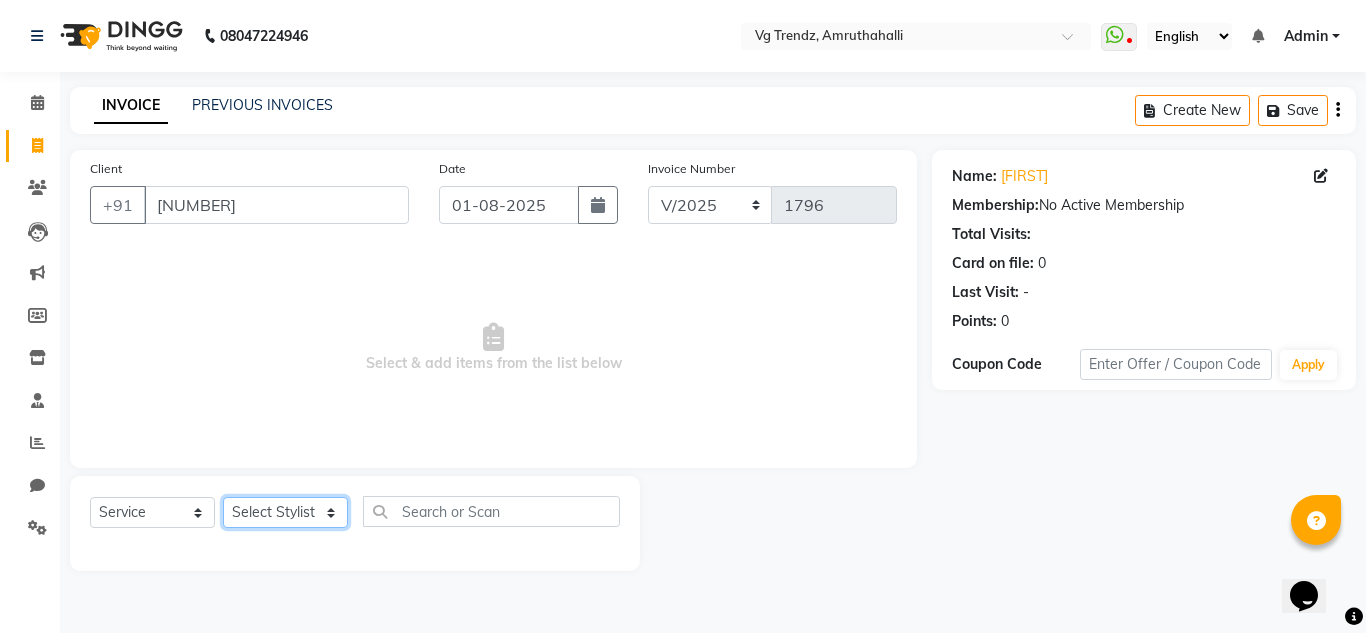 click on "Select Stylist Ashiwini N P Manjitha Chhetri Manjula S Mun Khan Naveen Kumar Rangashamaiah salon number Sandeep Sharma Shannu Sridevi Vanitha v" 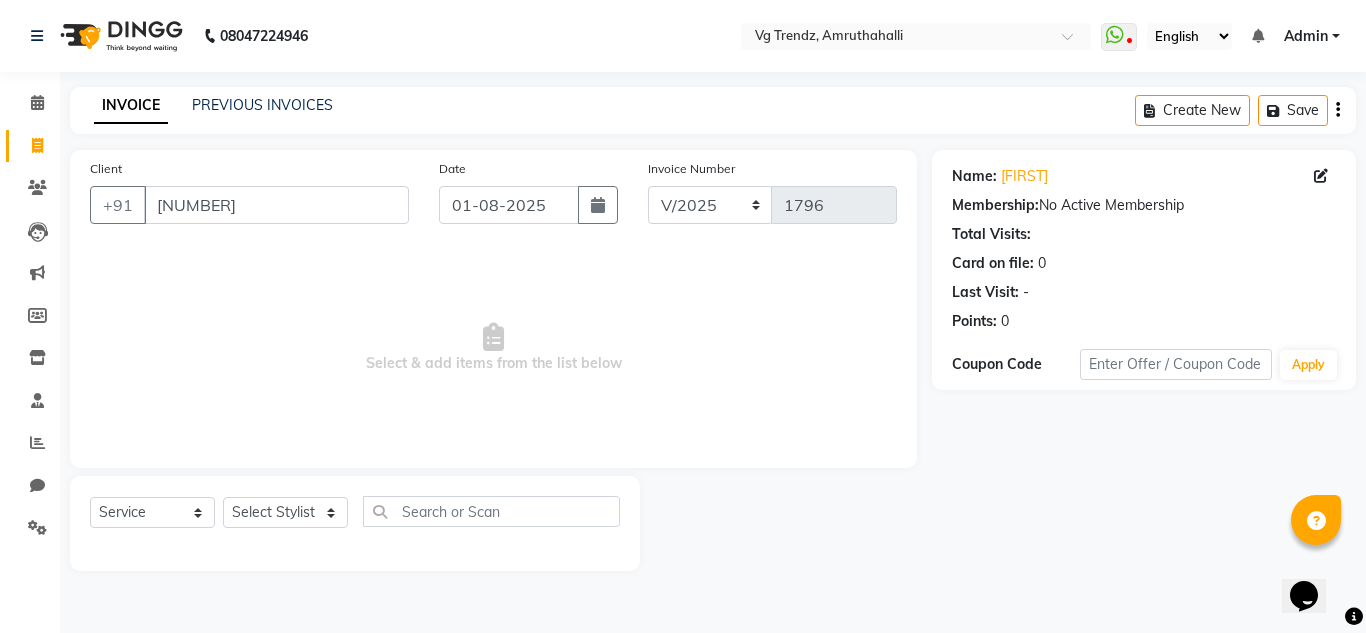 click on "Select & add items from the list below" at bounding box center (493, 348) 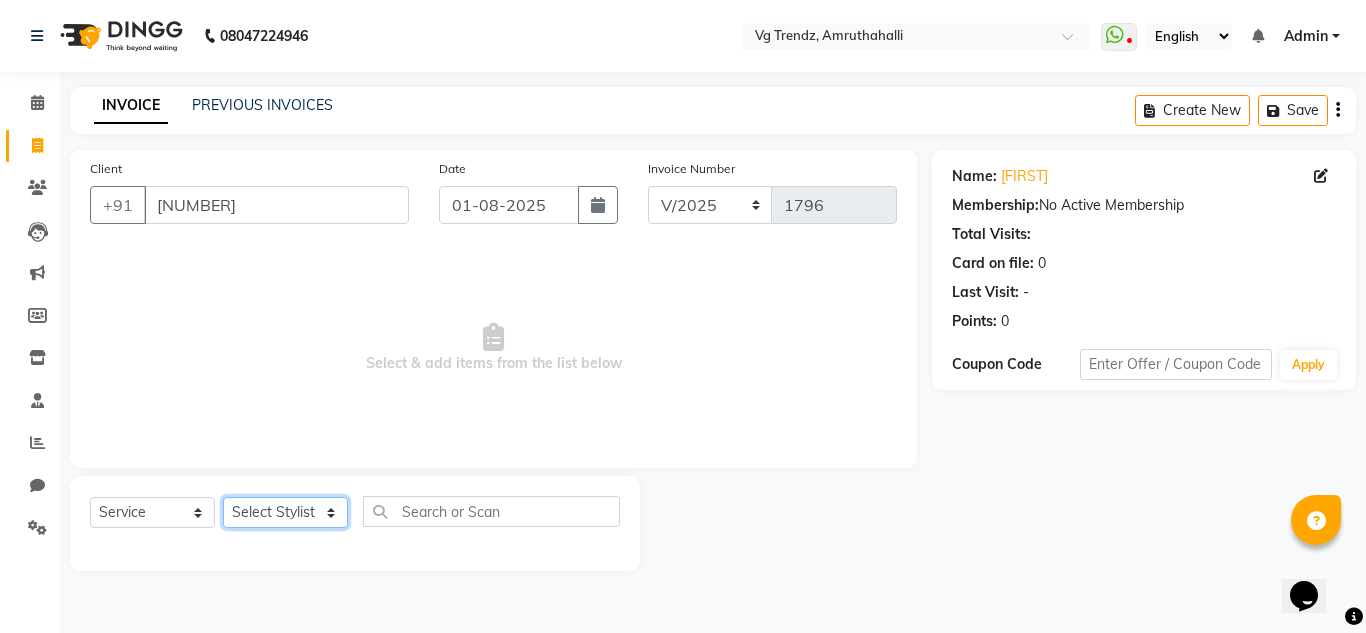 click on "Select Stylist Ashiwini N P Manjitha Chhetri Manjula S Mun Khan Naveen Kumar Rangashamaiah salon number Sandeep Sharma Shannu Sridevi Vanitha v" 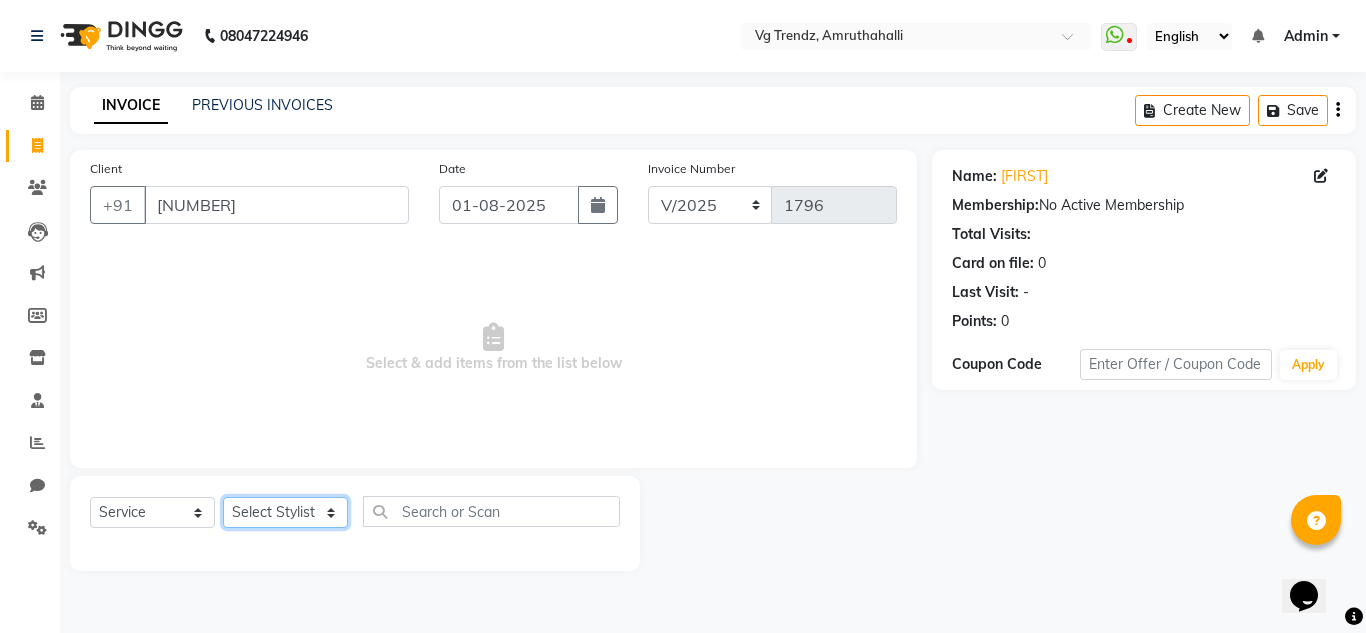 select on "84659" 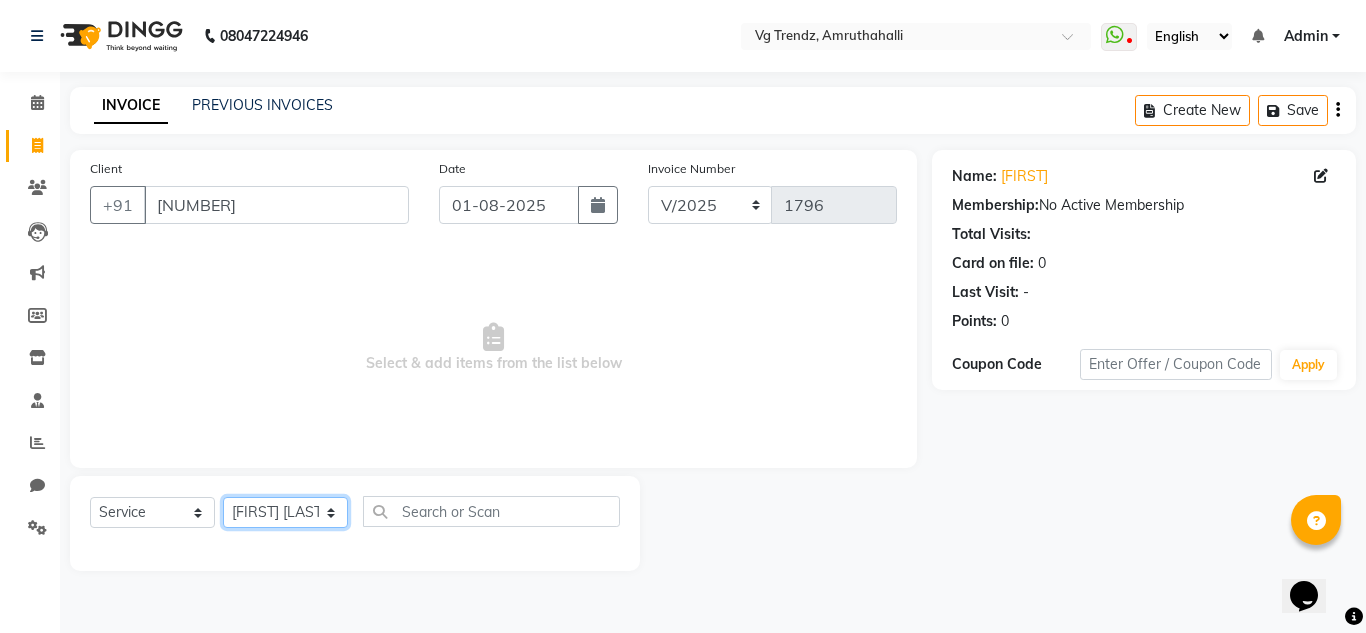 click on "Select Stylist Ashiwini N P Manjitha Chhetri Manjula S Mun Khan Naveen Kumar Rangashamaiah salon number Sandeep Sharma Shannu Sridevi Vanitha v" 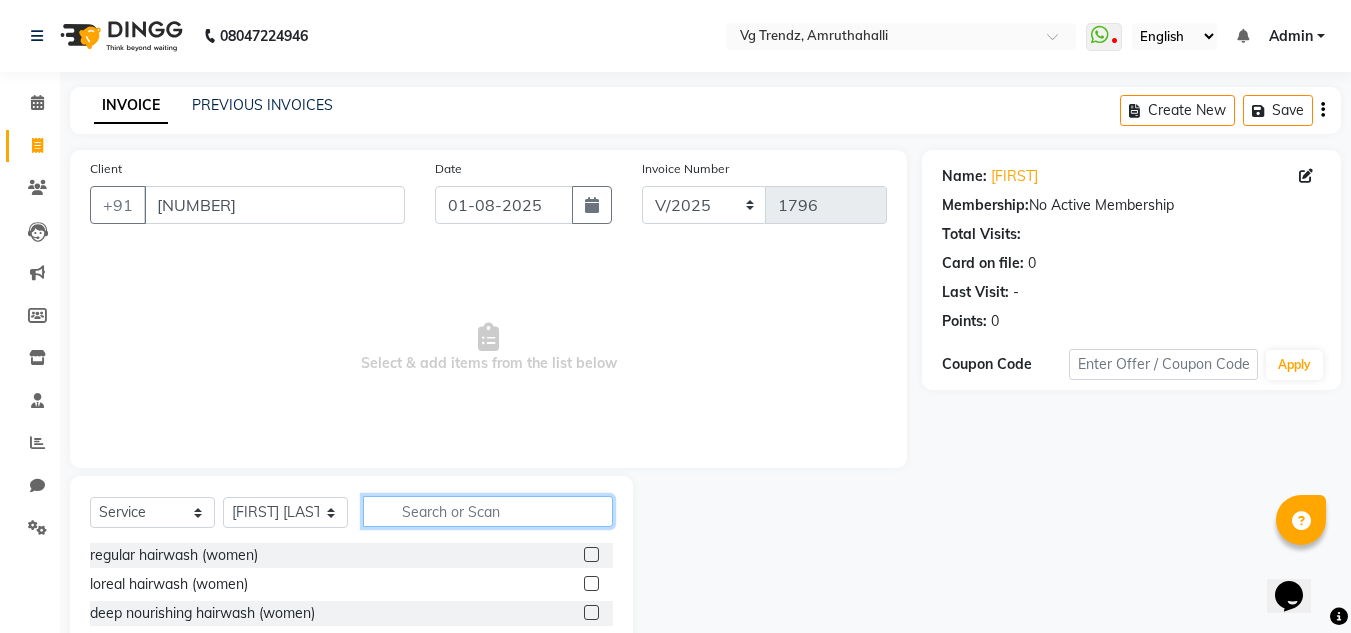 click 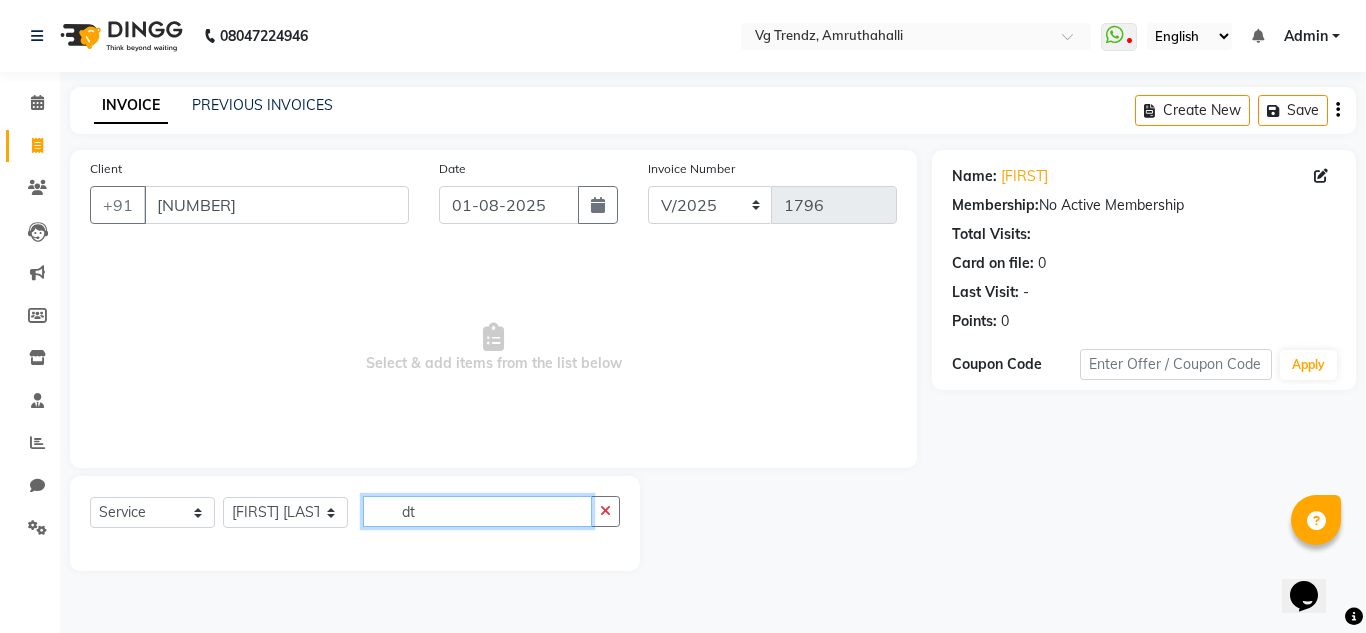 type on "d" 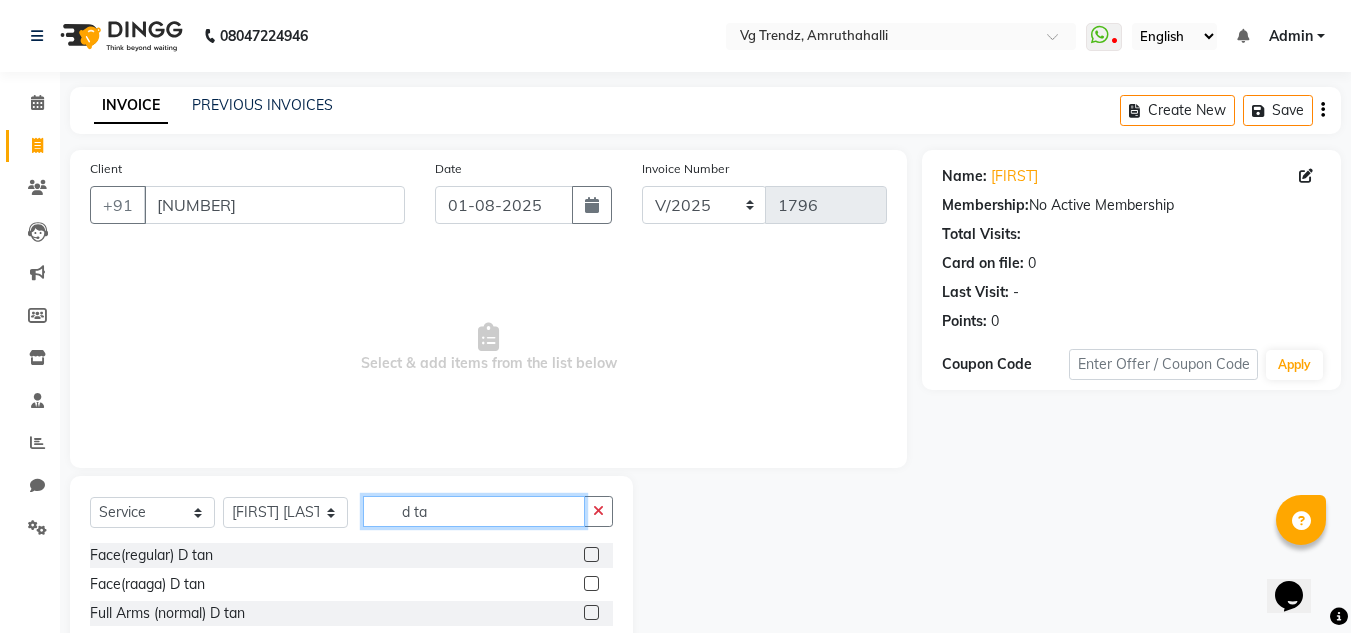 type on "d ta" 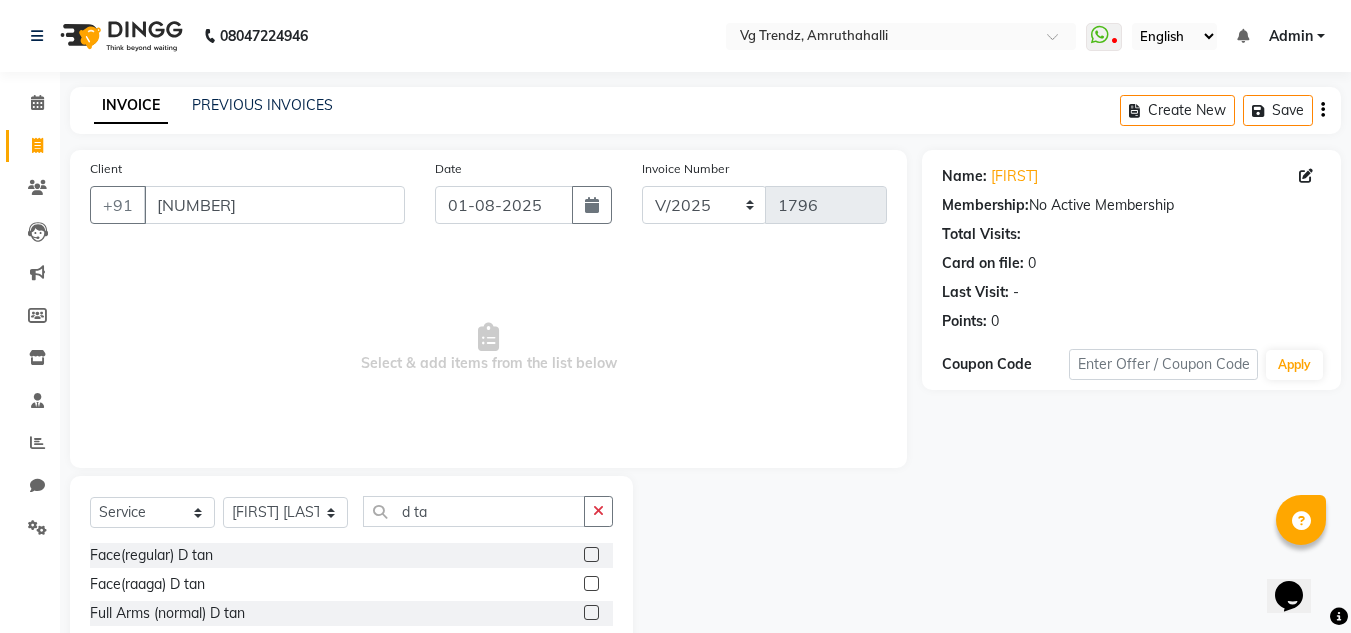 click 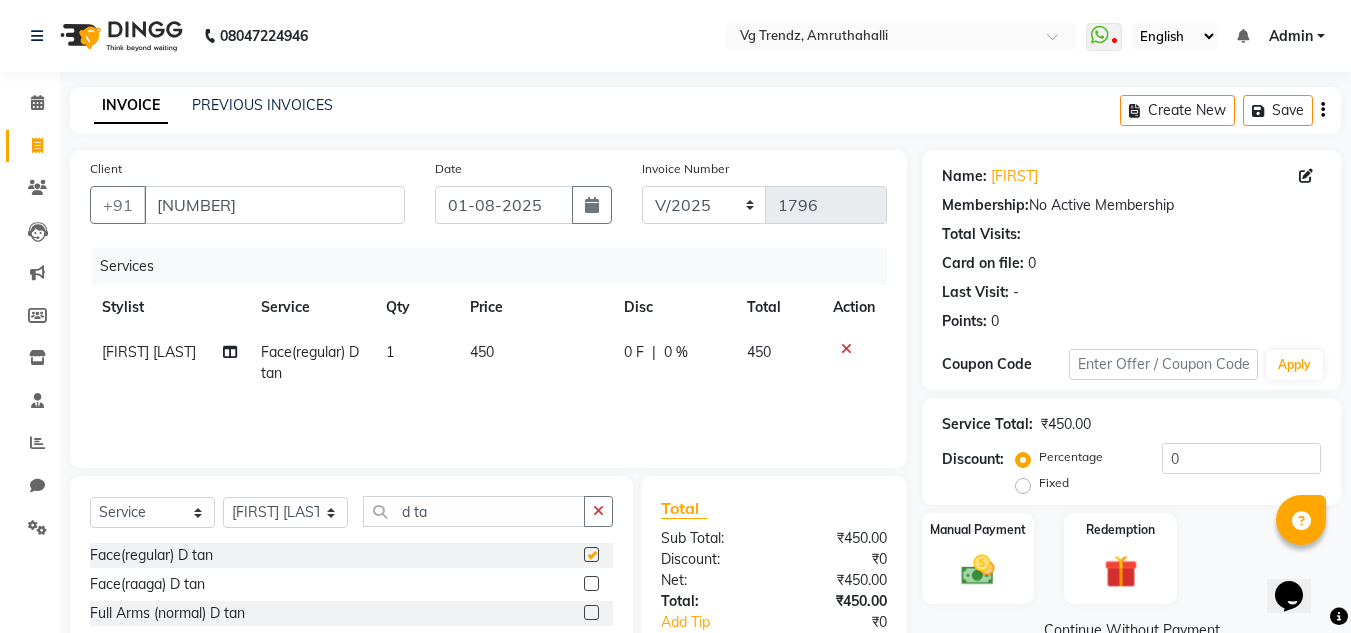 checkbox on "false" 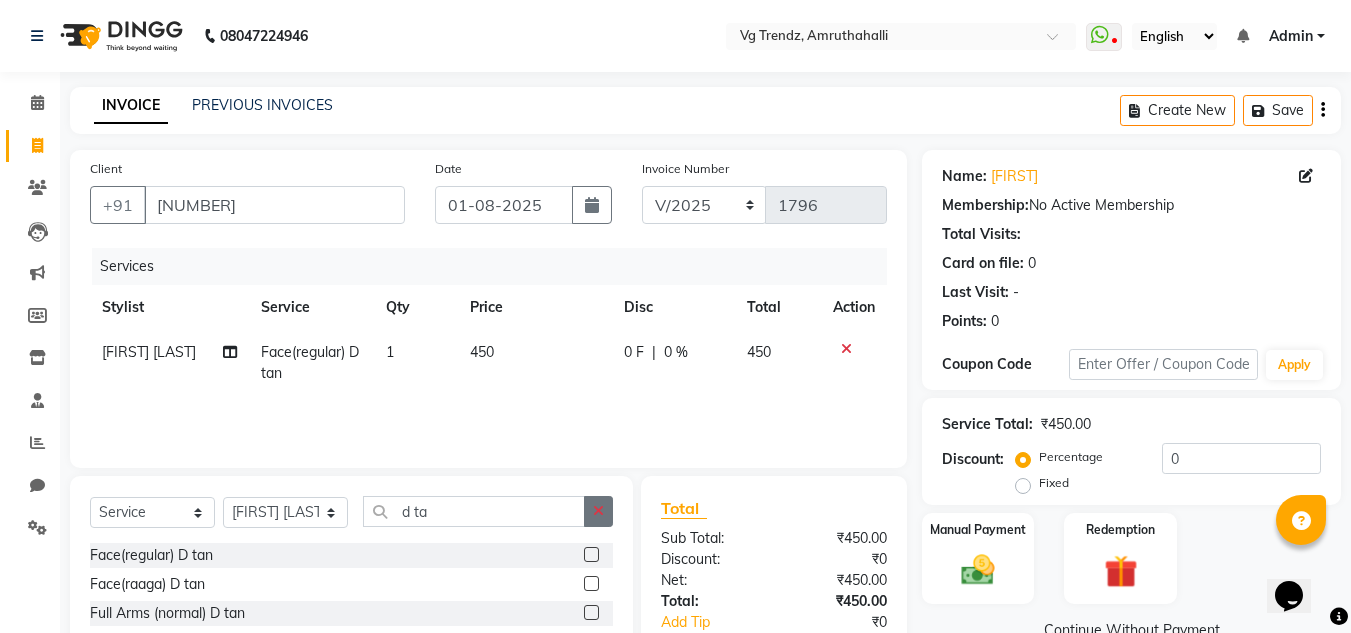 click 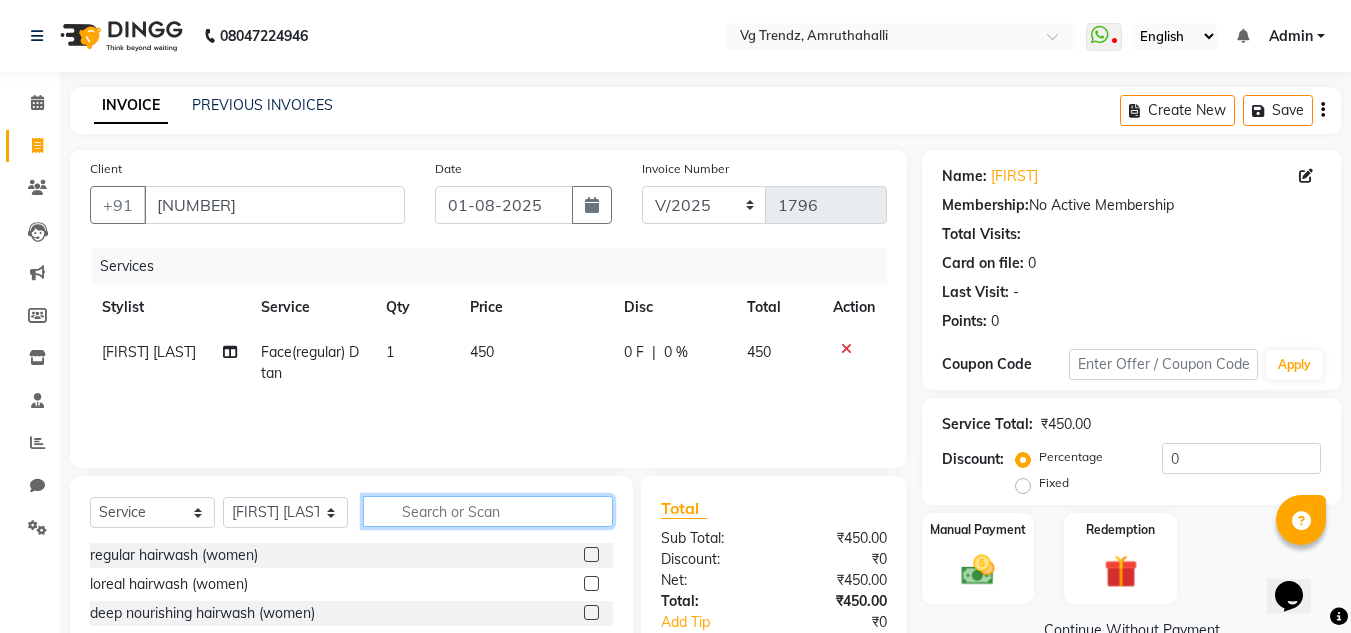 click 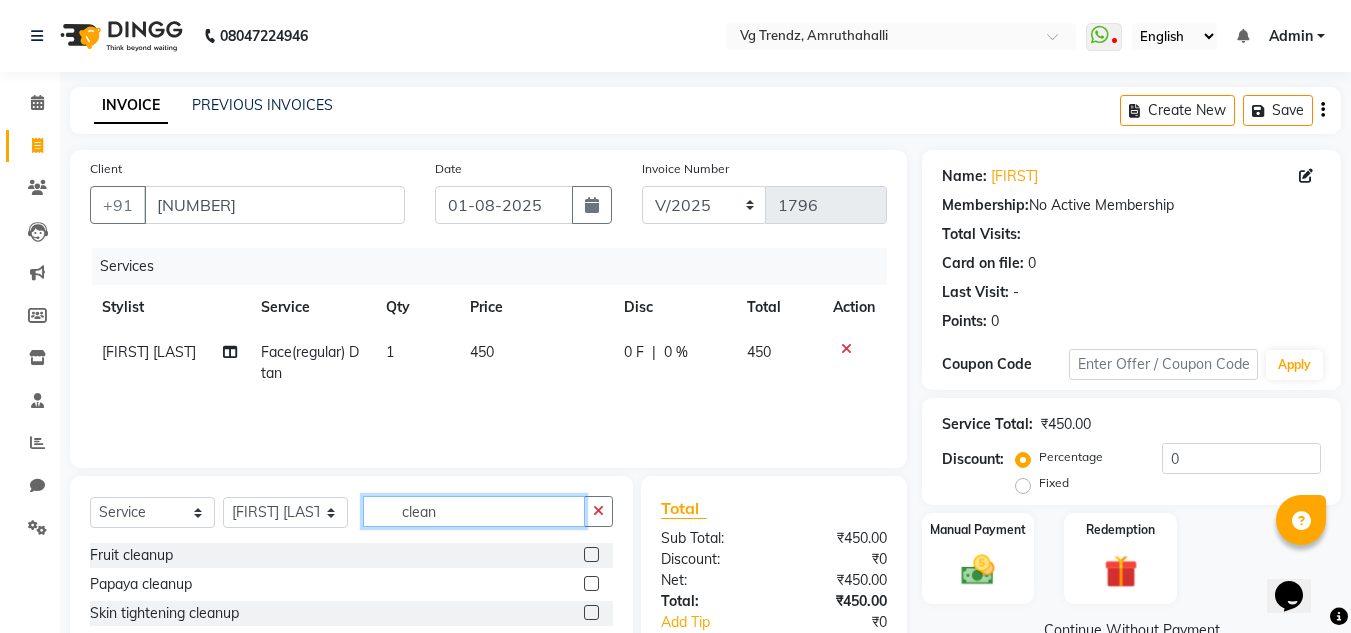type on "clean" 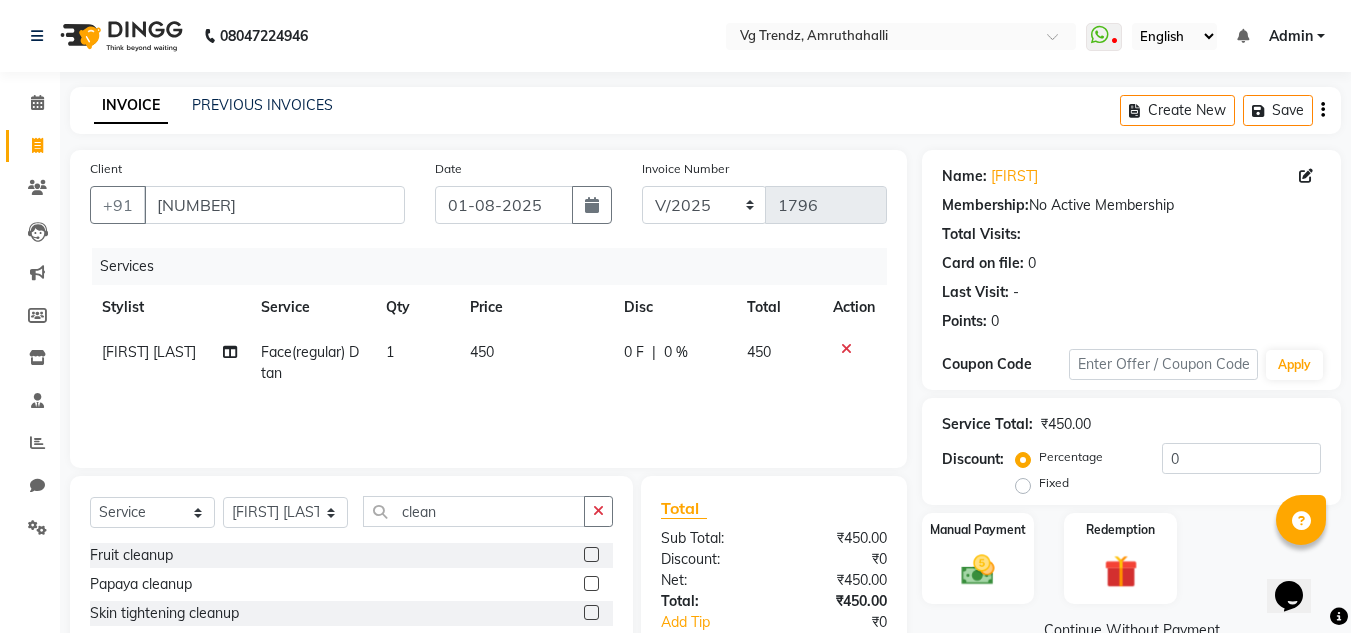 click 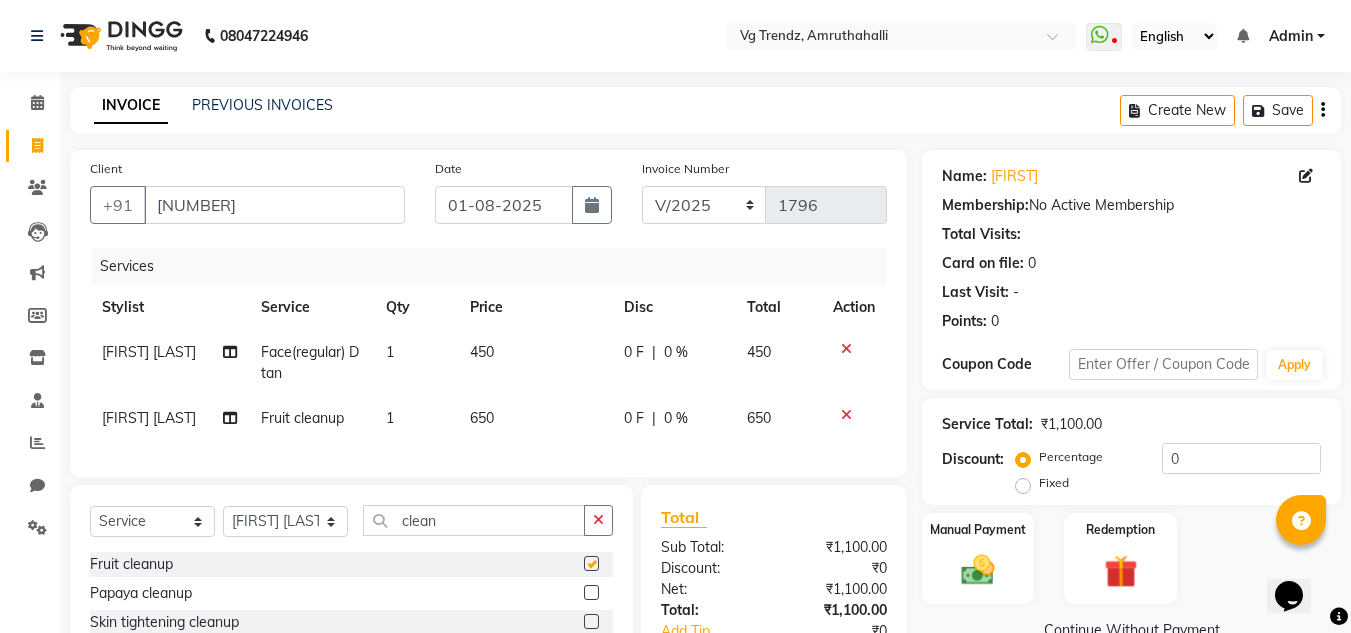 checkbox on "false" 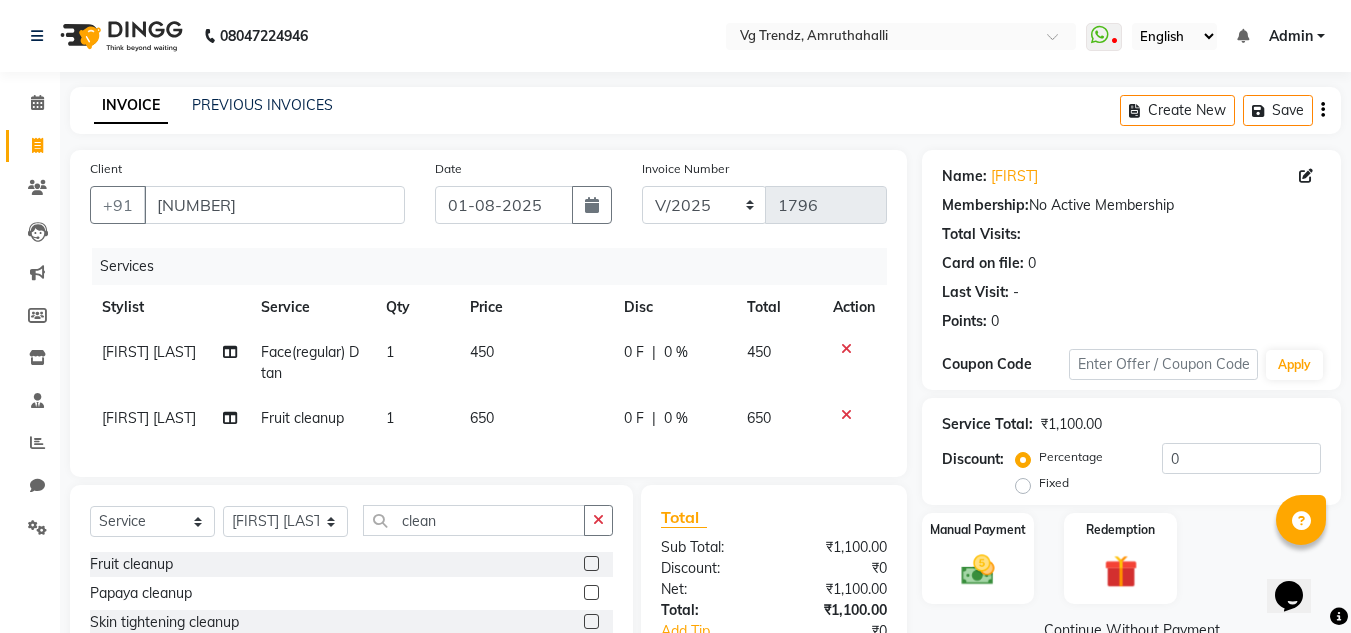 scroll, scrollTop: 192, scrollLeft: 0, axis: vertical 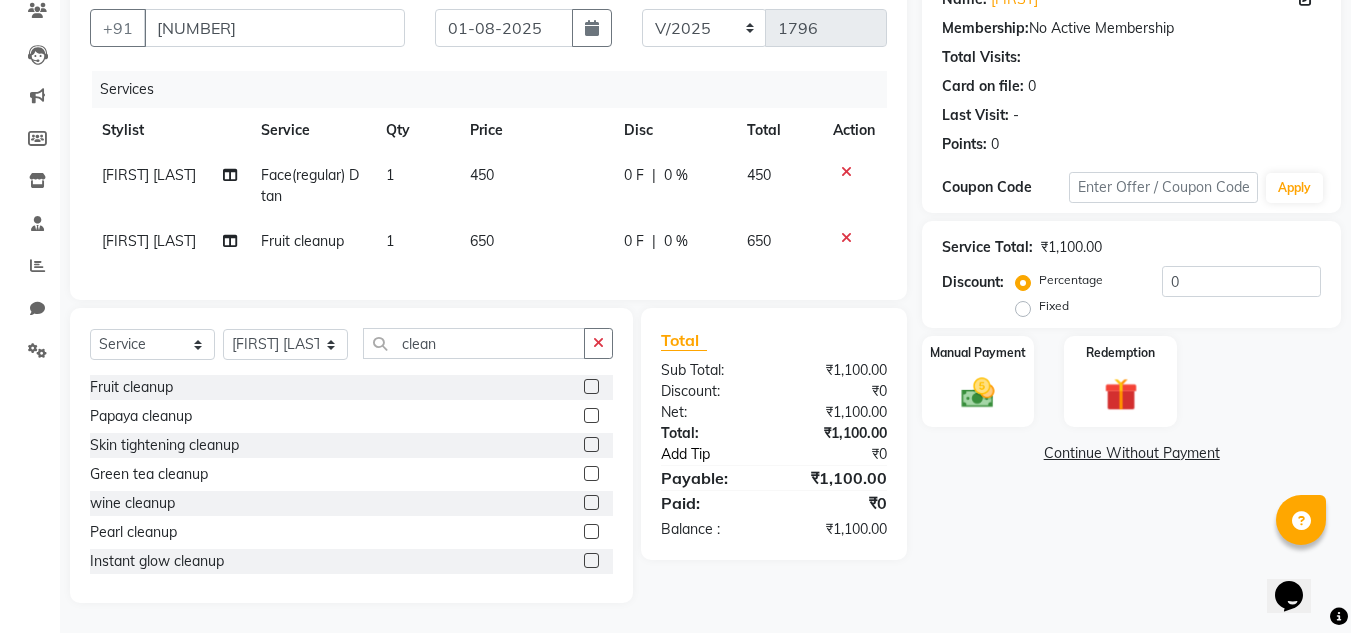 click on "Add Tip" 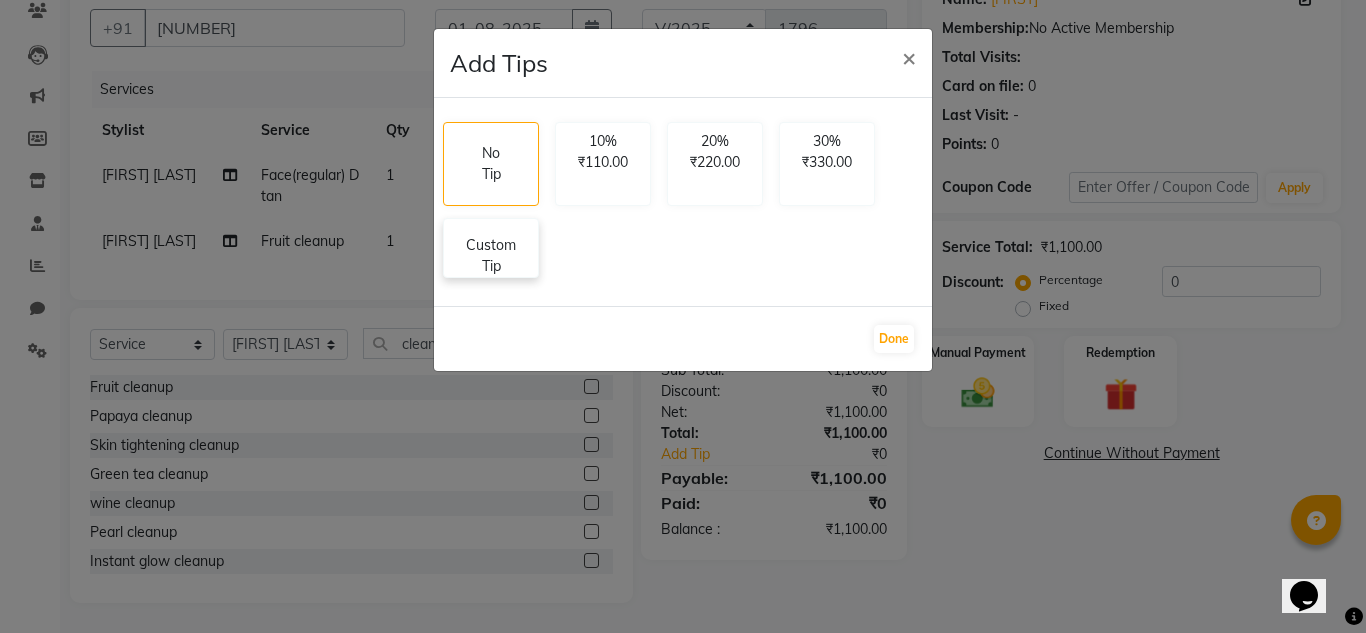 click on "Custom Tip" 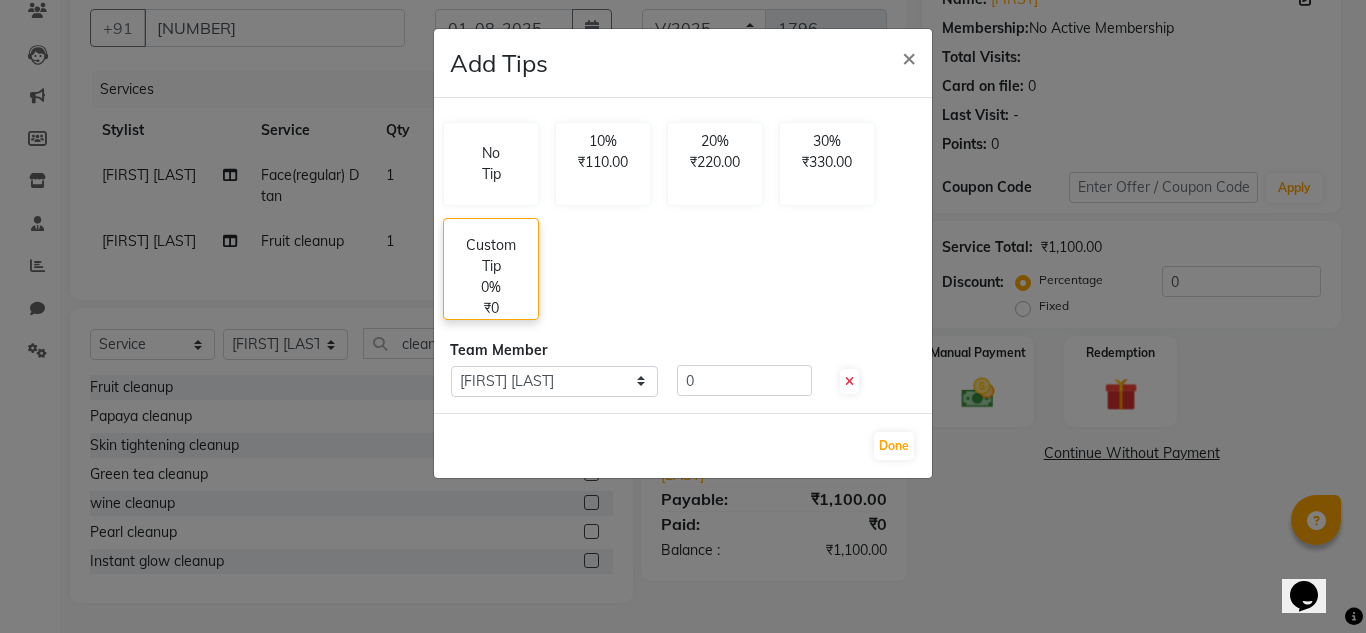 click on "Custom Tip" 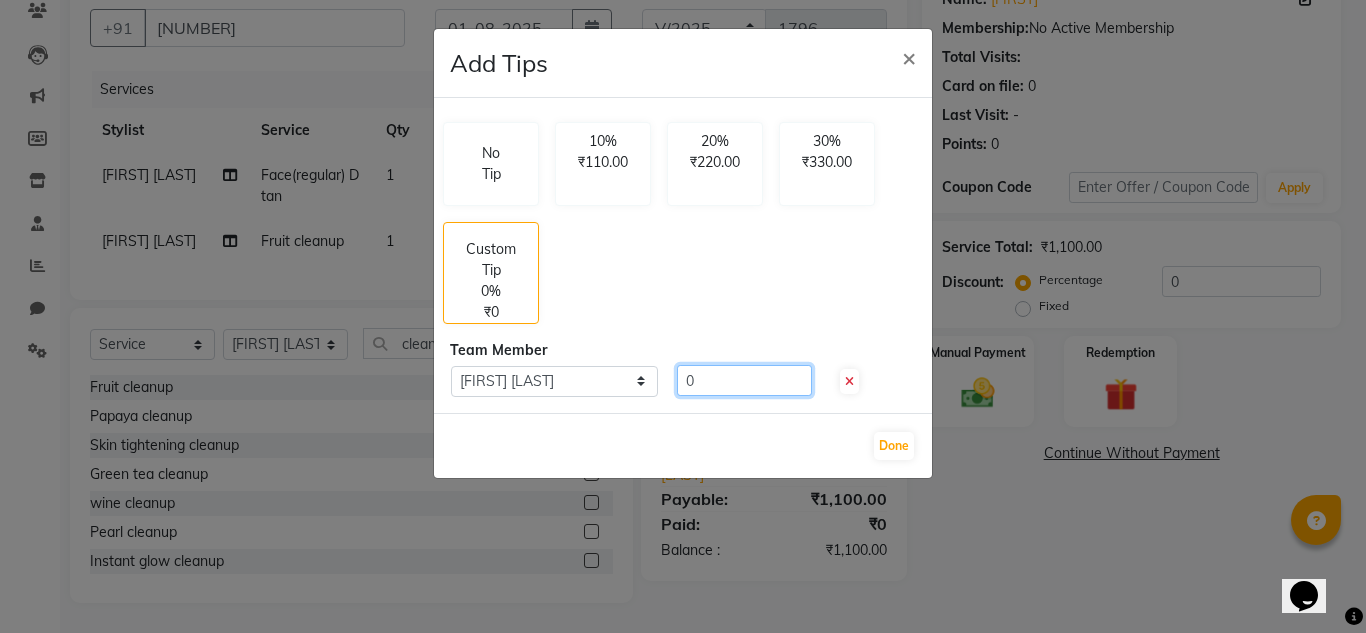 click on "0" 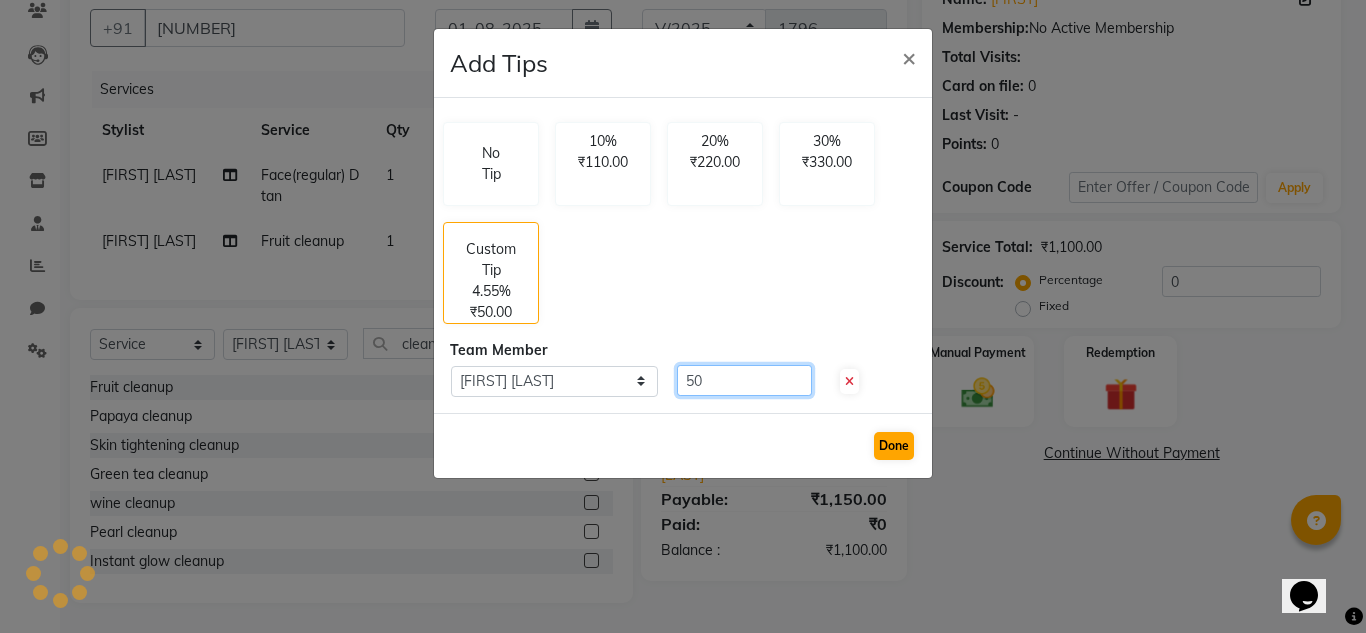type on "50" 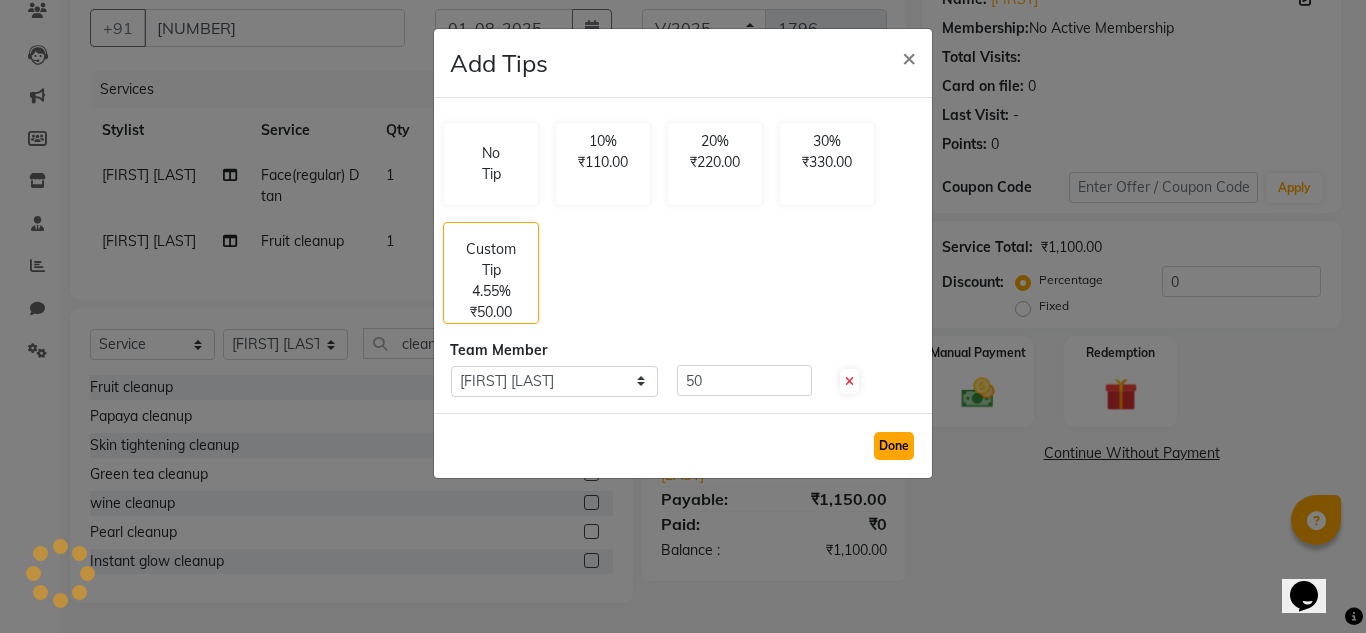 click on "Done" 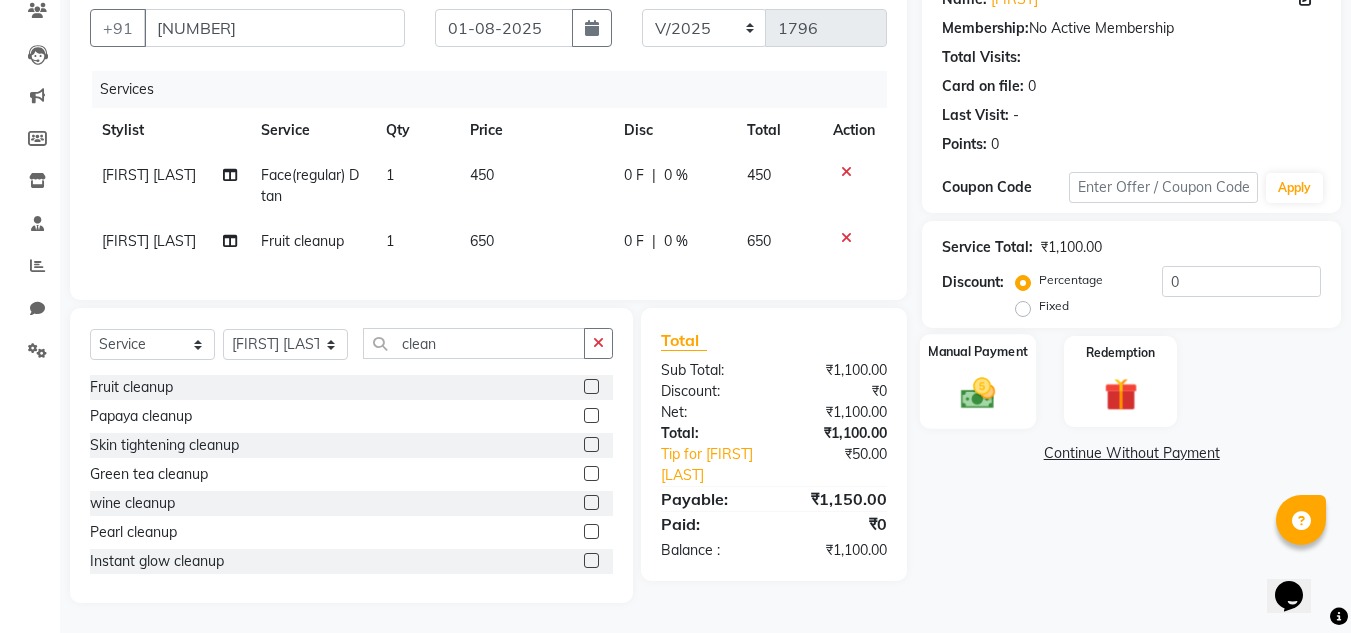 click on "Manual Payment" 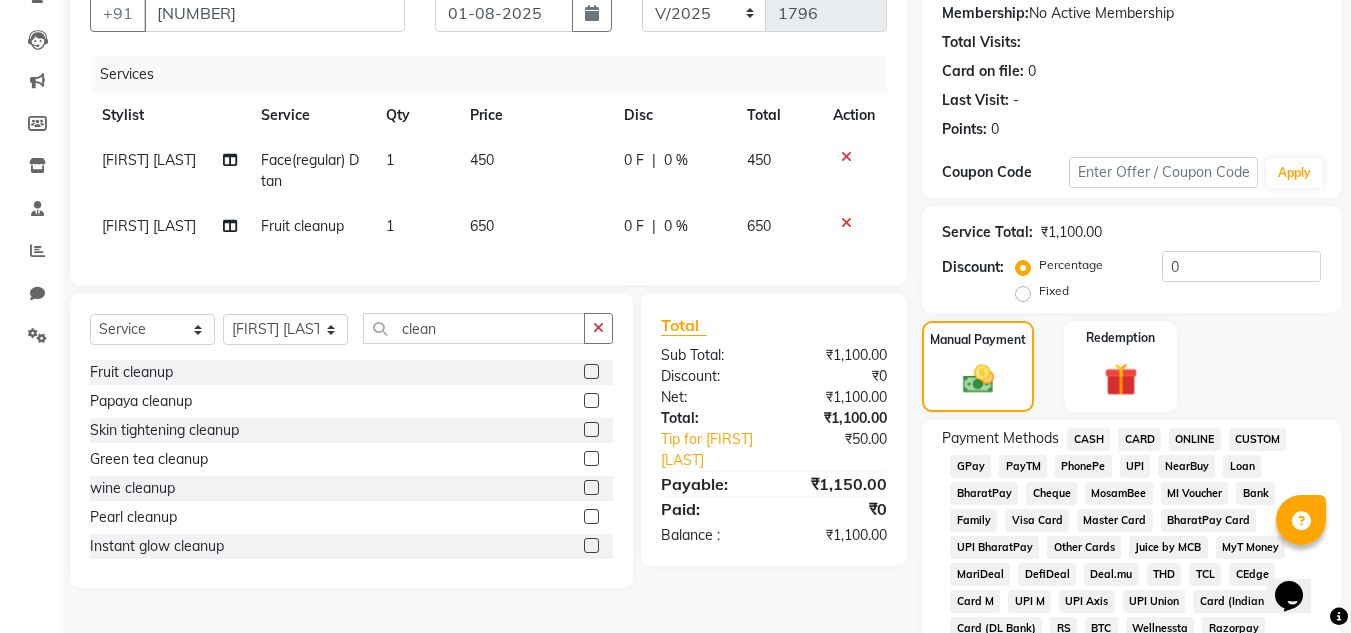 click on "PhonePe" 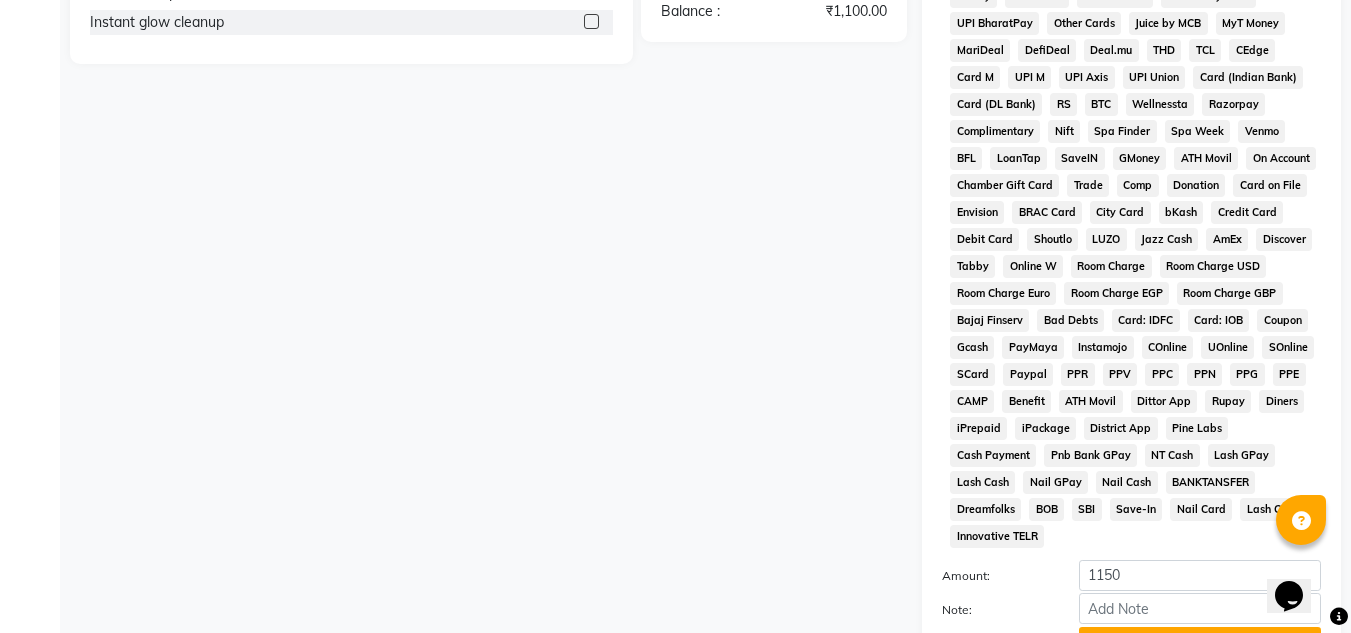 scroll, scrollTop: 869, scrollLeft: 0, axis: vertical 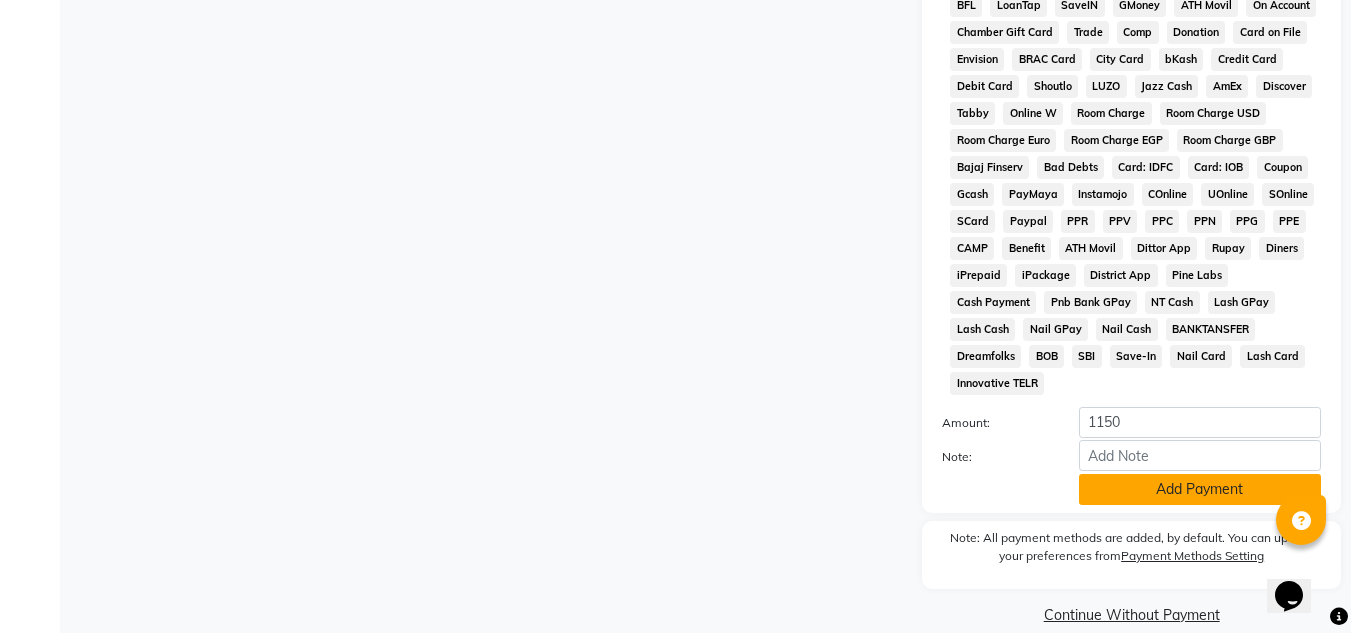 click on "Add Payment" 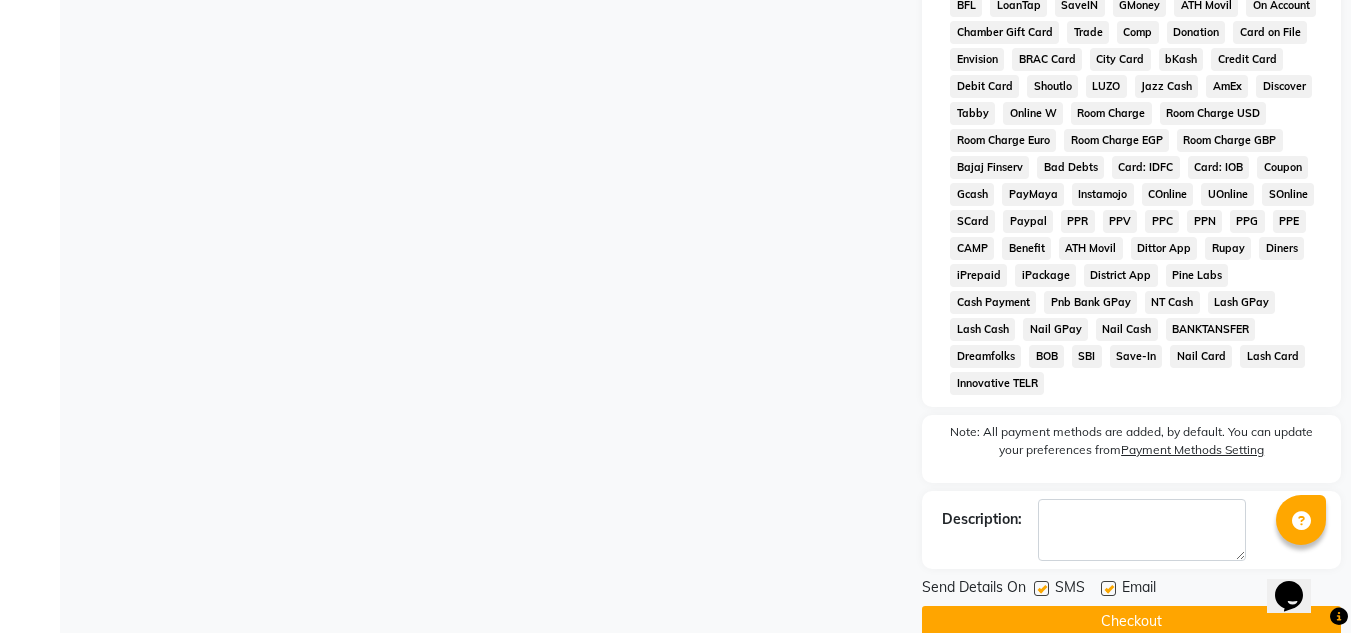 click 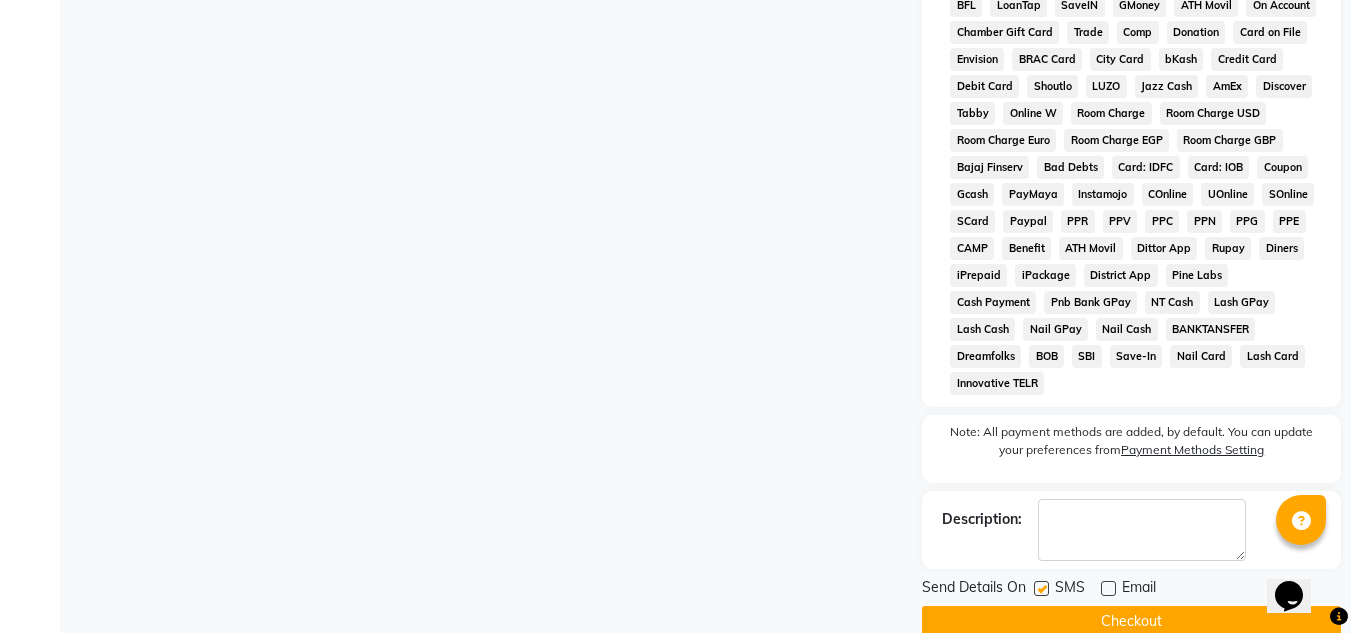 click 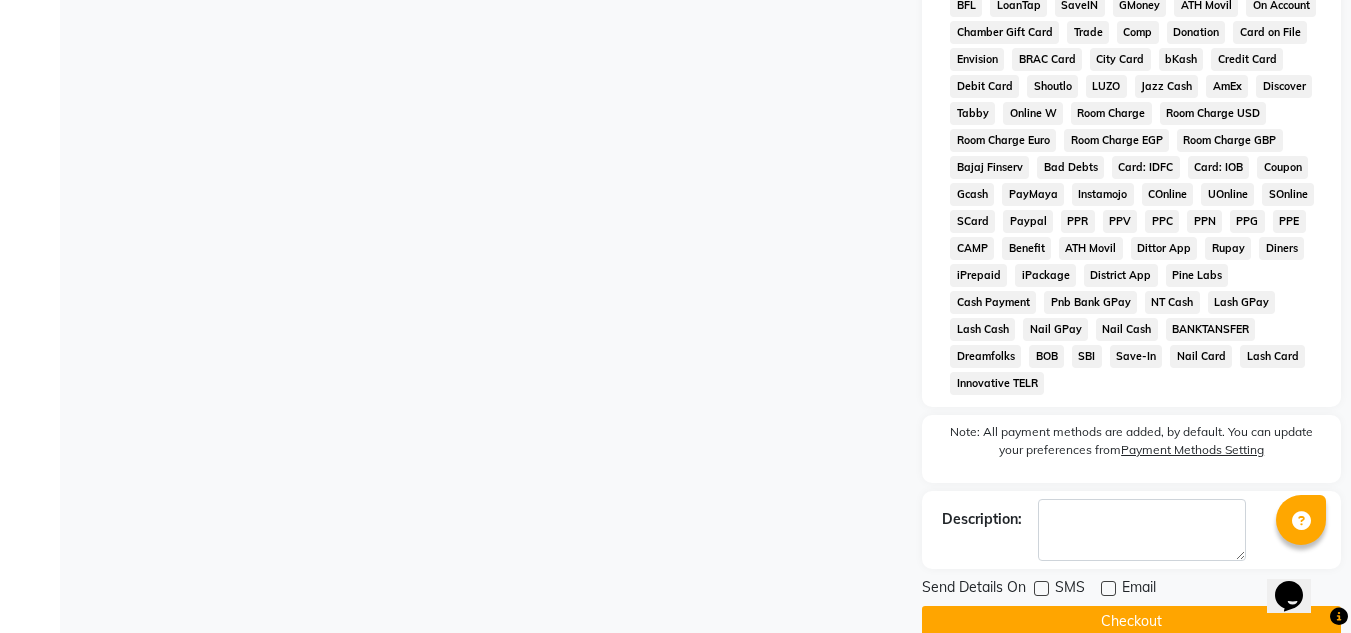 click on "Checkout" 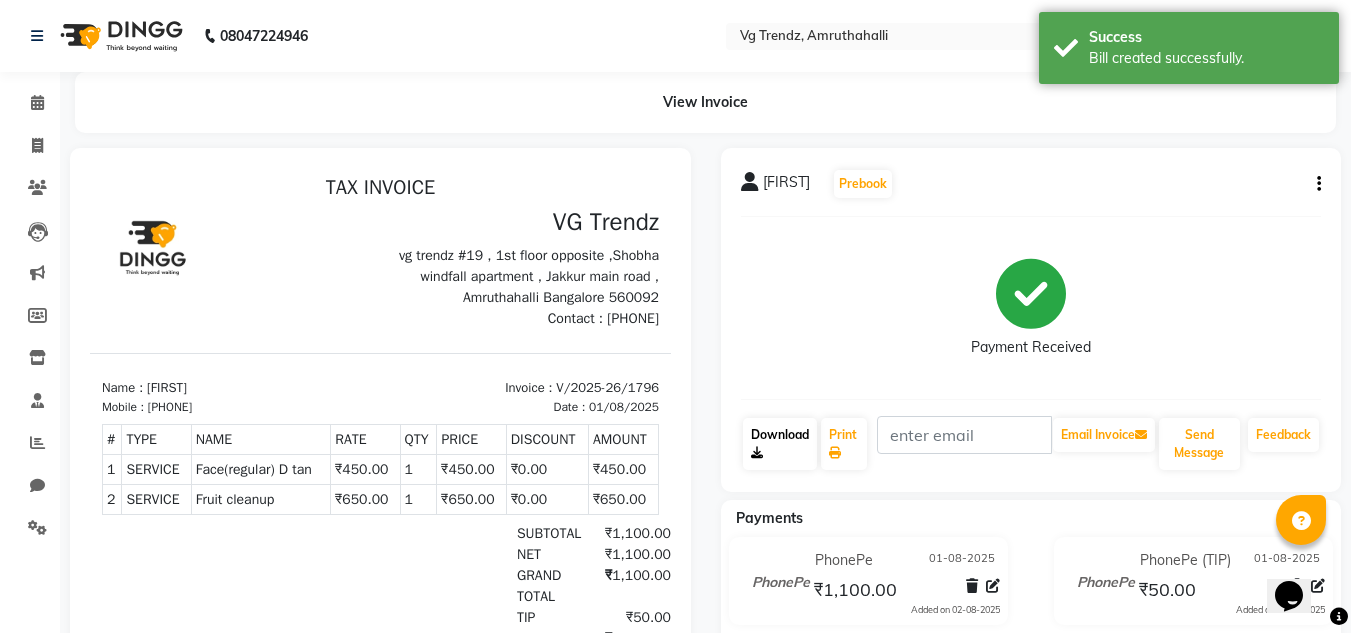 scroll, scrollTop: 0, scrollLeft: 0, axis: both 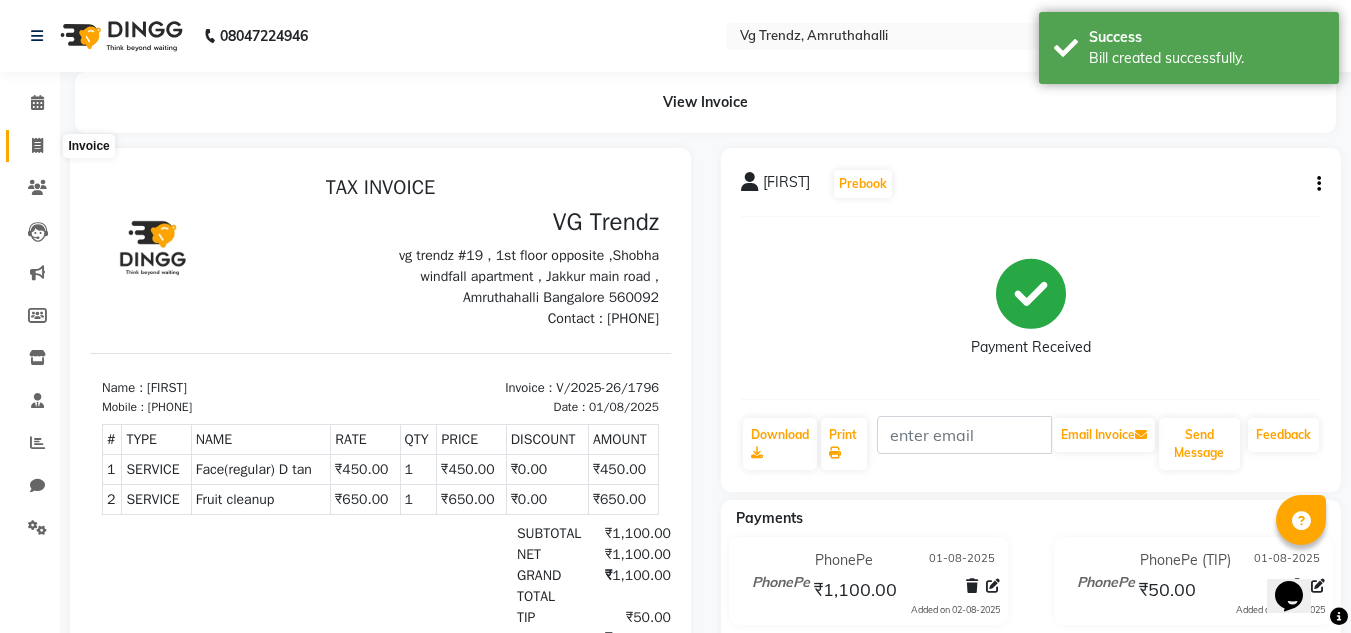 click 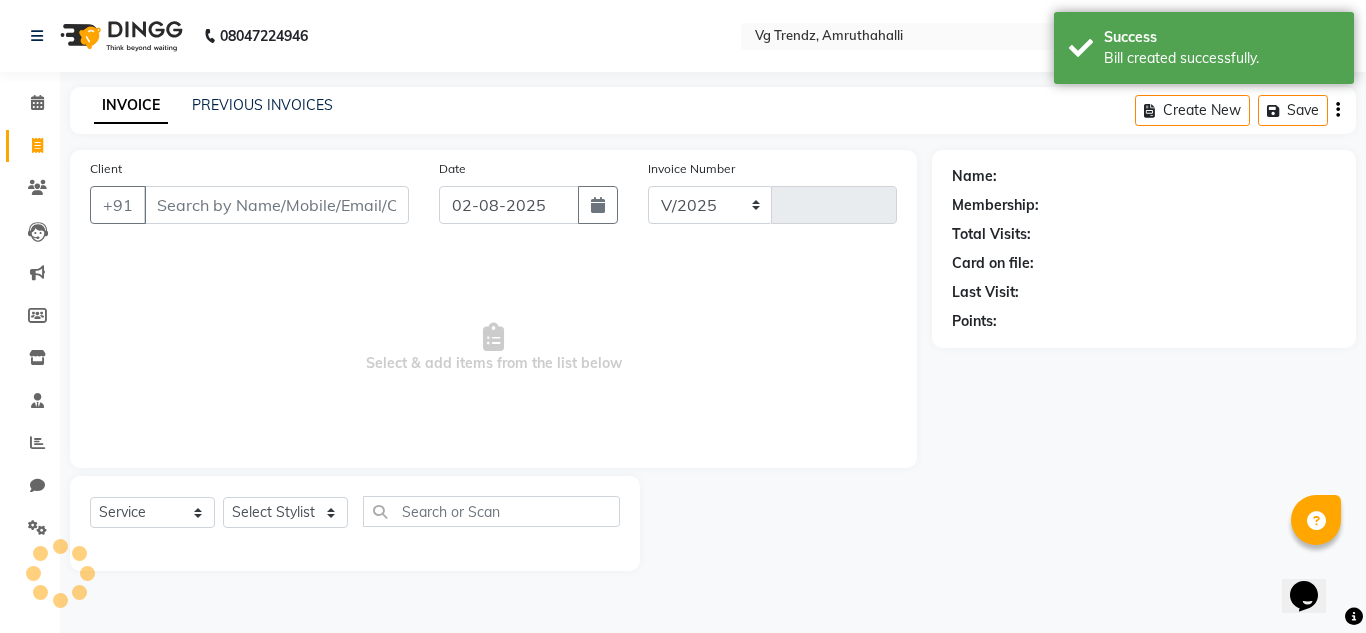 select on "5536" 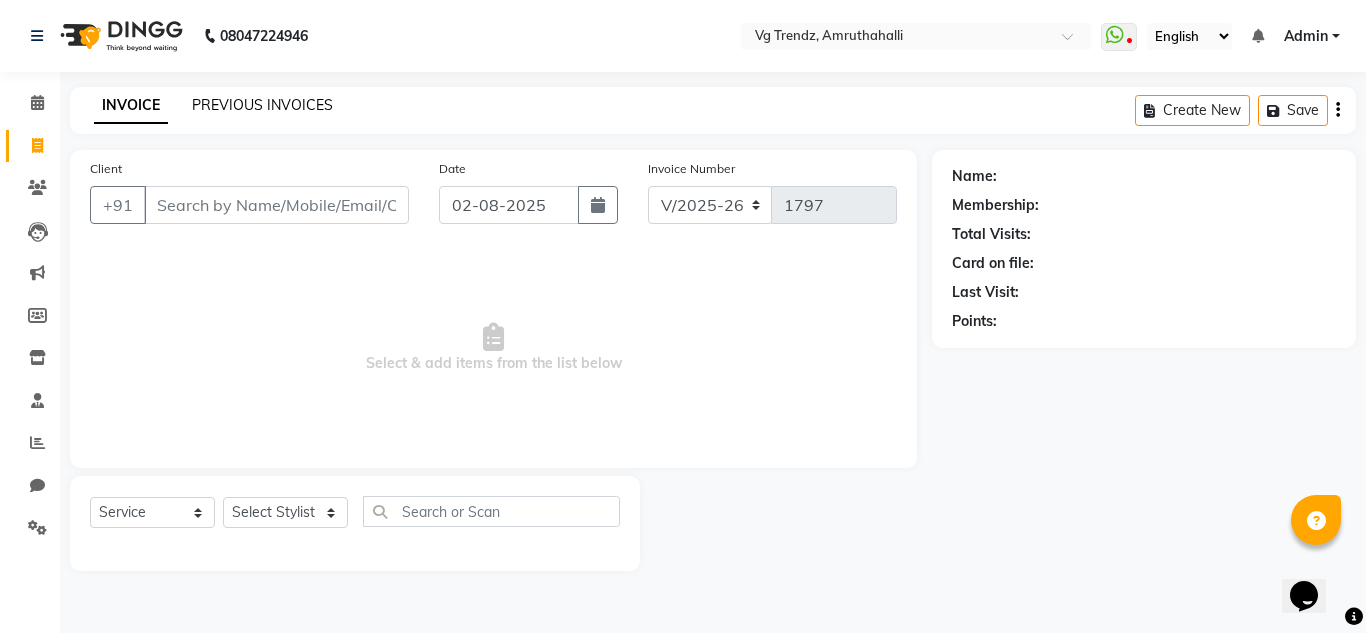 click on "PREVIOUS INVOICES" 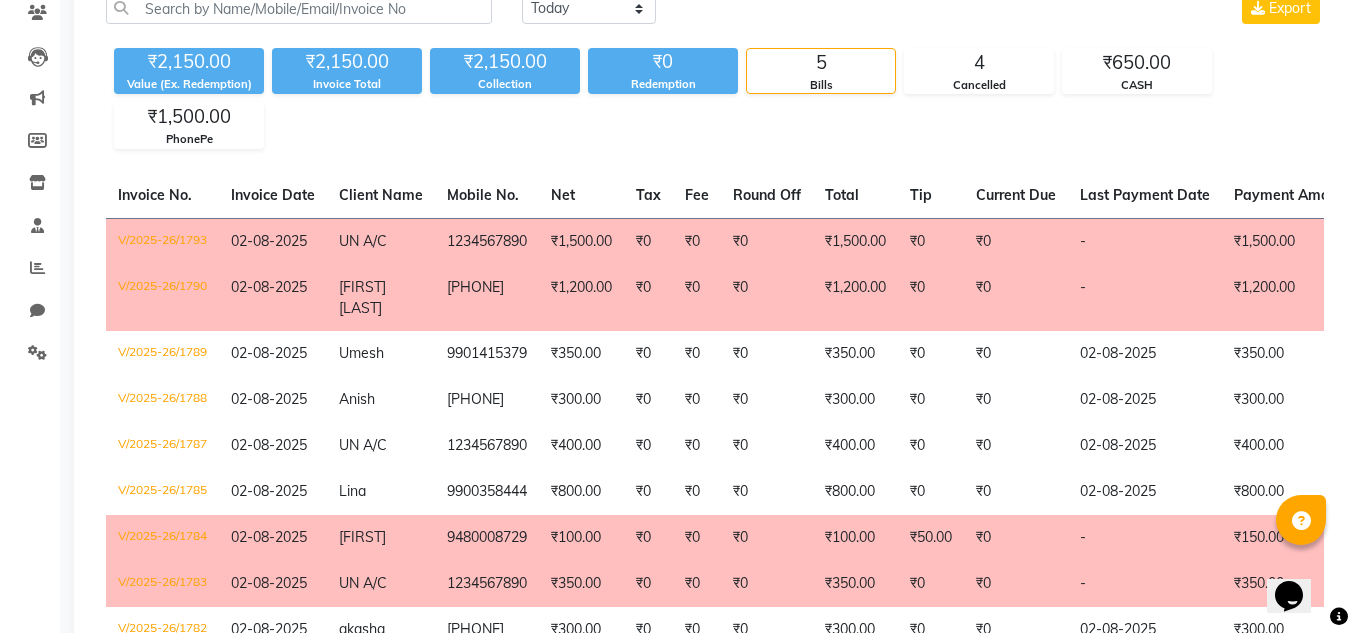 scroll, scrollTop: 0, scrollLeft: 0, axis: both 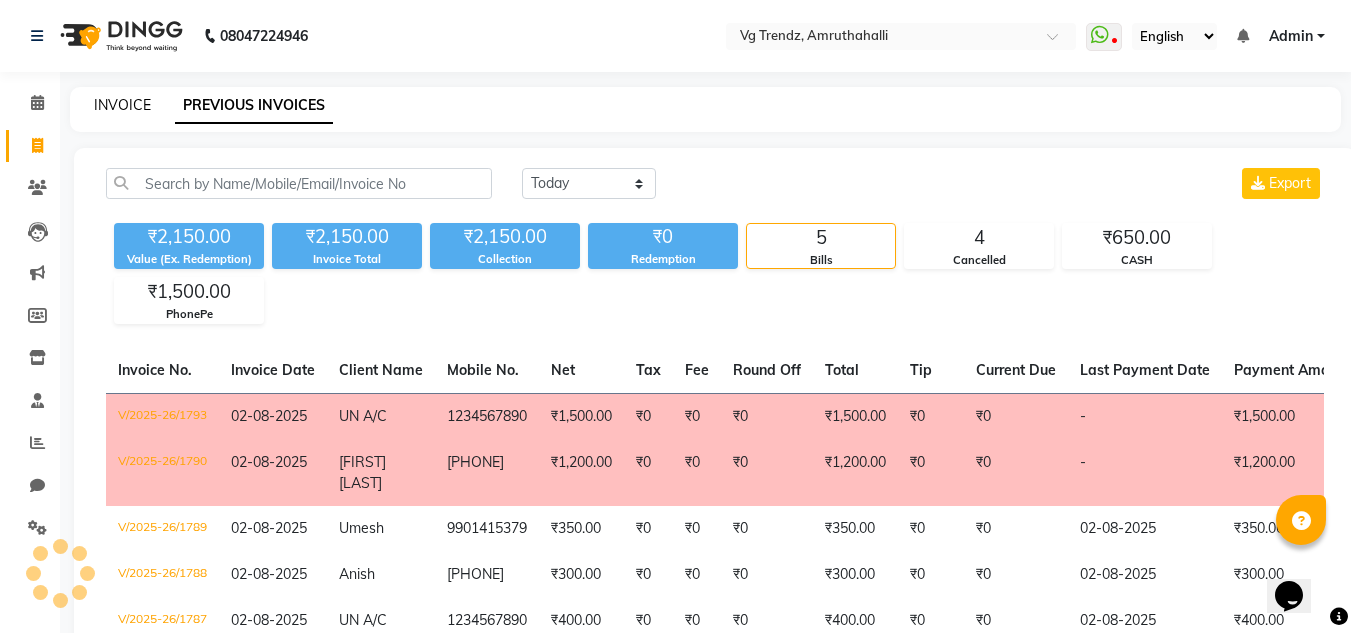 click on "INVOICE" 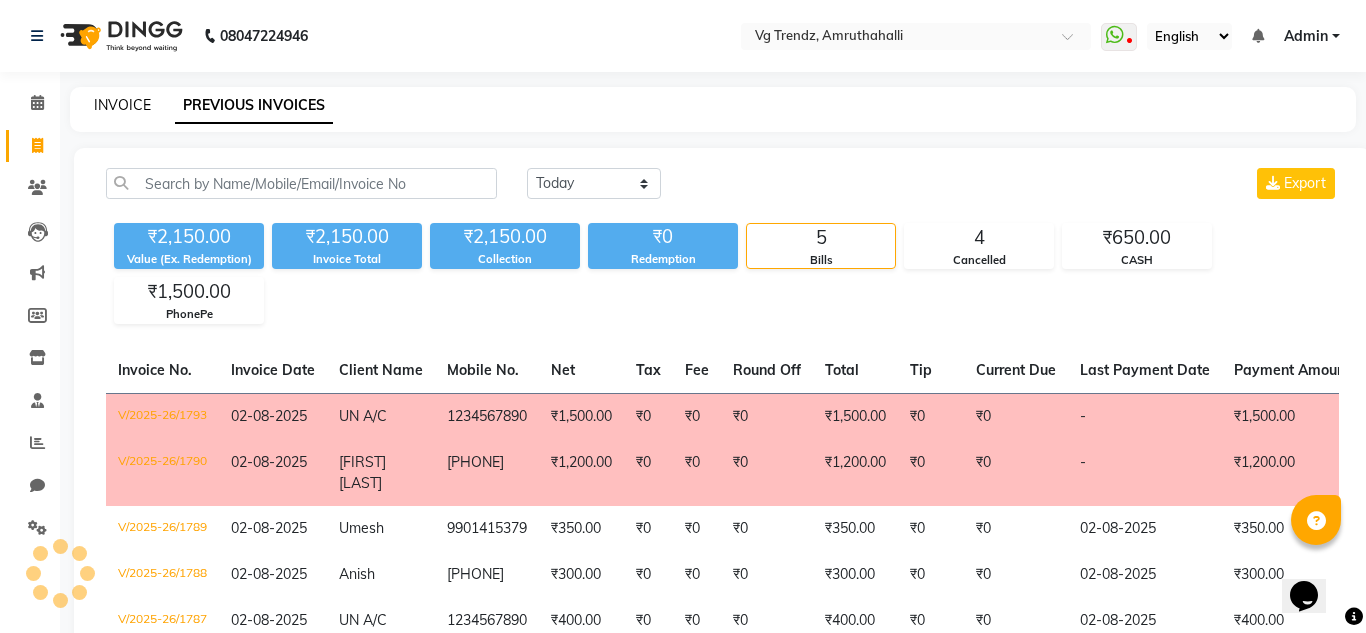 select on "service" 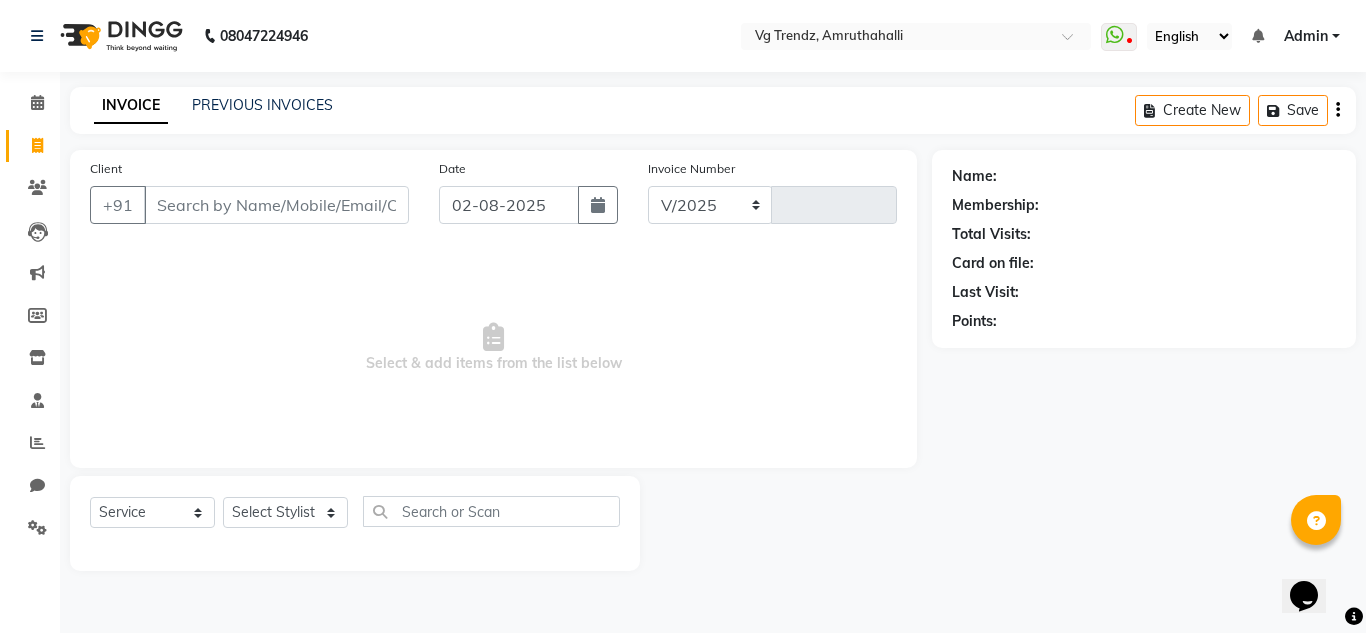 select on "5536" 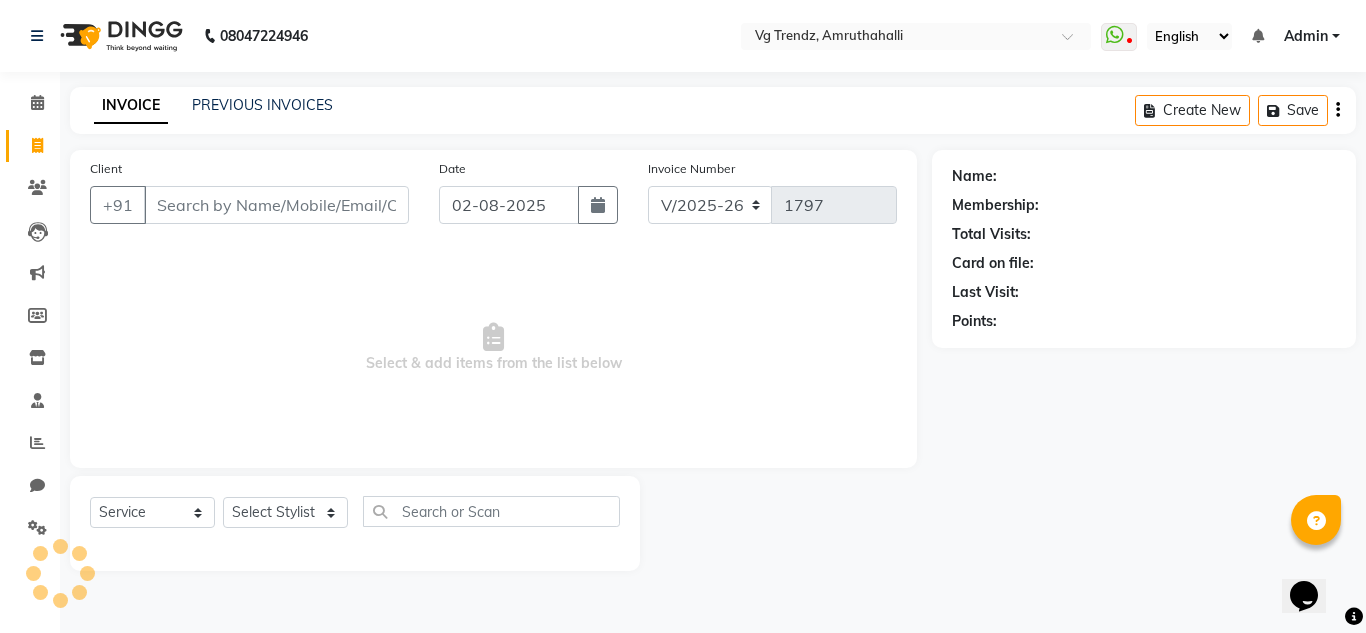 click on "Client" at bounding box center (276, 205) 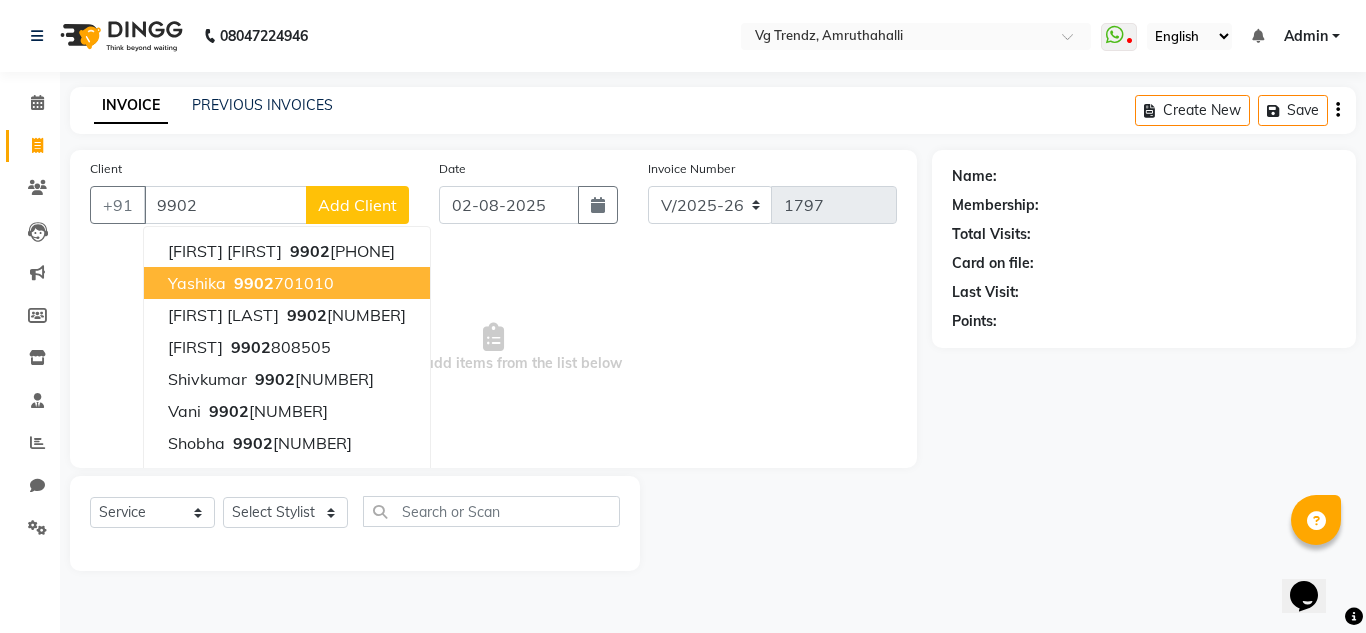 click on "yashika" at bounding box center [197, 283] 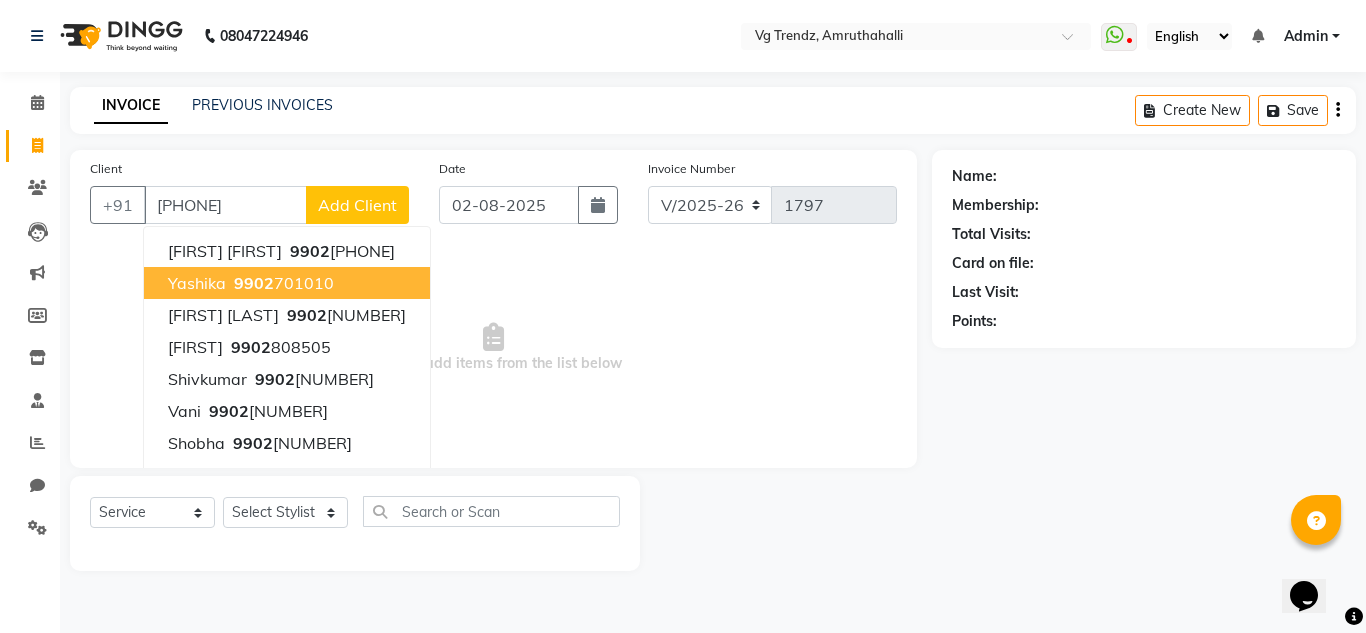 type on "9902701010" 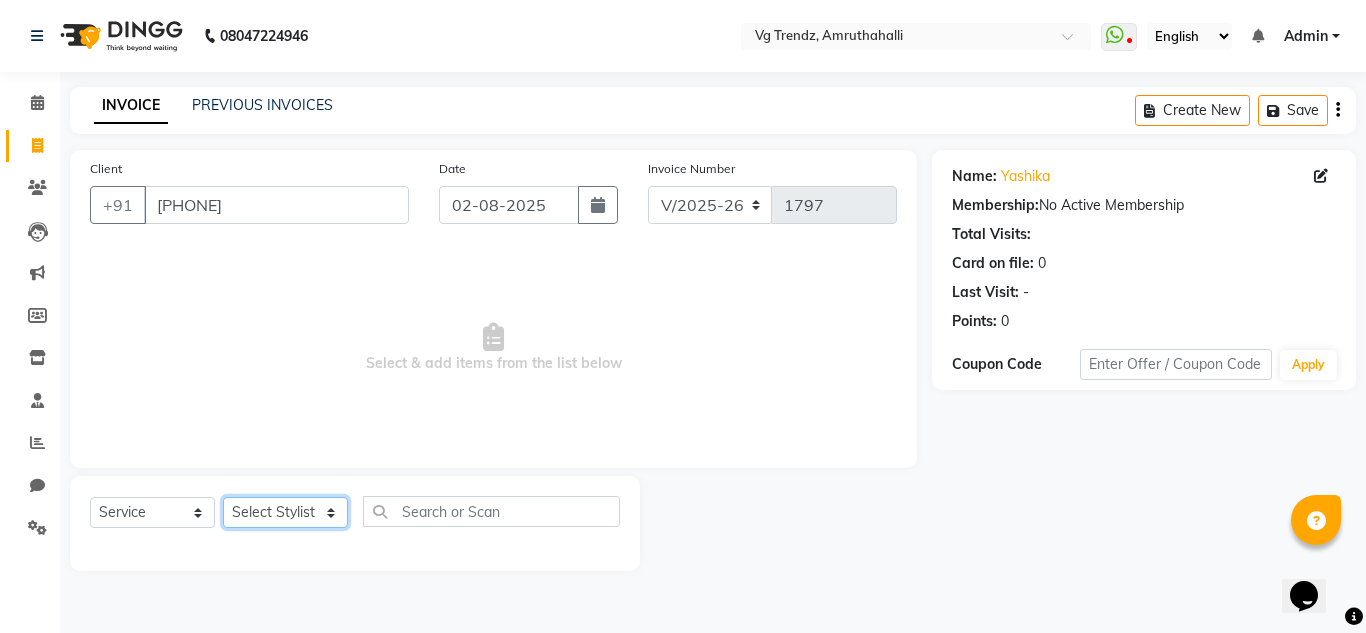 click on "Select Stylist Ashiwini N P Manjitha Chhetri Manjula S Mun Khan Naveen Kumar Rangashamaiah salon number Sandeep Sharma Shannu Sridevi Vanitha v" 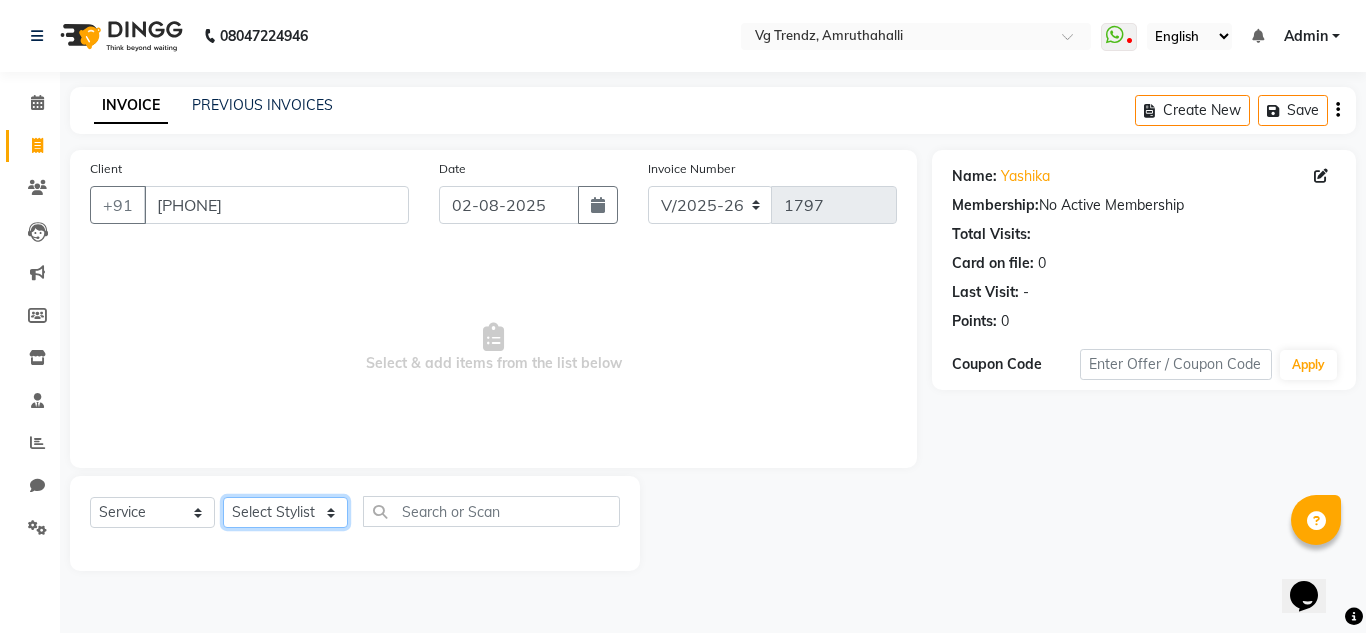 select on "85012" 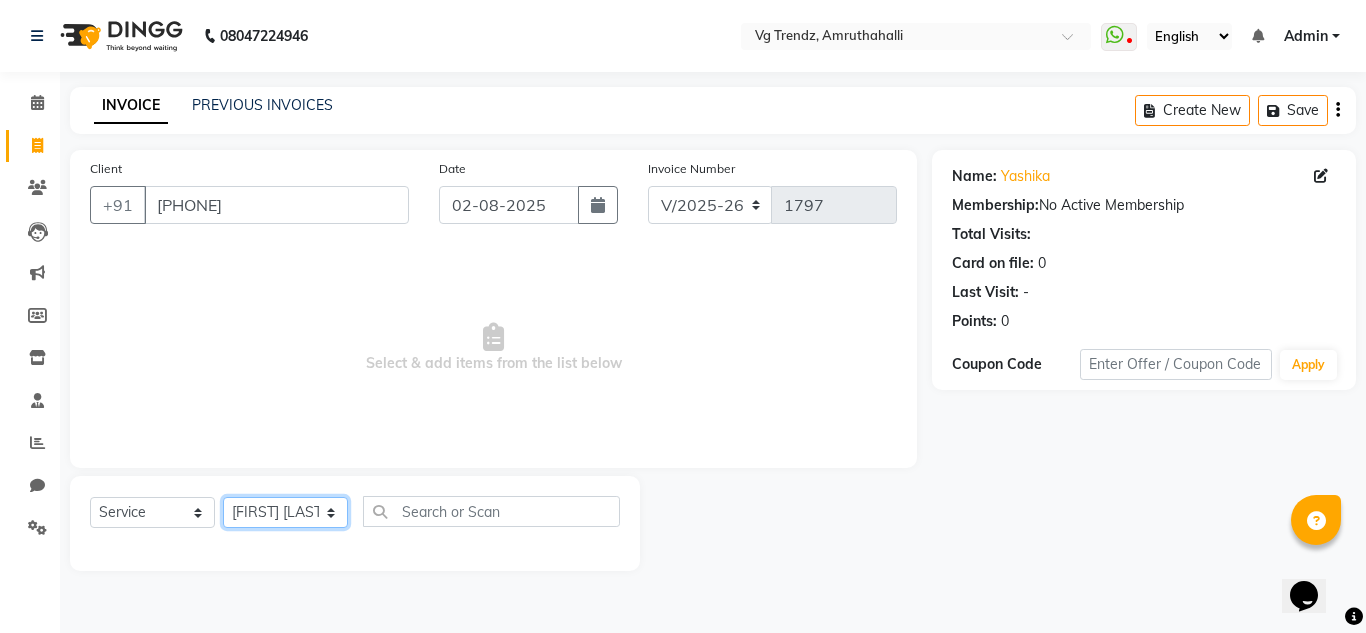 click on "Select Stylist Ashiwini N P Manjitha Chhetri Manjula S Mun Khan Naveen Kumar Rangashamaiah salon number Sandeep Sharma Shannu Sridevi Vanitha v" 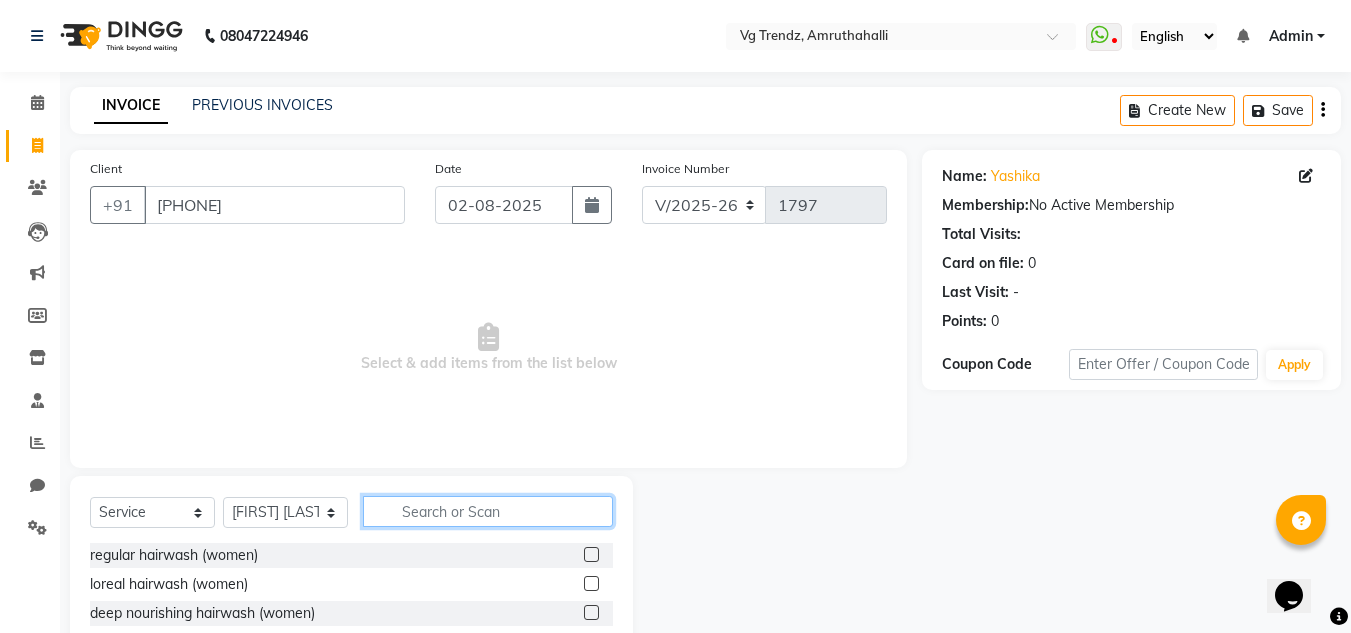 click 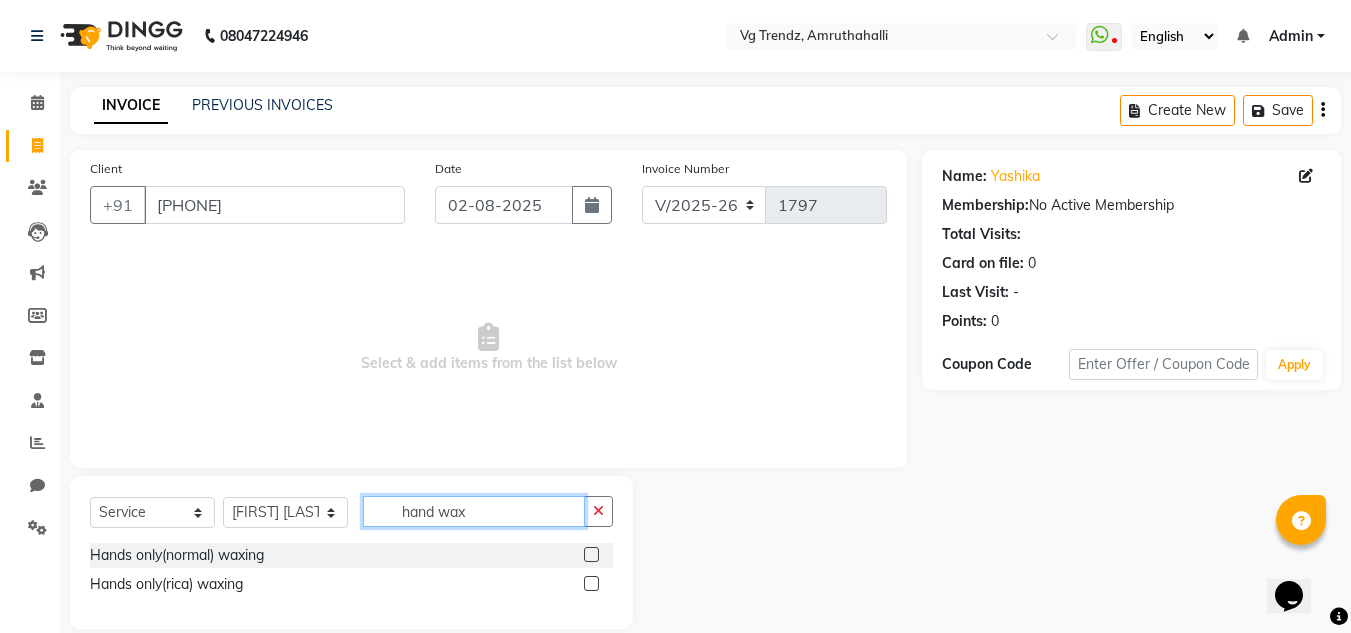 type on "hand wax" 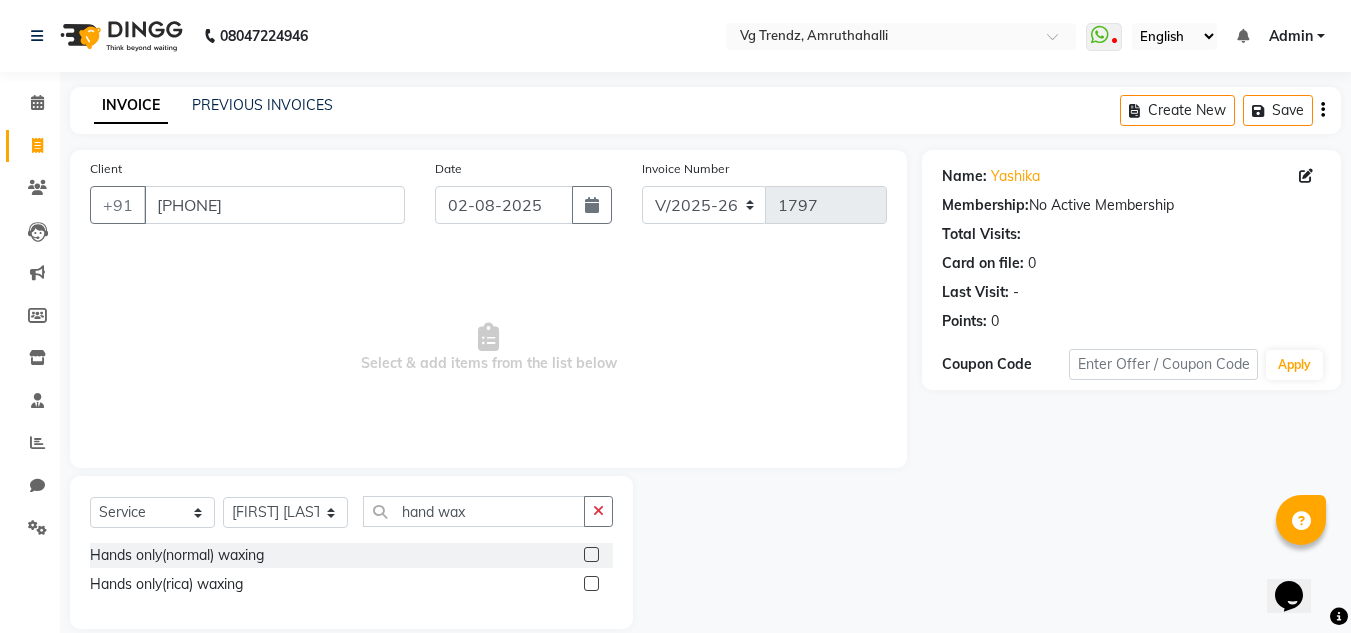 click 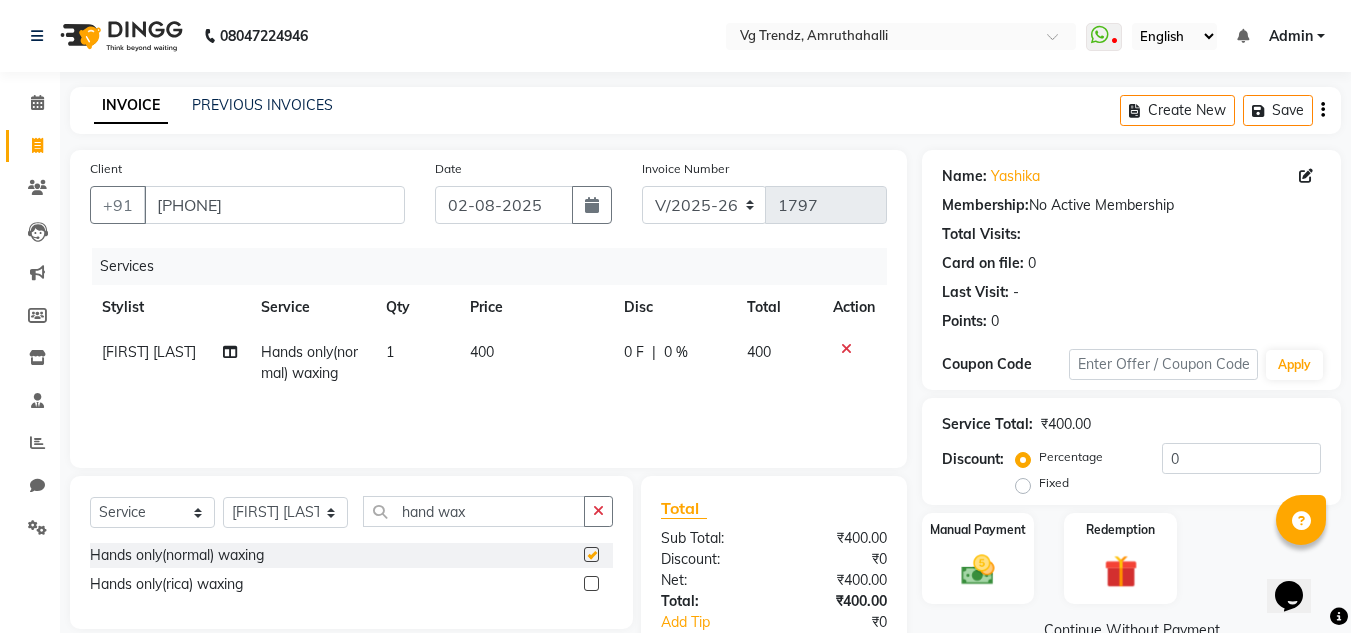 checkbox on "false" 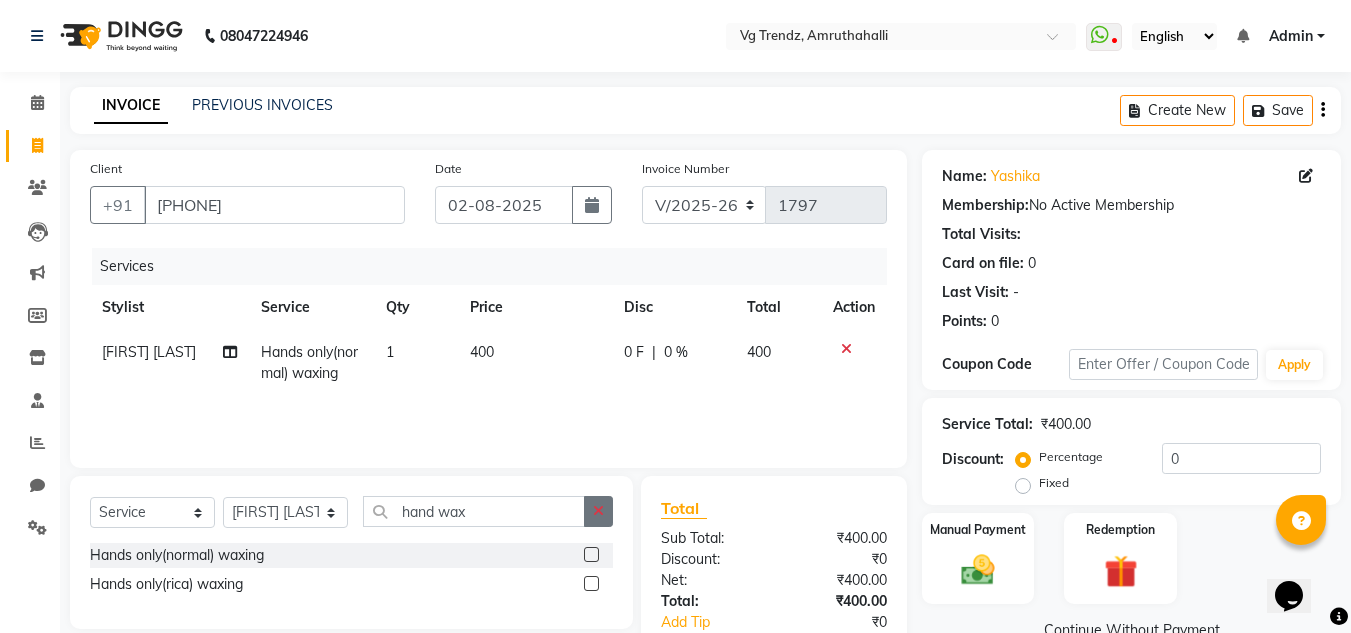 click 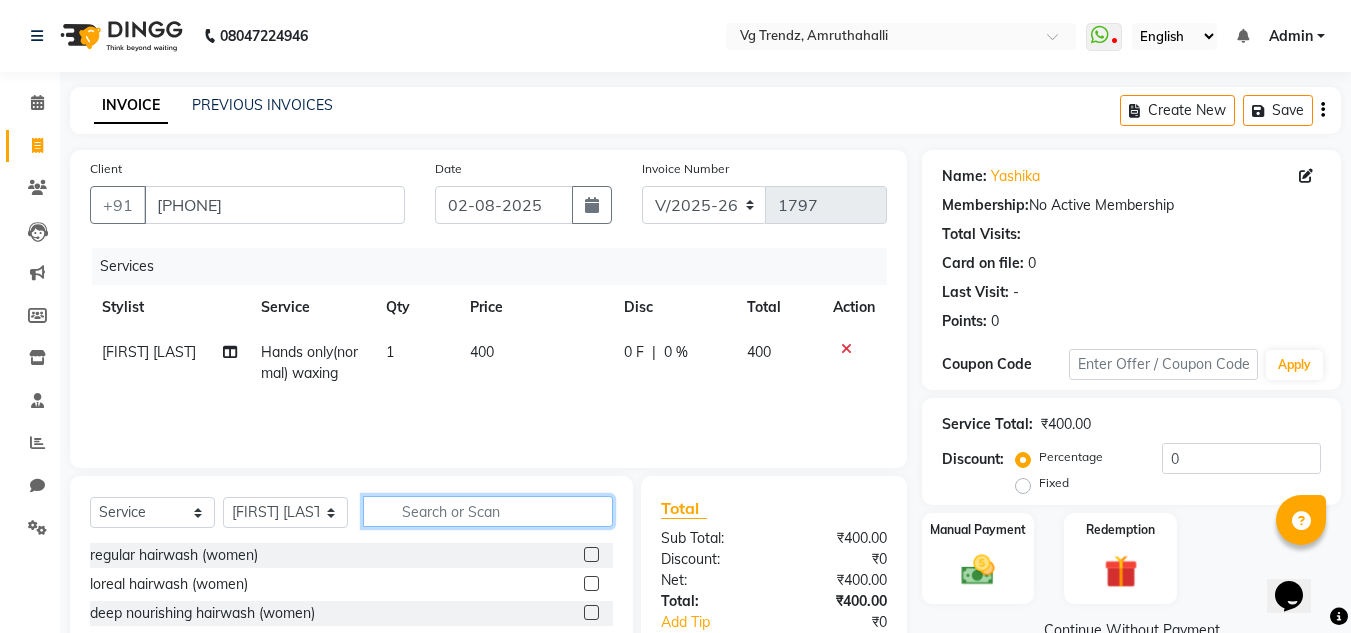 click 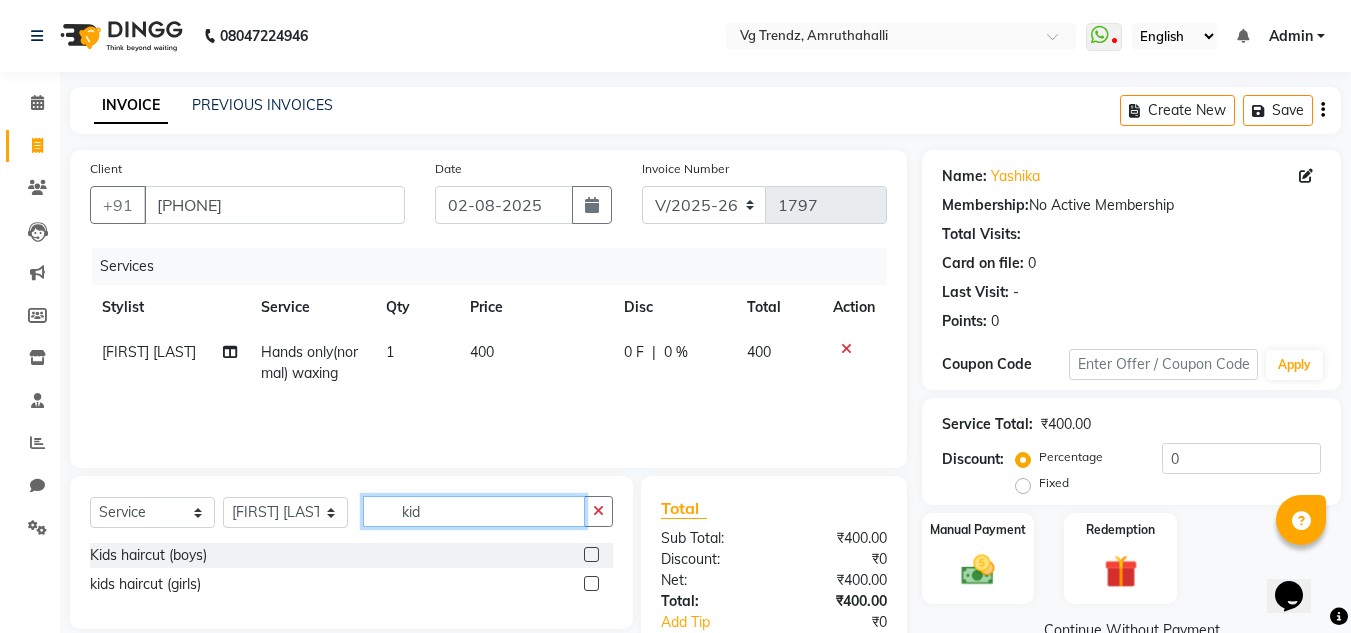 type on "kid" 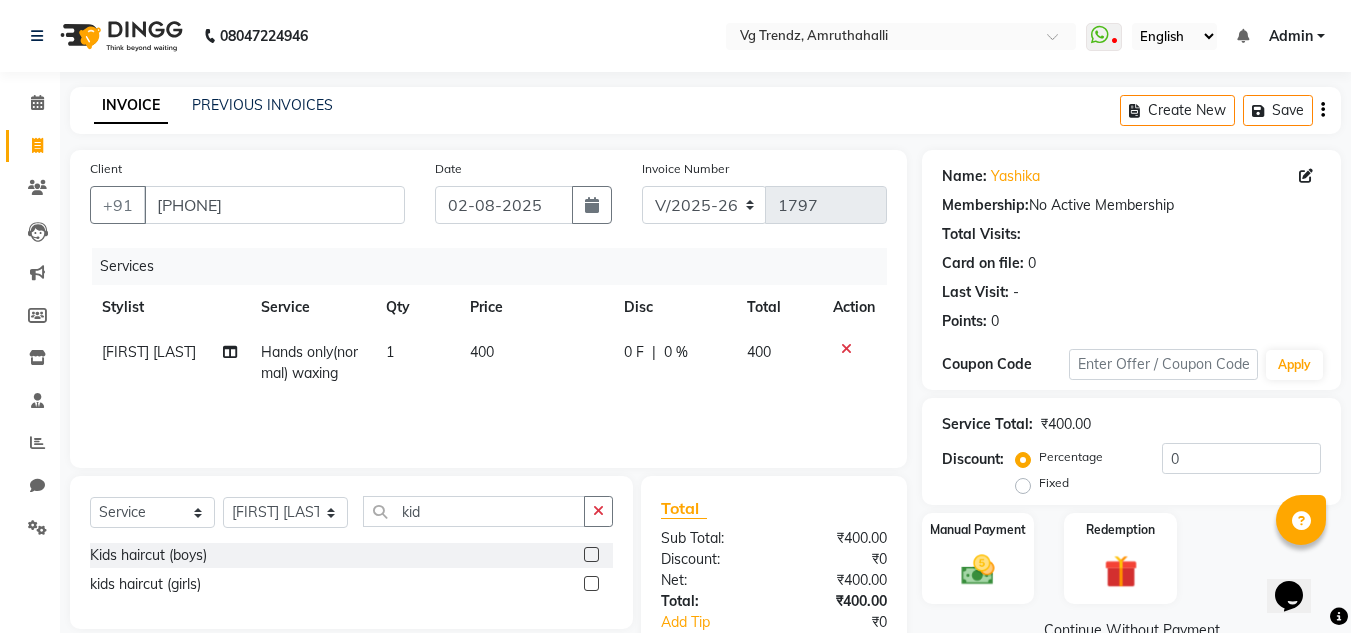 click 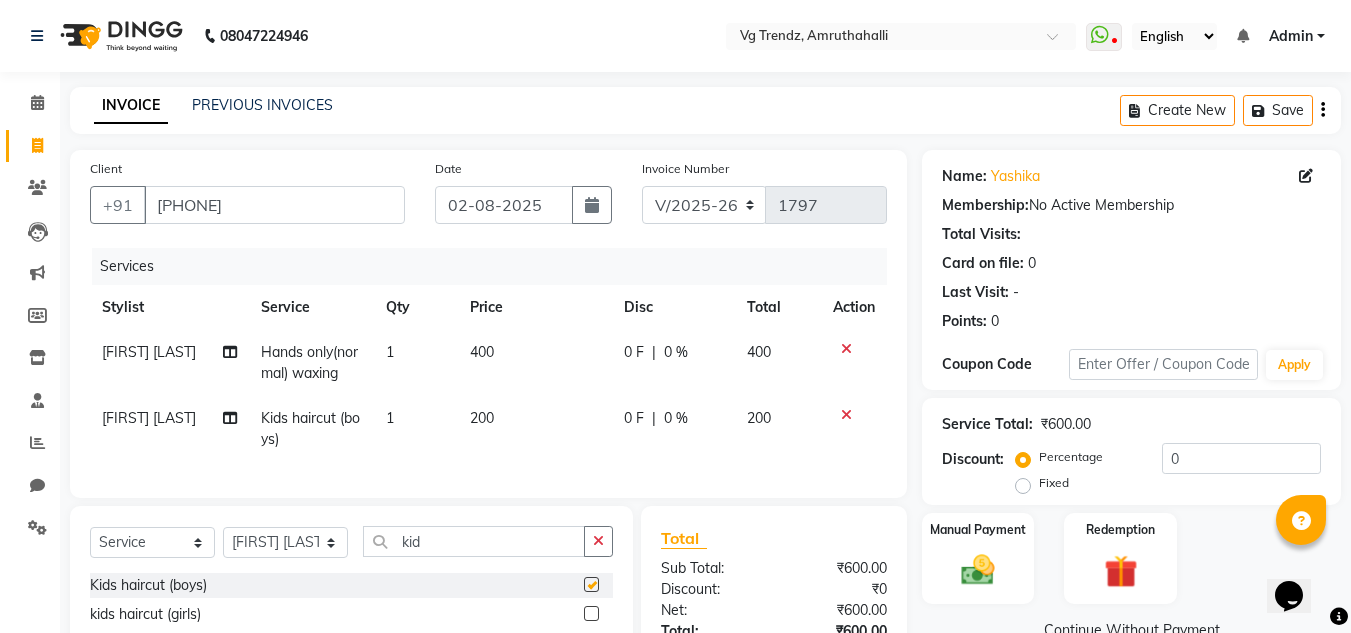 checkbox on "false" 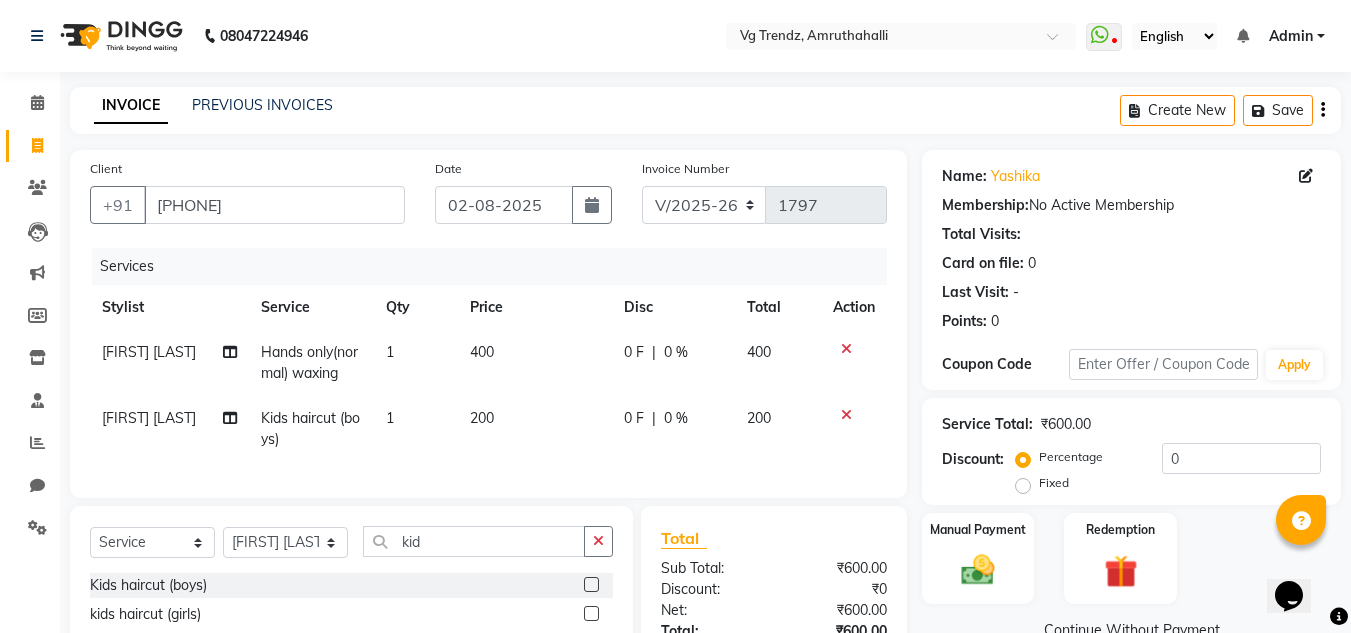 click 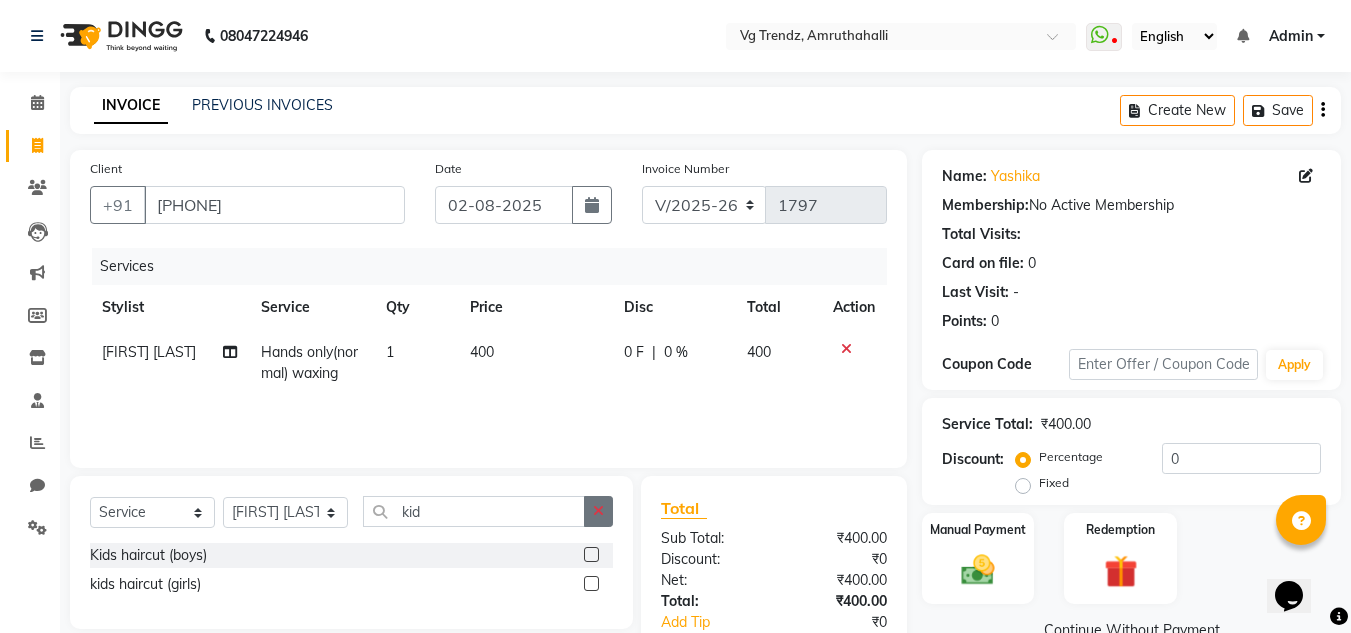 click 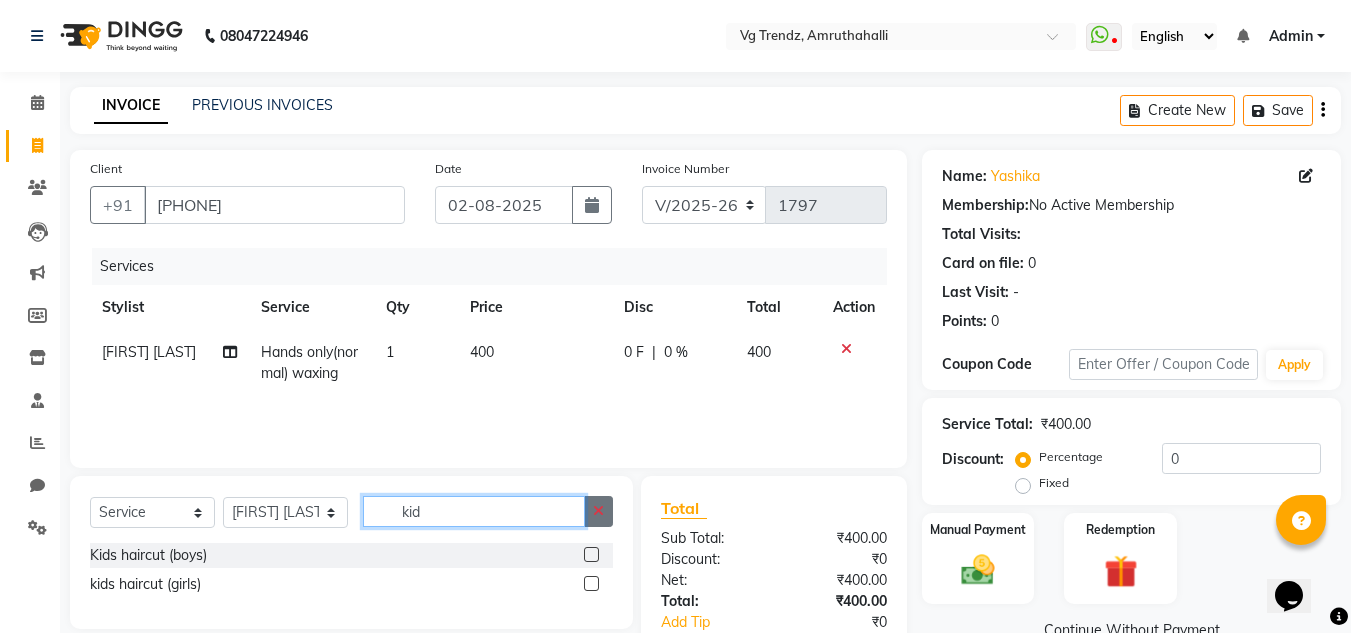 type 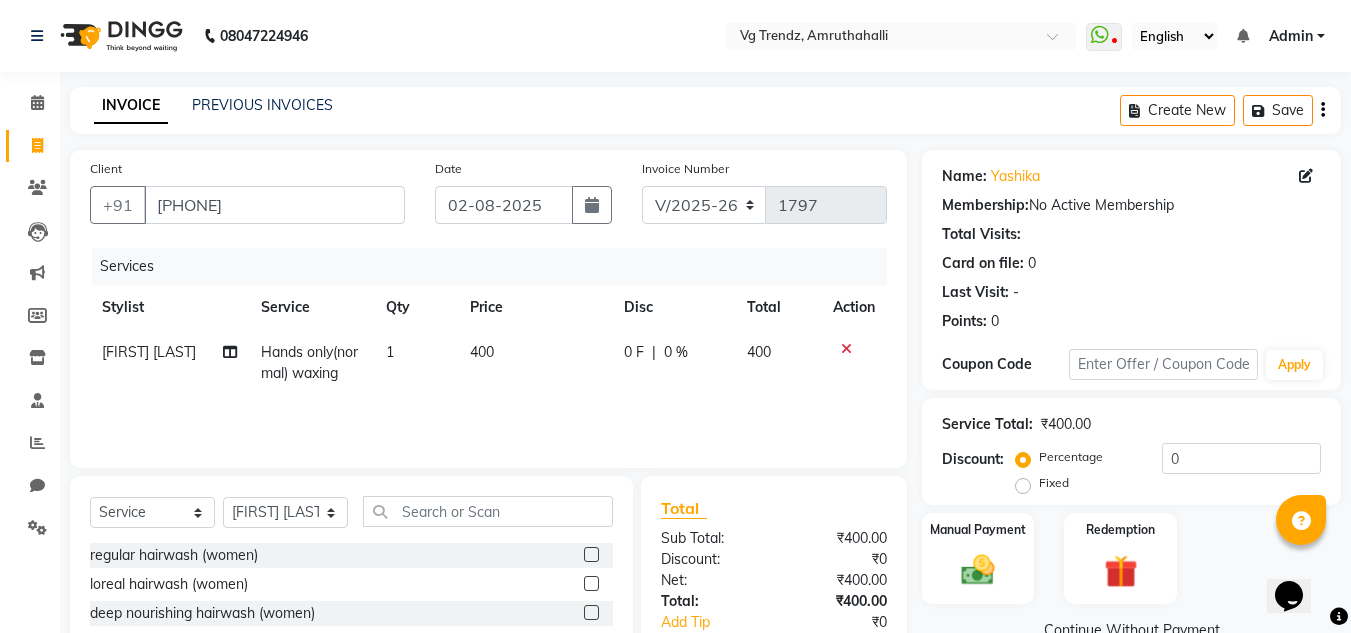 click 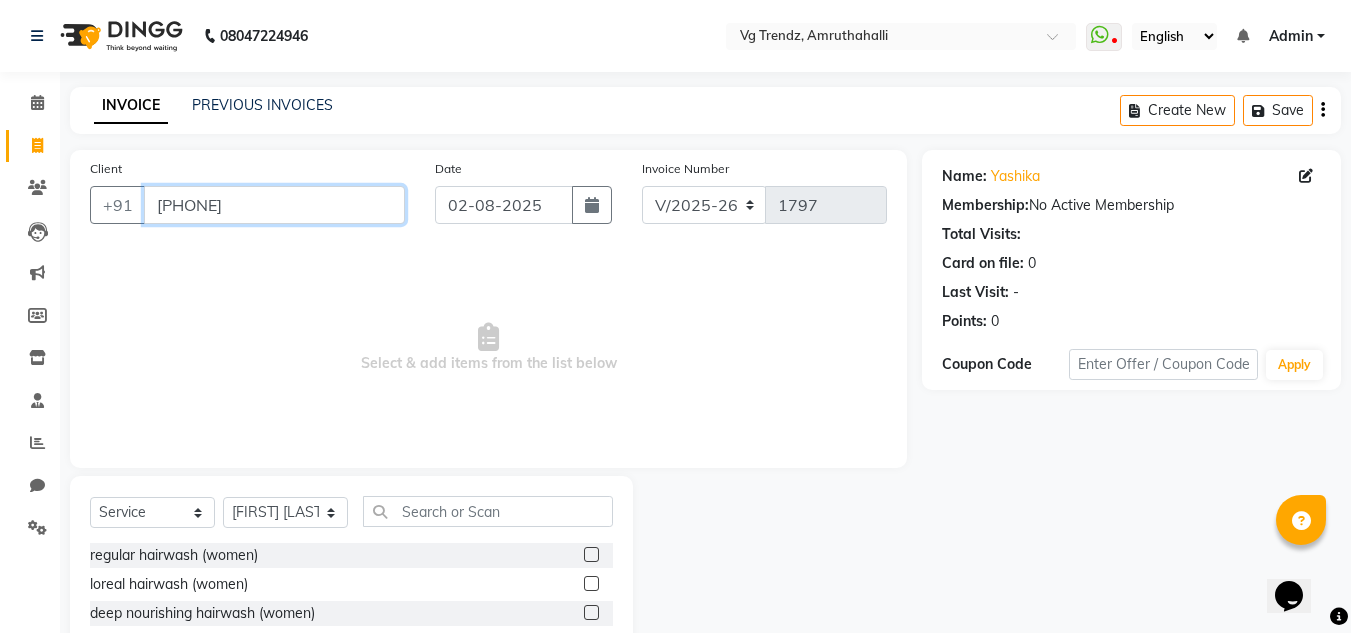 click on "9902701010" at bounding box center (274, 205) 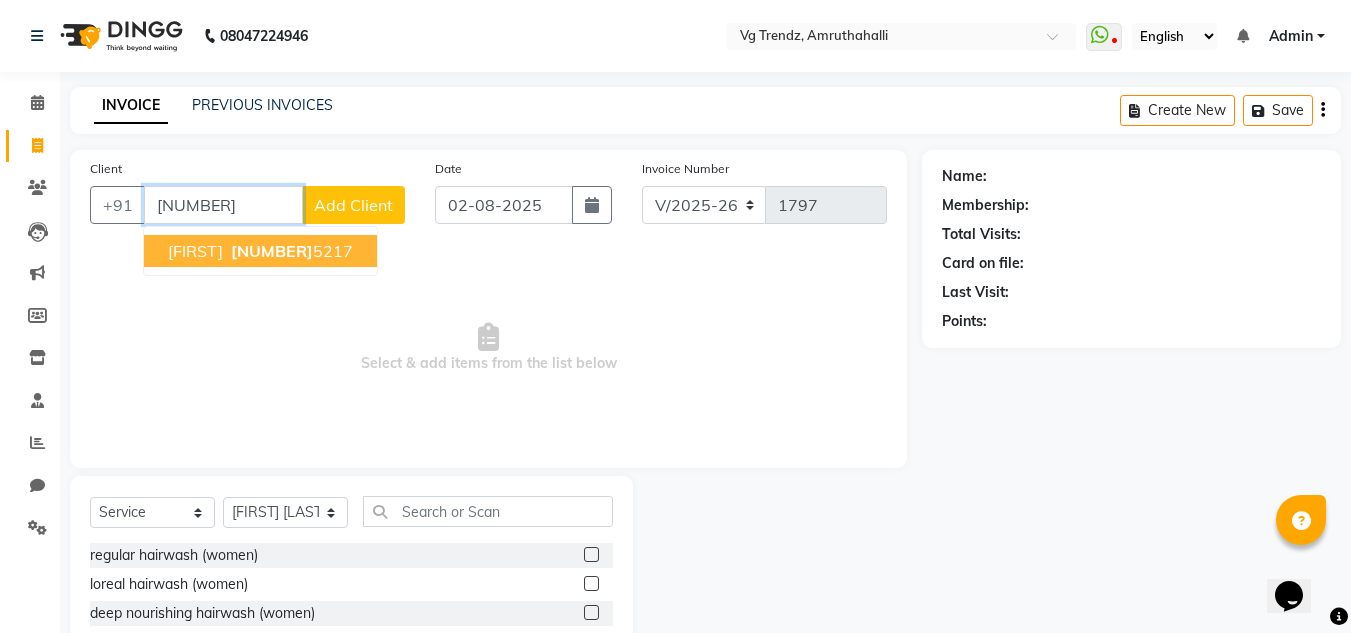 click on "903652 5217" at bounding box center [290, 251] 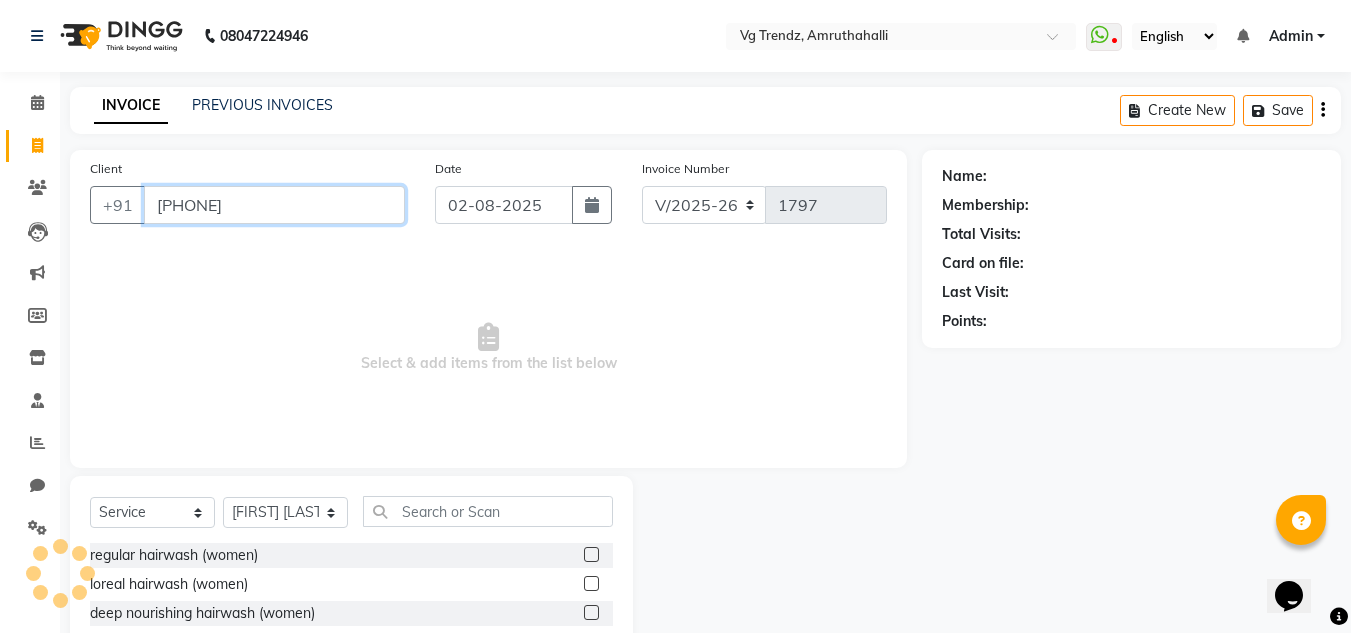 type on "9036525217" 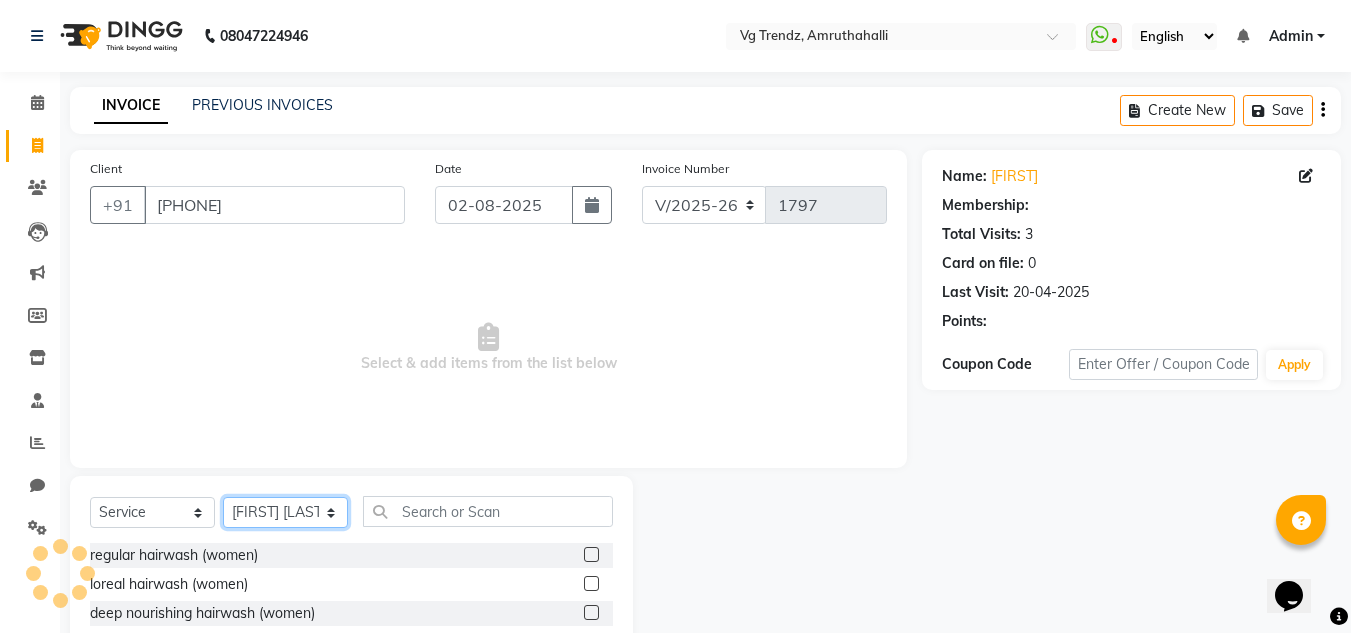 click on "Select Stylist Ashiwini N P Manjitha Chhetri Manjula S Mun Khan Naveen Kumar Rangashamaiah salon number Sandeep Sharma Shannu Sridevi Vanitha v" 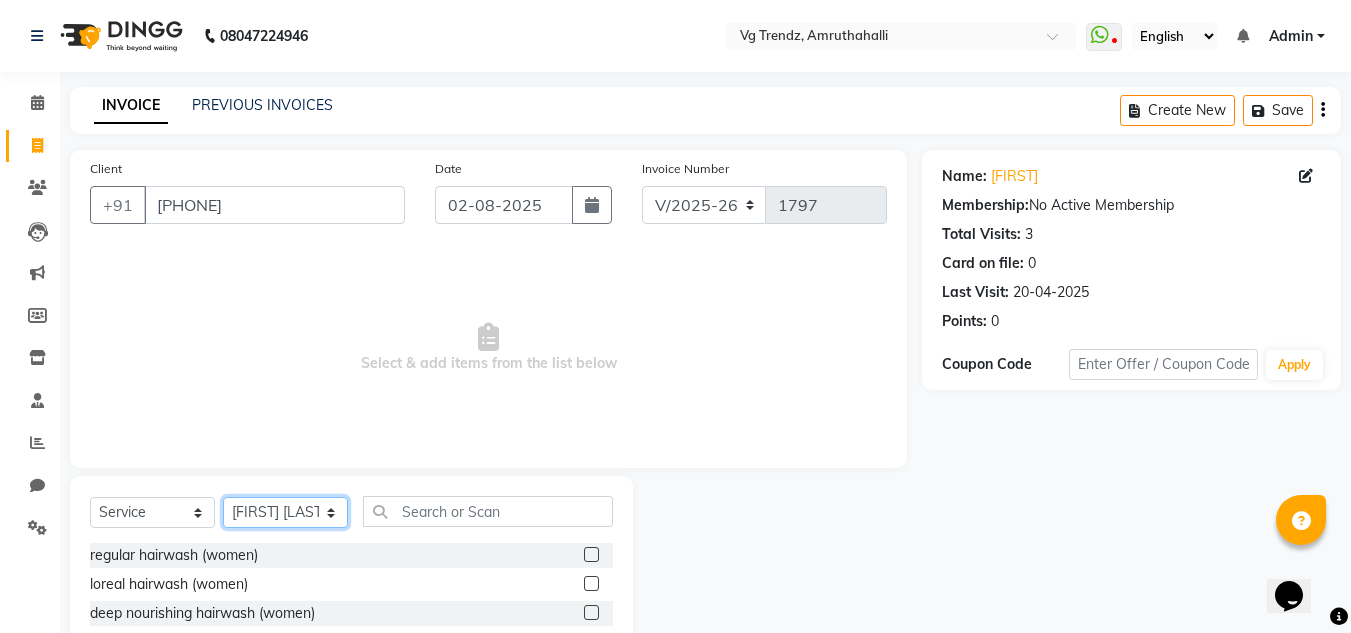 select on "85011" 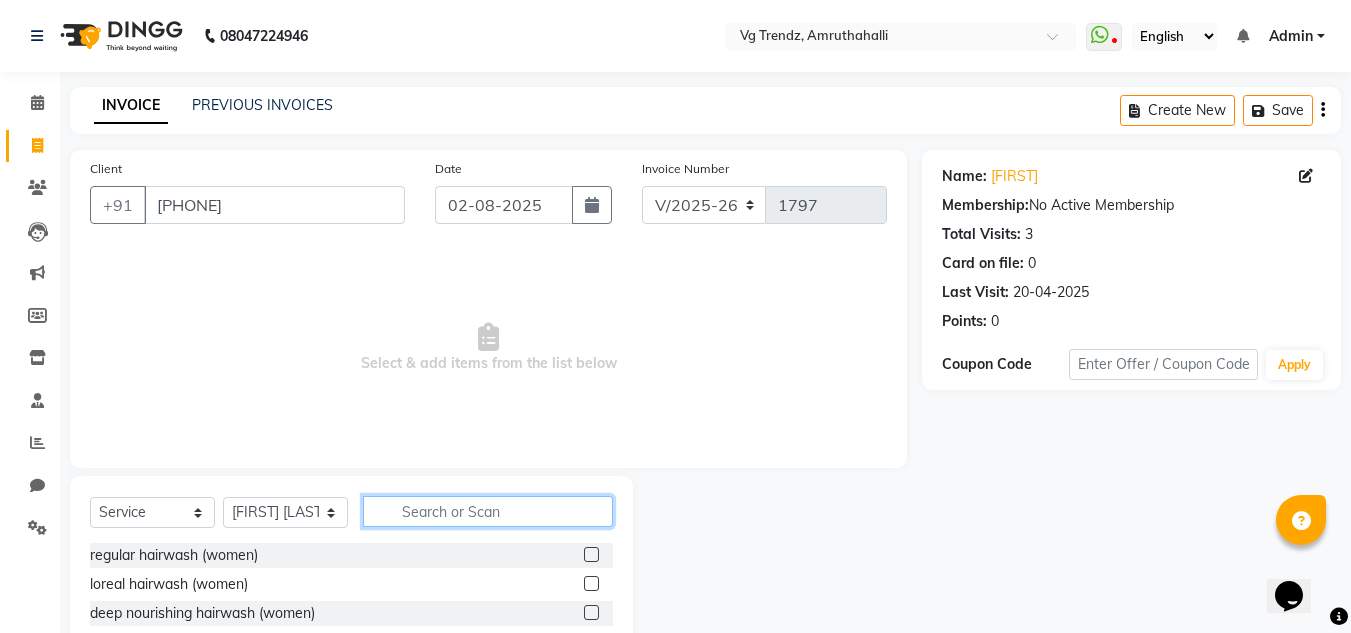 click 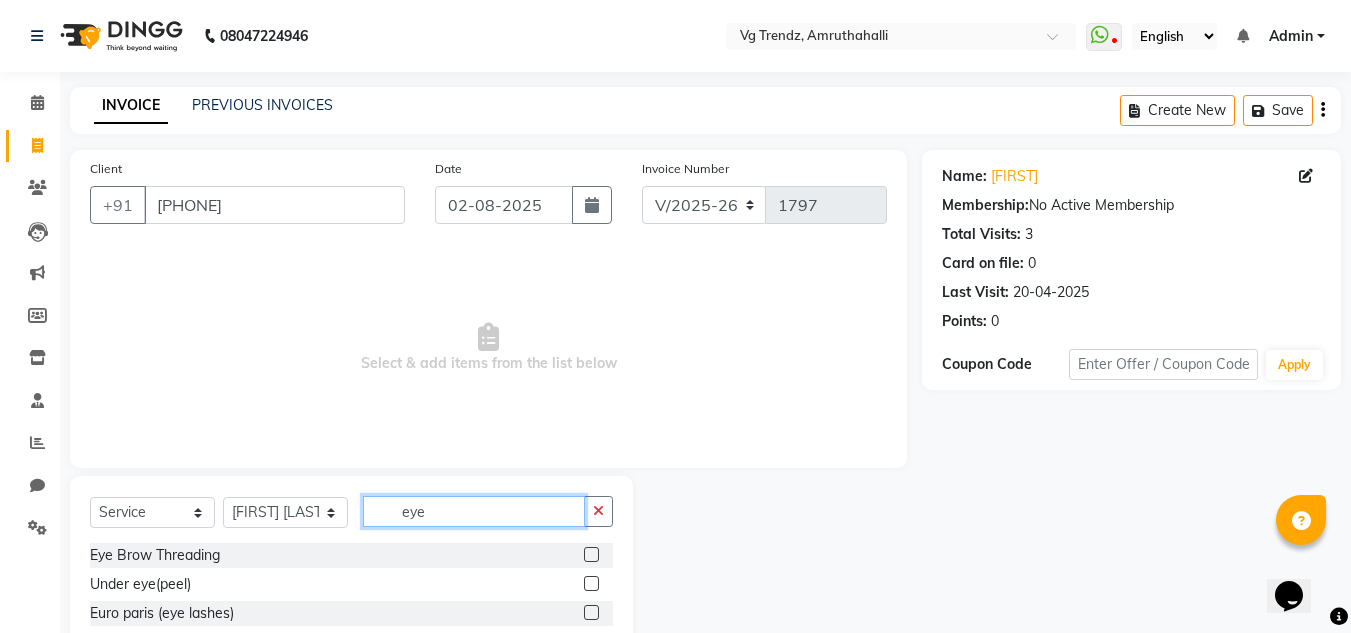 type on "eye" 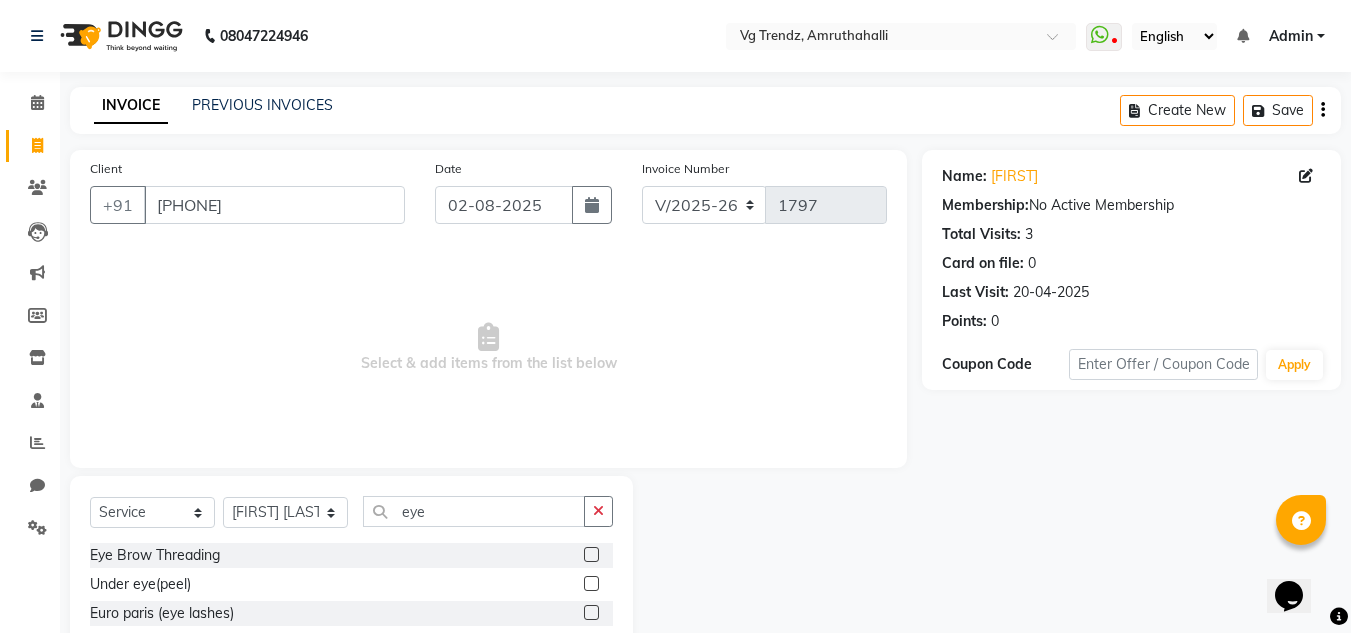 click 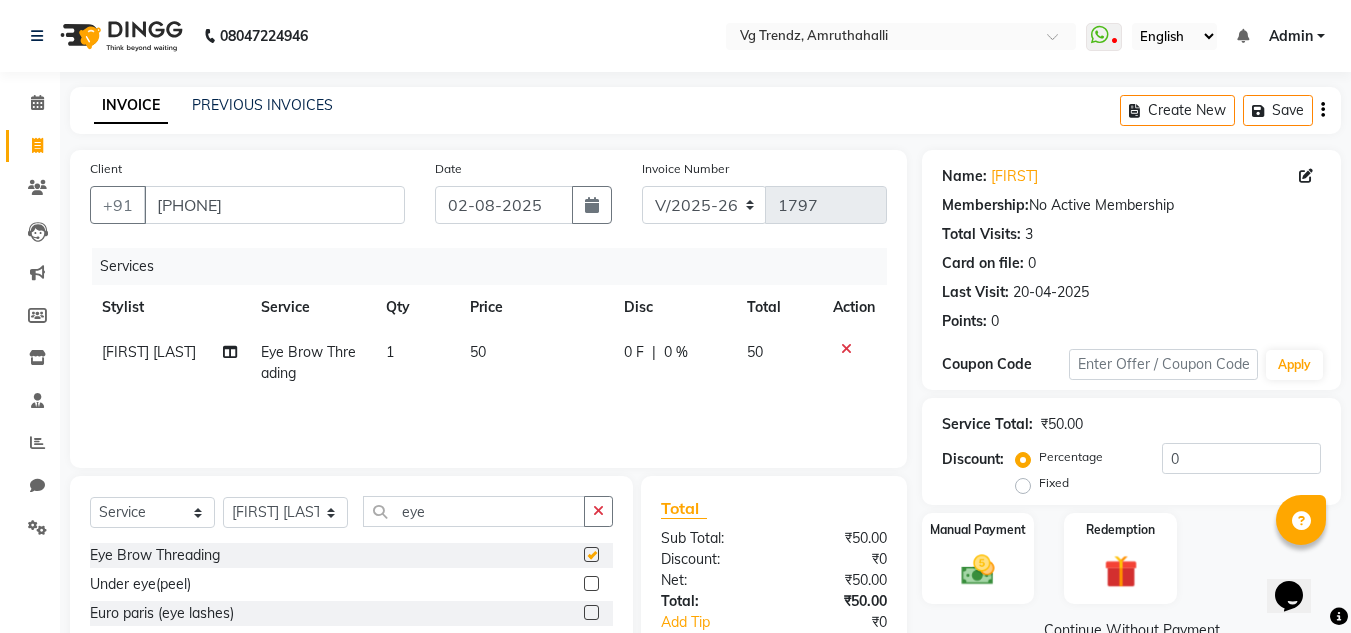 checkbox on "false" 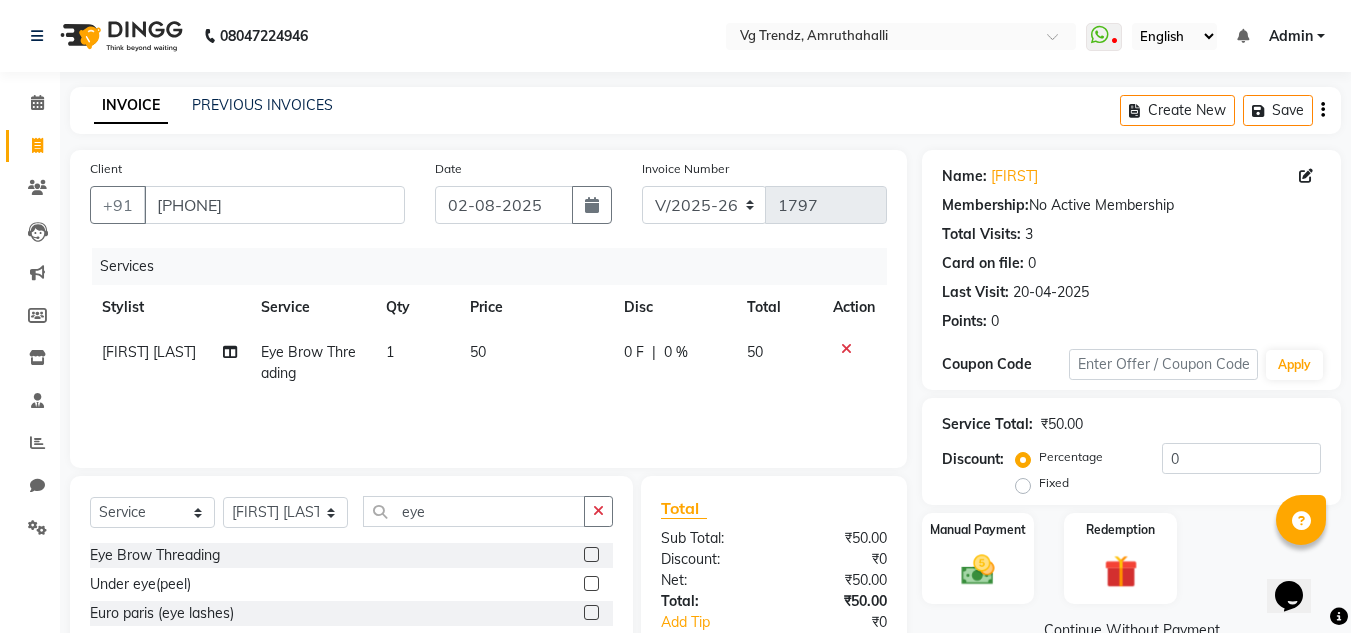 click on "50" 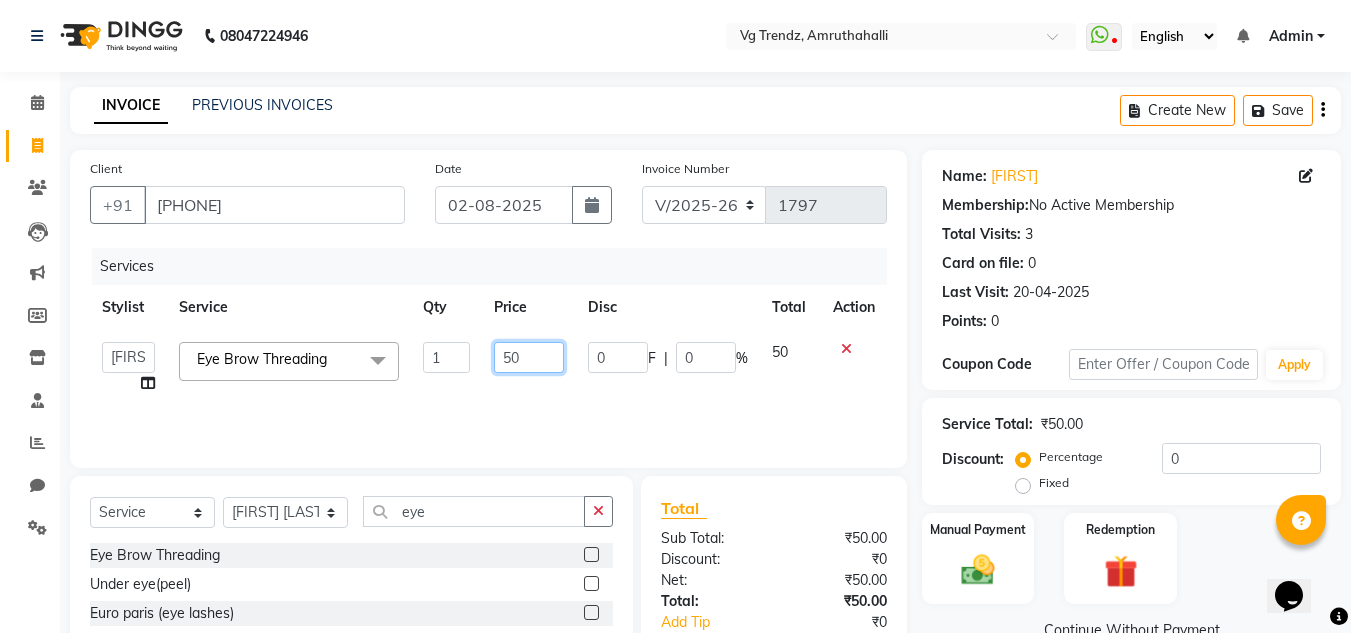 click on "50" 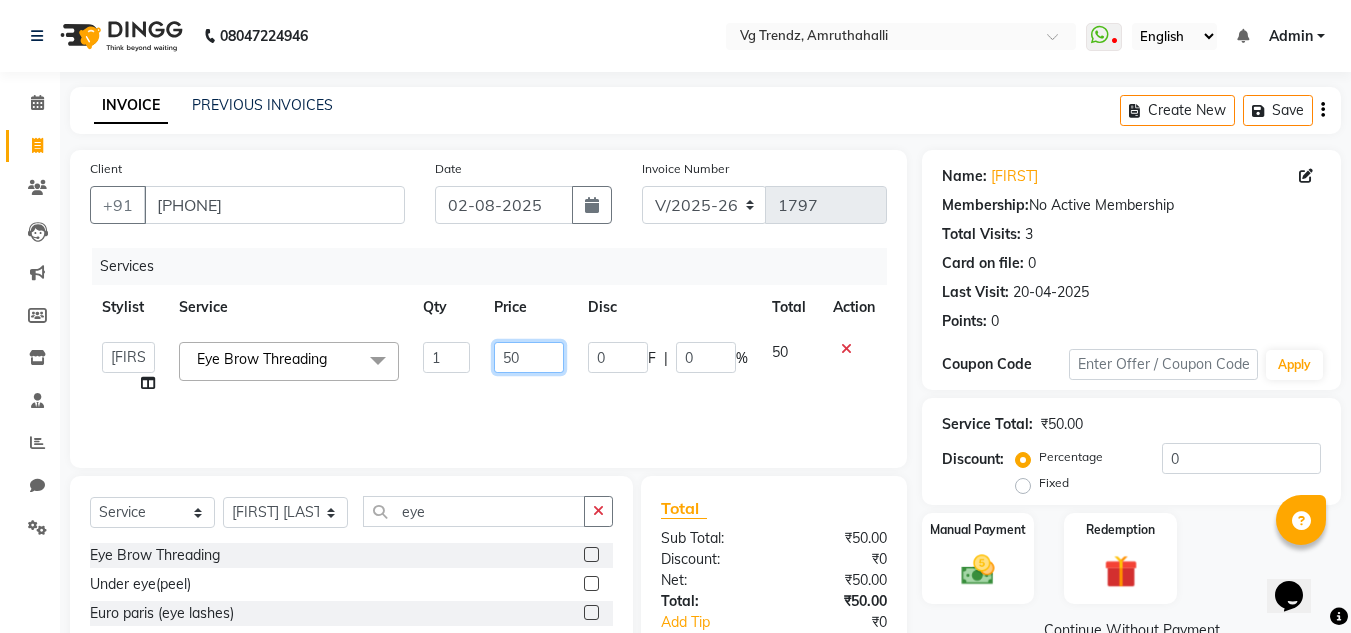 click on "50" 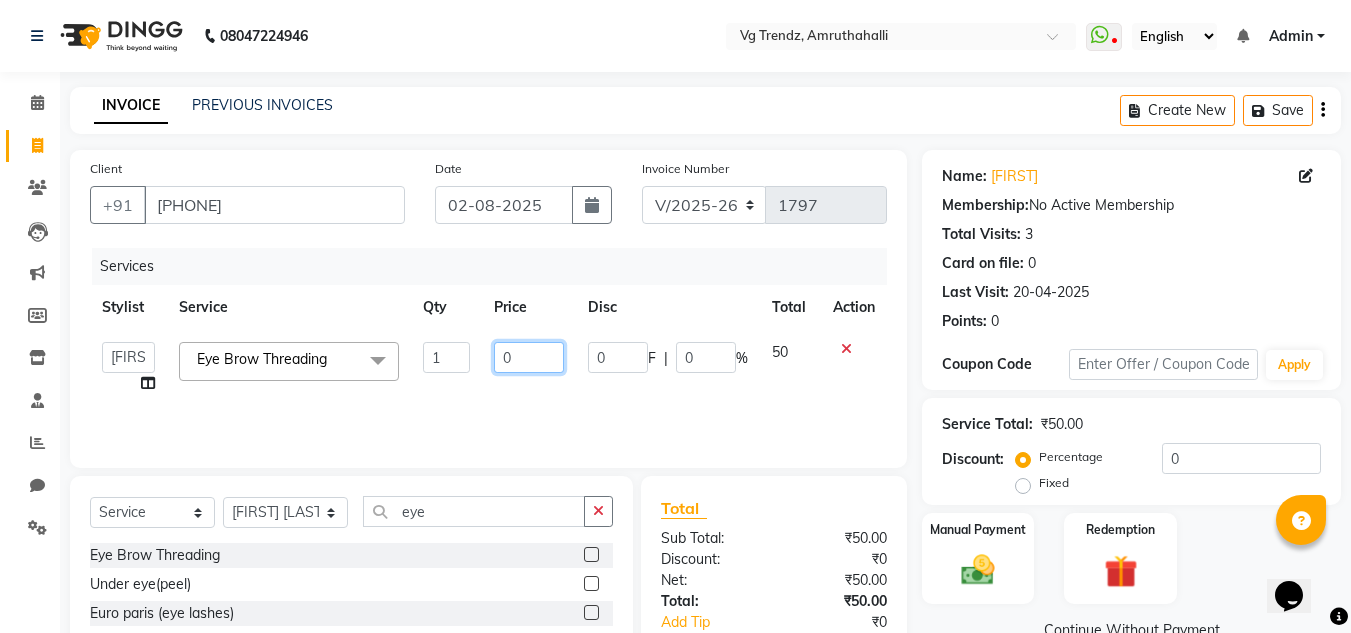 type on "60" 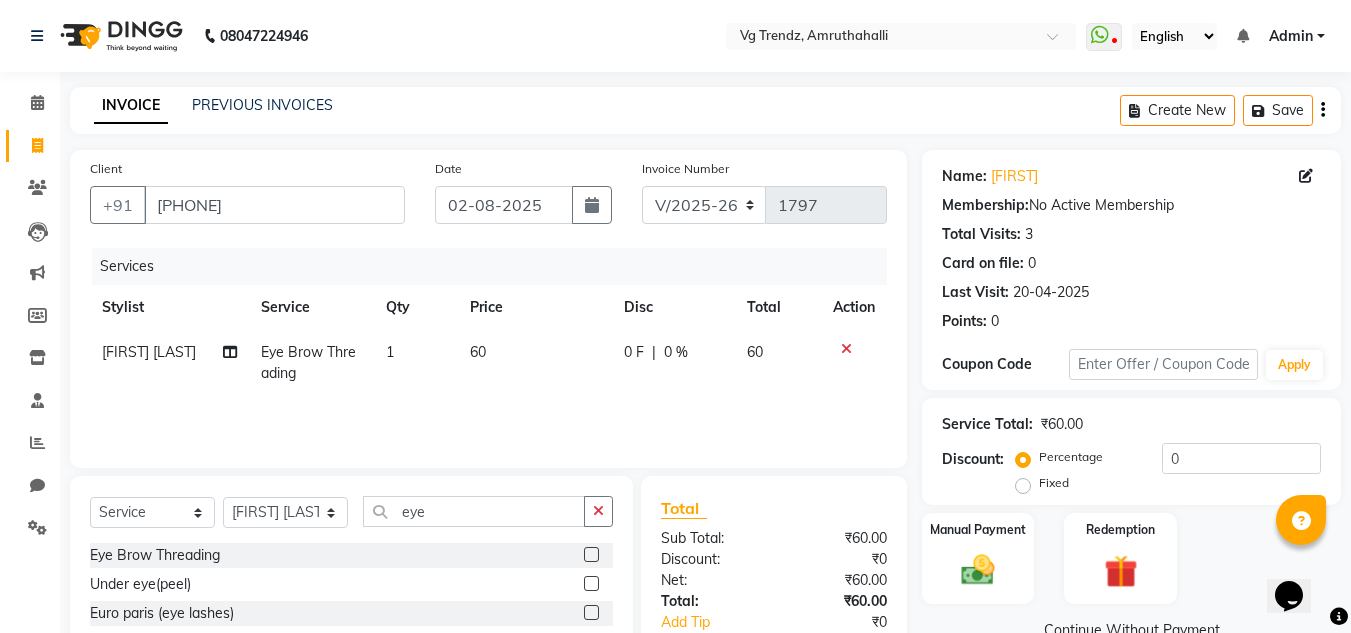 click on "Ashiwini N P Eye Brow Threading 1 60 0 F | 0 % 60" 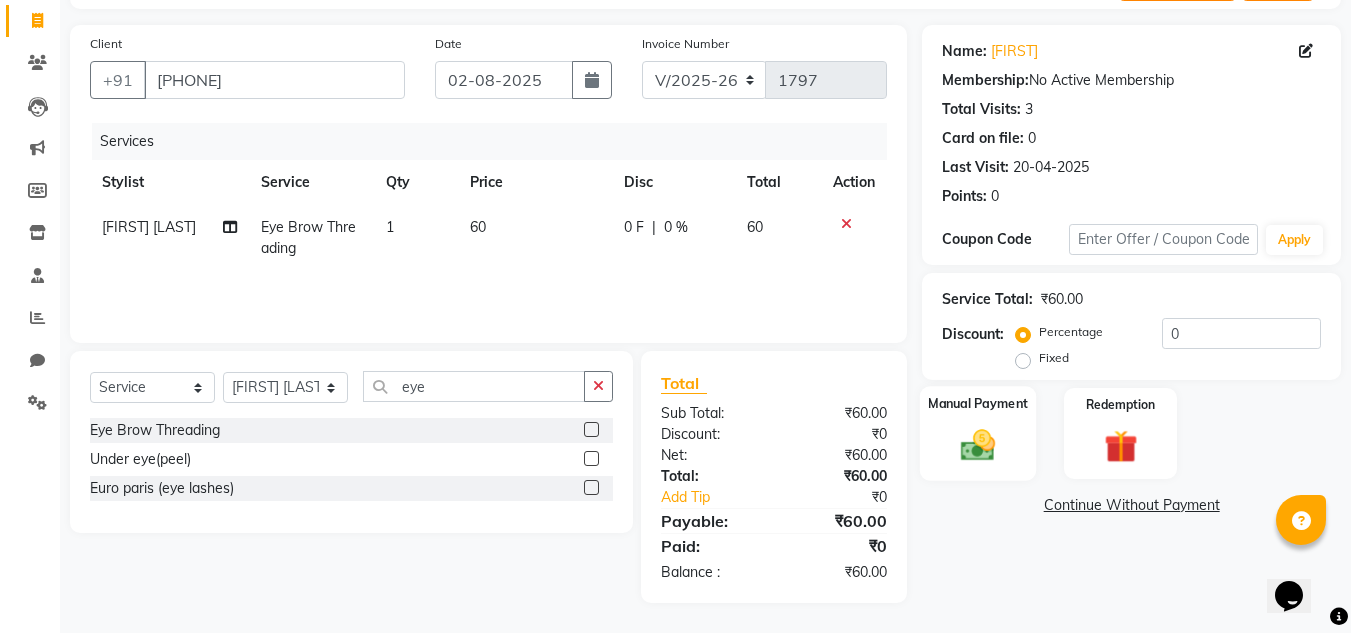 click 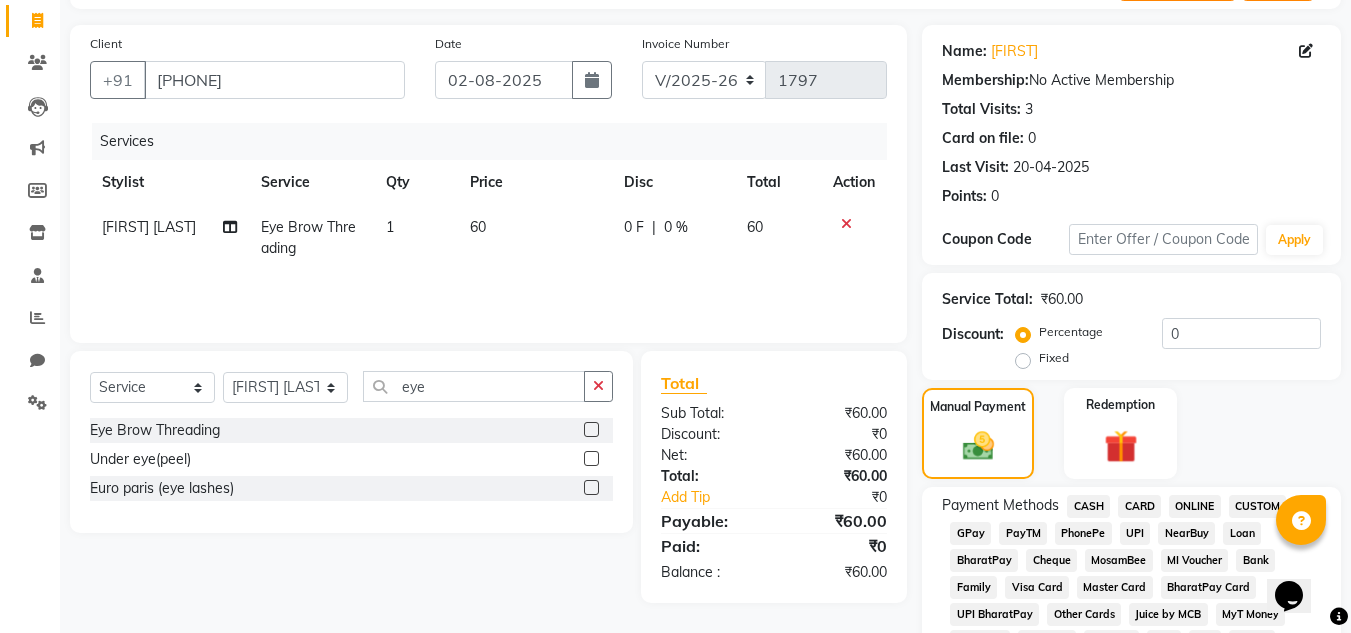 click on "PhonePe" 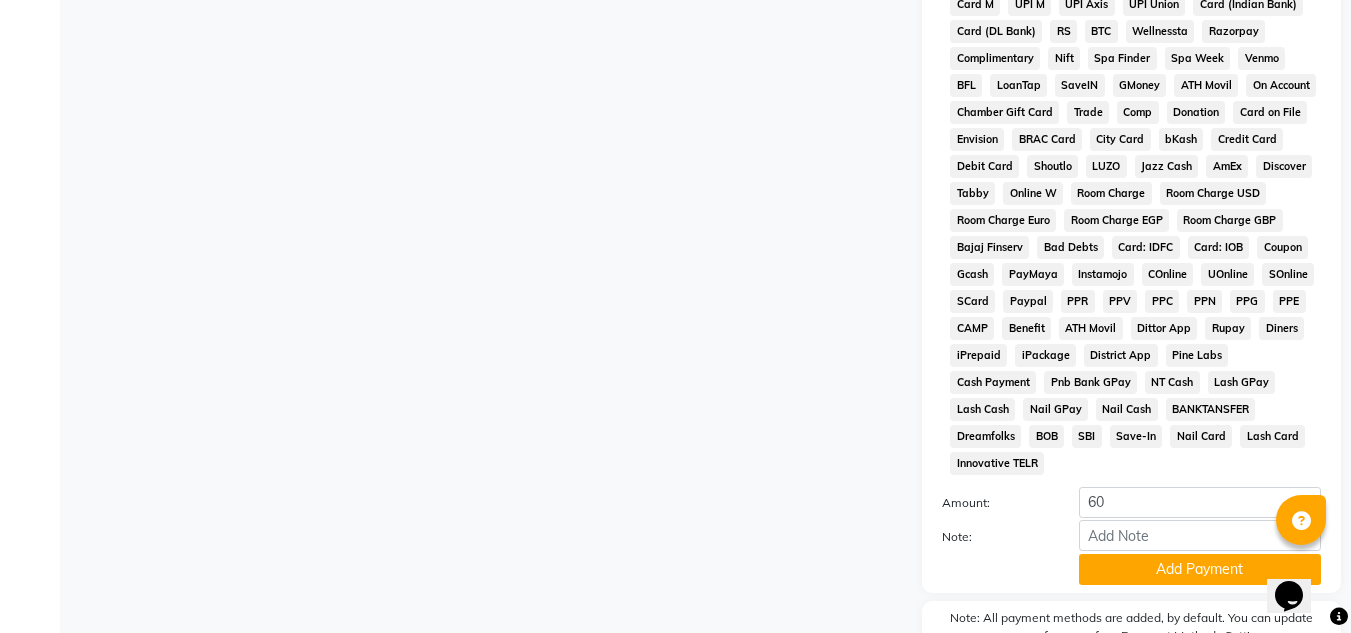 scroll, scrollTop: 869, scrollLeft: 0, axis: vertical 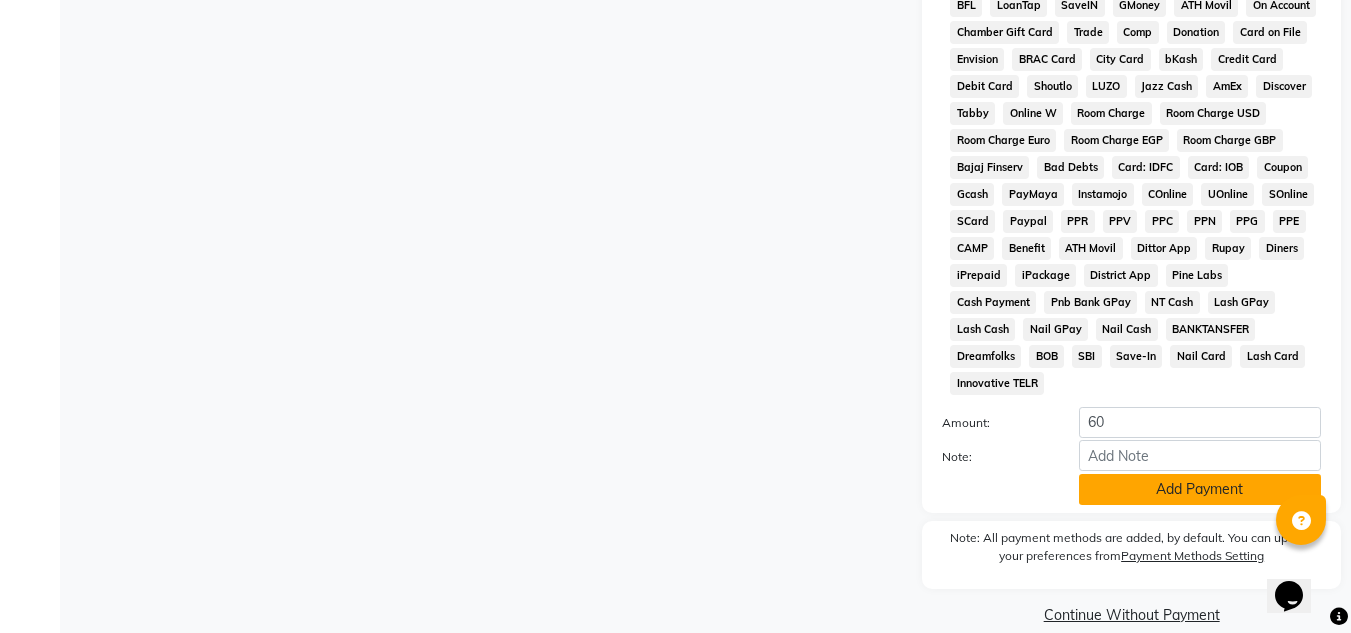 click on "Add Payment" 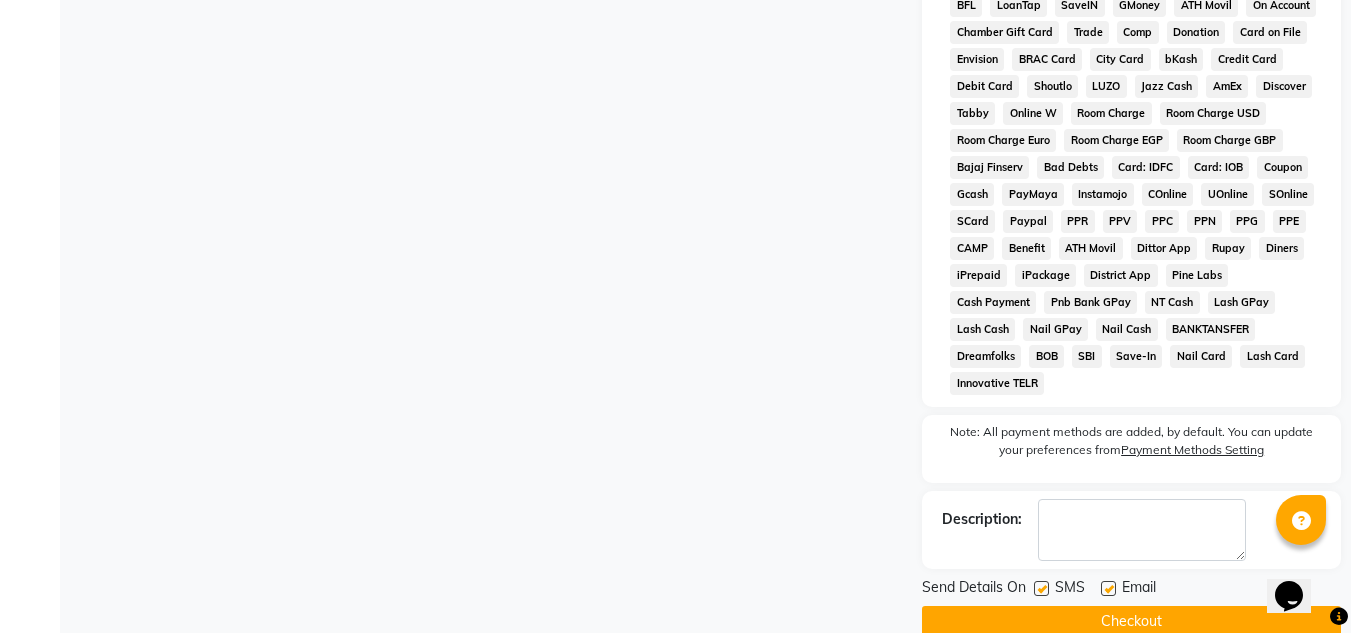 click 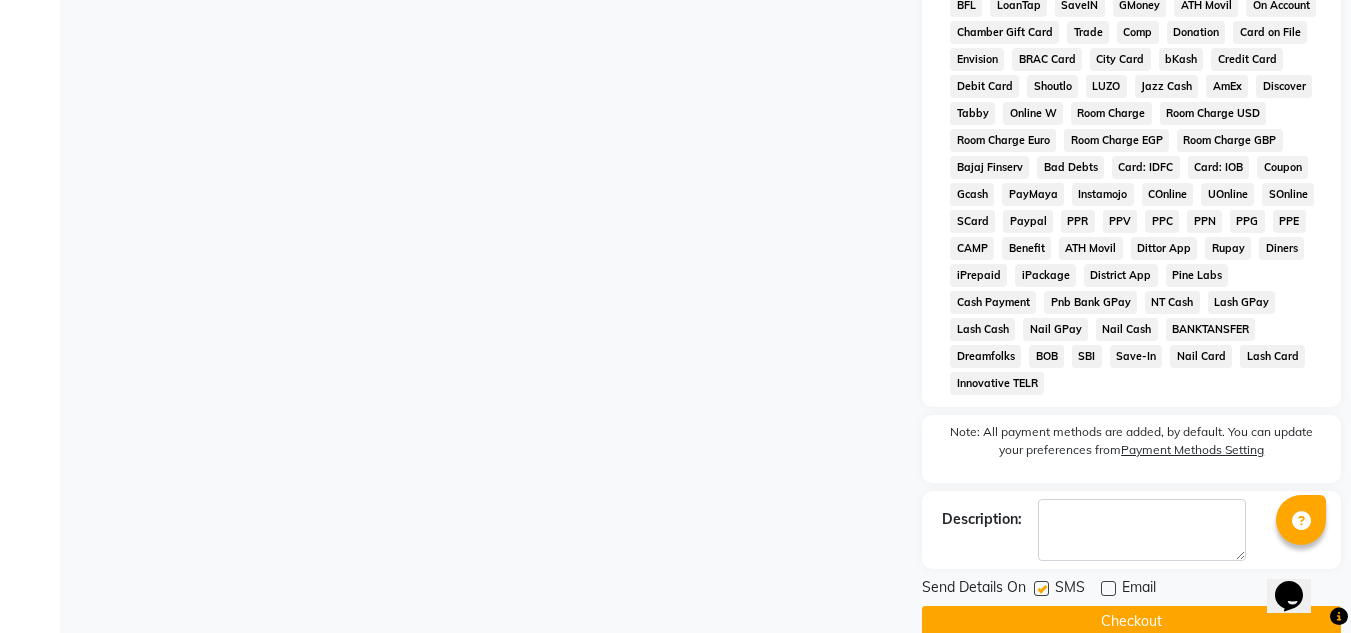 click 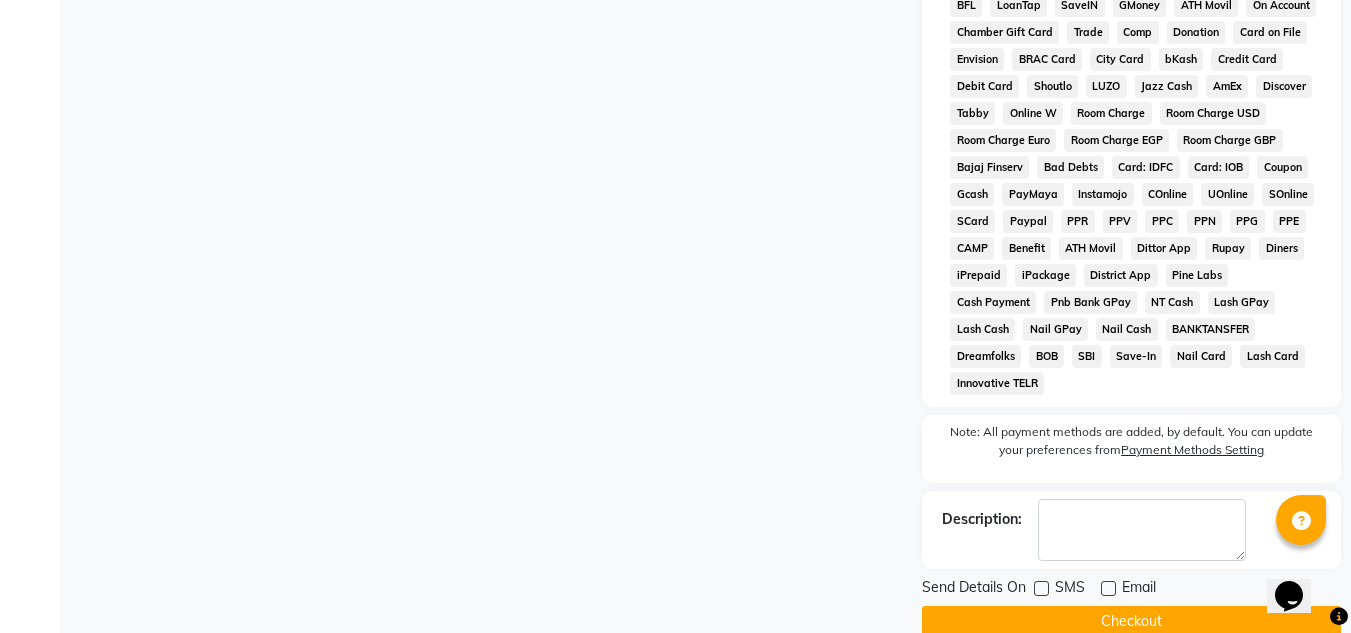click on "Checkout" 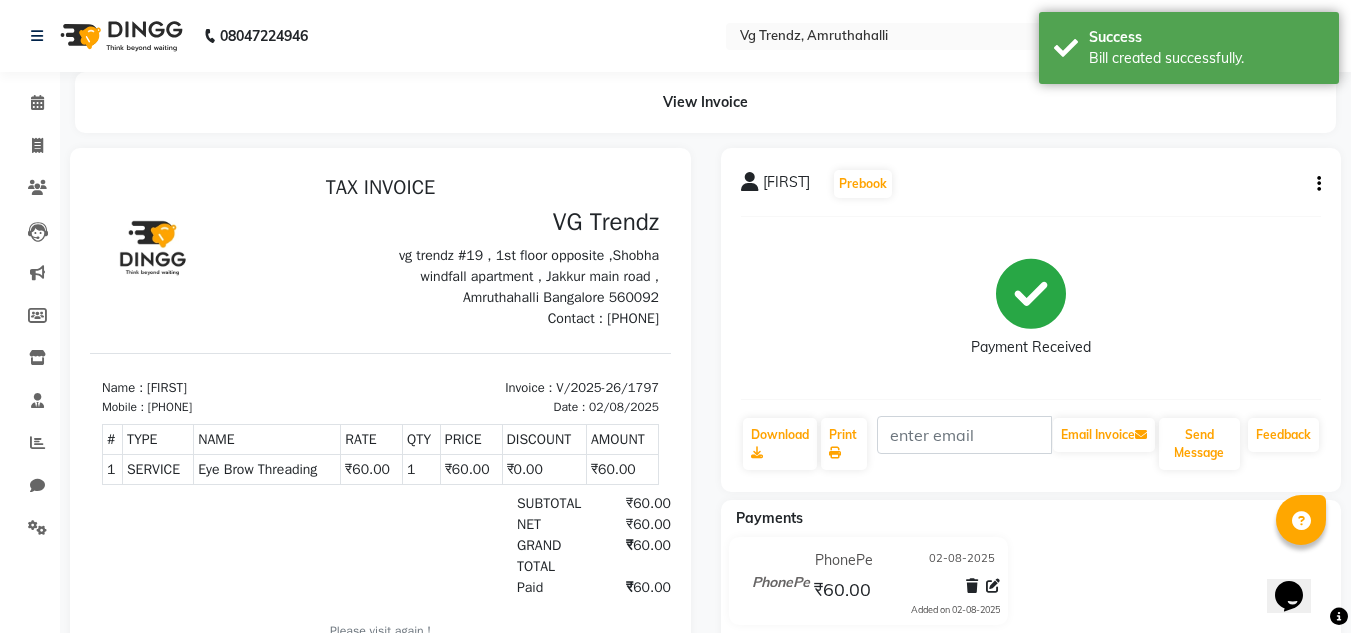 scroll, scrollTop: 0, scrollLeft: 0, axis: both 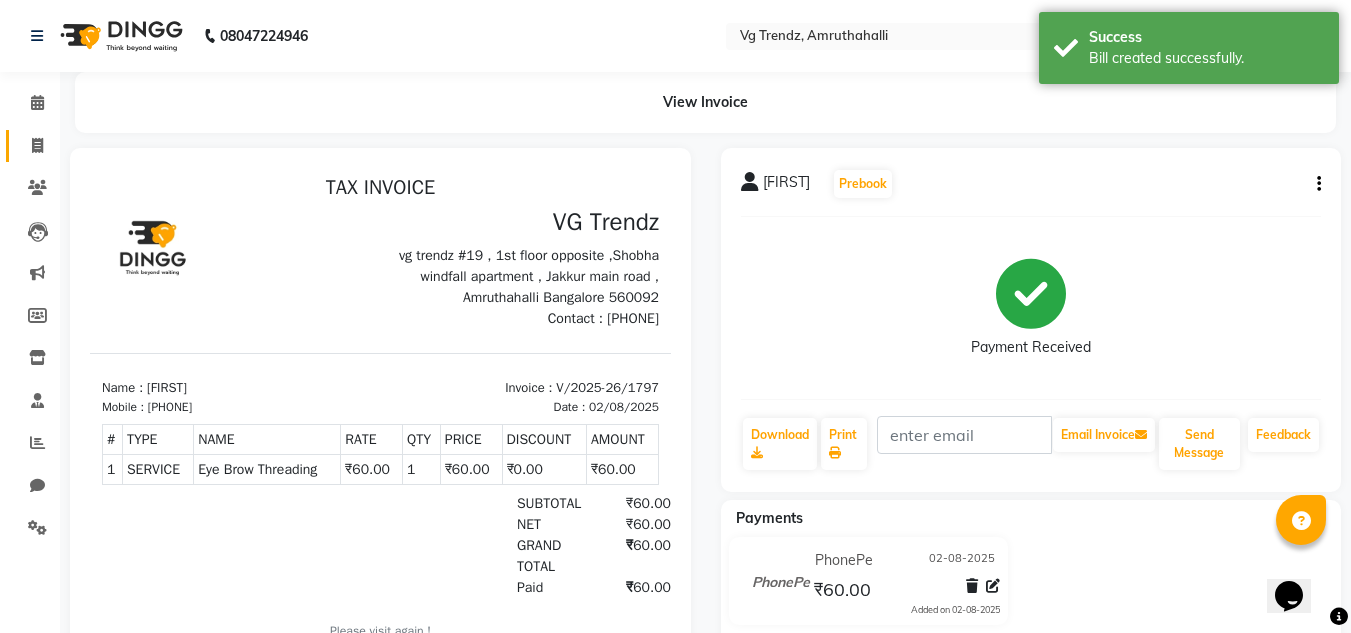 click on "Invoice" 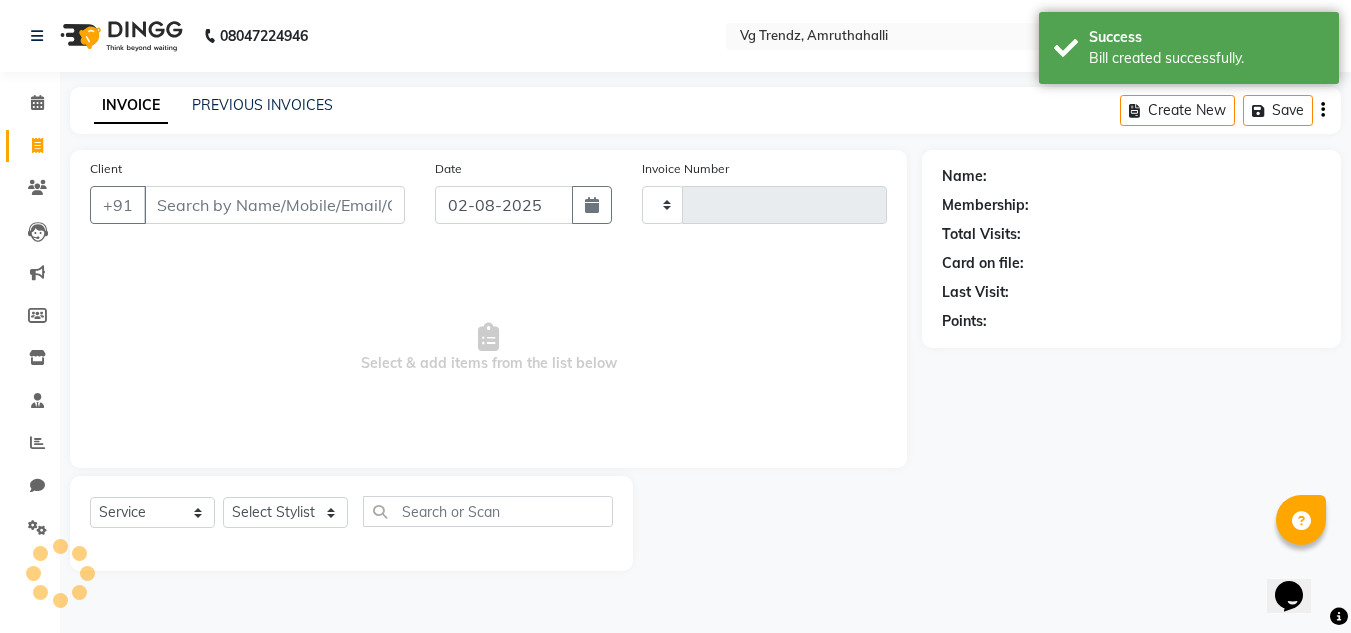 type on "1798" 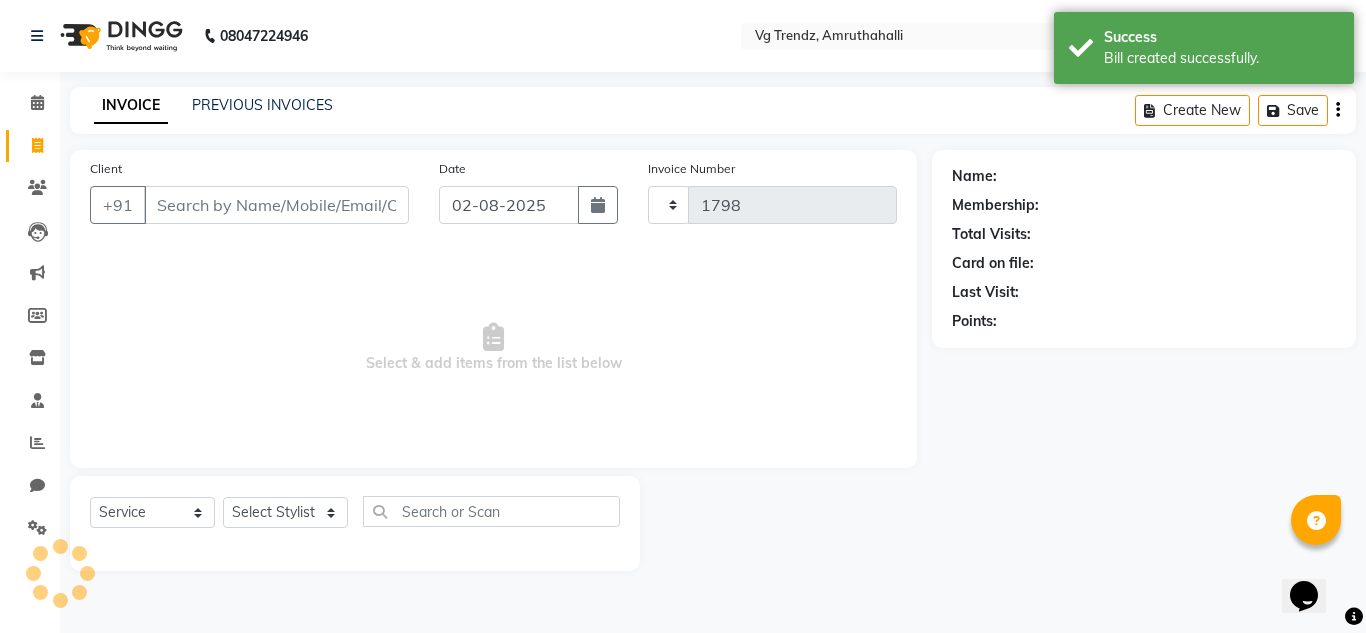 select on "5536" 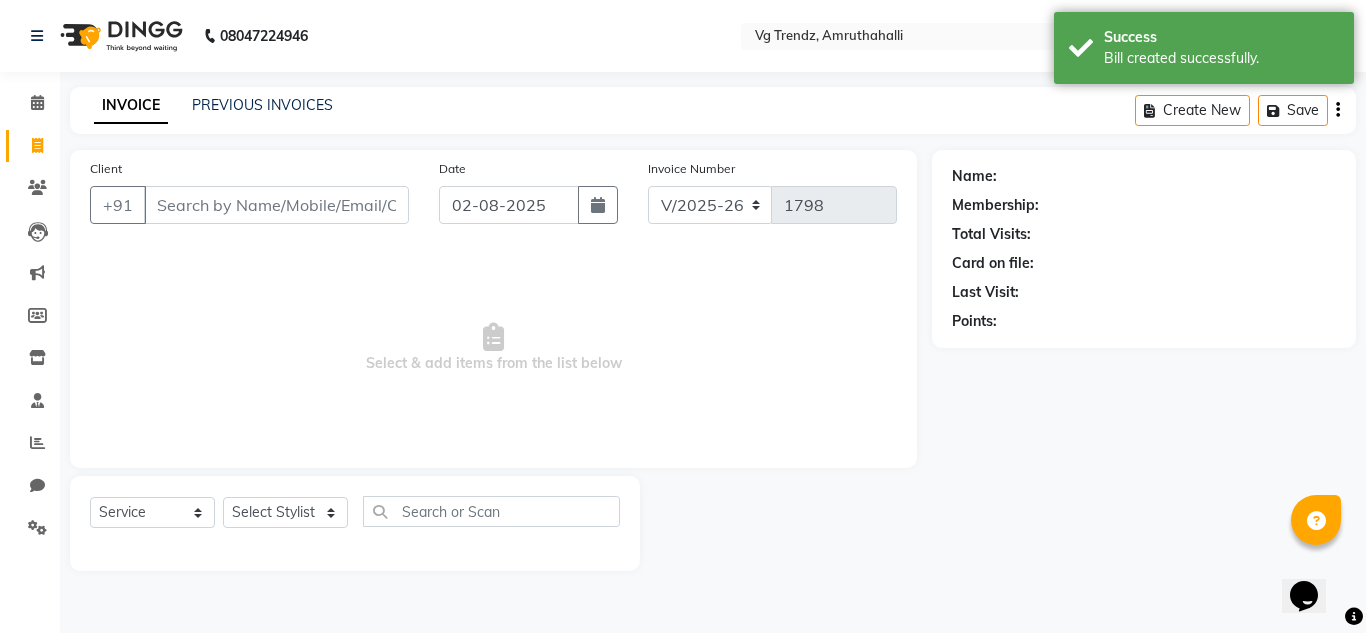 click on "Client" at bounding box center [276, 205] 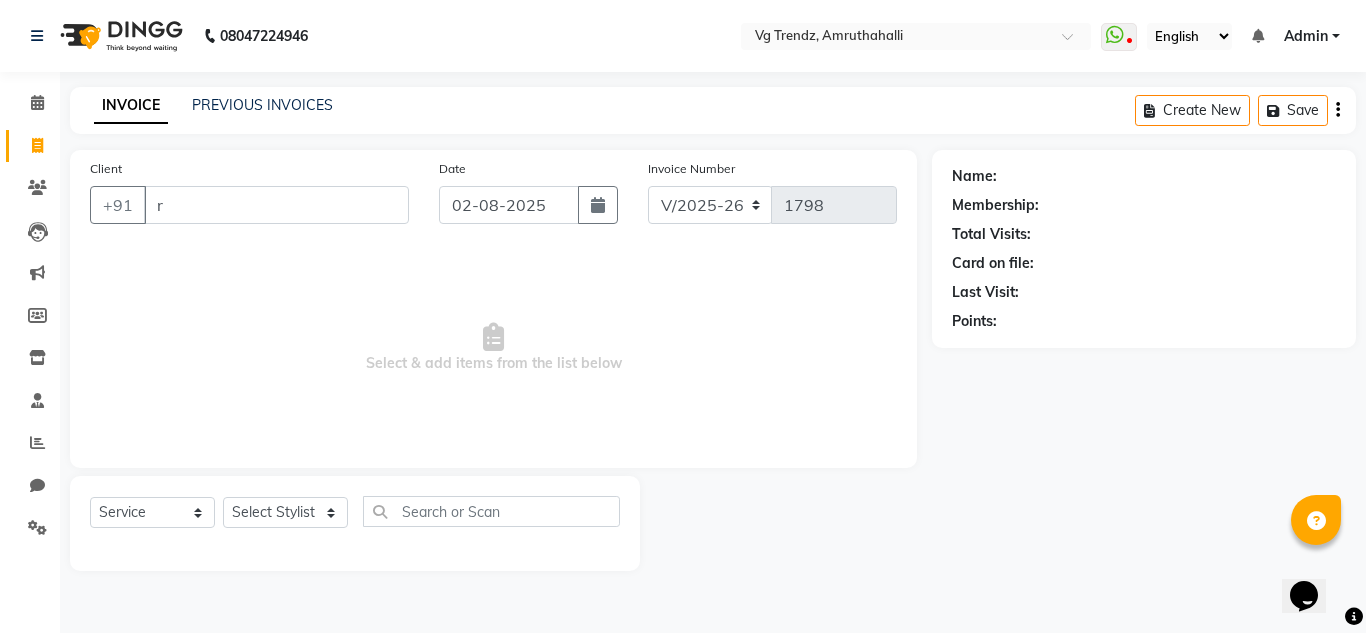 type on "r" 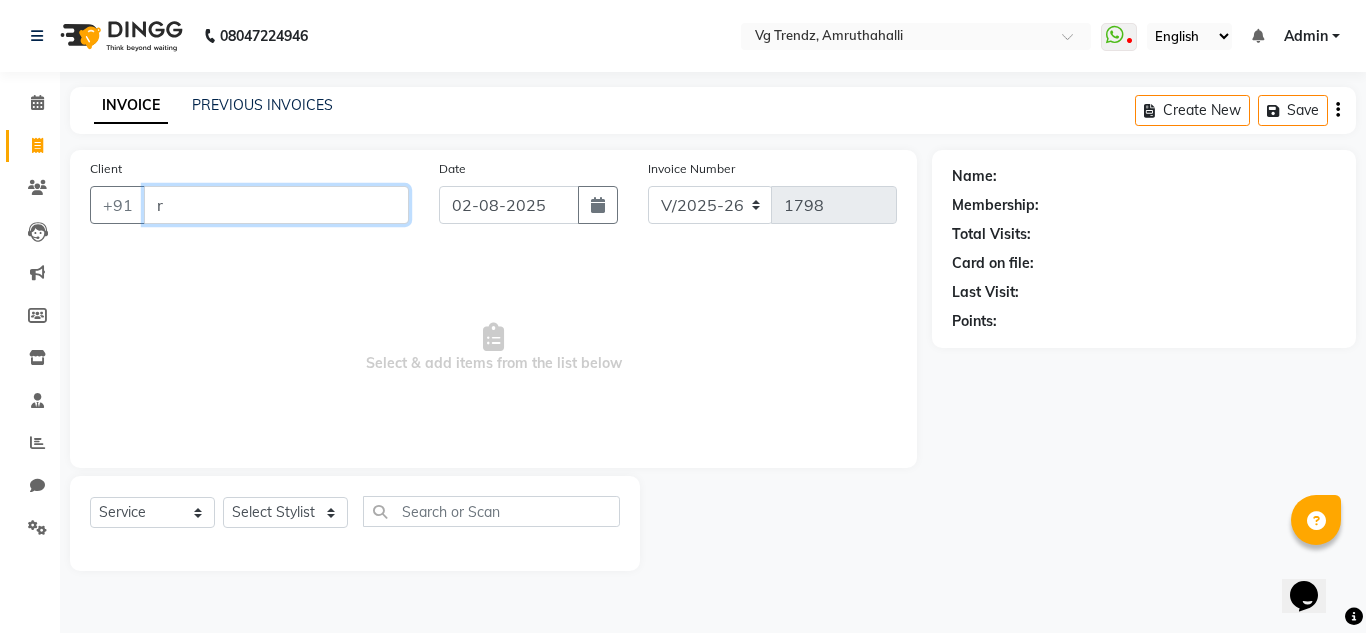 click on "r" at bounding box center (276, 205) 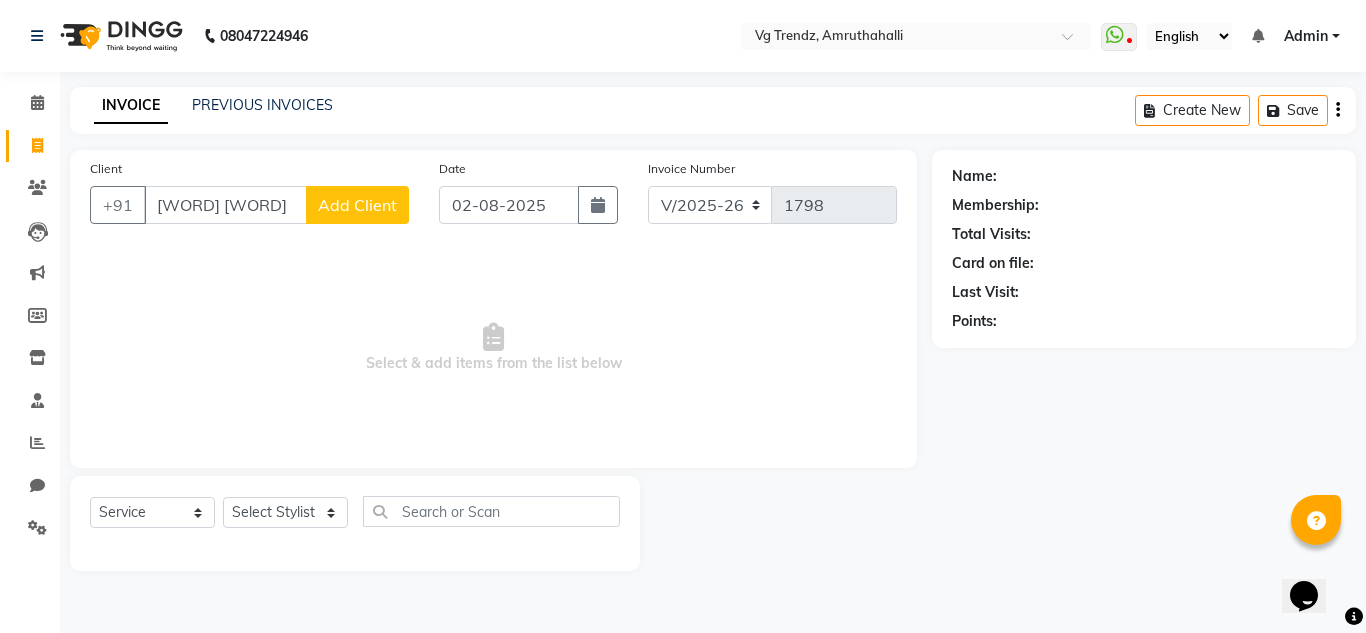 drag, startPoint x: 164, startPoint y: 207, endPoint x: 237, endPoint y: 299, distance: 117.4436 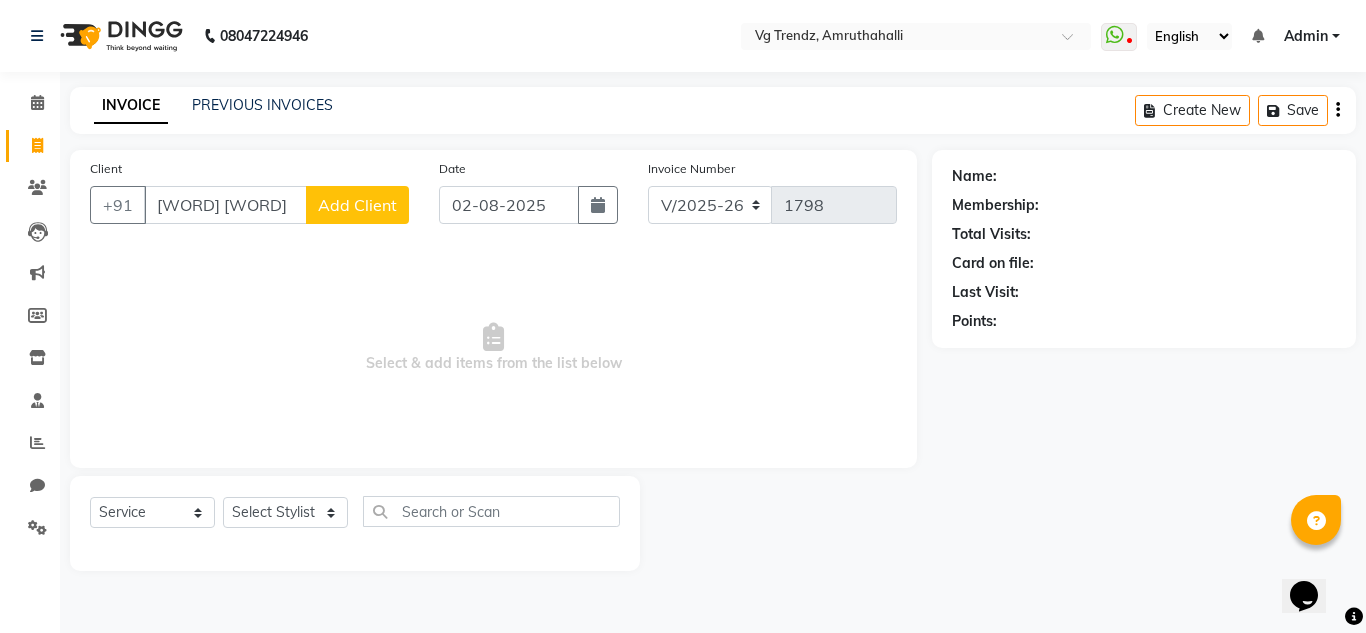 click on "Select & add items from the list below" at bounding box center [493, 348] 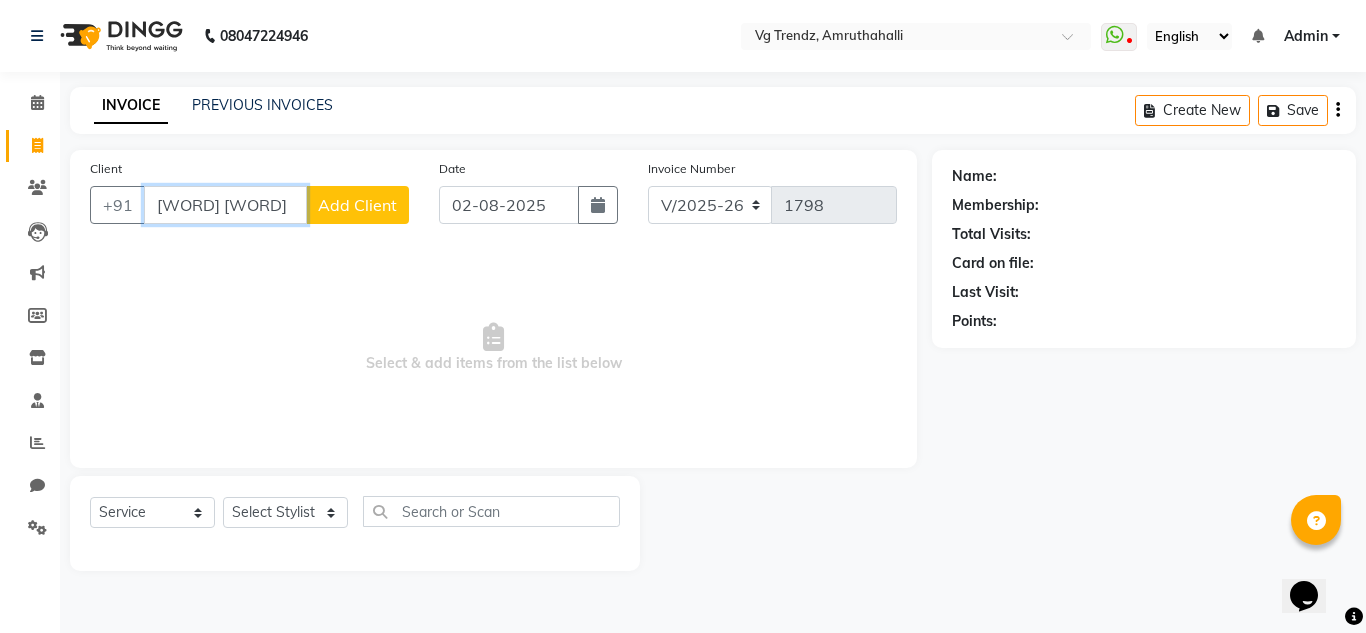 click on "cxzzzsa csd" at bounding box center [225, 205] 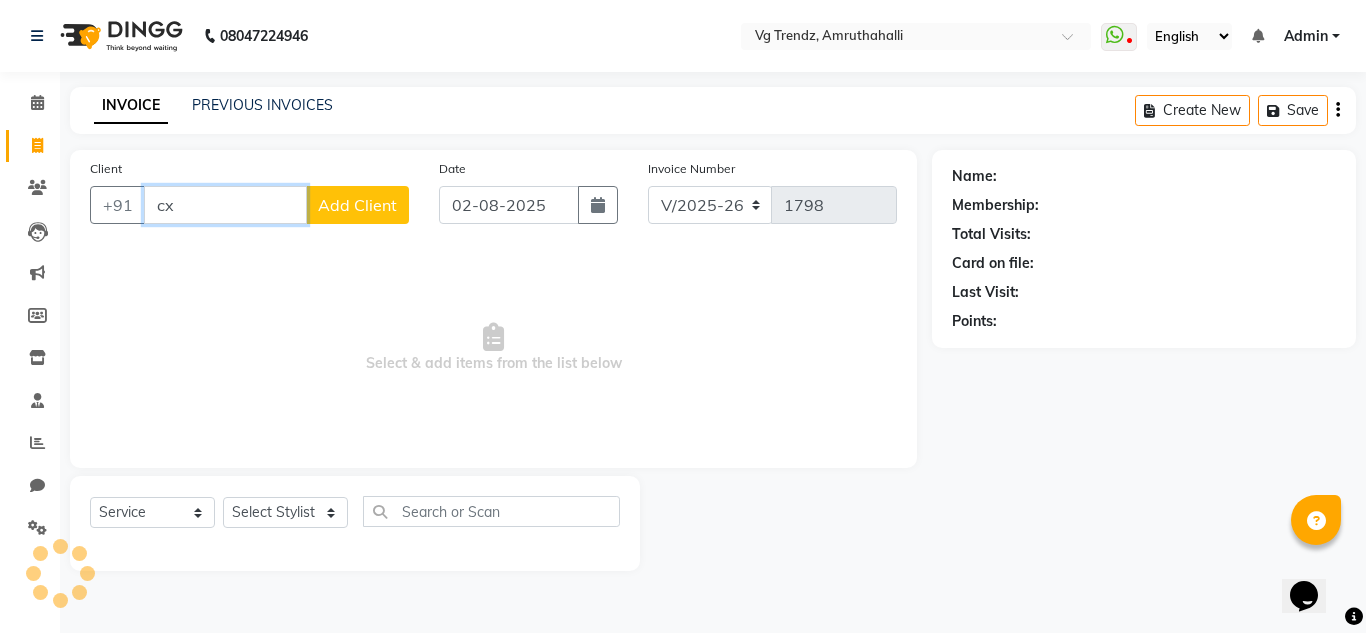 type on "c" 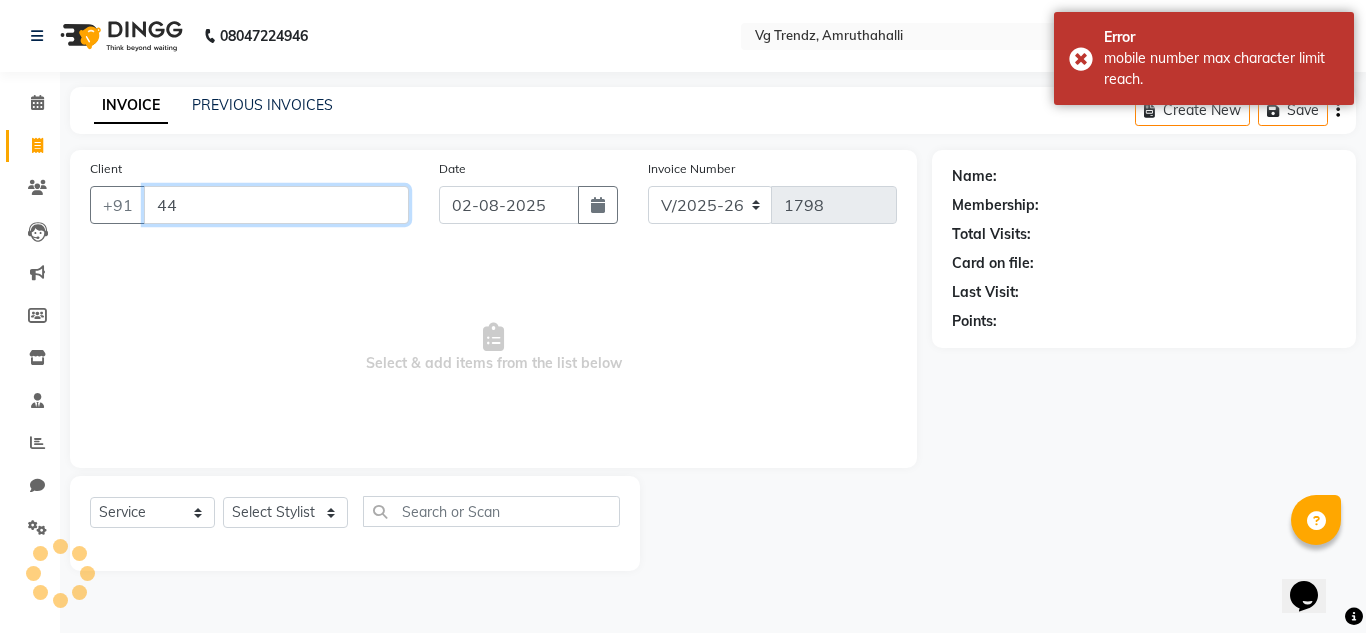 type on "4" 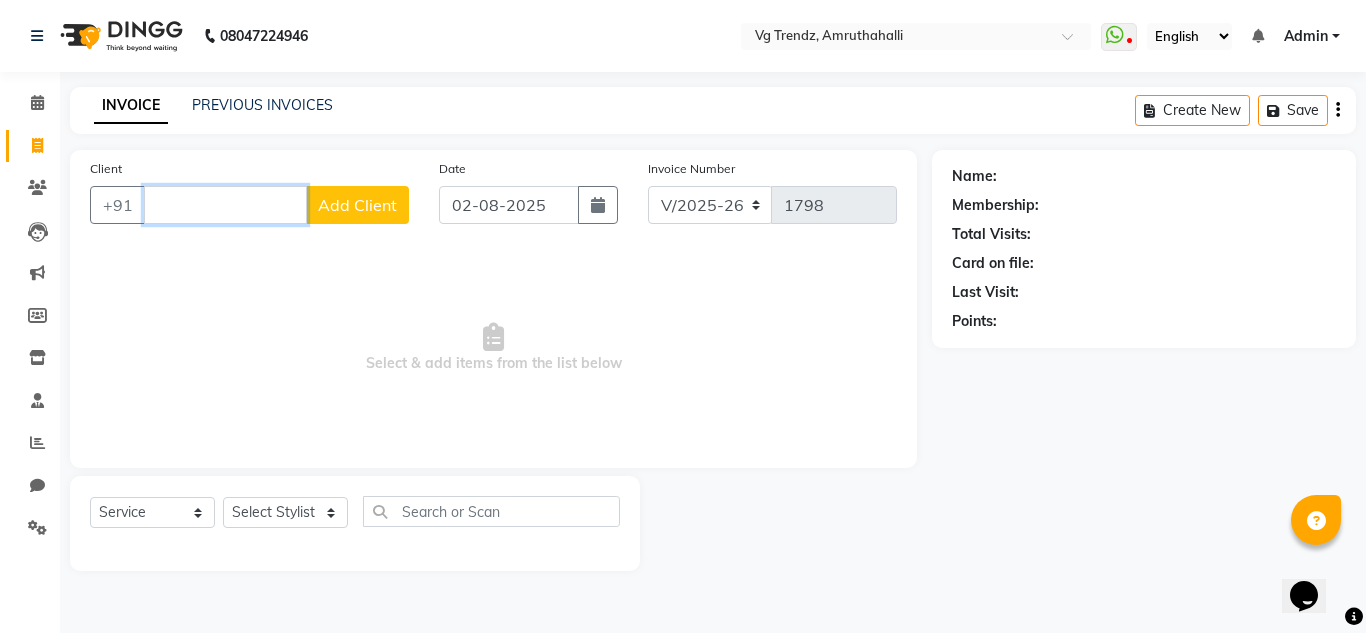 click on "Client" at bounding box center [225, 205] 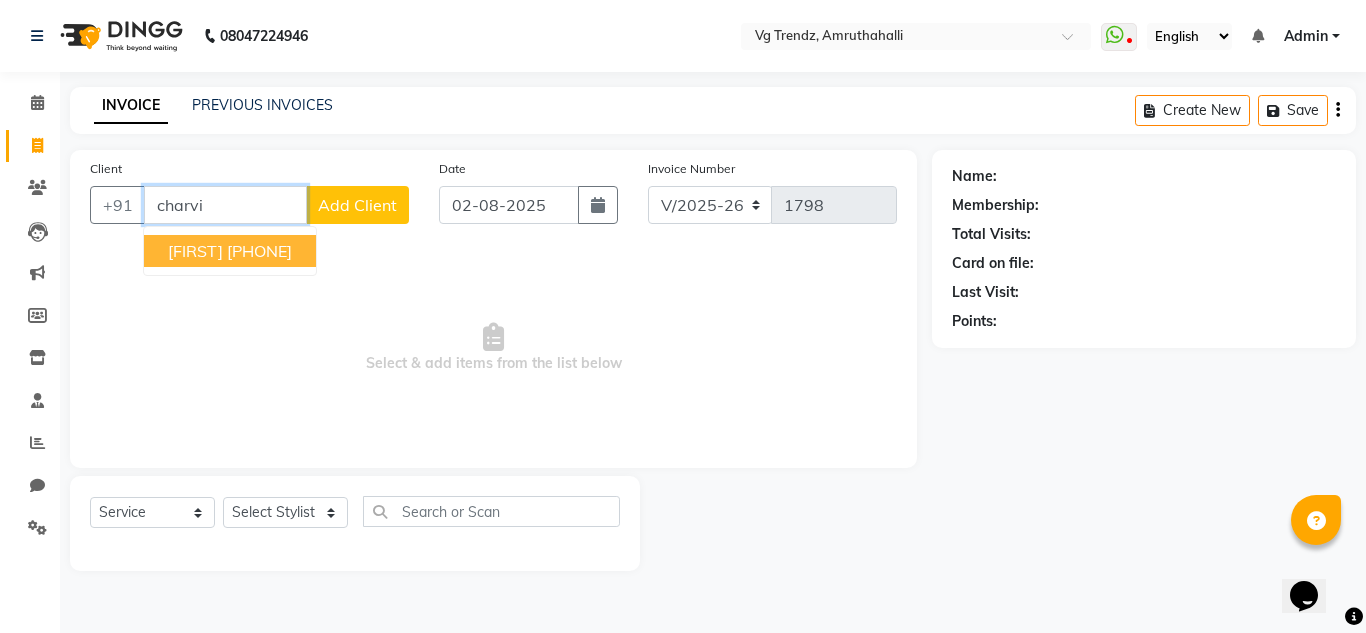 click on "9341269780" at bounding box center (259, 251) 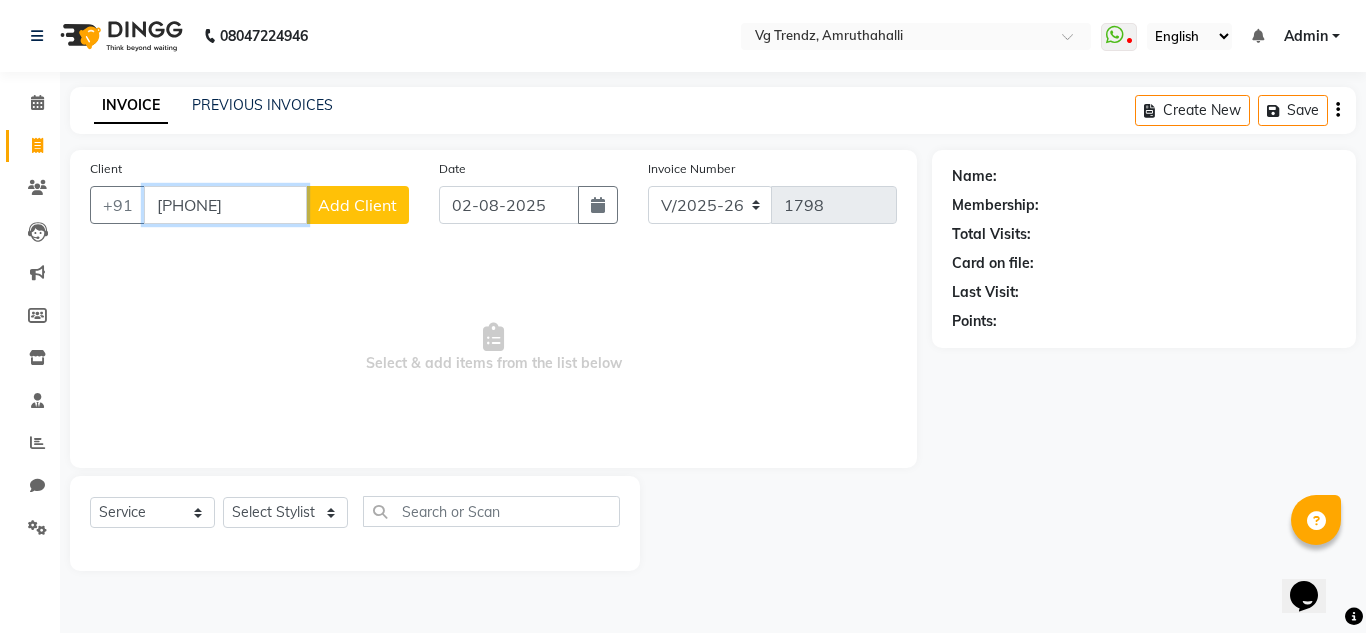 type on "9341269780" 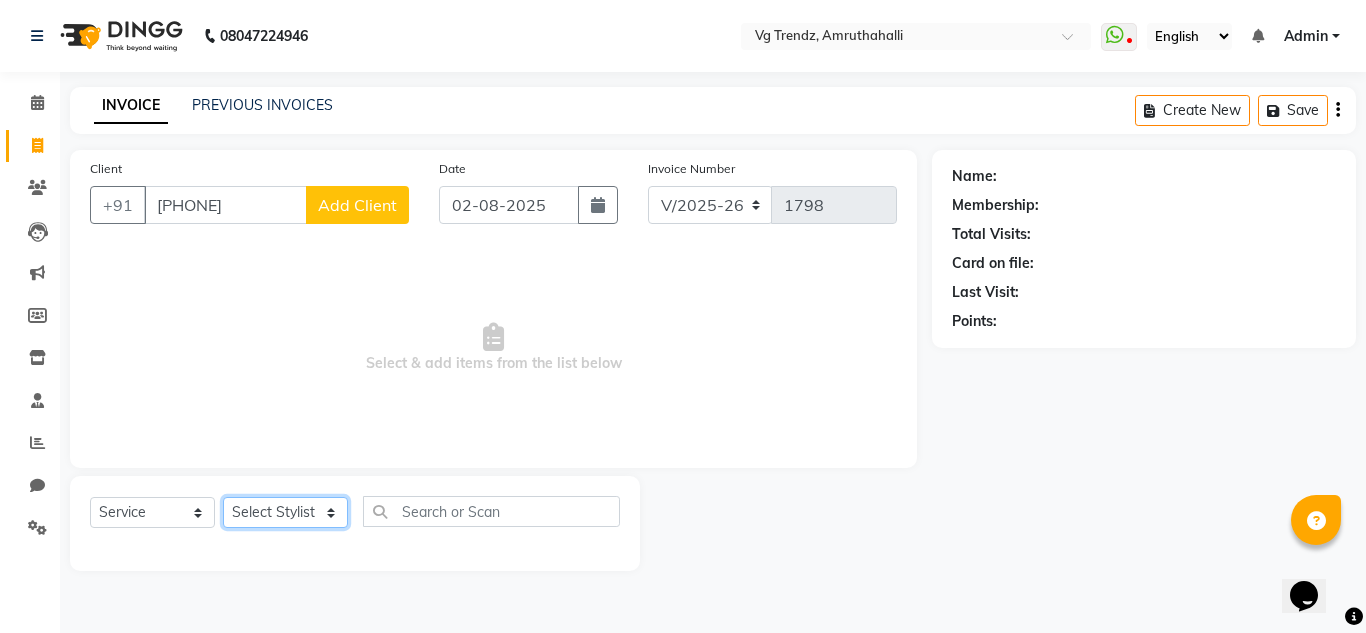 click on "Select Stylist Ashiwini N P Manjitha Chhetri Manjula S Mun Khan Naveen Kumar Rangashamaiah salon number Sandeep Sharma Shannu Sridevi Vanitha v" 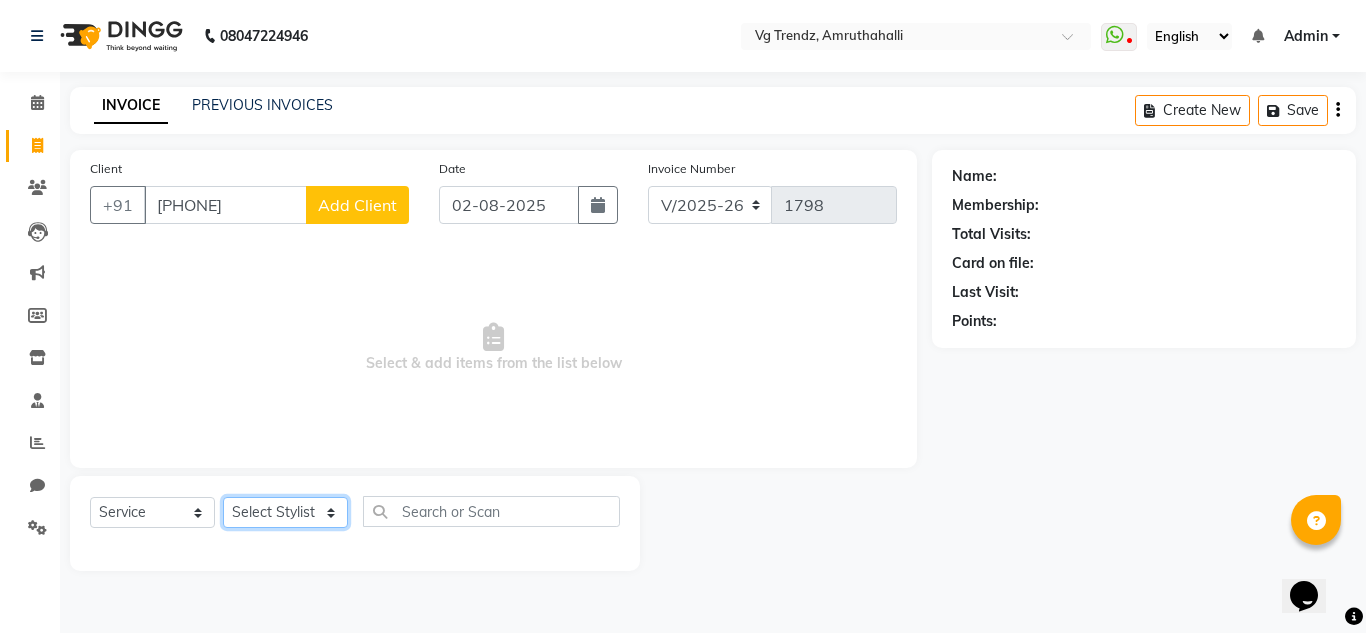 select on "85012" 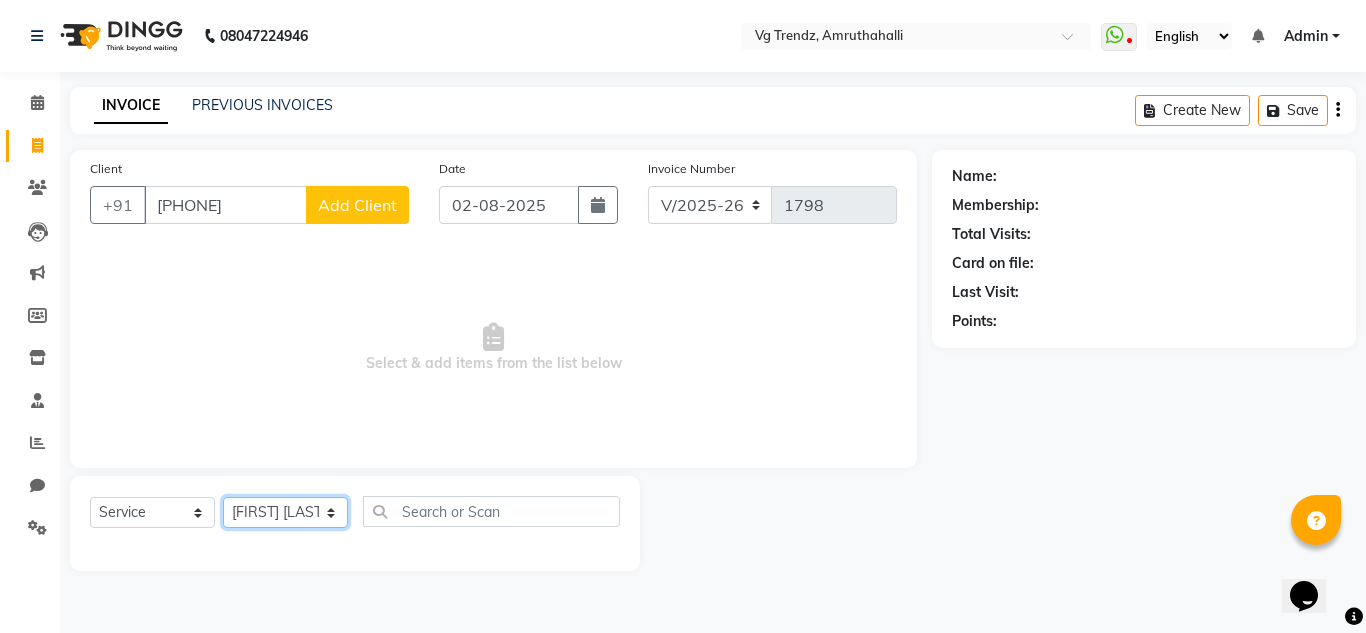 click on "Select Stylist Ashiwini N P Manjitha Chhetri Manjula S Mun Khan Naveen Kumar Rangashamaiah salon number Sandeep Sharma Shannu Sridevi Vanitha v" 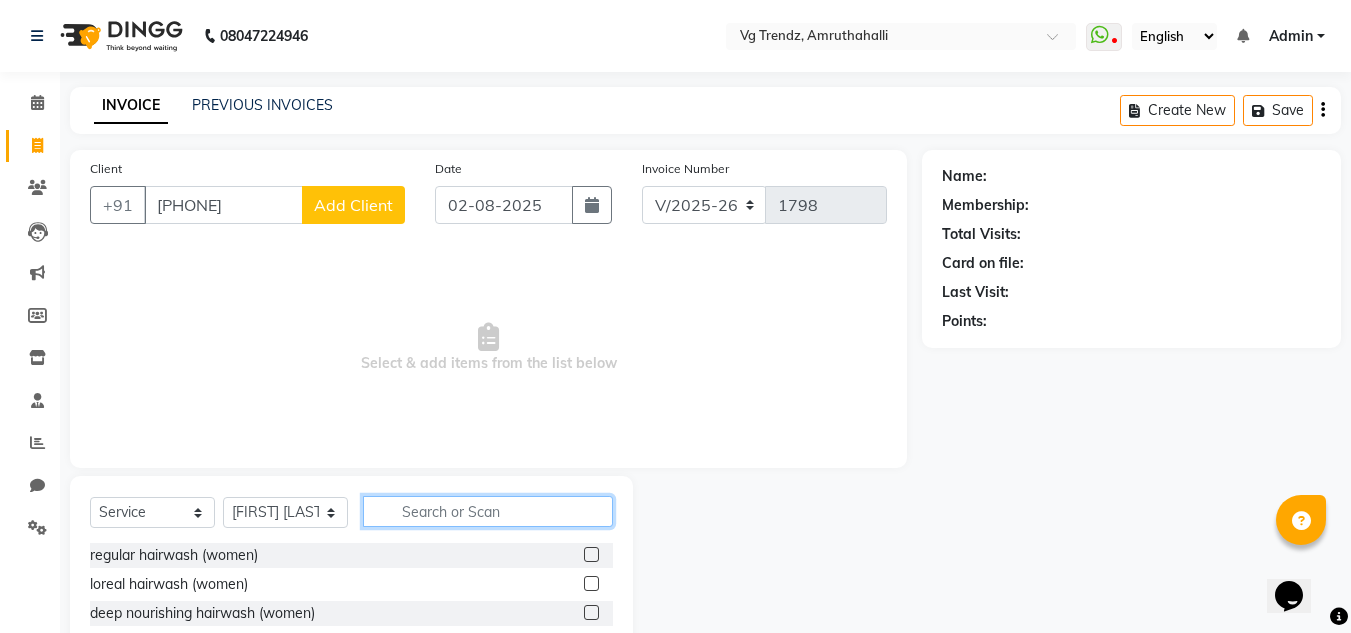 click 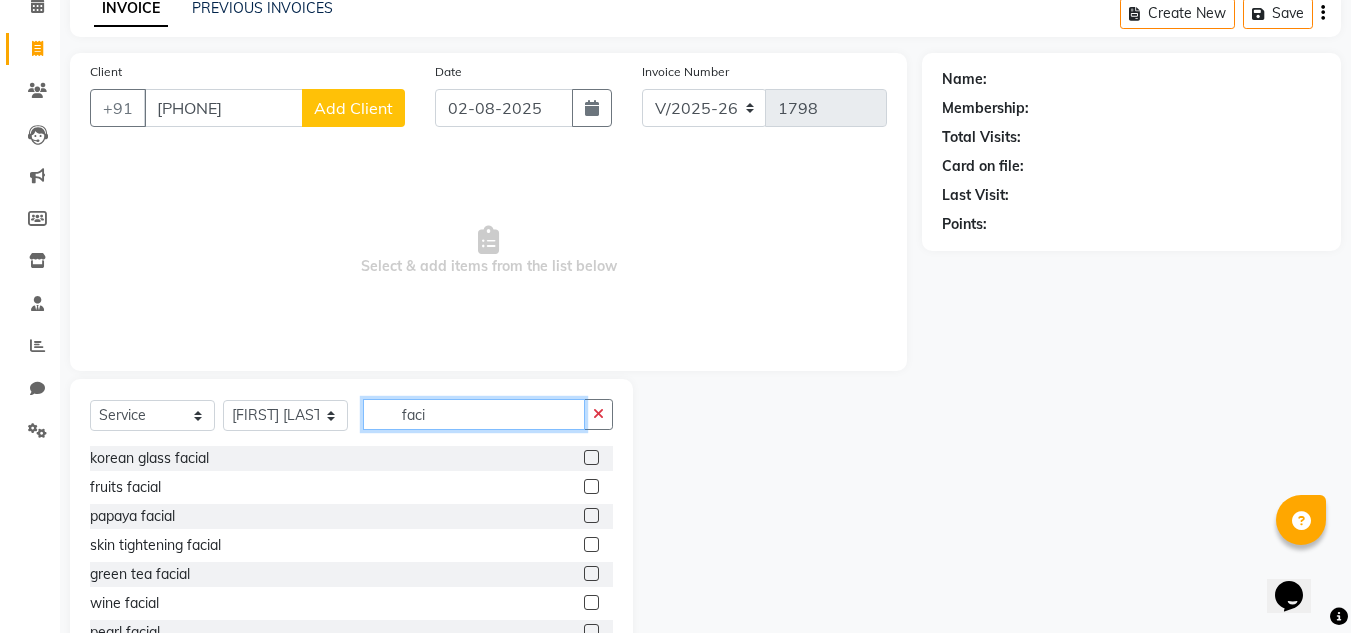 scroll, scrollTop: 98, scrollLeft: 0, axis: vertical 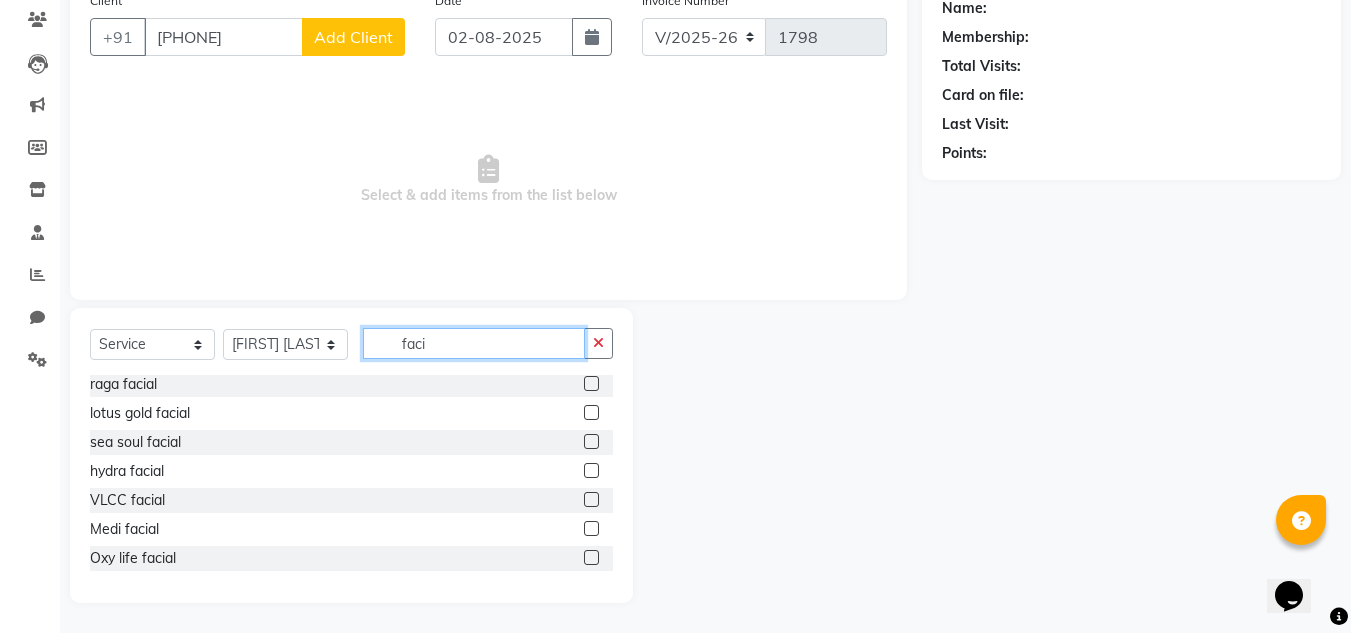 type on "faci" 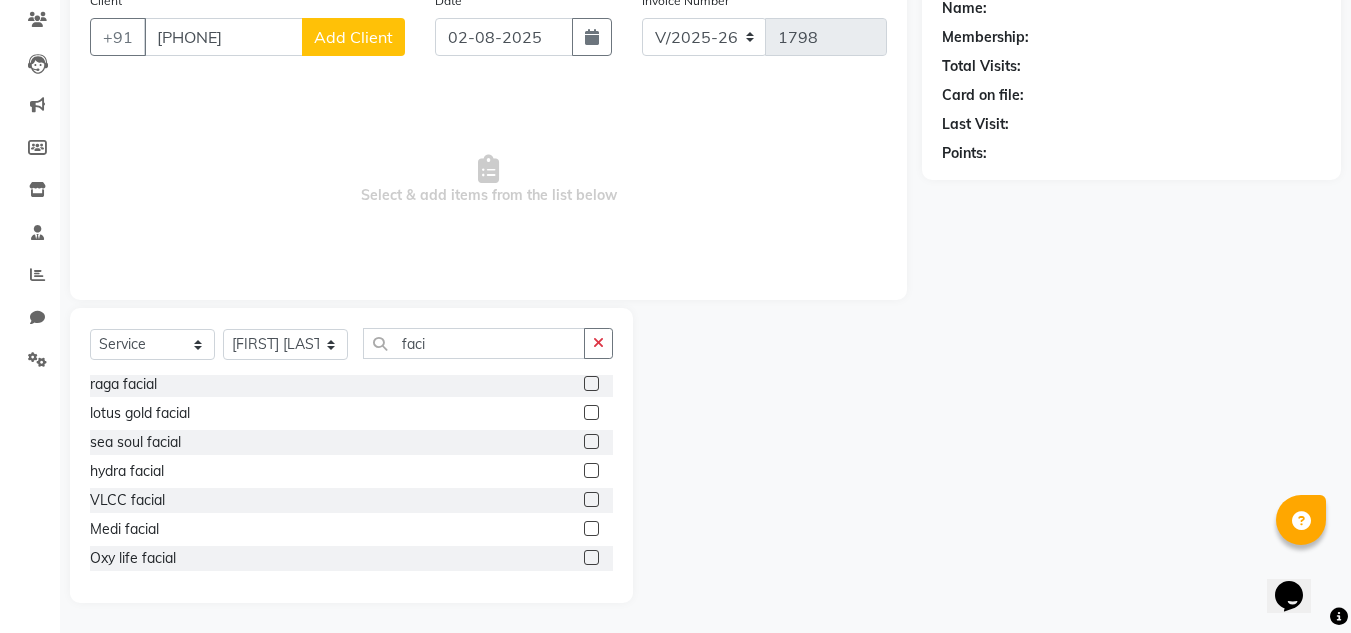 click 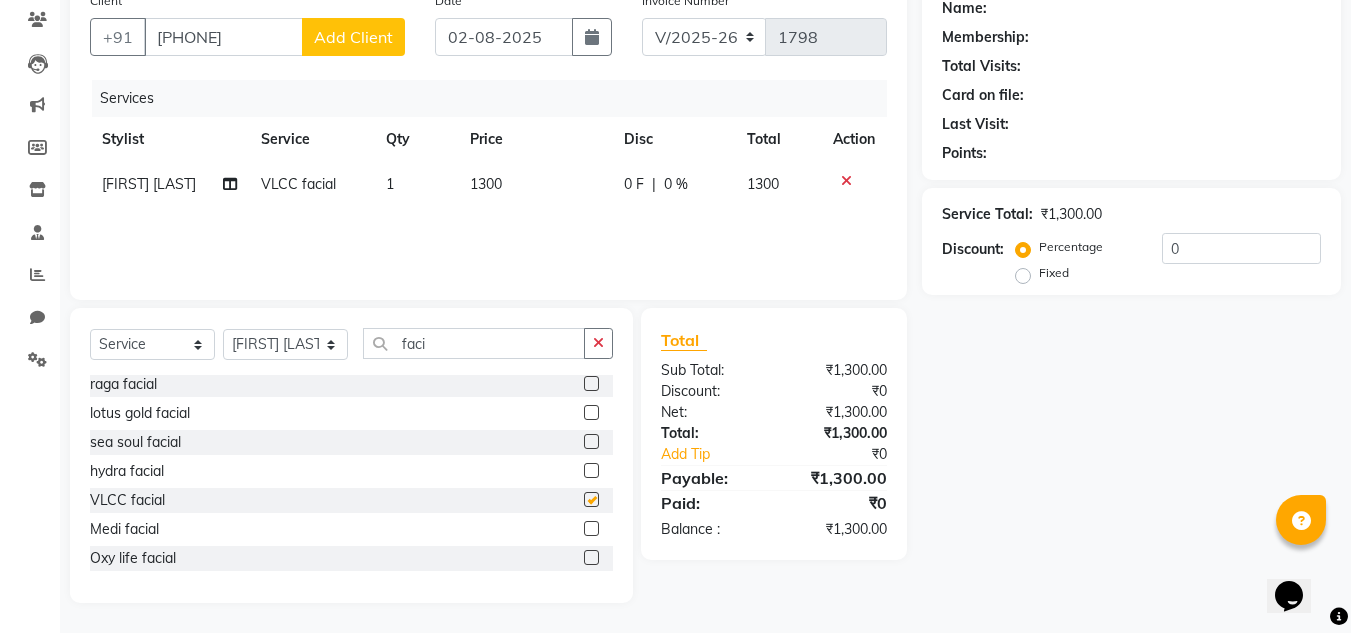checkbox on "false" 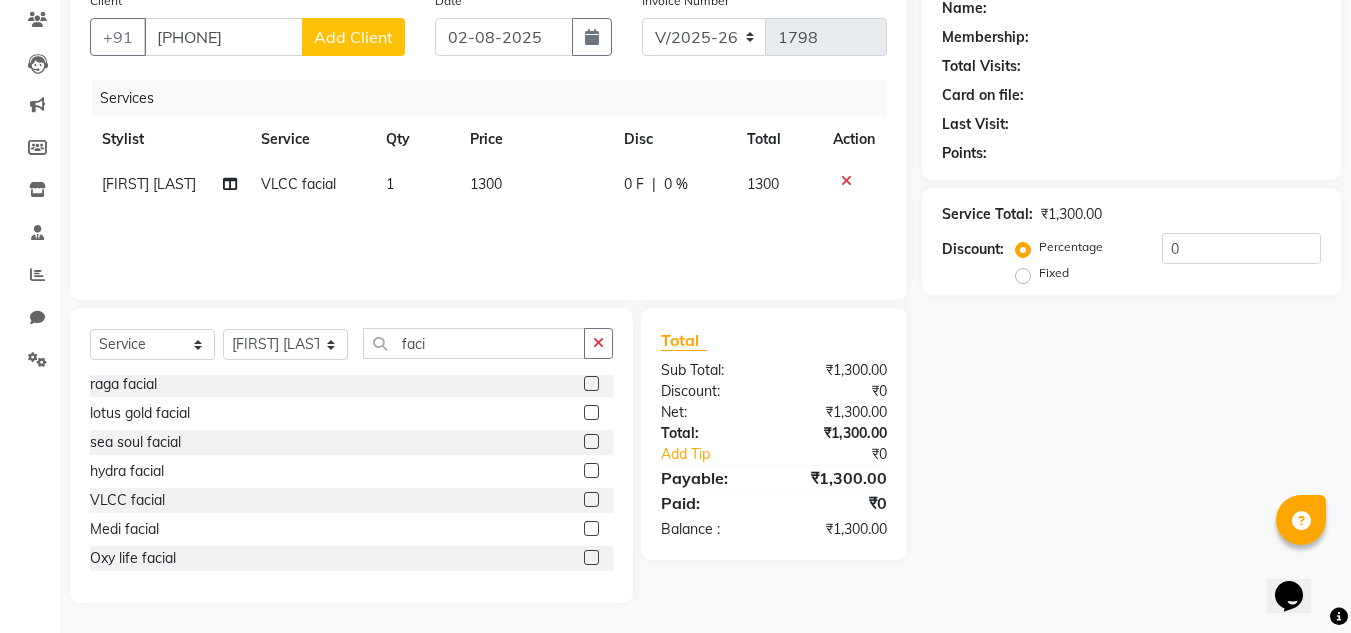 click 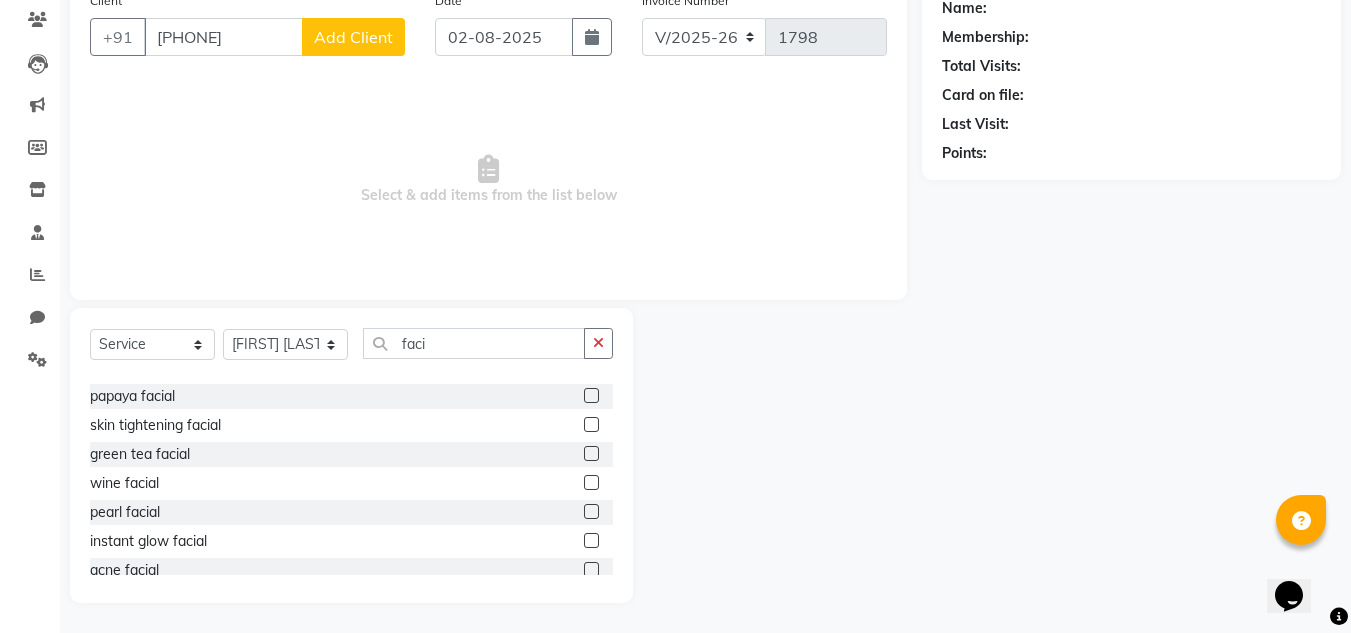 scroll, scrollTop: 0, scrollLeft: 0, axis: both 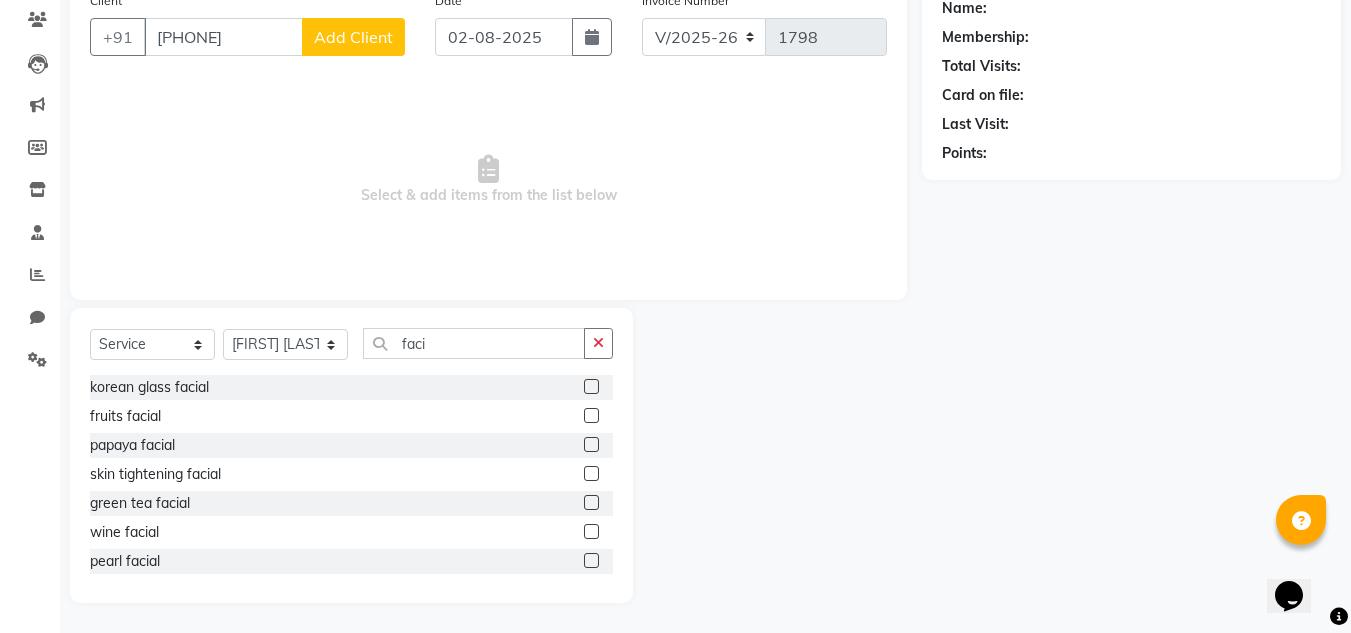 click 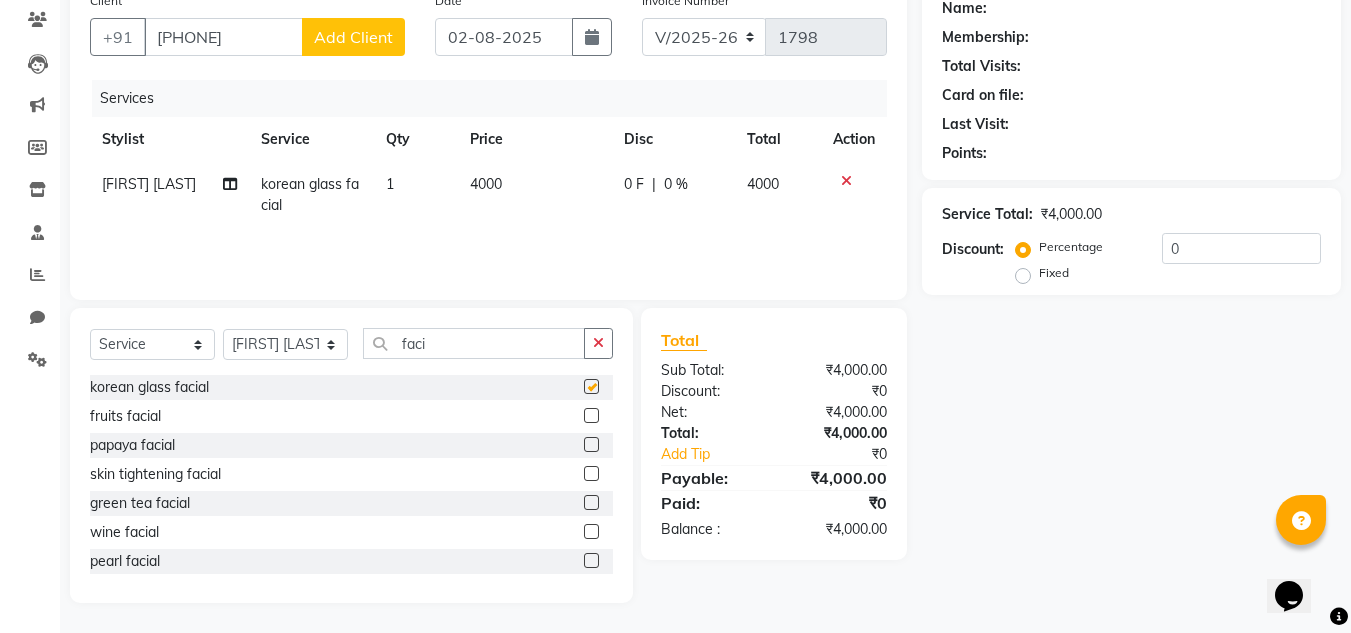 checkbox on "false" 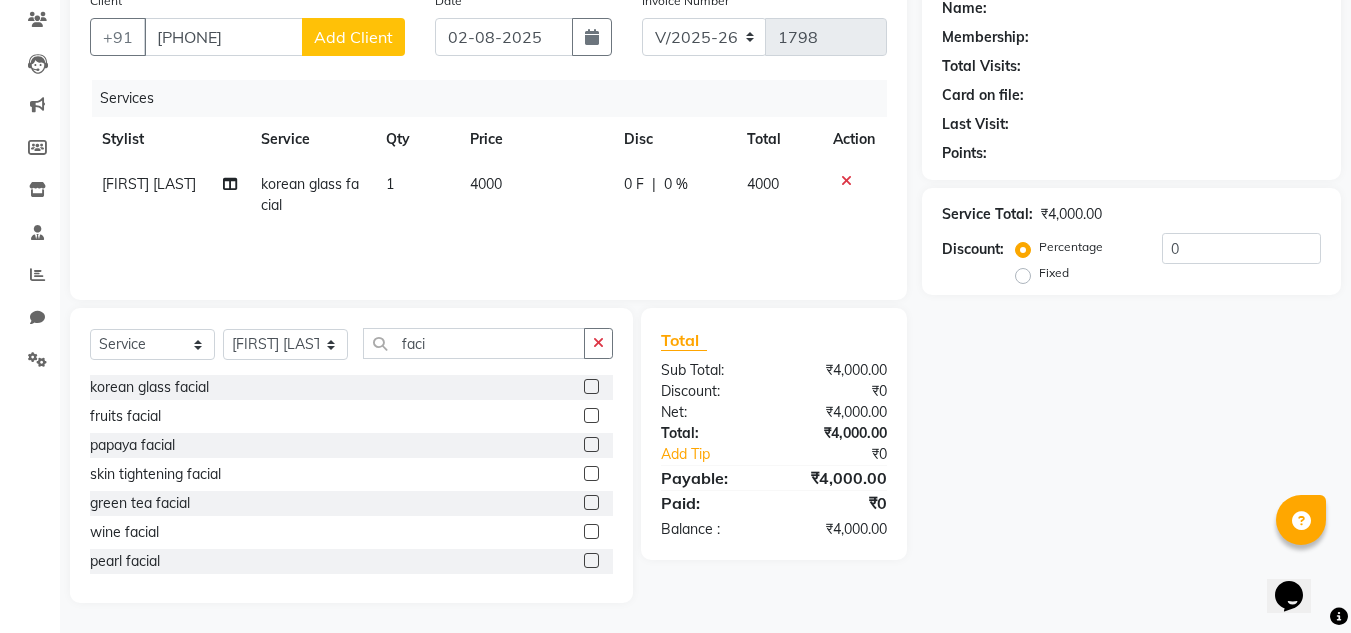 click 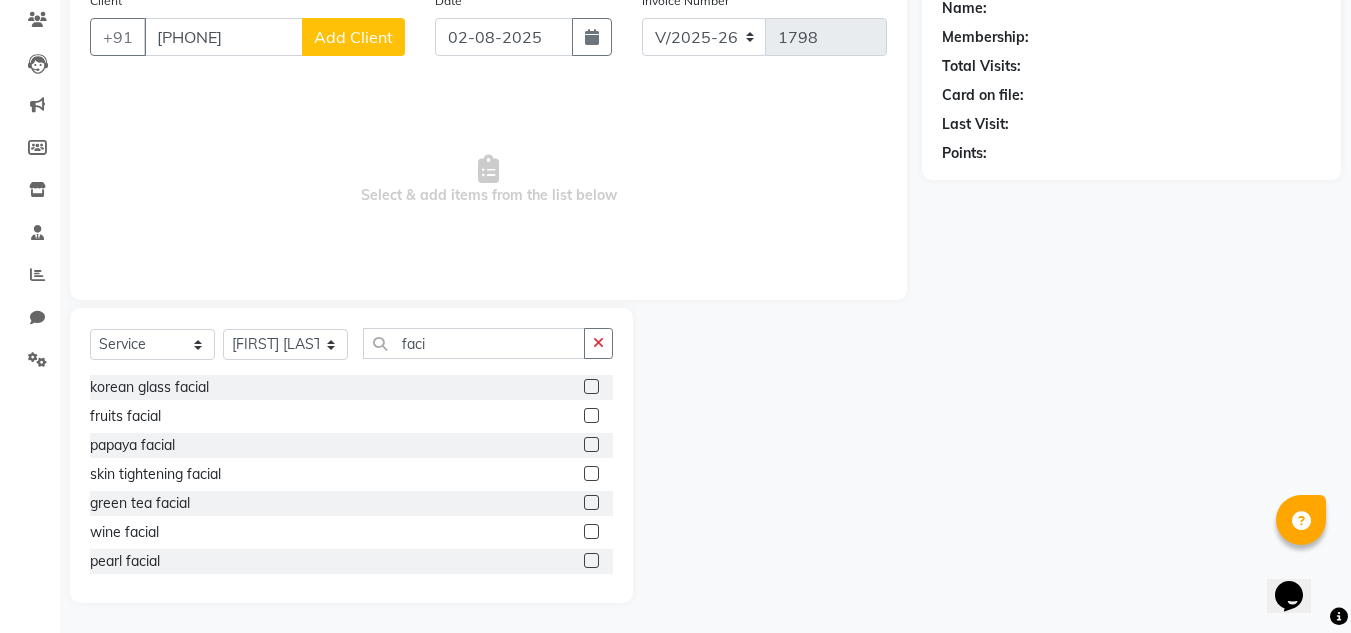 click 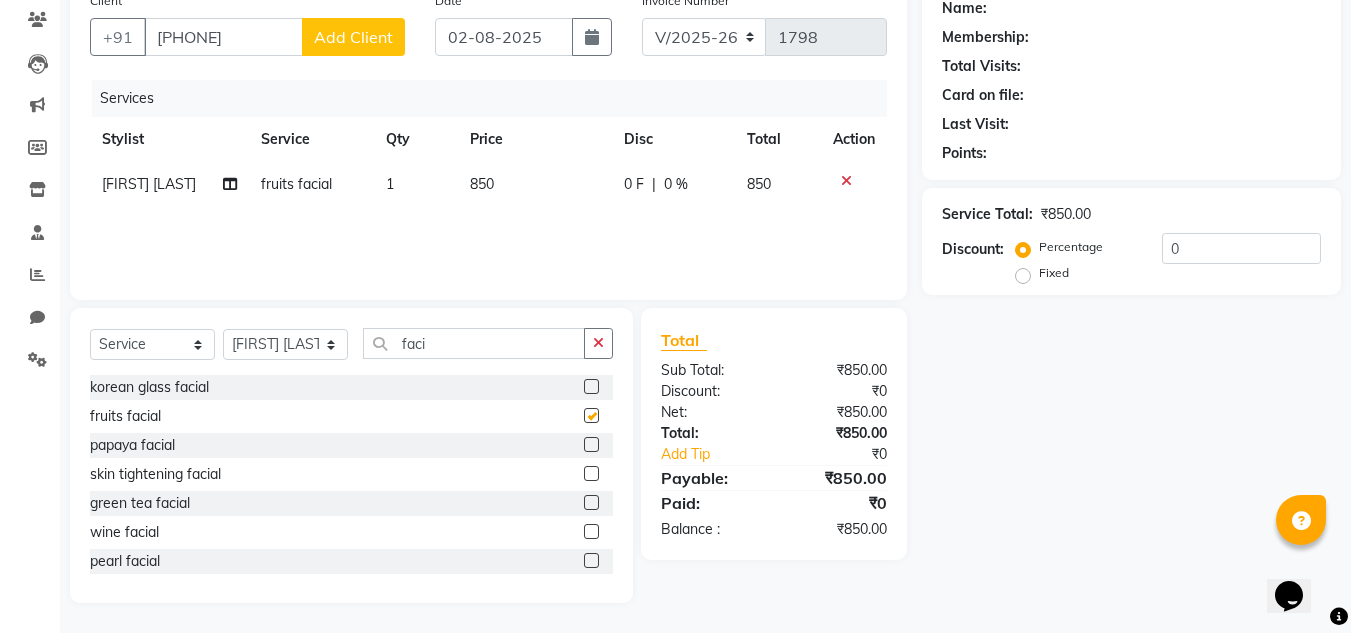 checkbox on "false" 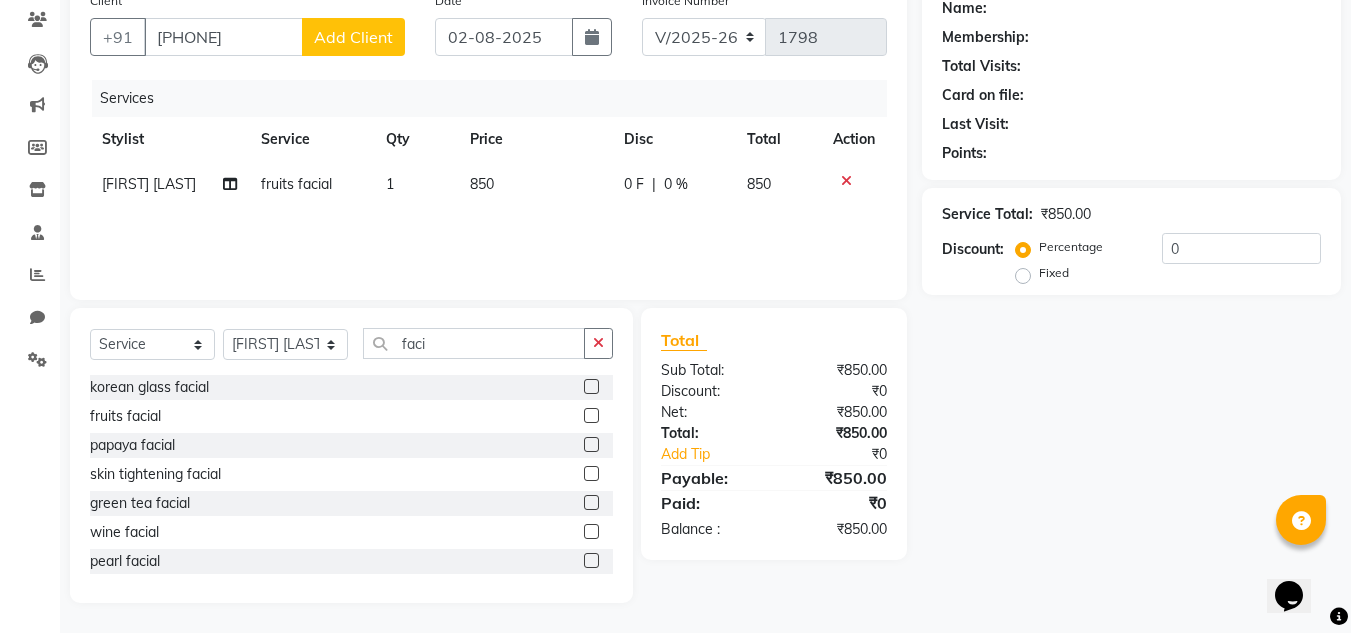 click 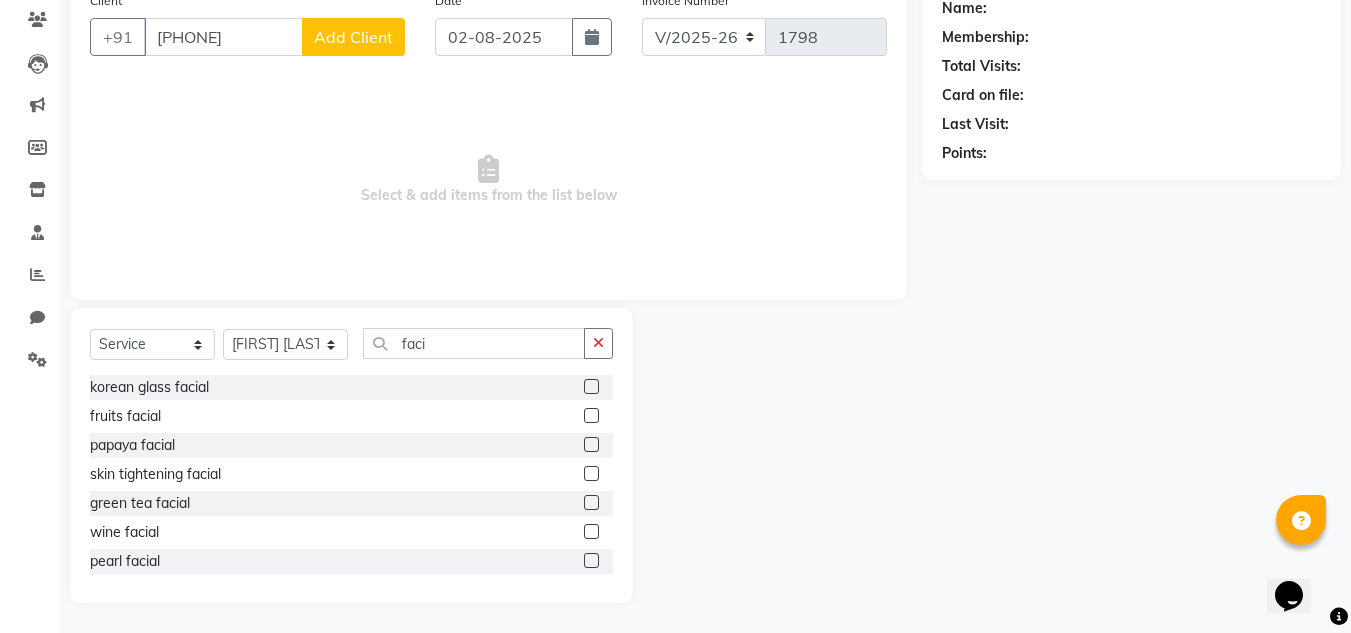 click 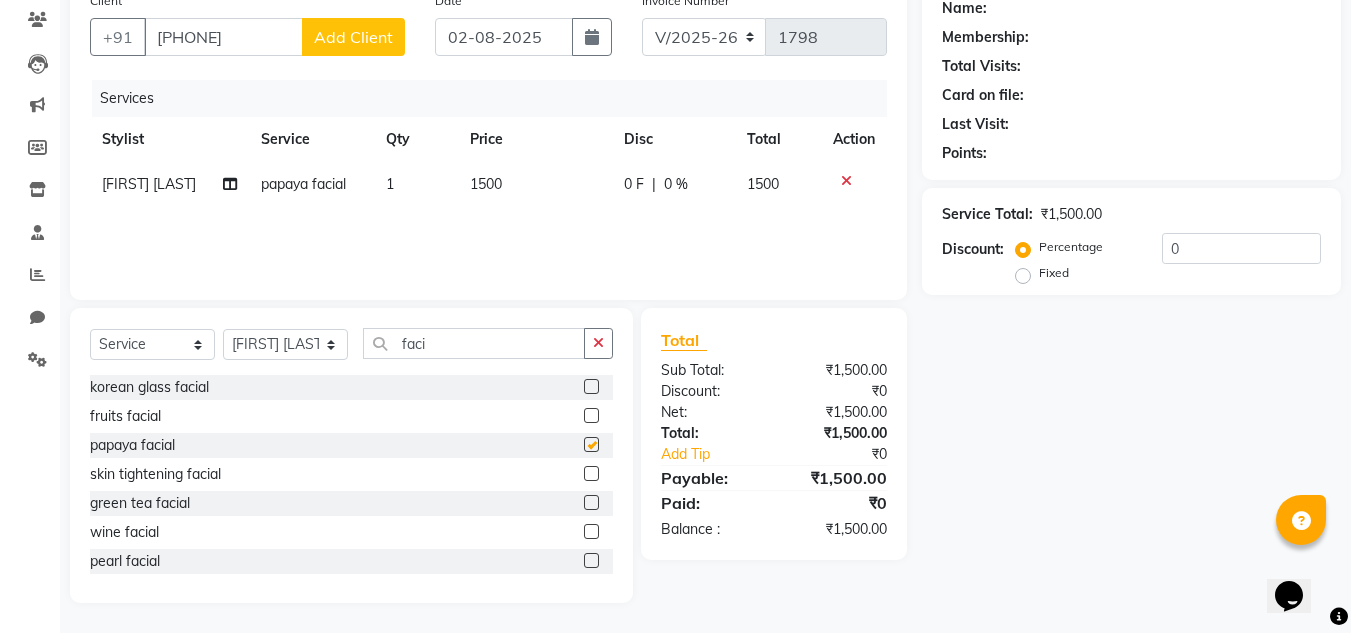checkbox on "false" 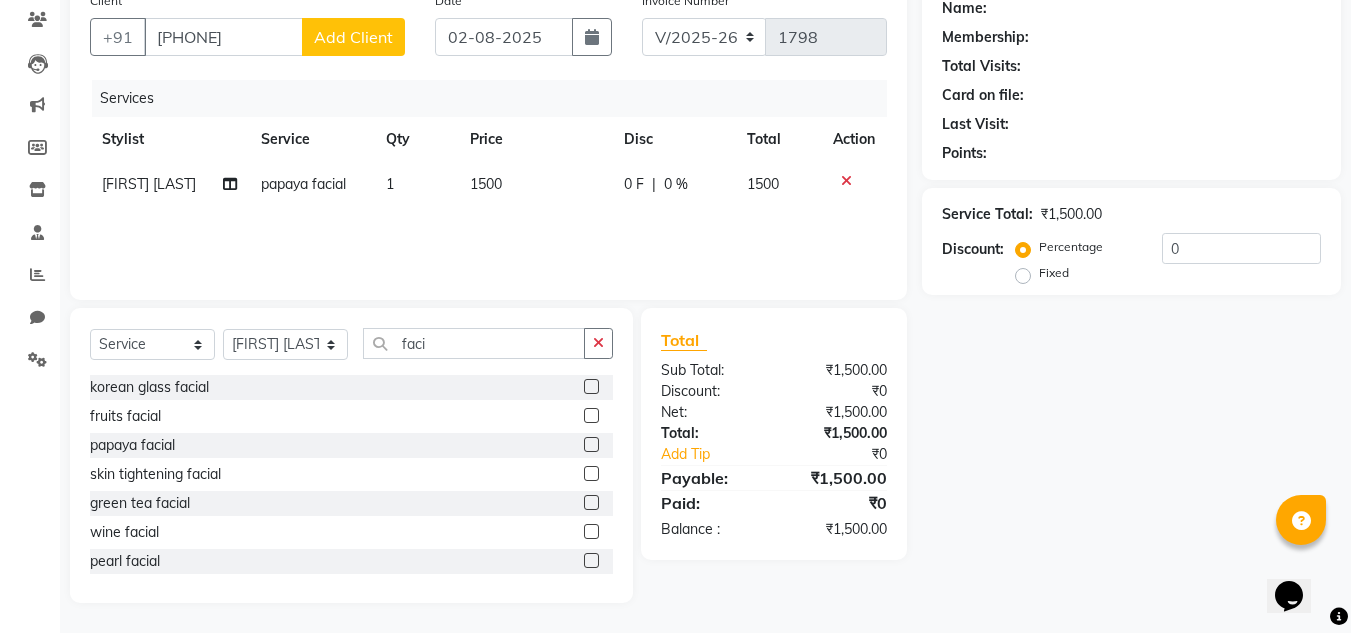 click 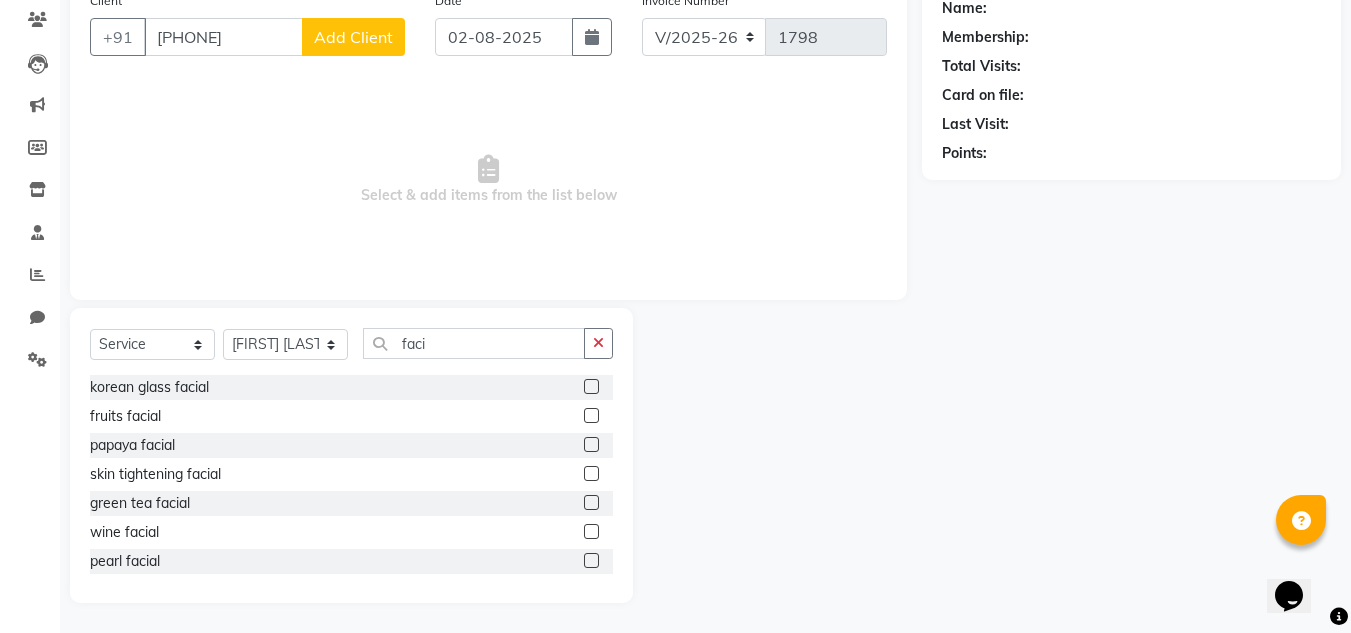 click 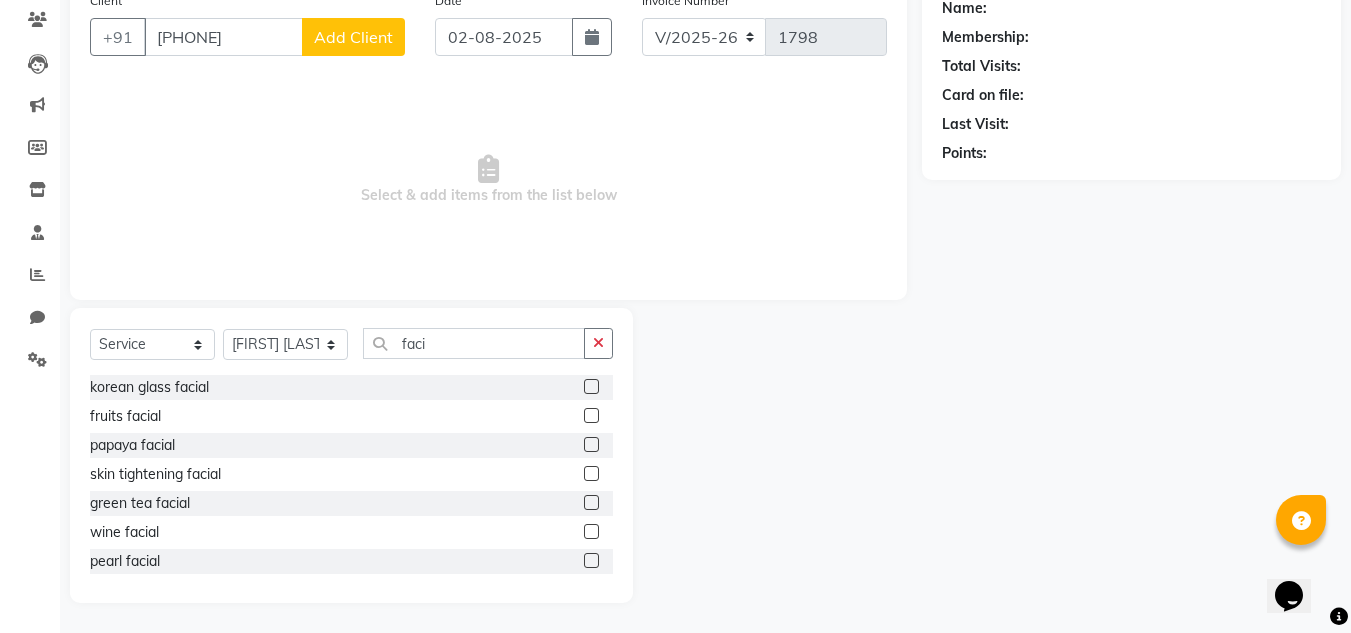 click at bounding box center [590, 503] 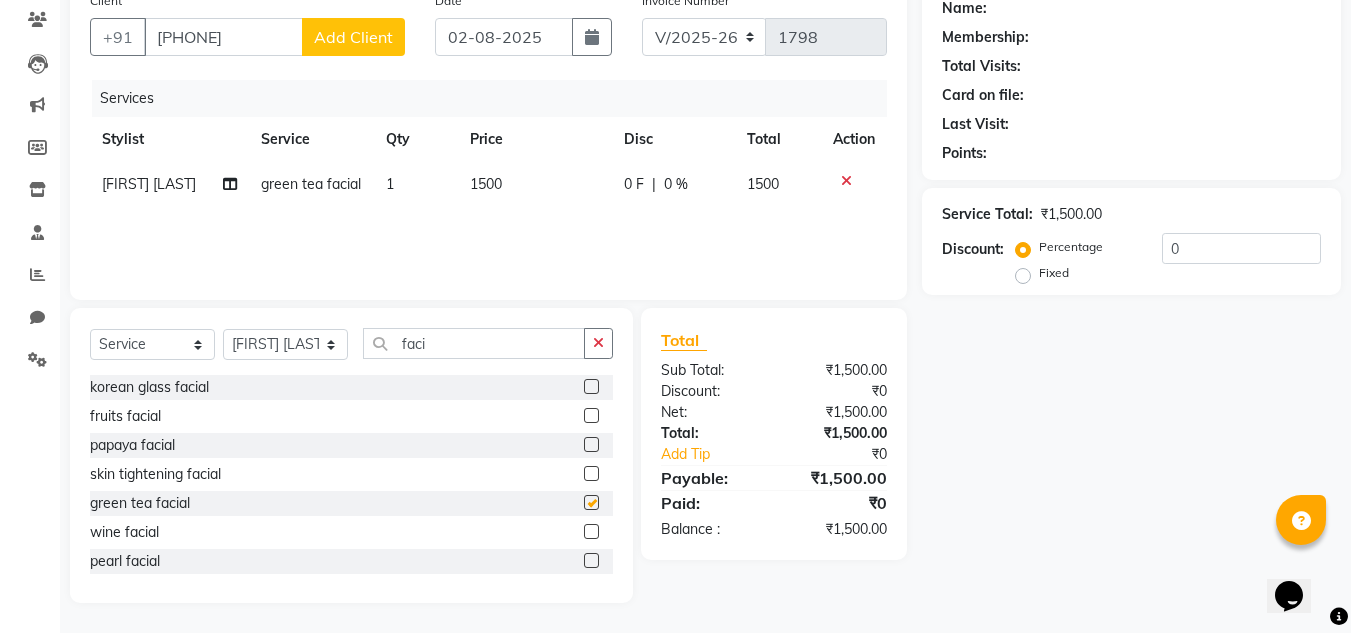 checkbox on "false" 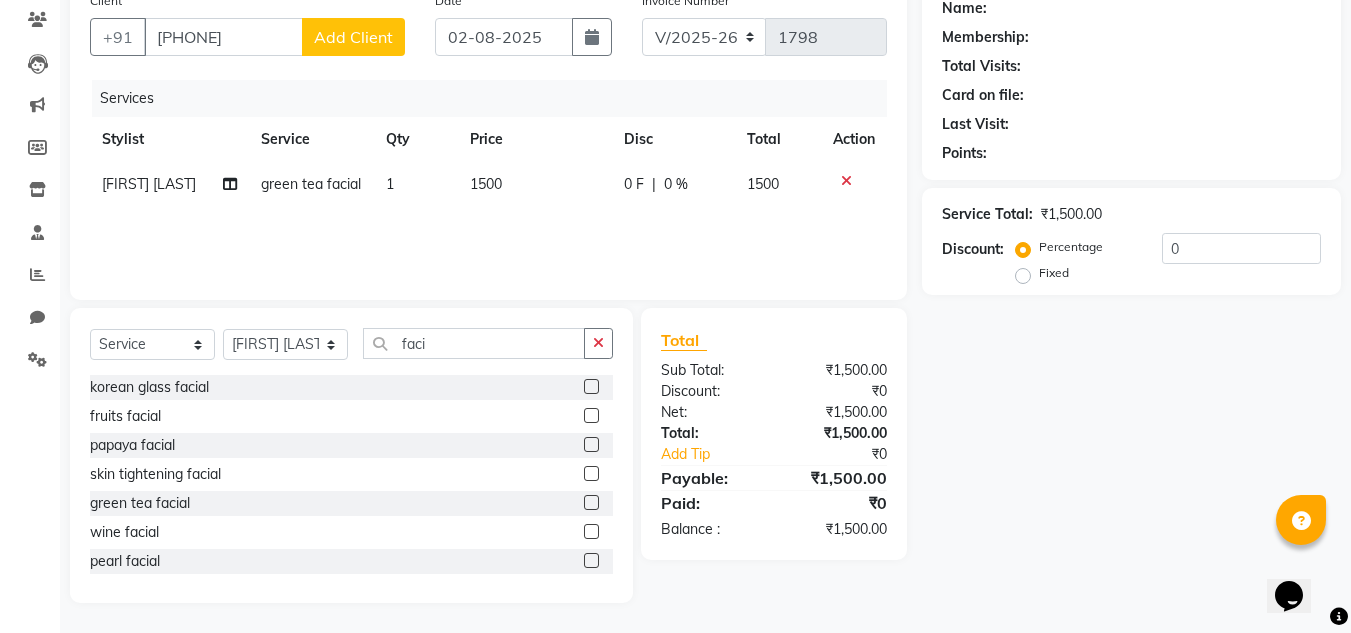 click 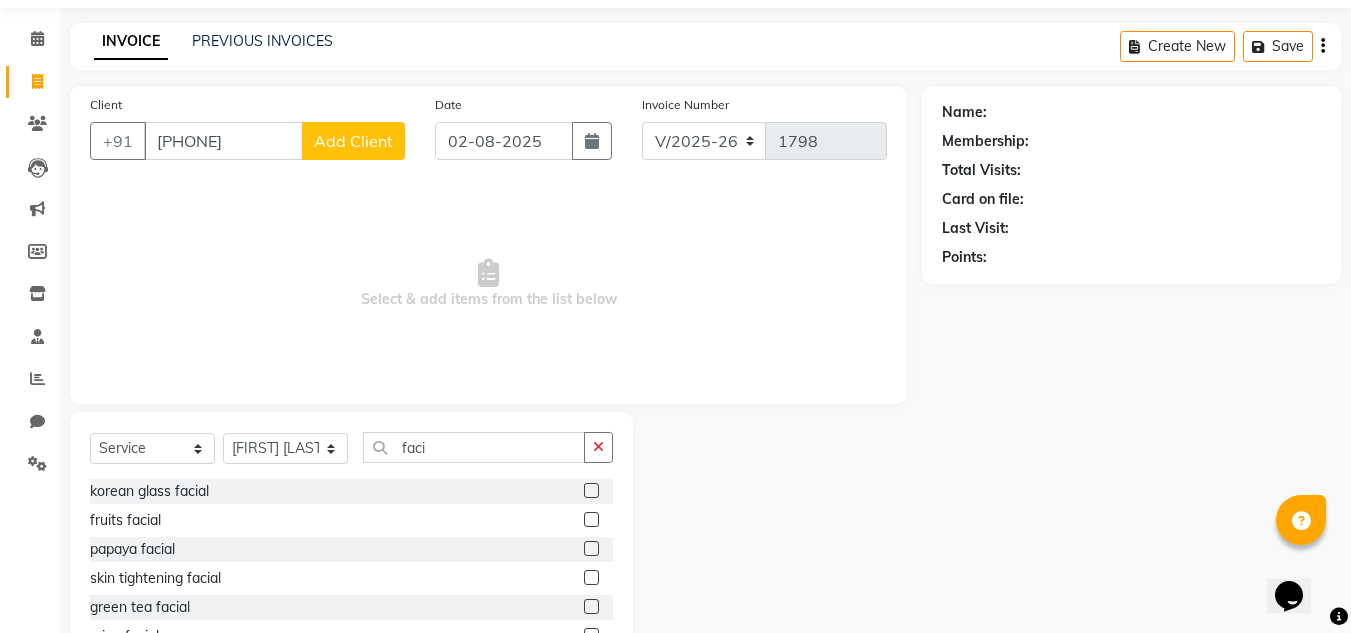 scroll, scrollTop: 30, scrollLeft: 0, axis: vertical 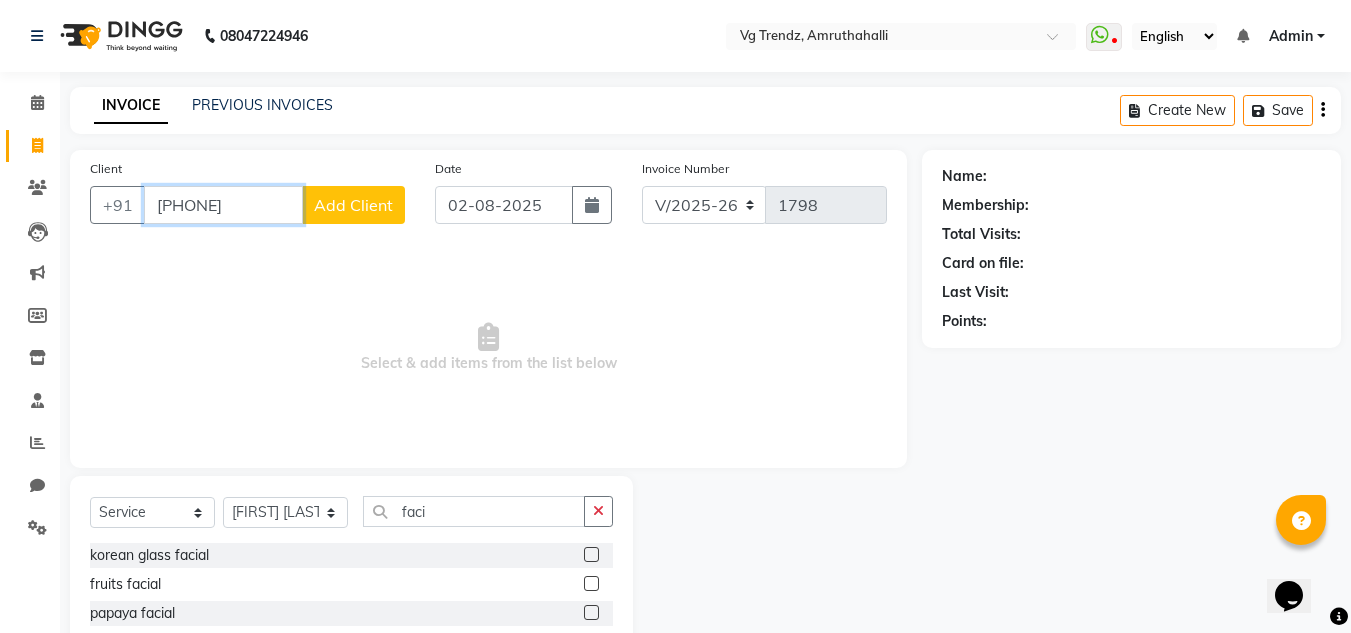 click on "9341269780" at bounding box center (223, 205) 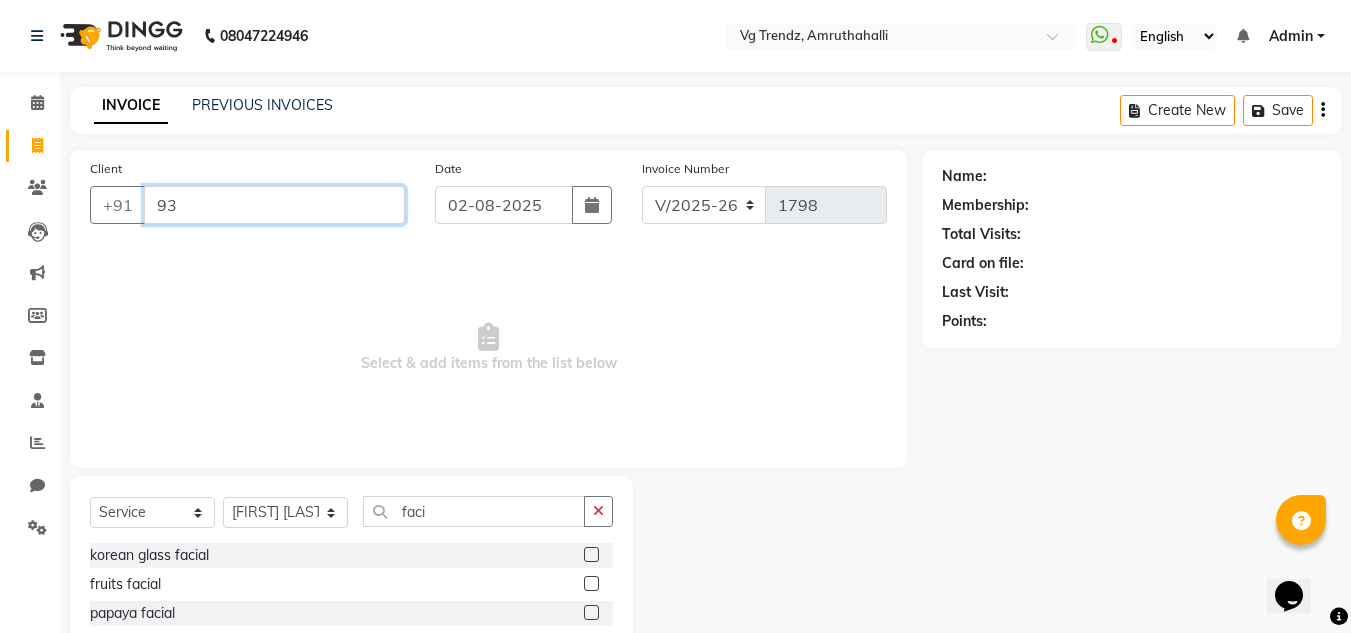 type on "9" 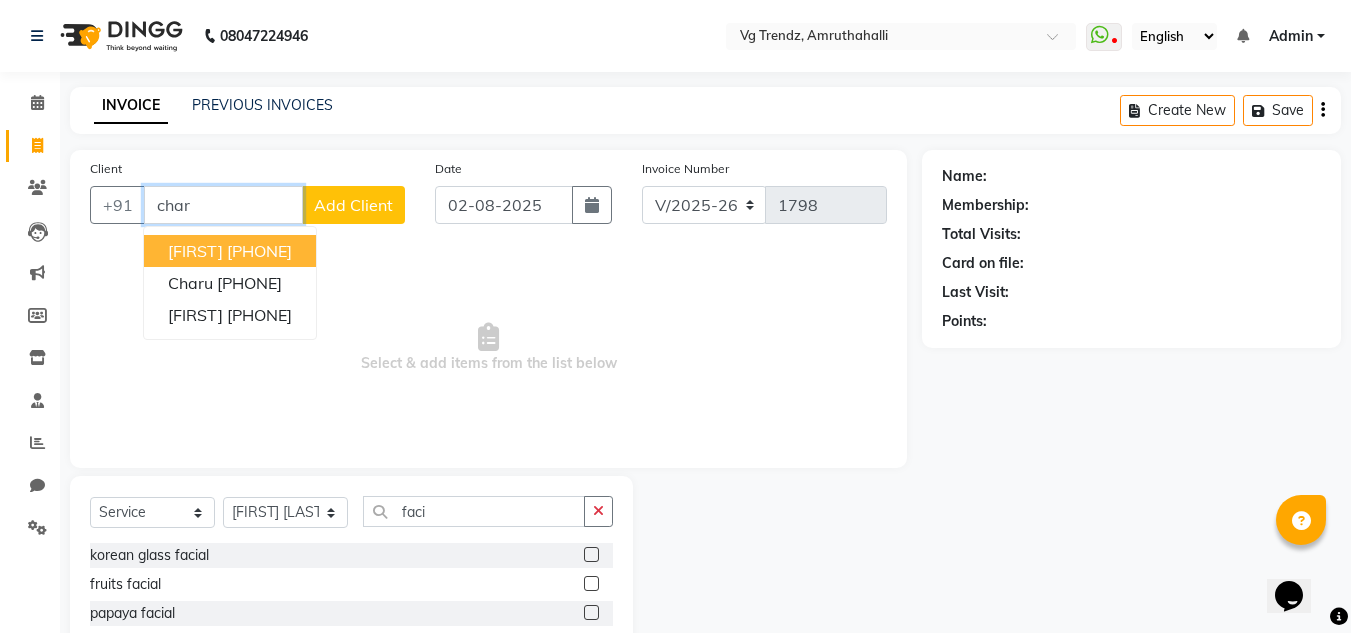 click on "9341269780" at bounding box center [259, 251] 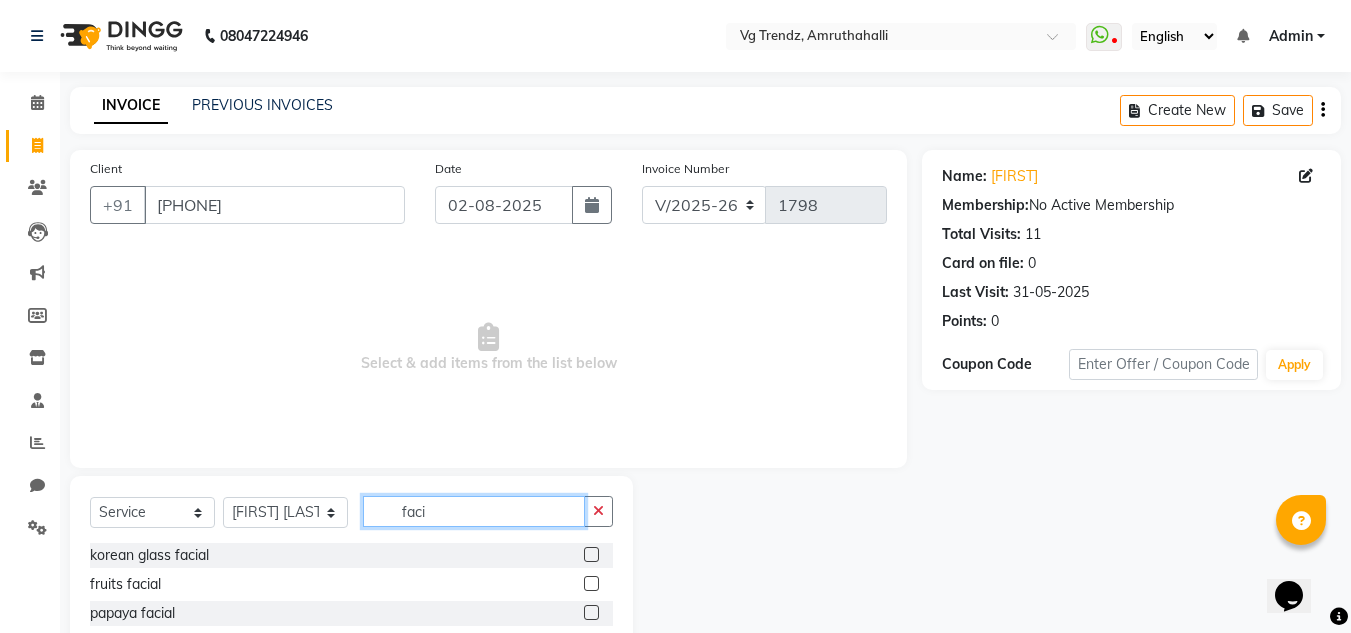 click on "faci" 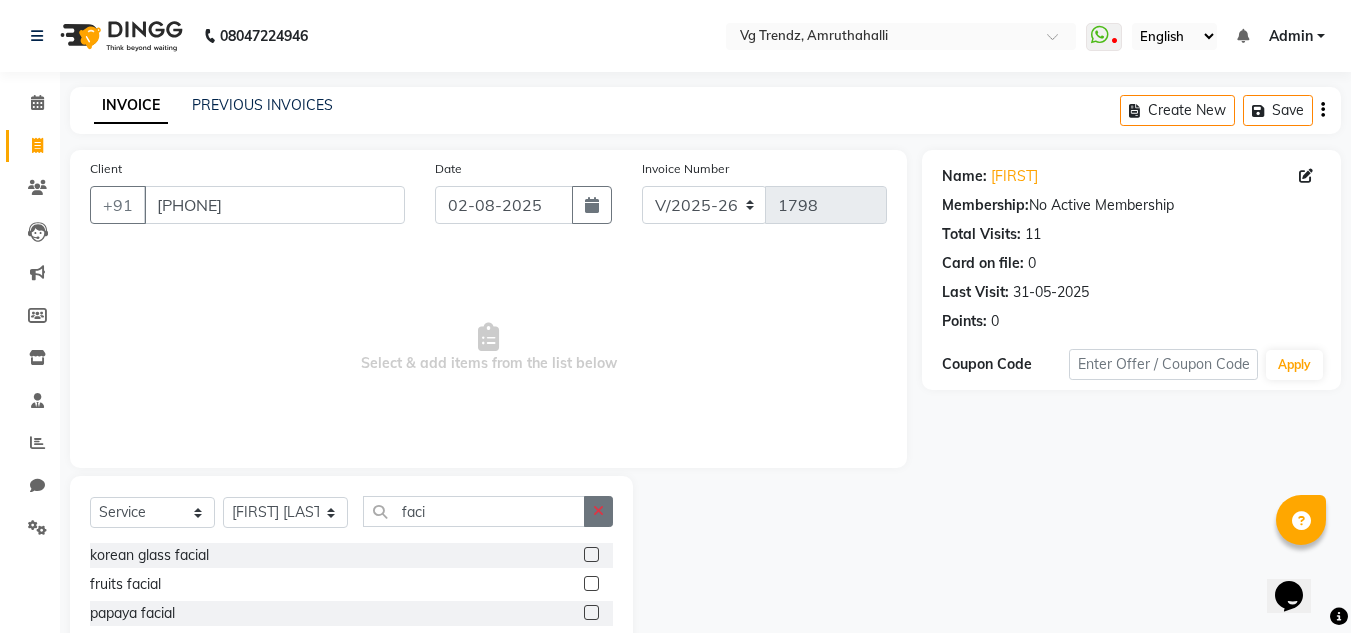 click 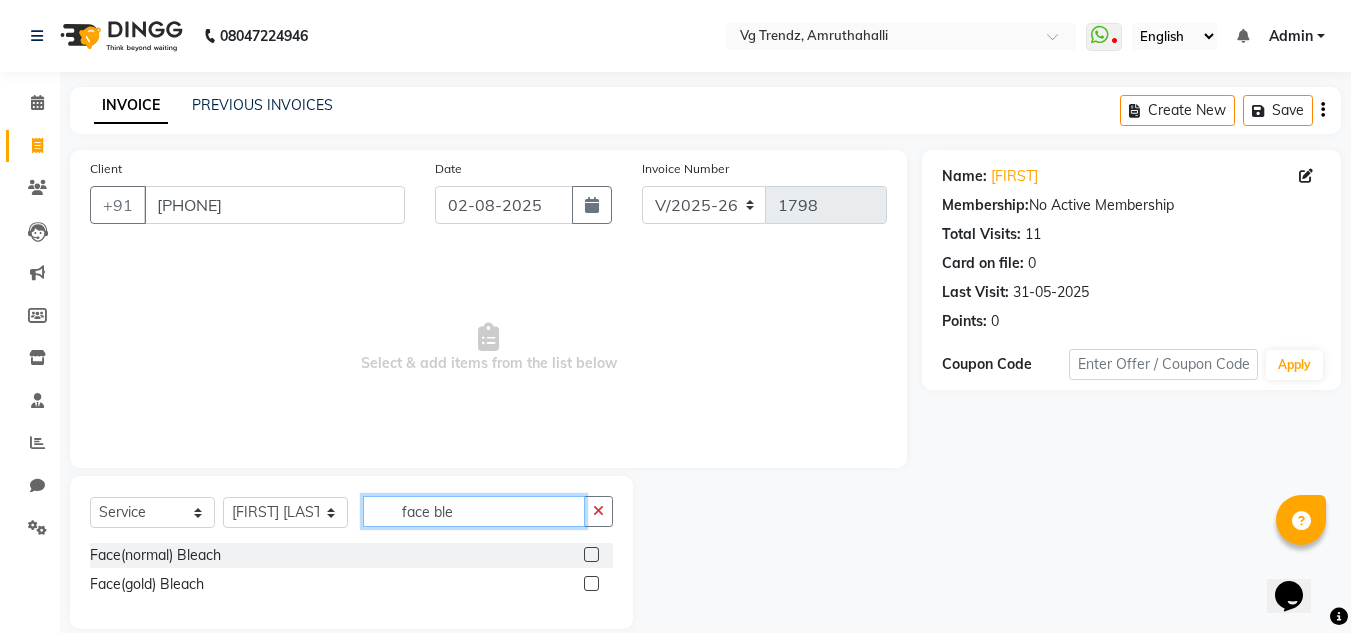 type on "face ble" 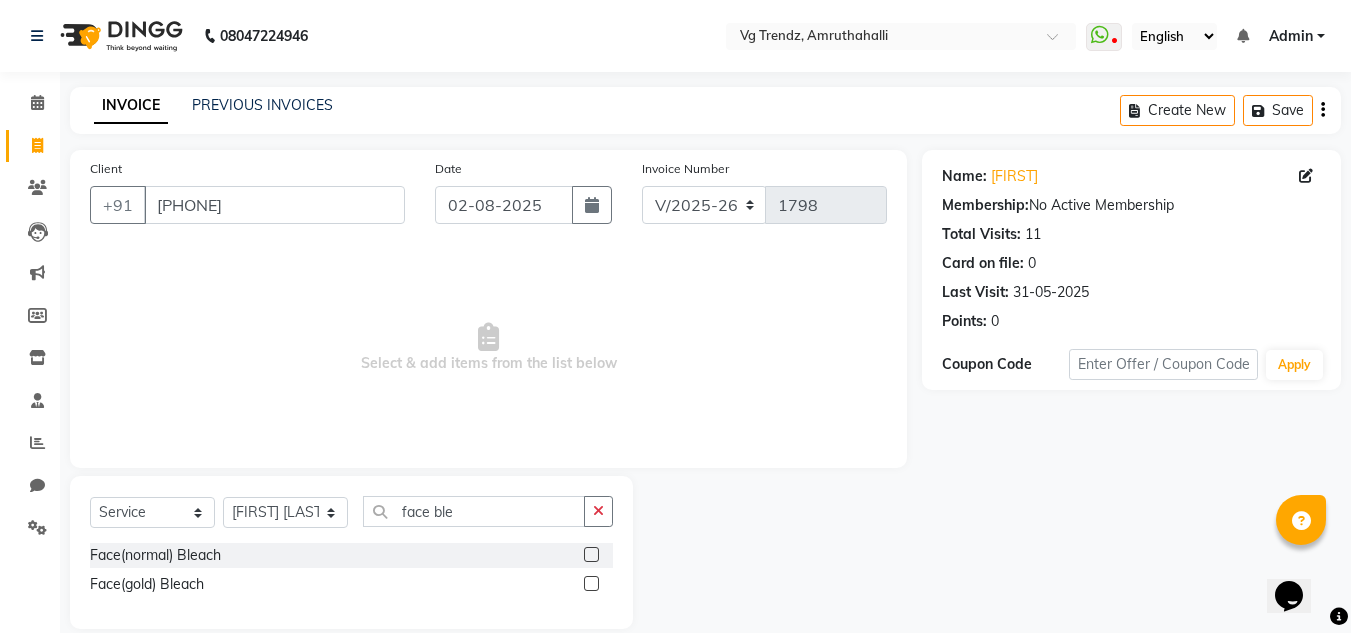 click 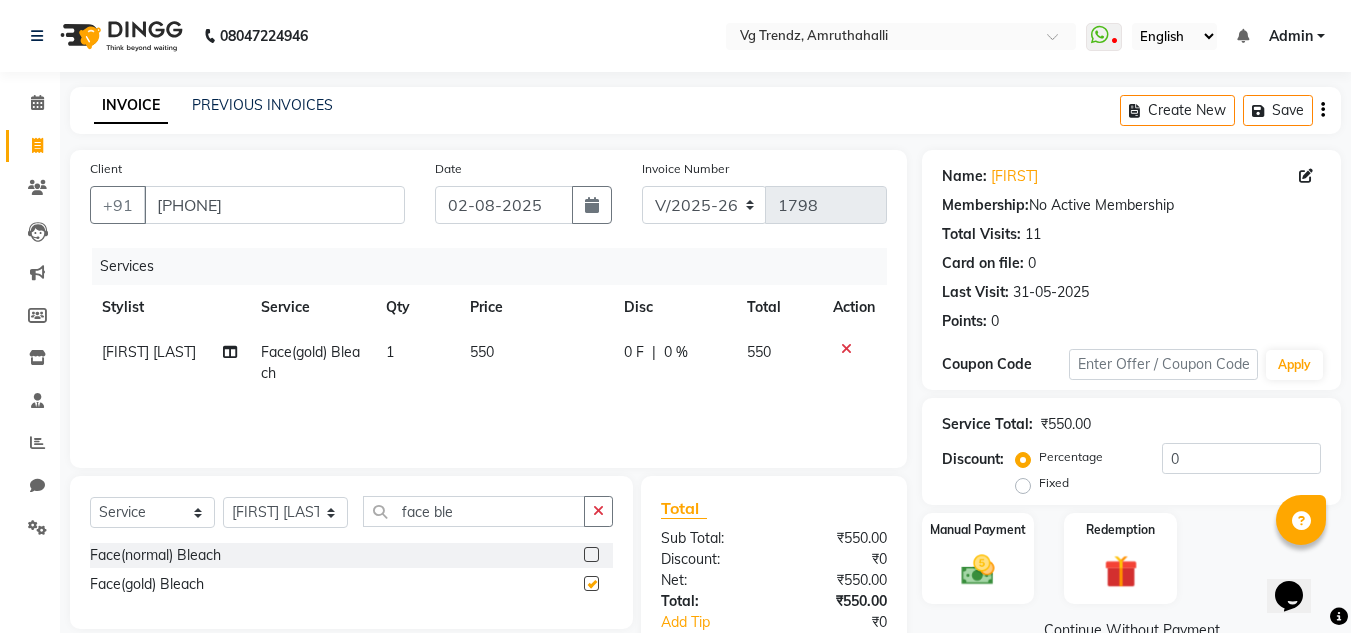 checkbox on "false" 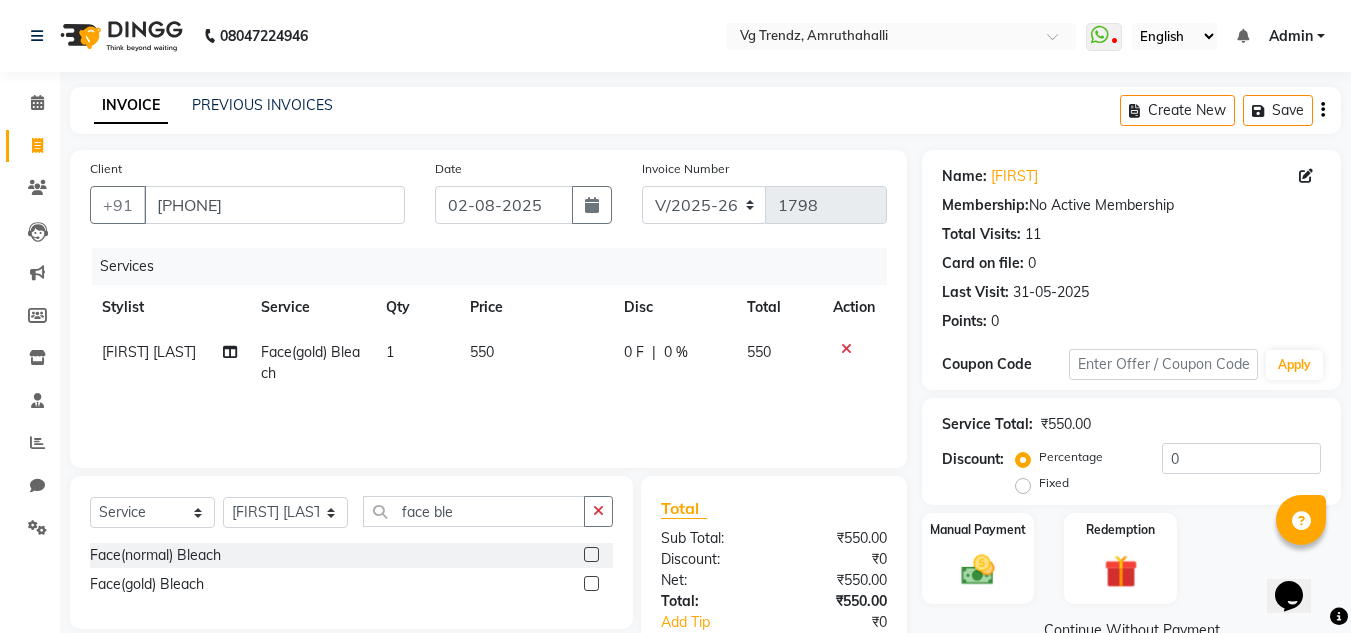 click on "550" 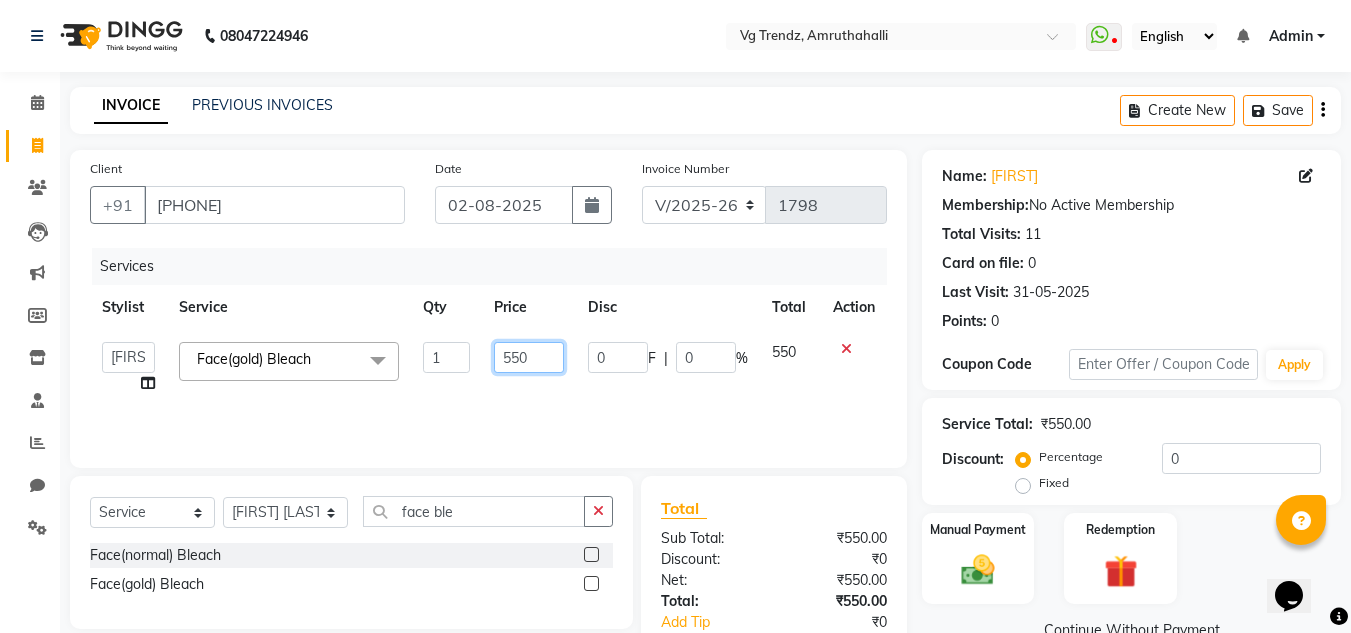 click on "550" 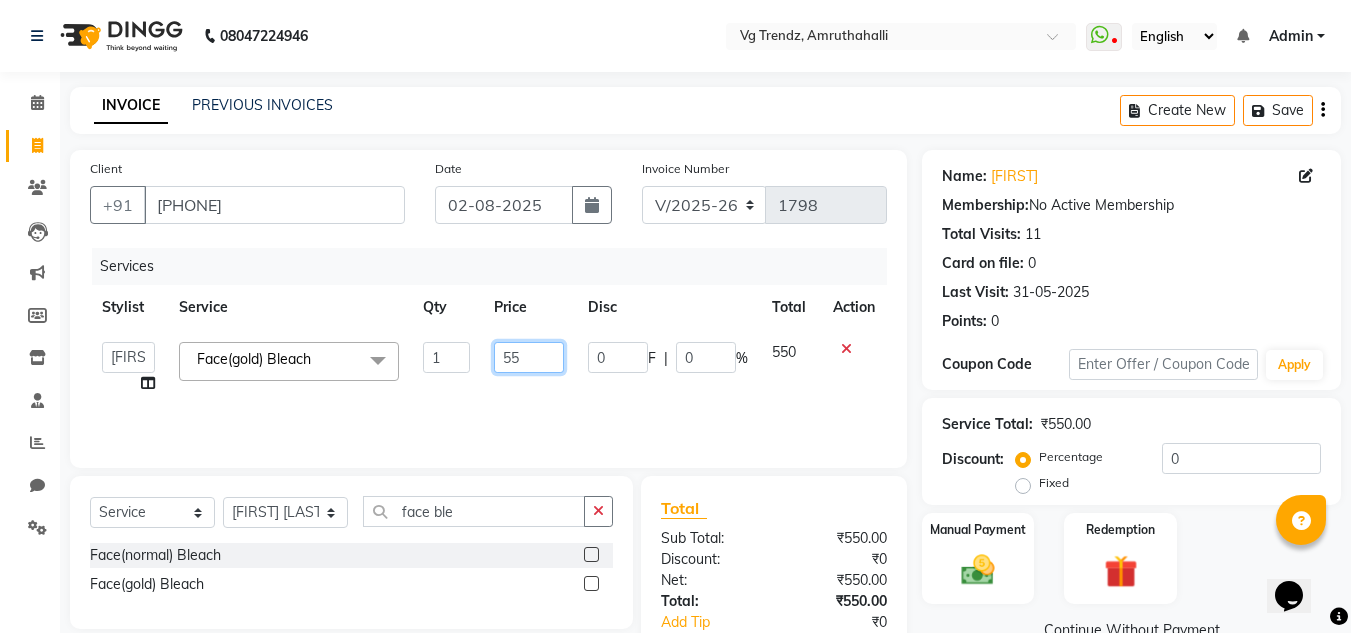 type on "5" 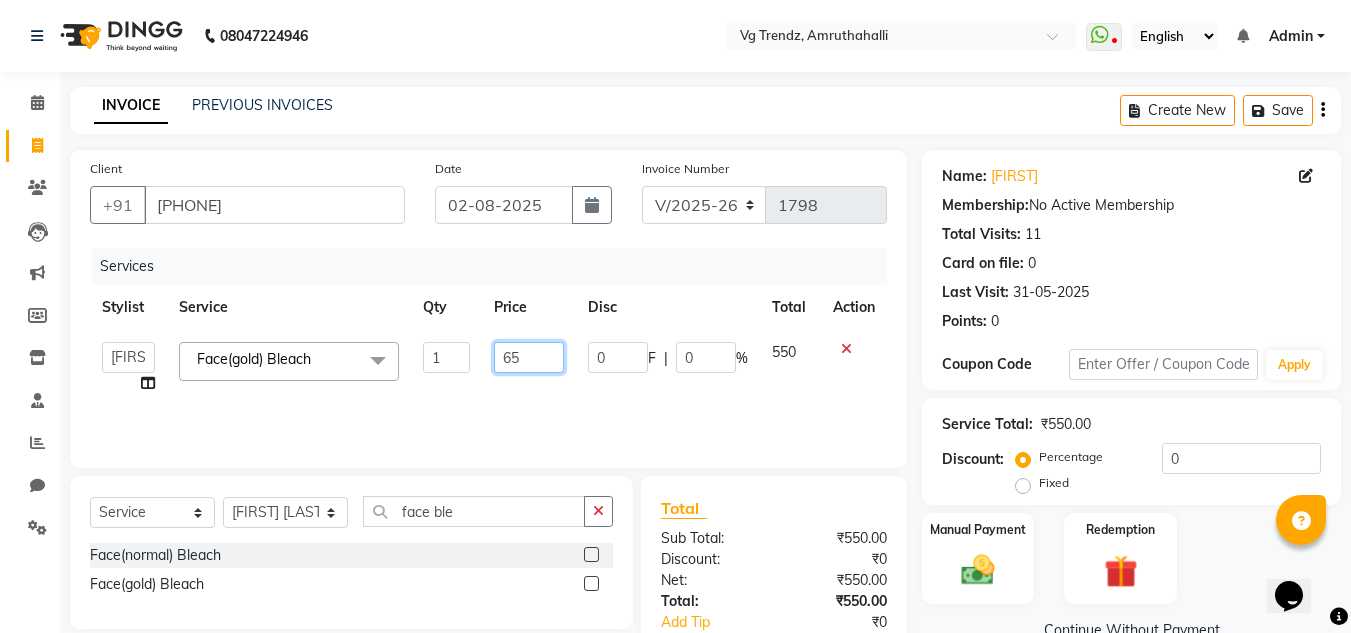 type on "650" 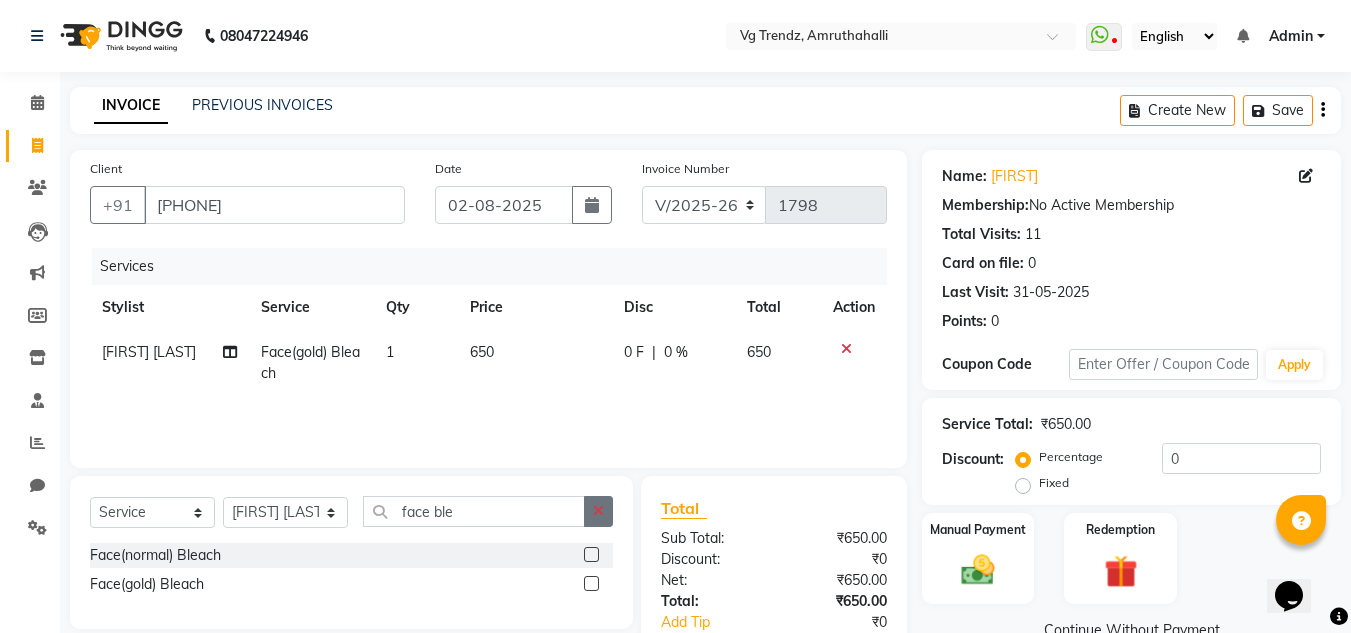 click 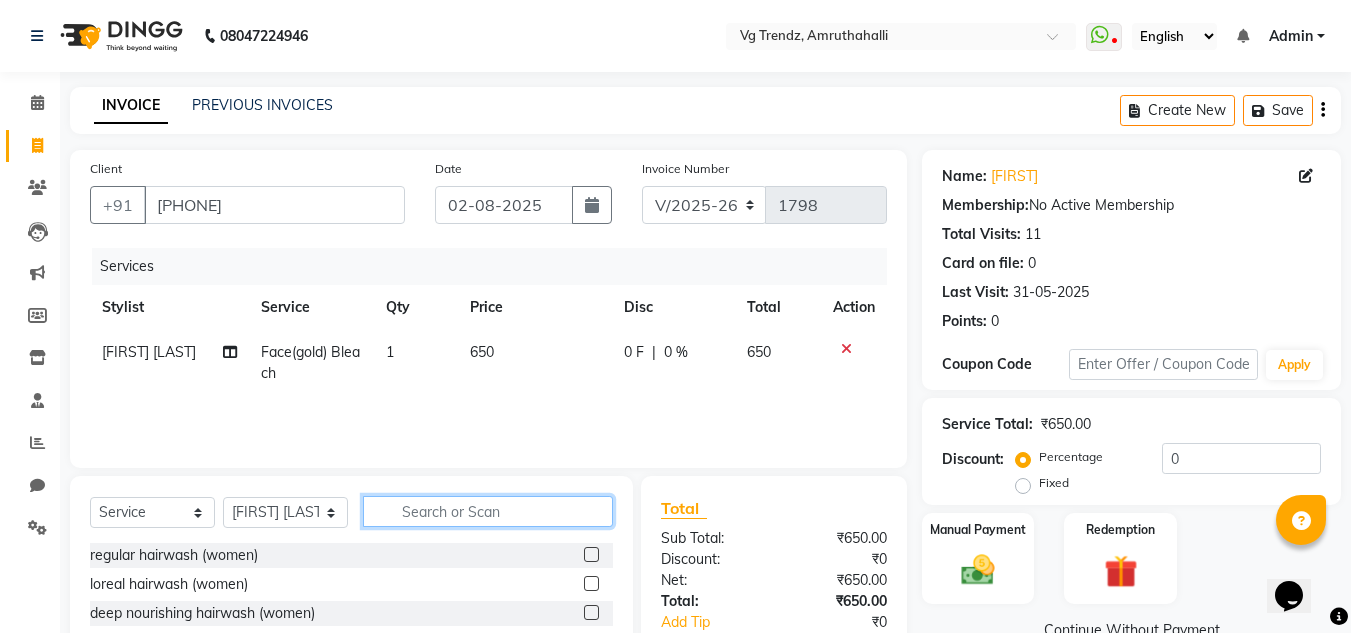 click 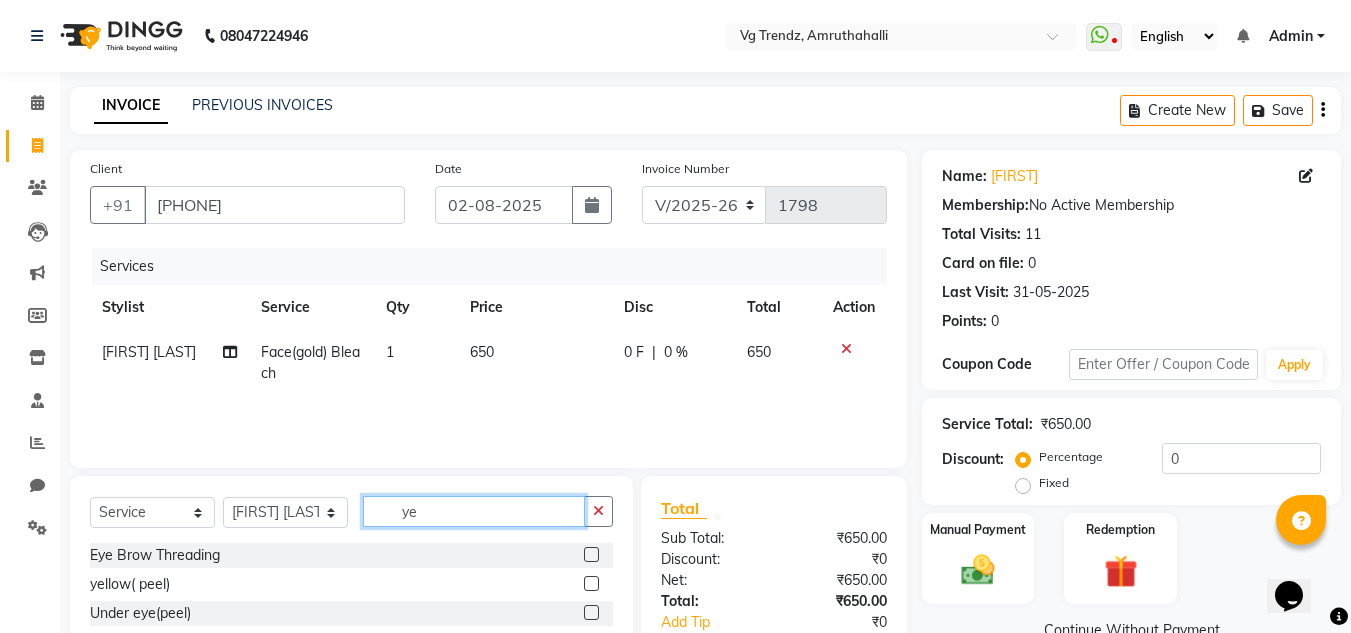 type on "ye" 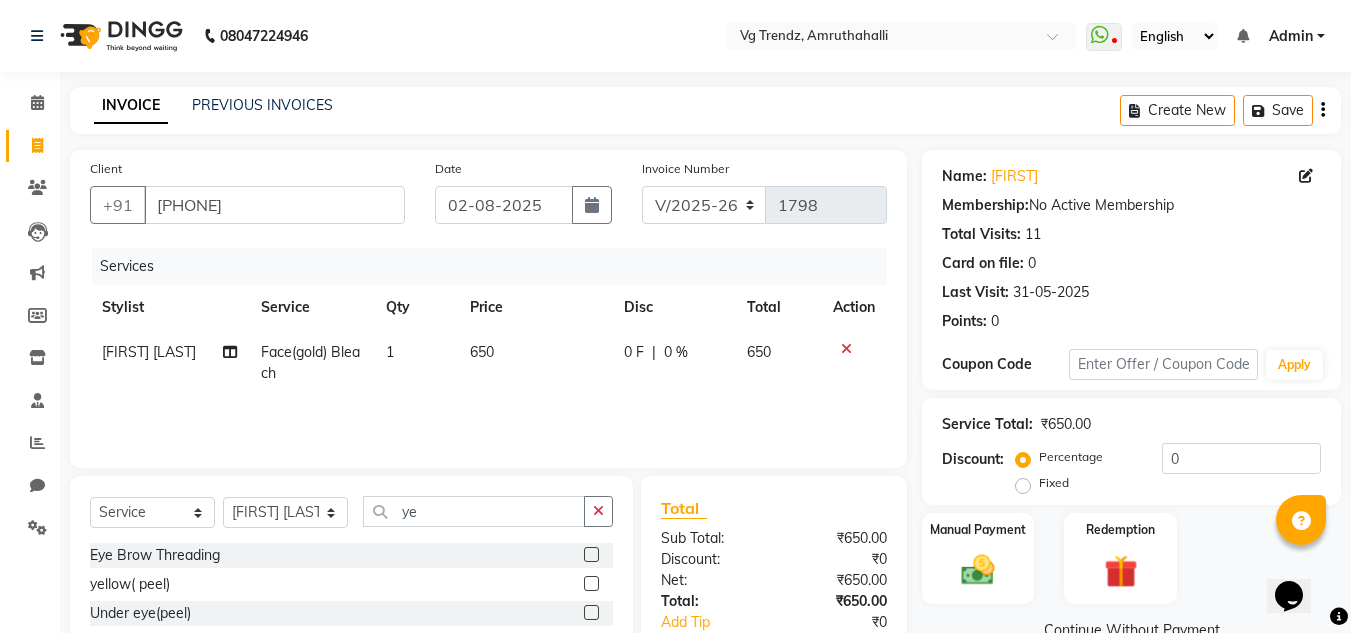 click 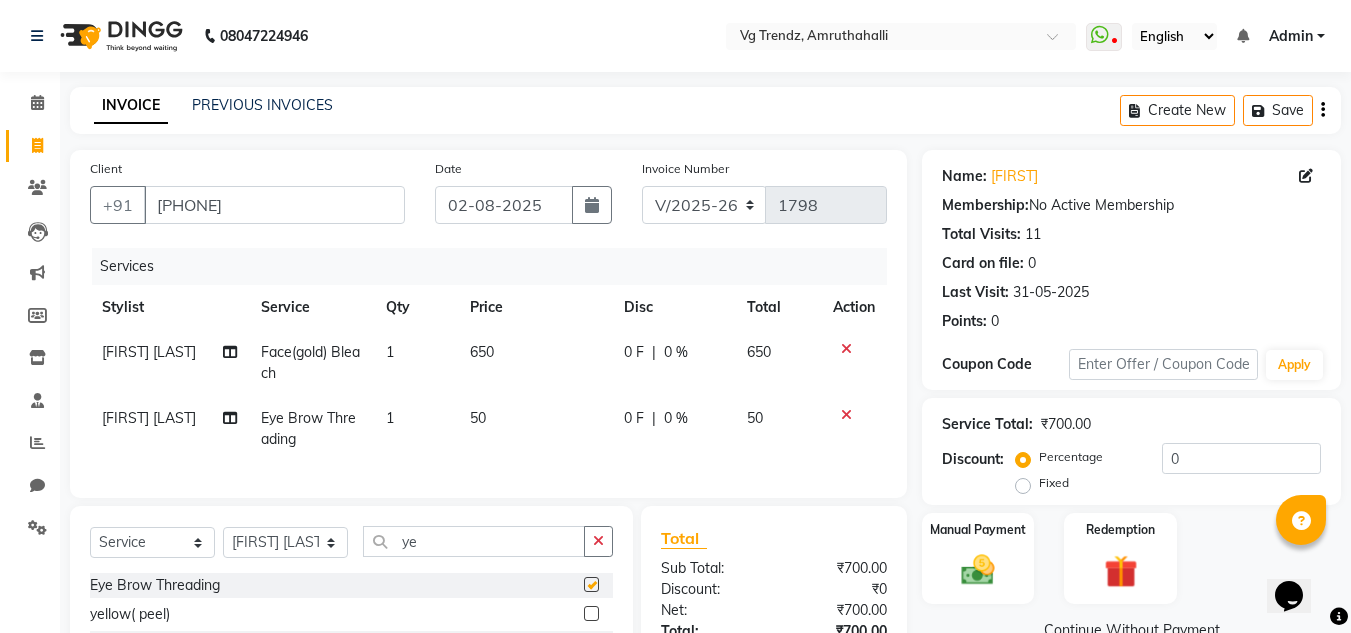 checkbox on "false" 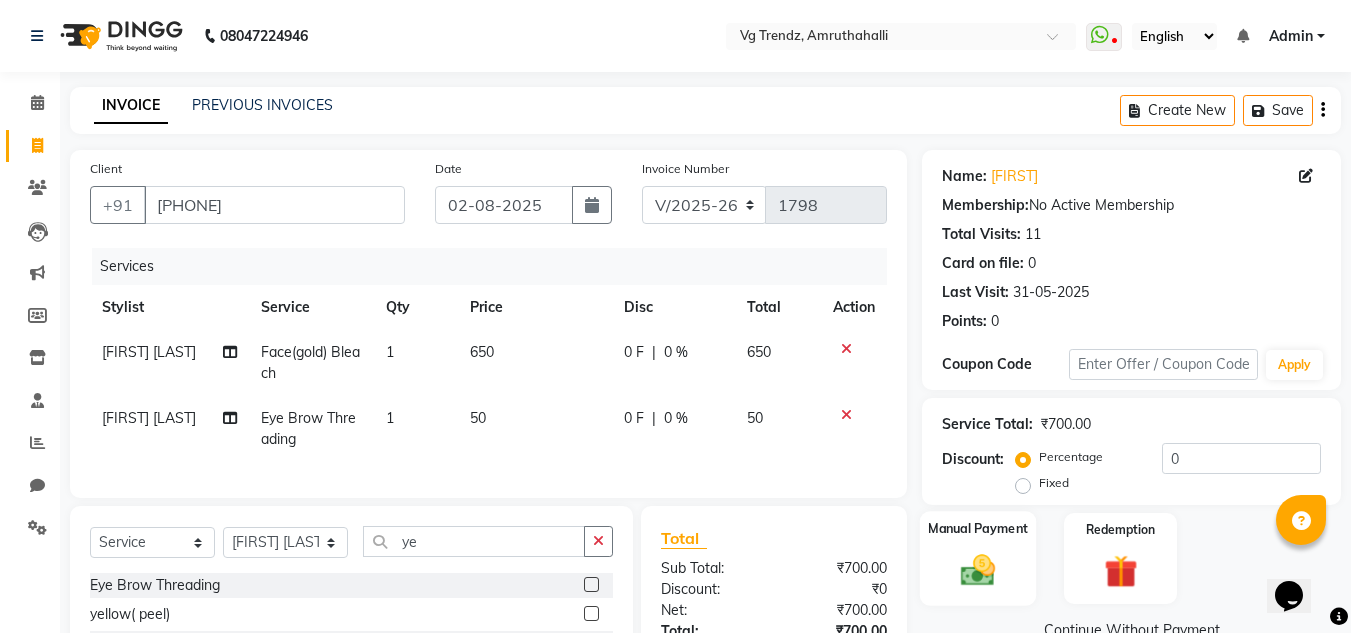click 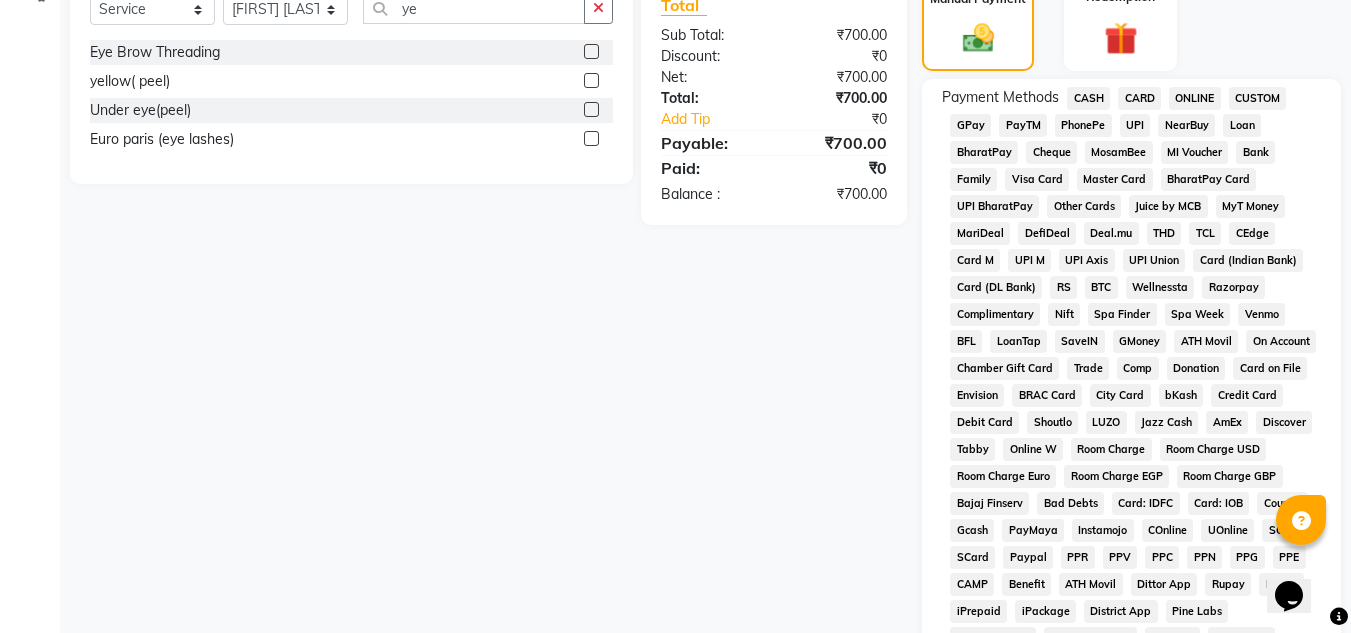 scroll, scrollTop: 600, scrollLeft: 0, axis: vertical 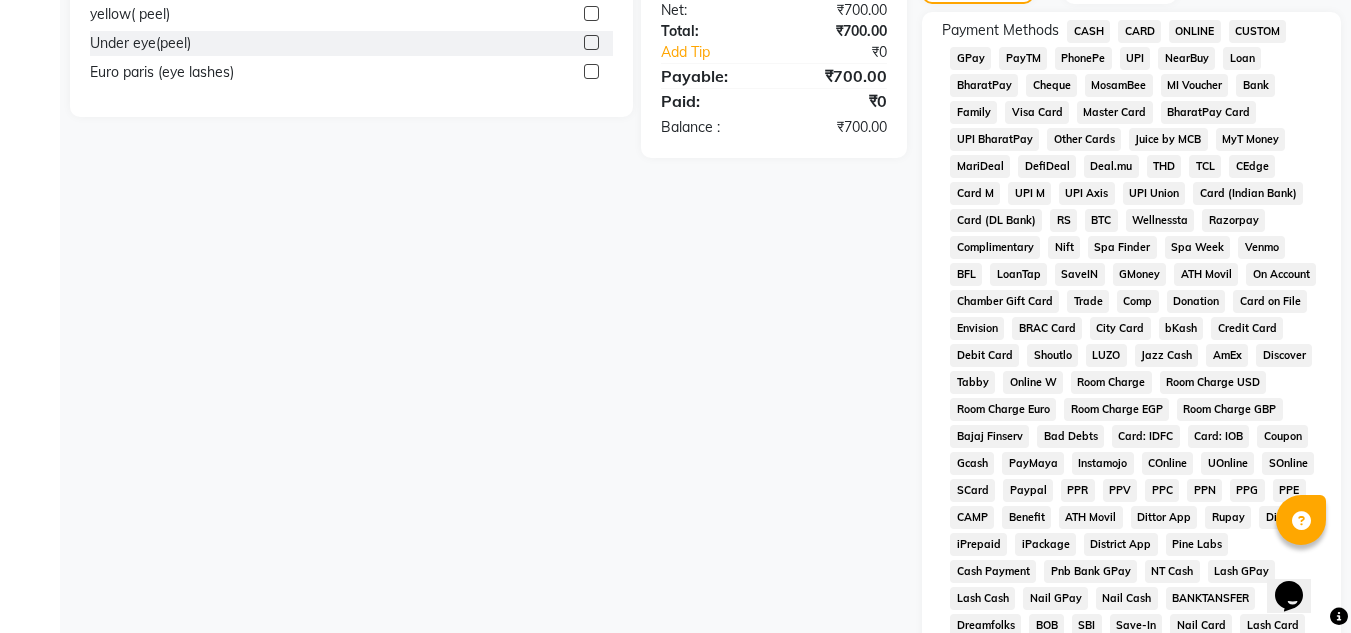 click on "PhonePe" 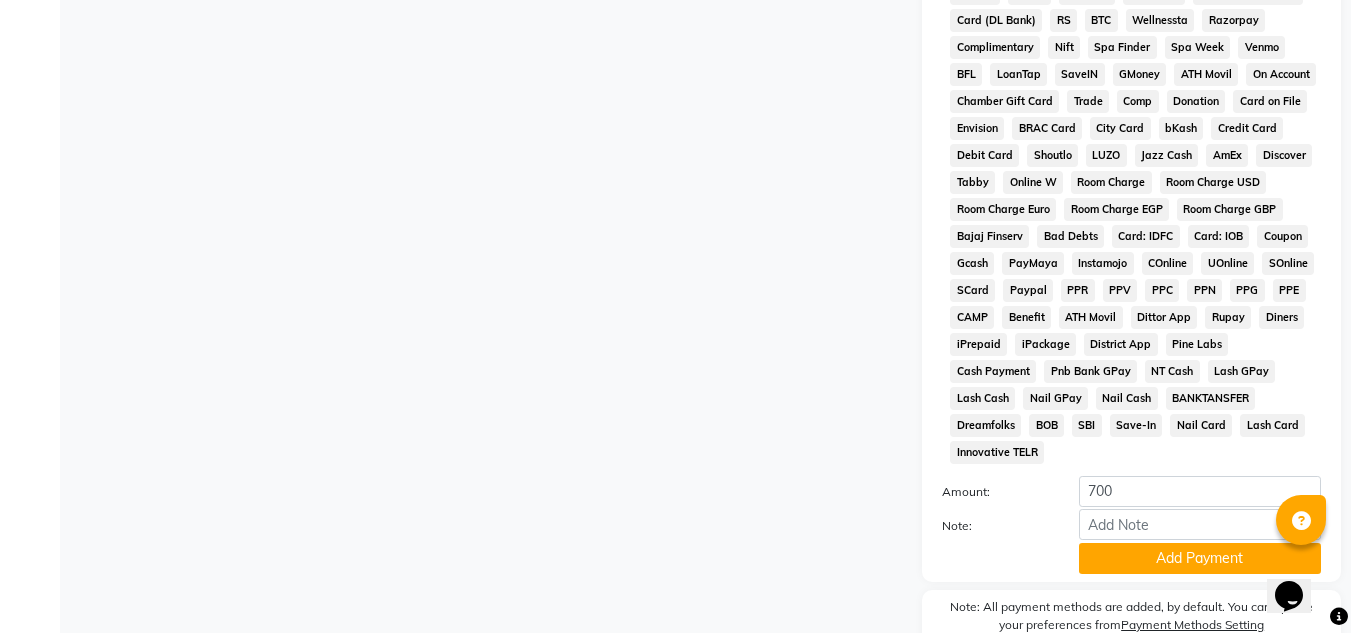 scroll, scrollTop: 840, scrollLeft: 0, axis: vertical 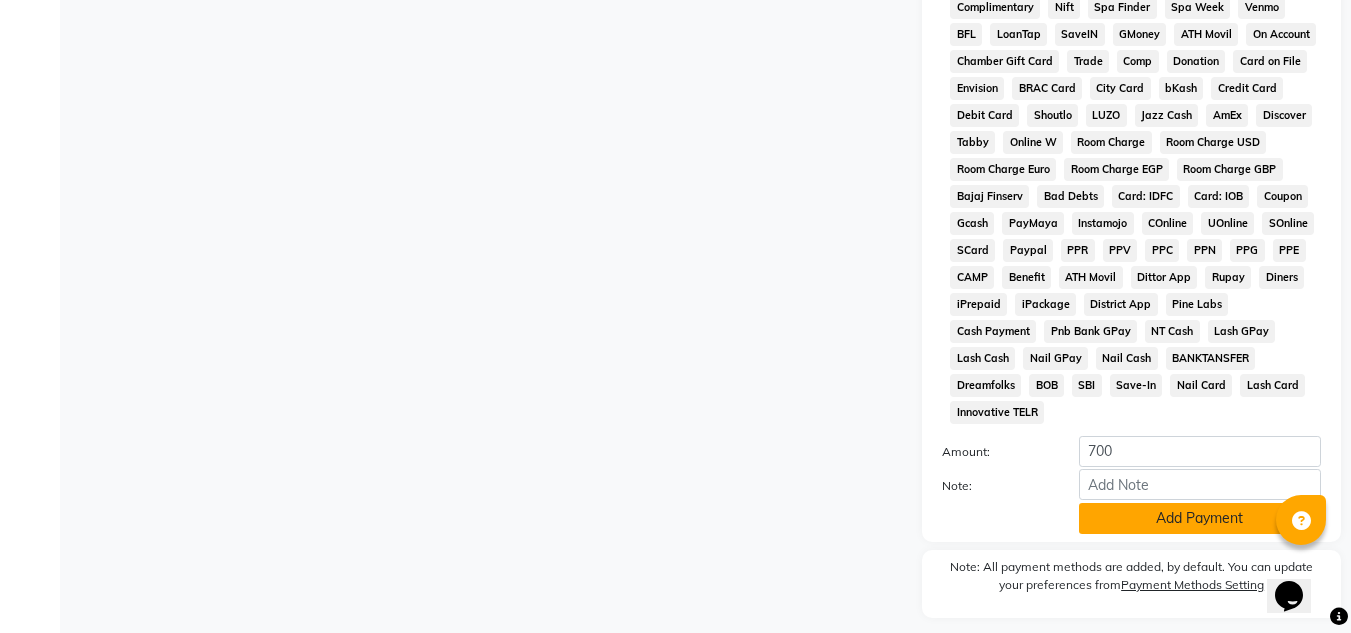 click on "Add Payment" 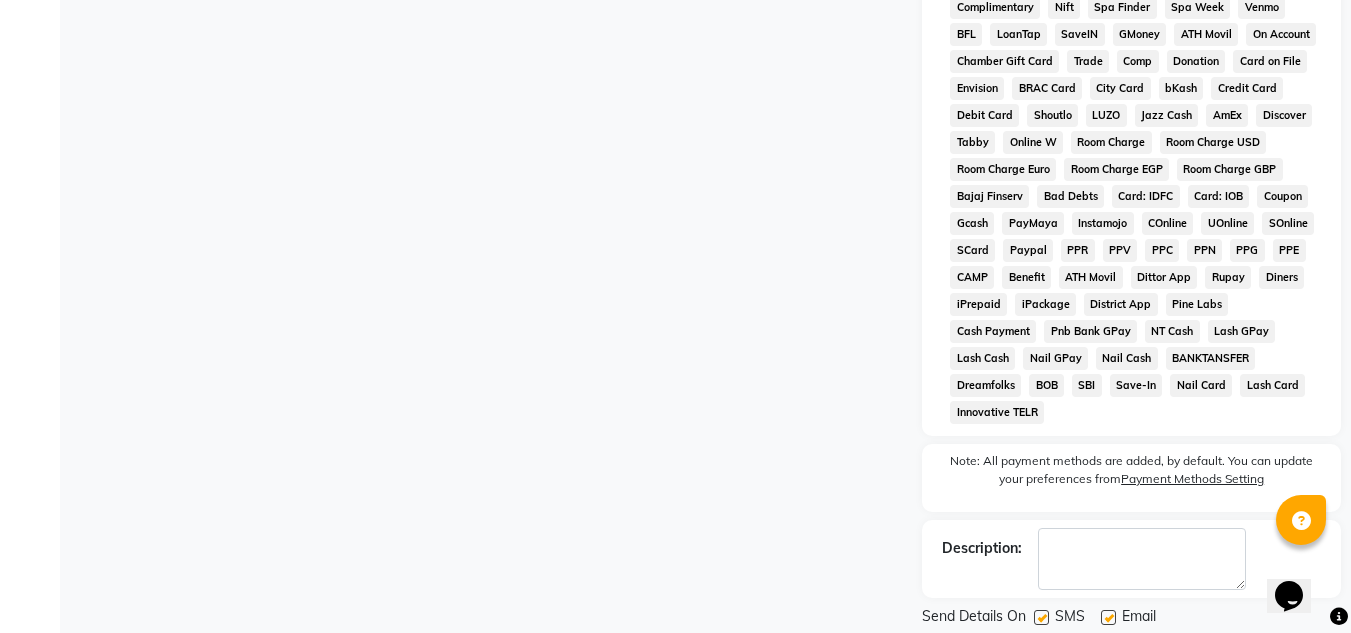 click 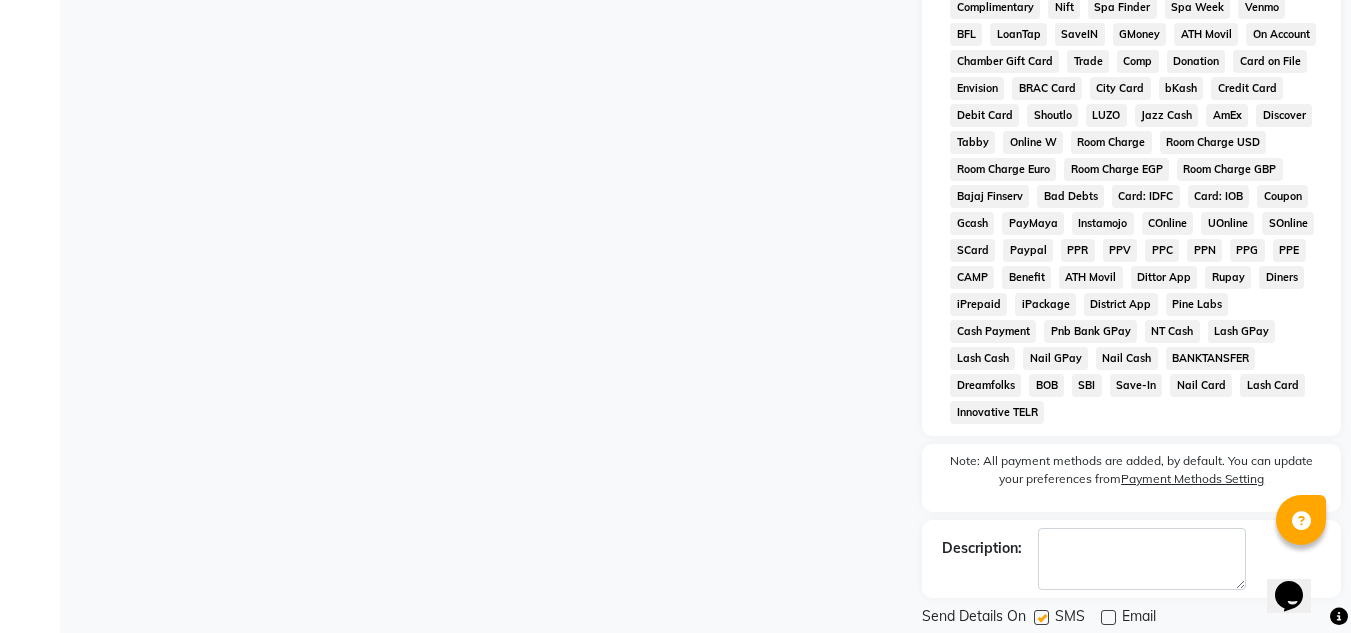 click 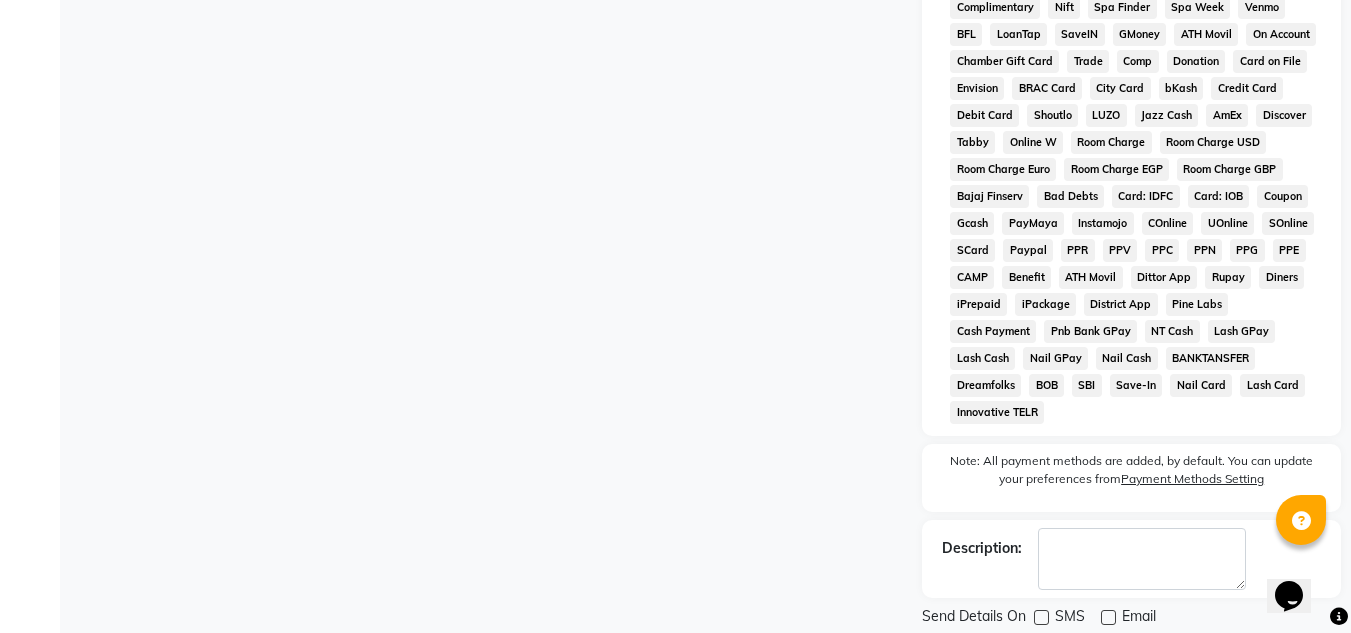 click on "Checkout" 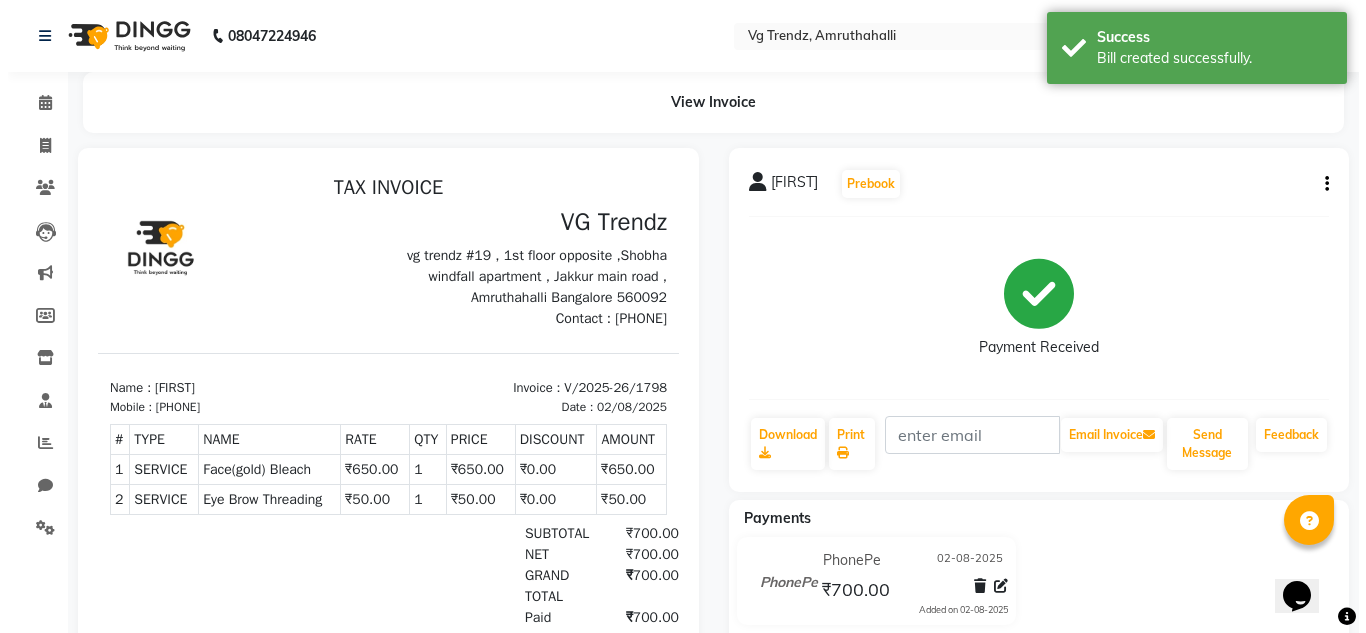 scroll, scrollTop: 0, scrollLeft: 0, axis: both 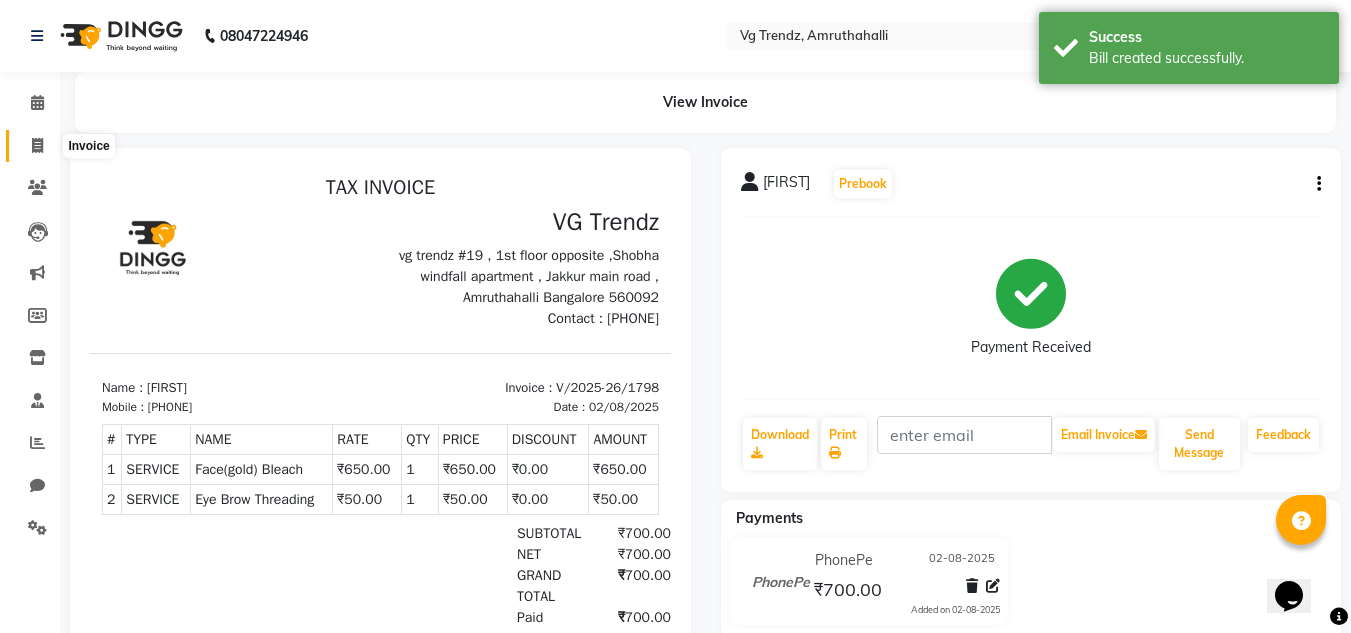 click 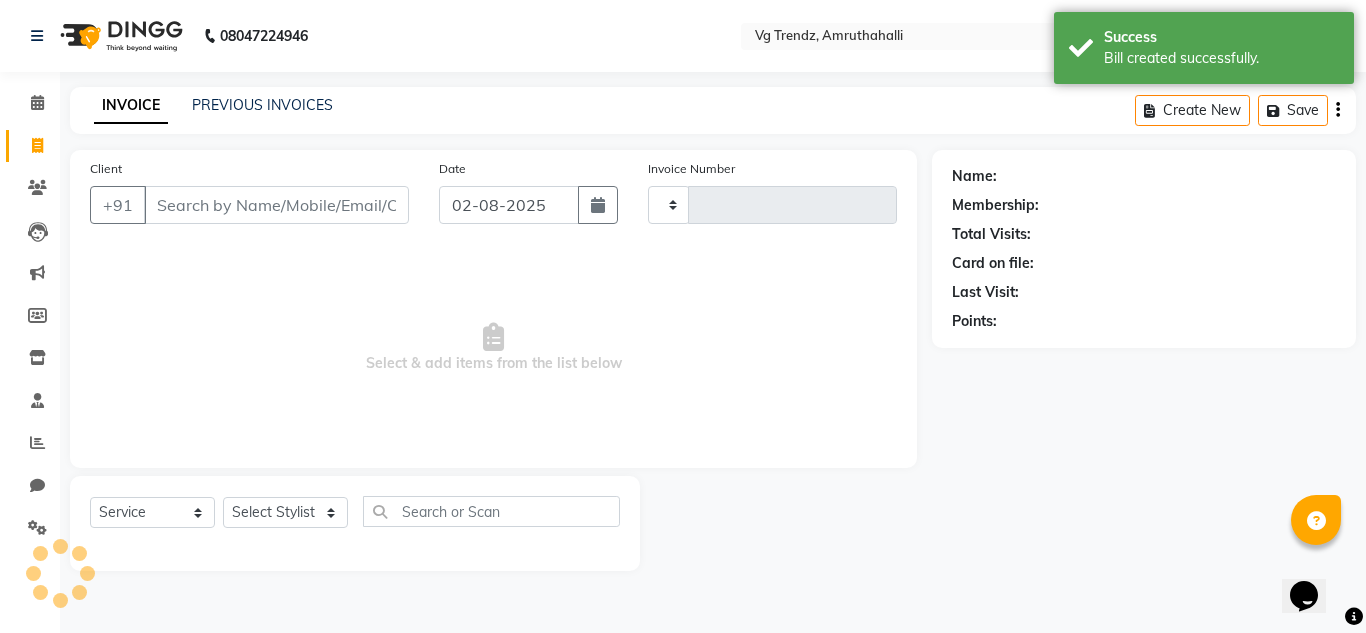 type on "1799" 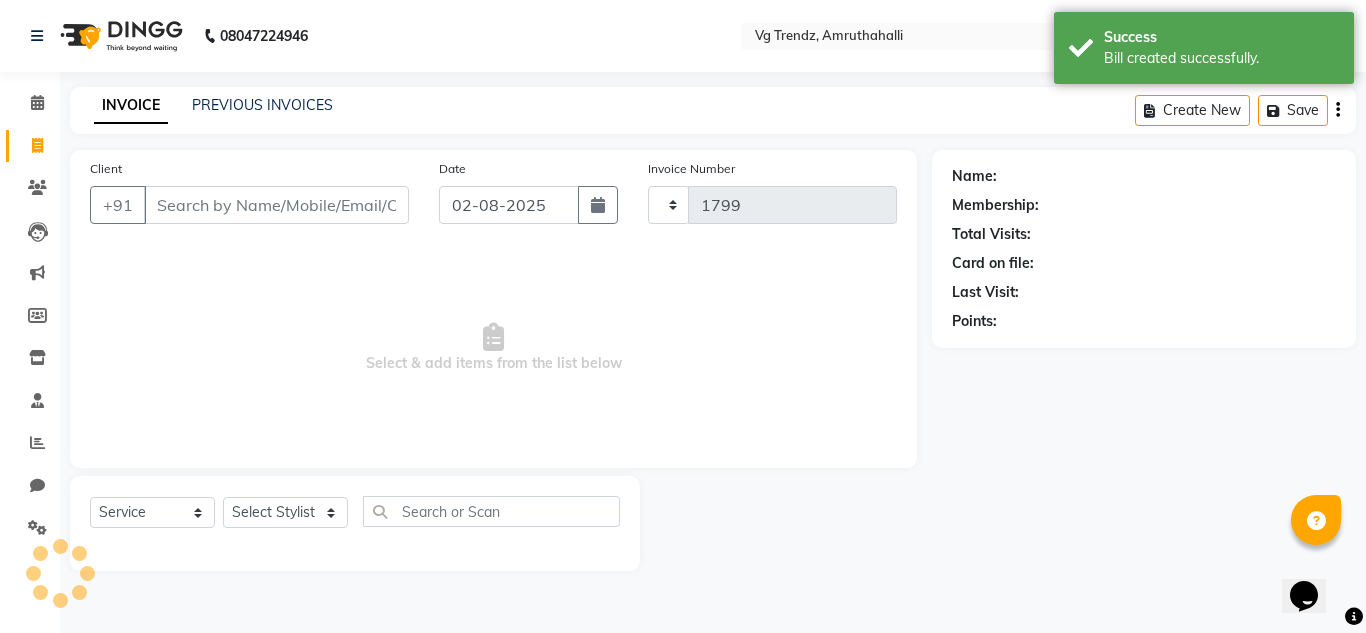 select on "5536" 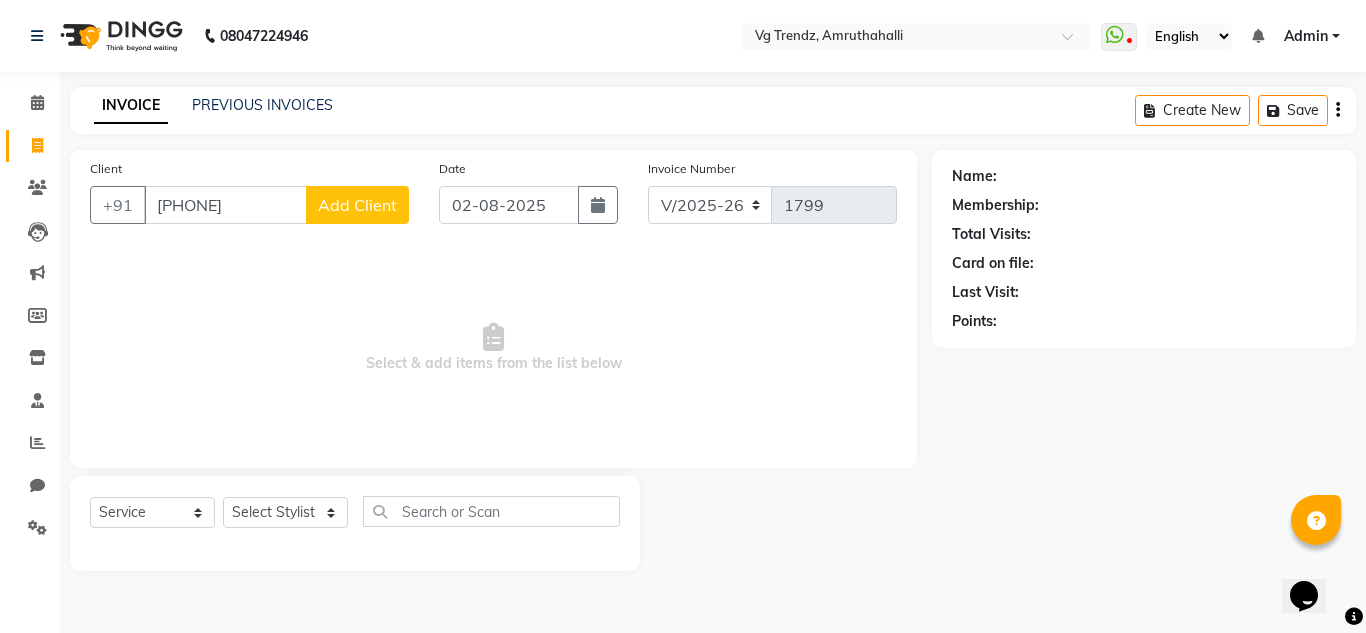 type on "9008925001" 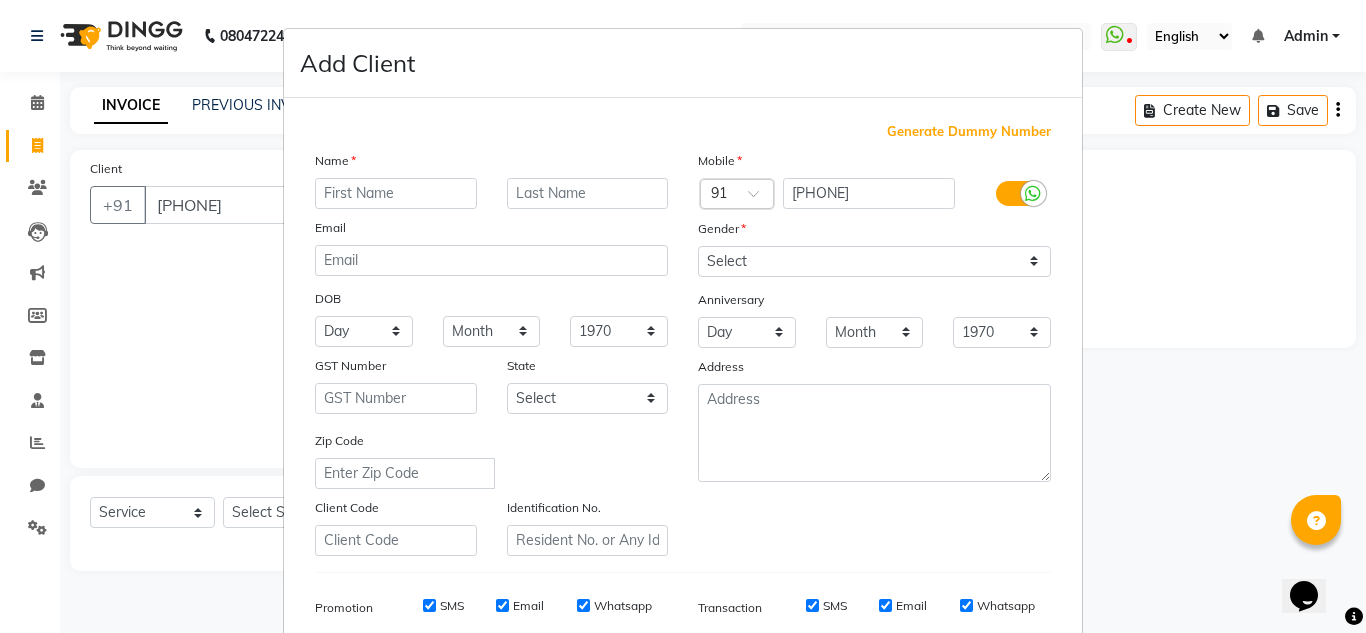 click at bounding box center (396, 193) 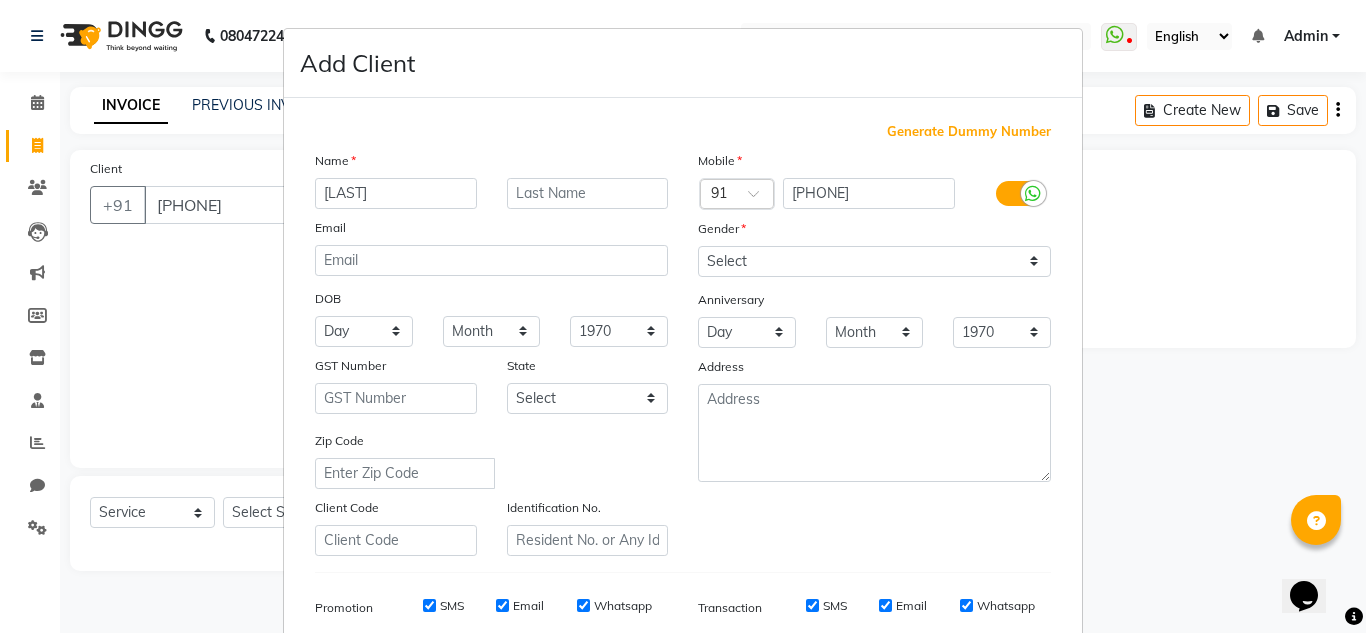 type on "sanvi" 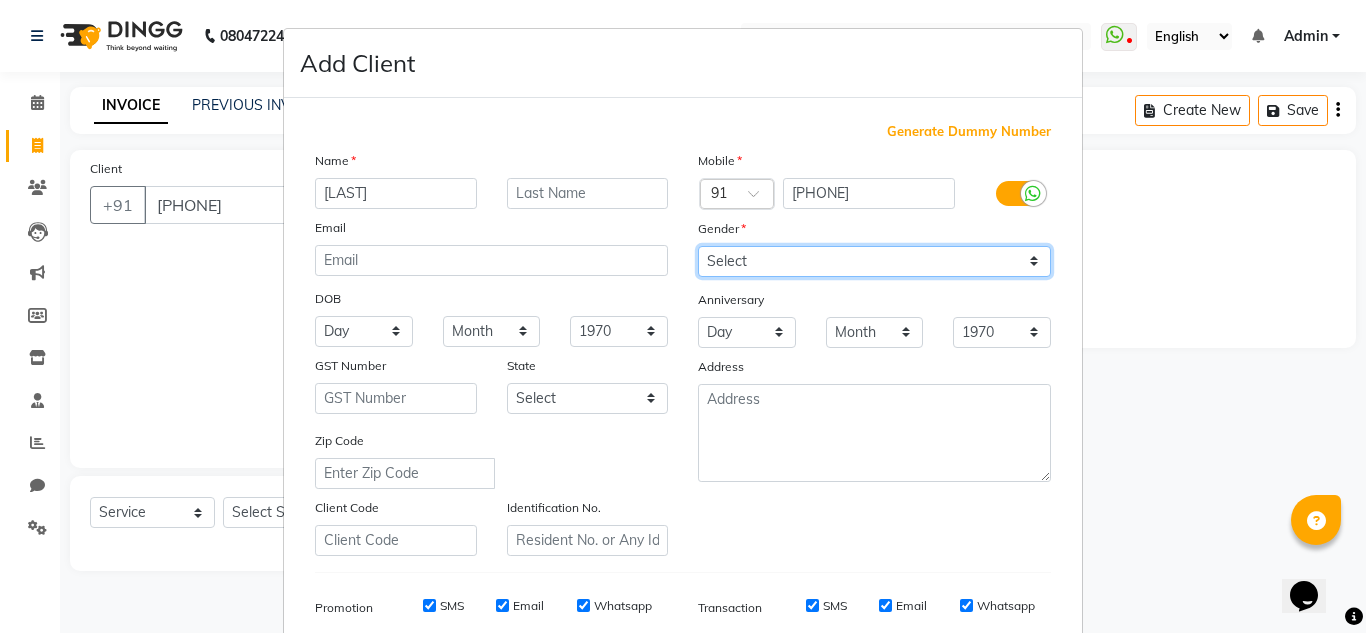 click on "Select Male Female Other Prefer Not To Say" at bounding box center [874, 261] 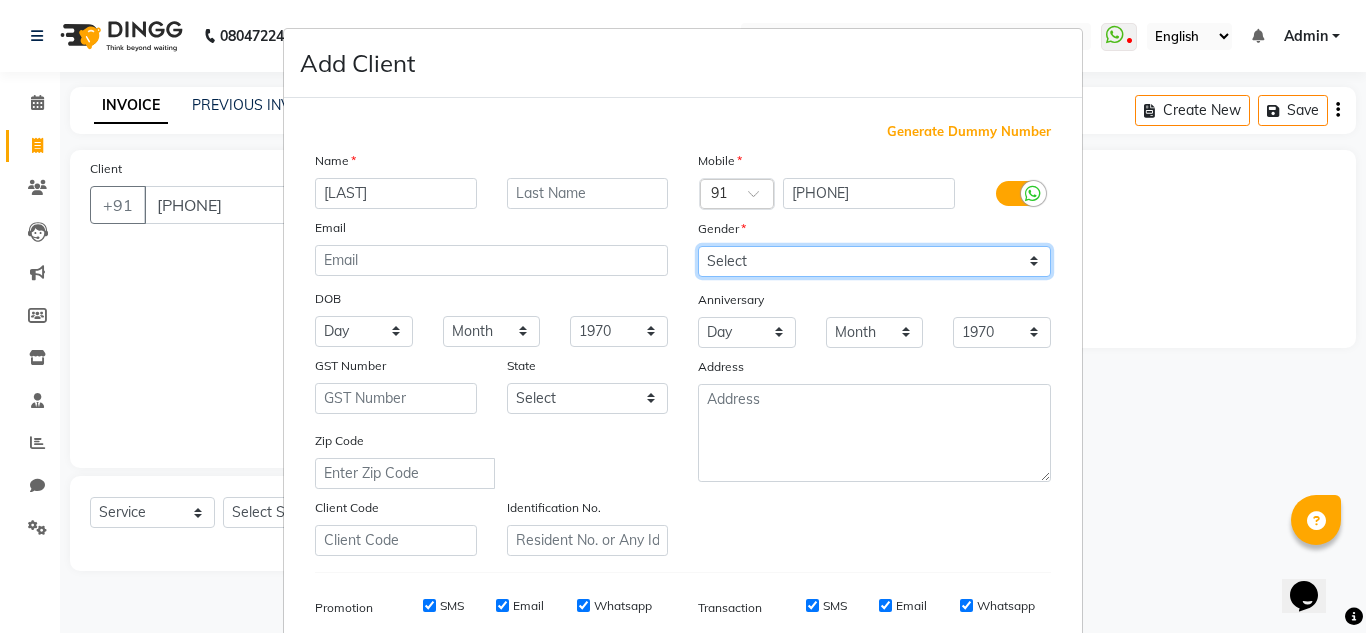 select on "female" 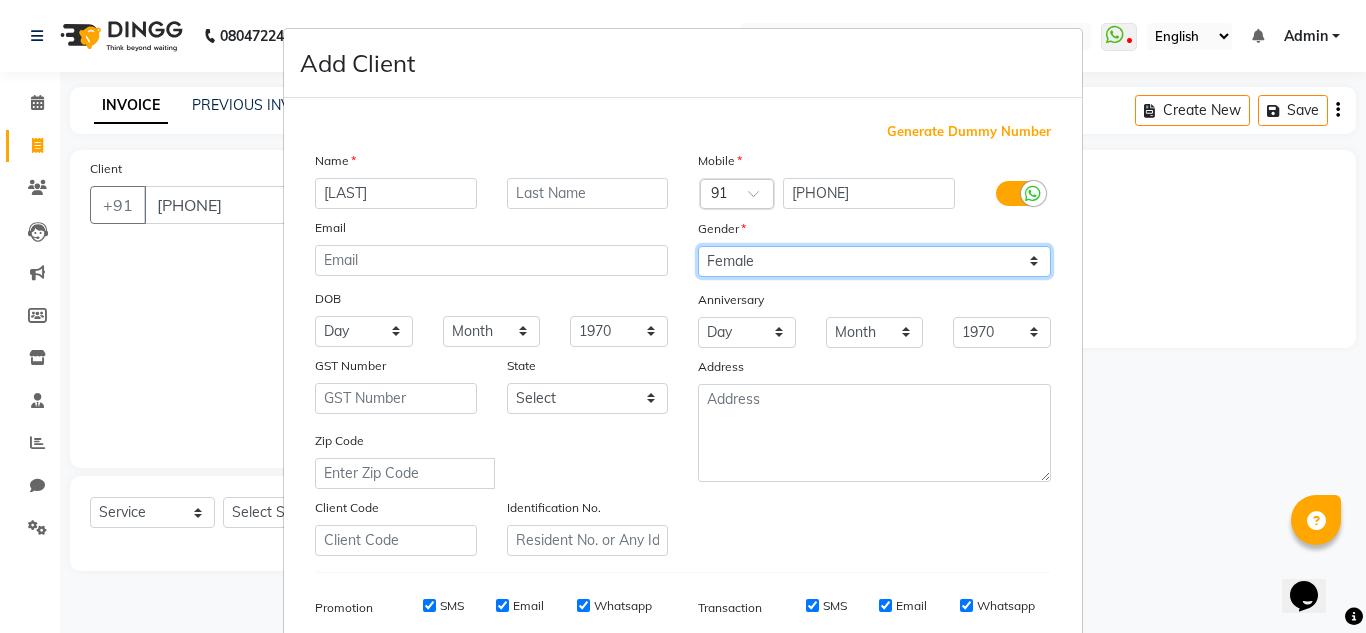 click on "Select Male Female Other Prefer Not To Say" at bounding box center [874, 261] 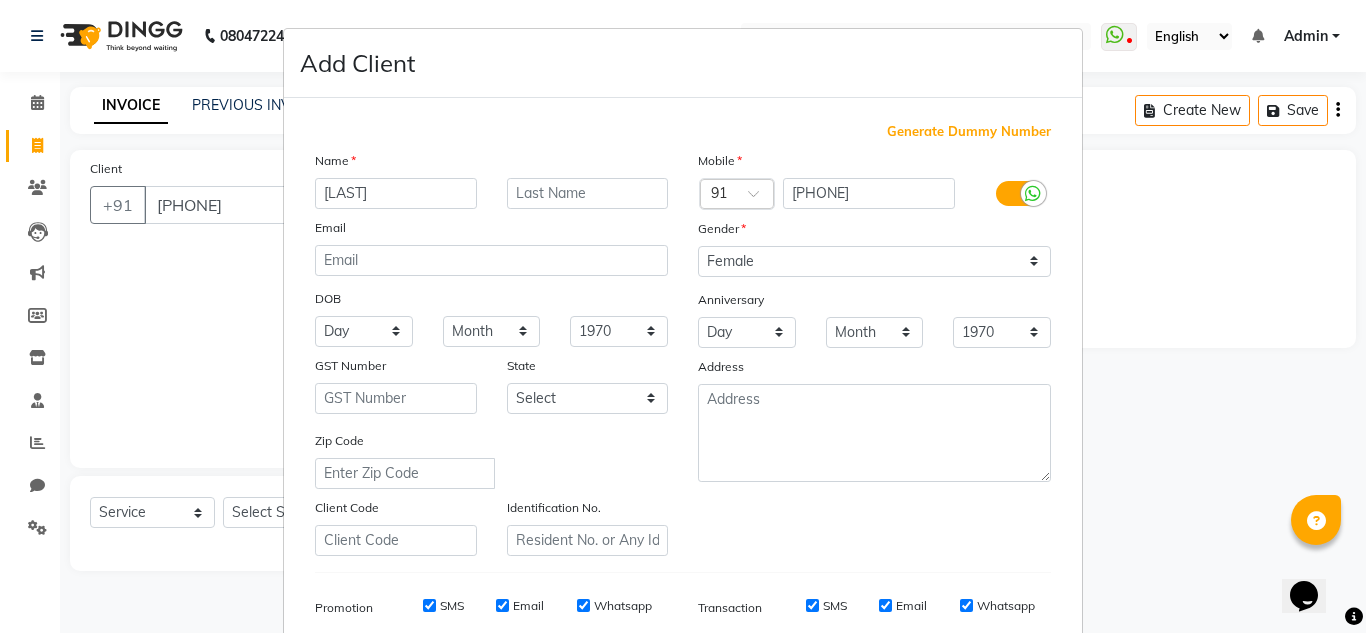 click on "Add Client Generate Dummy Number Name sanvi Email DOB Day 01 02 03 04 05 06 07 08 09 10 11 12 13 14 15 16 17 18 19 20 21 22 23 24 25 26 27 28 29 30 31 Month January February March April May June July August September October November December 1940 1941 1942 1943 1944 1945 1946 1947 1948 1949 1950 1951 1952 1953 1954 1955 1956 1957 1958 1959 1960 1961 1962 1963 1964 1965 1966 1967 1968 1969 1970 1971 1972 1973 1974 1975 1976 1977 1978 1979 1980 1981 1982 1983 1984 1985 1986 1987 1988 1989 1990 1991 1992 1993 1994 1995 1996 1997 1998 1999 2000 2001 2002 2003 2004 2005 2006 2007 2008 2009 2010 2011 2012 2013 2014 2015 2016 2017 2018 2019 2020 2021 2022 2023 2024 GST Number State Select Andaman and Nicobar Islands Andhra Pradesh Arunachal Pradesh Assam Bihar Chandigarh Chhattisgarh Dadra and Nagar Haveli Daman and Diu Delhi Goa Gujarat Haryana Himachal Pradesh Jammu and Kashmir Jharkhand Karnataka Kerala Lakshadweep Madhya Pradesh Maharashtra Manipur Meghalaya Mizoram Nagaland Odisha Pondicherry Punjab Rajasthan" at bounding box center [683, 316] 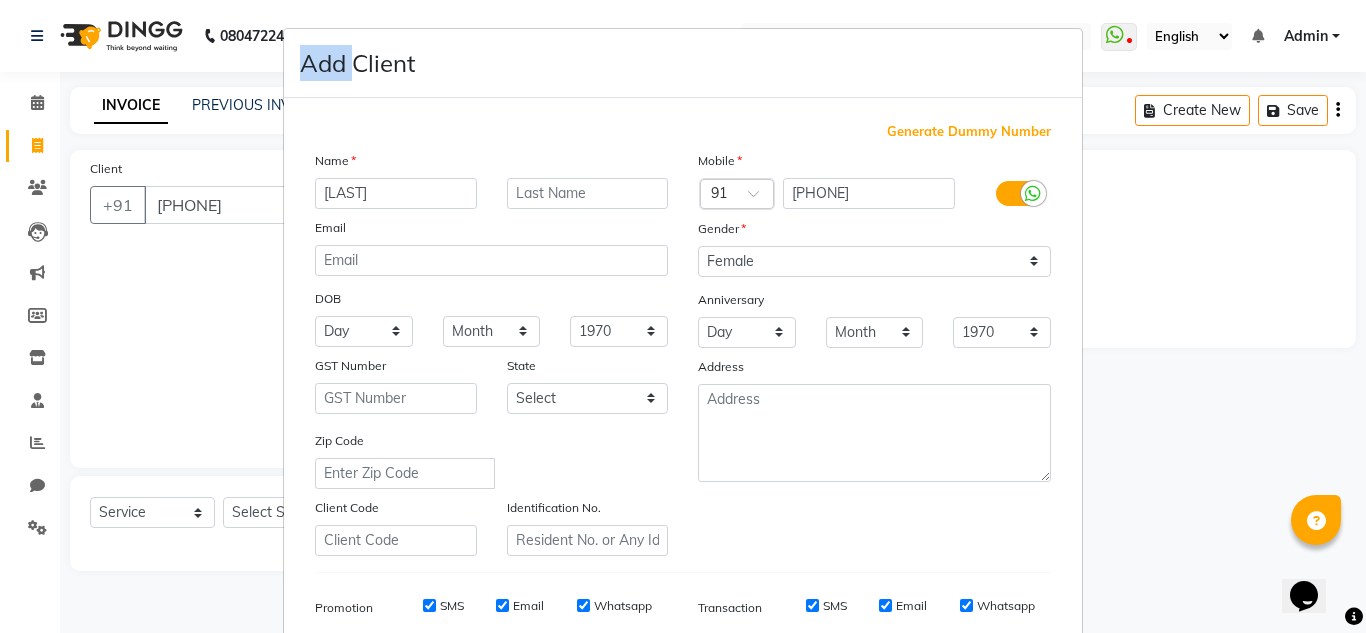 click on "Add Client Generate Dummy Number Name sanvi Email DOB Day 01 02 03 04 05 06 07 08 09 10 11 12 13 14 15 16 17 18 19 20 21 22 23 24 25 26 27 28 29 30 31 Month January February March April May June July August September October November December 1940 1941 1942 1943 1944 1945 1946 1947 1948 1949 1950 1951 1952 1953 1954 1955 1956 1957 1958 1959 1960 1961 1962 1963 1964 1965 1966 1967 1968 1969 1970 1971 1972 1973 1974 1975 1976 1977 1978 1979 1980 1981 1982 1983 1984 1985 1986 1987 1988 1989 1990 1991 1992 1993 1994 1995 1996 1997 1998 1999 2000 2001 2002 2003 2004 2005 2006 2007 2008 2009 2010 2011 2012 2013 2014 2015 2016 2017 2018 2019 2020 2021 2022 2023 2024 GST Number State Select Andaman and Nicobar Islands Andhra Pradesh Arunachal Pradesh Assam Bihar Chandigarh Chhattisgarh Dadra and Nagar Haveli Daman and Diu Delhi Goa Gujarat Haryana Himachal Pradesh Jammu and Kashmir Jharkhand Karnataka Kerala Lakshadweep Madhya Pradesh Maharashtra Manipur Meghalaya Mizoram Nagaland Odisha Pondicherry Punjab Rajasthan" at bounding box center (683, 316) 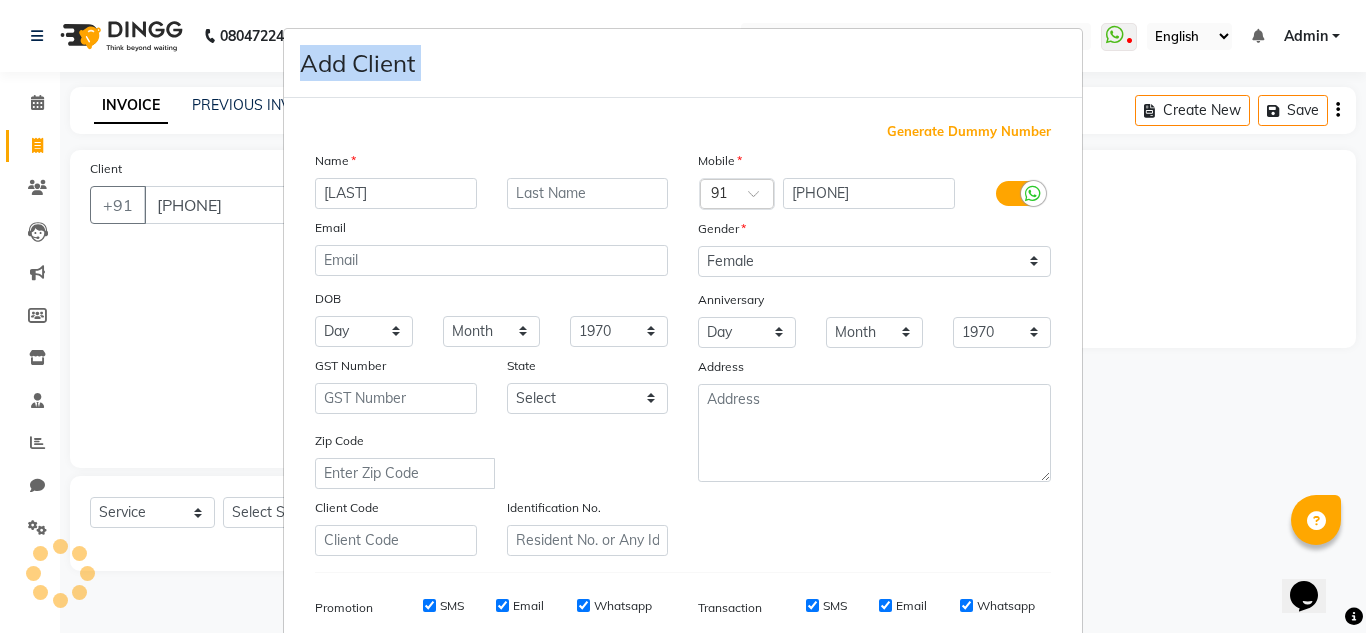 click on "Add Client Generate Dummy Number Name sanvi Email DOB Day 01 02 03 04 05 06 07 08 09 10 11 12 13 14 15 16 17 18 19 20 21 22 23 24 25 26 27 28 29 30 31 Month January February March April May June July August September October November December 1940 1941 1942 1943 1944 1945 1946 1947 1948 1949 1950 1951 1952 1953 1954 1955 1956 1957 1958 1959 1960 1961 1962 1963 1964 1965 1966 1967 1968 1969 1970 1971 1972 1973 1974 1975 1976 1977 1978 1979 1980 1981 1982 1983 1984 1985 1986 1987 1988 1989 1990 1991 1992 1993 1994 1995 1996 1997 1998 1999 2000 2001 2002 2003 2004 2005 2006 2007 2008 2009 2010 2011 2012 2013 2014 2015 2016 2017 2018 2019 2020 2021 2022 2023 2024 GST Number State Select Andaman and Nicobar Islands Andhra Pradesh Arunachal Pradesh Assam Bihar Chandigarh Chhattisgarh Dadra and Nagar Haveli Daman and Diu Delhi Goa Gujarat Haryana Himachal Pradesh Jammu and Kashmir Jharkhand Karnataka Kerala Lakshadweep Madhya Pradesh Maharashtra Manipur Meghalaya Mizoram Nagaland Odisha Pondicherry Punjab Rajasthan" at bounding box center (683, 316) 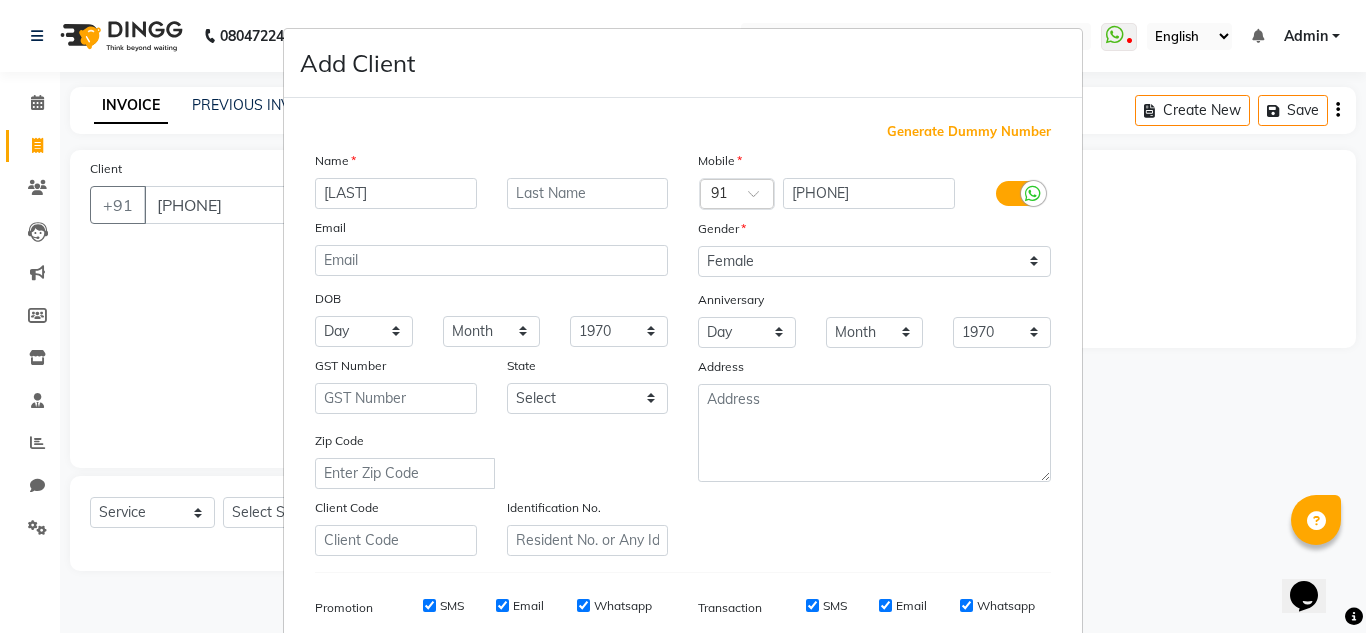 click on "Add Client Generate Dummy Number Name sanvi Email DOB Day 01 02 03 04 05 06 07 08 09 10 11 12 13 14 15 16 17 18 19 20 21 22 23 24 25 26 27 28 29 30 31 Month January February March April May June July August September October November December 1940 1941 1942 1943 1944 1945 1946 1947 1948 1949 1950 1951 1952 1953 1954 1955 1956 1957 1958 1959 1960 1961 1962 1963 1964 1965 1966 1967 1968 1969 1970 1971 1972 1973 1974 1975 1976 1977 1978 1979 1980 1981 1982 1983 1984 1985 1986 1987 1988 1989 1990 1991 1992 1993 1994 1995 1996 1997 1998 1999 2000 2001 2002 2003 2004 2005 2006 2007 2008 2009 2010 2011 2012 2013 2014 2015 2016 2017 2018 2019 2020 2021 2022 2023 2024 GST Number State Select Andaman and Nicobar Islands Andhra Pradesh Arunachal Pradesh Assam Bihar Chandigarh Chhattisgarh Dadra and Nagar Haveli Daman and Diu Delhi Goa Gujarat Haryana Himachal Pradesh Jammu and Kashmir Jharkhand Karnataka Kerala Lakshadweep Madhya Pradesh Maharashtra Manipur Meghalaya Mizoram Nagaland Odisha Pondicherry Punjab Rajasthan" at bounding box center (683, 316) 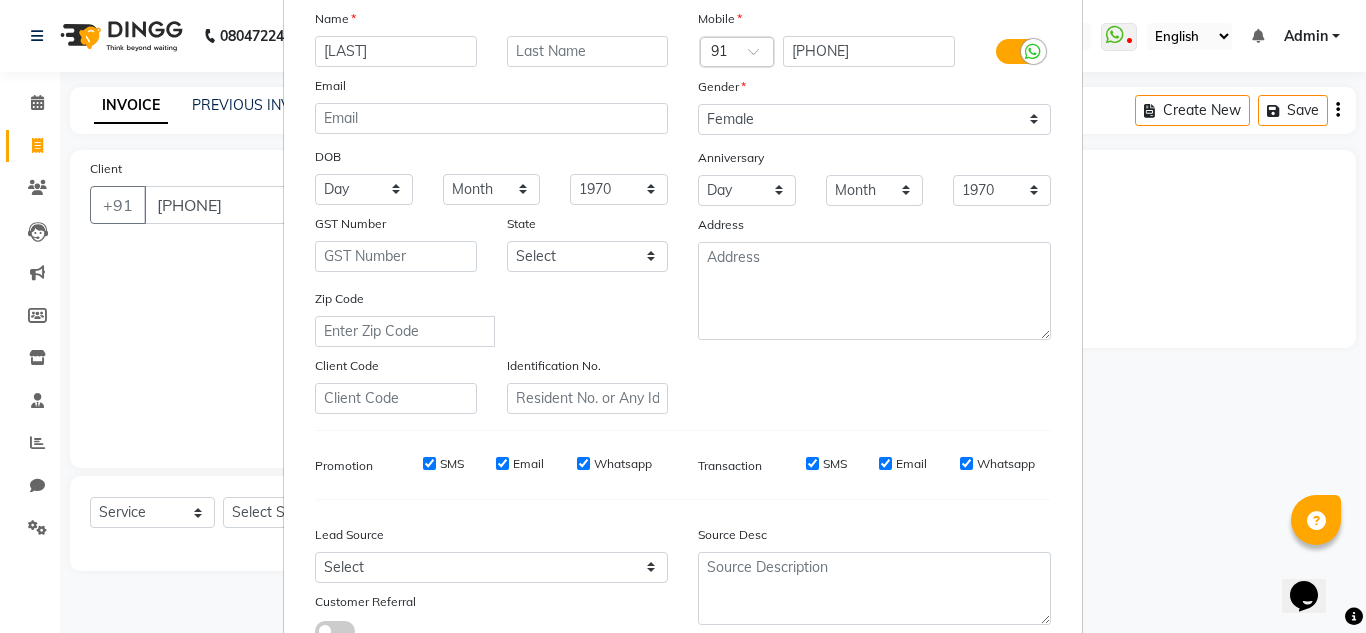 scroll, scrollTop: 143, scrollLeft: 0, axis: vertical 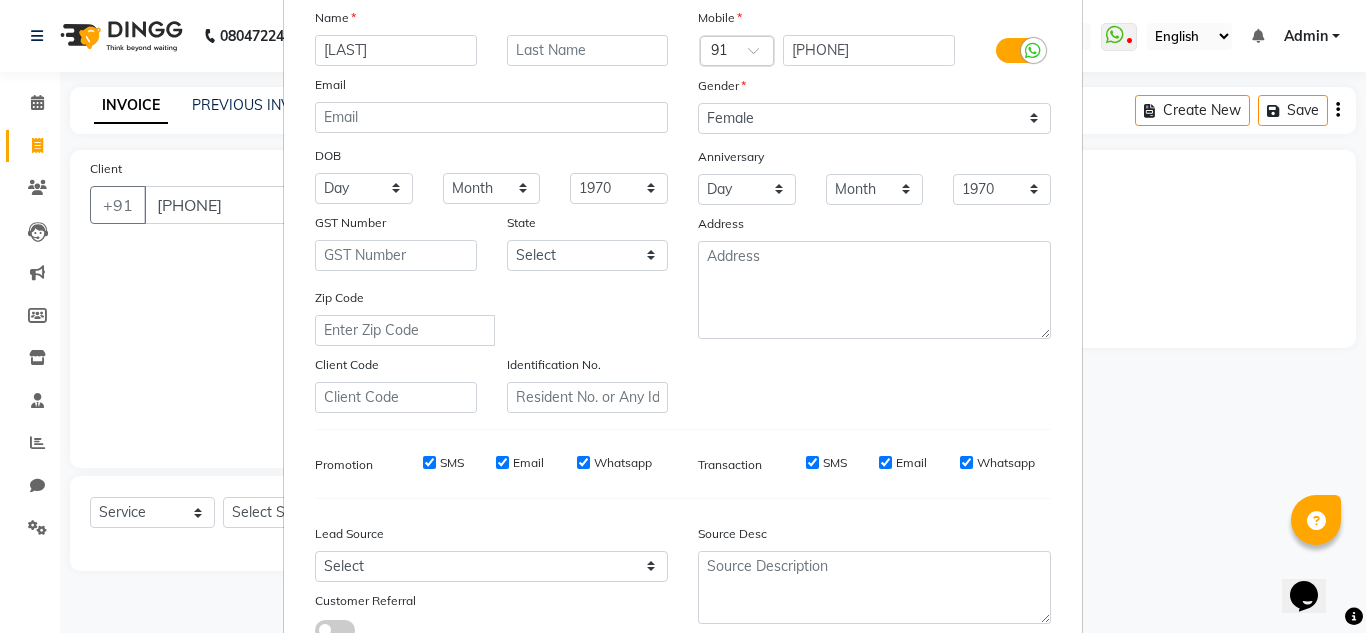 click on "Add Client Generate Dummy Number Name sanvi Email DOB Day 01 02 03 04 05 06 07 08 09 10 11 12 13 14 15 16 17 18 19 20 21 22 23 24 25 26 27 28 29 30 31 Month January February March April May June July August September October November December 1940 1941 1942 1943 1944 1945 1946 1947 1948 1949 1950 1951 1952 1953 1954 1955 1956 1957 1958 1959 1960 1961 1962 1963 1964 1965 1966 1967 1968 1969 1970 1971 1972 1973 1974 1975 1976 1977 1978 1979 1980 1981 1982 1983 1984 1985 1986 1987 1988 1989 1990 1991 1992 1993 1994 1995 1996 1997 1998 1999 2000 2001 2002 2003 2004 2005 2006 2007 2008 2009 2010 2011 2012 2013 2014 2015 2016 2017 2018 2019 2020 2021 2022 2023 2024 GST Number State Select Andaman and Nicobar Islands Andhra Pradesh Arunachal Pradesh Assam Bihar Chandigarh Chhattisgarh Dadra and Nagar Haveli Daman and Diu Delhi Goa Gujarat Haryana Himachal Pradesh Jammu and Kashmir Jharkhand Karnataka Kerala Lakshadweep Madhya Pradesh Maharashtra Manipur Meghalaya Mizoram Nagaland Odisha Pondicherry Punjab Rajasthan" at bounding box center [683, 316] 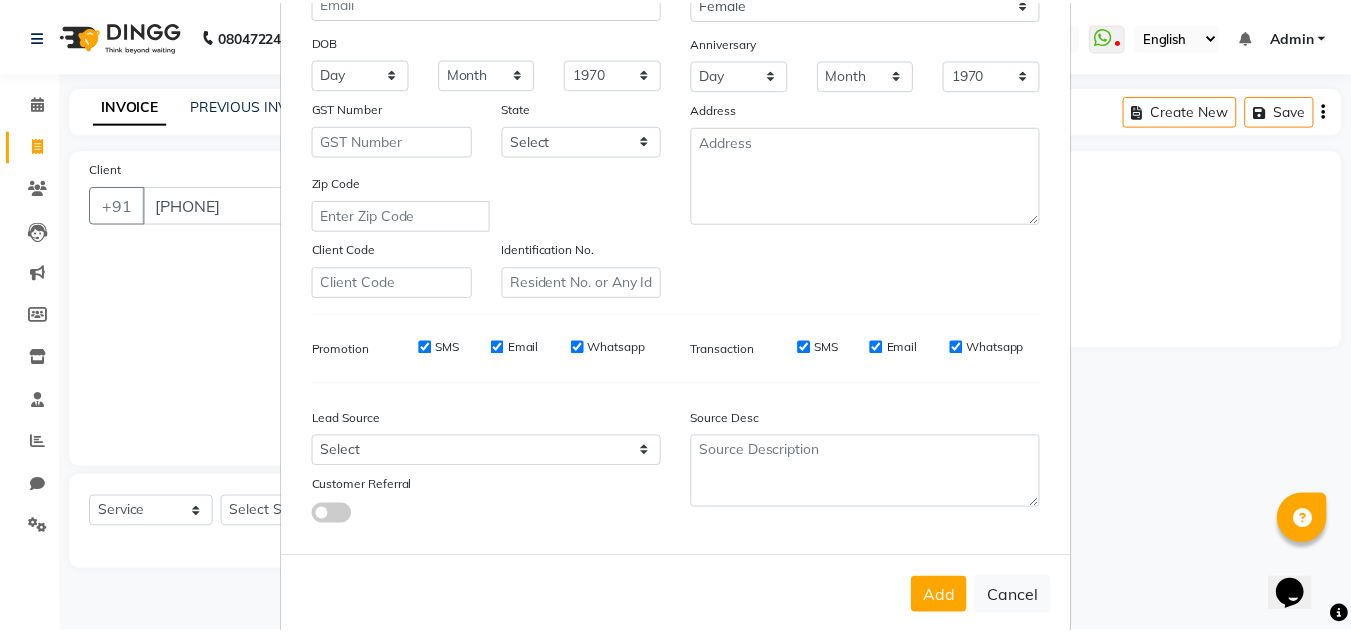 scroll, scrollTop: 290, scrollLeft: 0, axis: vertical 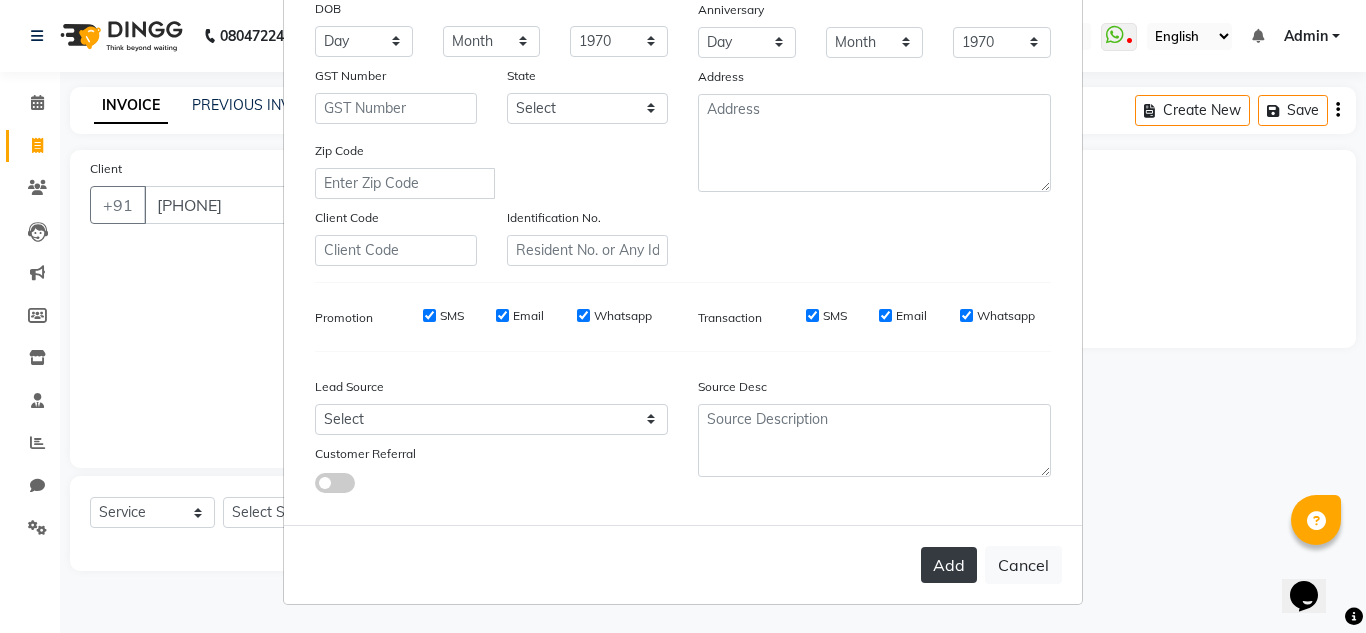 click on "Add" at bounding box center [949, 565] 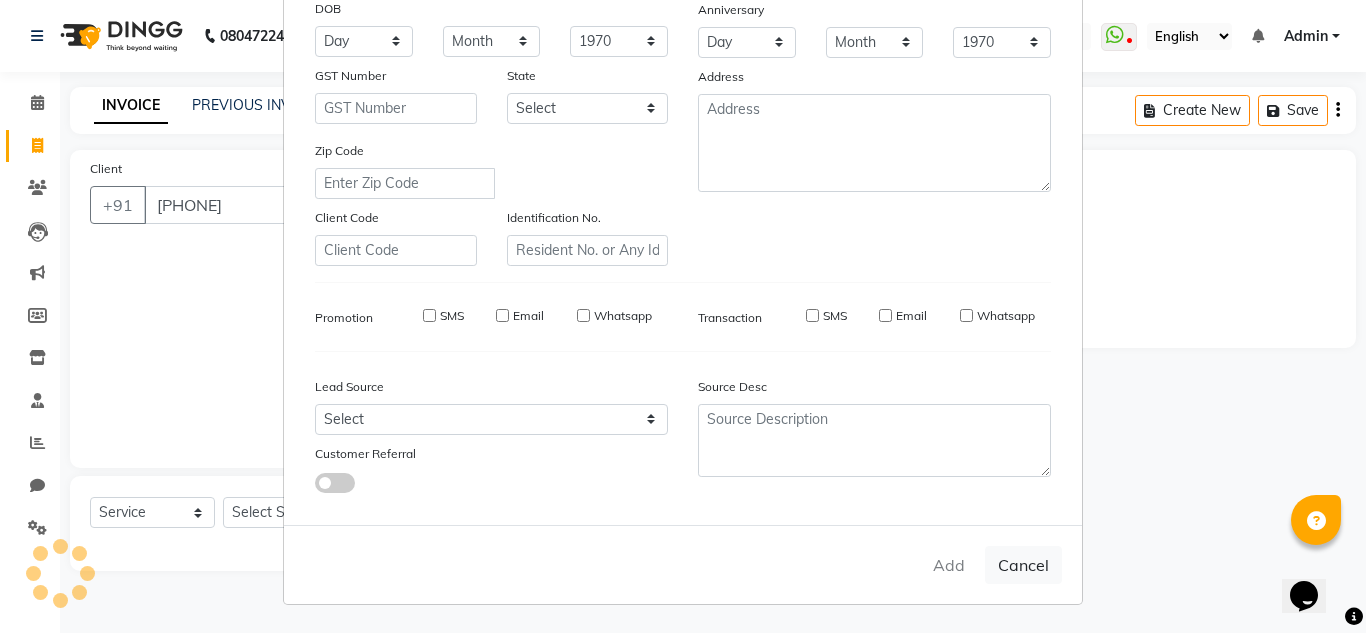 type 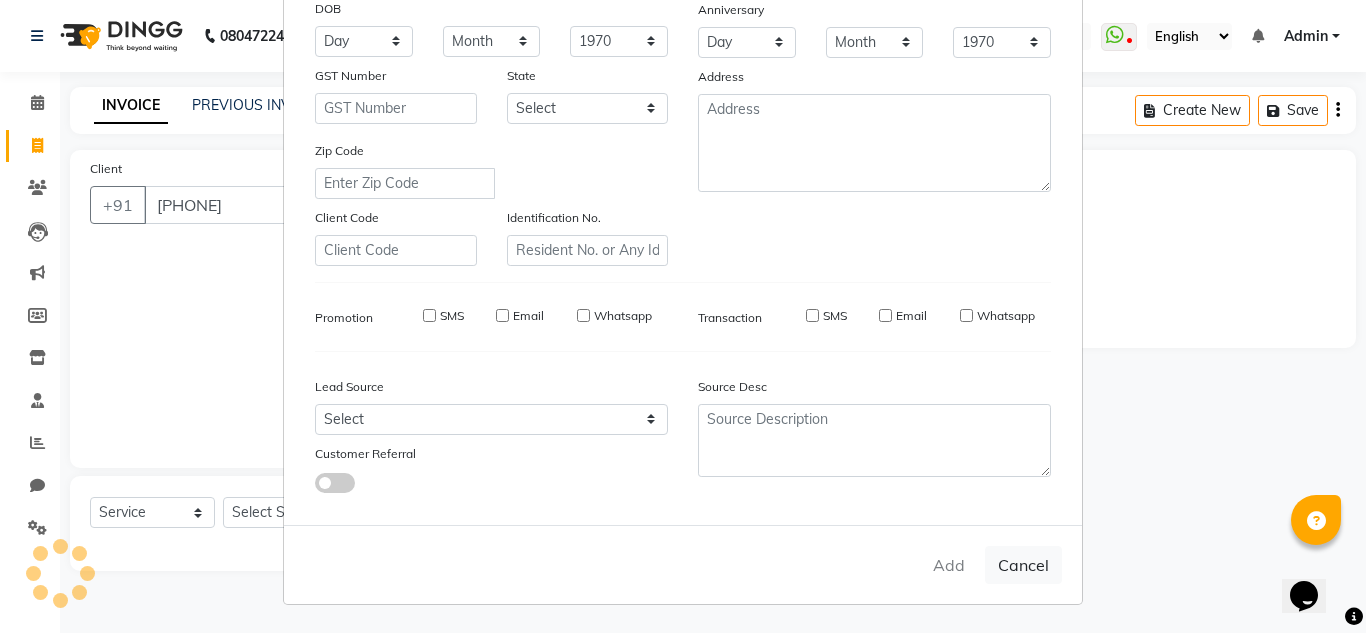 select 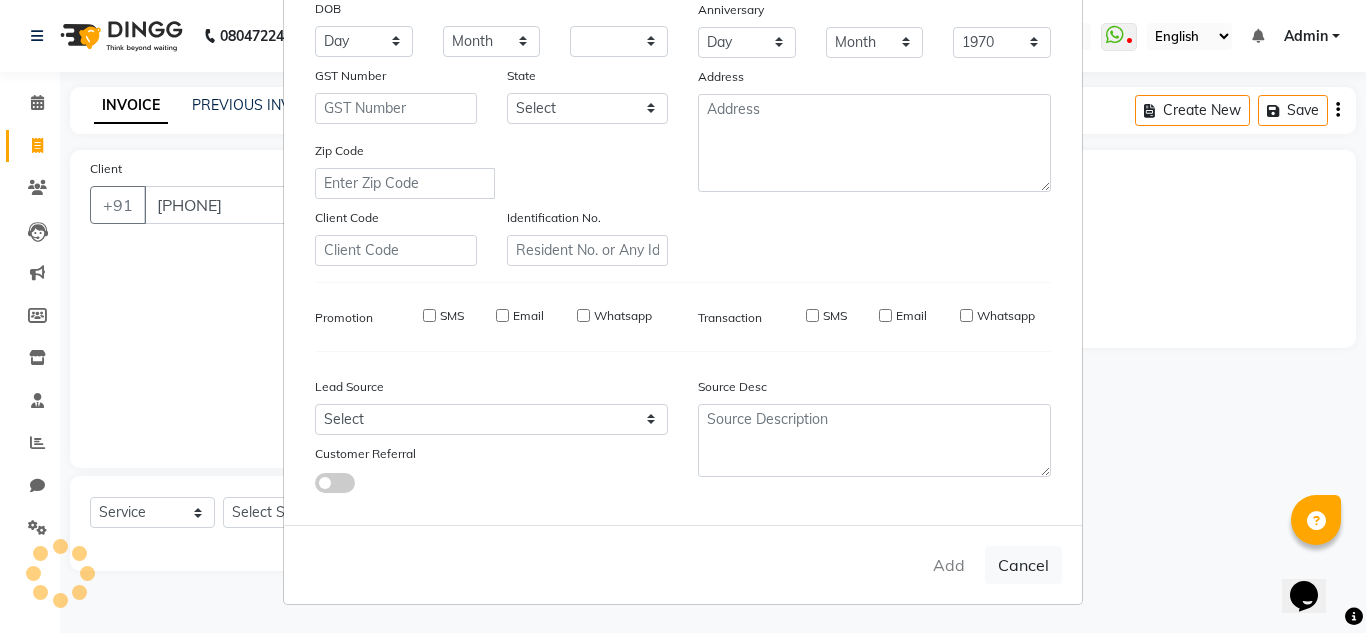 select 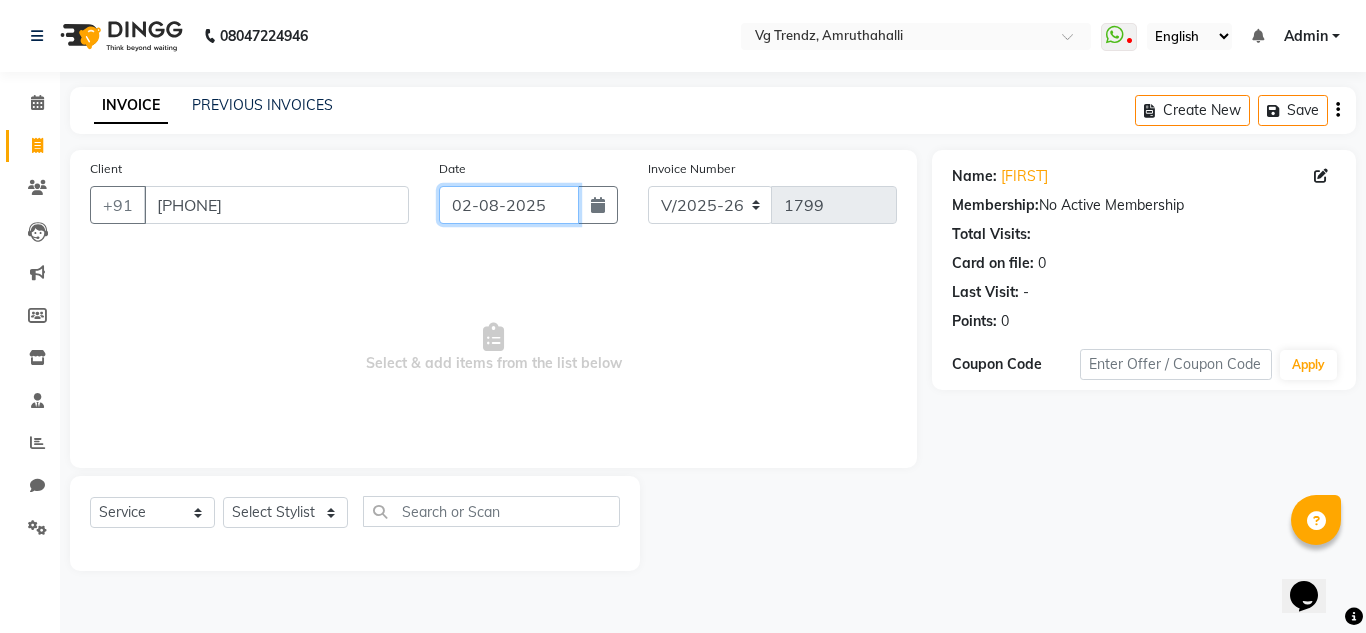 click on "02-08-2025" 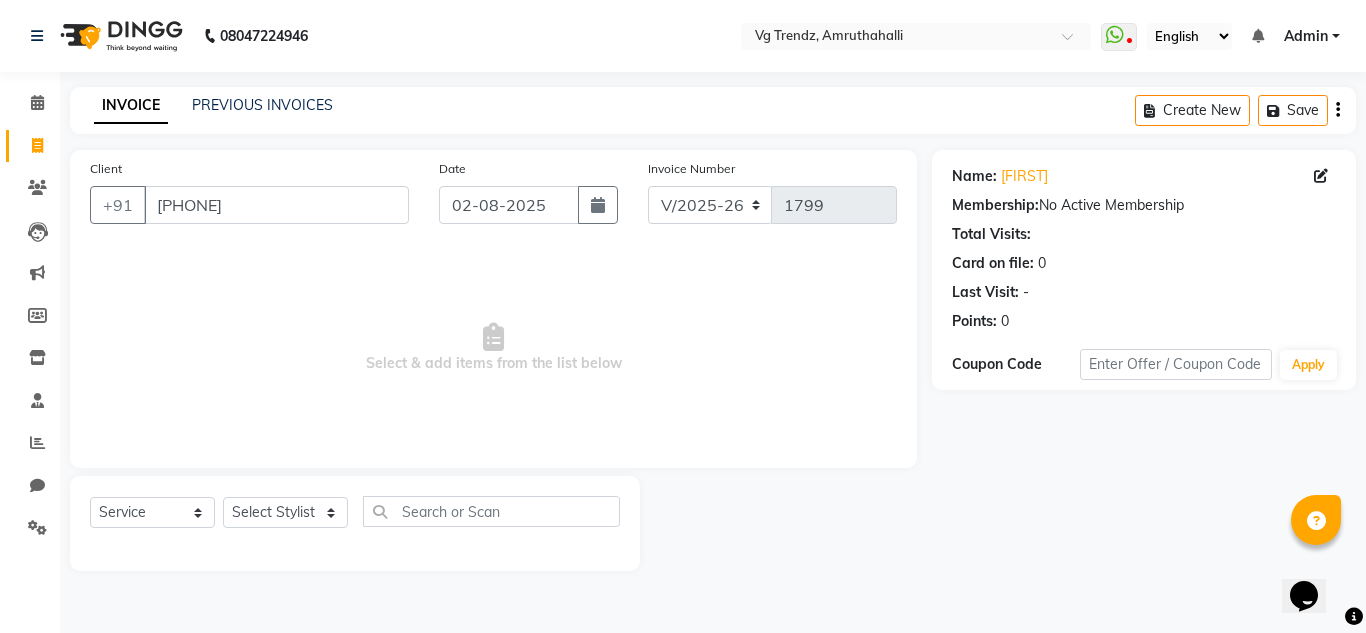 select on "8" 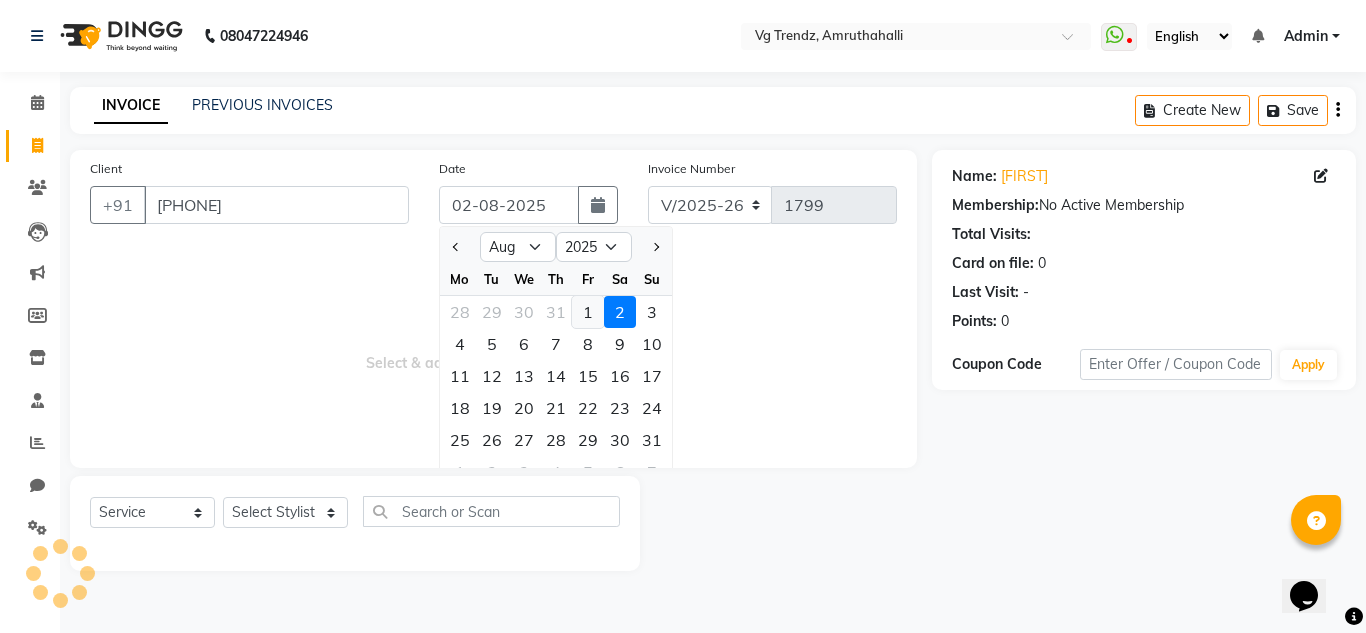 click on "1" 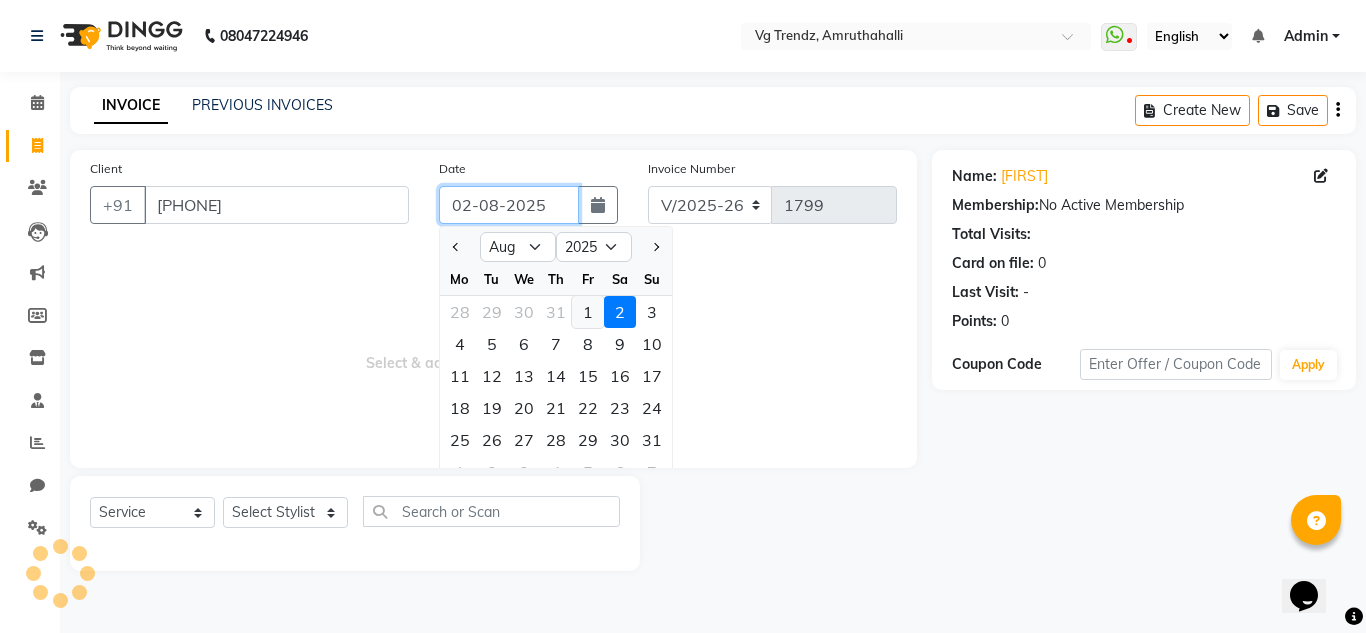 type on "01-08-2025" 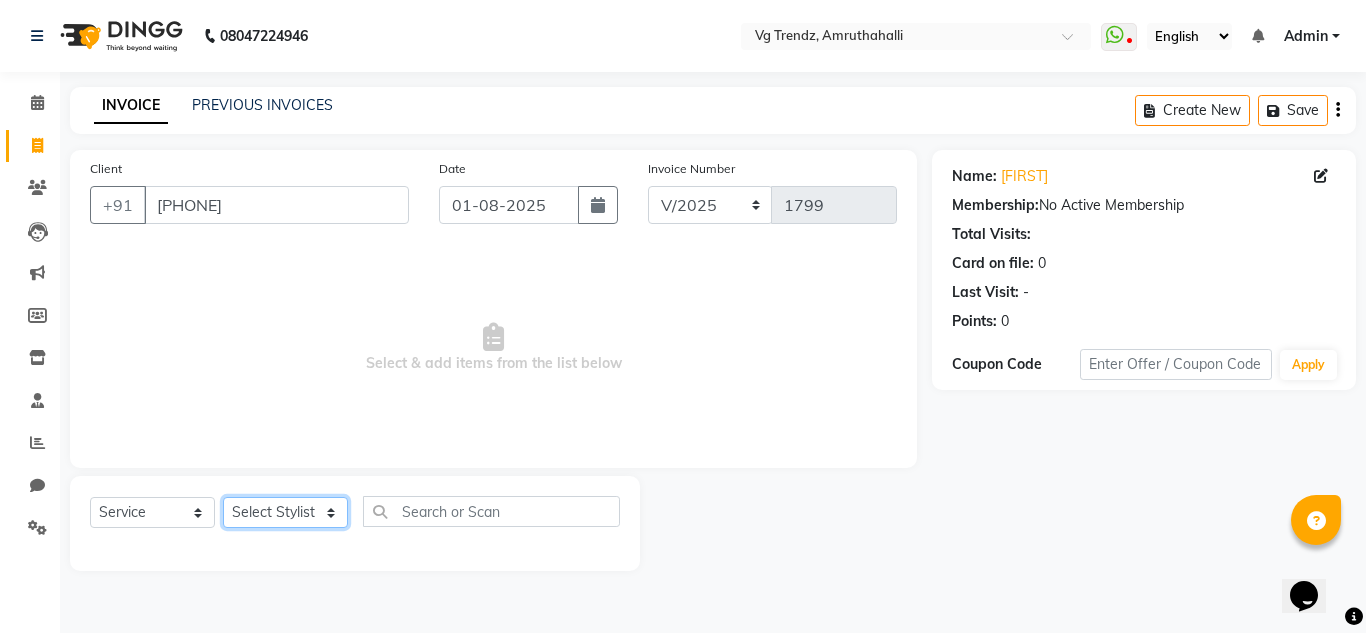 click on "Select Stylist Ashiwini N P Manjitha Chhetri Manjula S Mun Khan Naveen Kumar Rangashamaiah salon number Sandeep Sharma Shannu Sridevi Vanitha v" 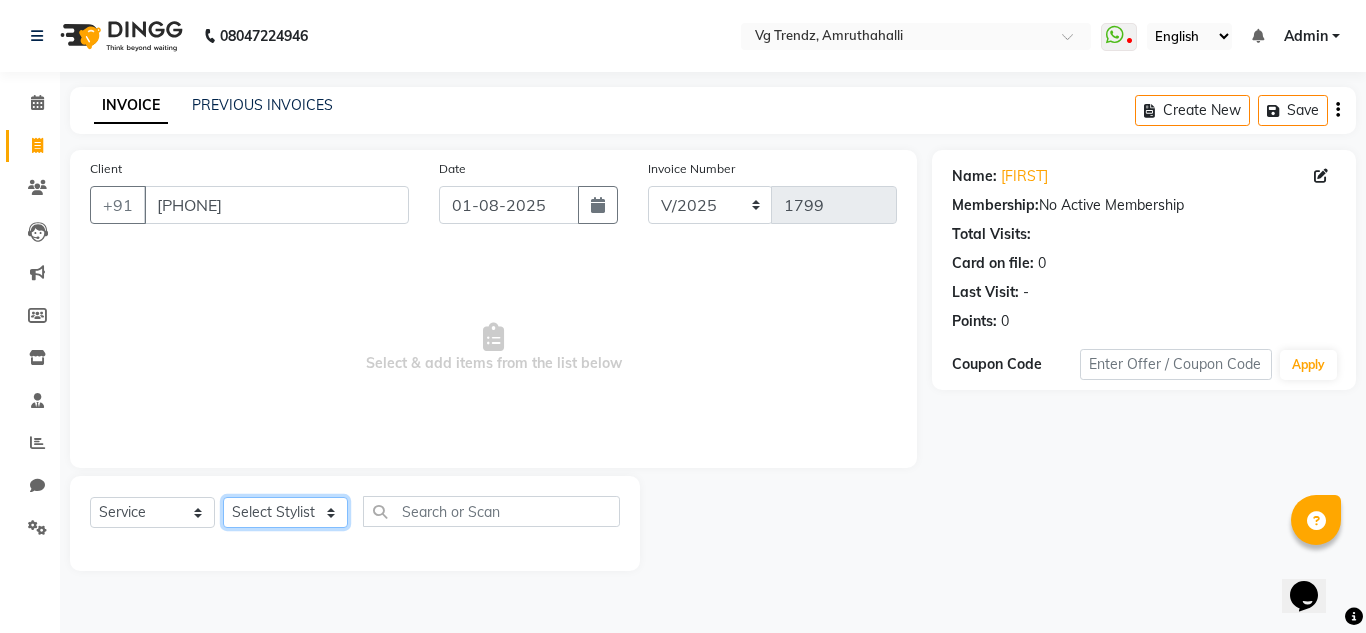 select on "85014" 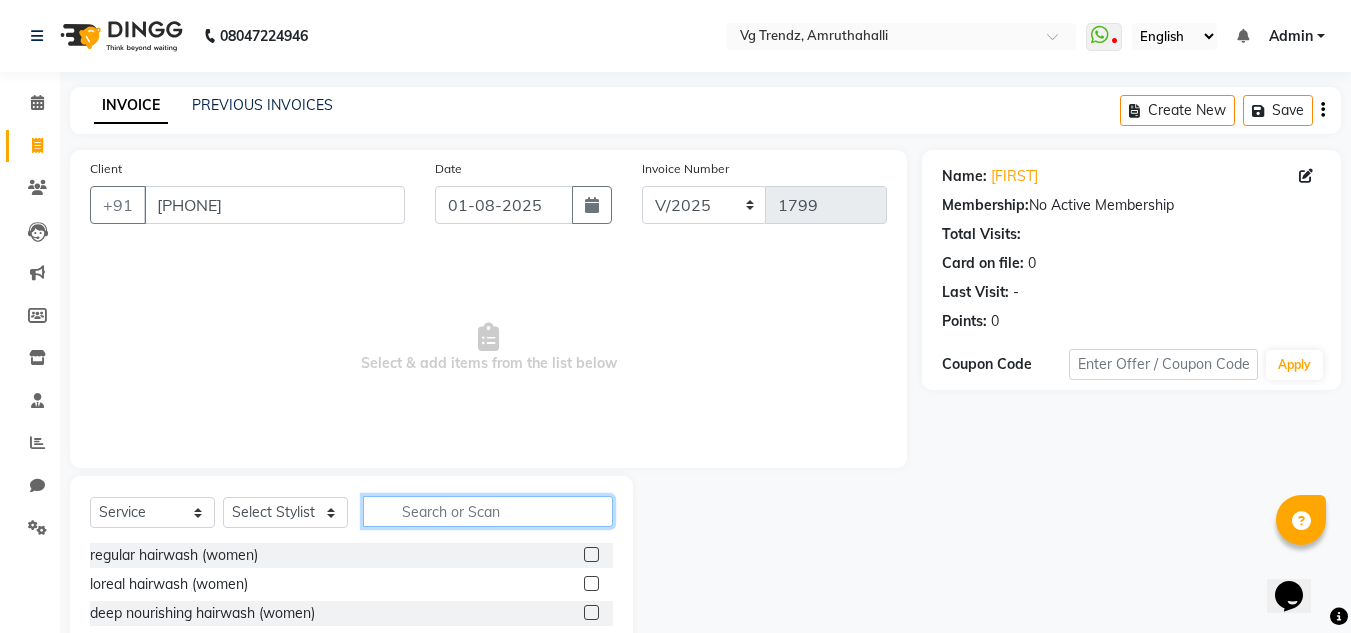 click 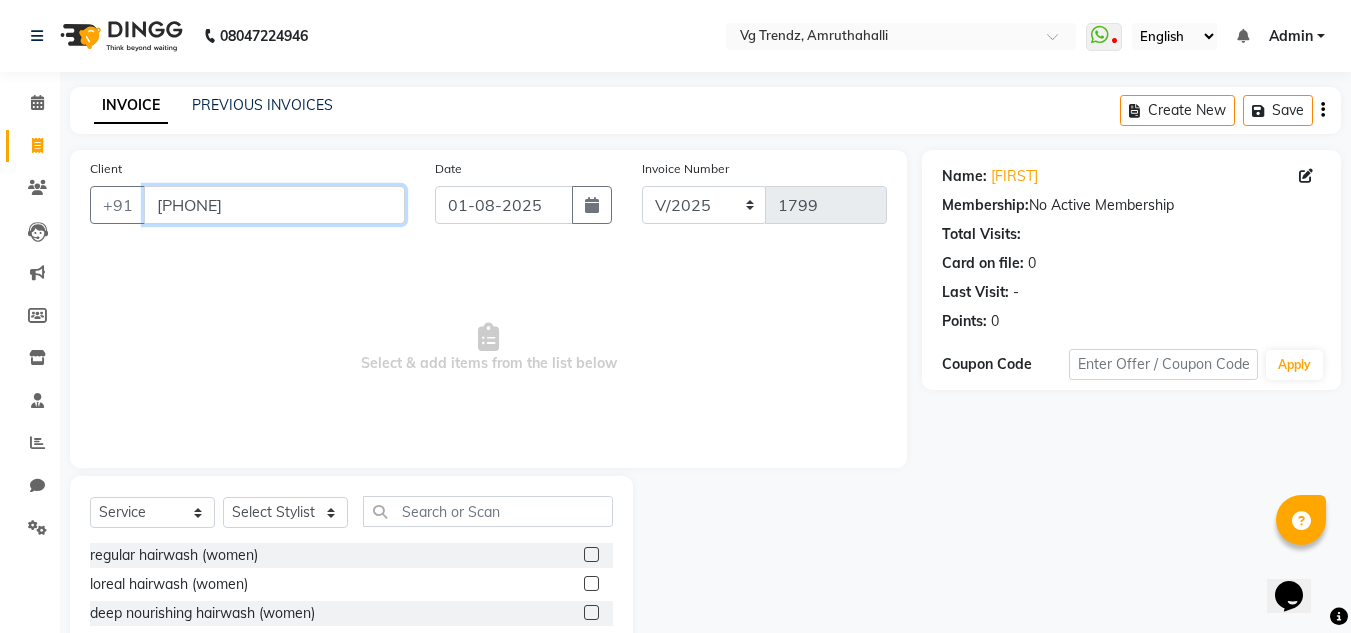 click on "9008925001" at bounding box center (274, 205) 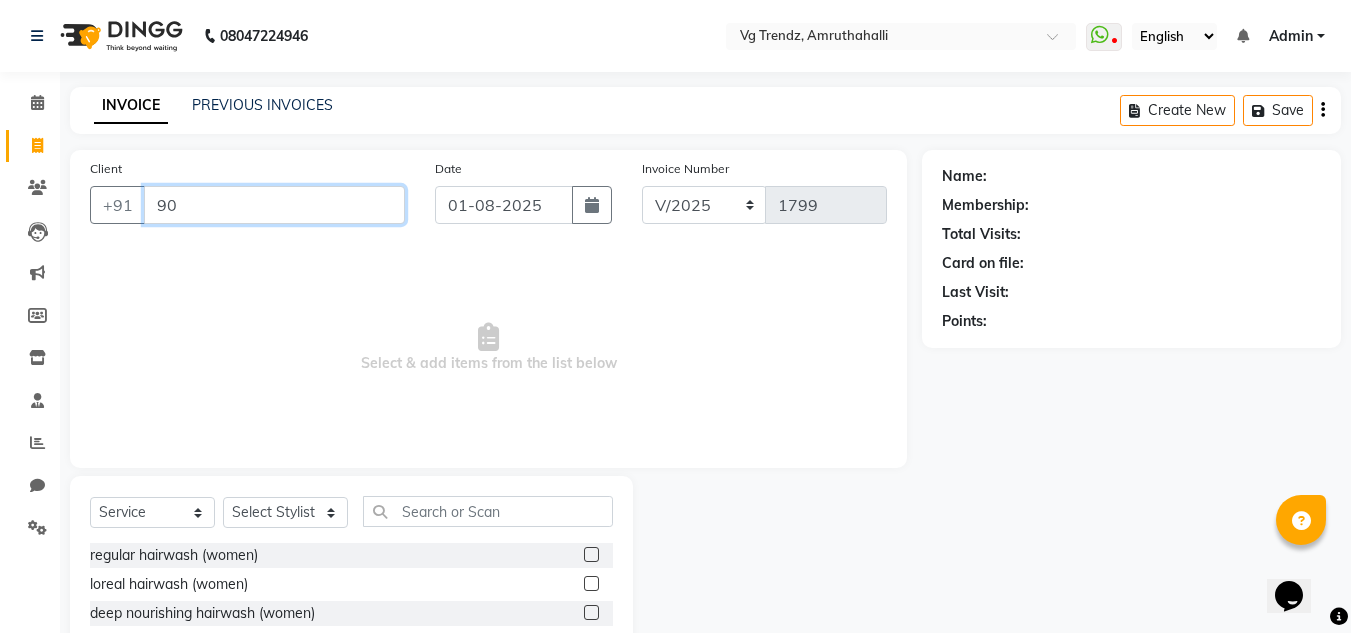 type on "9" 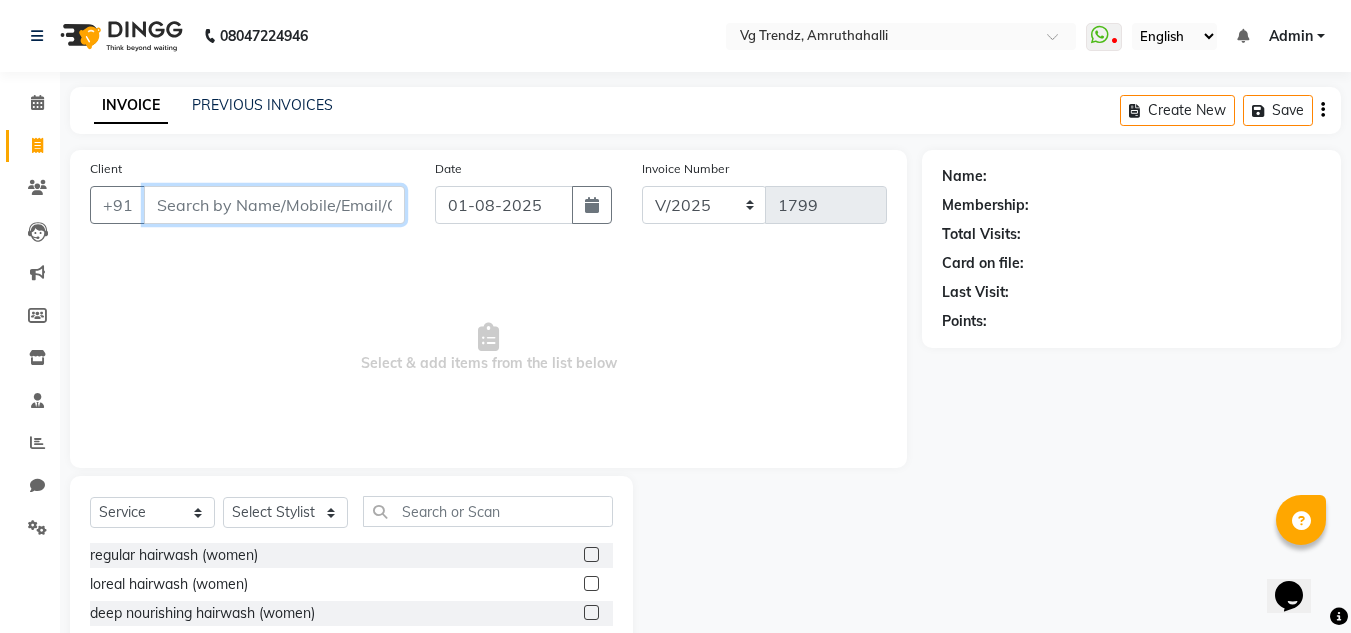 type 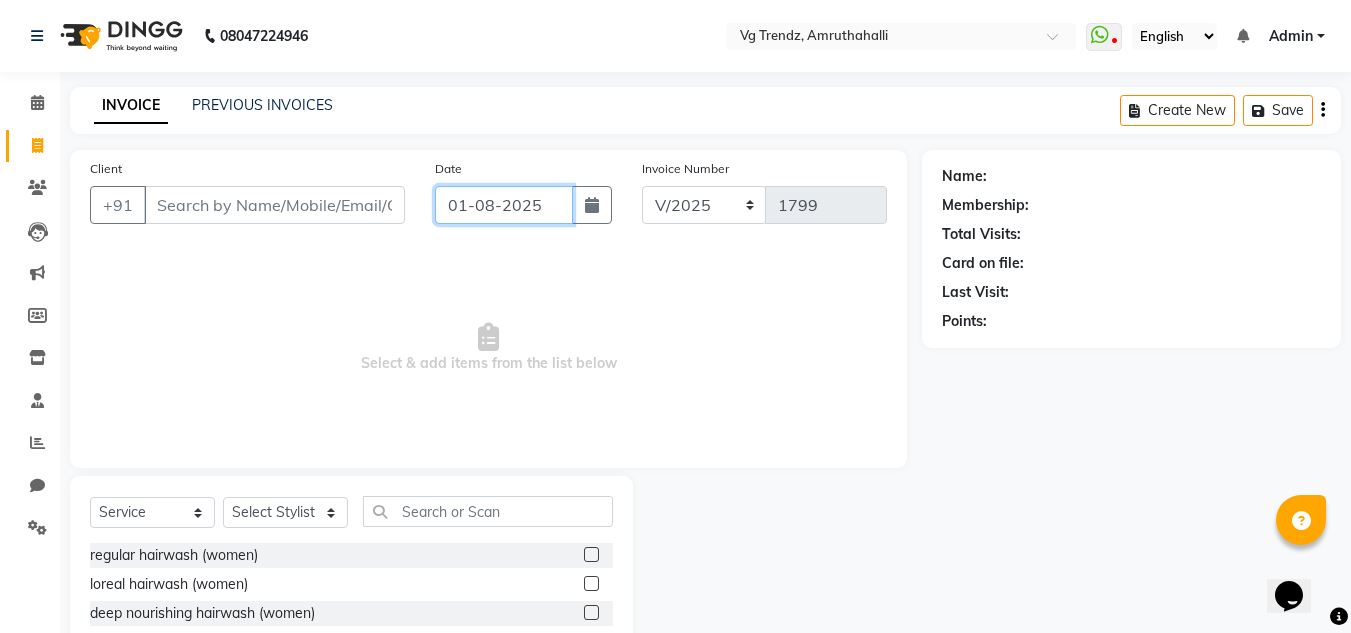 click on "01-08-2025" 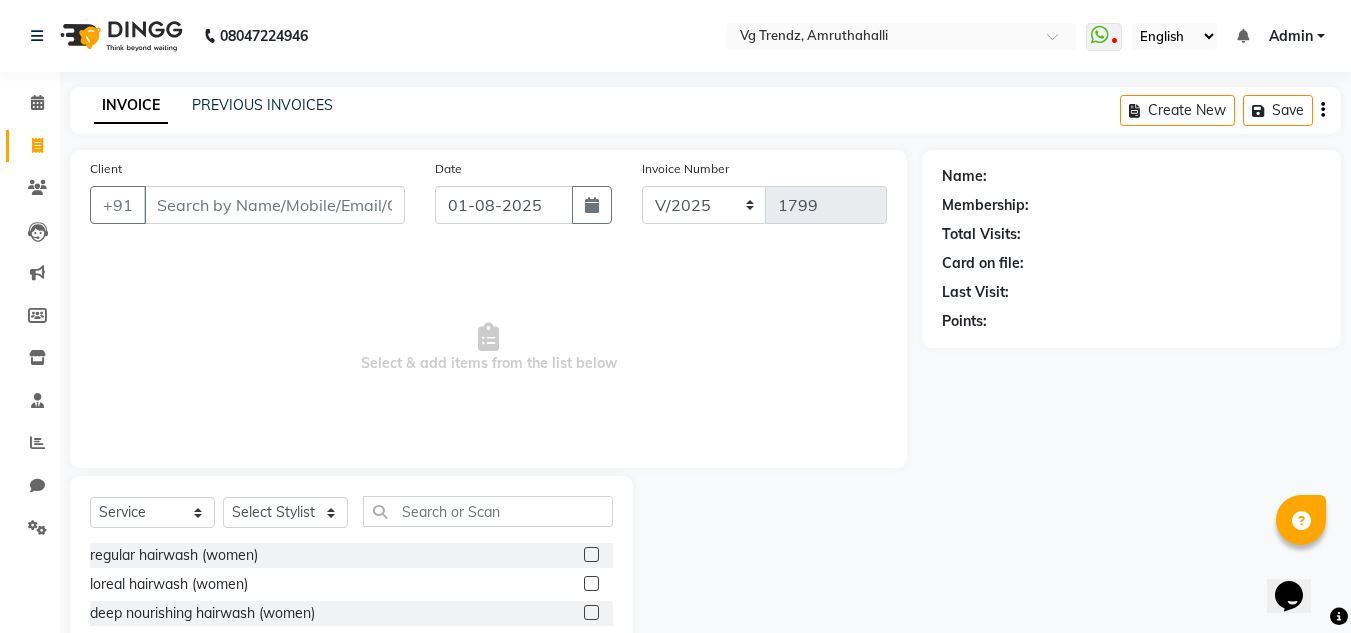 select on "8" 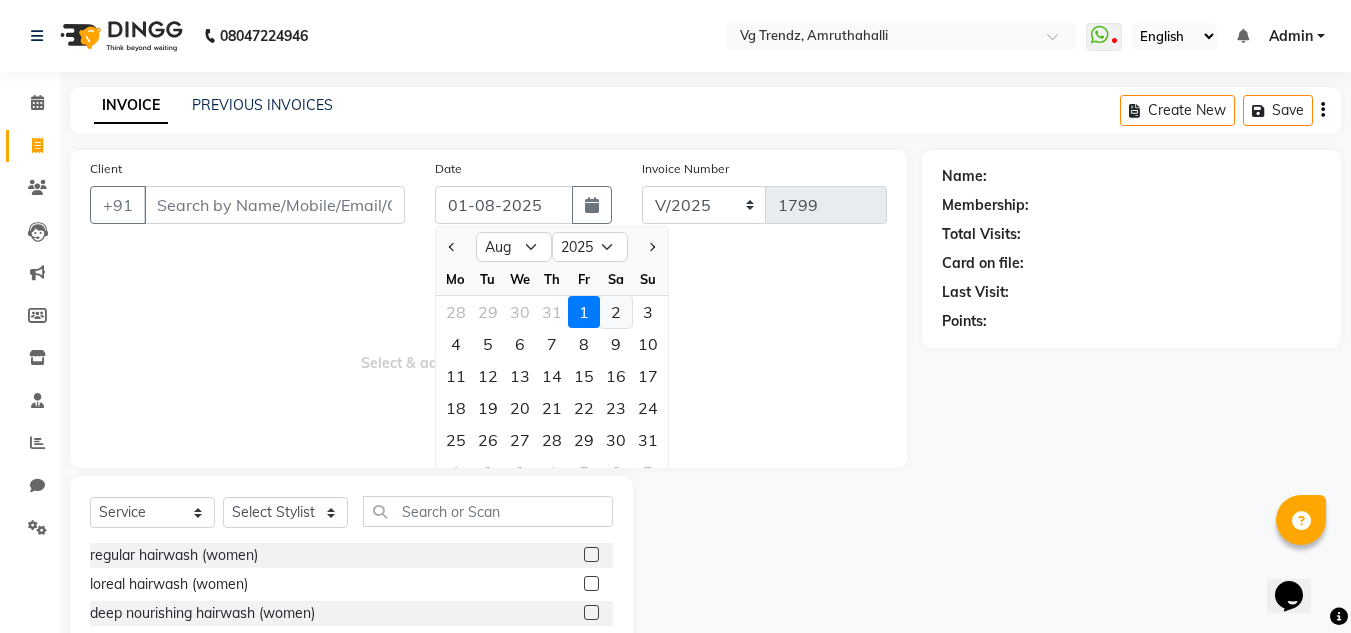 click on "2" 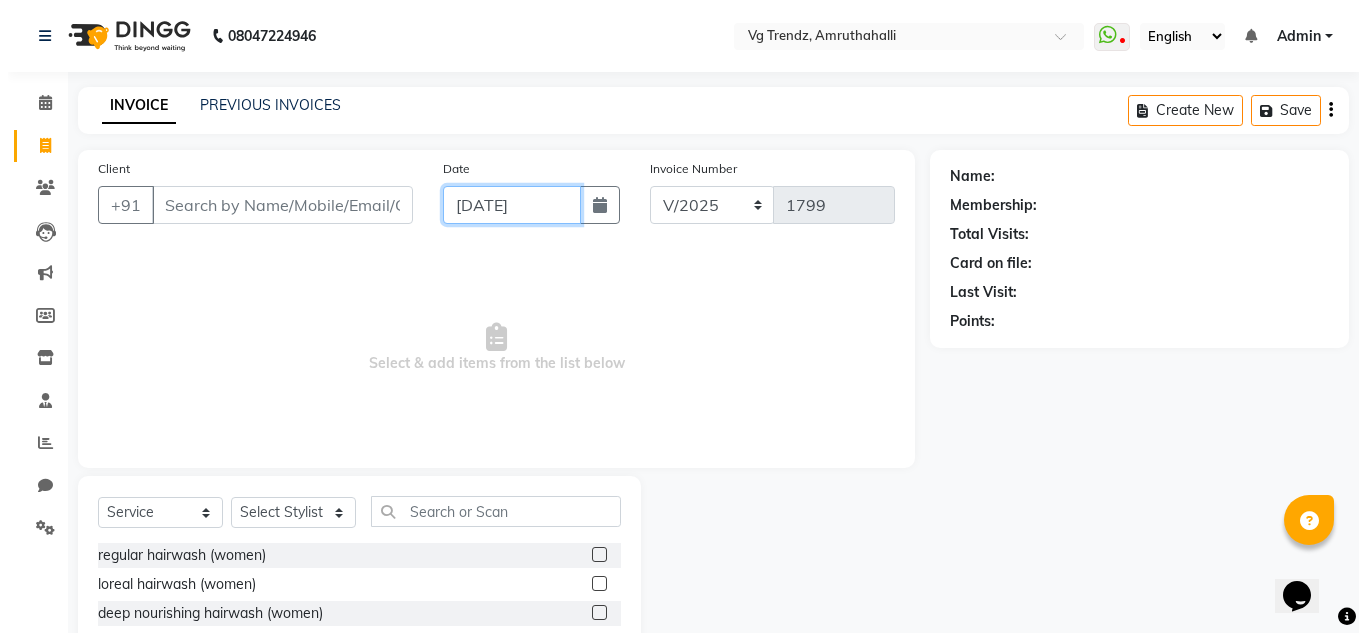 scroll, scrollTop: 0, scrollLeft: 0, axis: both 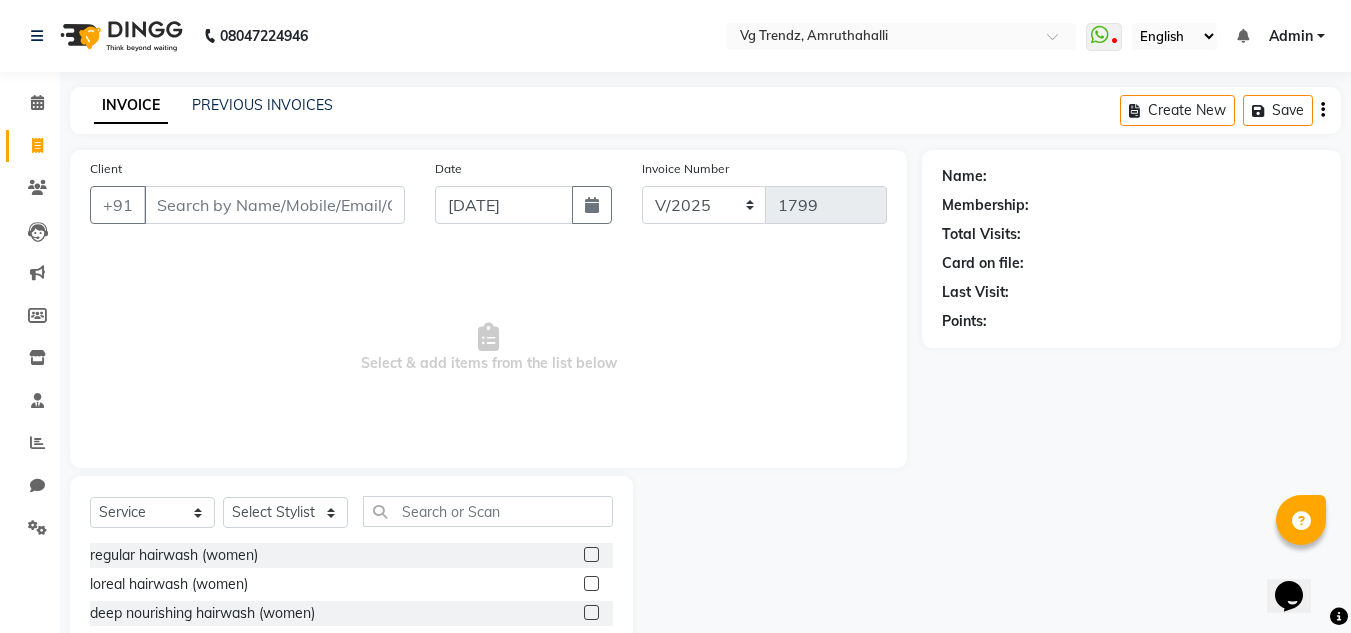 type on "02-08-2025" 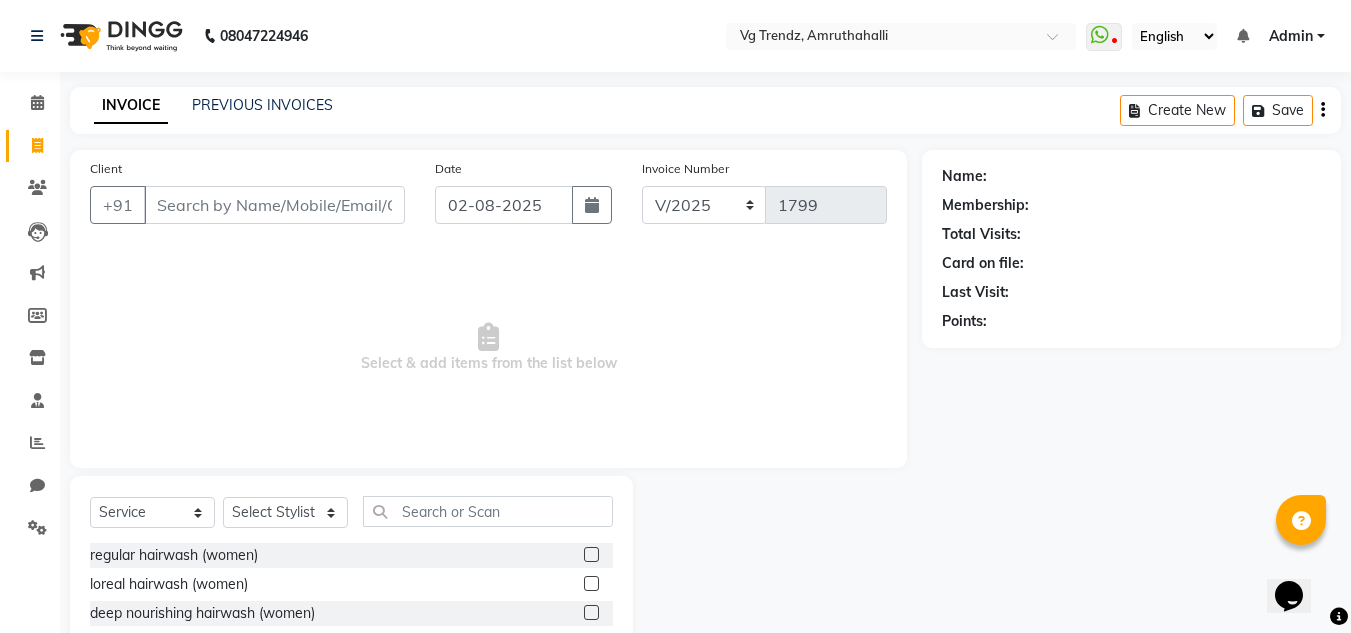 click on "Select & add items from the list below" at bounding box center [488, 348] 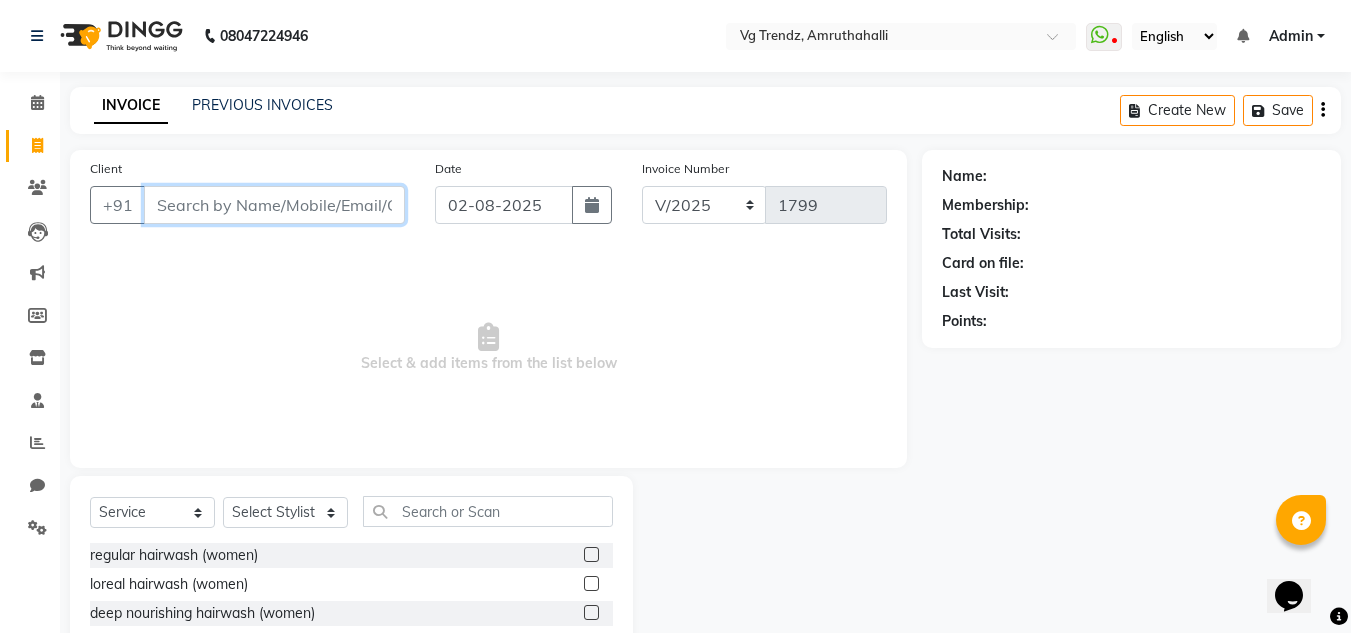 click on "Client" at bounding box center [274, 205] 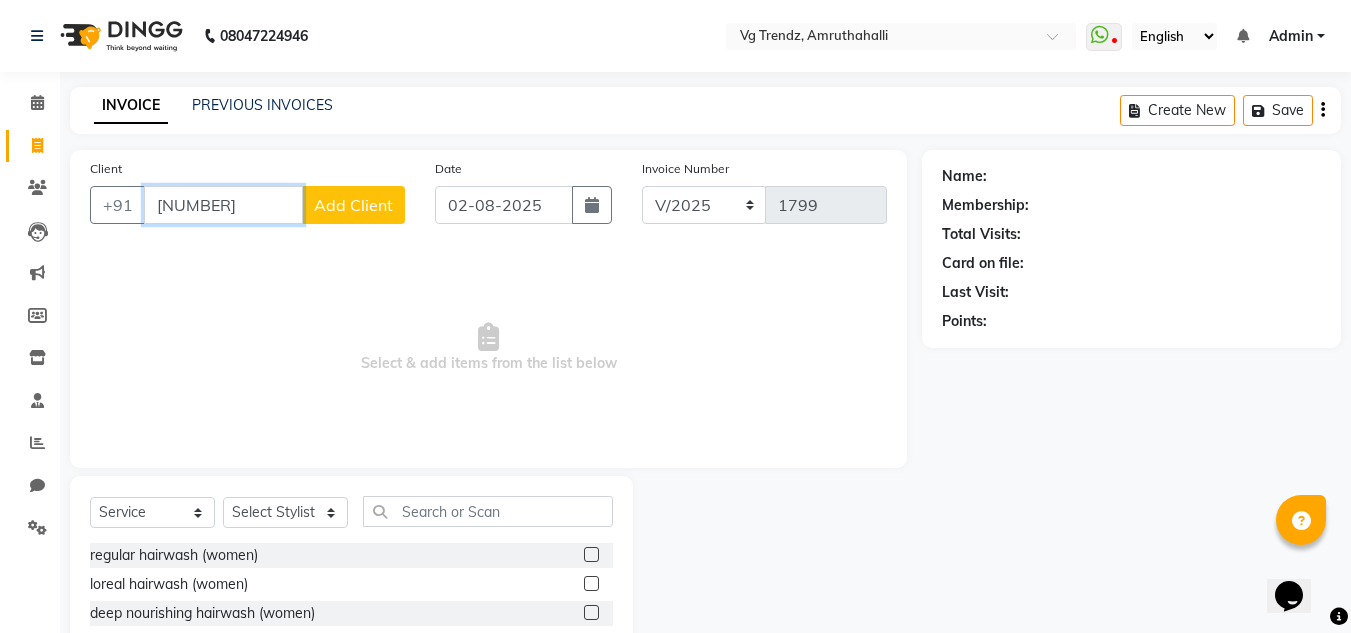 click on "74406111" at bounding box center [223, 205] 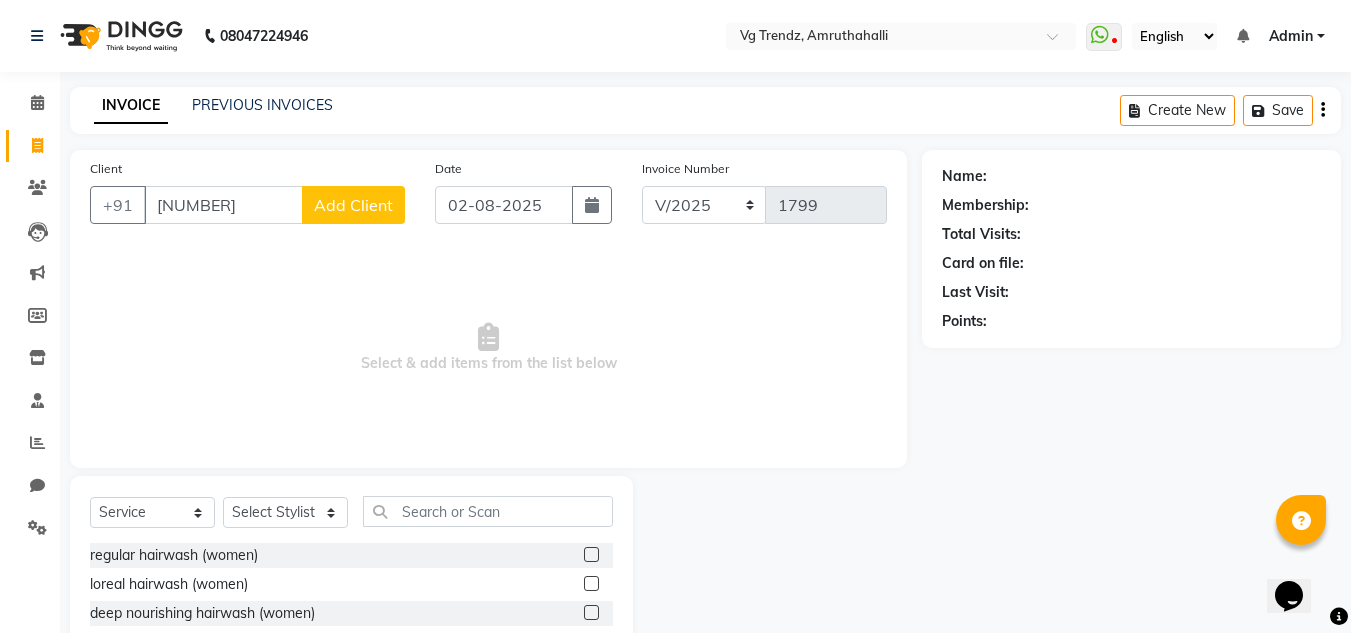 click on "Add Client" 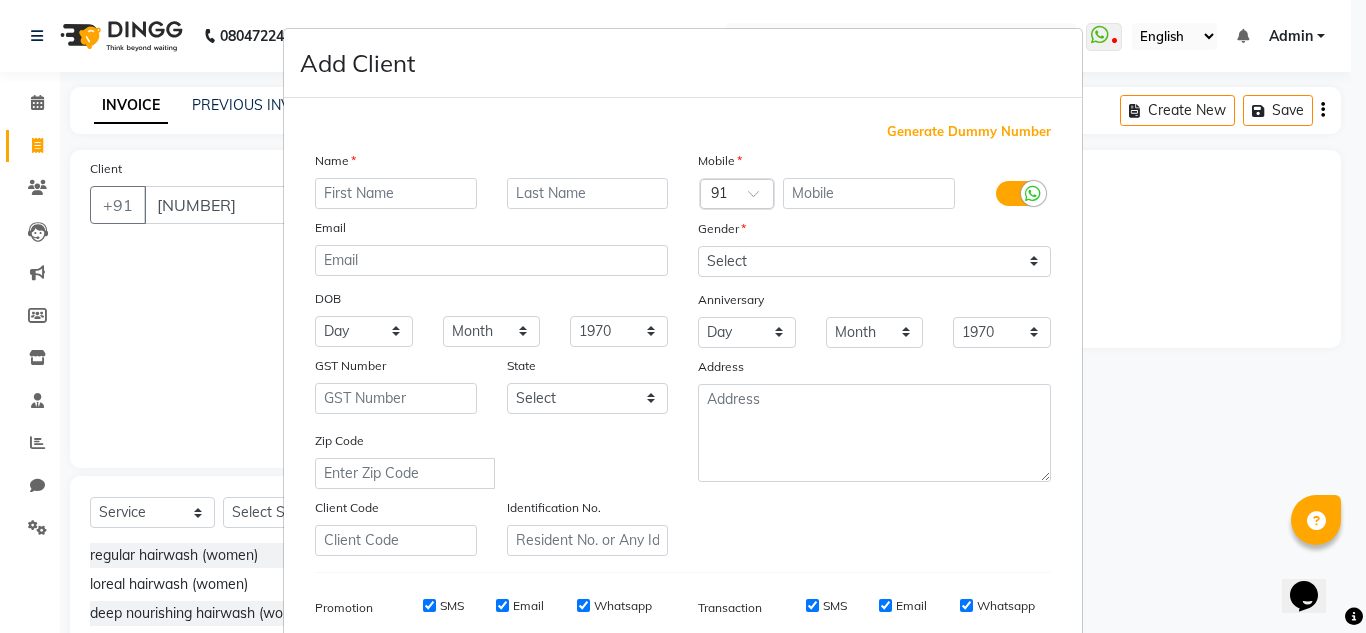 click at bounding box center [396, 193] 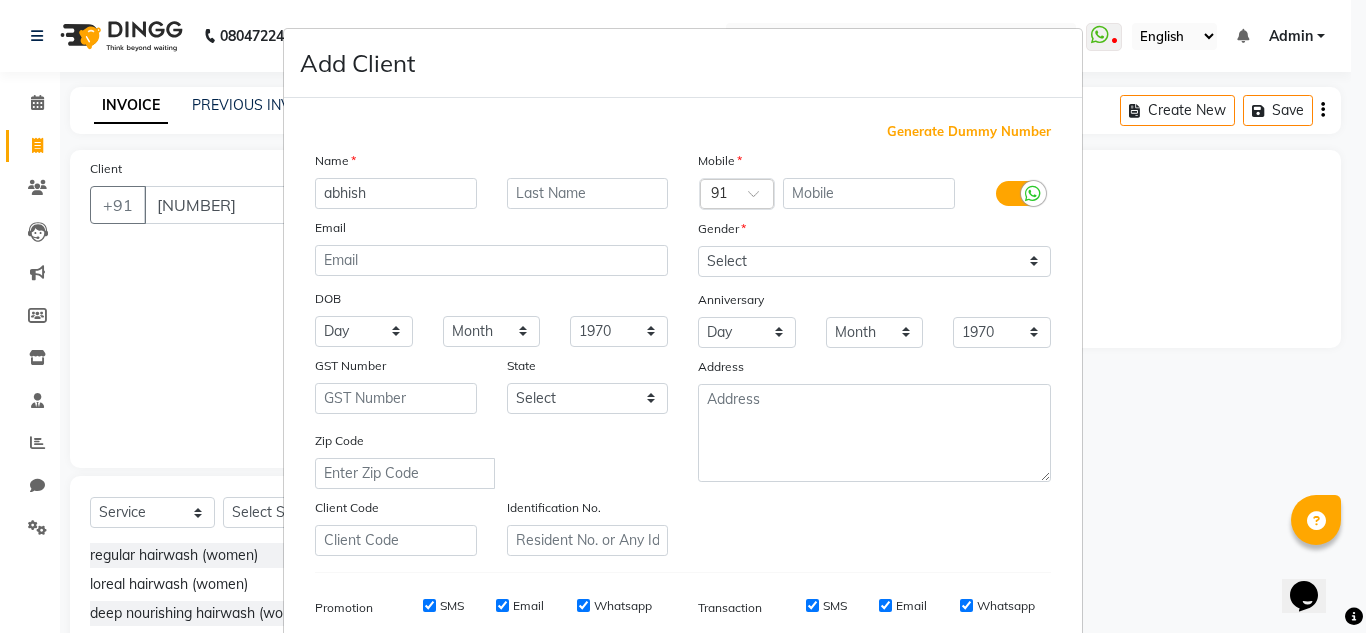 type on "abhish" 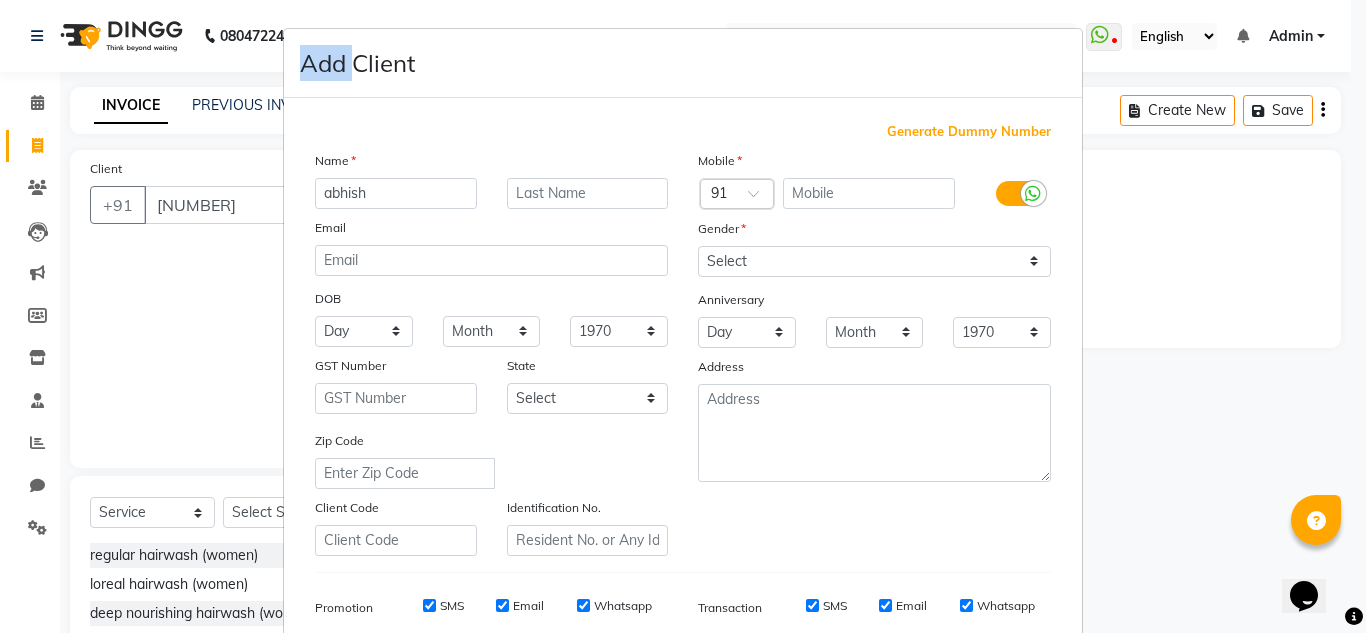 click on "Add Client Generate Dummy Number Name abhish Email DOB Day 01 02 03 04 05 06 07 08 09 10 11 12 13 14 15 16 17 18 19 20 21 22 23 24 25 26 27 28 29 30 31 Month January February March April May June July August September October November December 1940 1941 1942 1943 1944 1945 1946 1947 1948 1949 1950 1951 1952 1953 1954 1955 1956 1957 1958 1959 1960 1961 1962 1963 1964 1965 1966 1967 1968 1969 1970 1971 1972 1973 1974 1975 1976 1977 1978 1979 1980 1981 1982 1983 1984 1985 1986 1987 1988 1989 1990 1991 1992 1993 1994 1995 1996 1997 1998 1999 2000 2001 2002 2003 2004 2005 2006 2007 2008 2009 2010 2011 2012 2013 2014 2015 2016 2017 2018 2019 2020 2021 2022 2023 2024 GST Number State Select Andaman and Nicobar Islands Andhra Pradesh Arunachal Pradesh Assam Bihar Chandigarh Chhattisgarh Dadra and Nagar Haveli Daman and Diu Delhi Goa Gujarat Haryana Himachal Pradesh Jammu and Kashmir Jharkhand Karnataka Kerala Lakshadweep Madhya Pradesh Maharashtra Manipur Meghalaya Mizoram Nagaland Odisha Pondicherry Punjab Rajasthan" at bounding box center [683, 316] 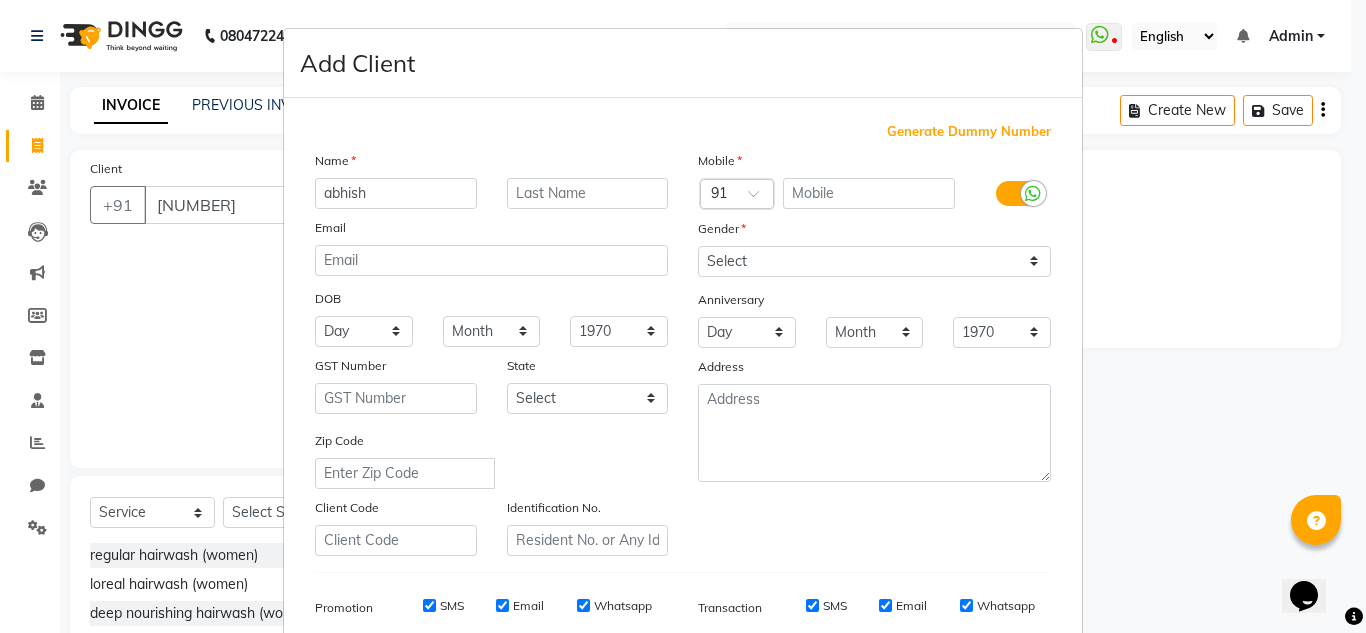 click on "Add Client Generate Dummy Number Name abhish Email DOB Day 01 02 03 04 05 06 07 08 09 10 11 12 13 14 15 16 17 18 19 20 21 22 23 24 25 26 27 28 29 30 31 Month January February March April May June July August September October November December 1940 1941 1942 1943 1944 1945 1946 1947 1948 1949 1950 1951 1952 1953 1954 1955 1956 1957 1958 1959 1960 1961 1962 1963 1964 1965 1966 1967 1968 1969 1970 1971 1972 1973 1974 1975 1976 1977 1978 1979 1980 1981 1982 1983 1984 1985 1986 1987 1988 1989 1990 1991 1992 1993 1994 1995 1996 1997 1998 1999 2000 2001 2002 2003 2004 2005 2006 2007 2008 2009 2010 2011 2012 2013 2014 2015 2016 2017 2018 2019 2020 2021 2022 2023 2024 GST Number State Select Andaman and Nicobar Islands Andhra Pradesh Arunachal Pradesh Assam Bihar Chandigarh Chhattisgarh Dadra and Nagar Haveli Daman and Diu Delhi Goa Gujarat Haryana Himachal Pradesh Jammu and Kashmir Jharkhand Karnataka Kerala Lakshadweep Madhya Pradesh Maharashtra Manipur Meghalaya Mizoram Nagaland Odisha Pondicherry Punjab Rajasthan" at bounding box center [683, 316] 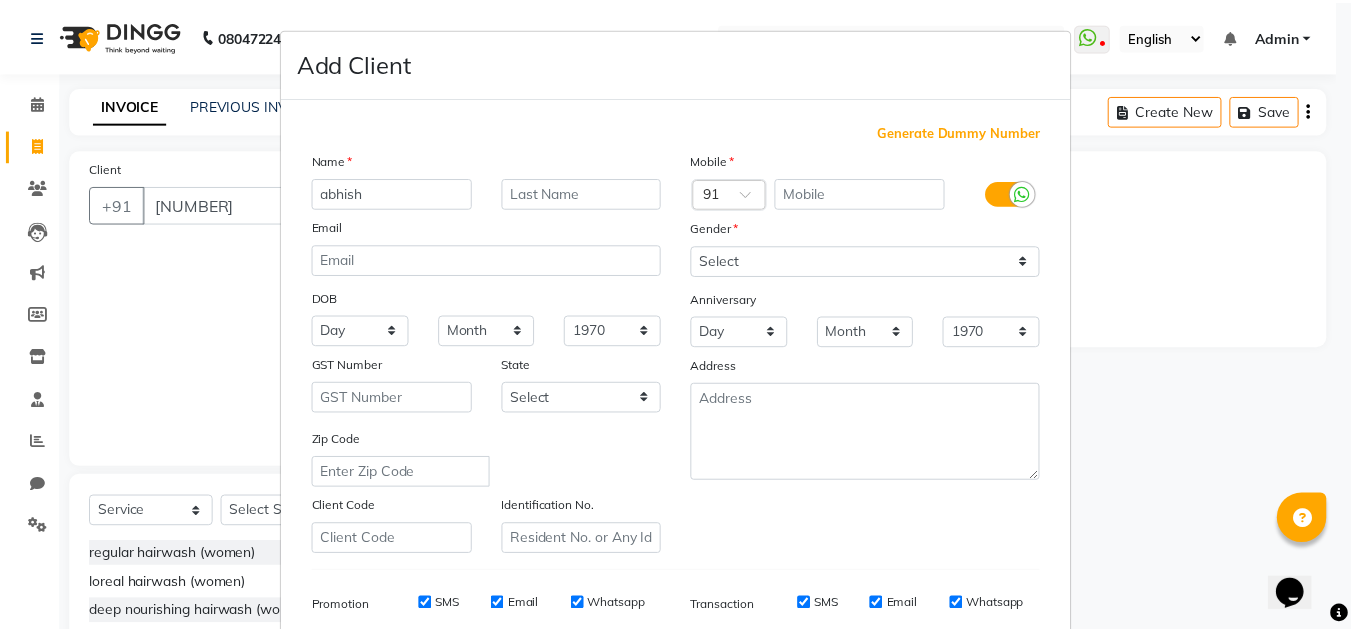 scroll, scrollTop: 290, scrollLeft: 0, axis: vertical 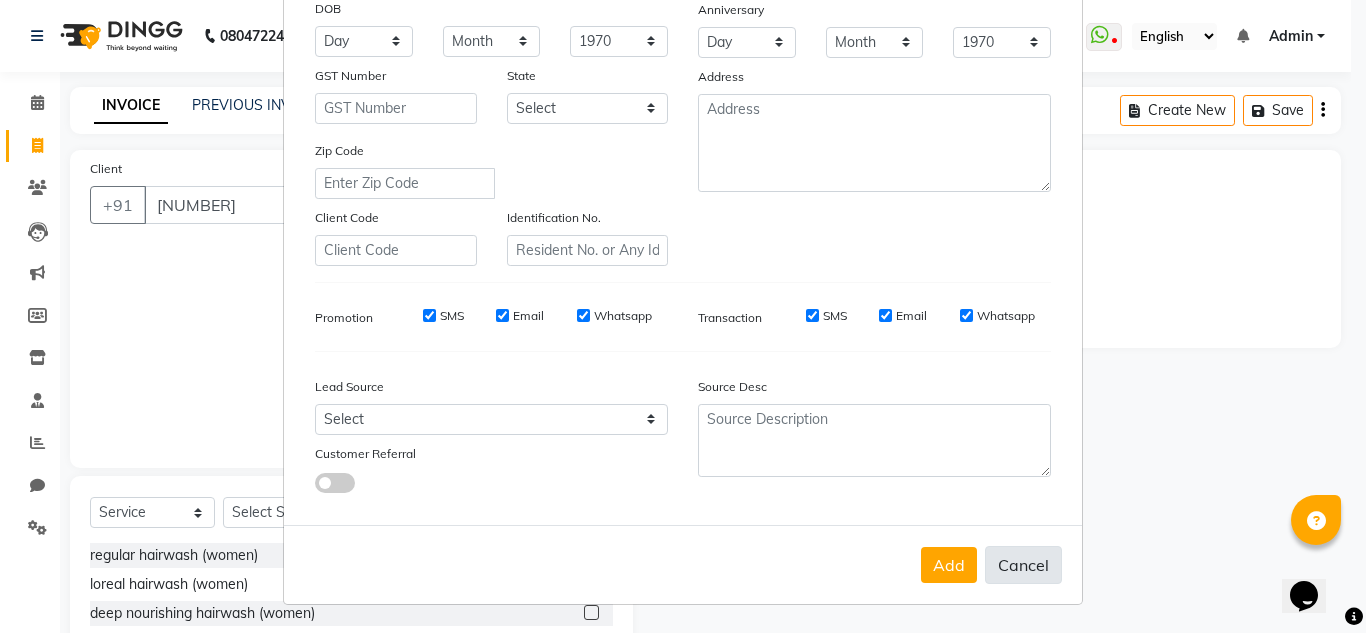 click on "Cancel" at bounding box center (1023, 565) 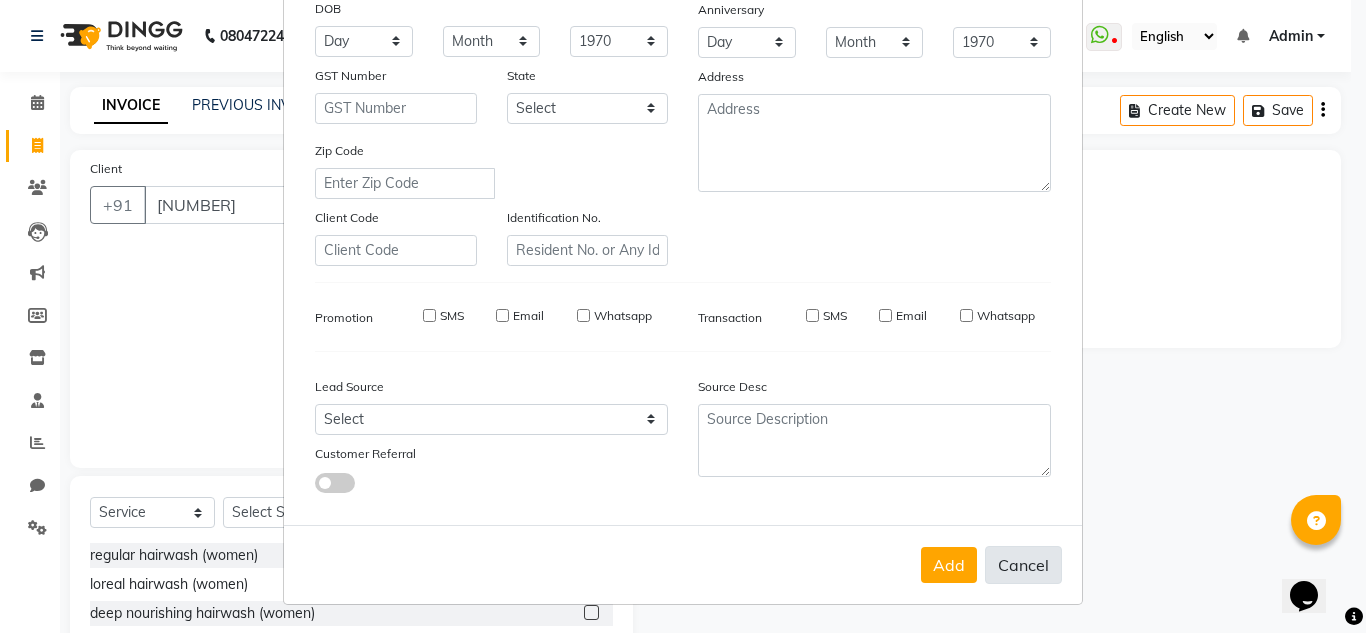 type 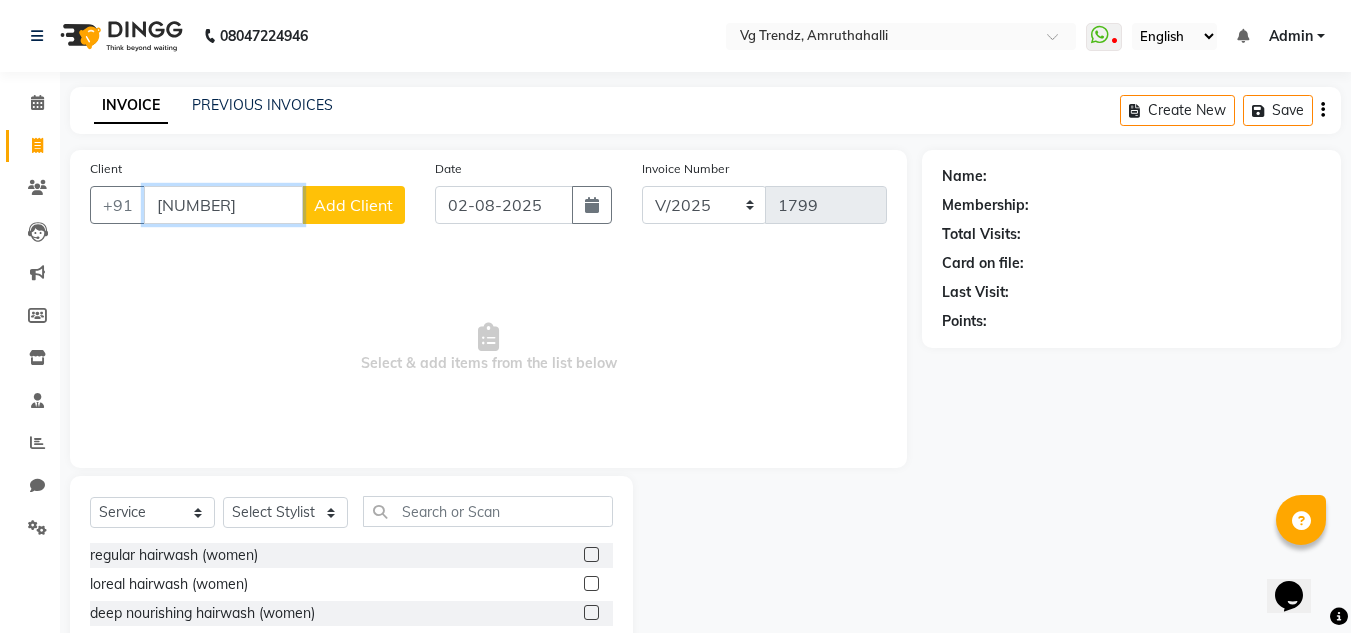 click on "744406111" at bounding box center [223, 205] 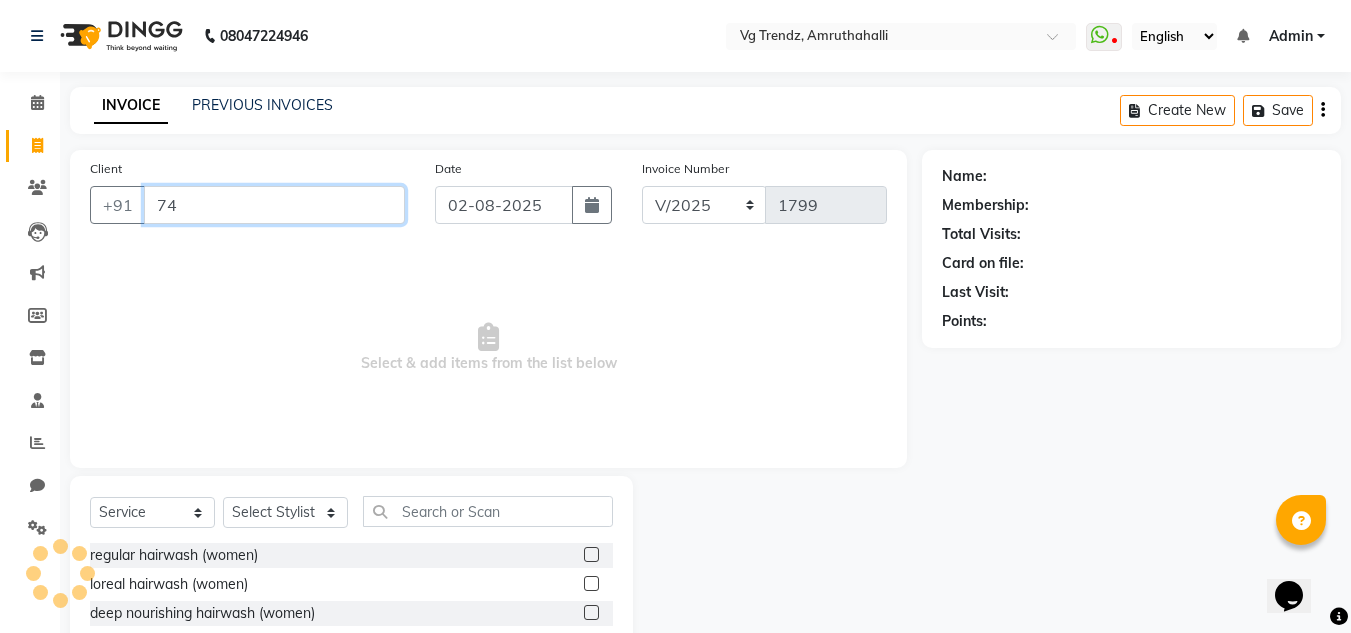 type on "7" 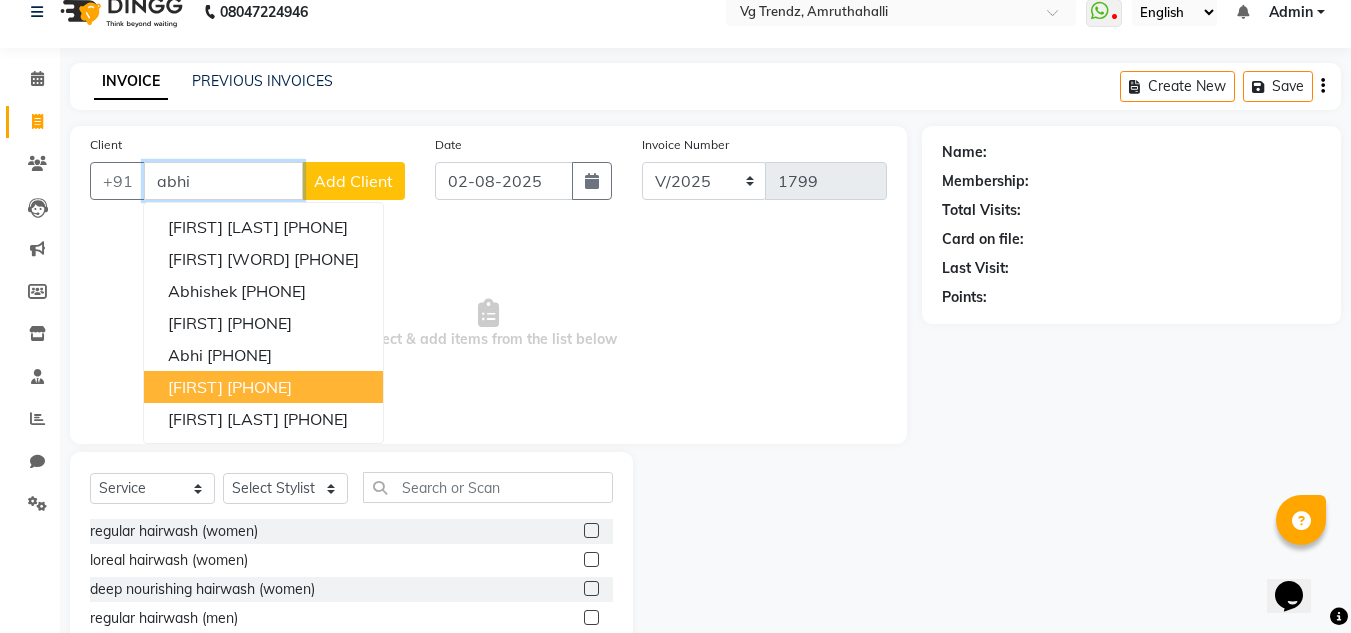 scroll, scrollTop: 20, scrollLeft: 0, axis: vertical 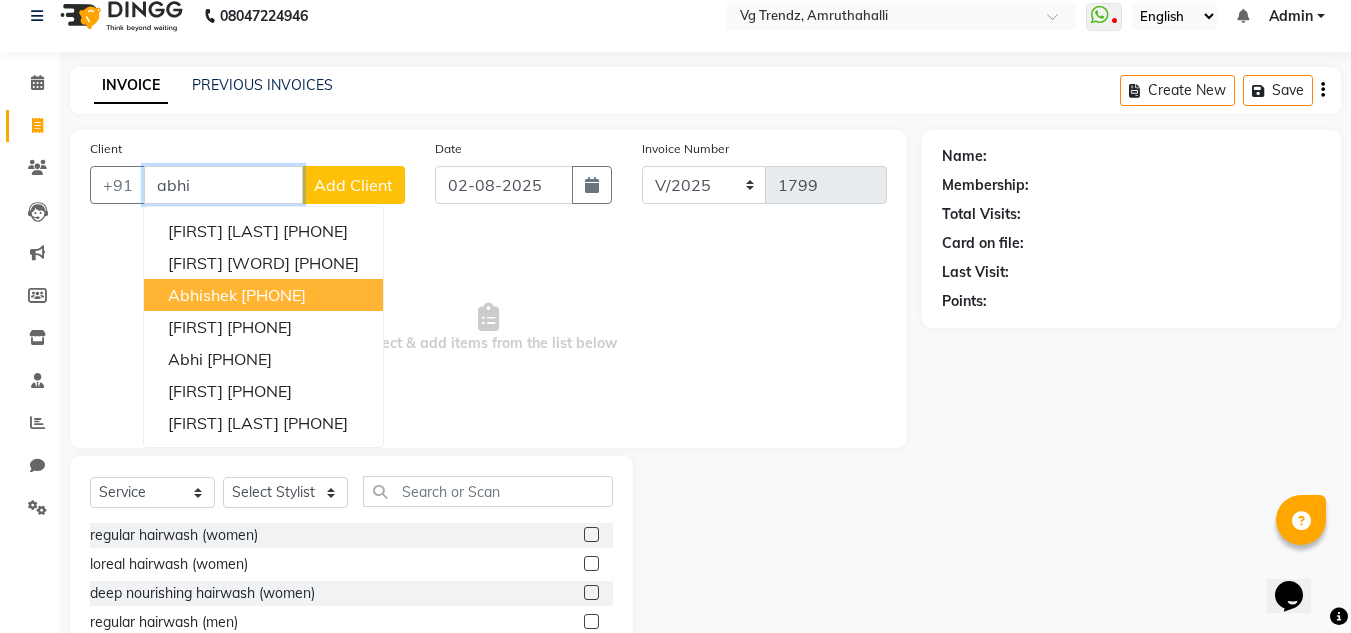 click on "7411406111" at bounding box center (273, 295) 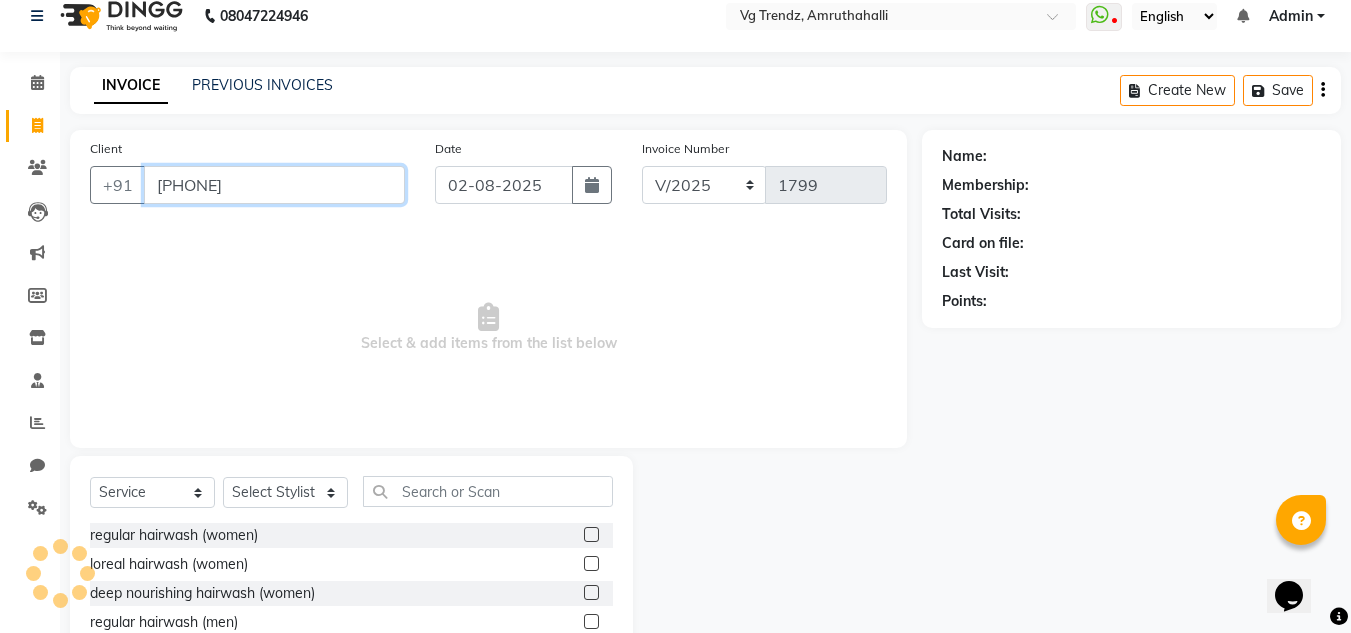 type on "7411406111" 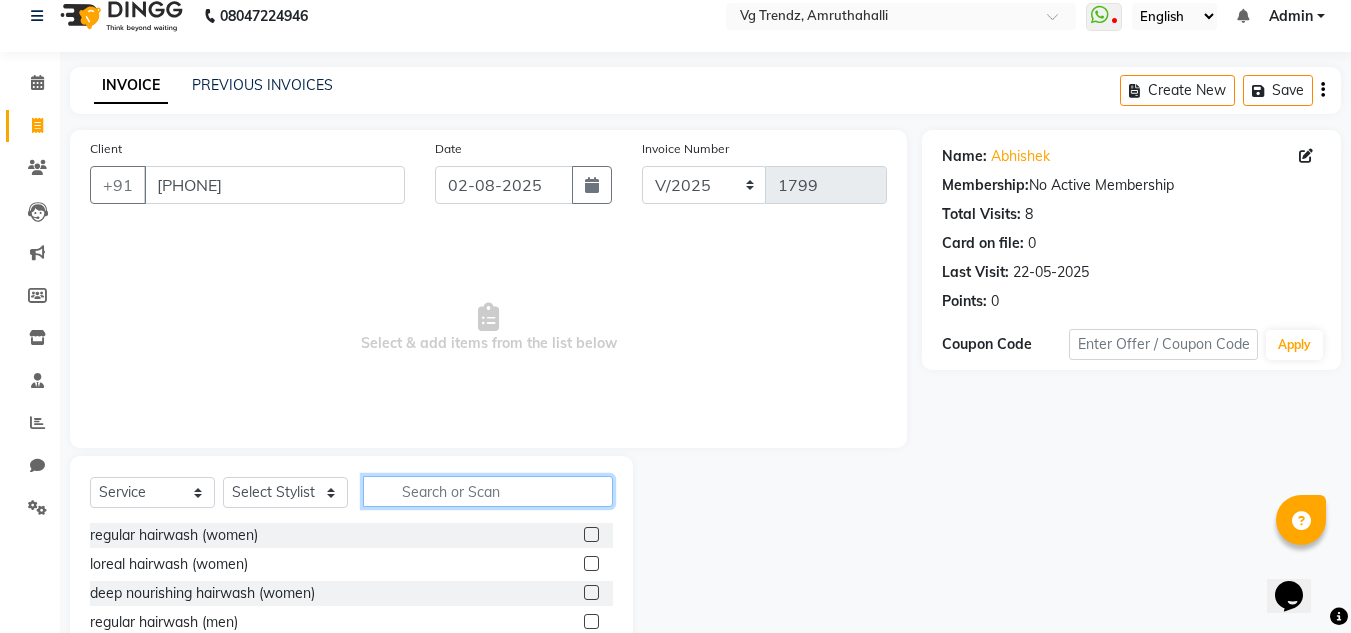 click 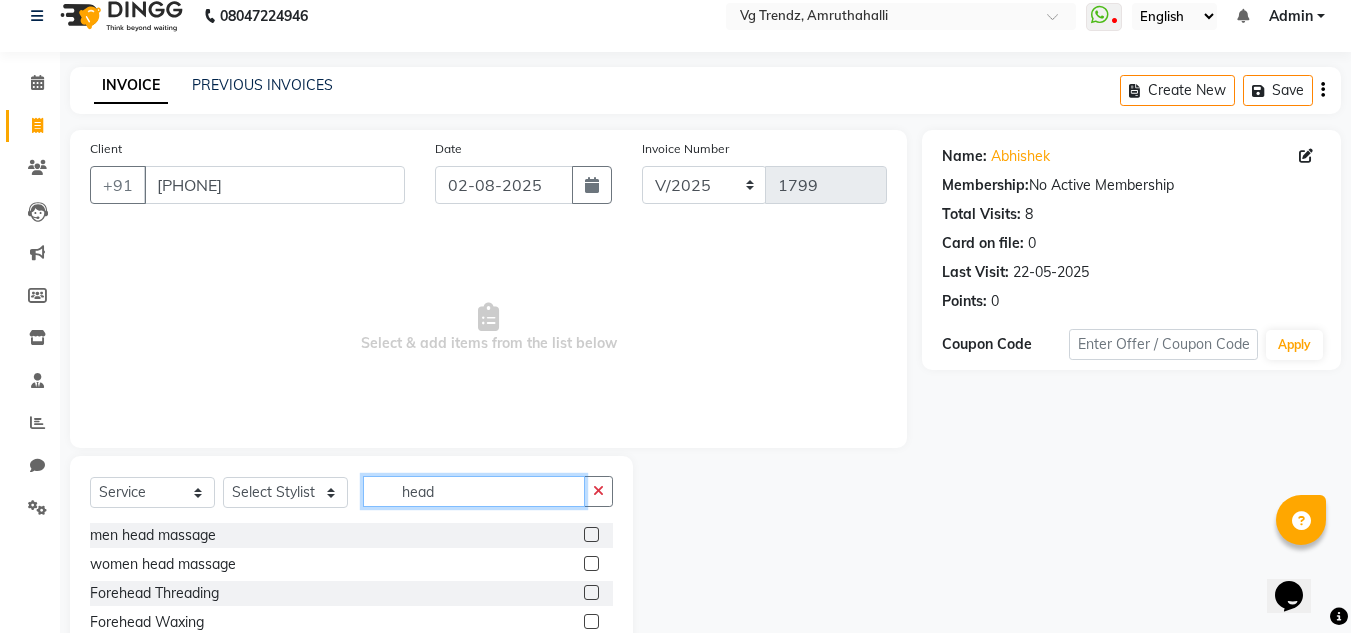 type on "head" 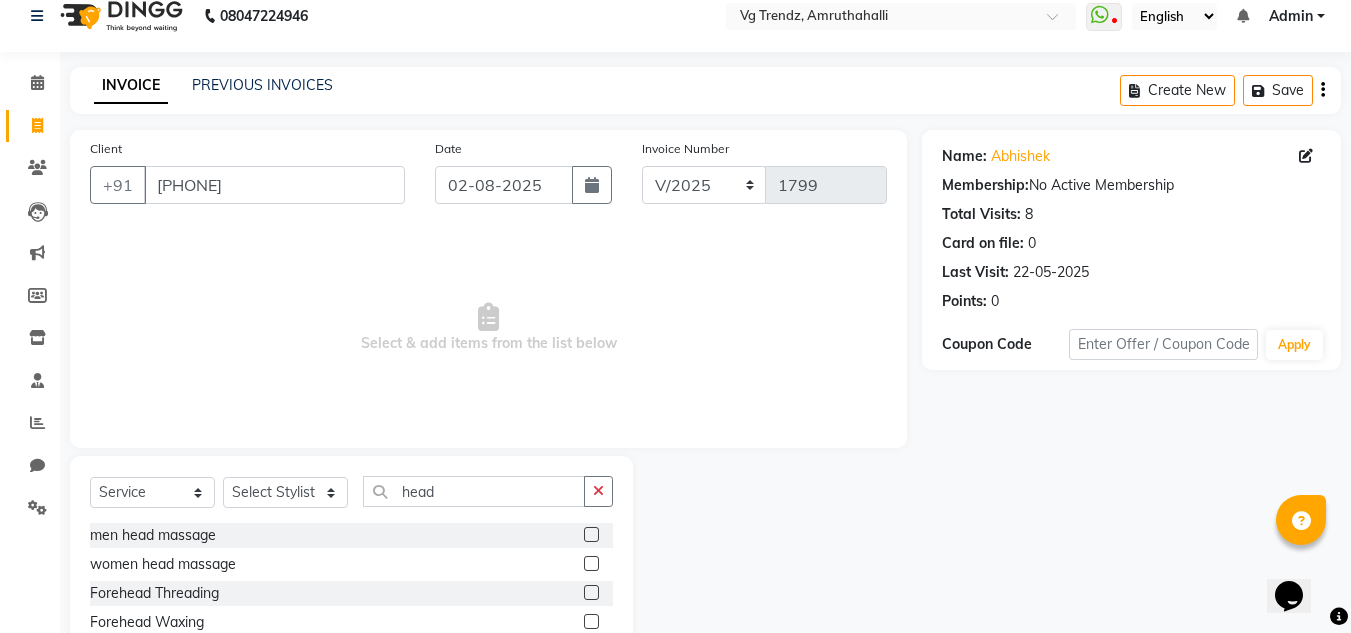 click 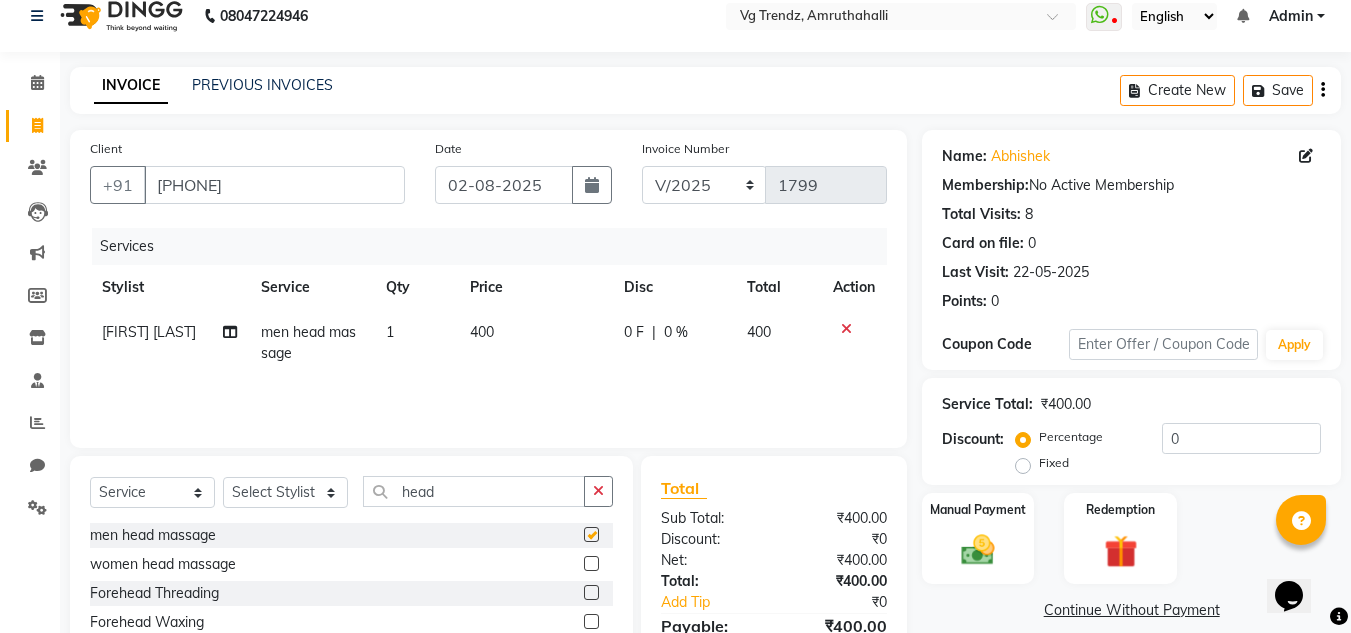 checkbox on "false" 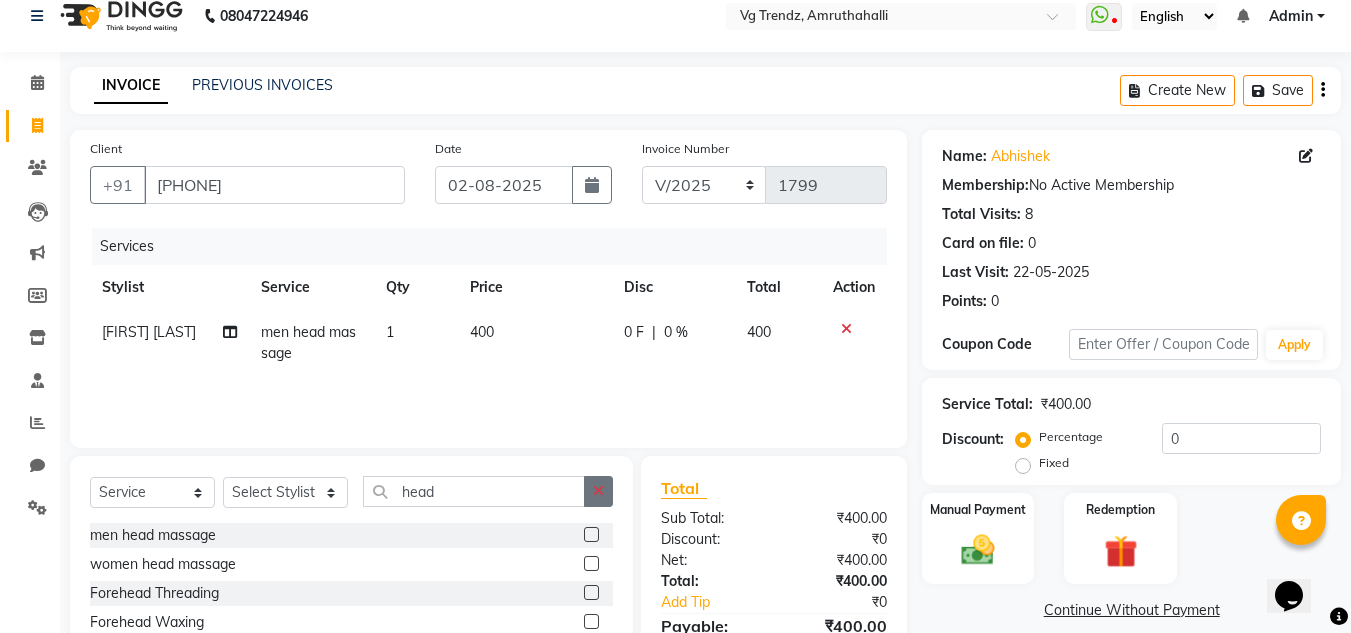 click 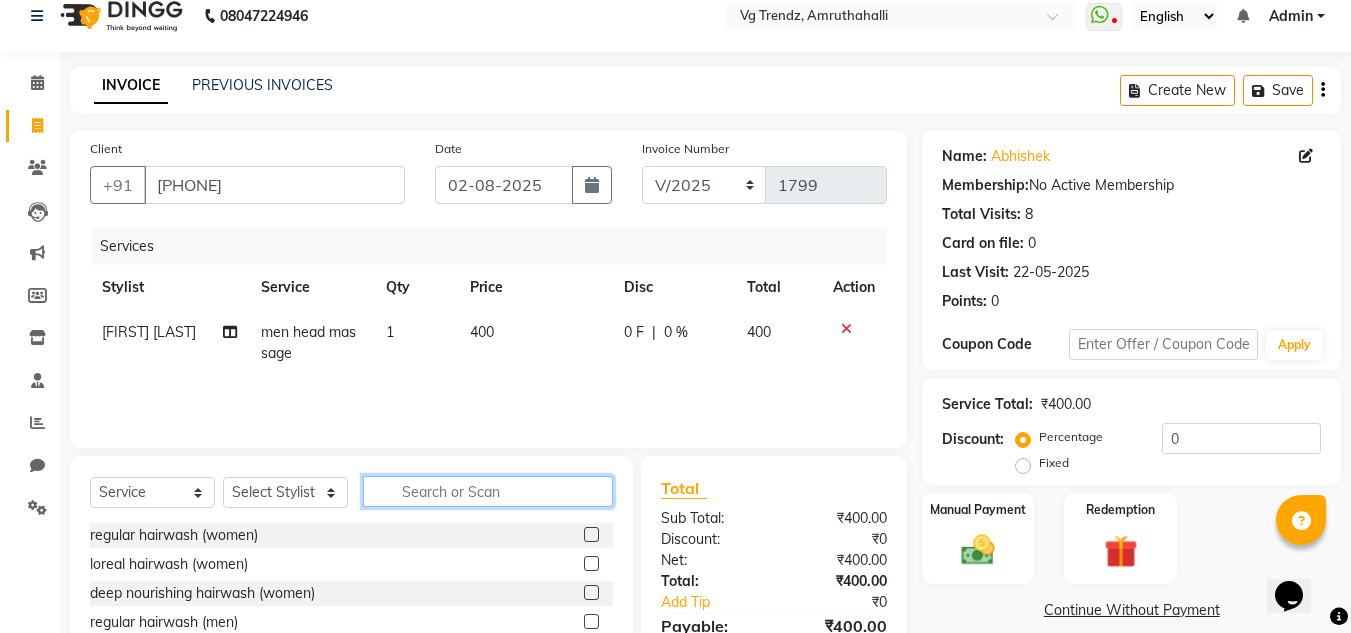 click 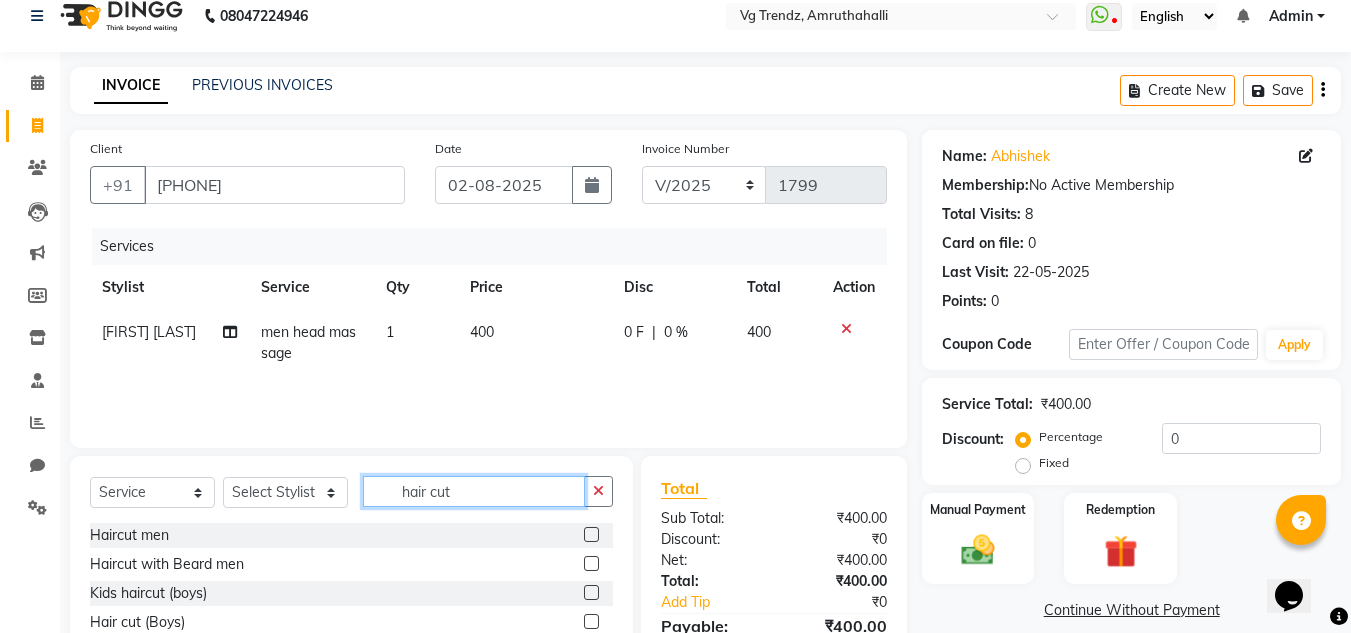type on "hair cut" 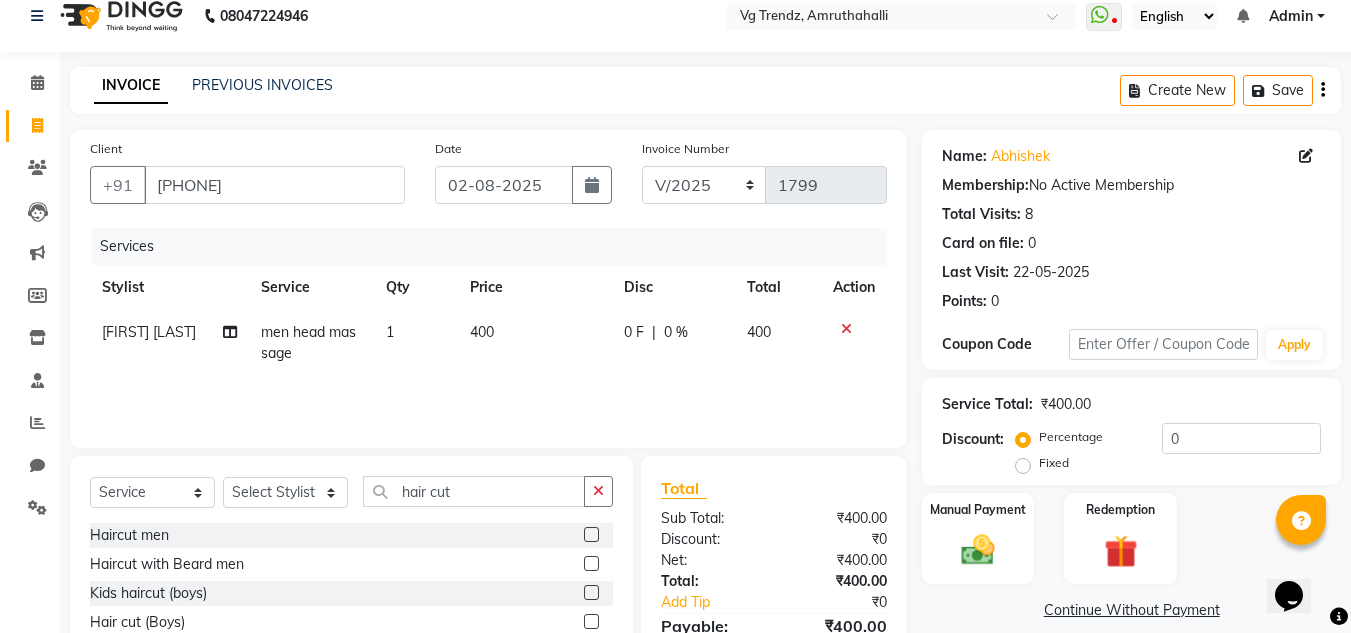 click 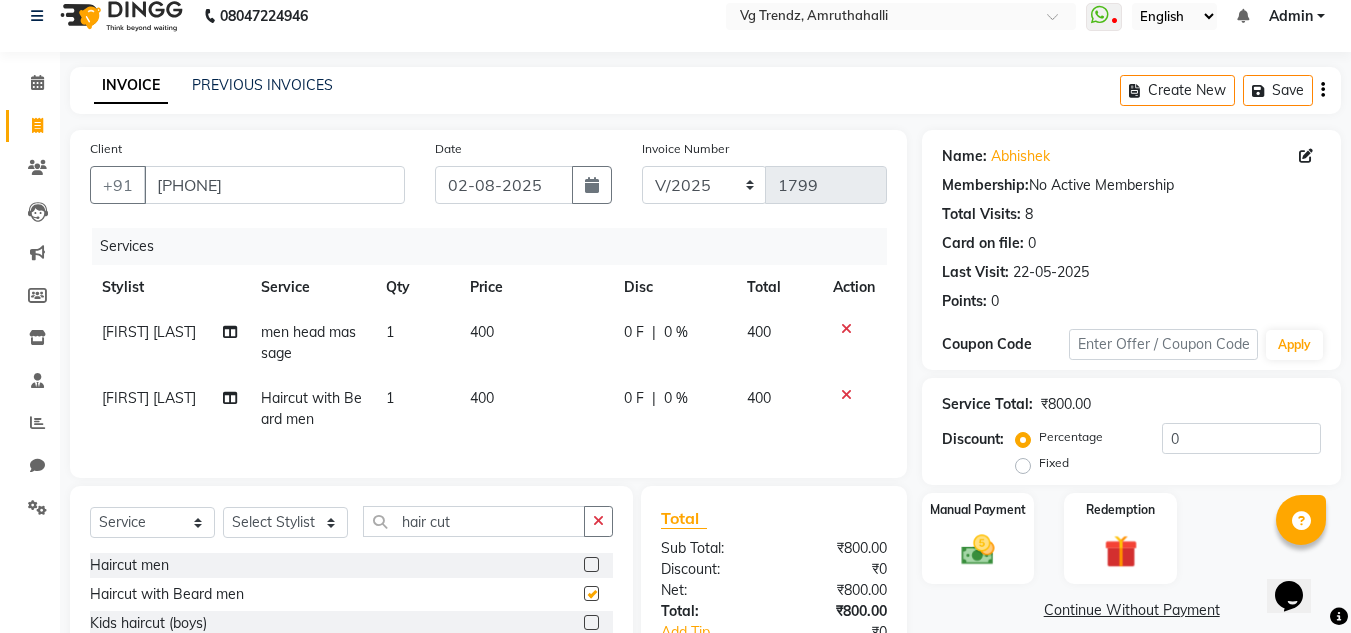 checkbox on "false" 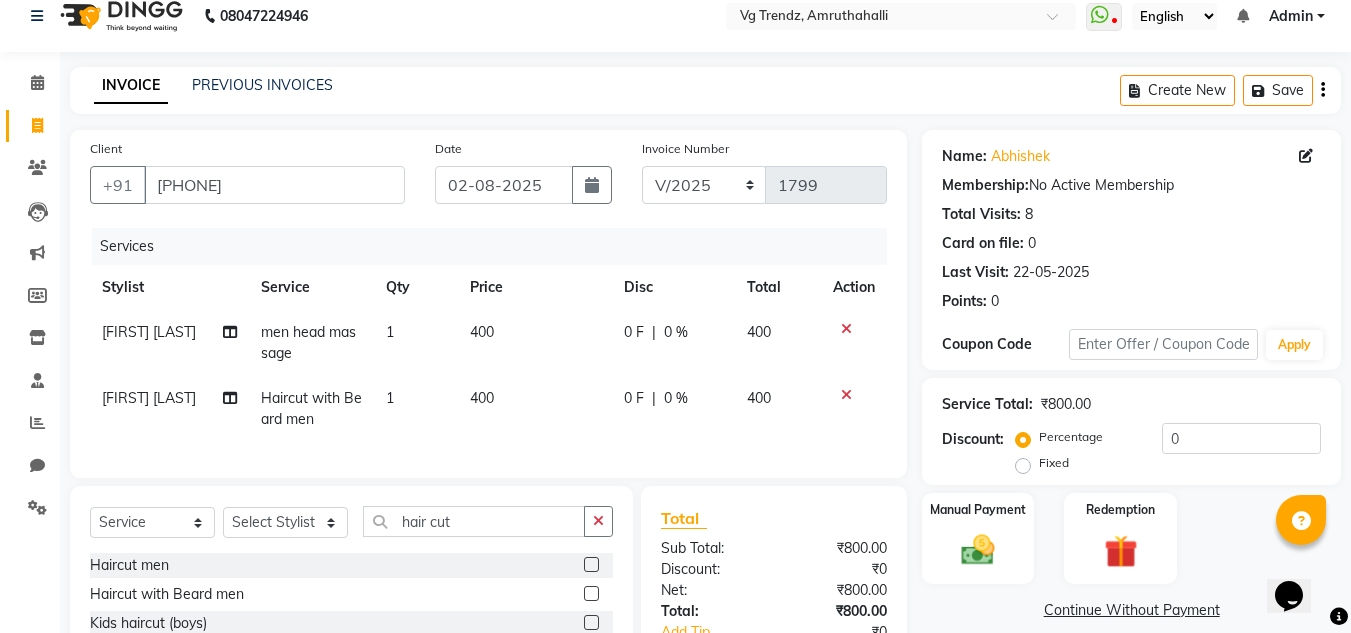 click on "400" 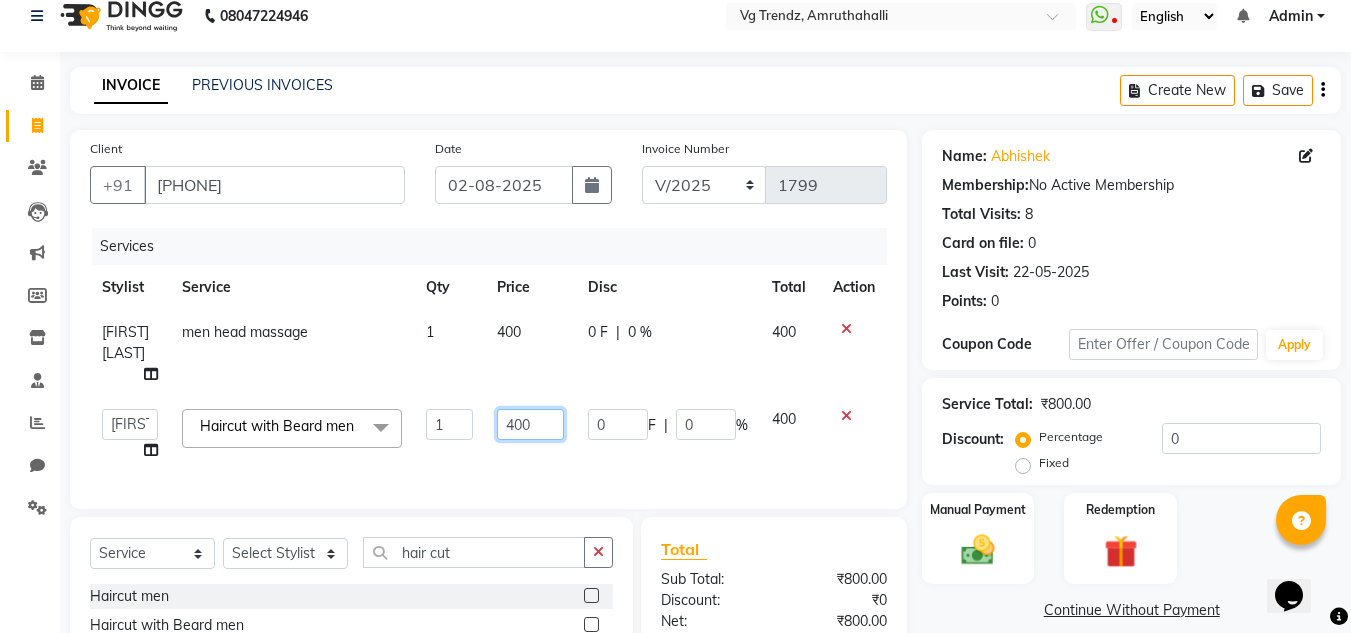 click on "400" 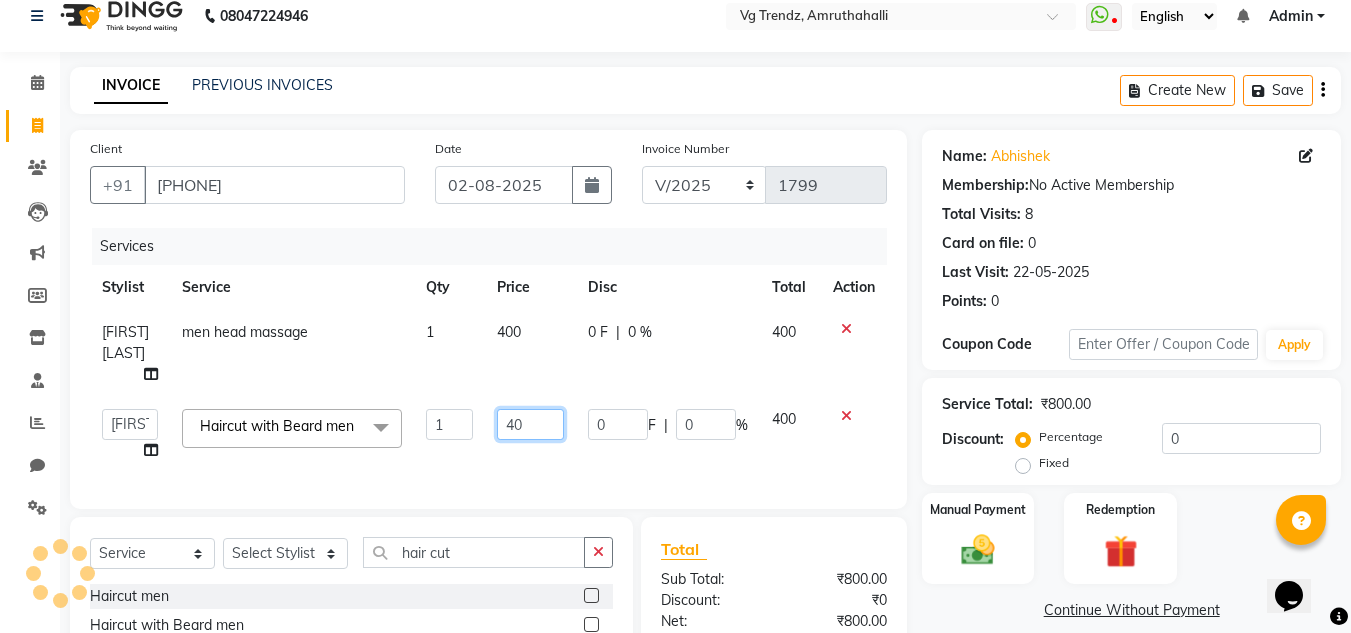 type on "400" 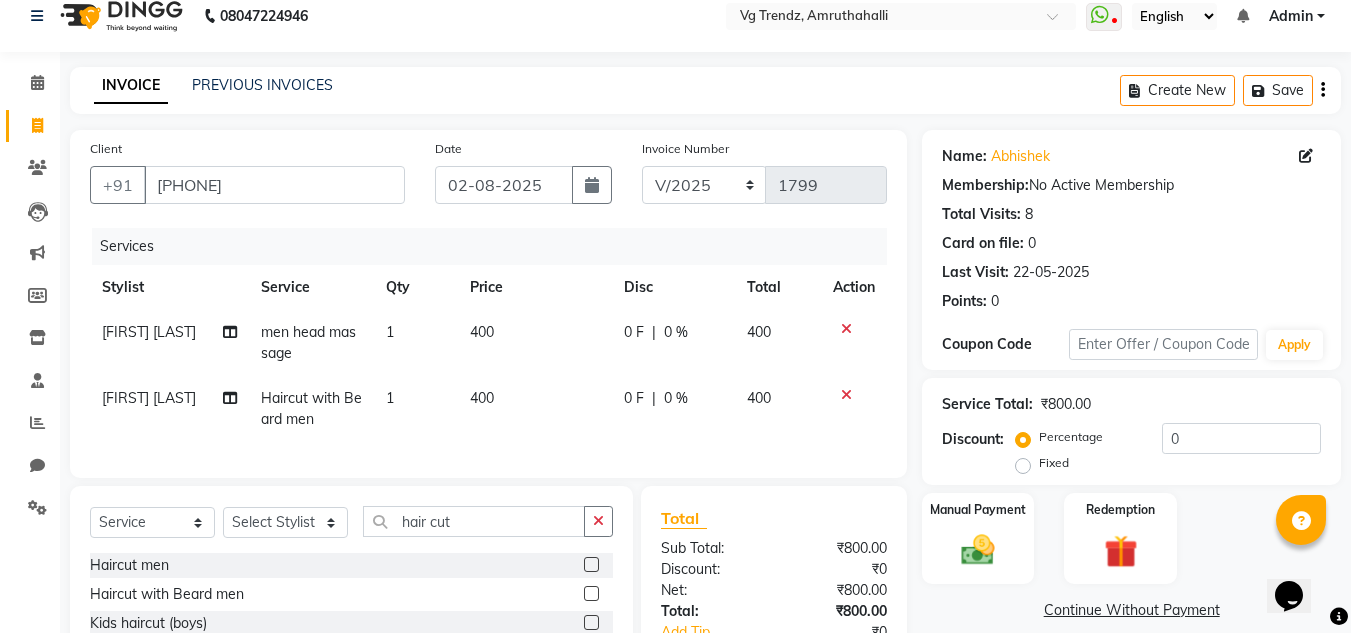 click on "0 F" 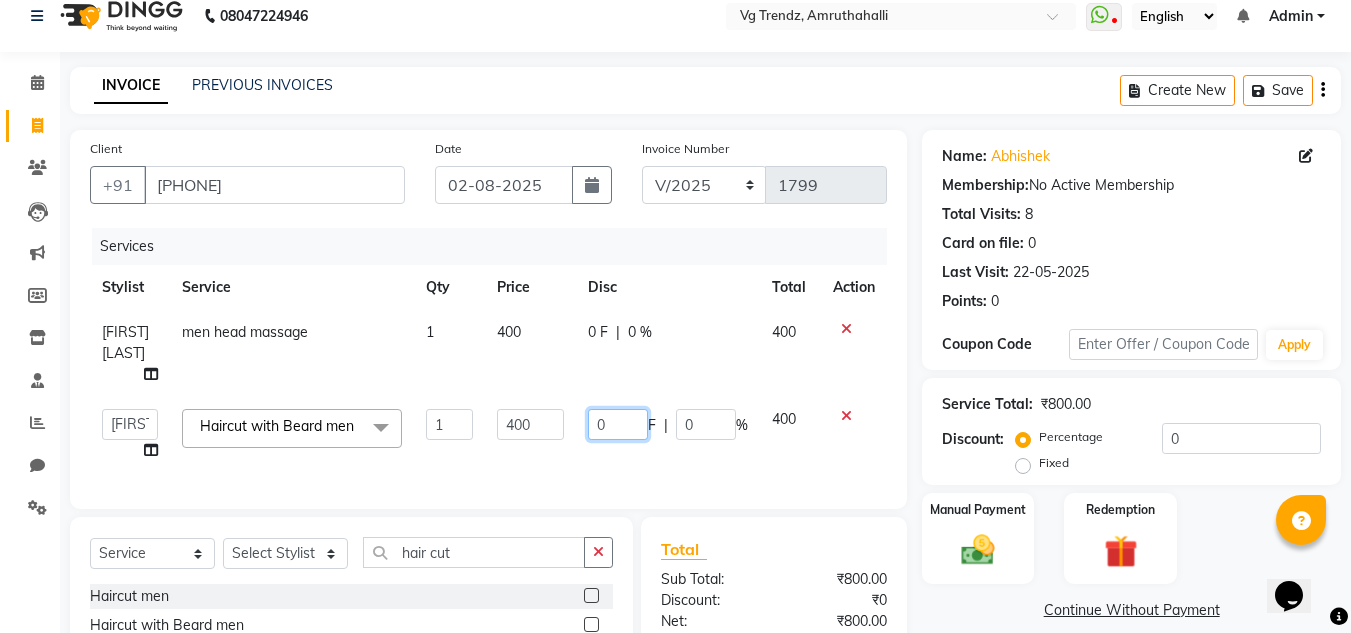 click on "0" 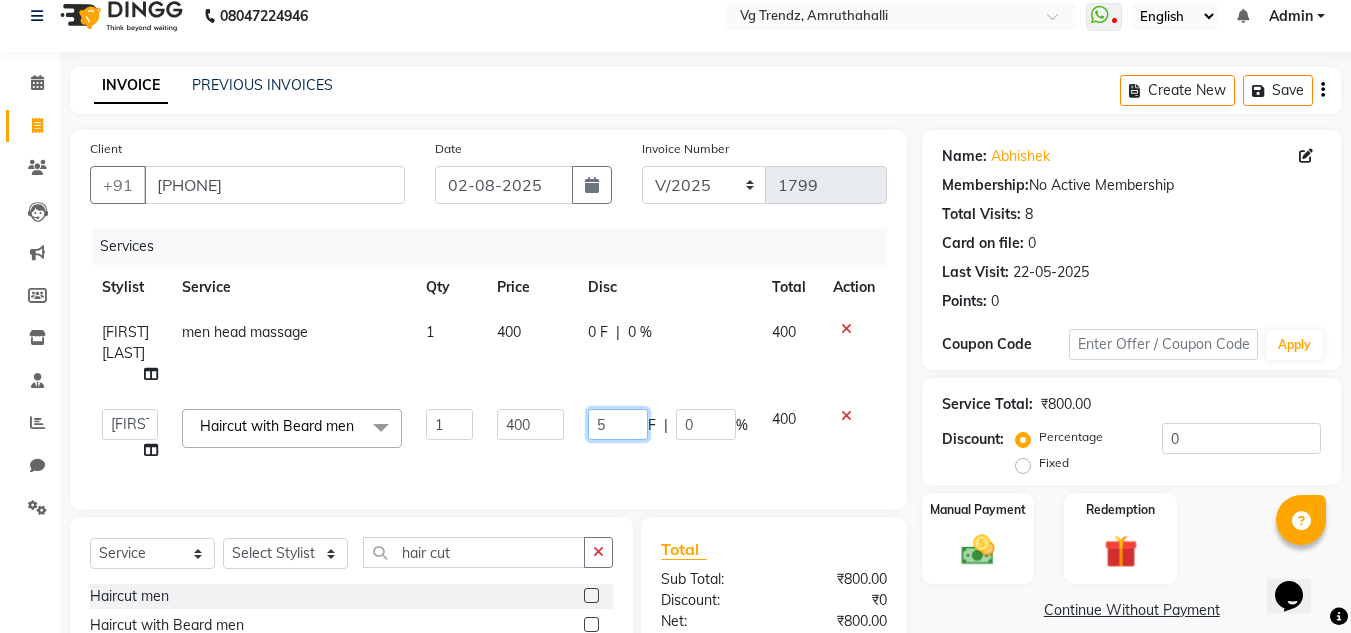 type on "50" 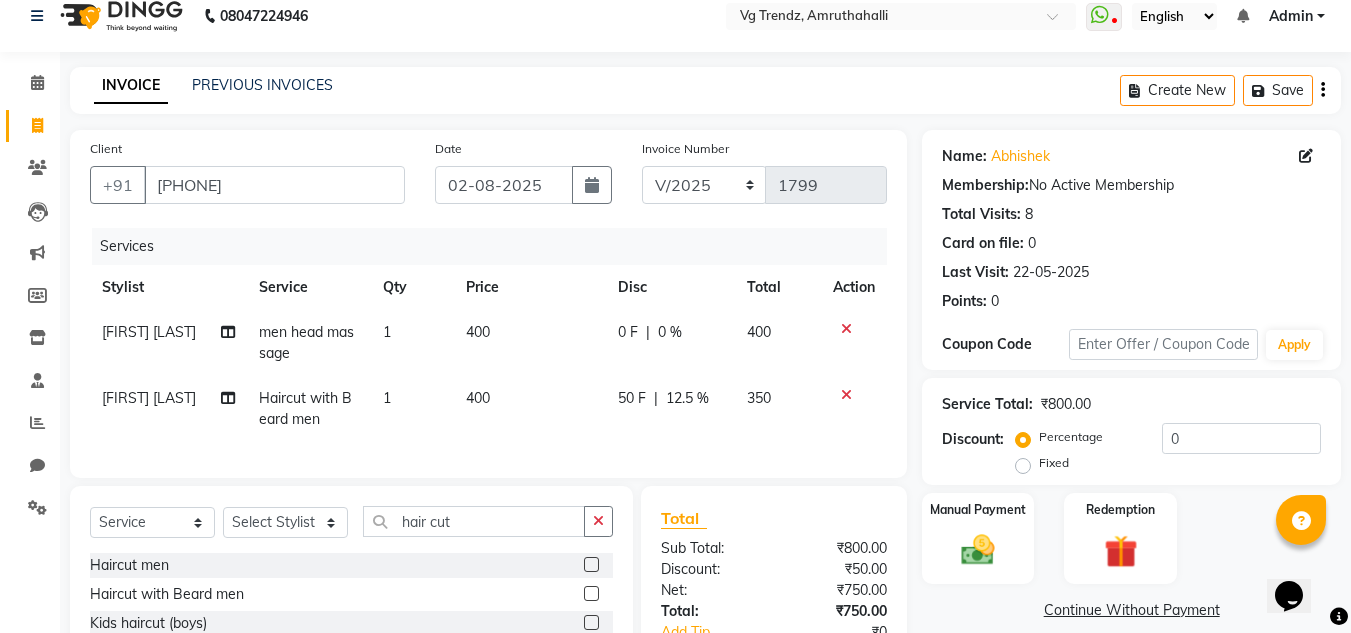 click on "50 F | 12.5 %" 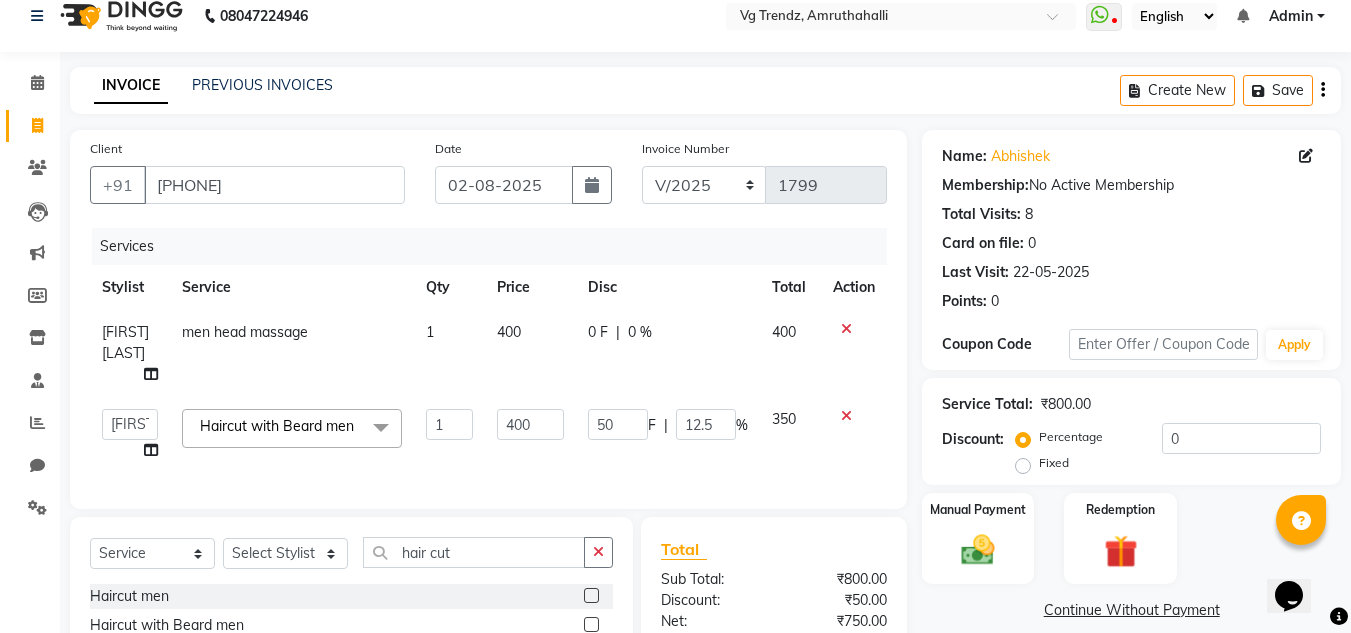 scroll, scrollTop: 232, scrollLeft: 0, axis: vertical 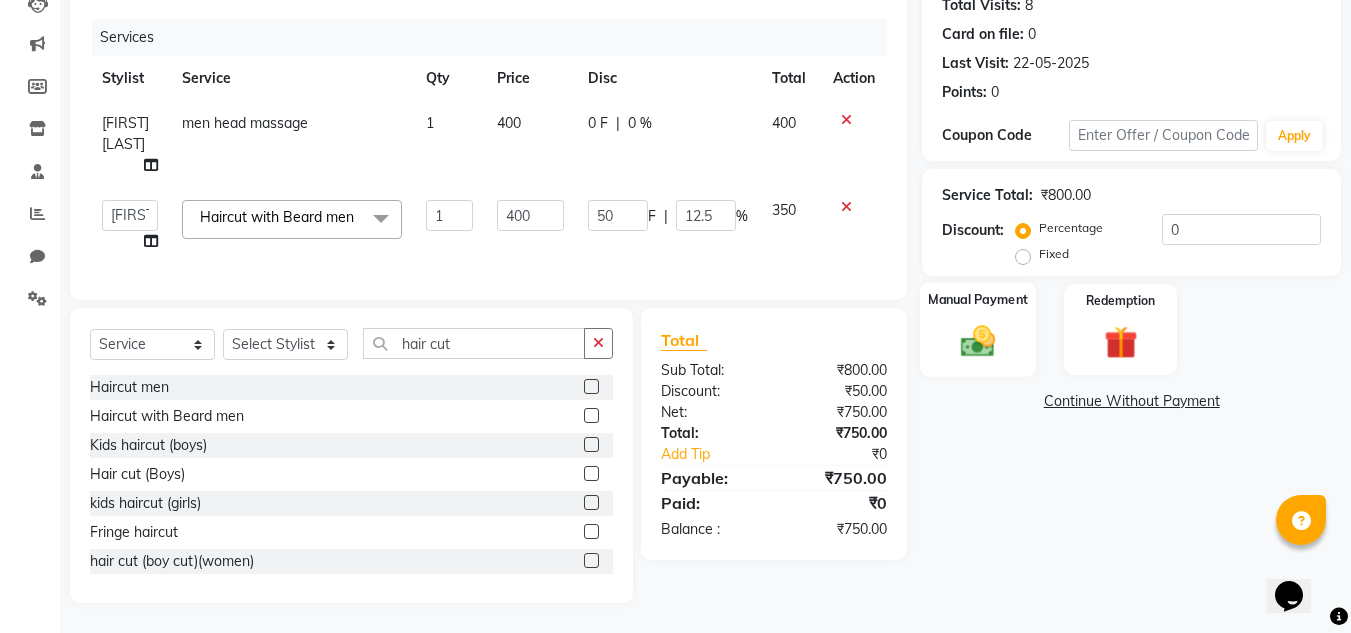 click on "Manual Payment" 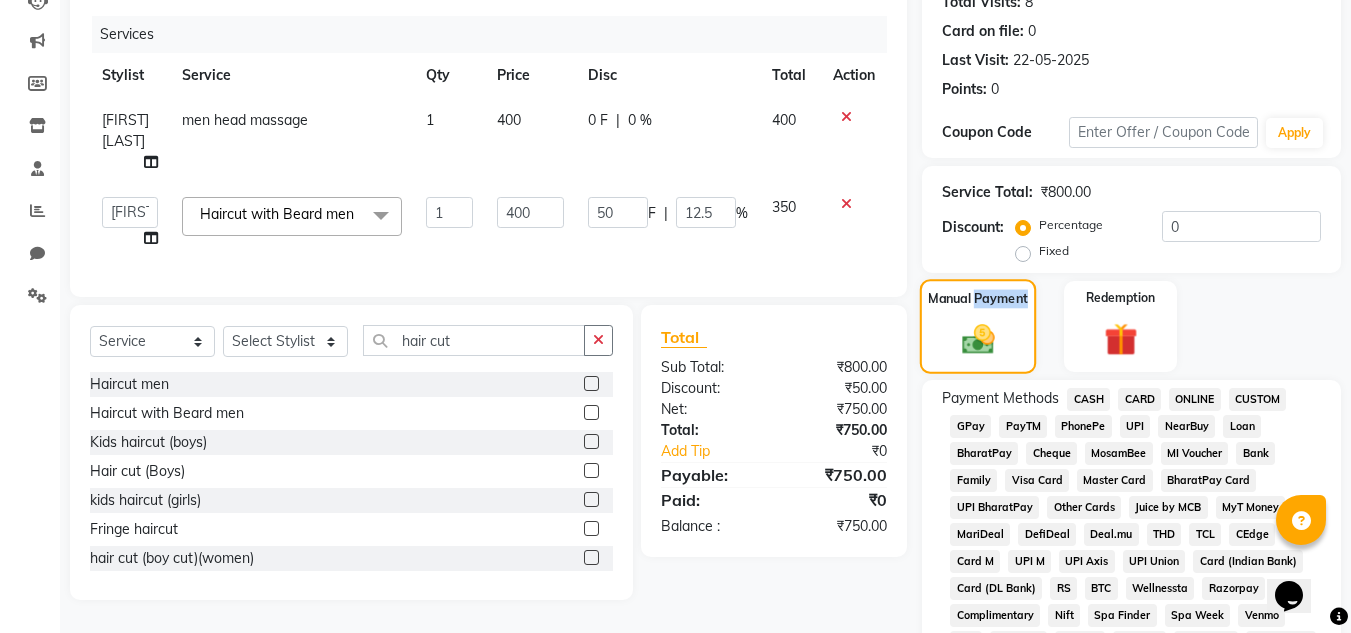 click on "Manual Payment" 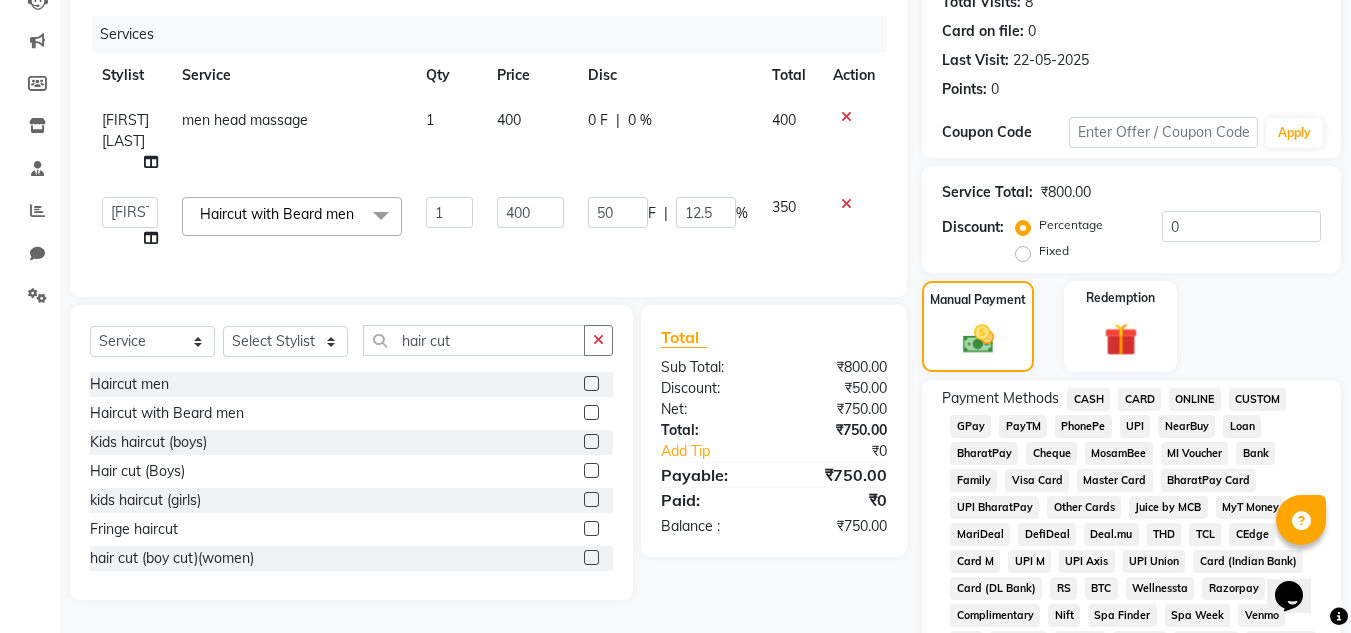 click on "PhonePe" 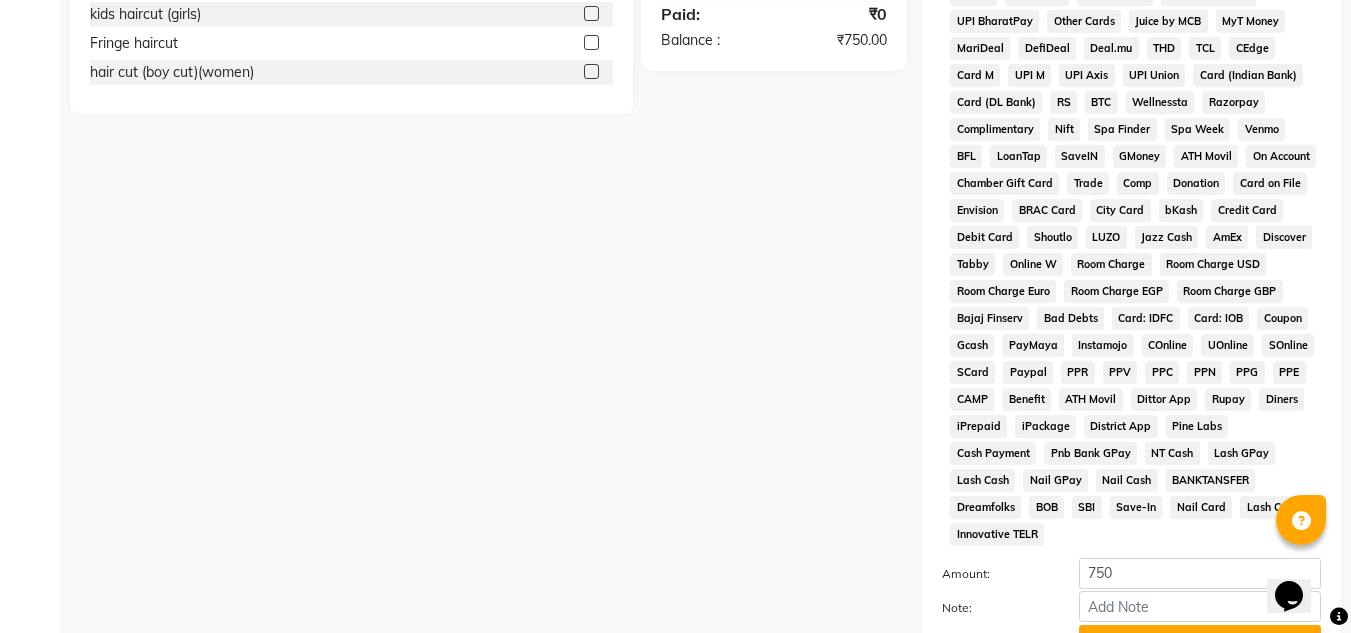scroll, scrollTop: 869, scrollLeft: 0, axis: vertical 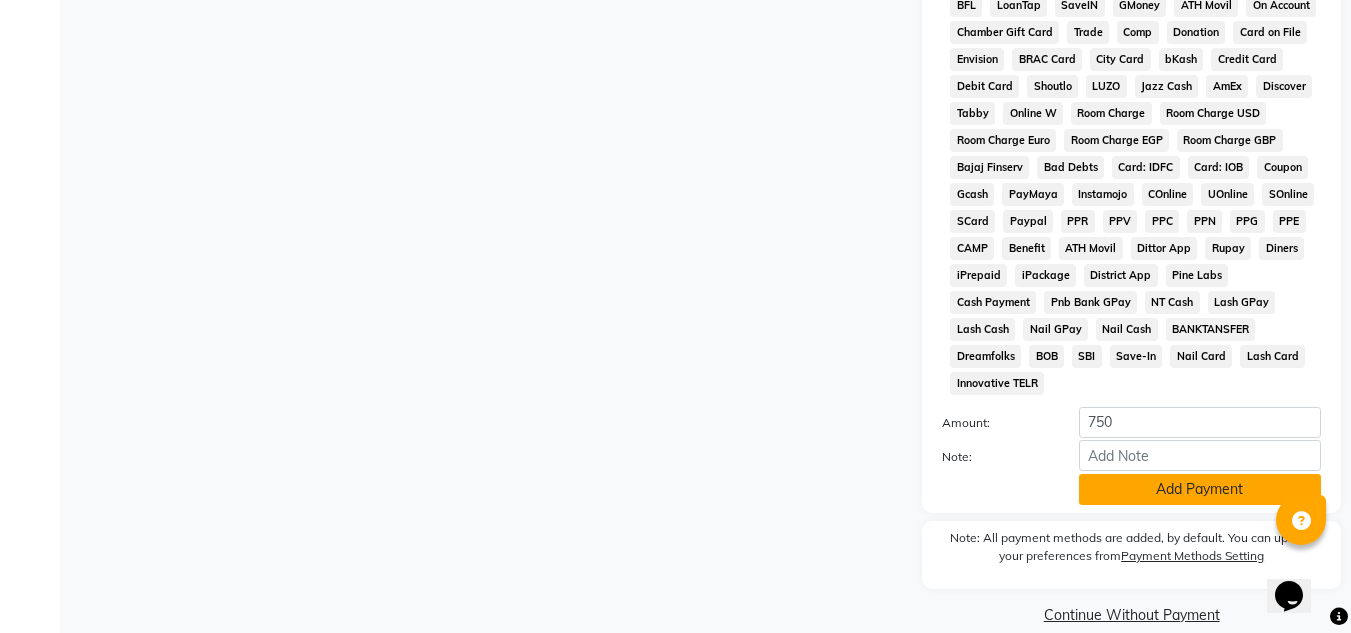 click on "Add Payment" 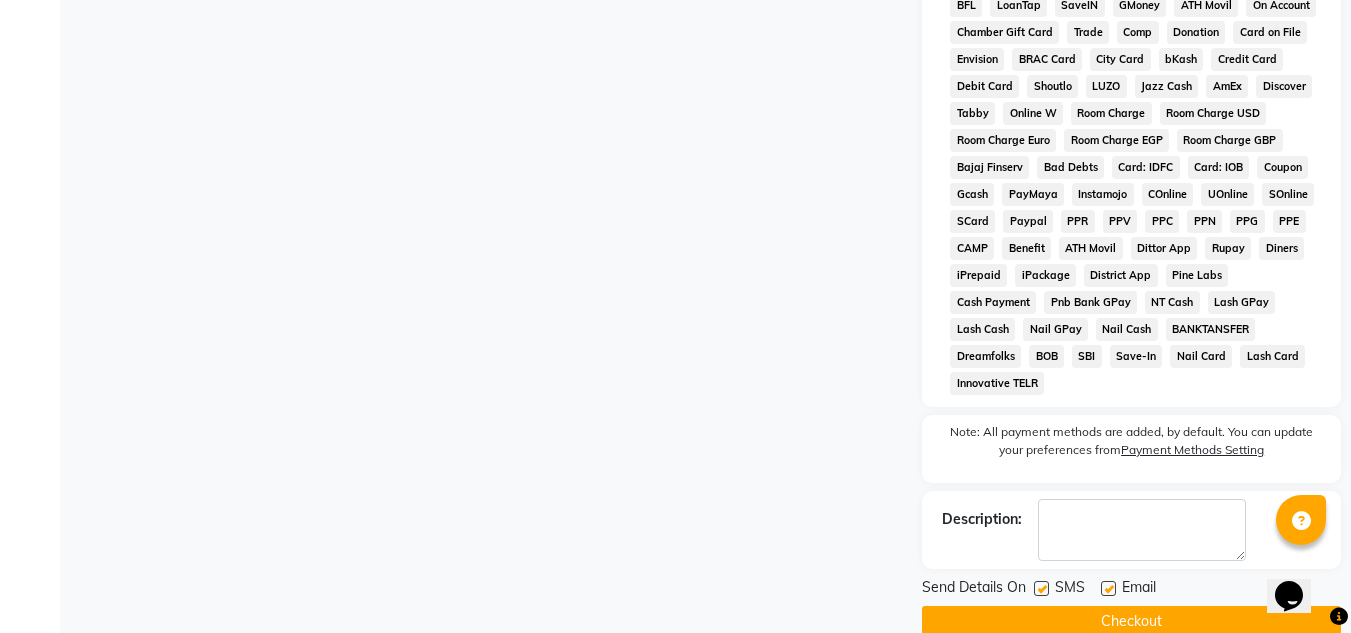 click 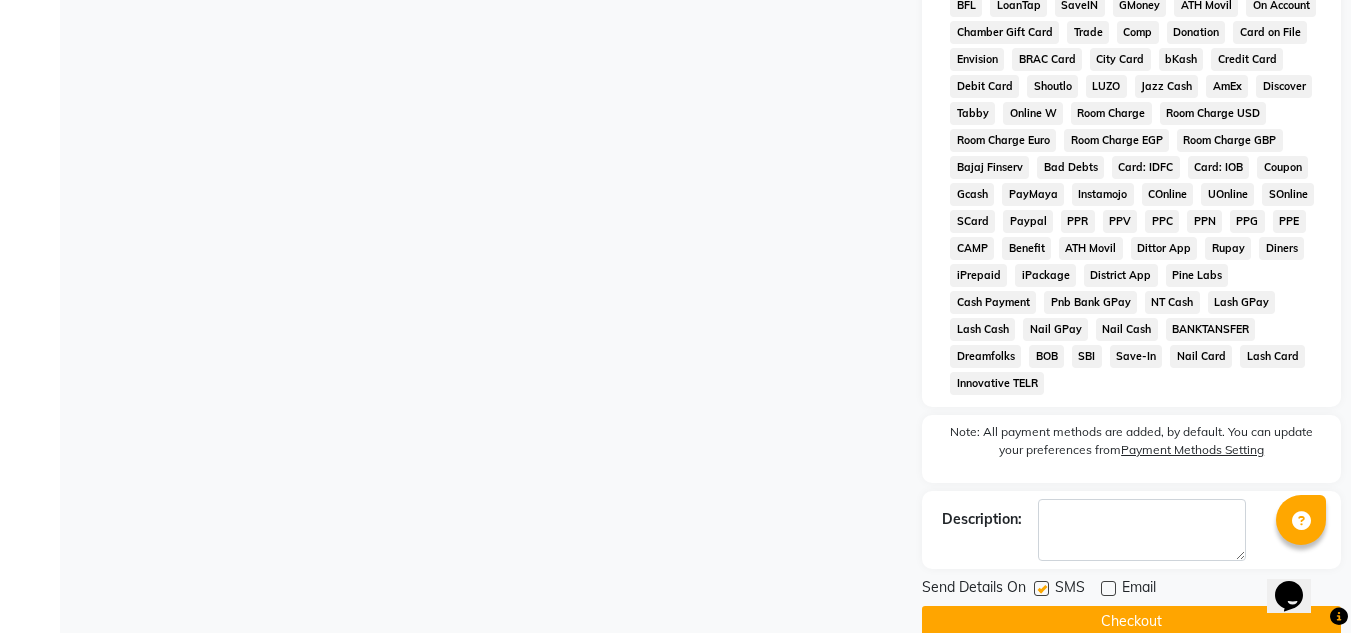 click 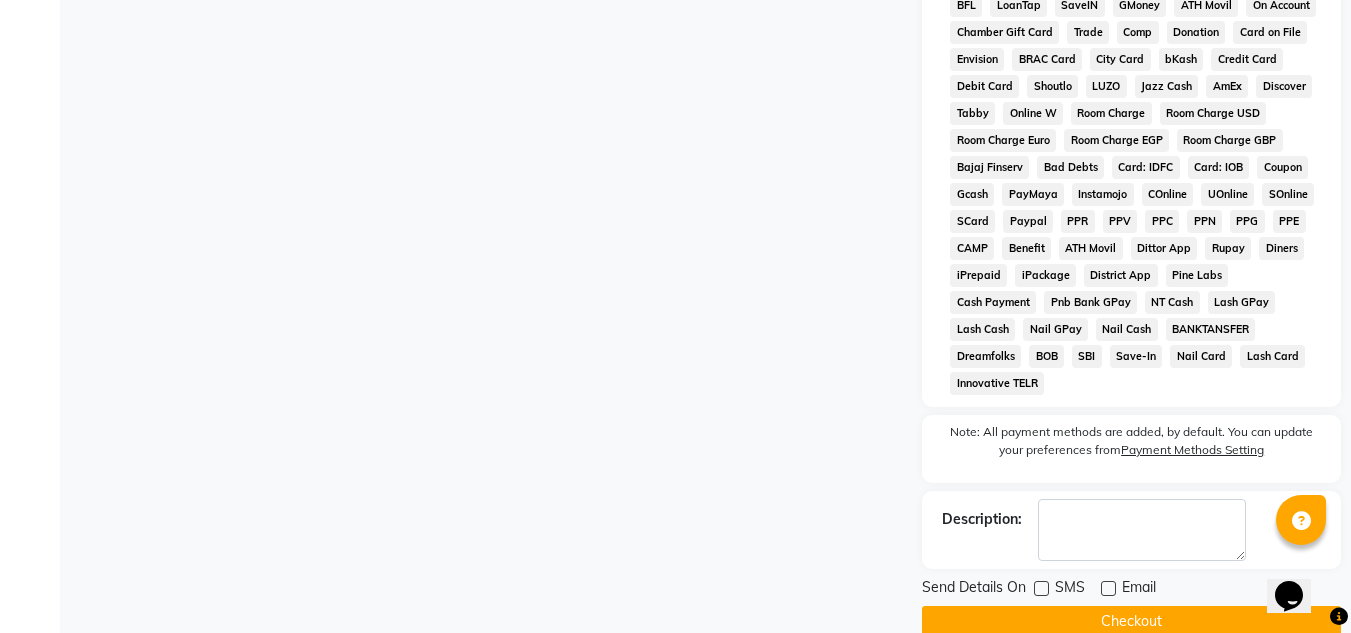 click on "Checkout" 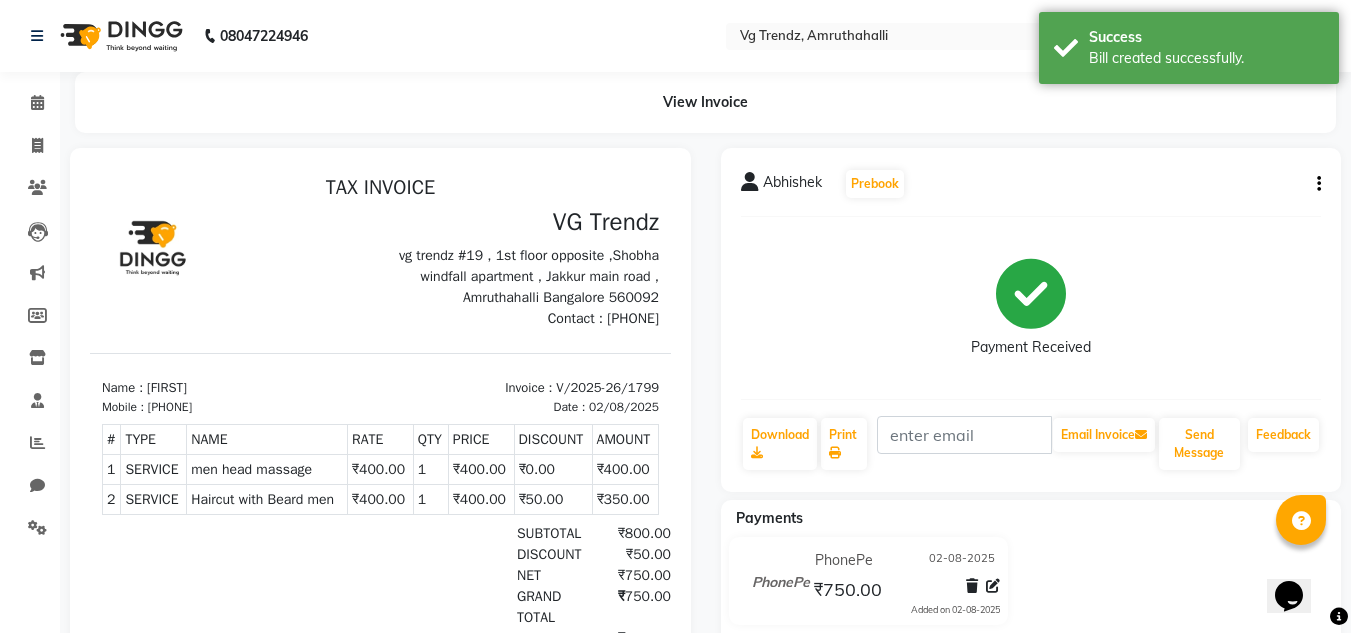 scroll, scrollTop: 0, scrollLeft: 0, axis: both 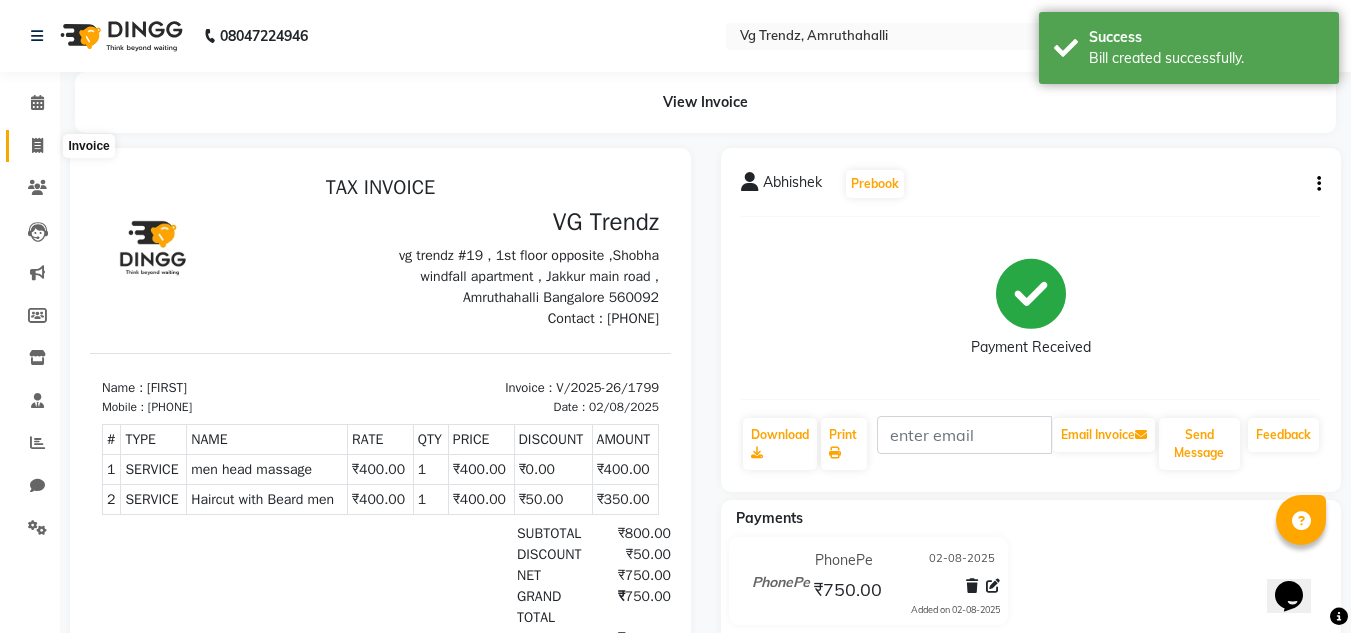 click 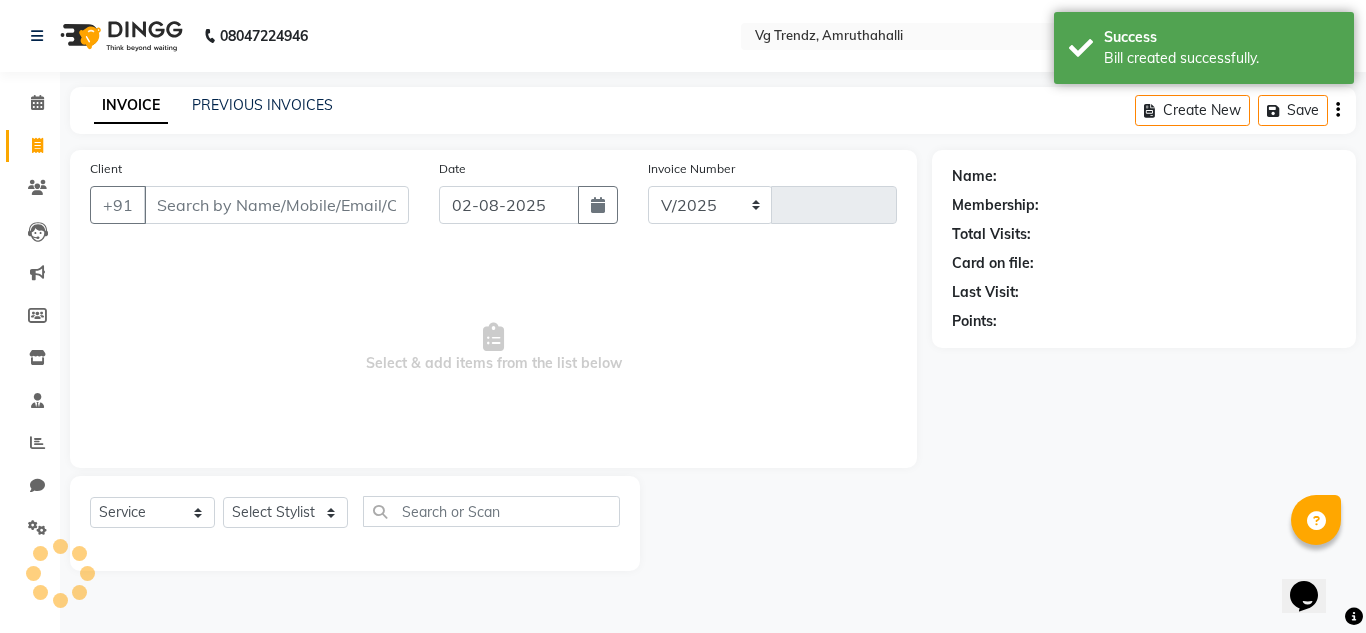 select on "5536" 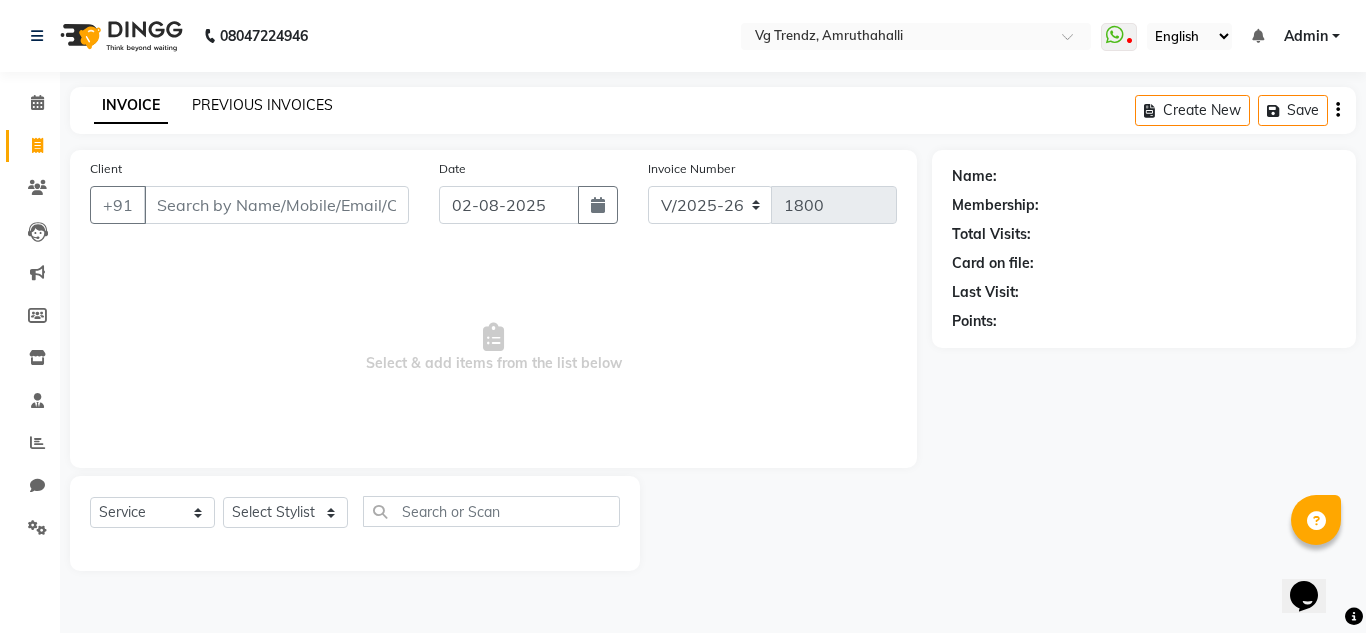 click on "PREVIOUS INVOICES" 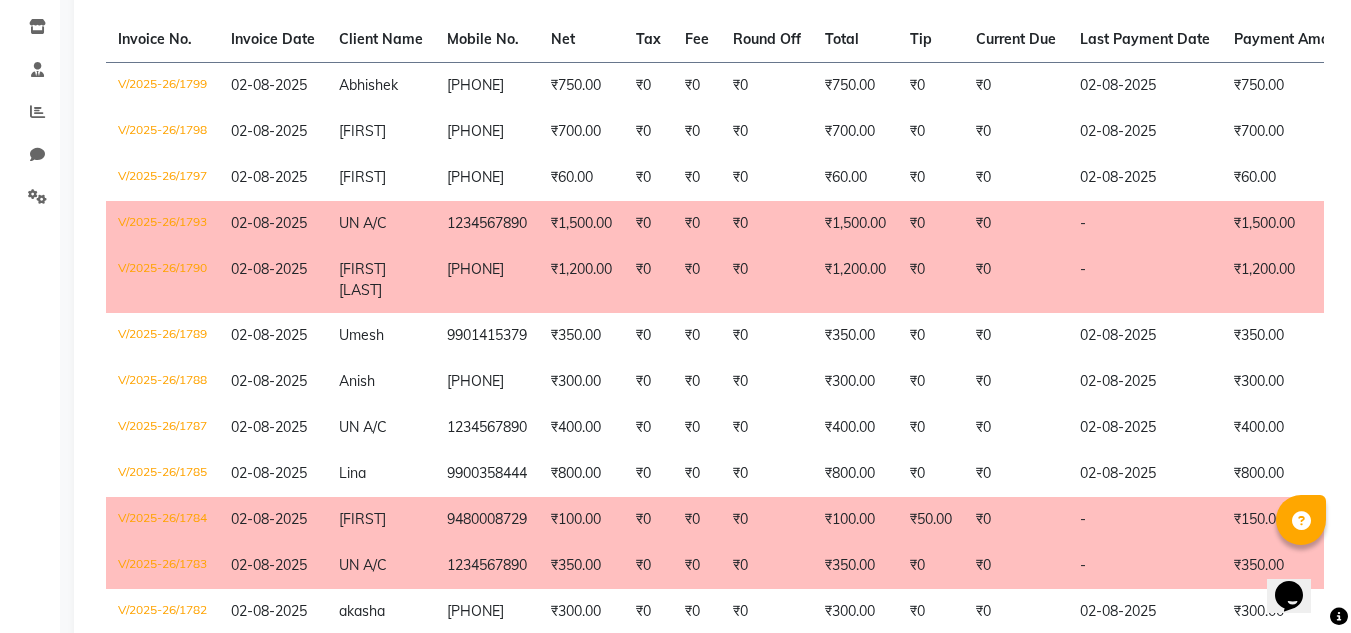 scroll, scrollTop: 329, scrollLeft: 0, axis: vertical 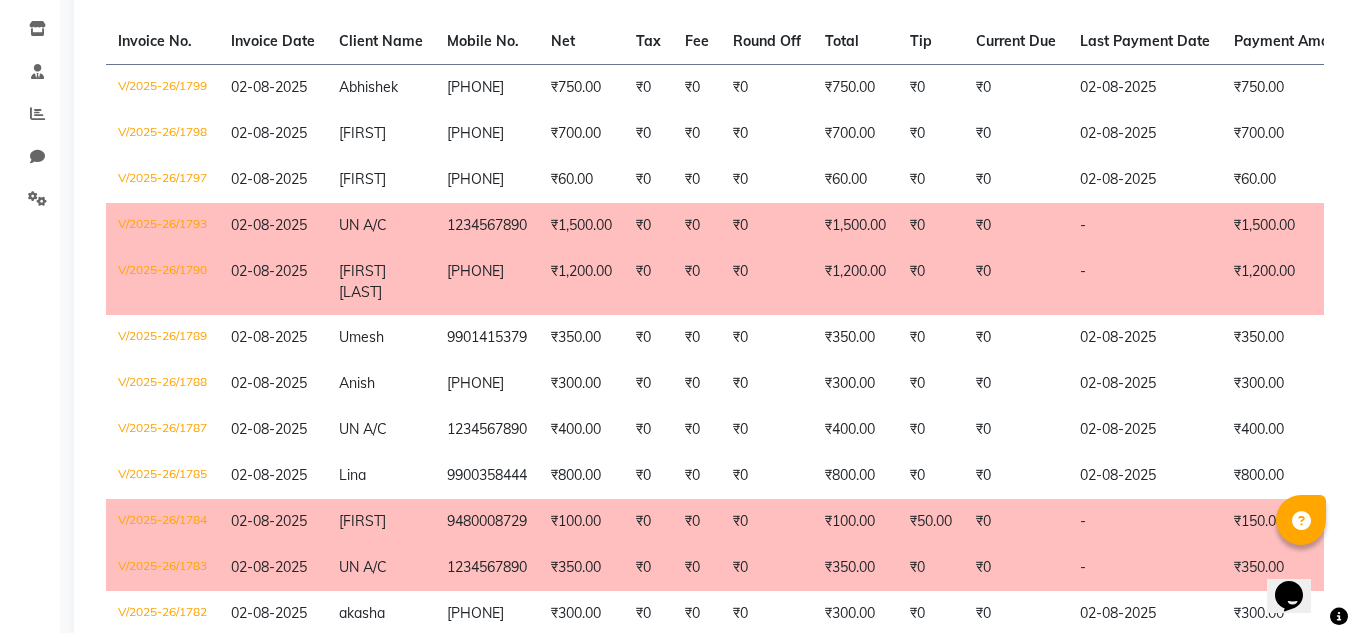 click on "9036525217" 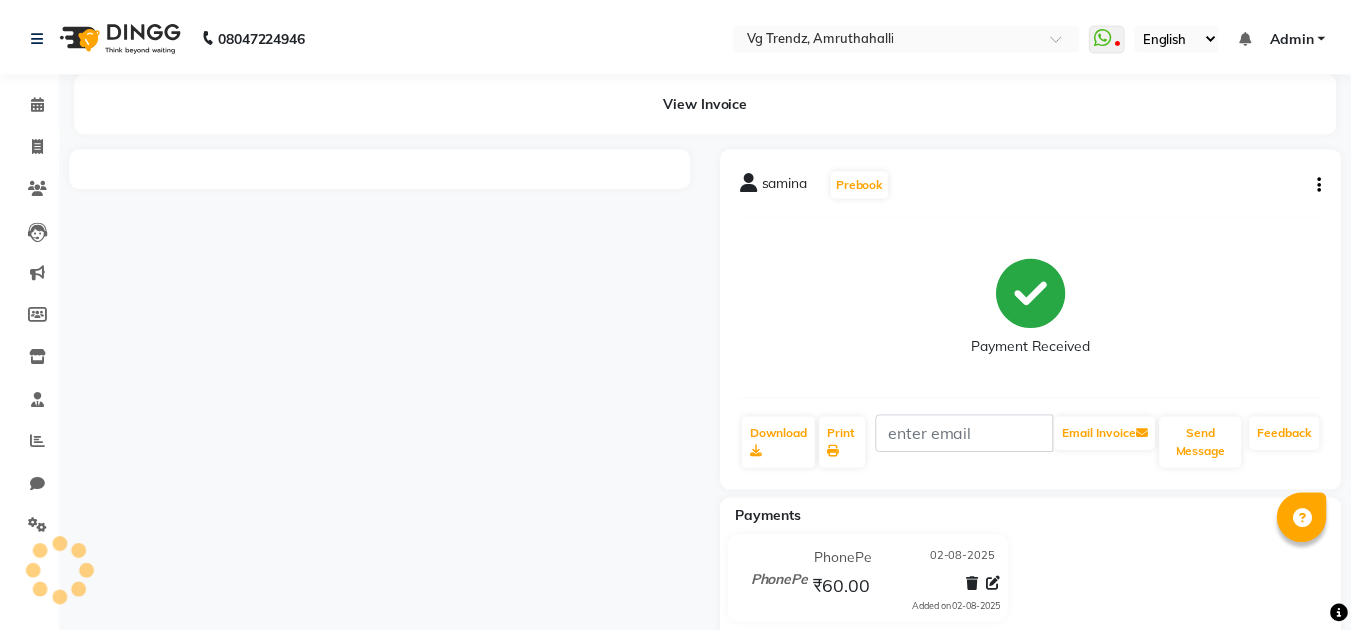 scroll, scrollTop: 0, scrollLeft: 0, axis: both 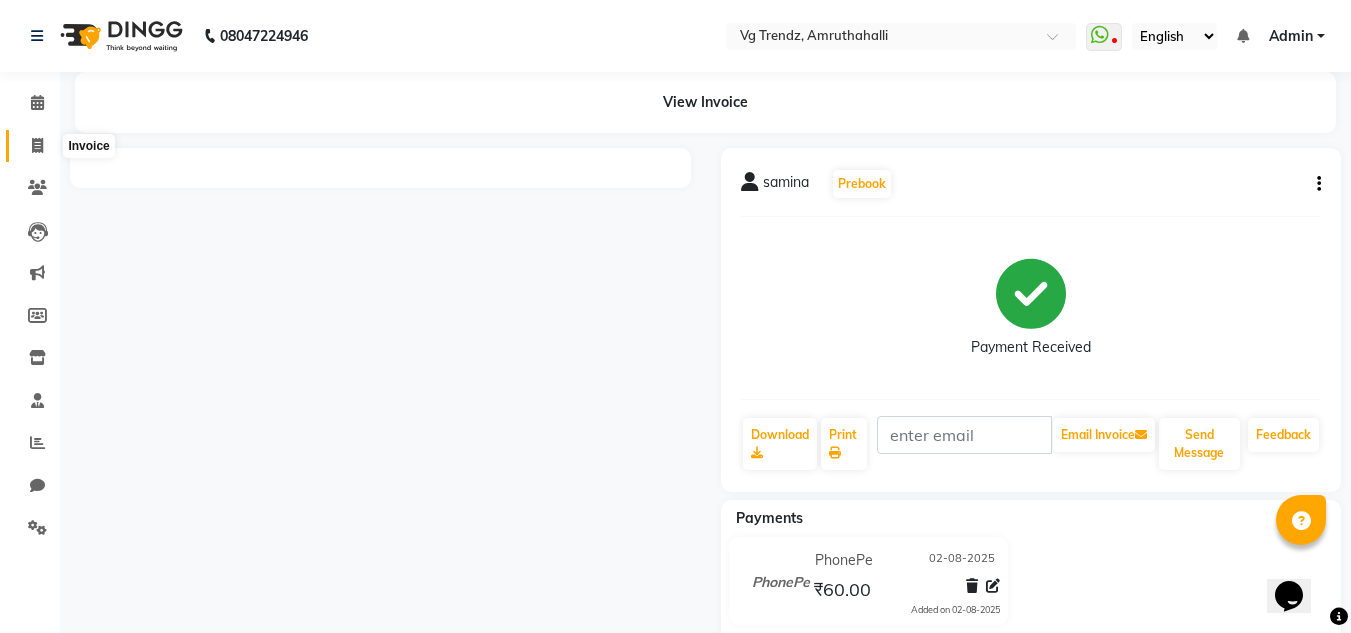 click 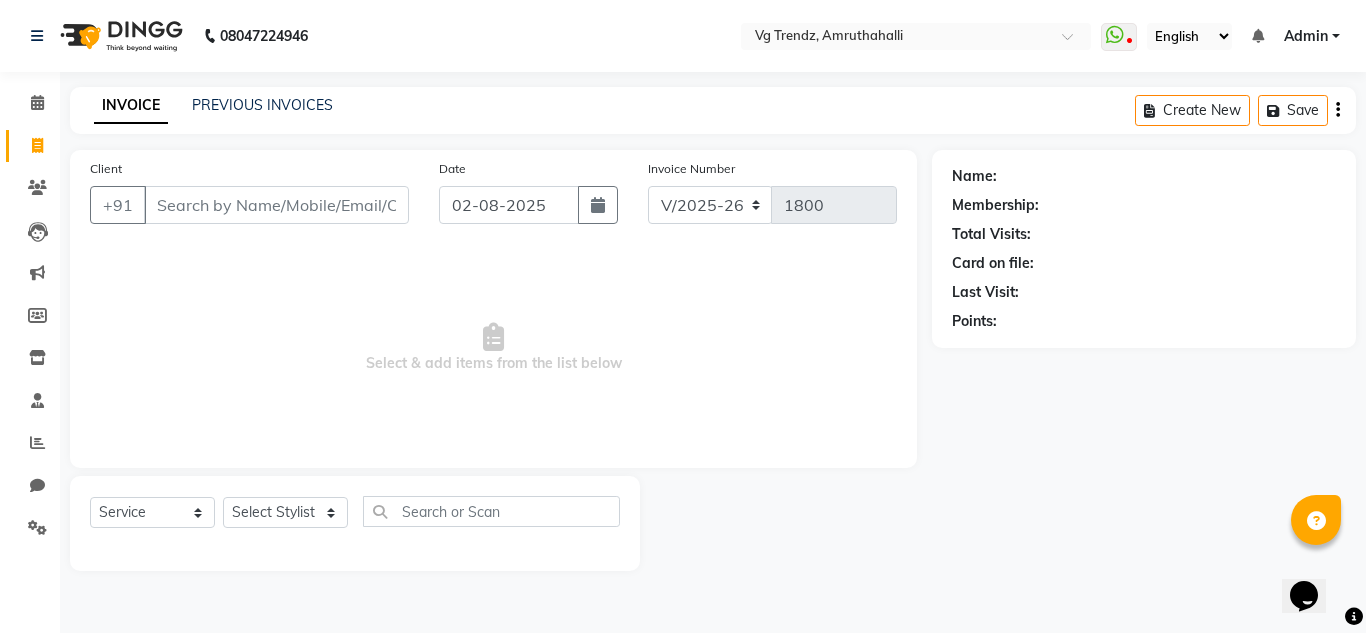 click on "Client" at bounding box center (276, 205) 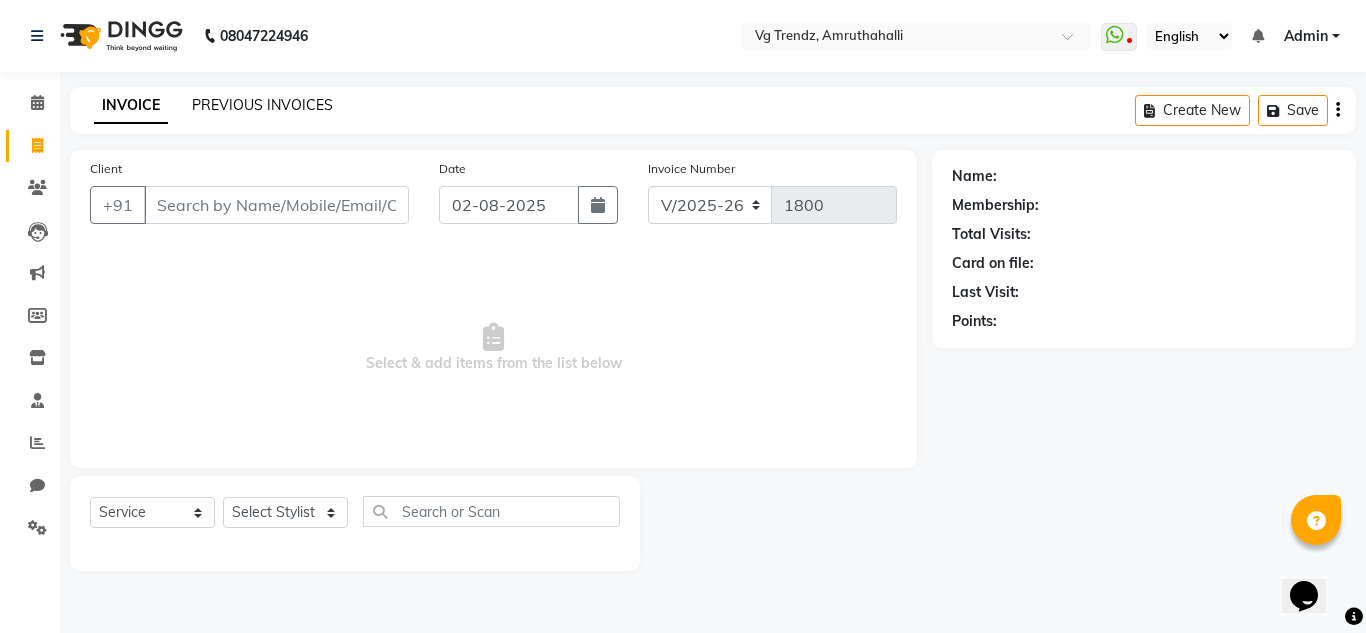 click on "PREVIOUS INVOICES" 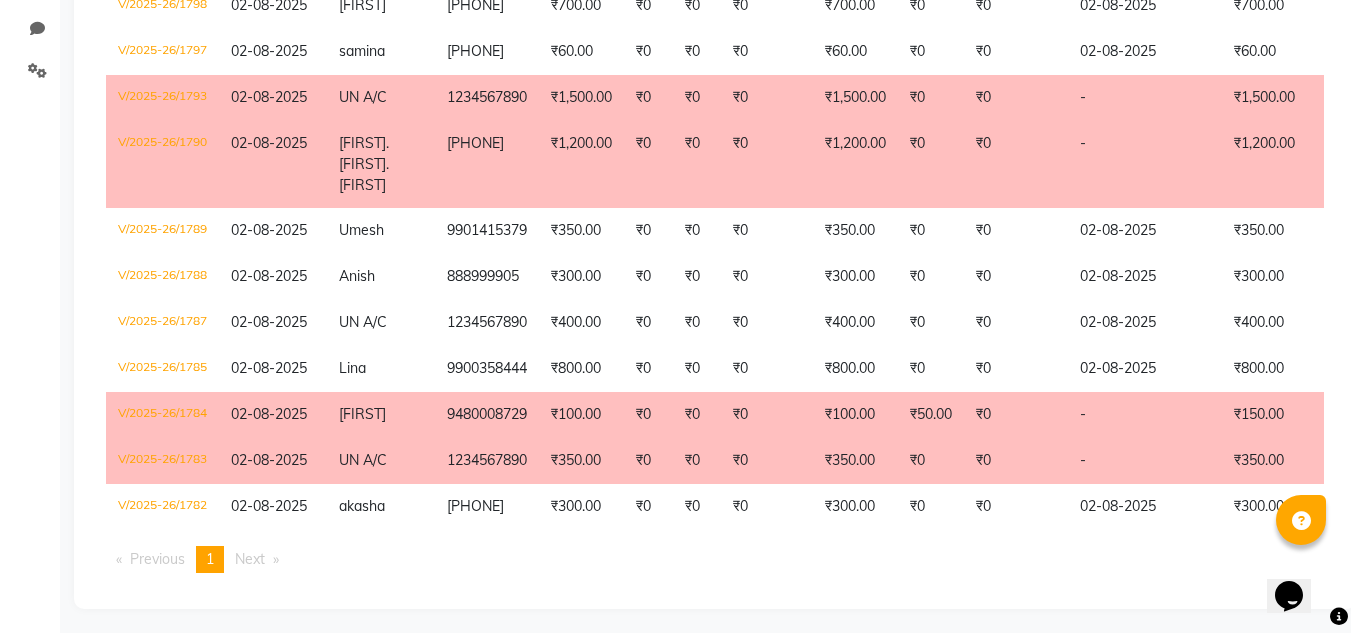 scroll, scrollTop: 0, scrollLeft: 0, axis: both 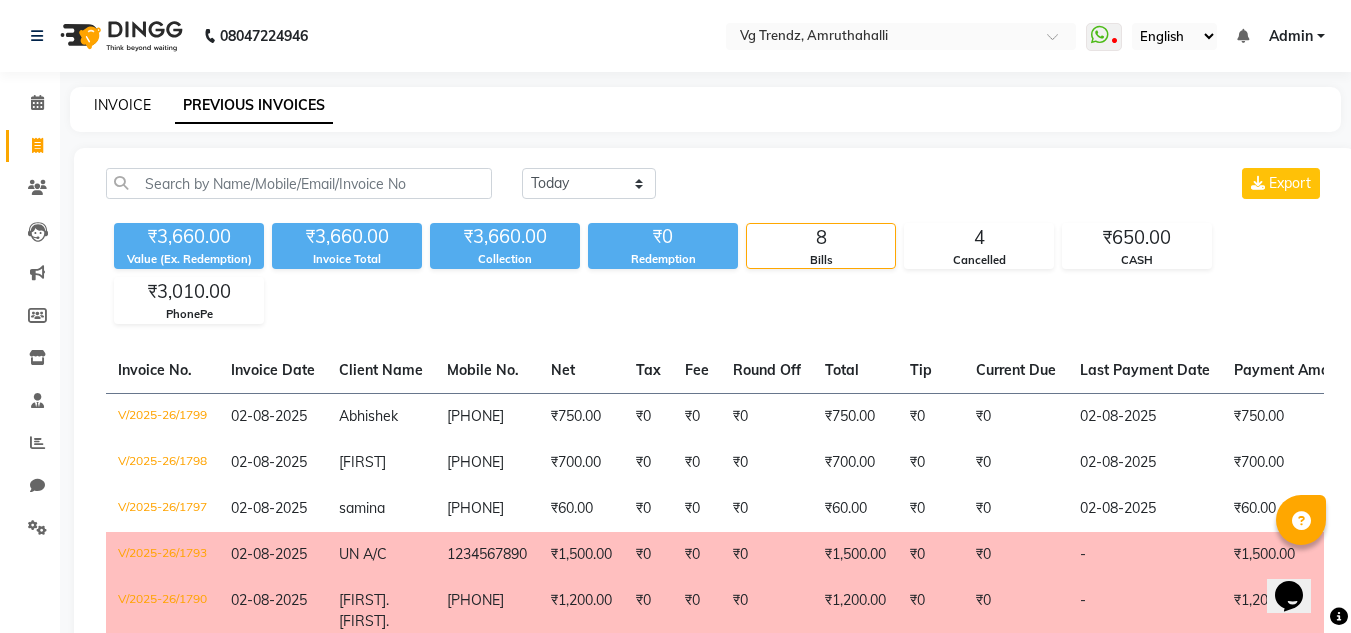 click on "INVOICE" 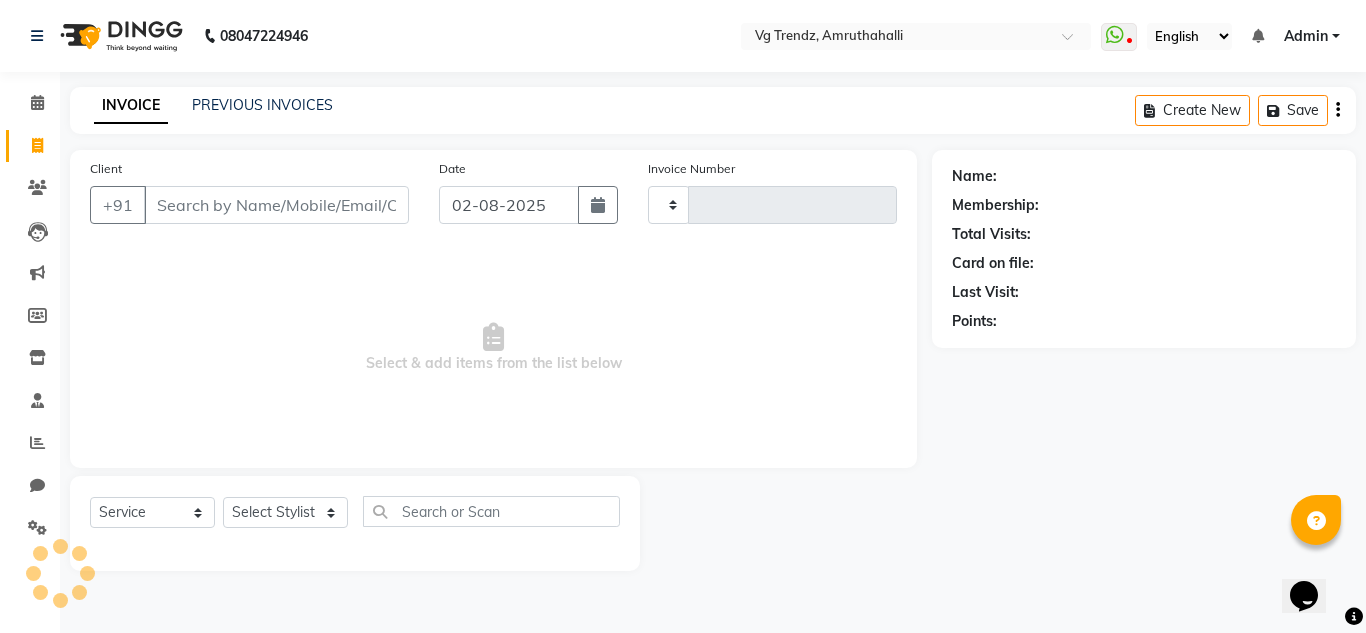type on "1800" 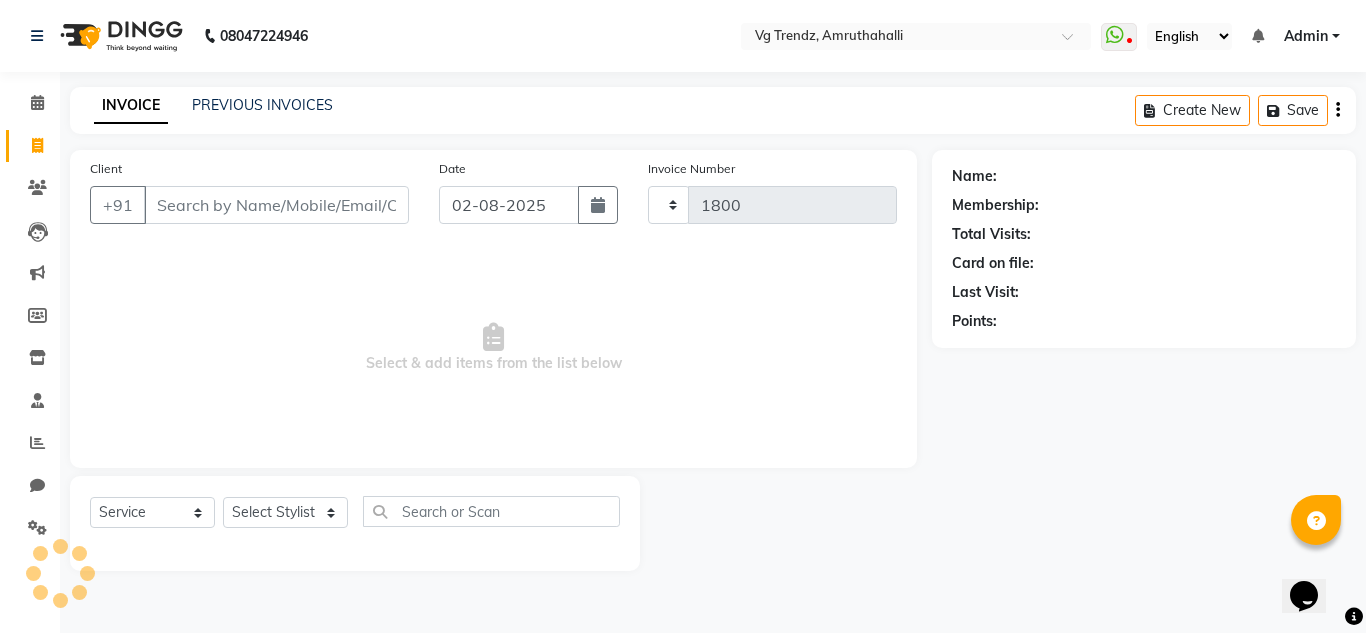 select on "5536" 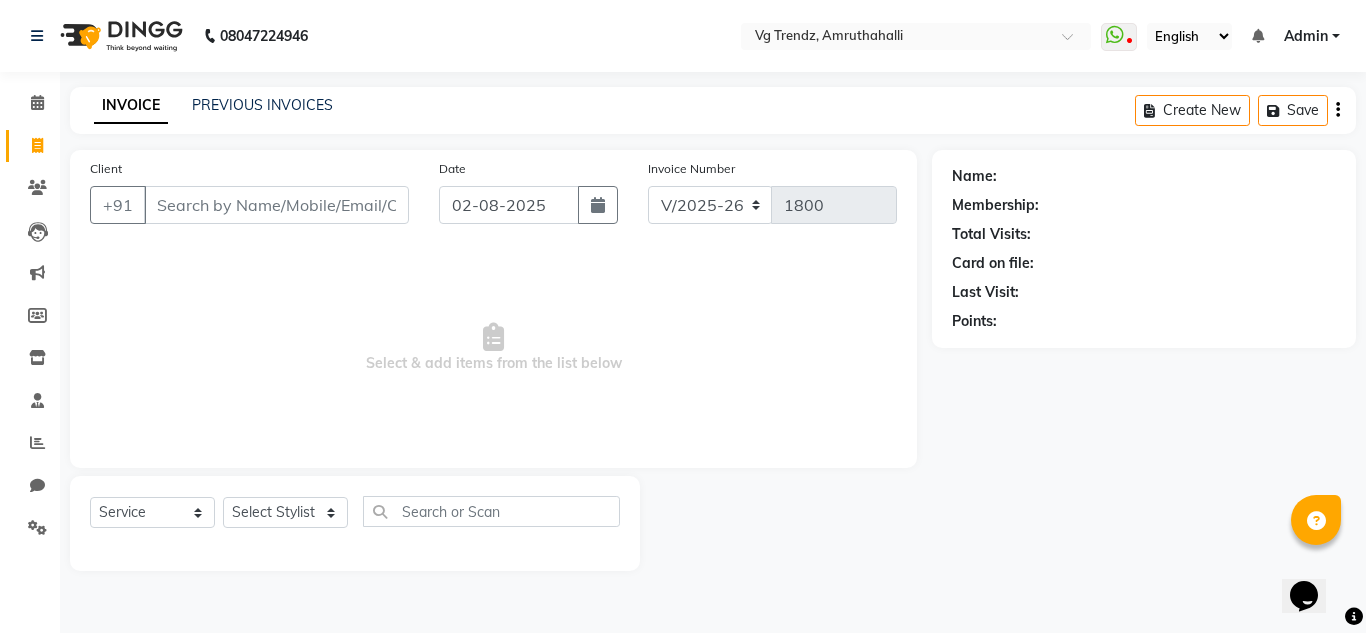 click on "Client" at bounding box center (276, 205) 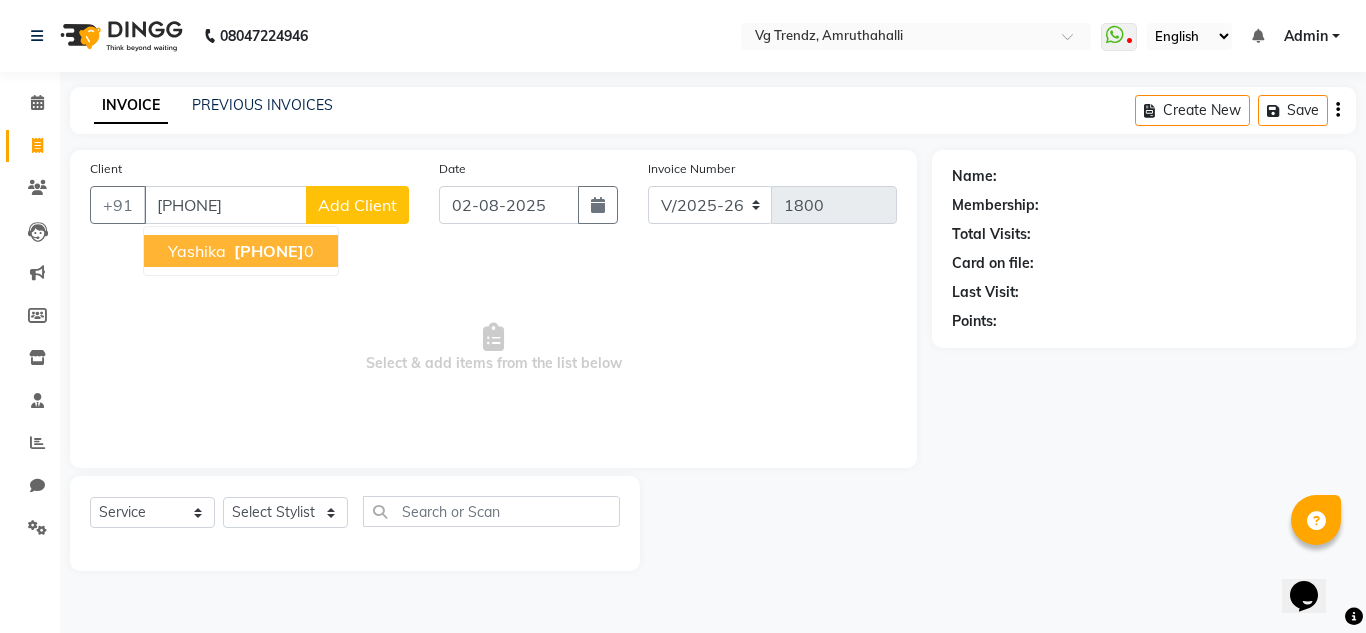click on "yashika   990270101 0" at bounding box center (241, 251) 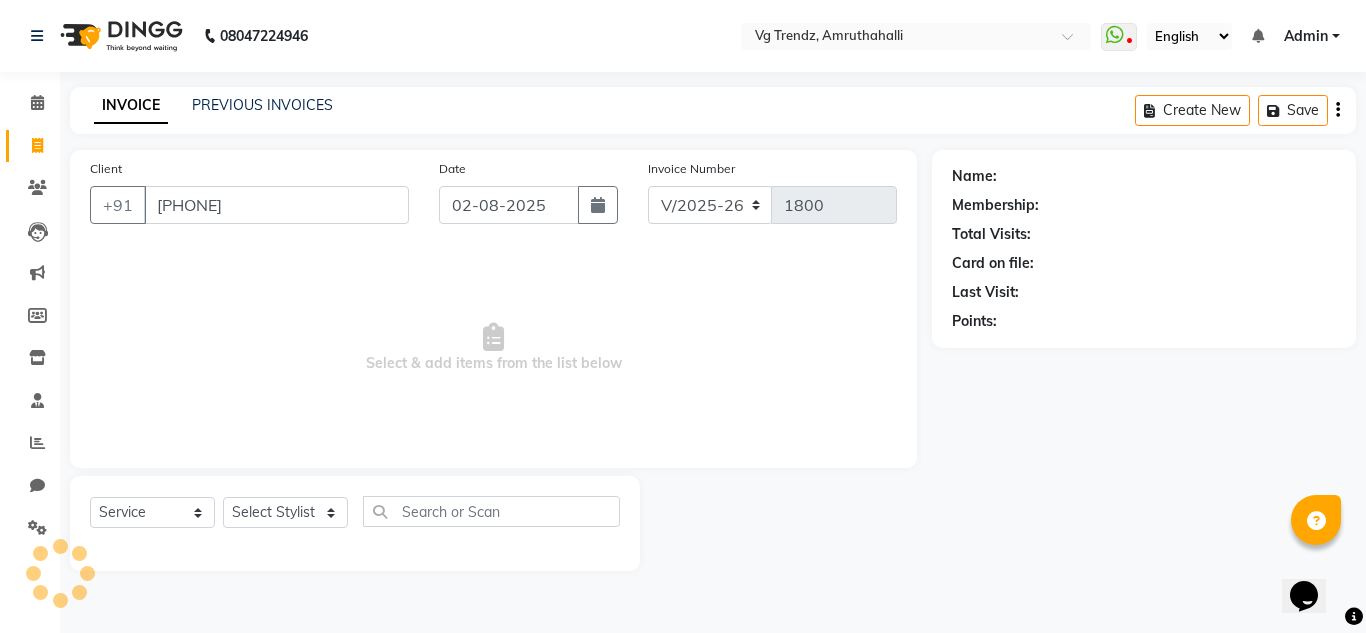 type on "9902701010" 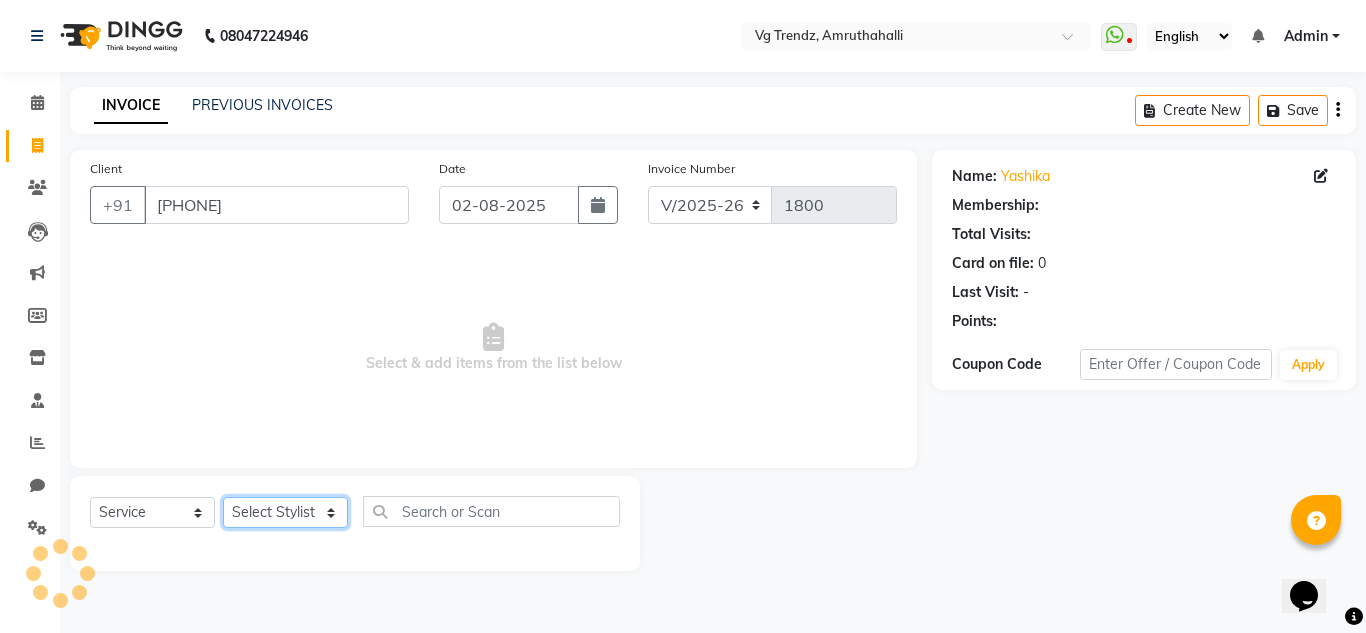 click on "Select Stylist Ashiwini N P Manjitha Chhetri Manjula S Mun Khan Naveen Kumar Rangashamaiah salon number Sandeep Sharma Shannu Sridevi Vanitha v" 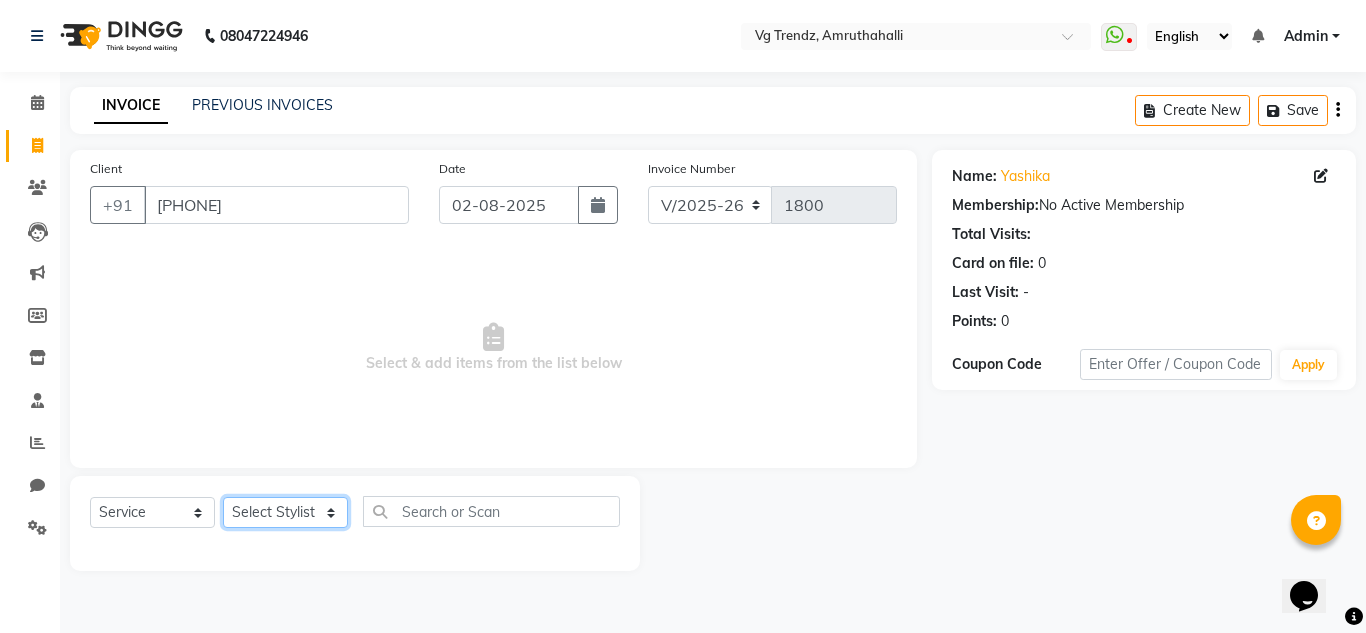 select on "85012" 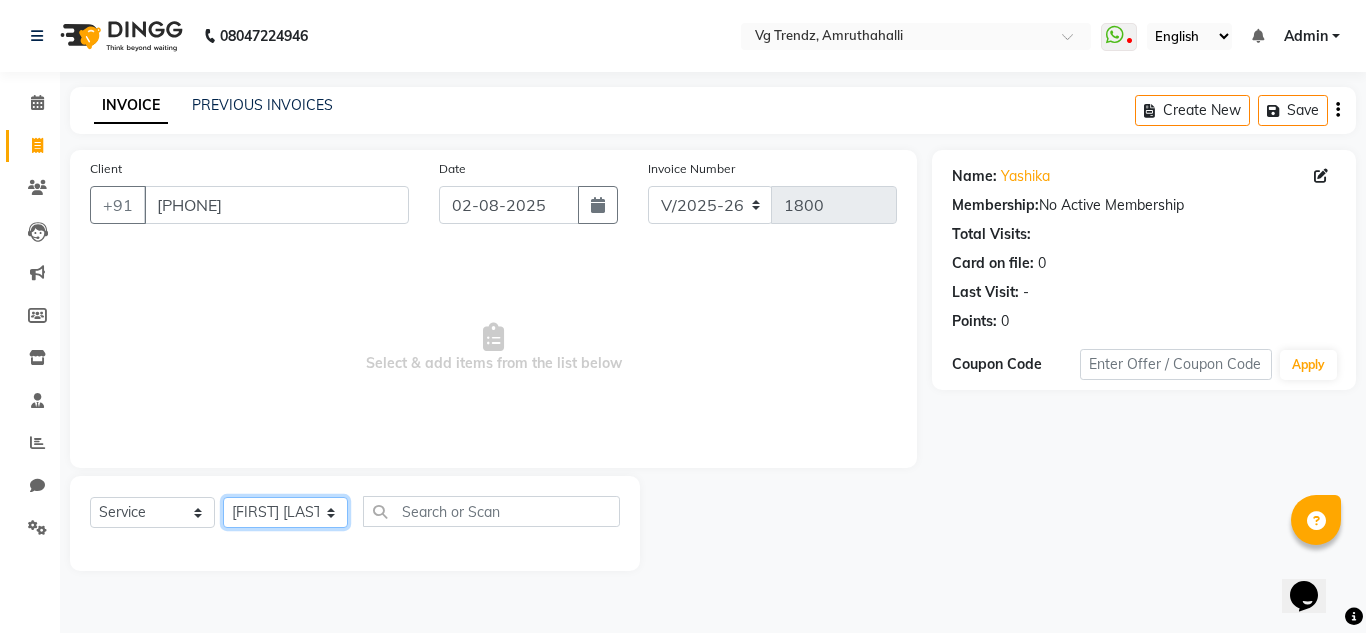 click on "Select Stylist Ashiwini N P Manjitha Chhetri Manjula S Mun Khan Naveen Kumar Rangashamaiah salon number Sandeep Sharma Shannu Sridevi Vanitha v" 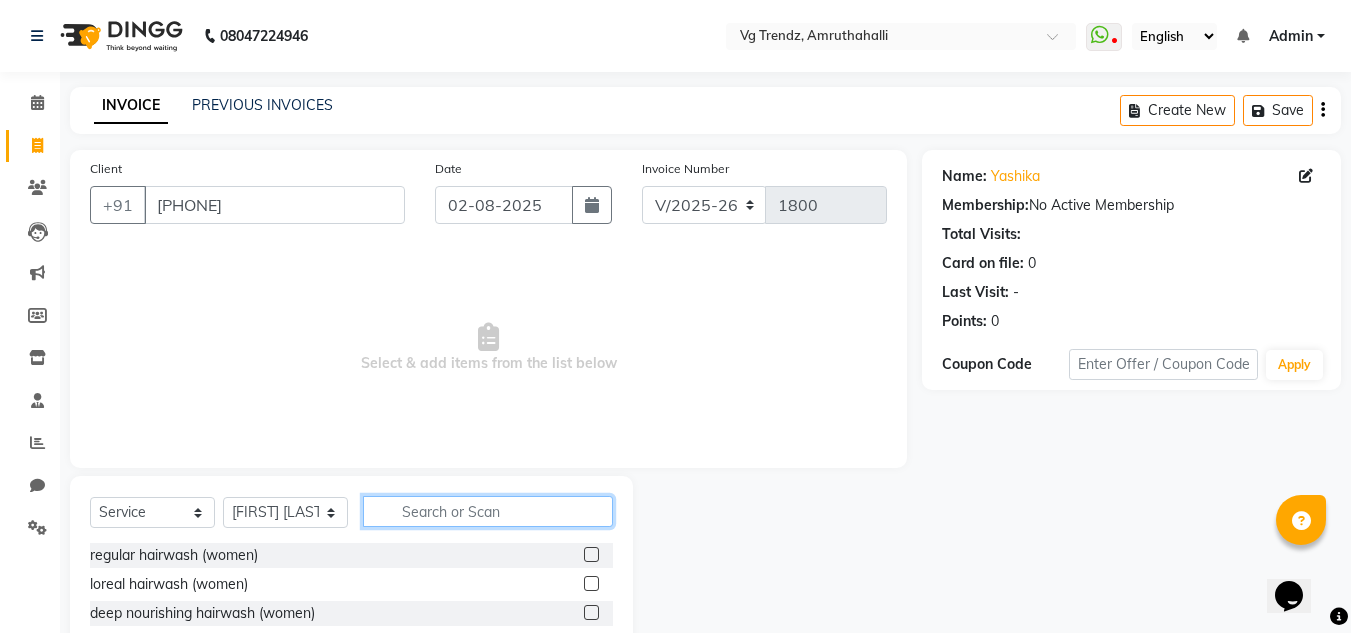 click 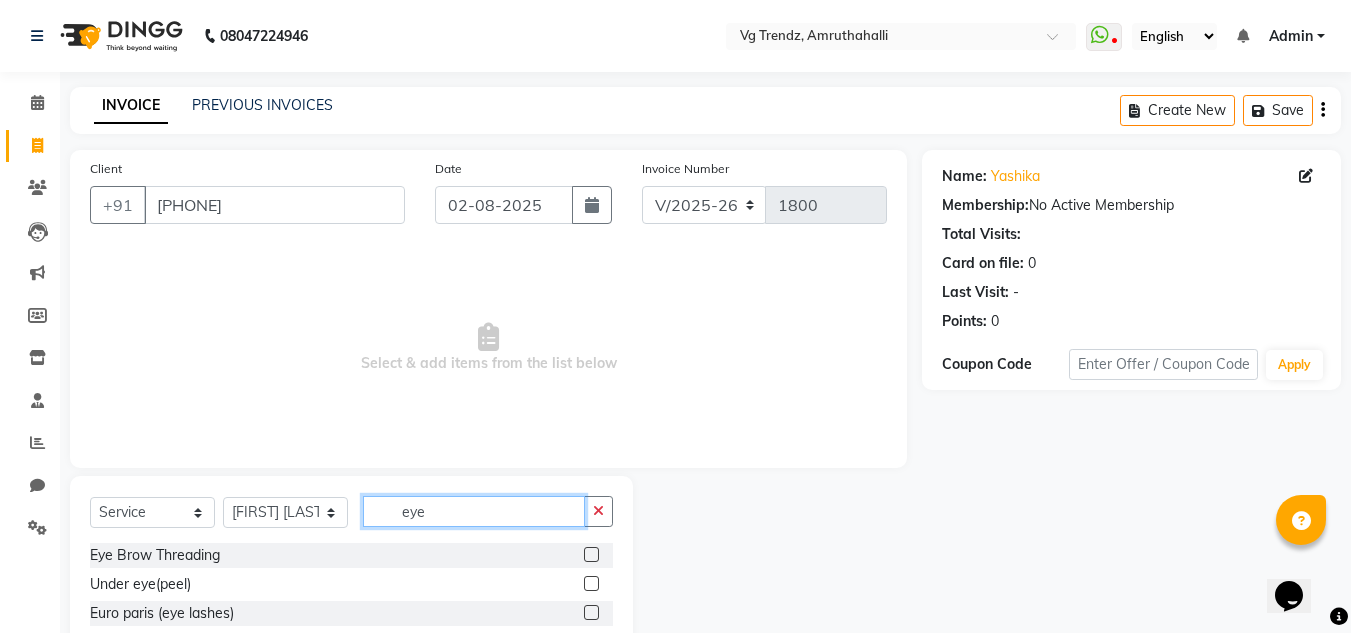 type on "eye" 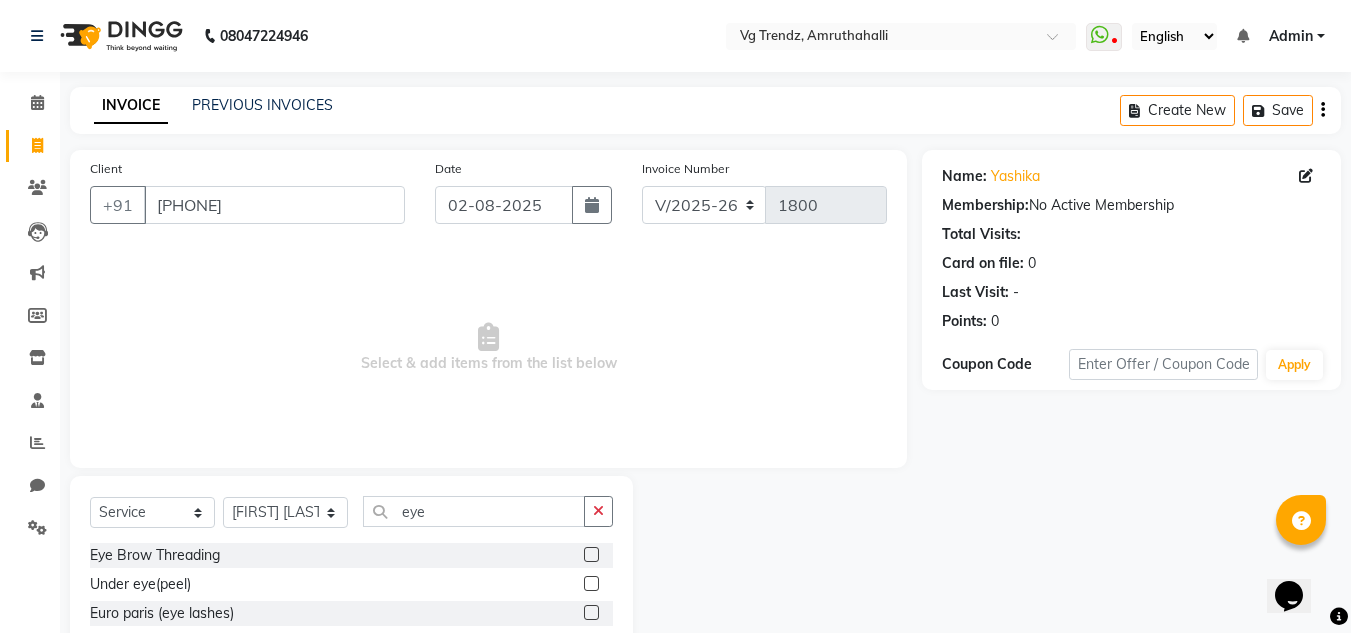 click 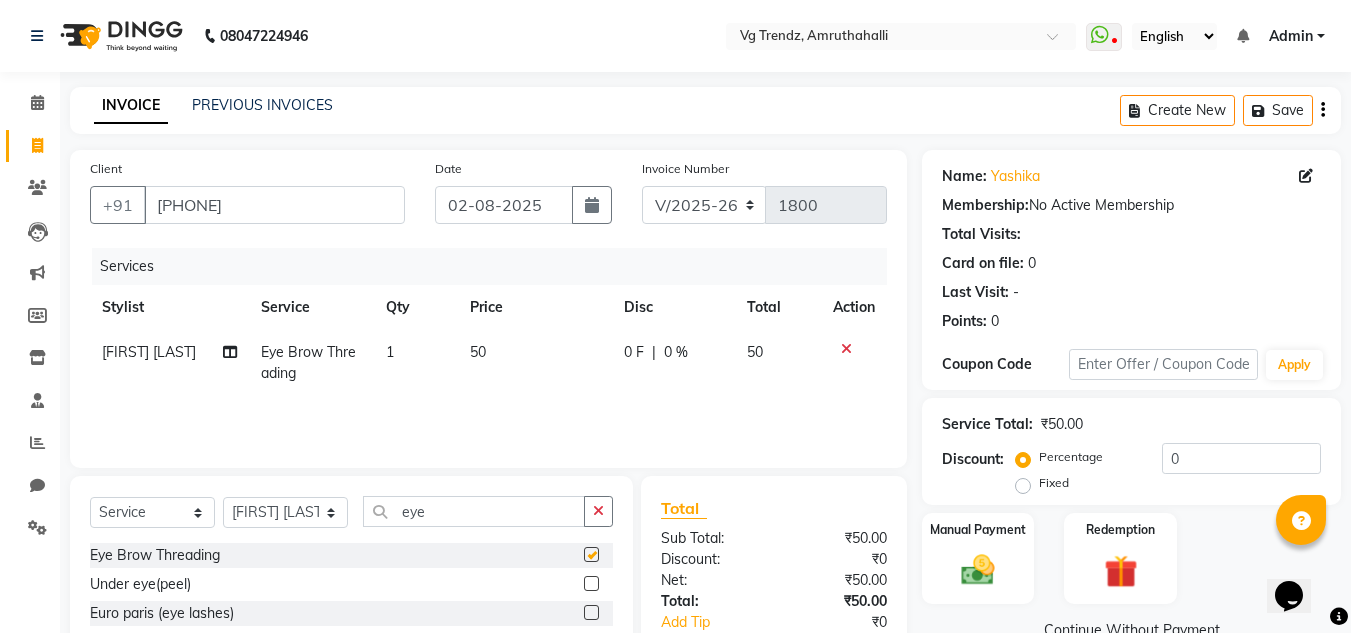checkbox on "false" 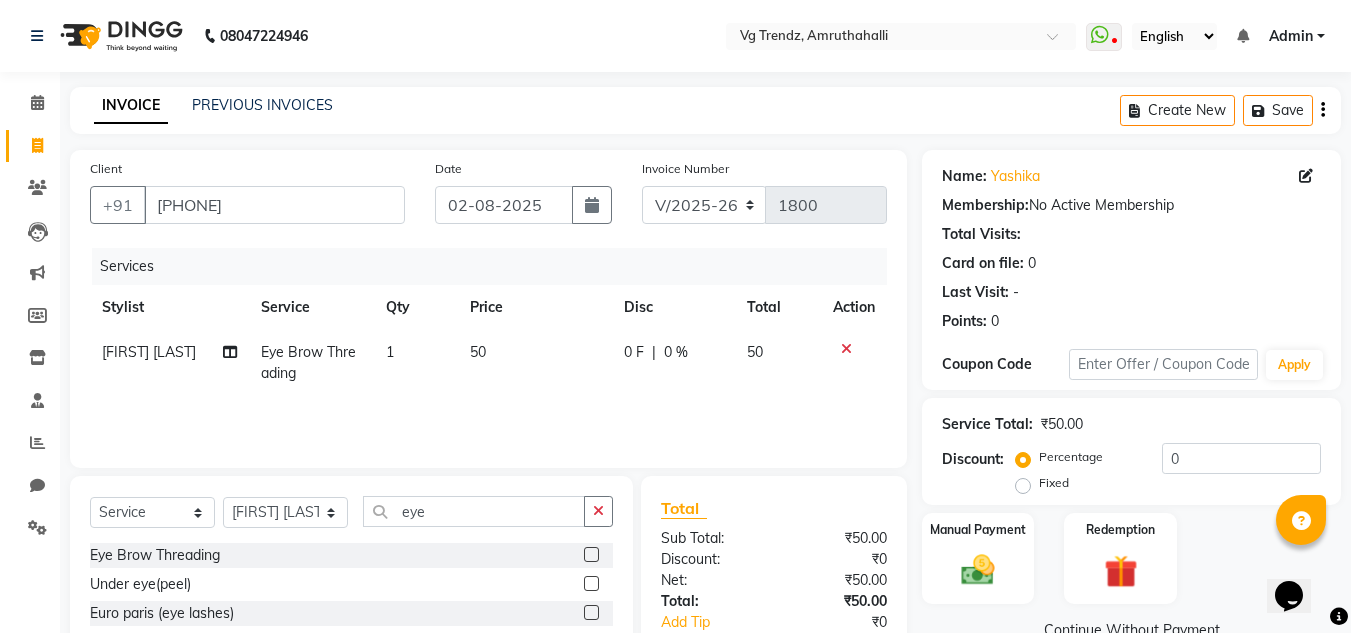 click 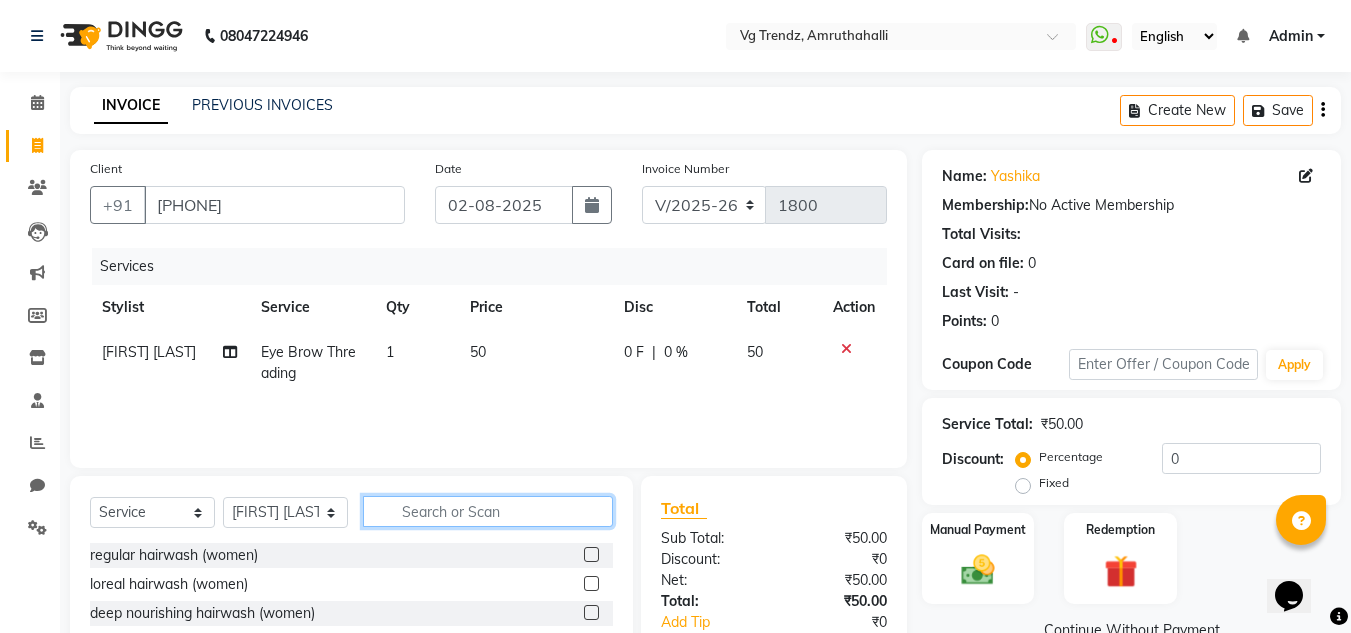 click 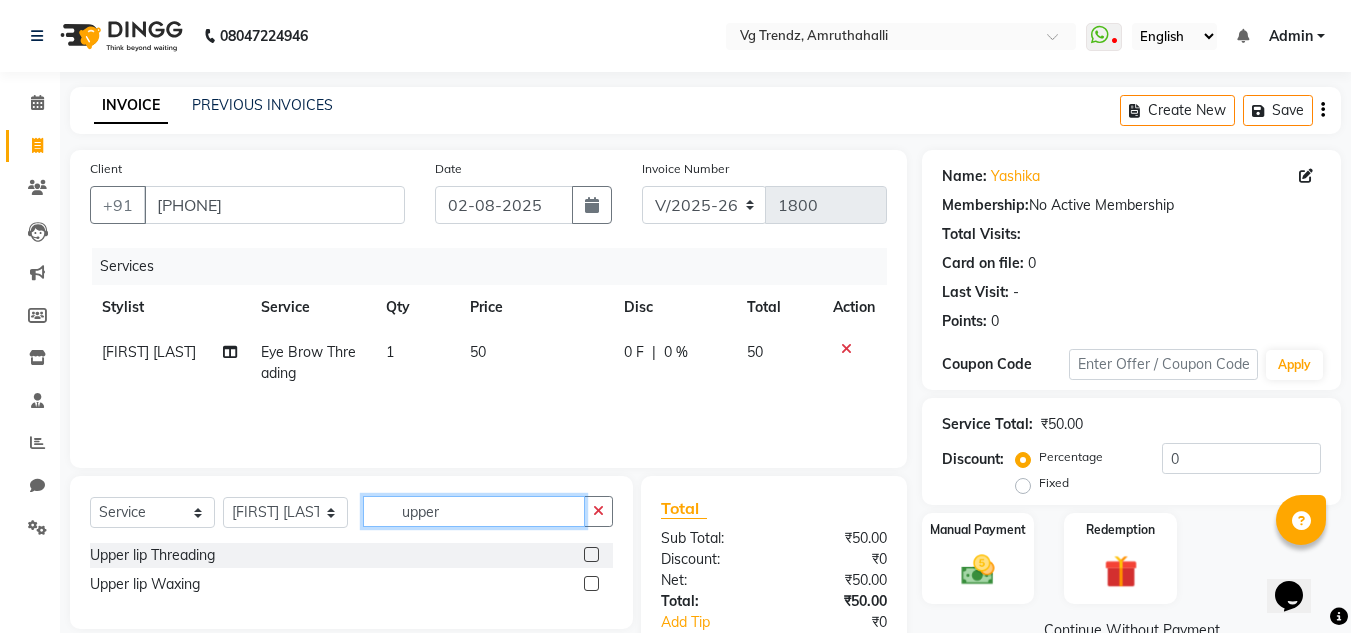 type on "upper" 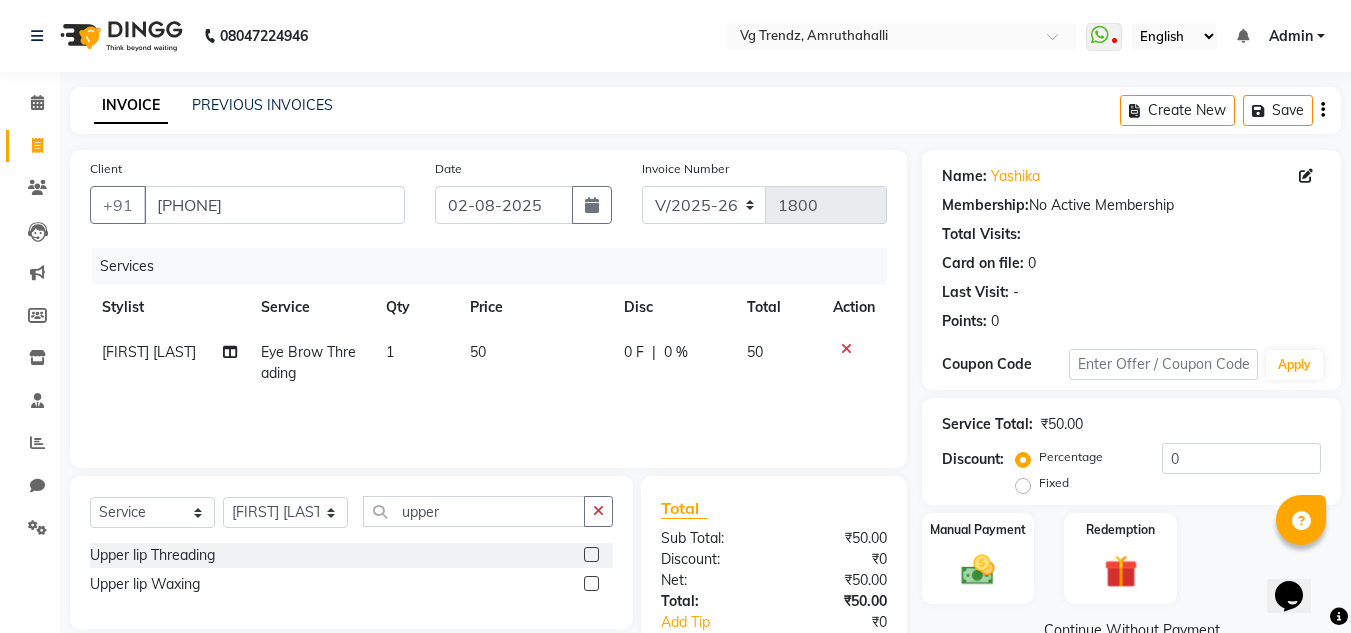 click 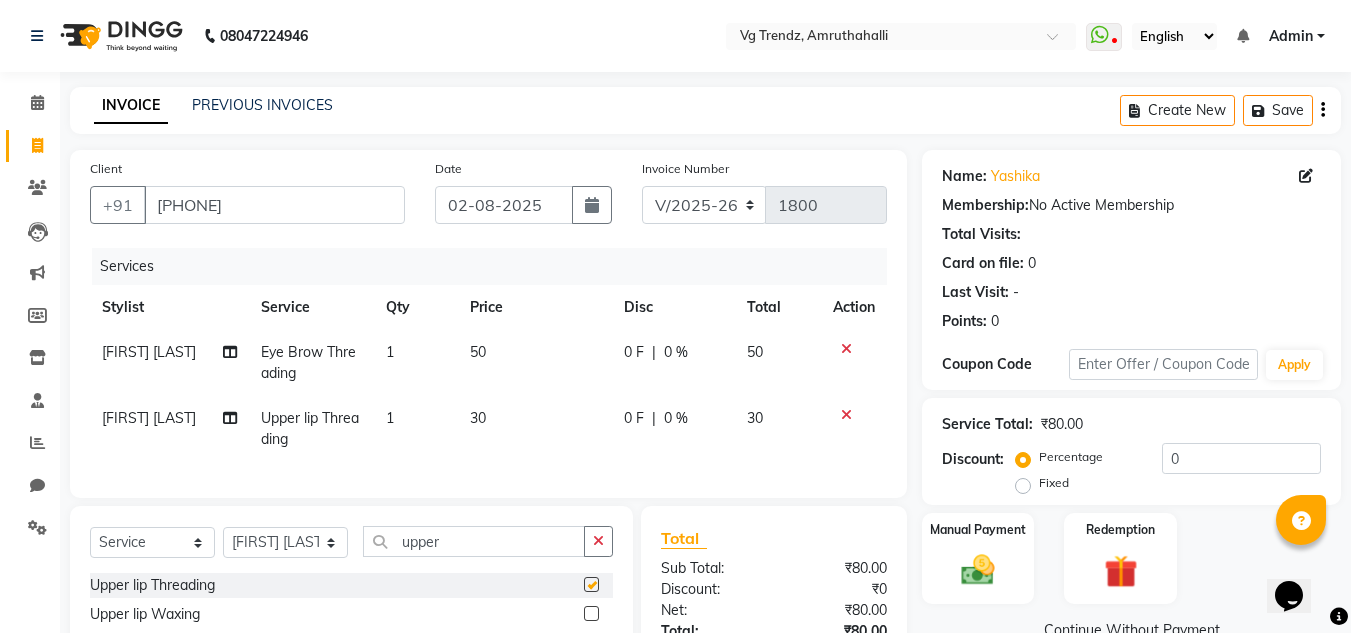 checkbox on "false" 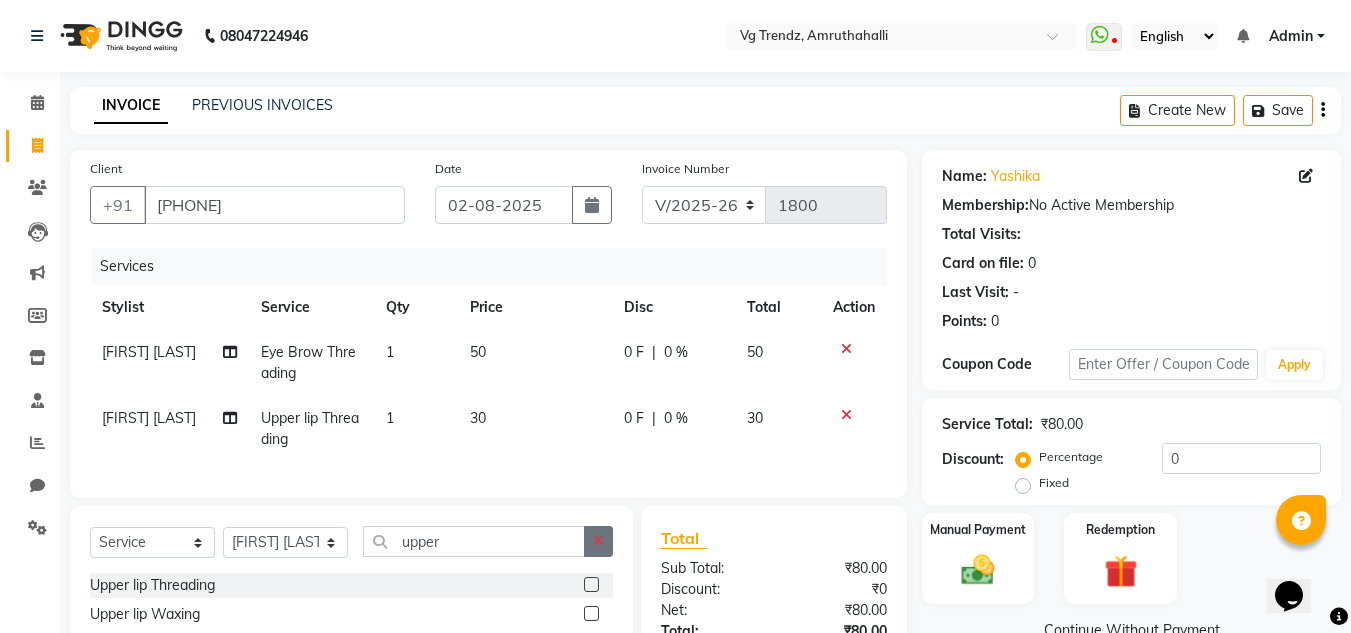 click 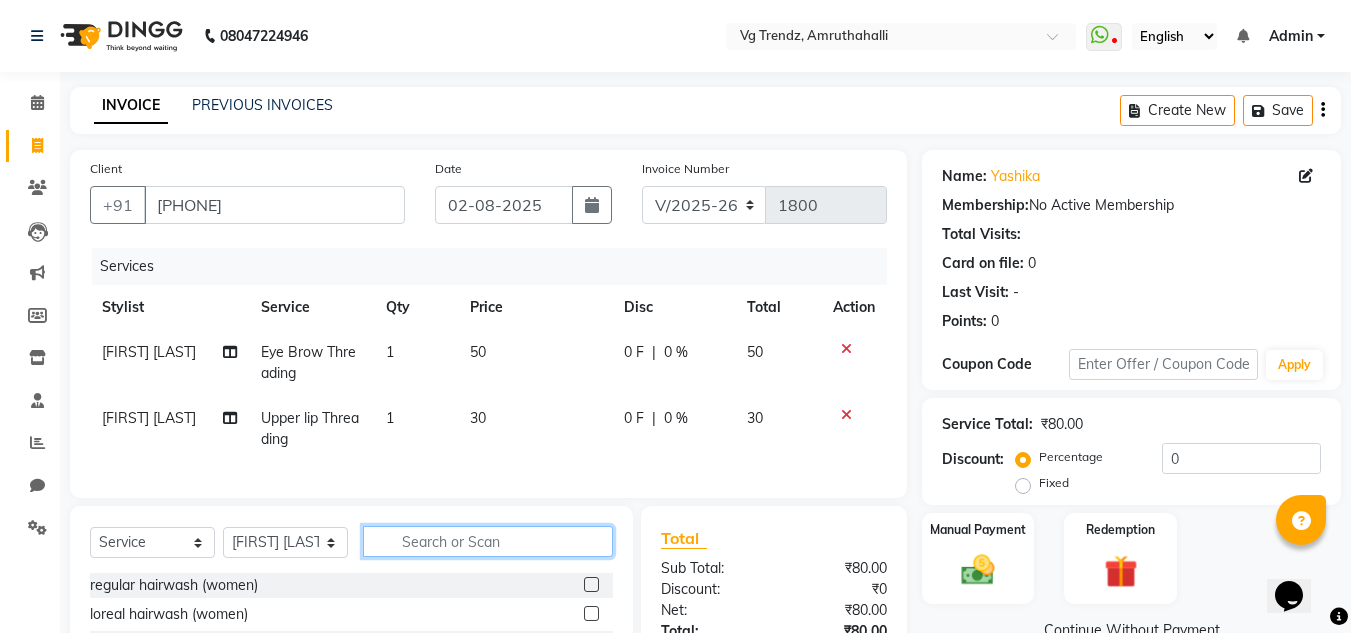 click 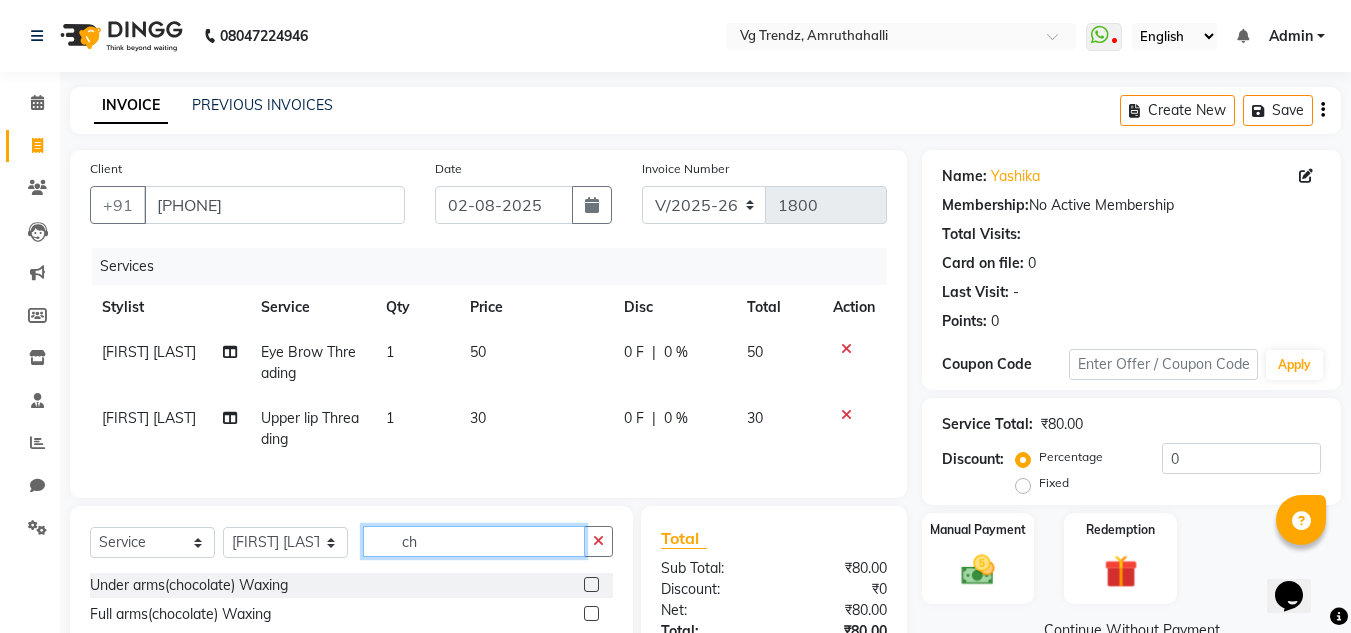 type on "c" 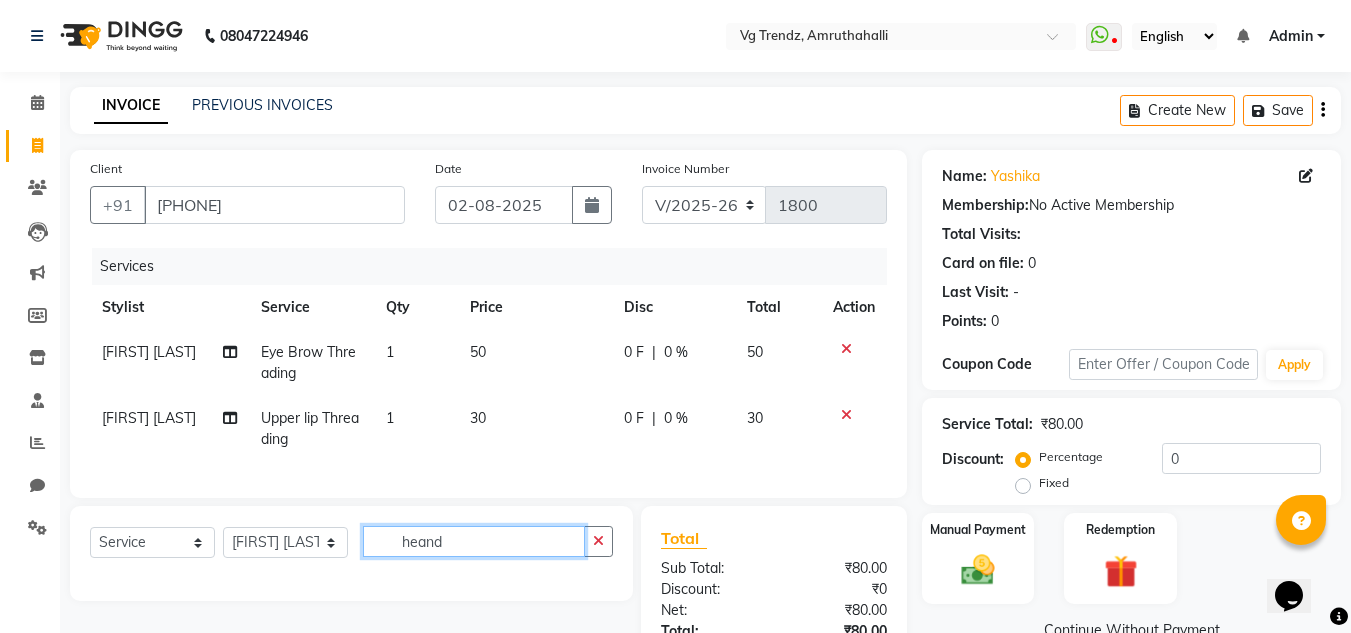 click on "heand" 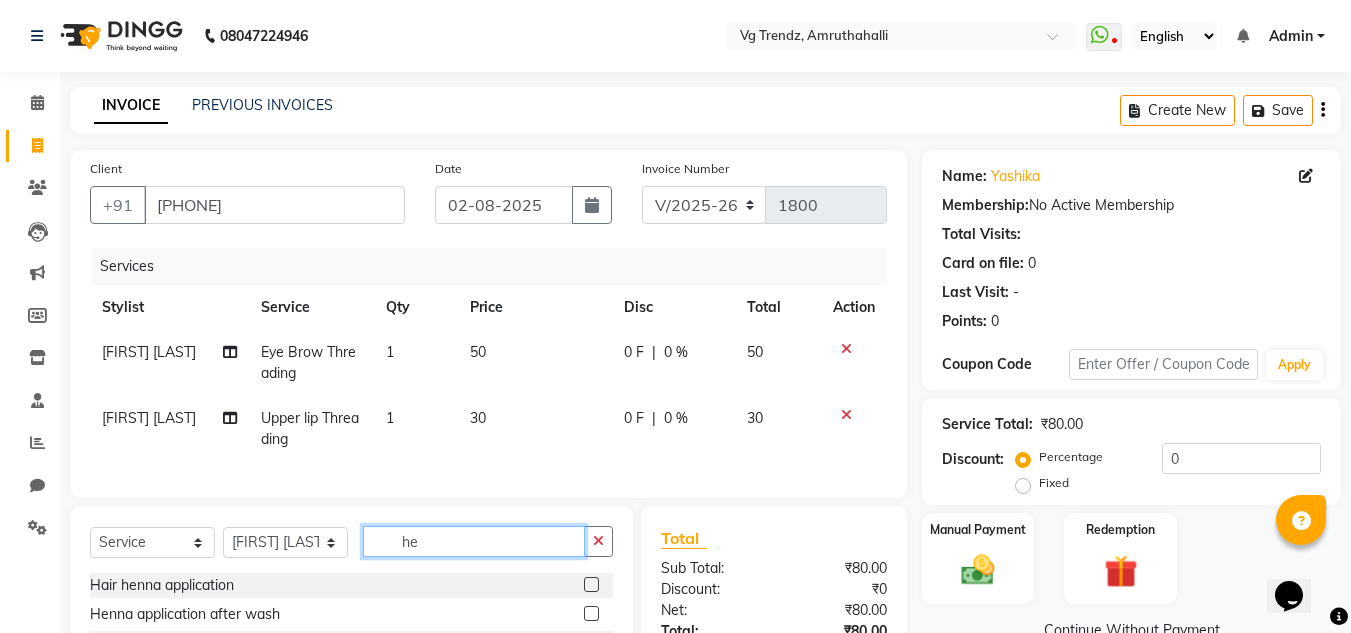 type on "h" 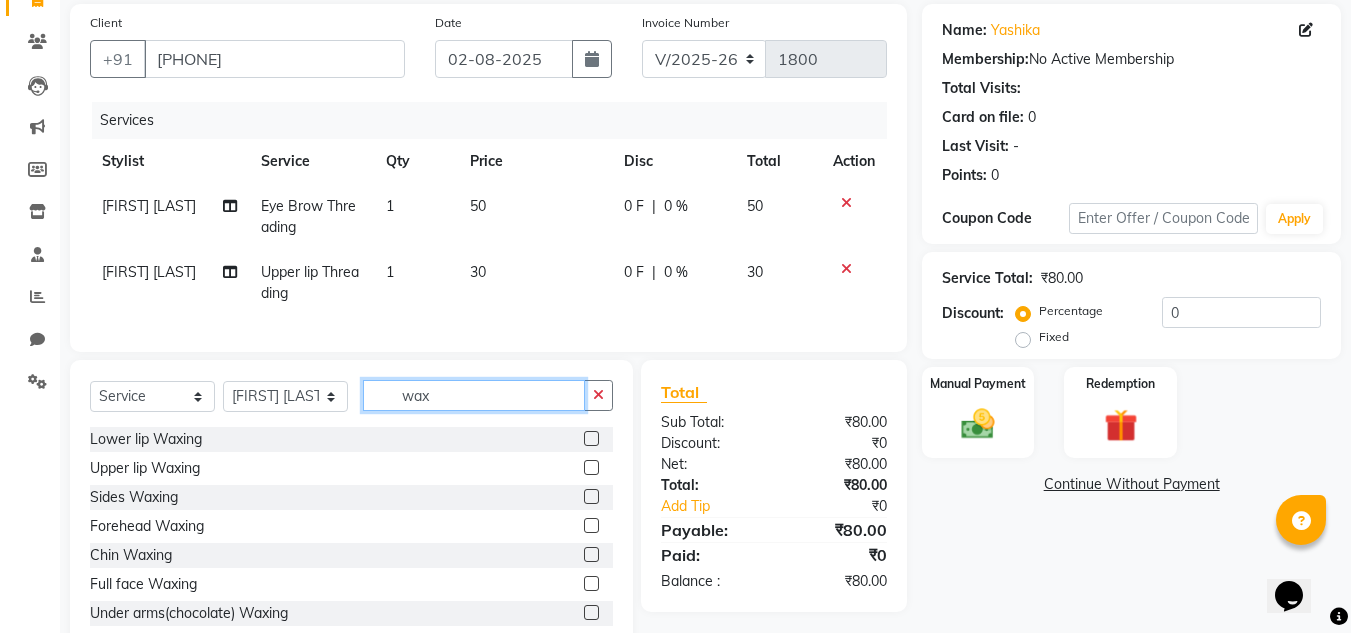 scroll, scrollTop: 149, scrollLeft: 0, axis: vertical 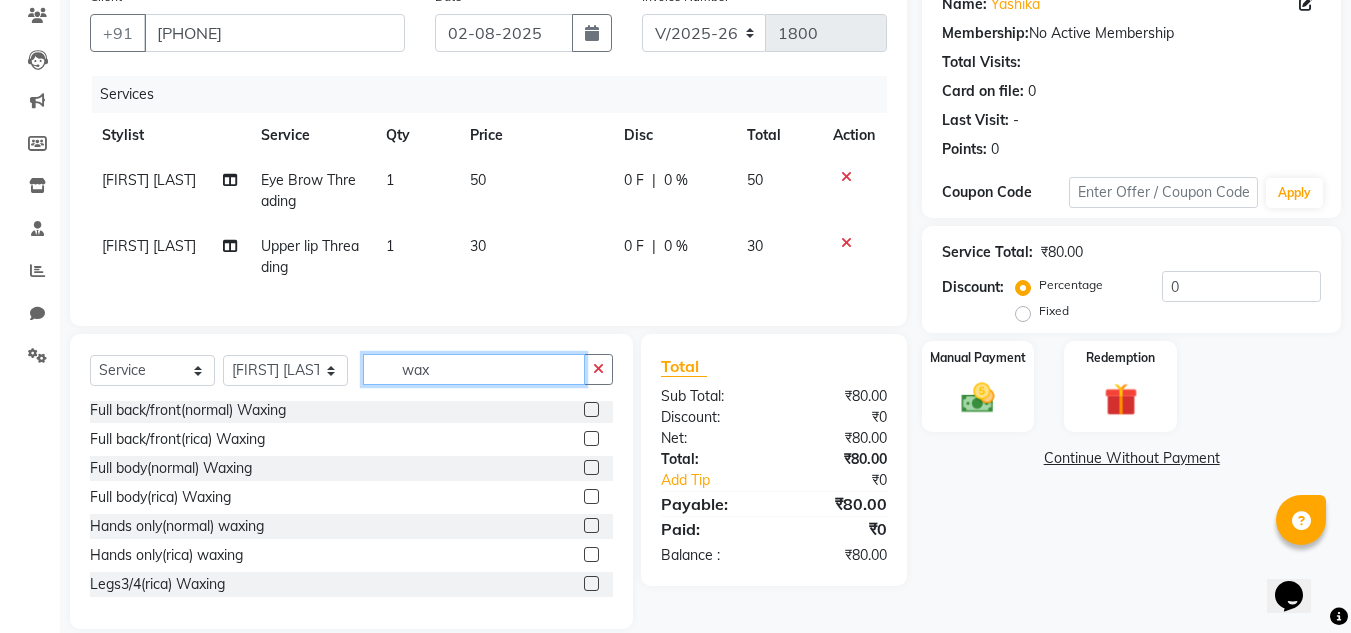 type on "wax" 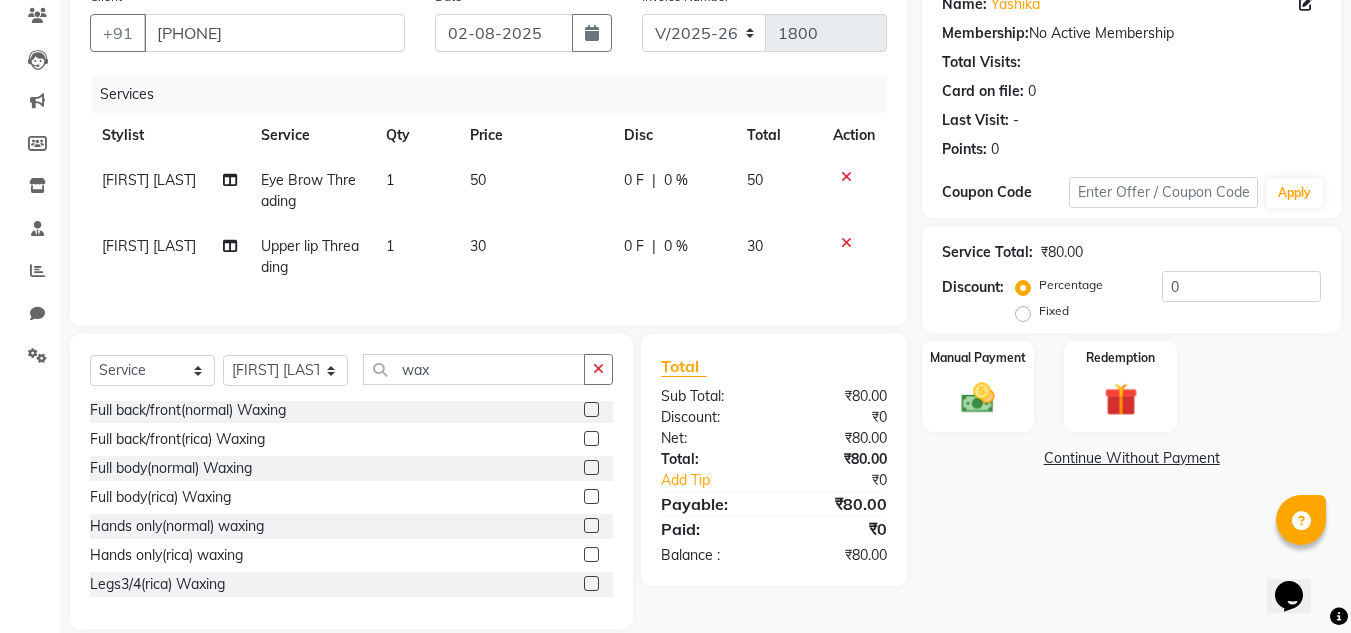 click 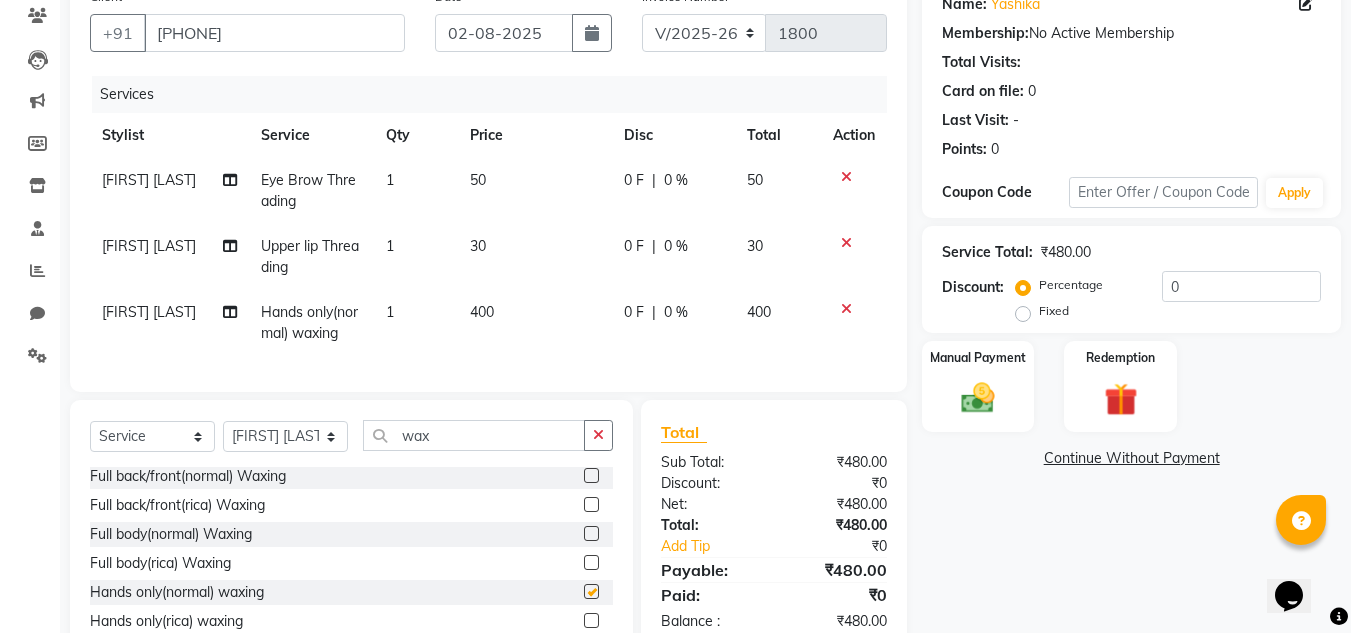 checkbox on "false" 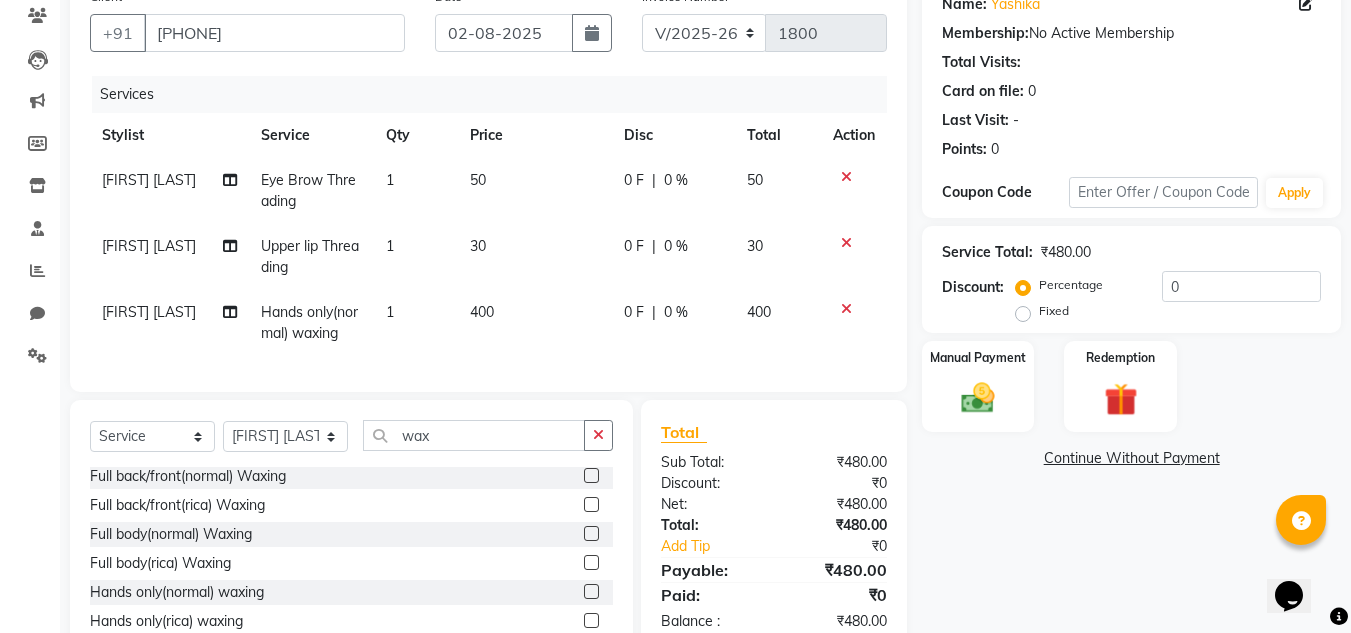 click on "400" 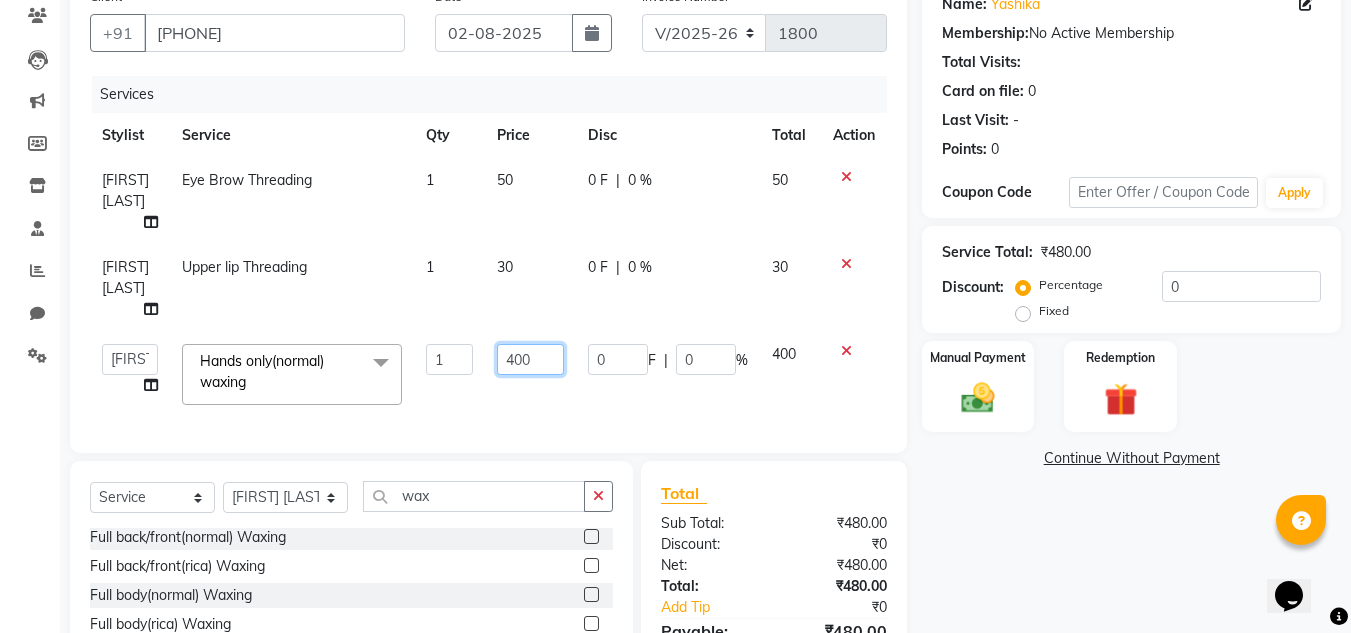 click on "400" 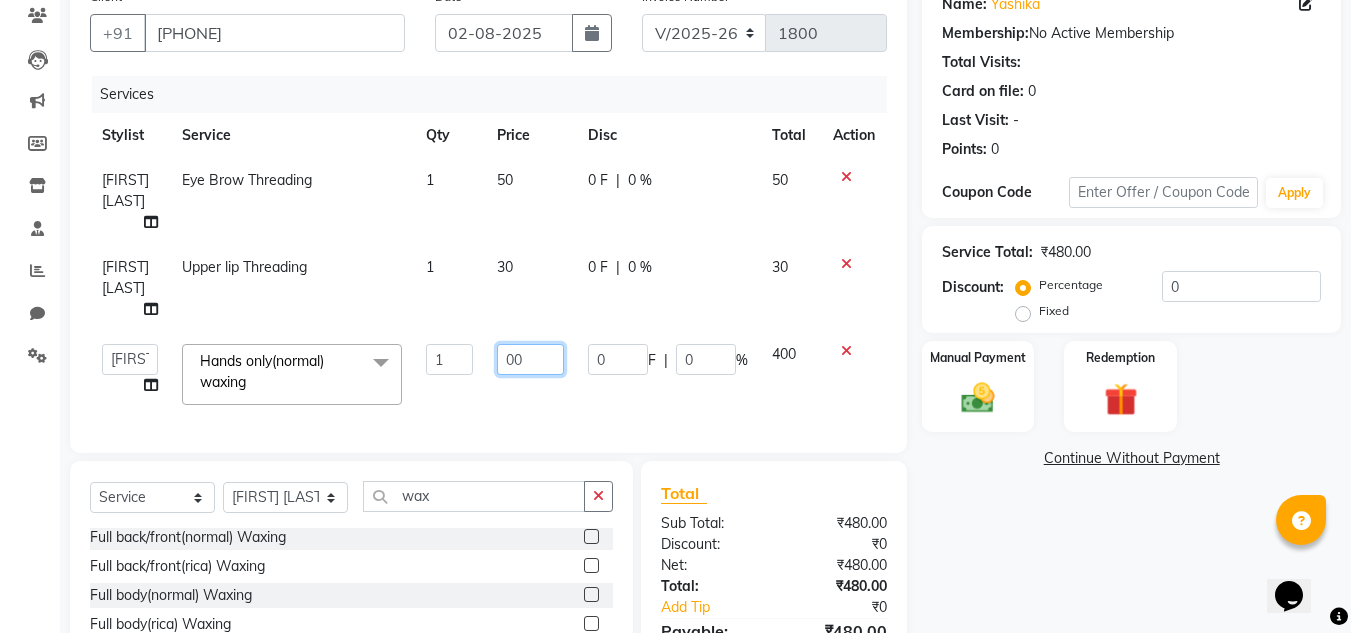 type on "500" 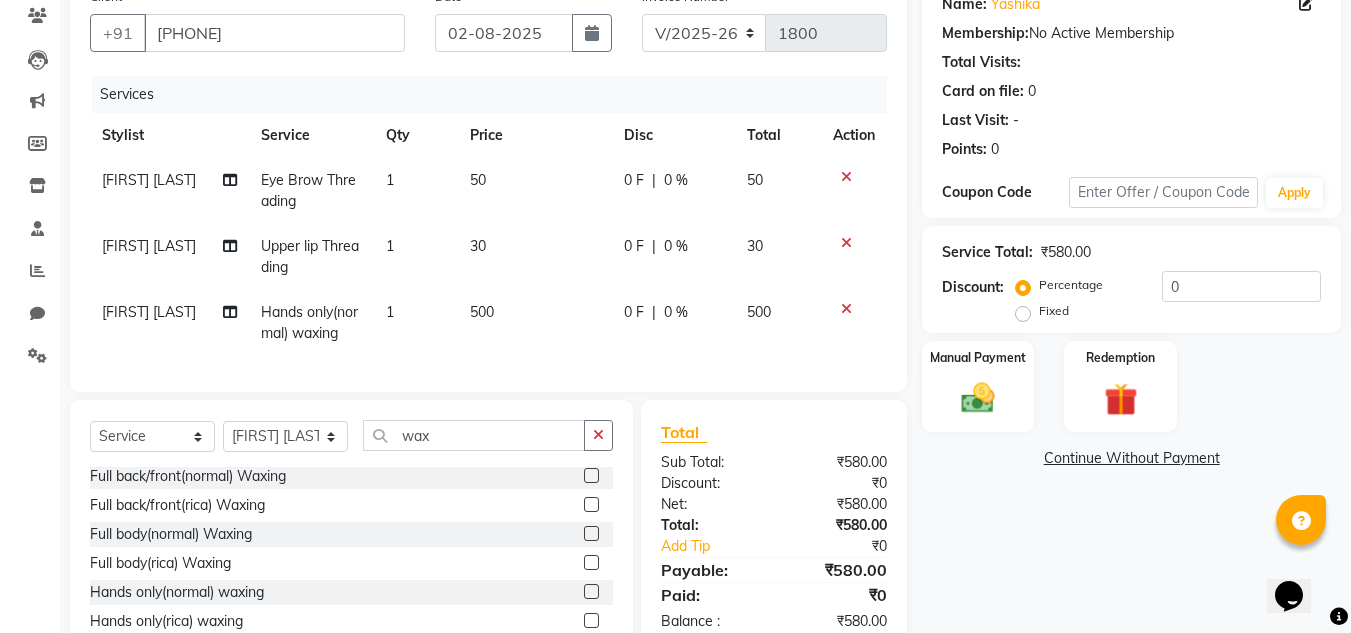 click on "500" 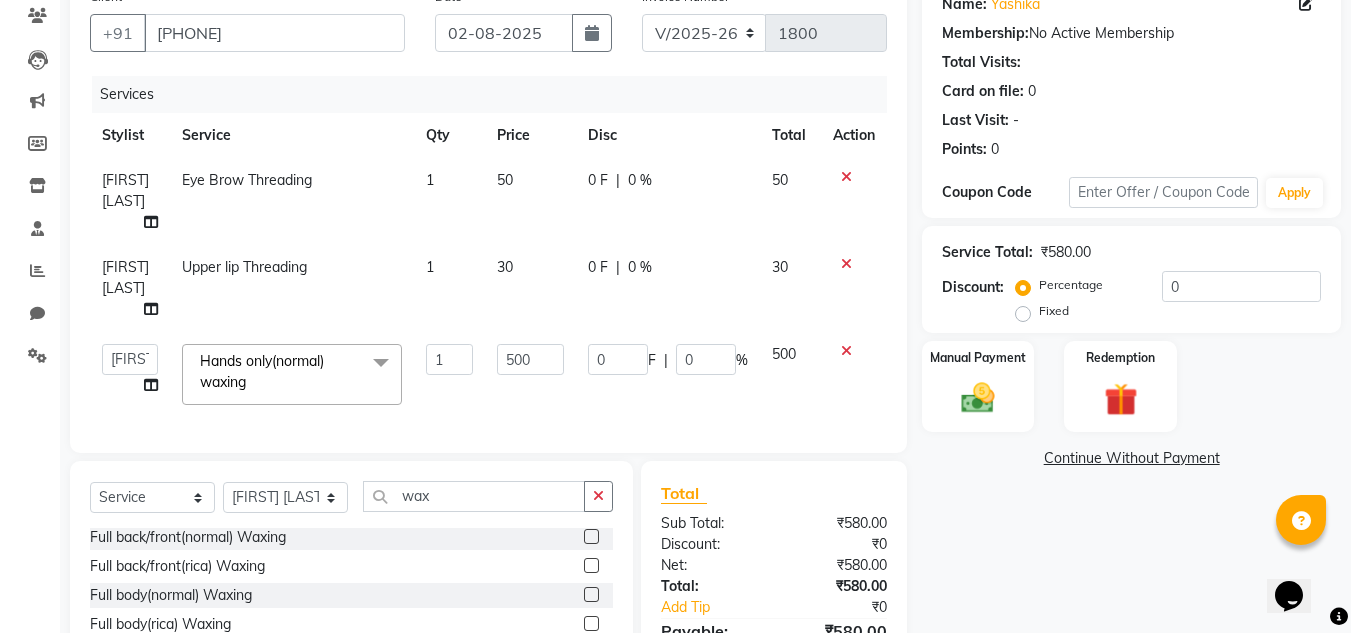 scroll, scrollTop: 298, scrollLeft: 0, axis: vertical 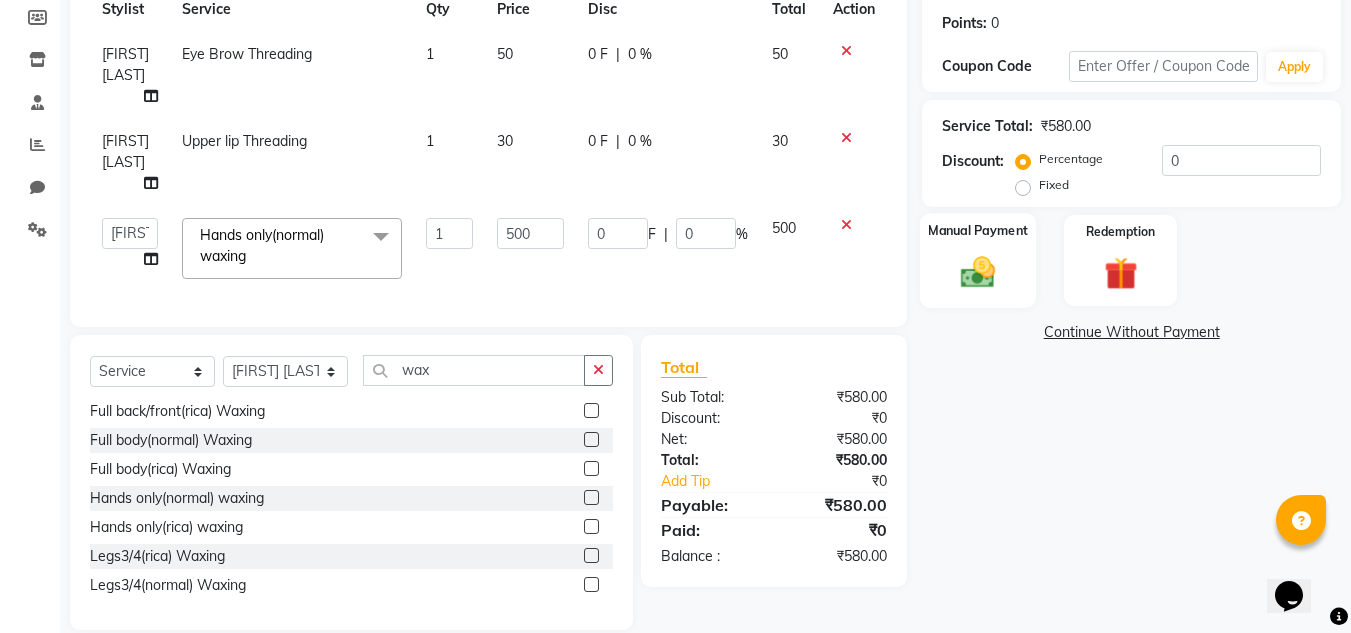 click 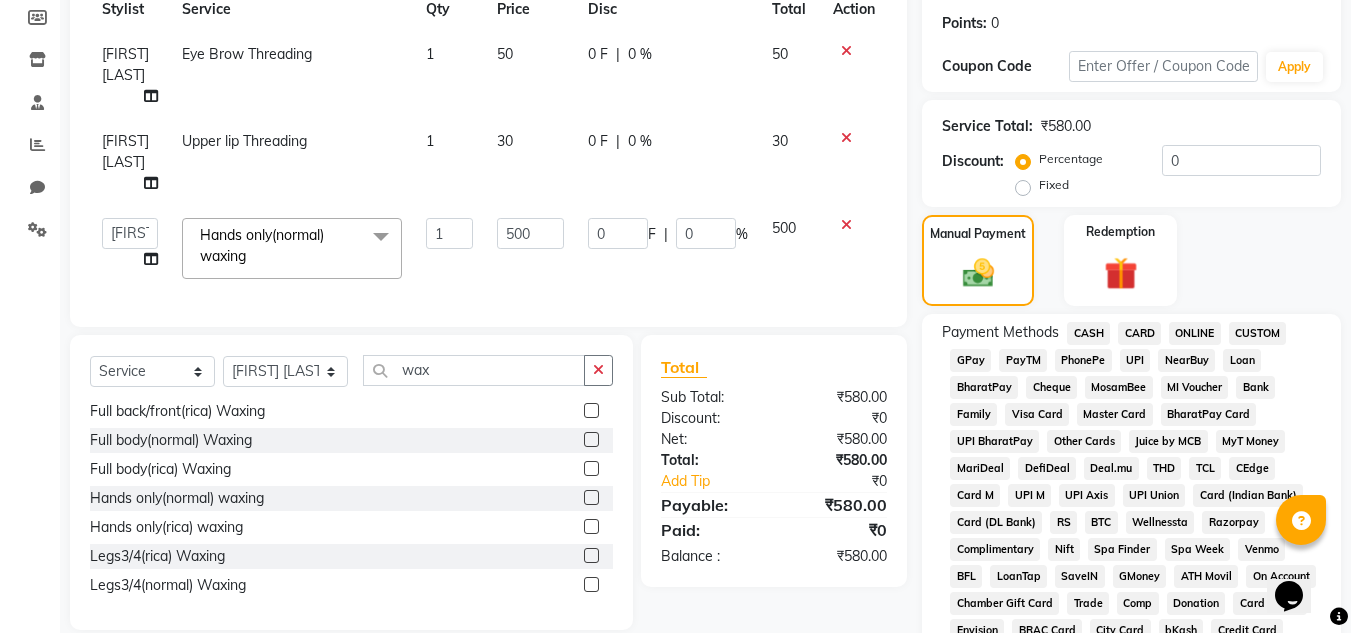 click on "PhonePe" 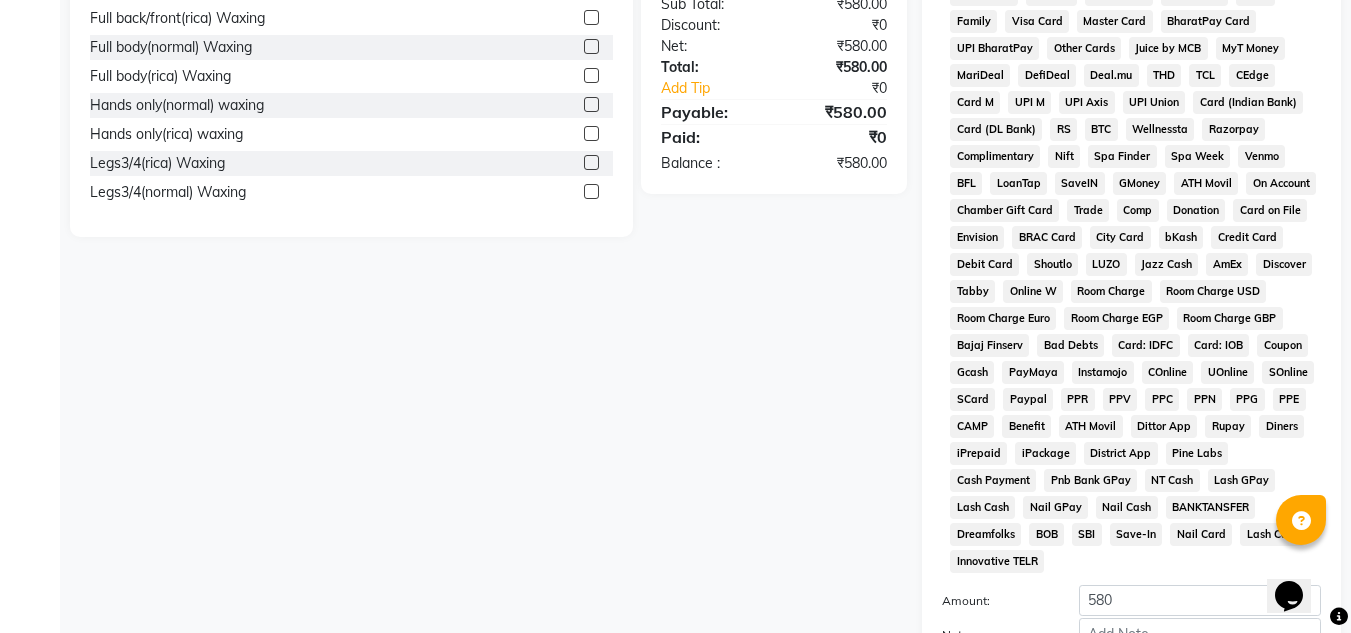 scroll, scrollTop: 869, scrollLeft: 0, axis: vertical 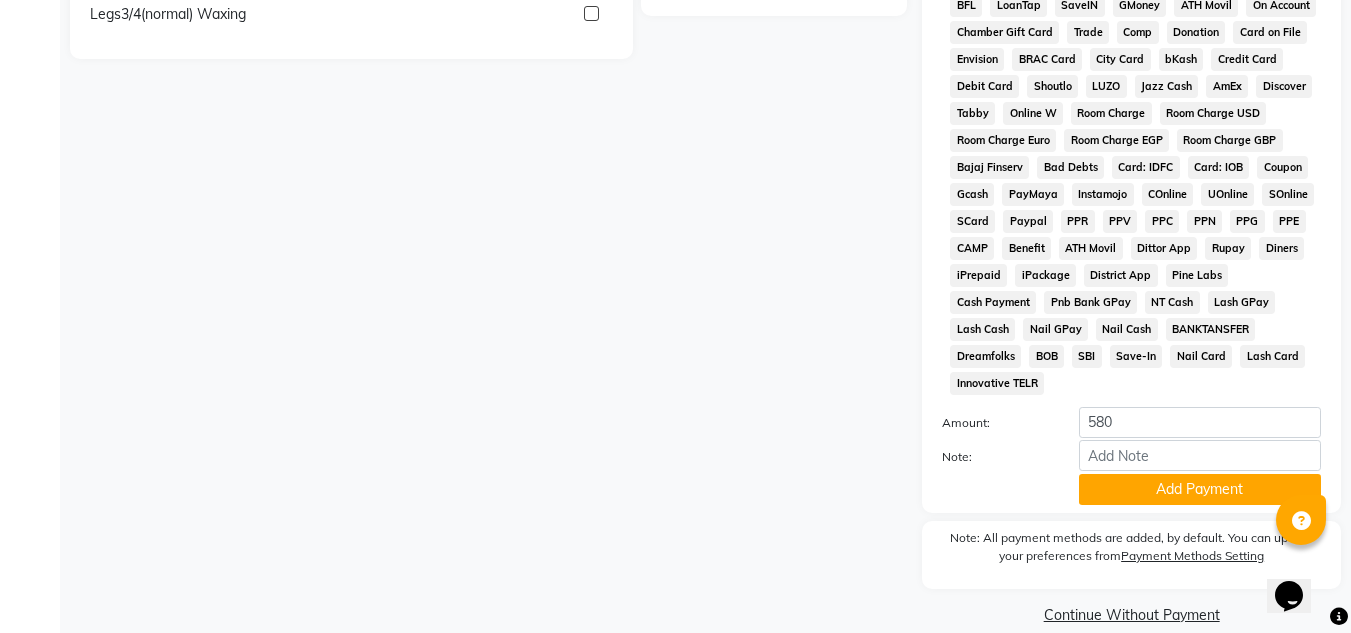 click on "Payment Methods  CASH   CARD   ONLINE   CUSTOM   GPay   PayTM   PhonePe   UPI   NearBuy   Loan   BharatPay   Cheque   MosamBee   MI Voucher   Bank   Family   Visa Card   Master Card   BharatPay Card   UPI BharatPay   Other Cards   Juice by MCB   MyT Money   MariDeal   DefiDeal   Deal.mu   THD   TCL   CEdge   Card M   UPI M   UPI Axis   UPI Union   Card (Indian Bank)   Card (DL Bank)   RS   BTC   Wellnessta   Razorpay   Complimentary   Nift   Spa Finder   Spa Week   Venmo   BFL   LoanTap   SaveIN   GMoney   ATH Movil   On Account   Chamber Gift Card   Trade   Comp   Donation   Card on File   Envision   BRAC Card   City Card   bKash   Credit Card   Debit Card   Shoutlo   LUZO   Jazz Cash   AmEx   Discover   Tabby   Online W   Room Charge   Room Charge USD   Room Charge Euro   Room Charge EGP   Room Charge GBP   Bajaj Finserv   Bad Debts   Card: IDFC   Card: IOB   Coupon   Gcash   PayMaya   Instamojo   COnline   UOnline   SOnline   SCard   Paypal   PPR   PPV   PPC   PPN   PPG   PPE   CAMP   Benefit   ATH Movil" 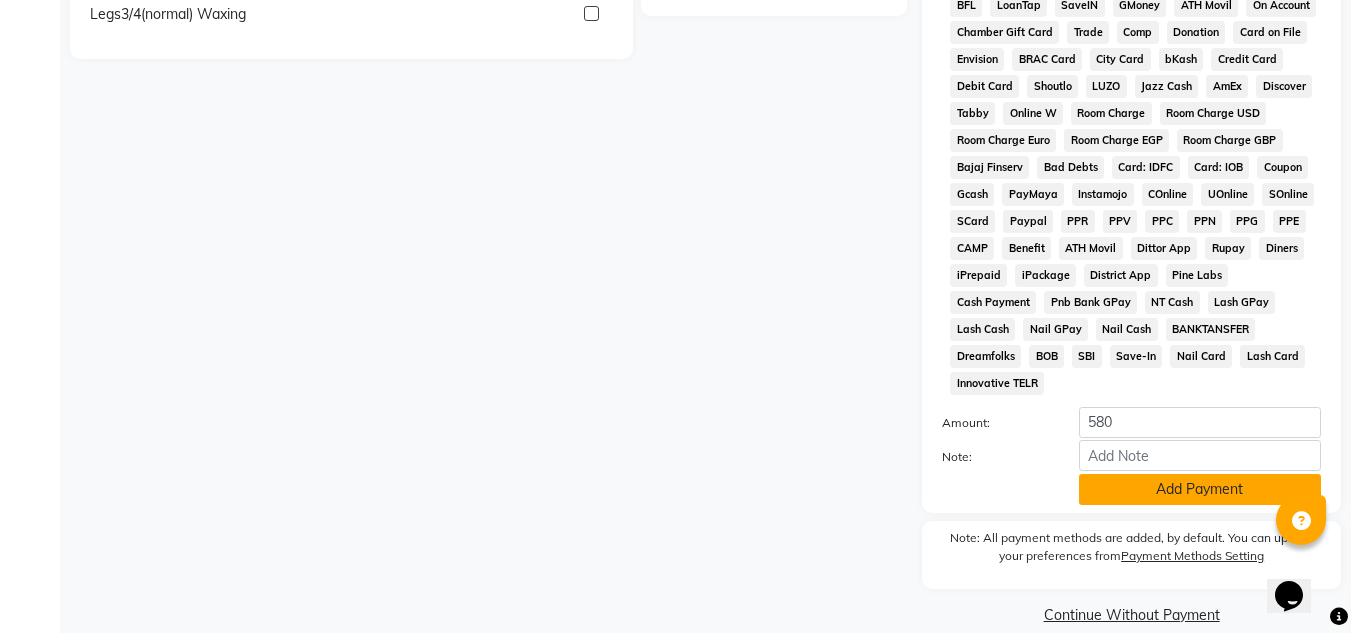 click on "Add Payment" 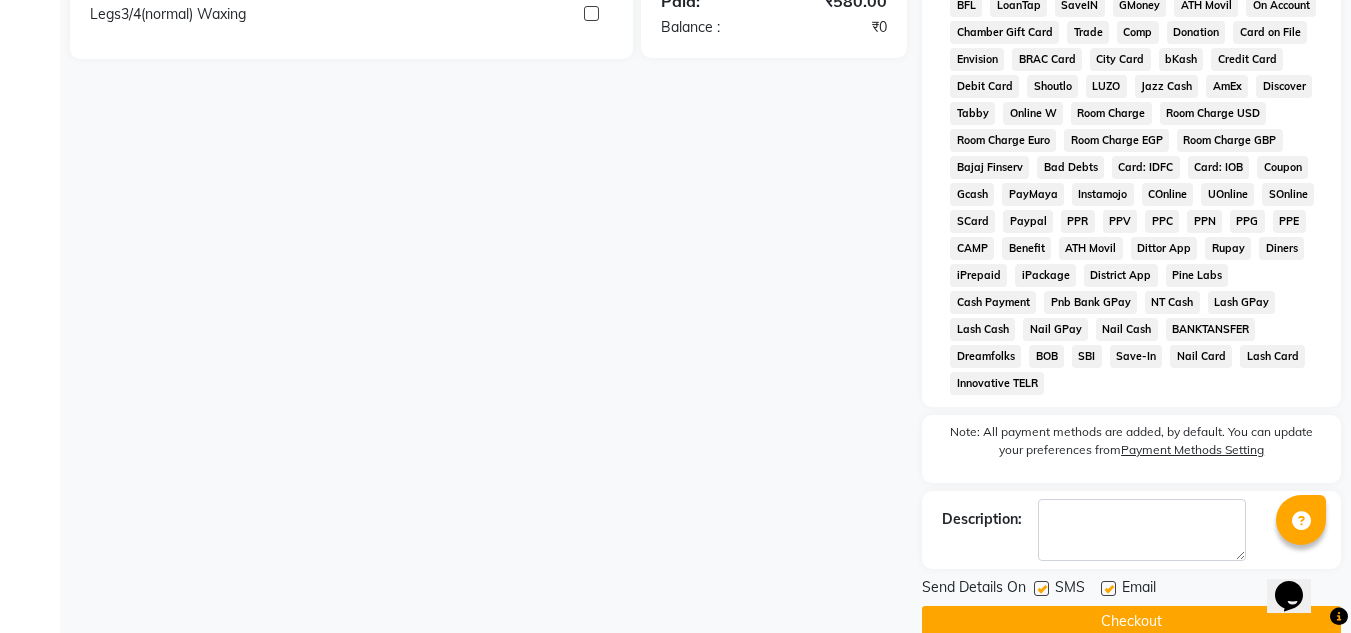 click 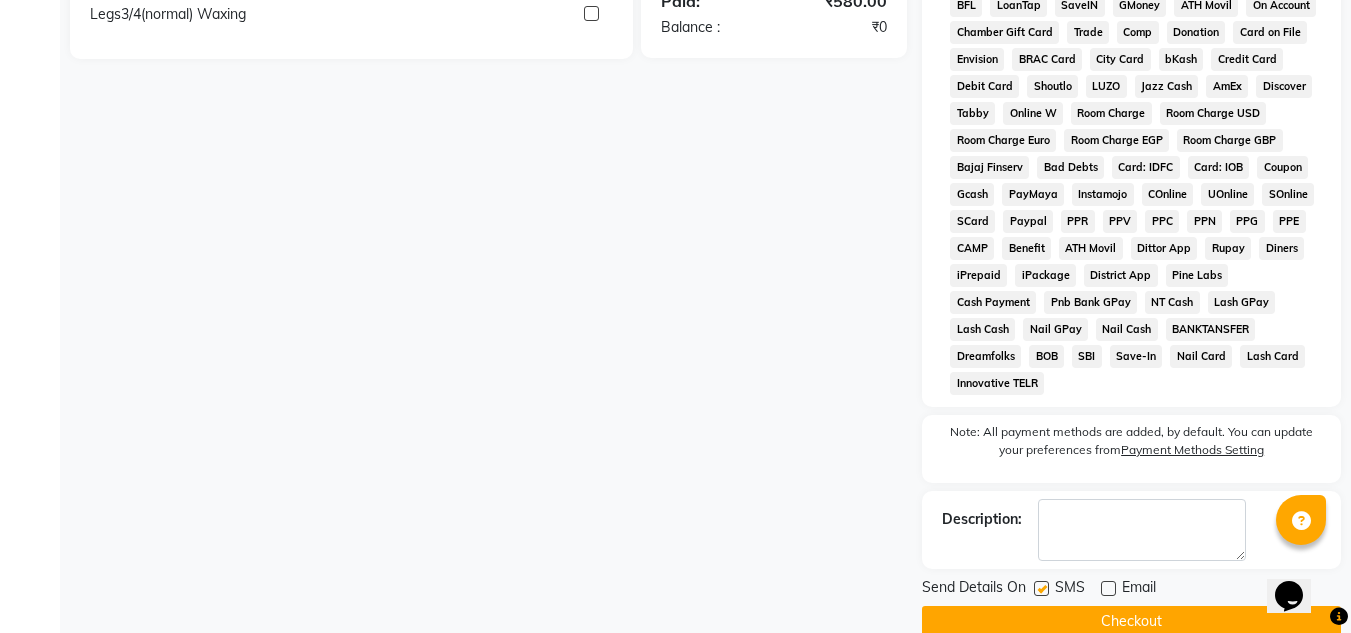click 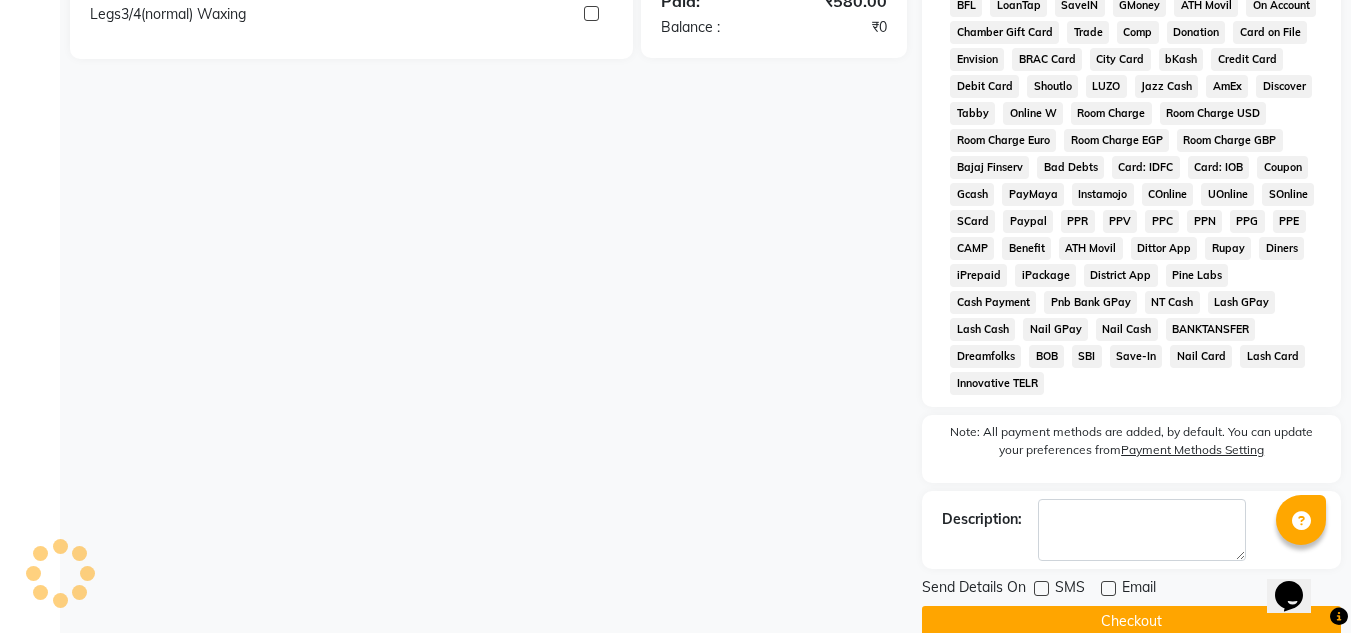 click on "Checkout" 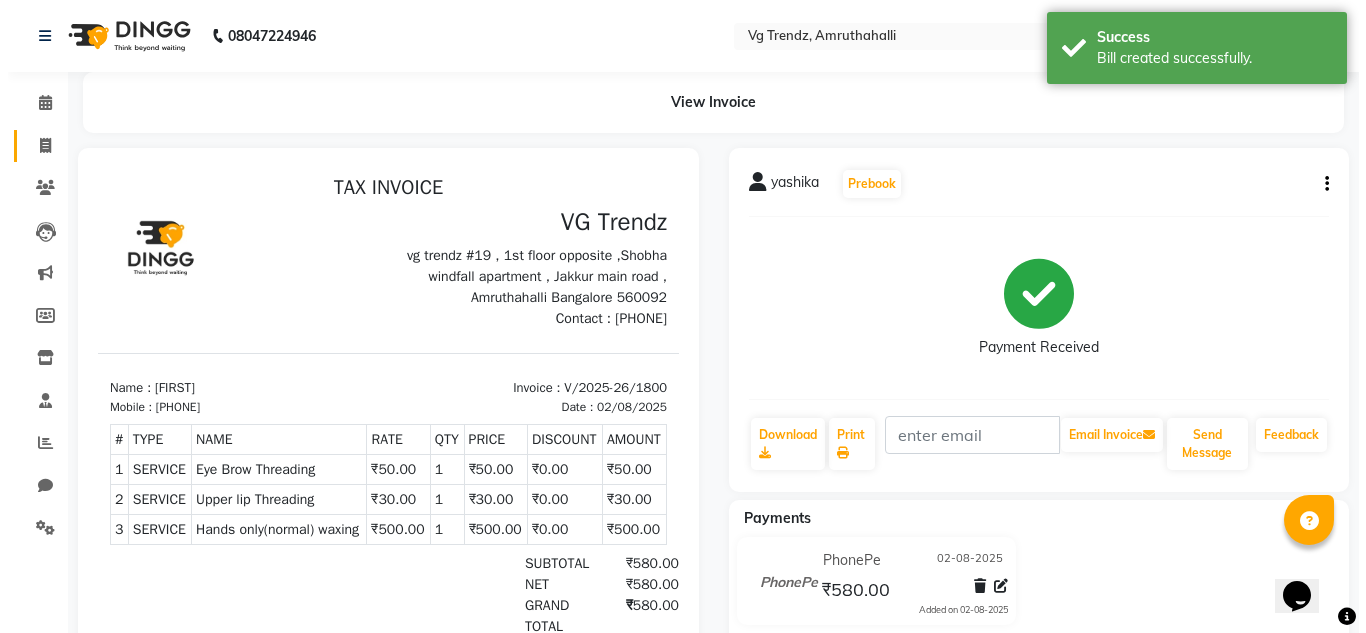 scroll, scrollTop: 0, scrollLeft: 0, axis: both 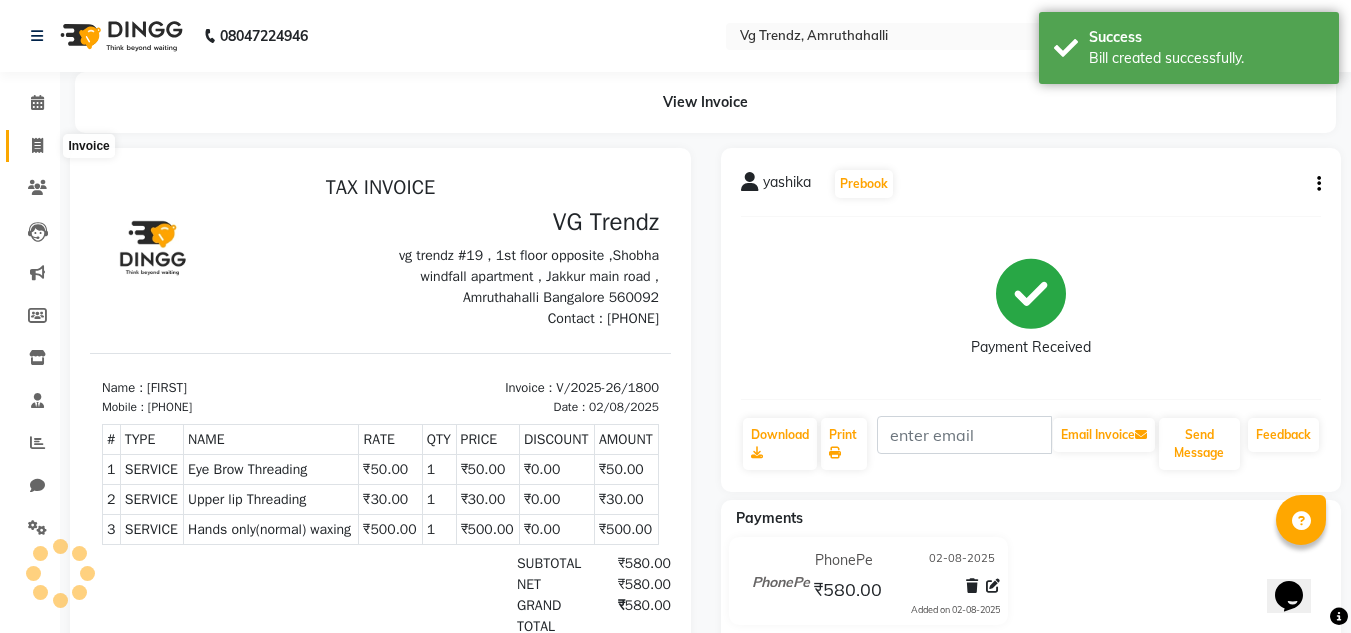 click 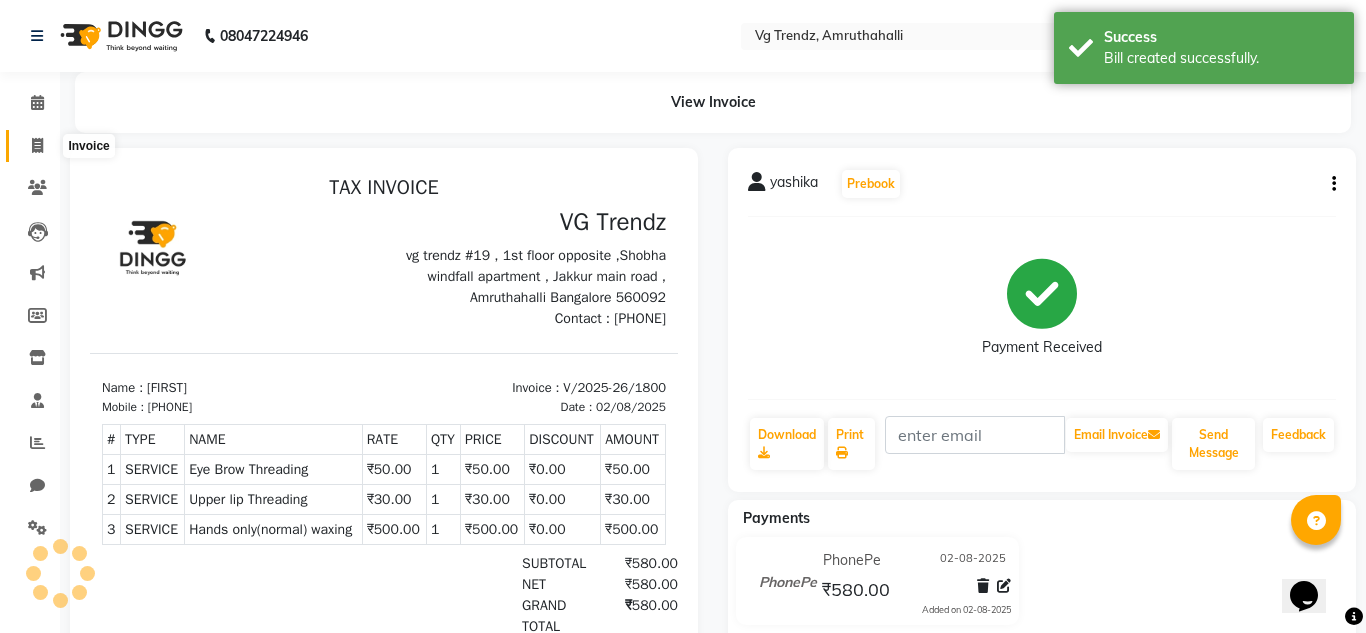 select on "service" 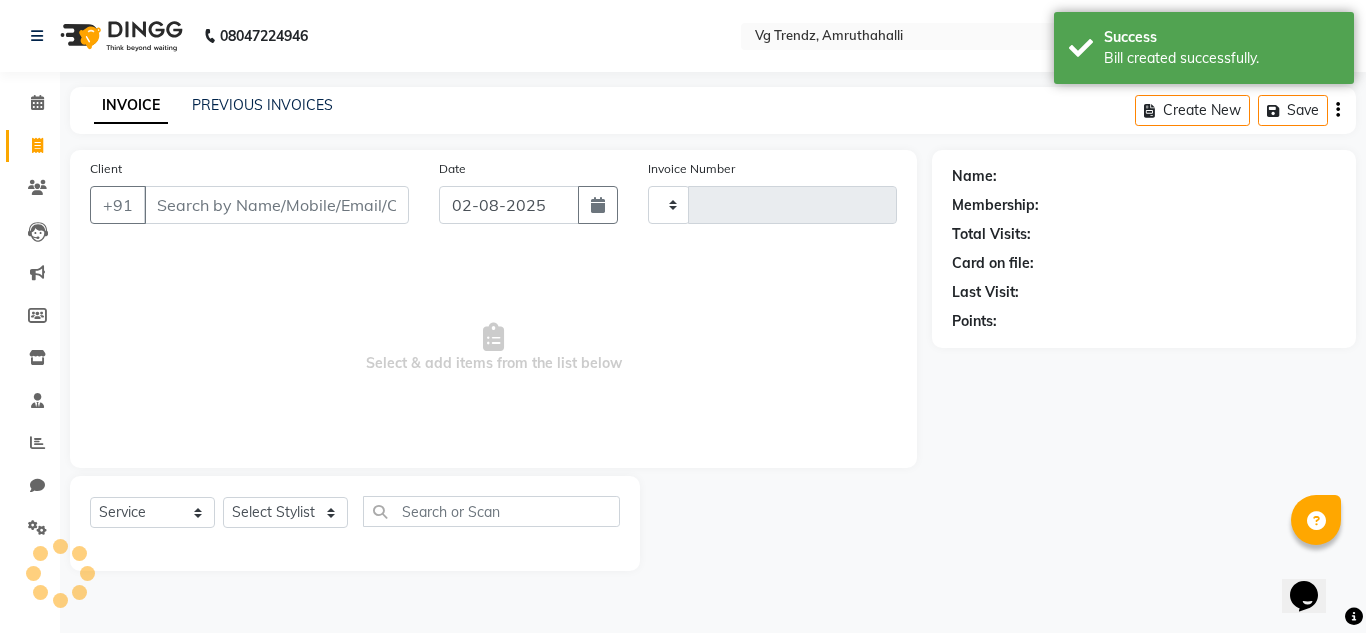 type on "1801" 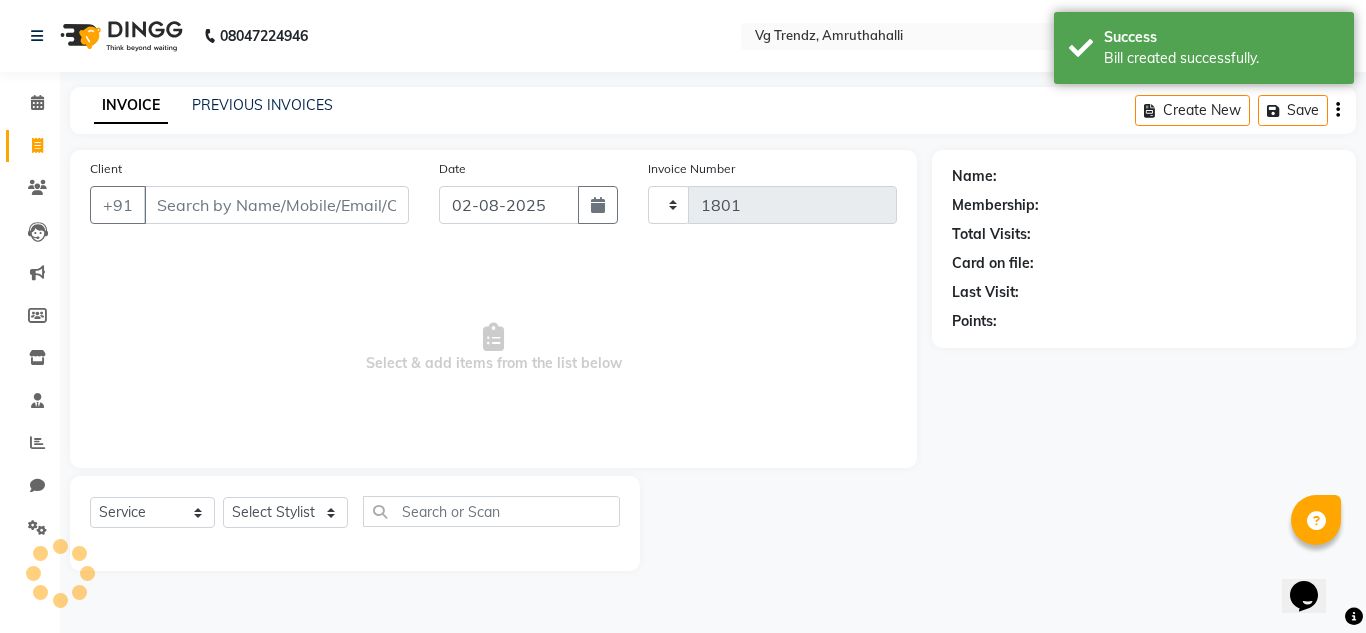 select on "5536" 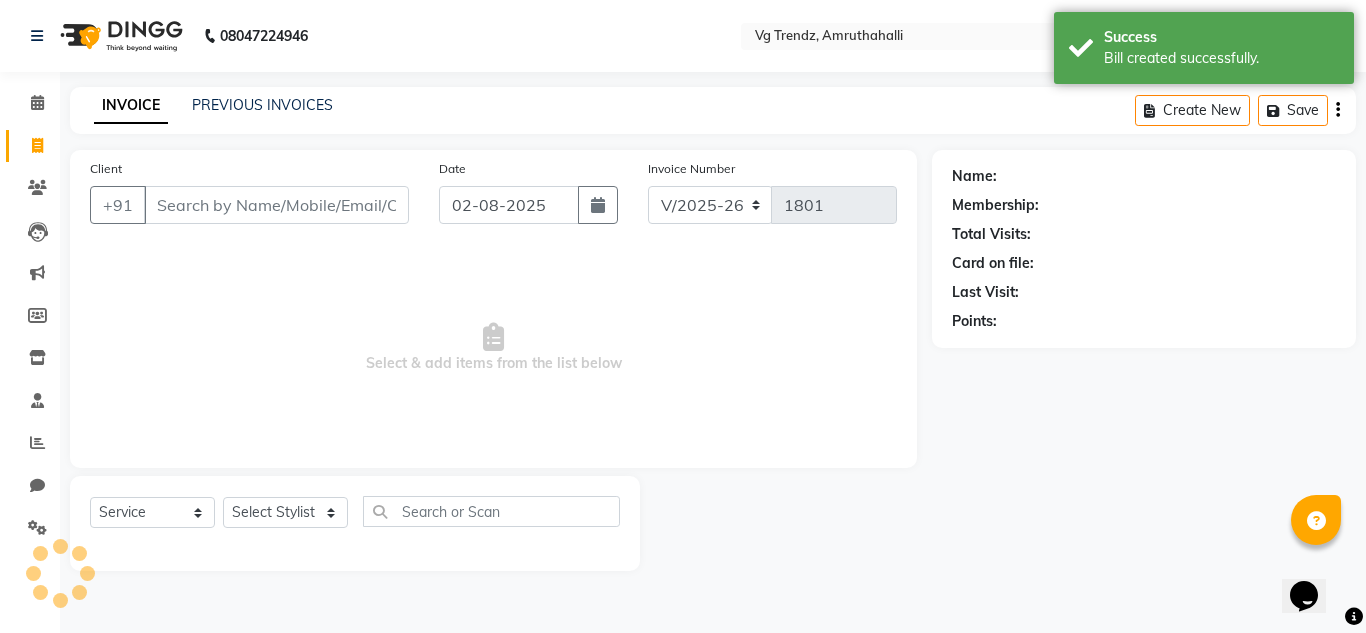 click on "Client" at bounding box center [276, 205] 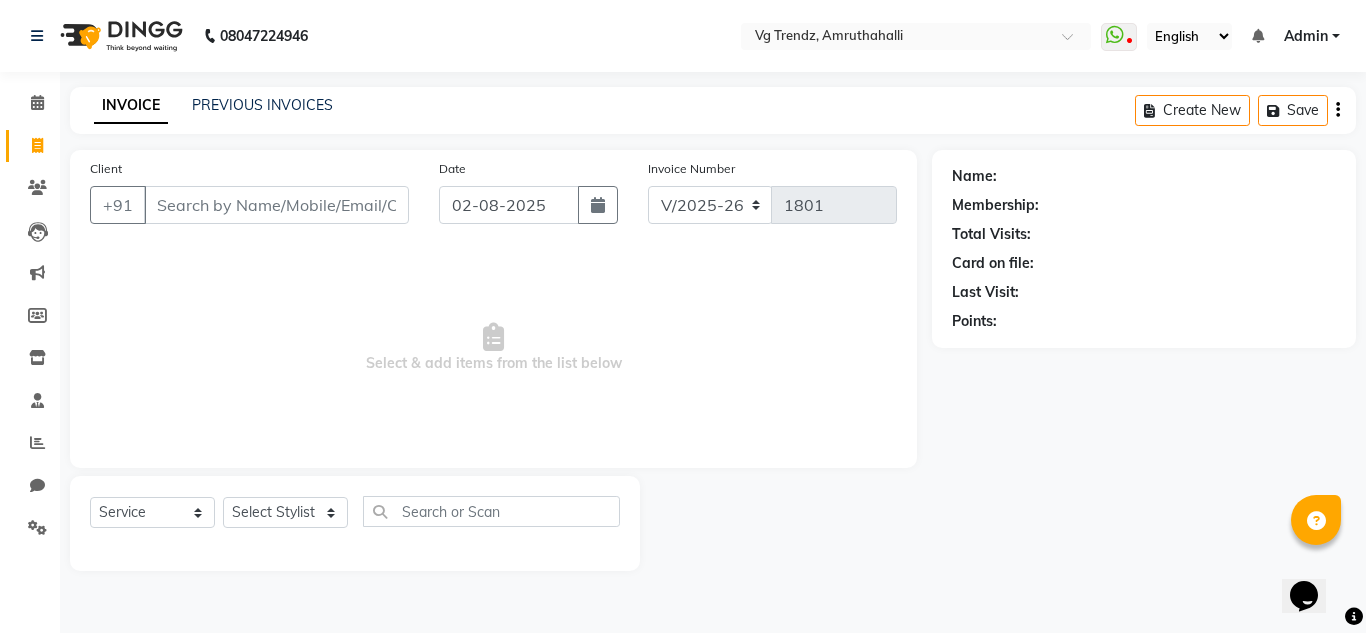 click on "Client" at bounding box center (276, 205) 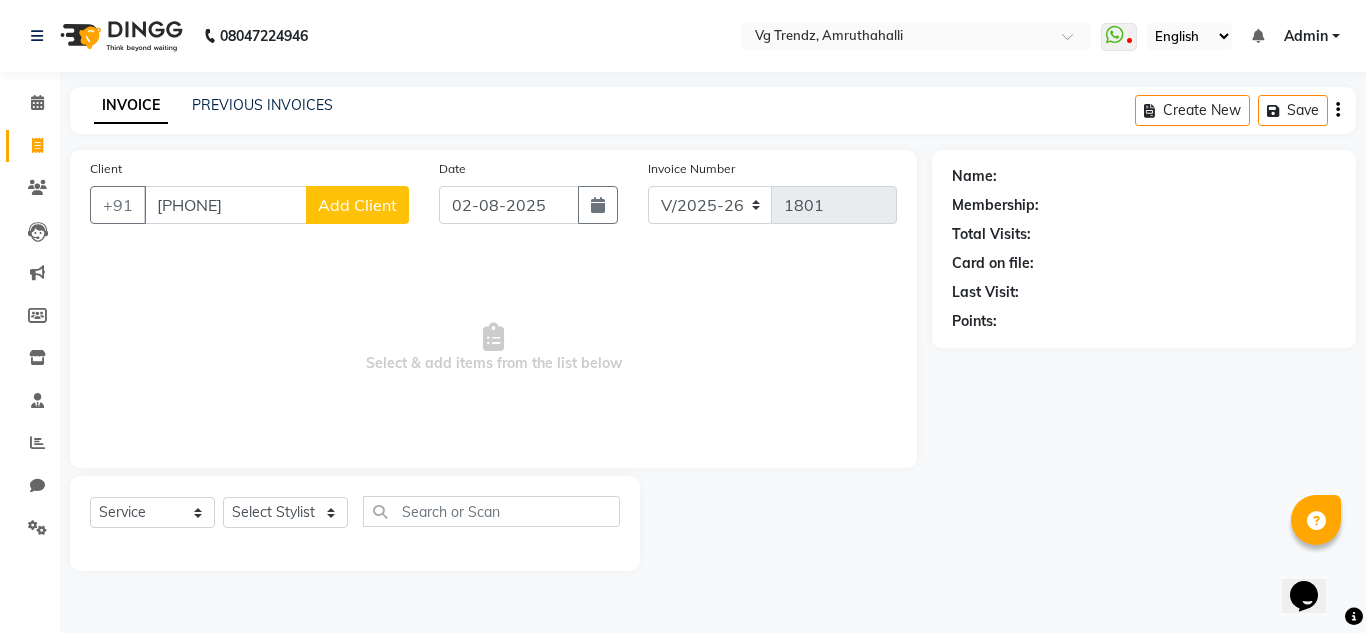 type on "8130288896" 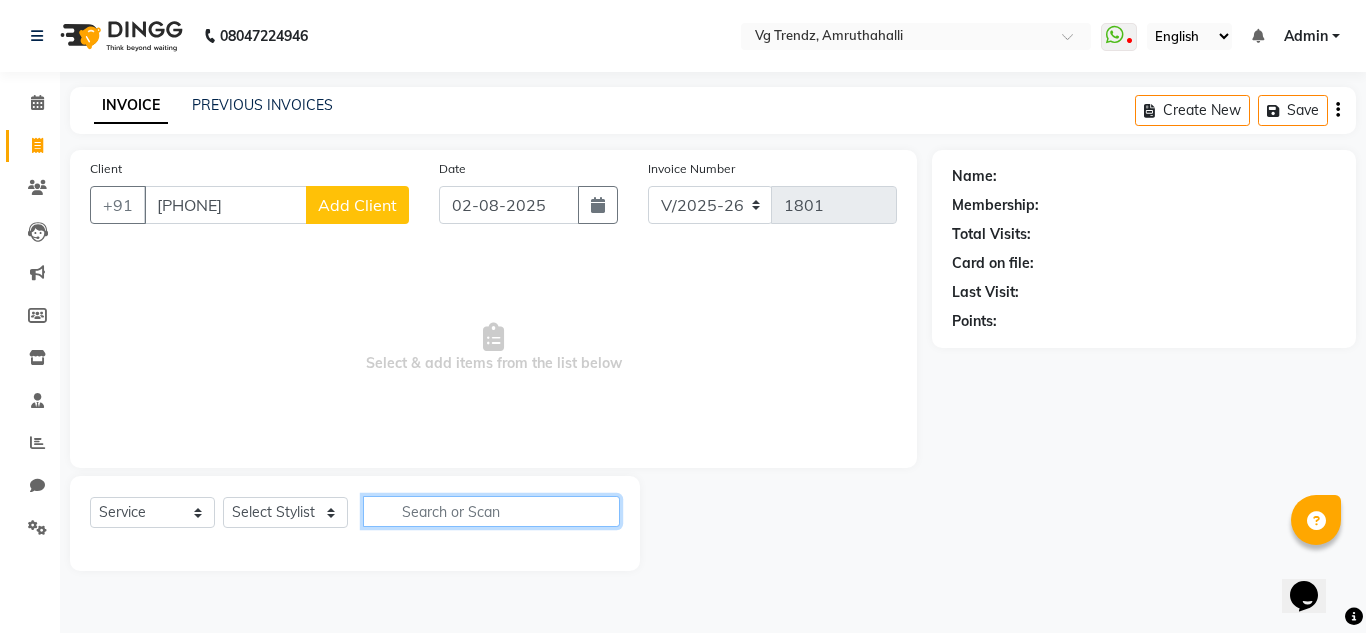 click 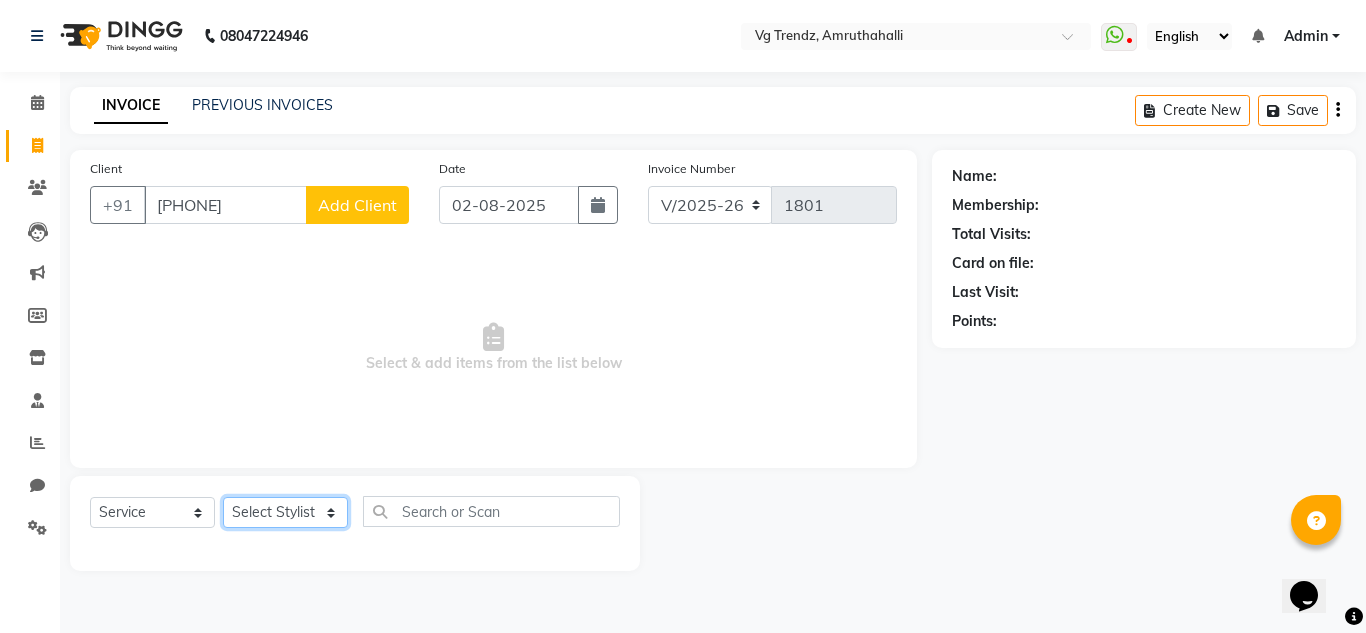 click on "Select Stylist Ashiwini N P Manjitha Chhetri Manjula S Mun Khan Naveen Kumar Rangashamaiah salon number Sandeep Sharma Shannu Sridevi Vanitha v" 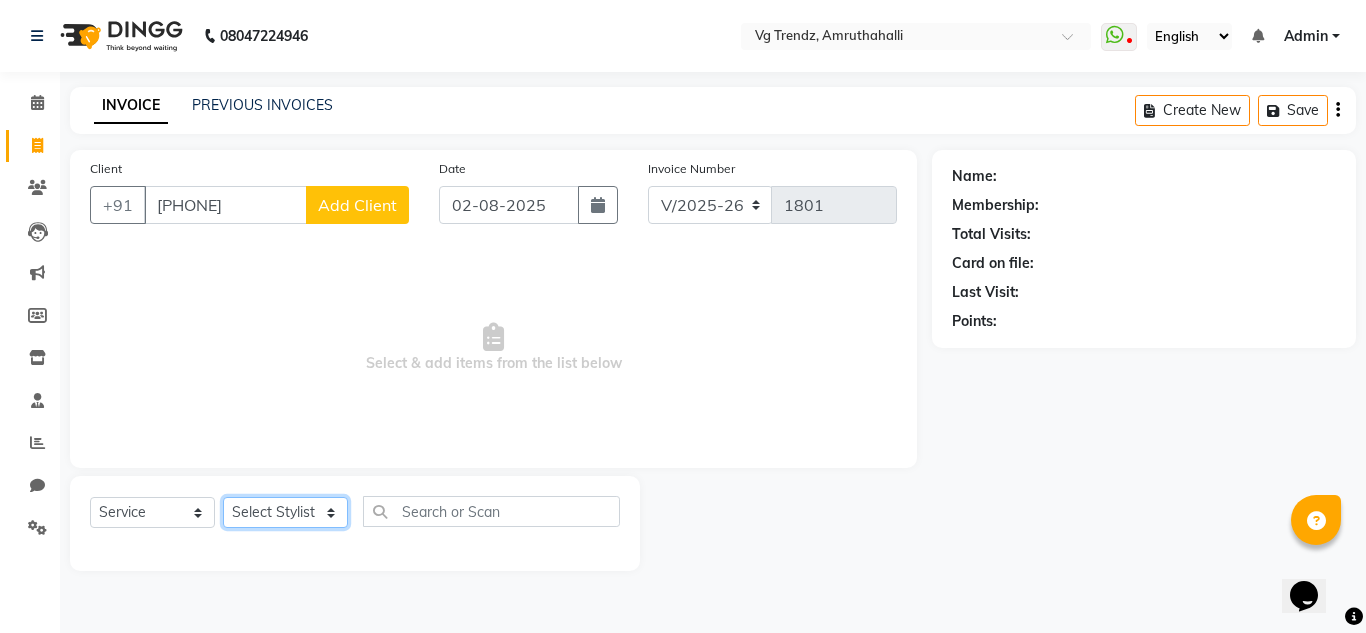 select on "85012" 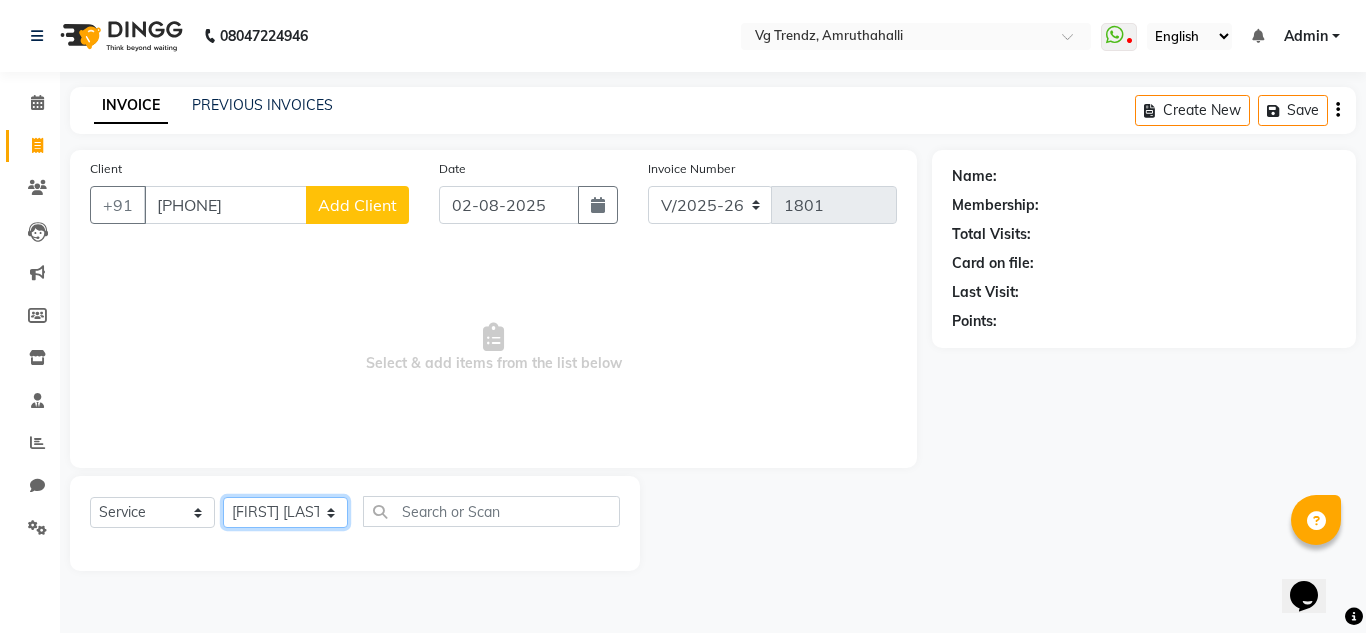 click on "Select Stylist Ashiwini N P Manjitha Chhetri Manjula S Mun Khan Naveen Kumar Rangashamaiah salon number Sandeep Sharma Shannu Sridevi Vanitha v" 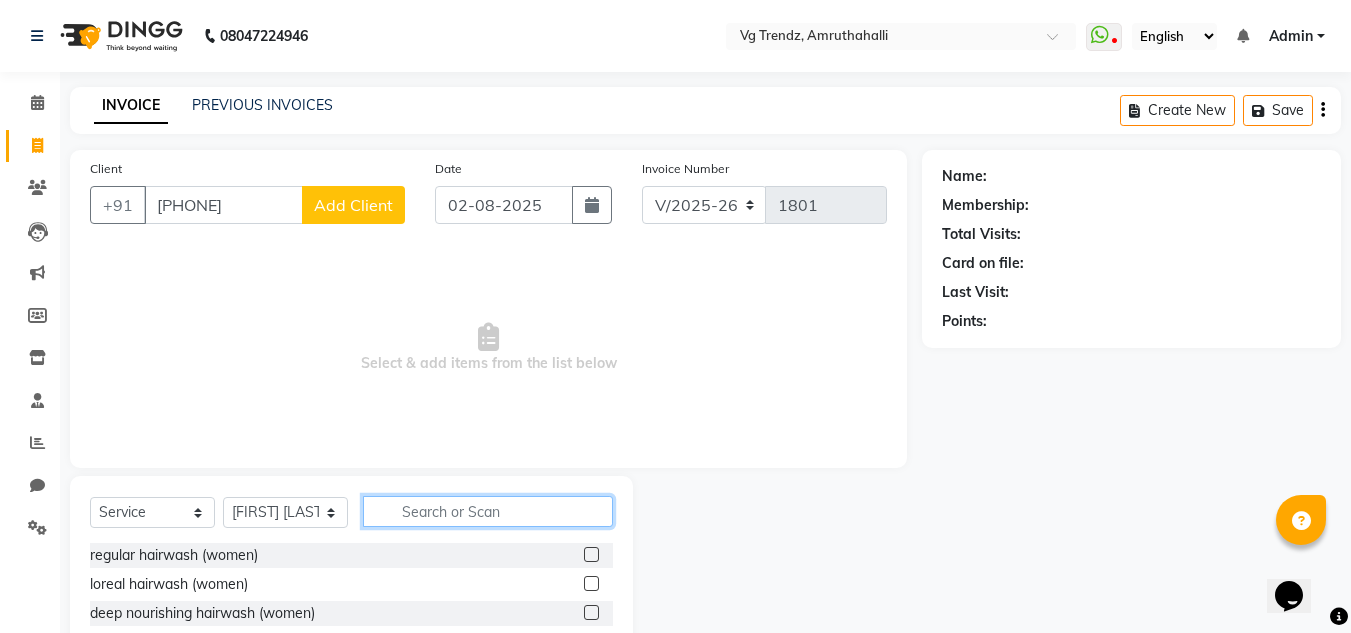 click 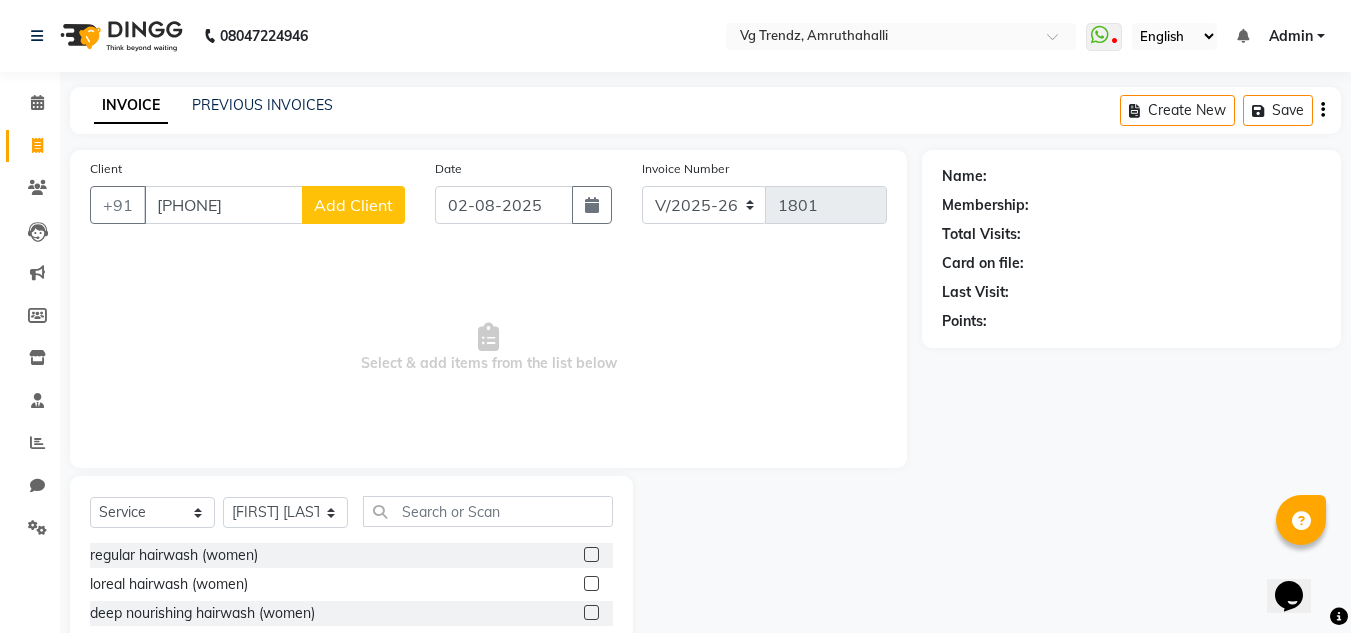 click on "Add Client" 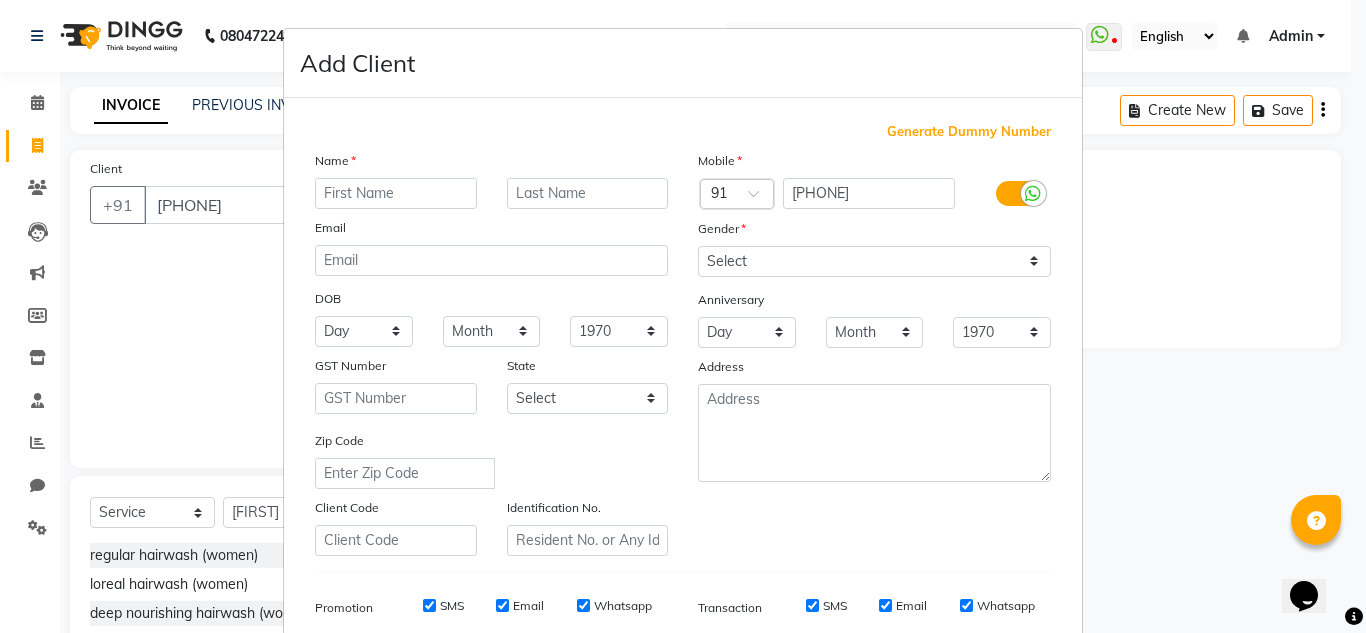 click at bounding box center [396, 193] 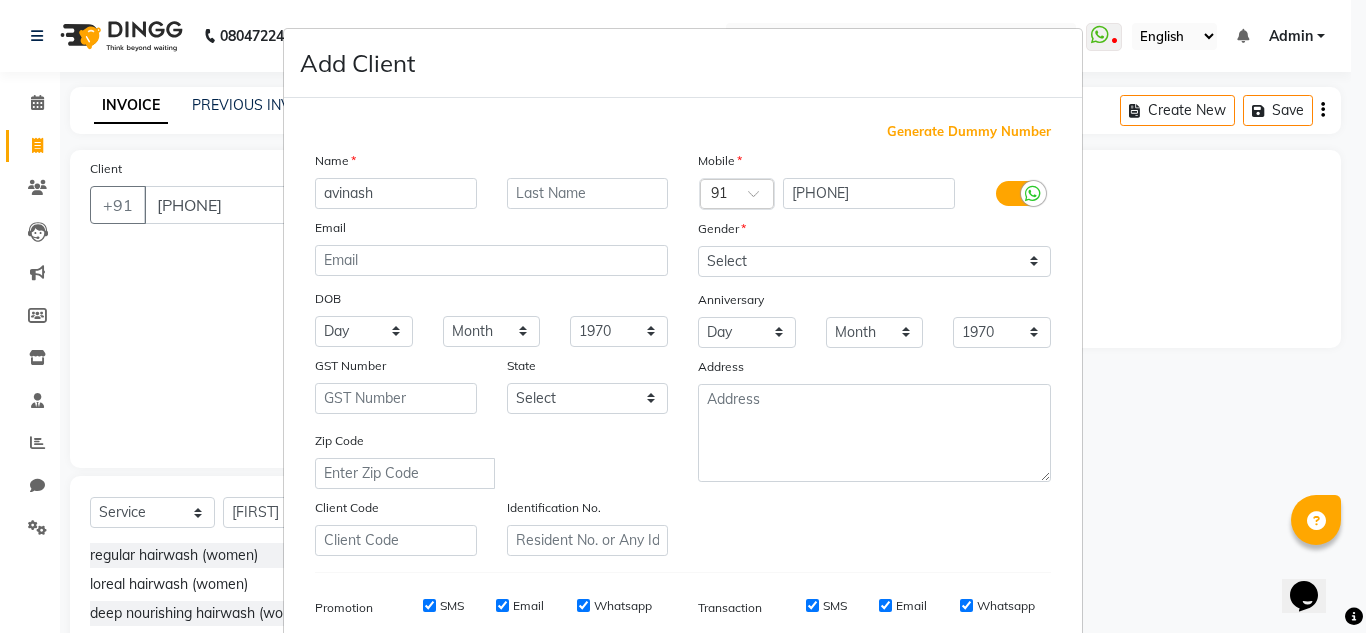 type on "avinash" 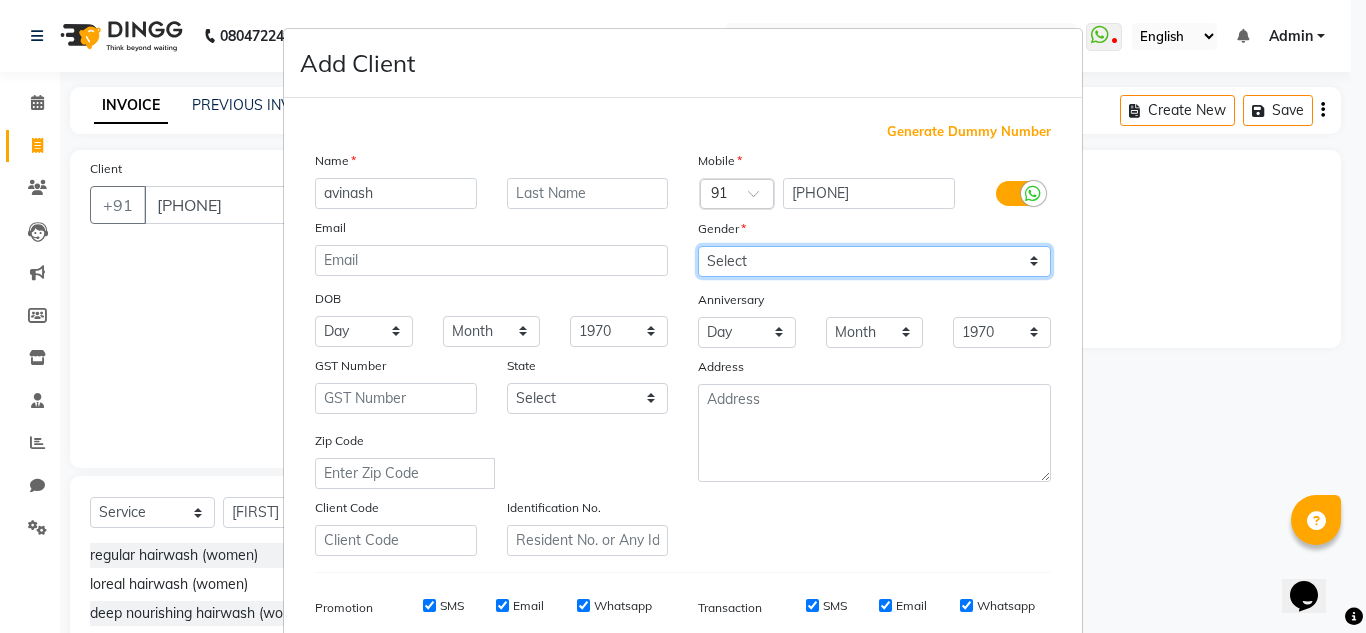 click on "Select Male Female Other Prefer Not To Say" at bounding box center (874, 261) 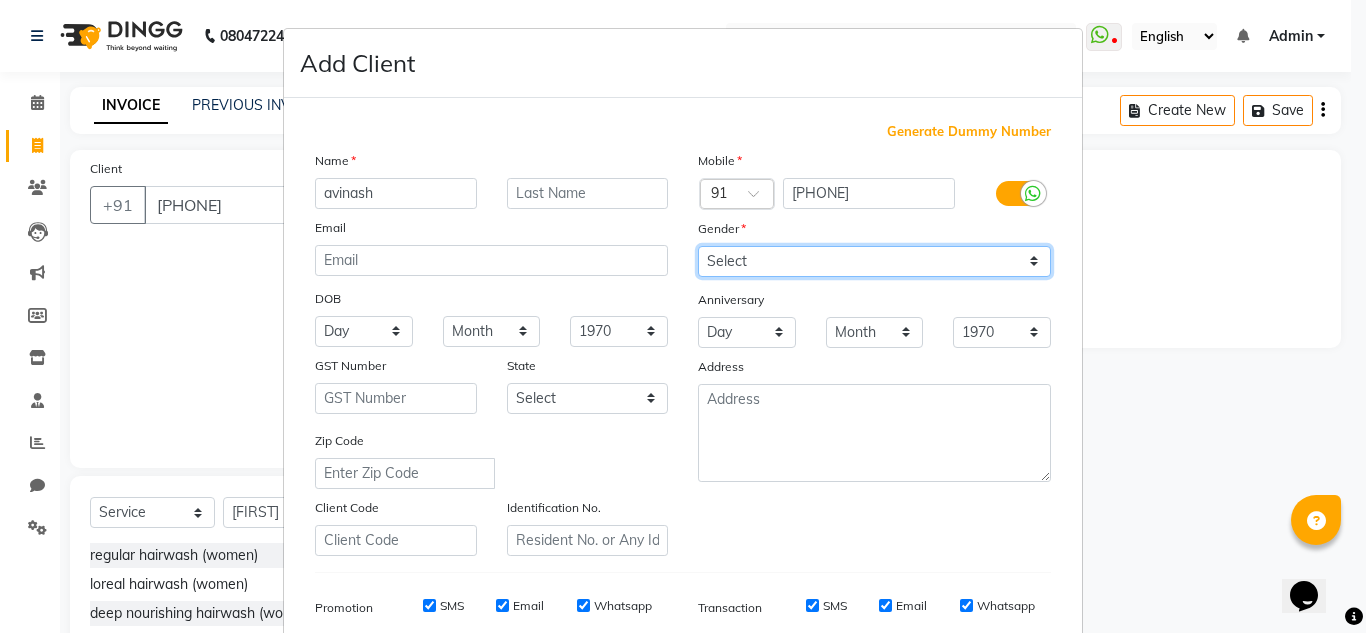 select on "male" 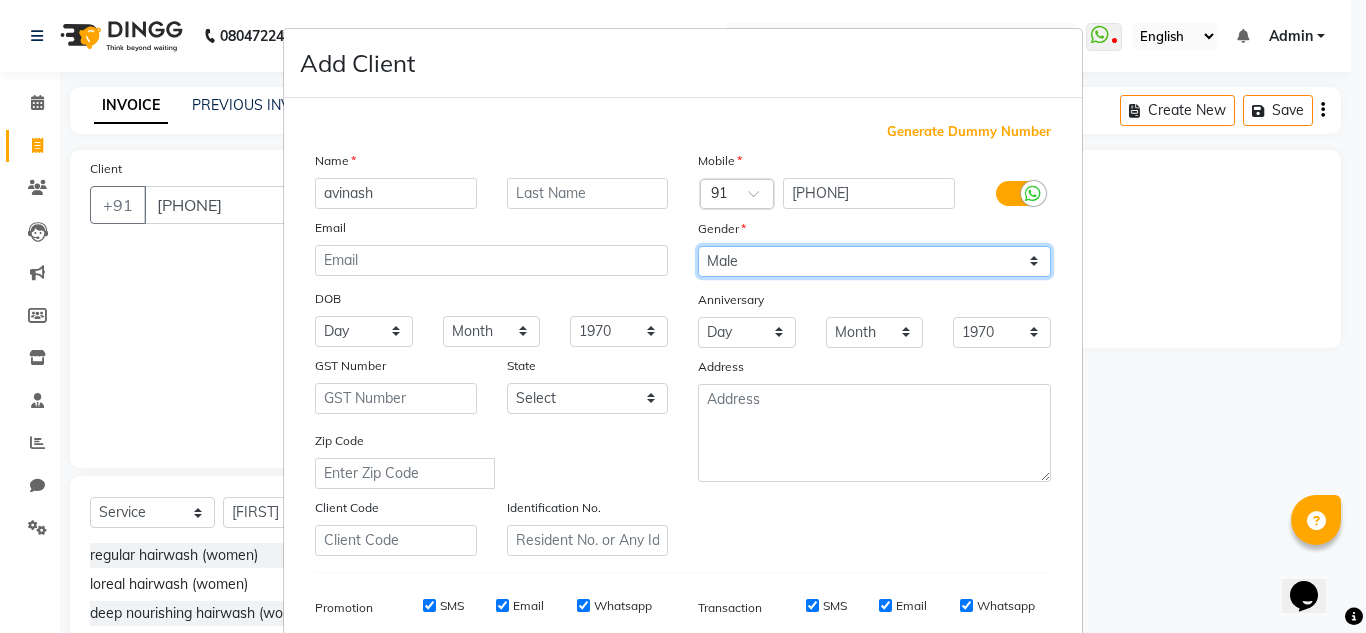 click on "Select Male Female Other Prefer Not To Say" at bounding box center (874, 261) 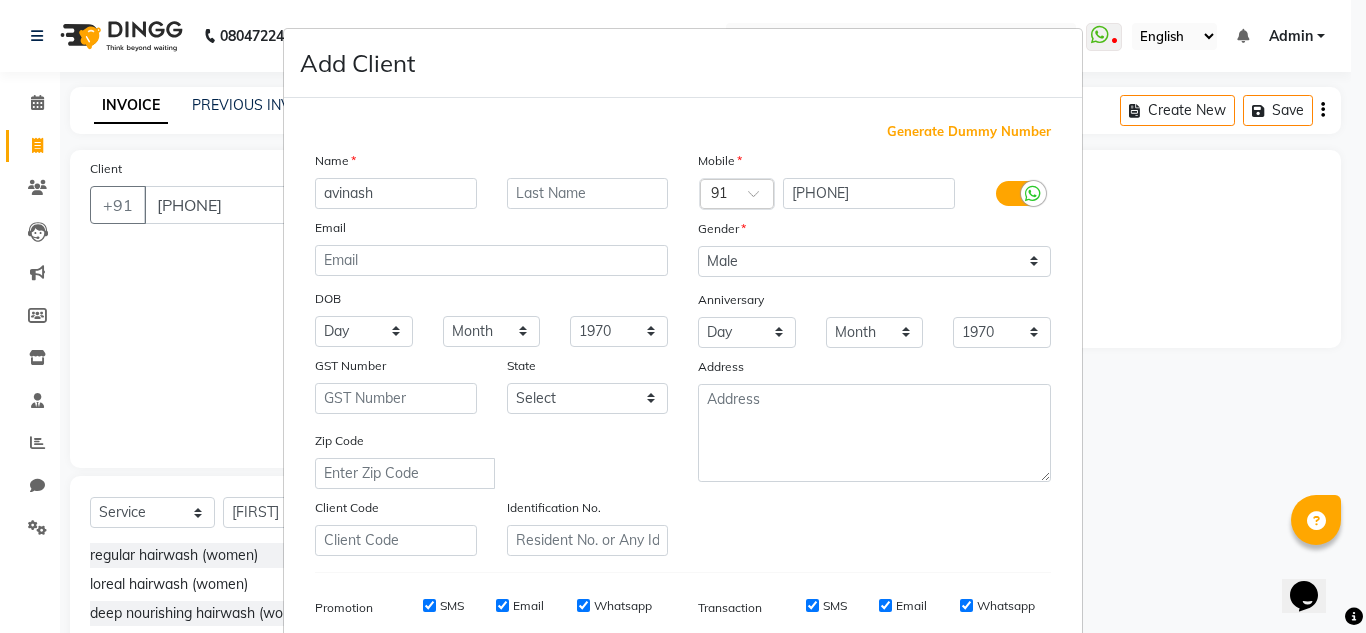 click on "Add Client Generate Dummy Number Name avinash Email DOB Day 01 02 03 04 05 06 07 08 09 10 11 12 13 14 15 16 17 18 19 20 21 22 23 24 25 26 27 28 29 30 31 Month January February March April May June July August September October November December 1940 1941 1942 1943 1944 1945 1946 1947 1948 1949 1950 1951 1952 1953 1954 1955 1956 1957 1958 1959 1960 1961 1962 1963 1964 1965 1966 1967 1968 1969 1970 1971 1972 1973 1974 1975 1976 1977 1978 1979 1980 1981 1982 1983 1984 1985 1986 1987 1988 1989 1990 1991 1992 1993 1994 1995 1996 1997 1998 1999 2000 2001 2002 2003 2004 2005 2006 2007 2008 2009 2010 2011 2012 2013 2014 2015 2016 2017 2018 2019 2020 2021 2022 2023 2024 GST Number State Select Andaman and Nicobar Islands Andhra Pradesh Arunachal Pradesh Assam Bihar Chandigarh Chhattisgarh Dadra and Nagar Haveli Daman and Diu Delhi Goa Gujarat Haryana Himachal Pradesh Jammu and Kashmir Jharkhand Karnataka Kerala Lakshadweep Madhya Pradesh Maharashtra Manipur Meghalaya Mizoram Nagaland Odisha Pondicherry Punjab Sikkim" at bounding box center (683, 316) 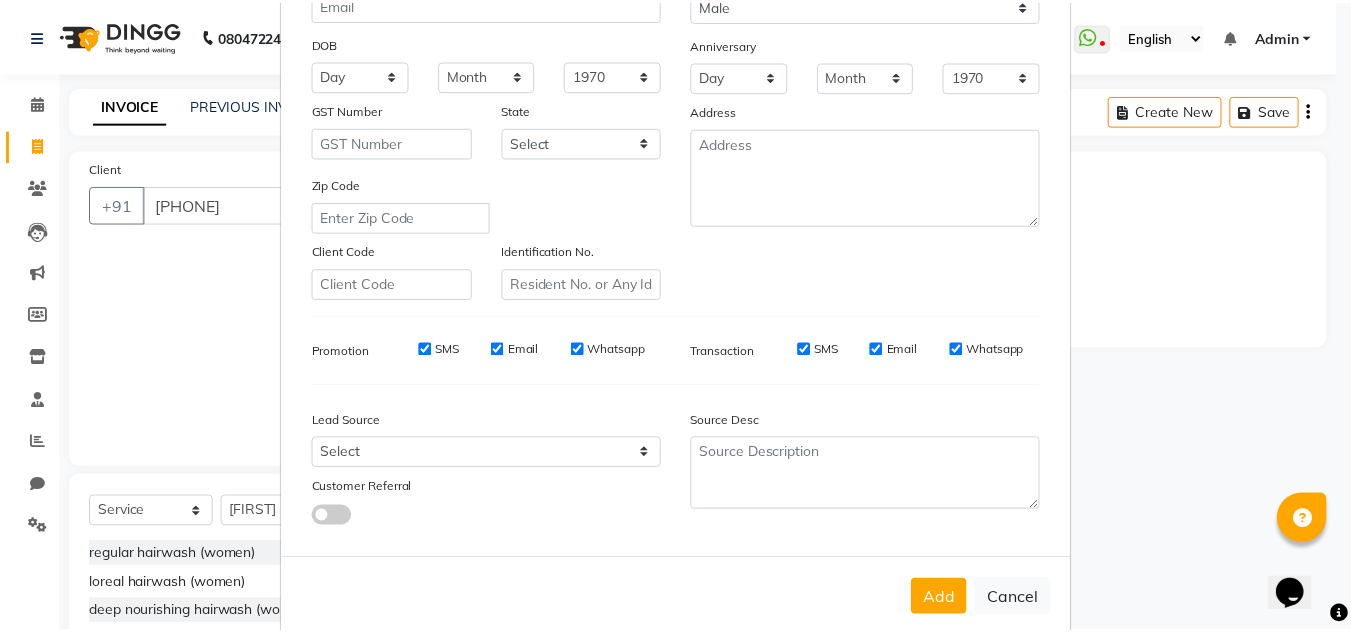 scroll, scrollTop: 290, scrollLeft: 0, axis: vertical 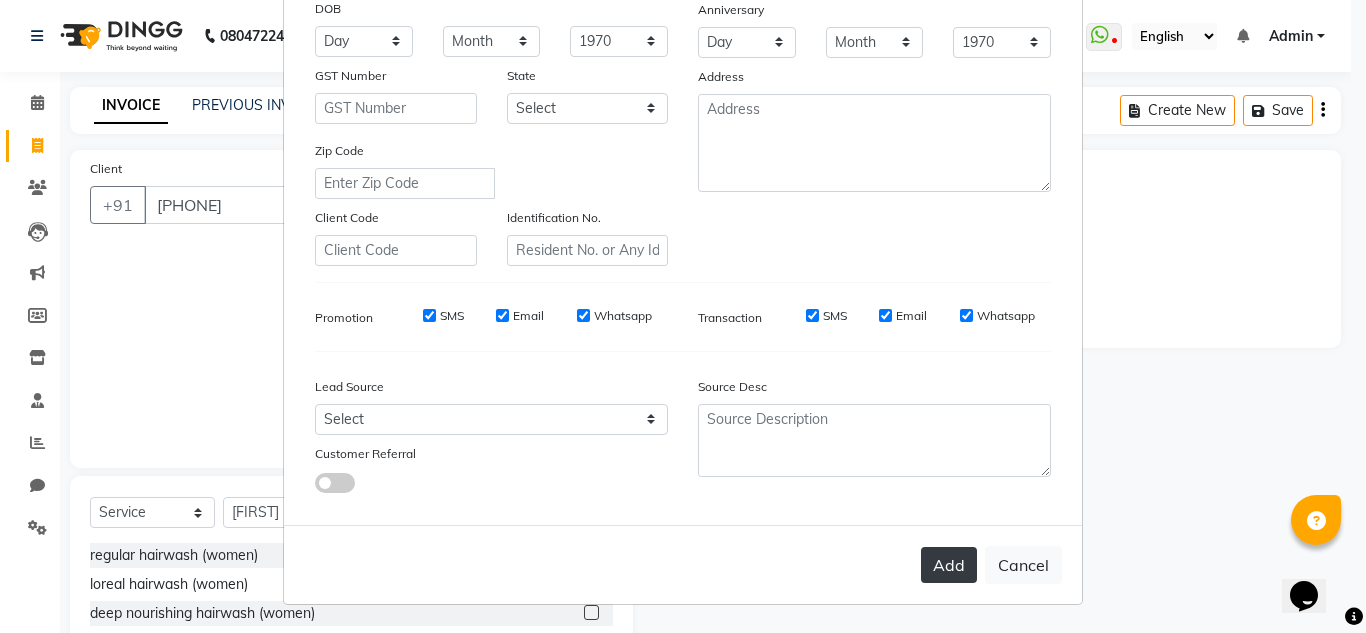 click on "Add" at bounding box center (949, 565) 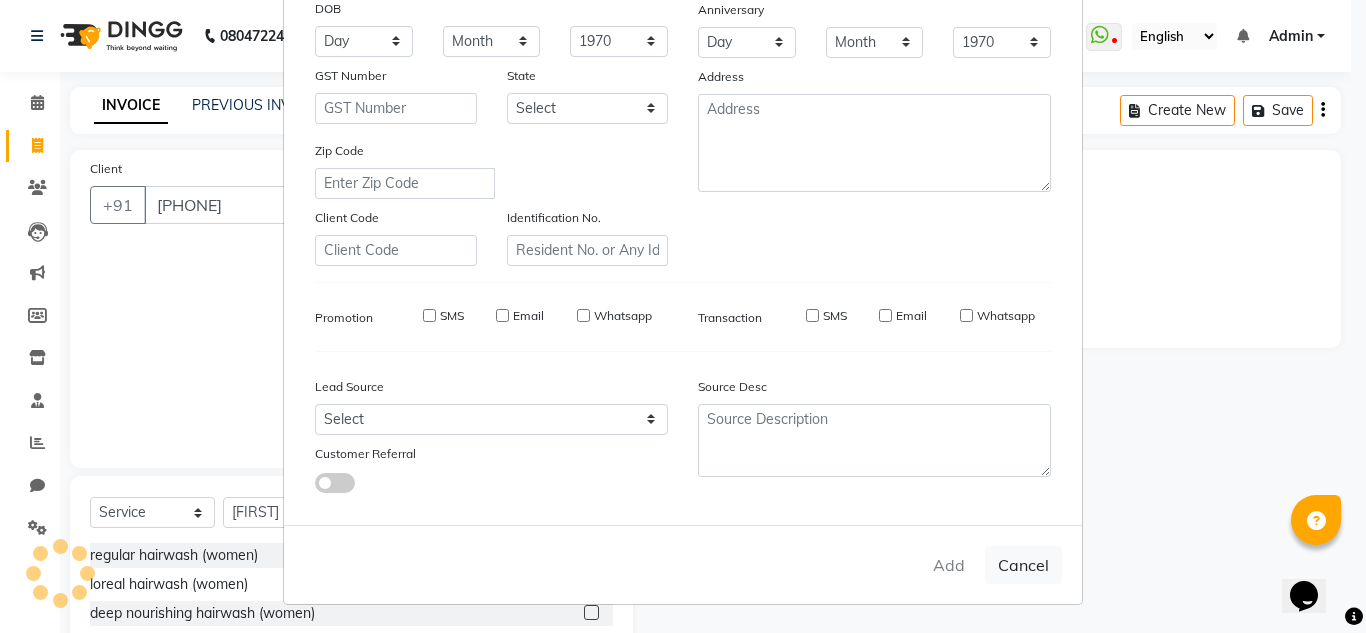 type 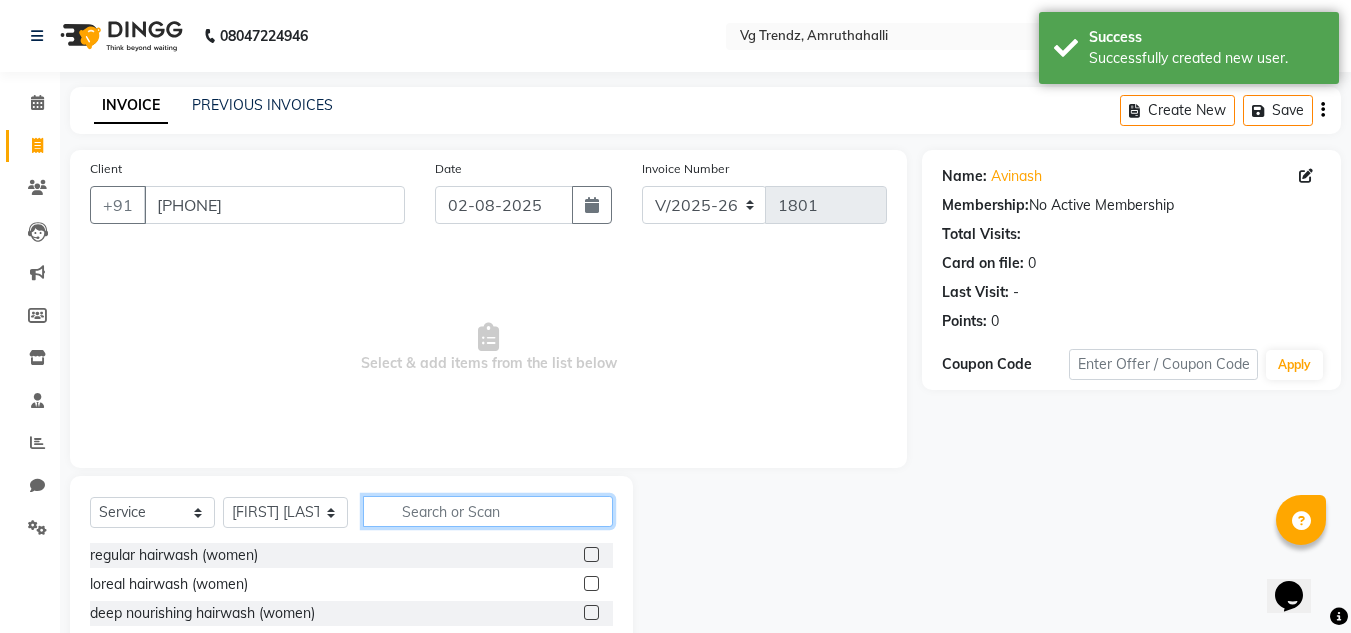 click 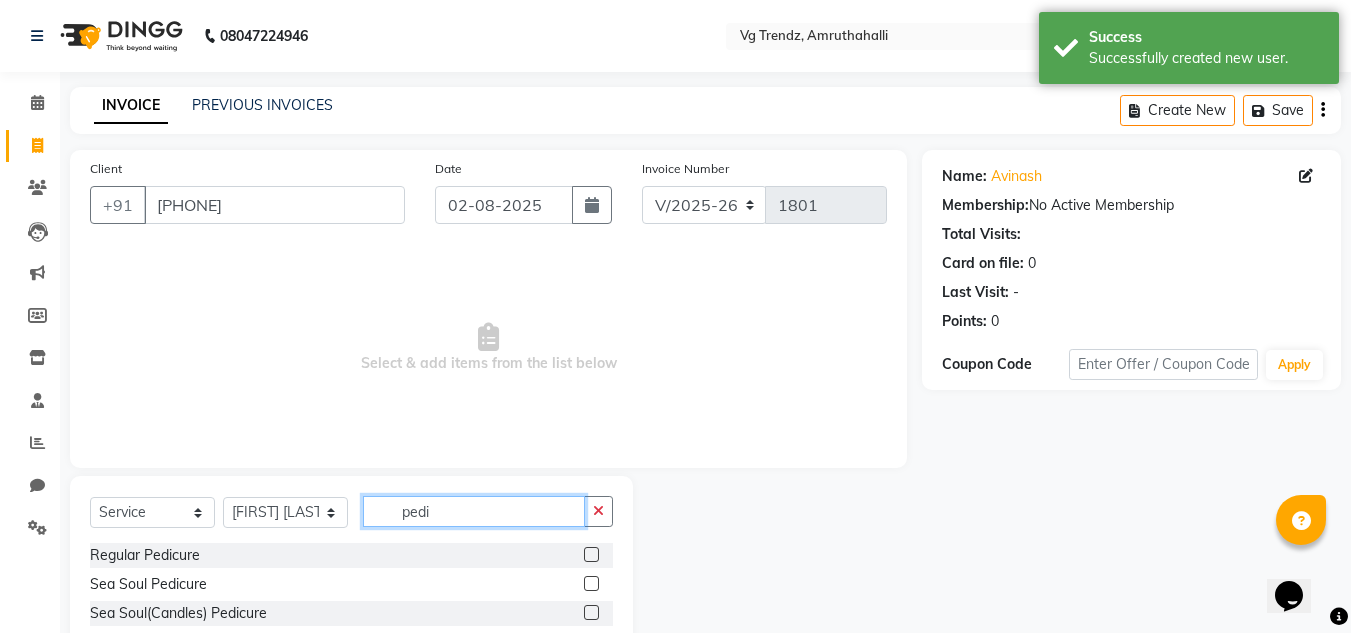 type on "pedi" 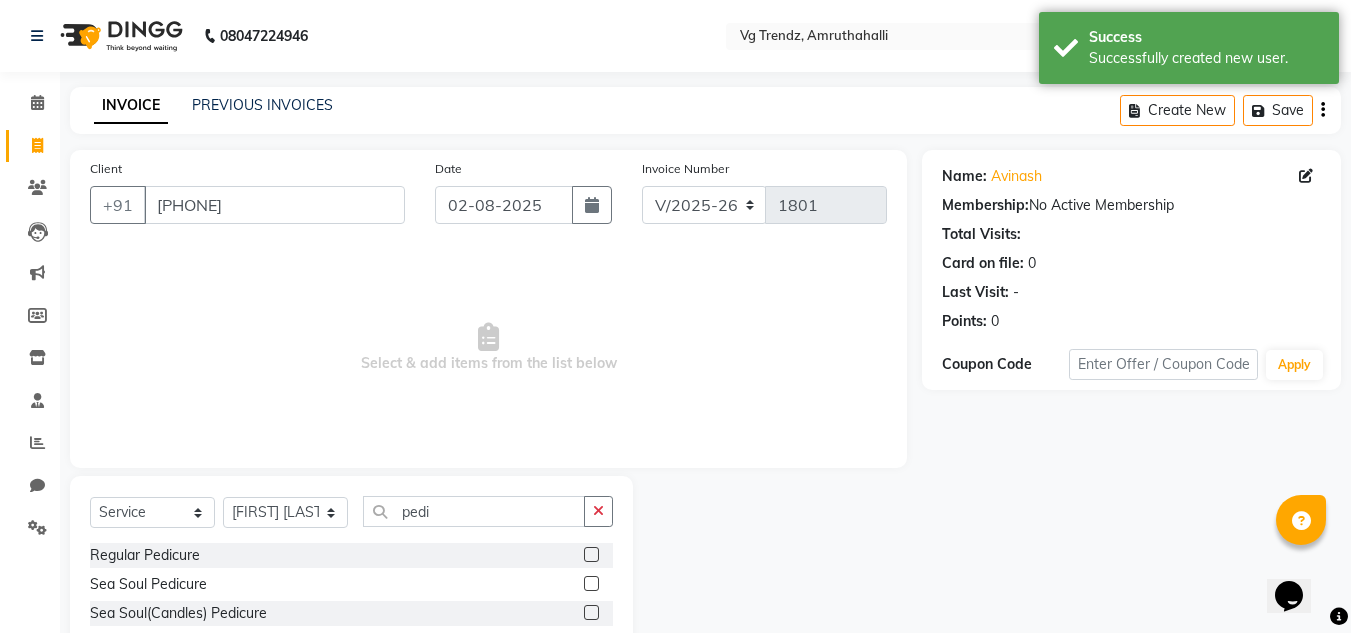 click on "Regular Pedicure" 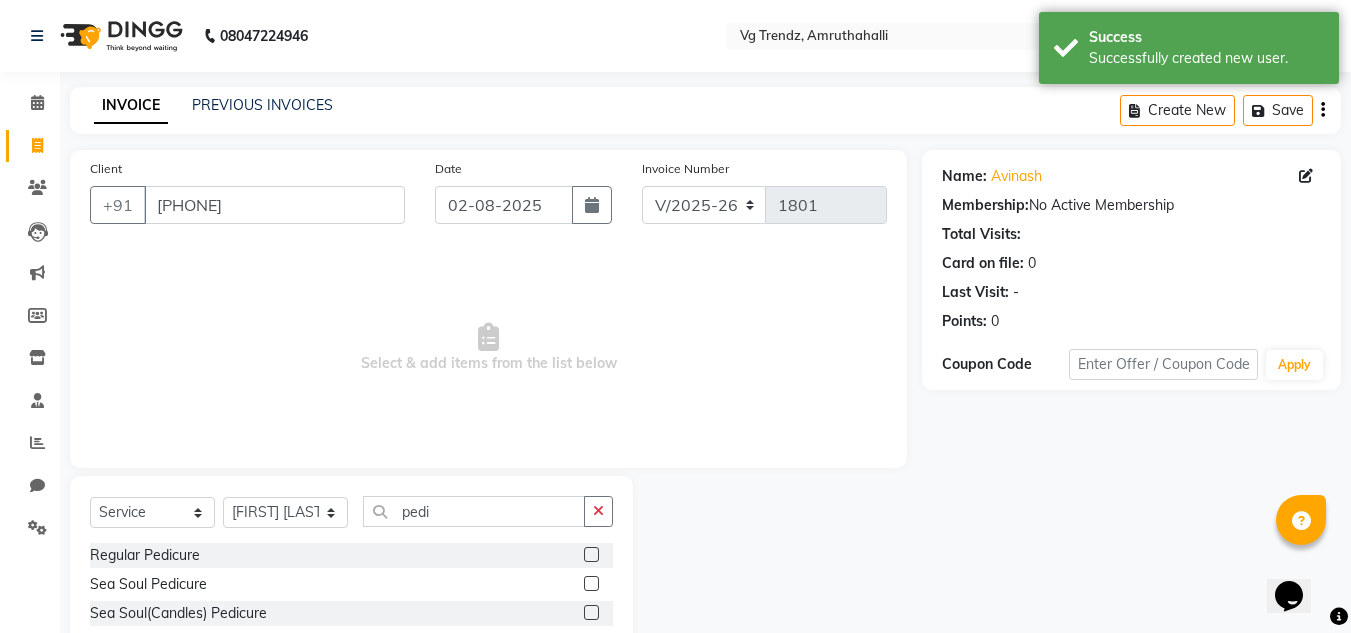 click 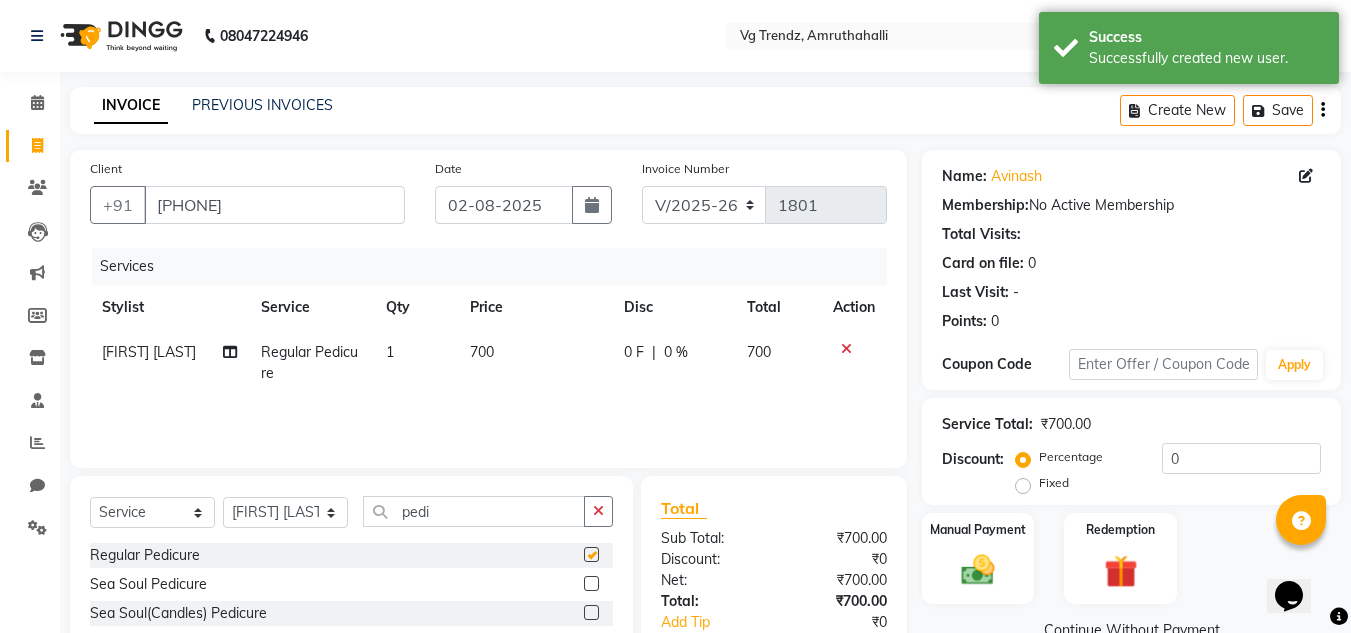 checkbox on "false" 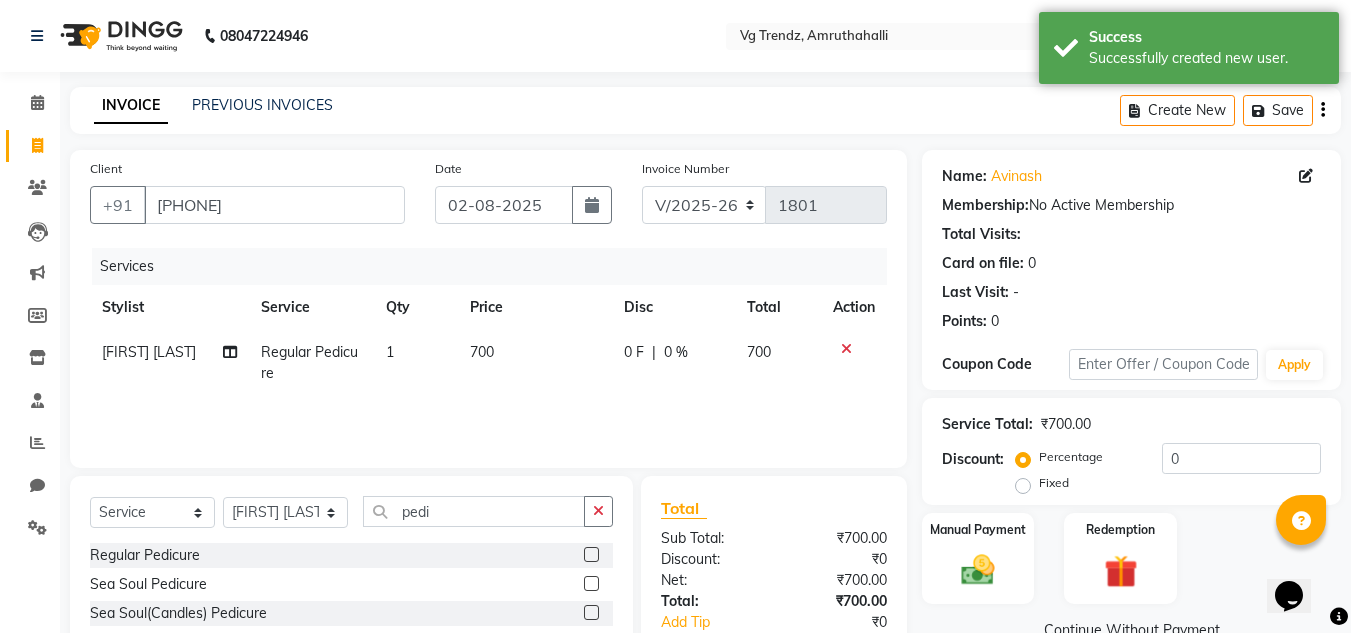 click on "700" 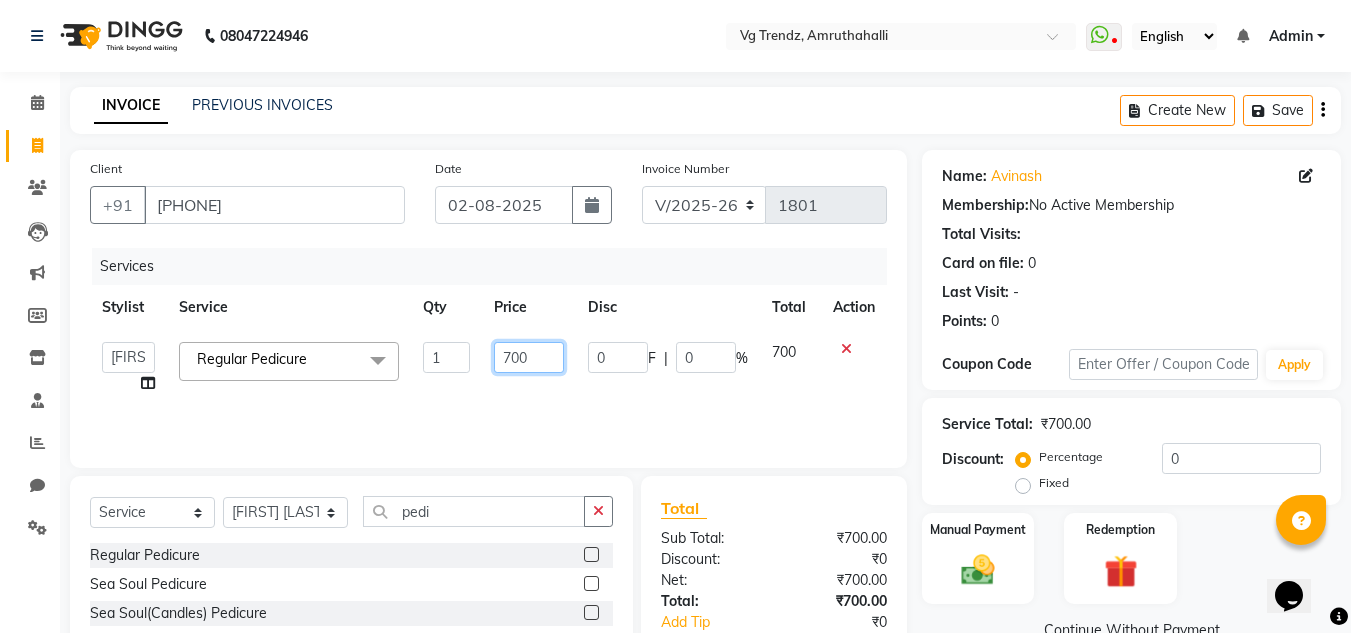 click on "700" 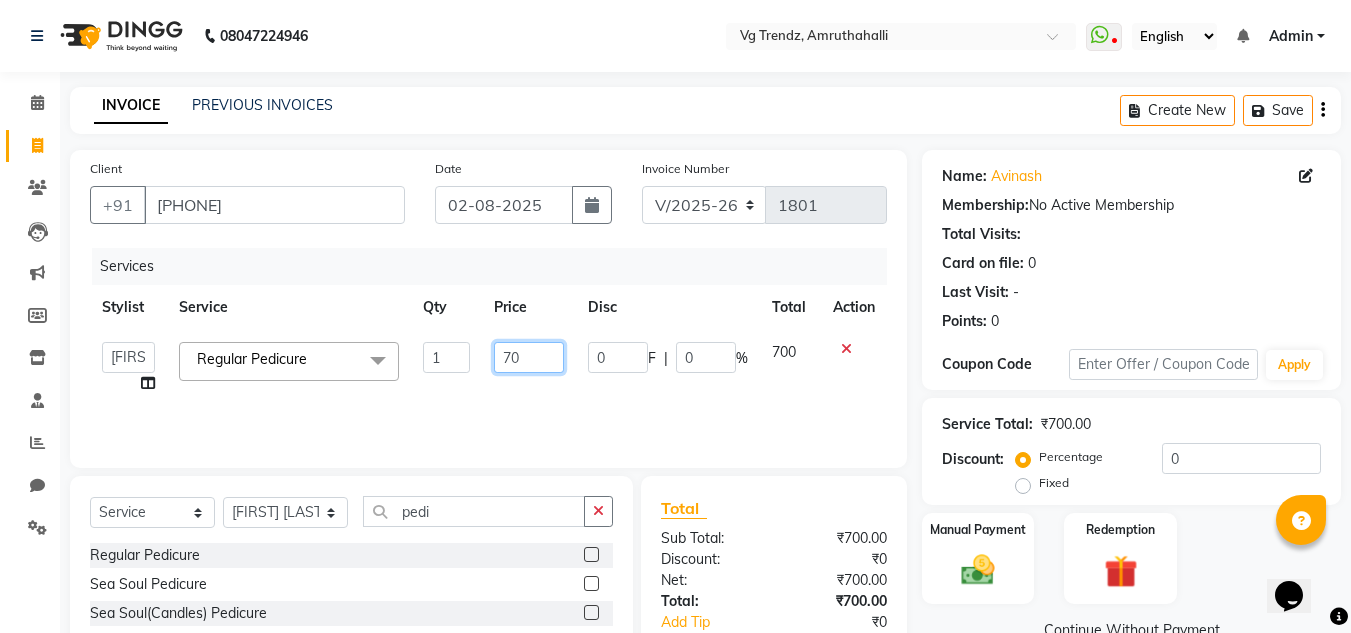 type on "750" 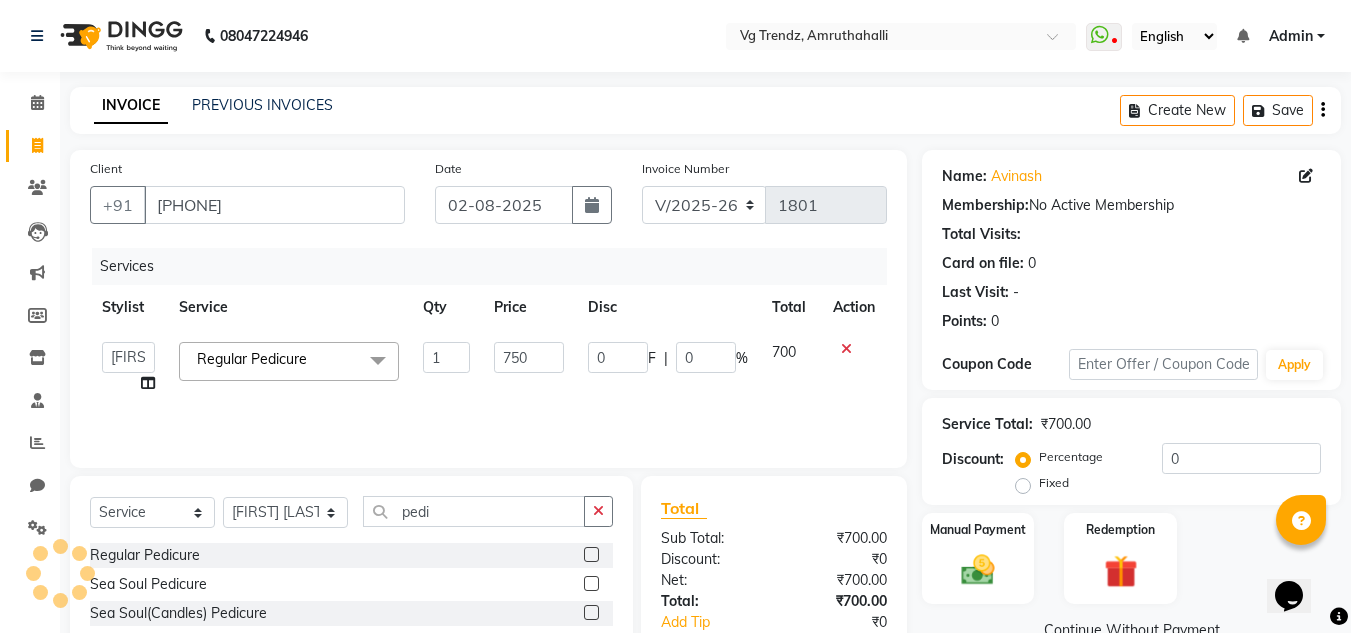 click on "750" 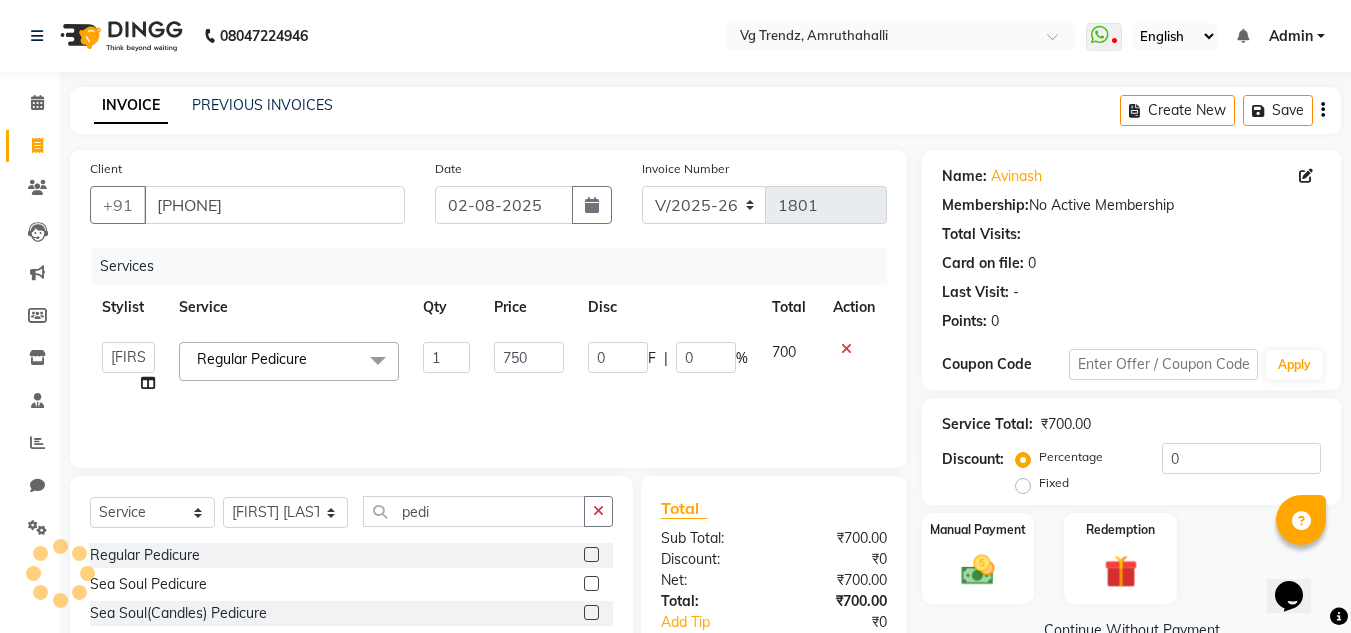 select on "85012" 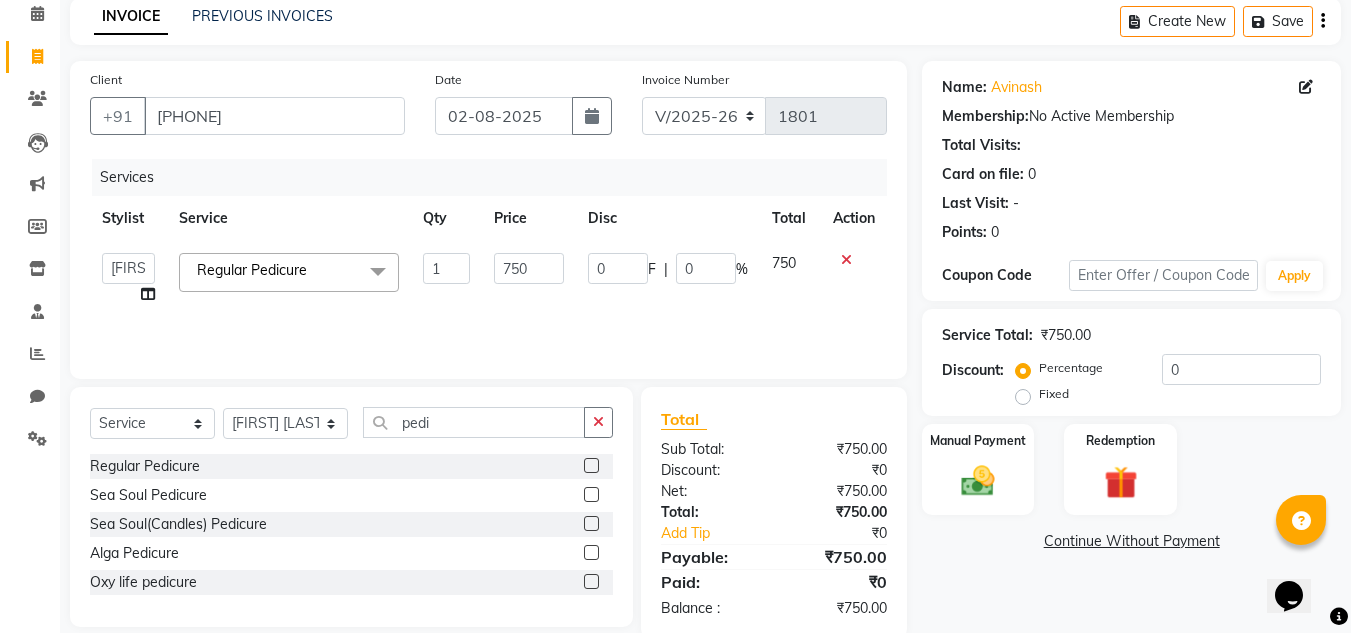 scroll, scrollTop: 96, scrollLeft: 0, axis: vertical 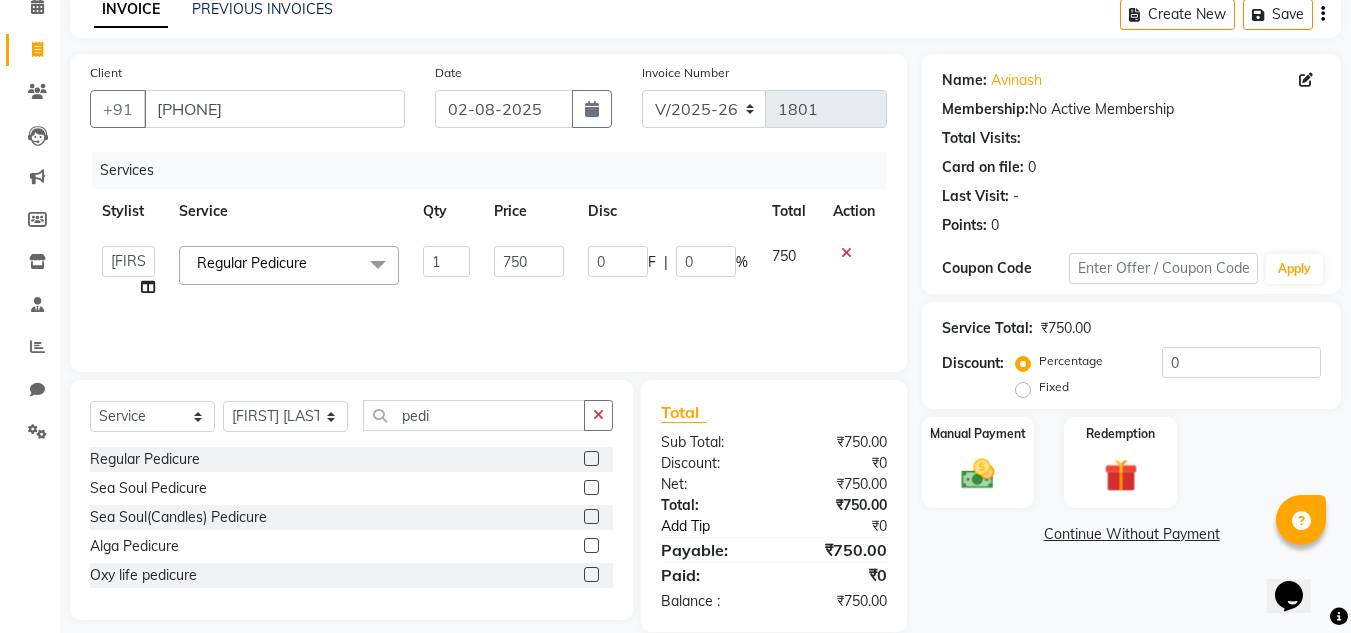 click on "Add Tip" 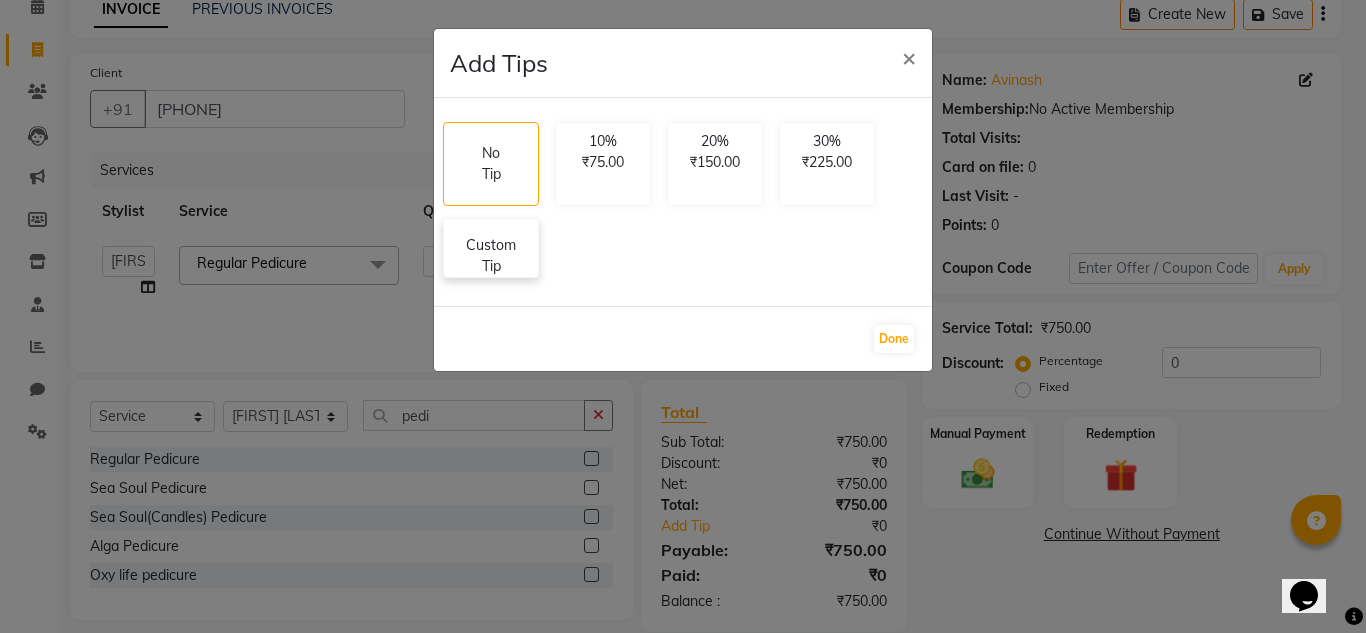 click on "Custom Tip" 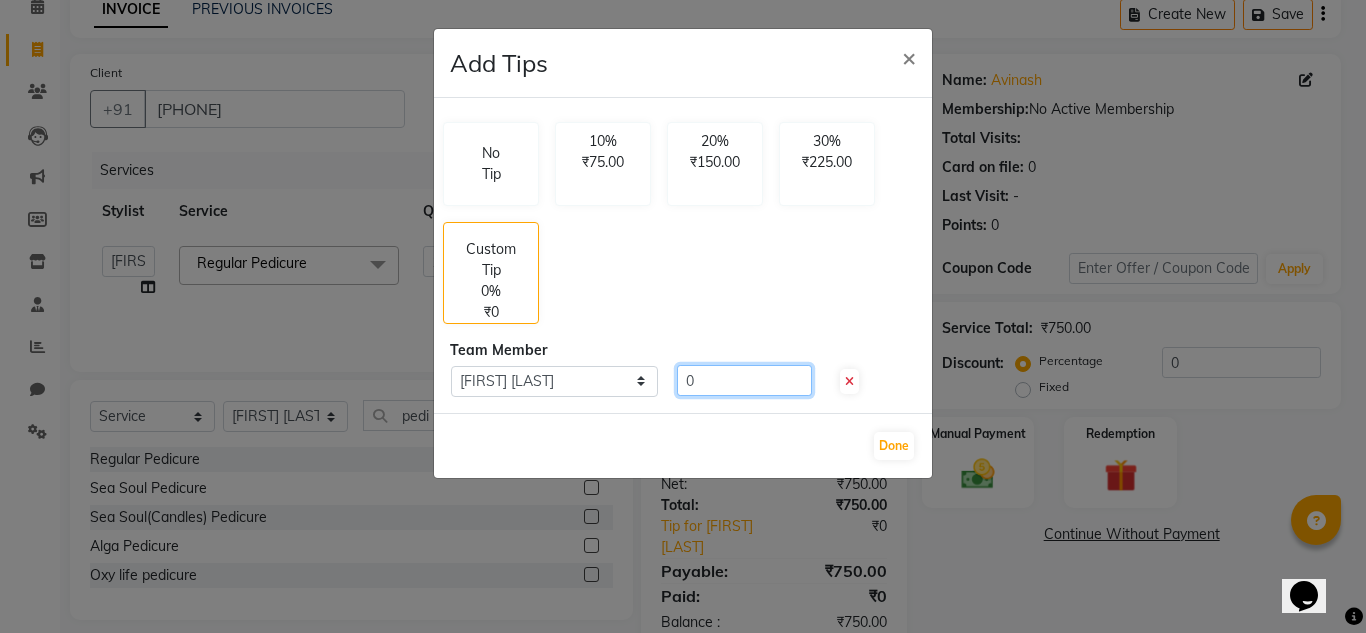 click on "0" 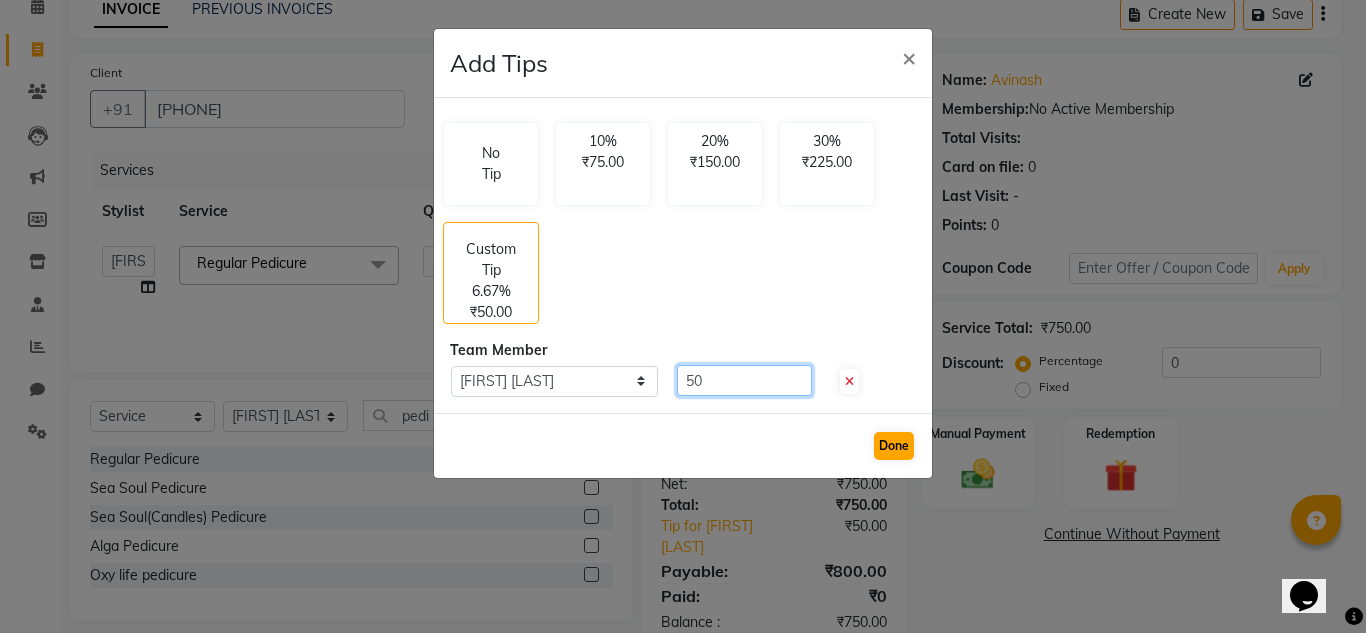 type on "50" 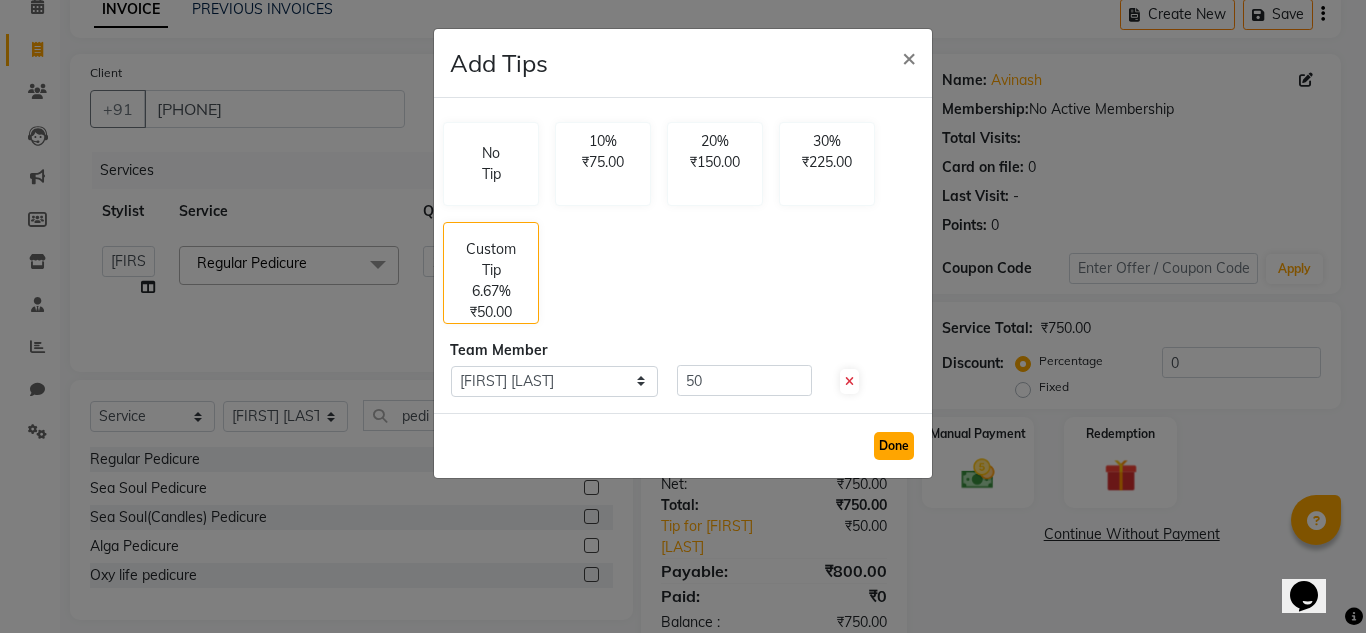 click on "Done" 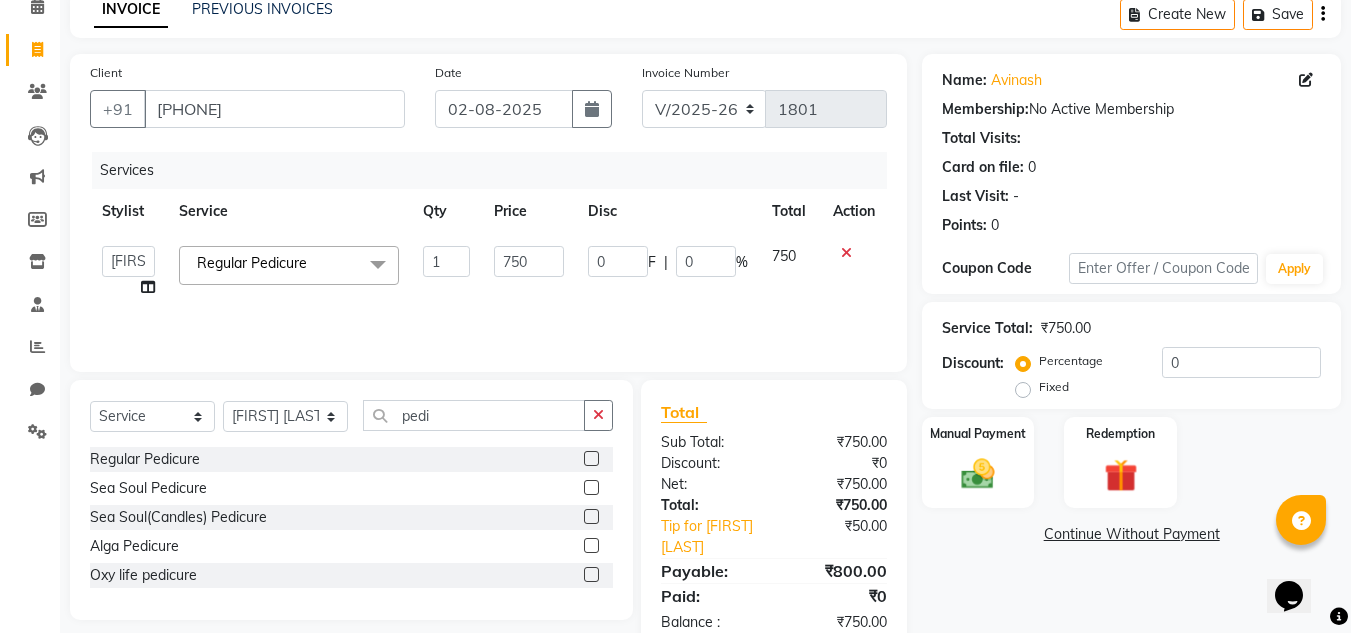 scroll, scrollTop: 125, scrollLeft: 0, axis: vertical 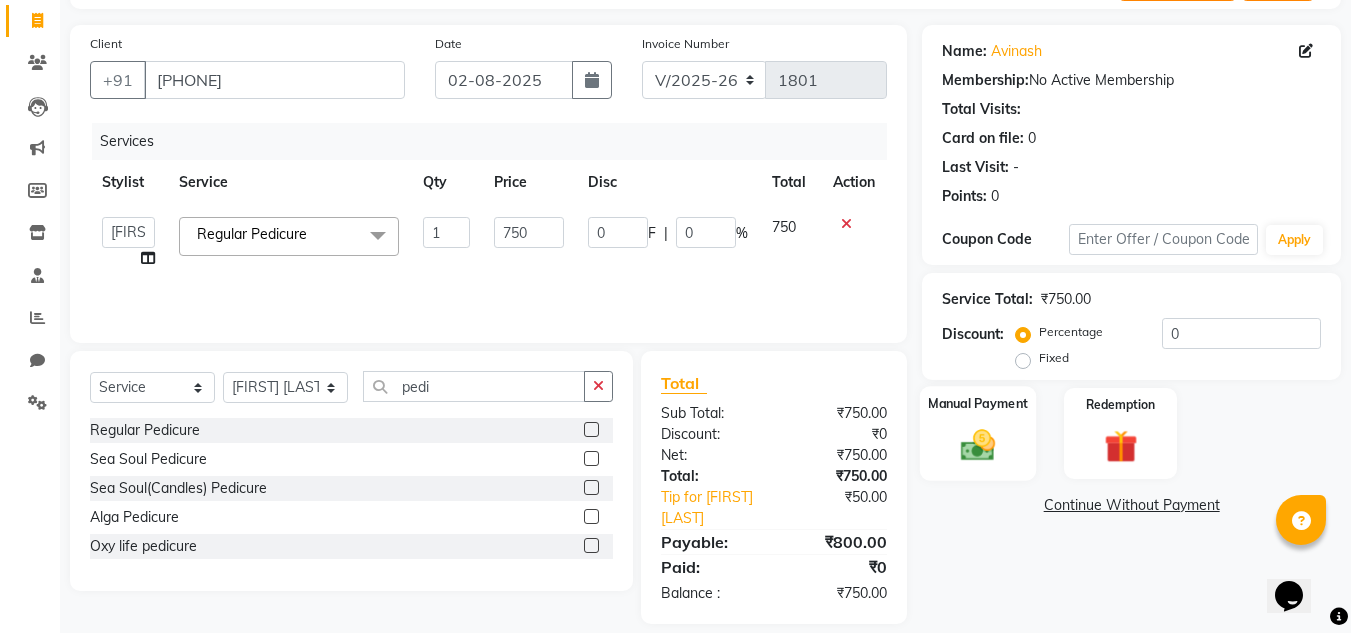 click 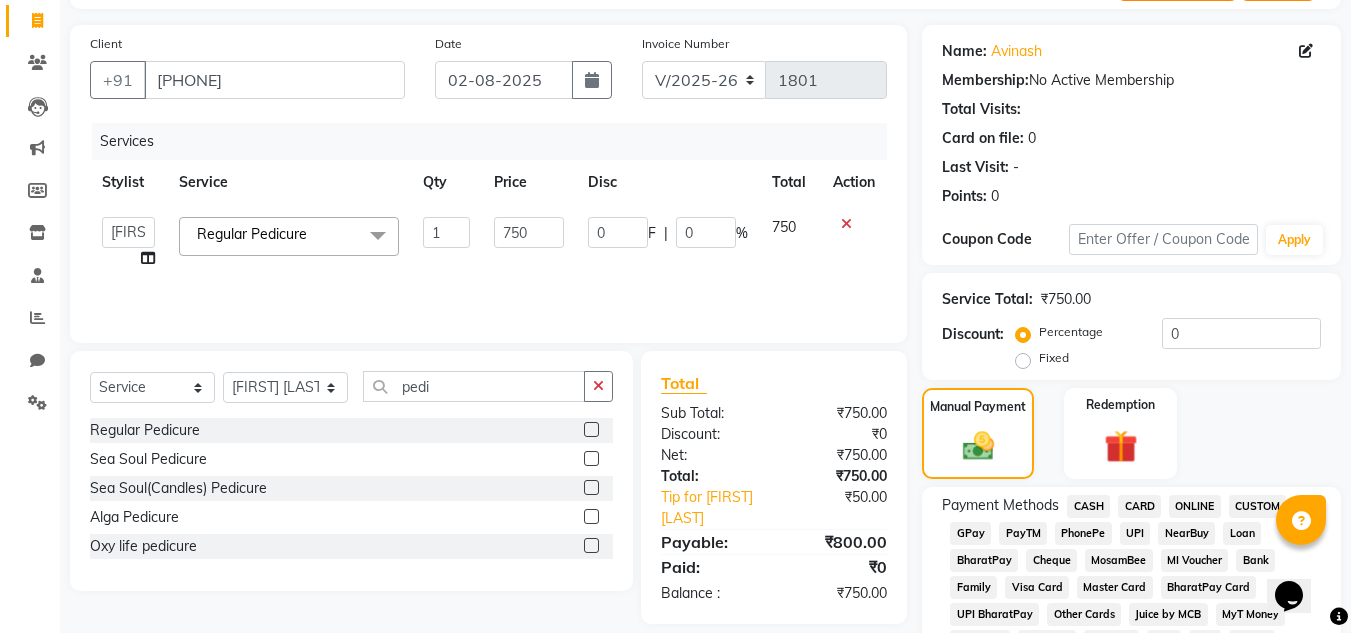 click on "PhonePe" 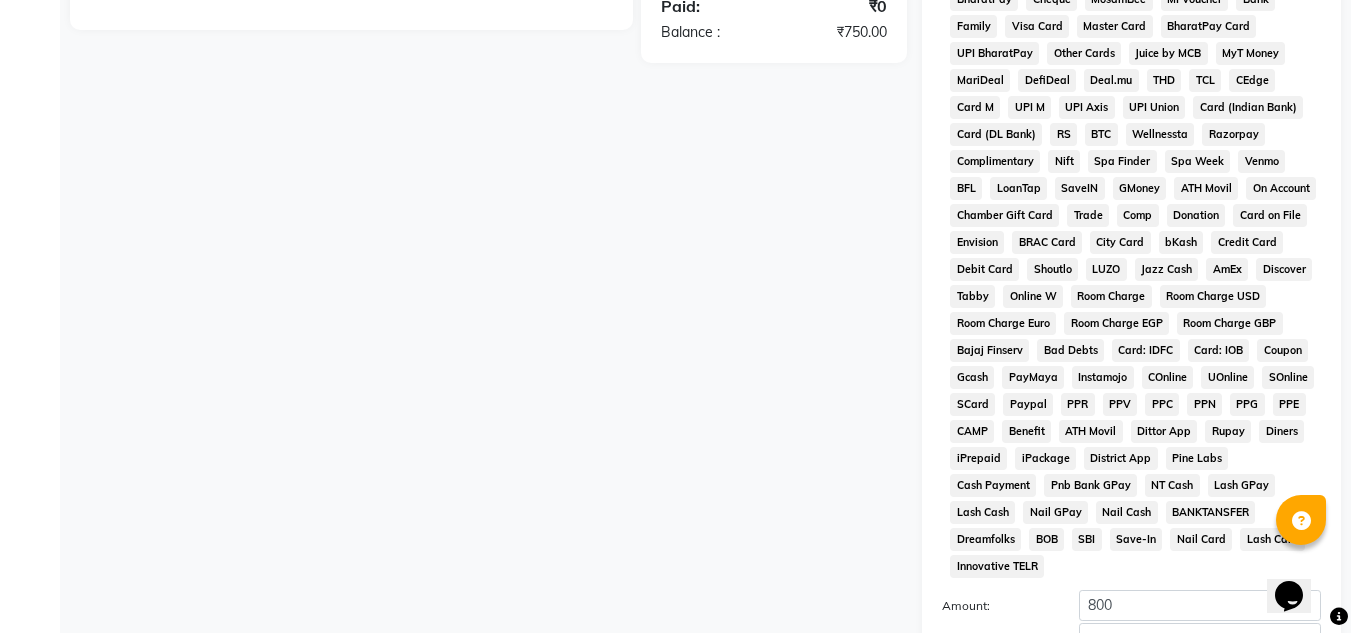 scroll, scrollTop: 869, scrollLeft: 0, axis: vertical 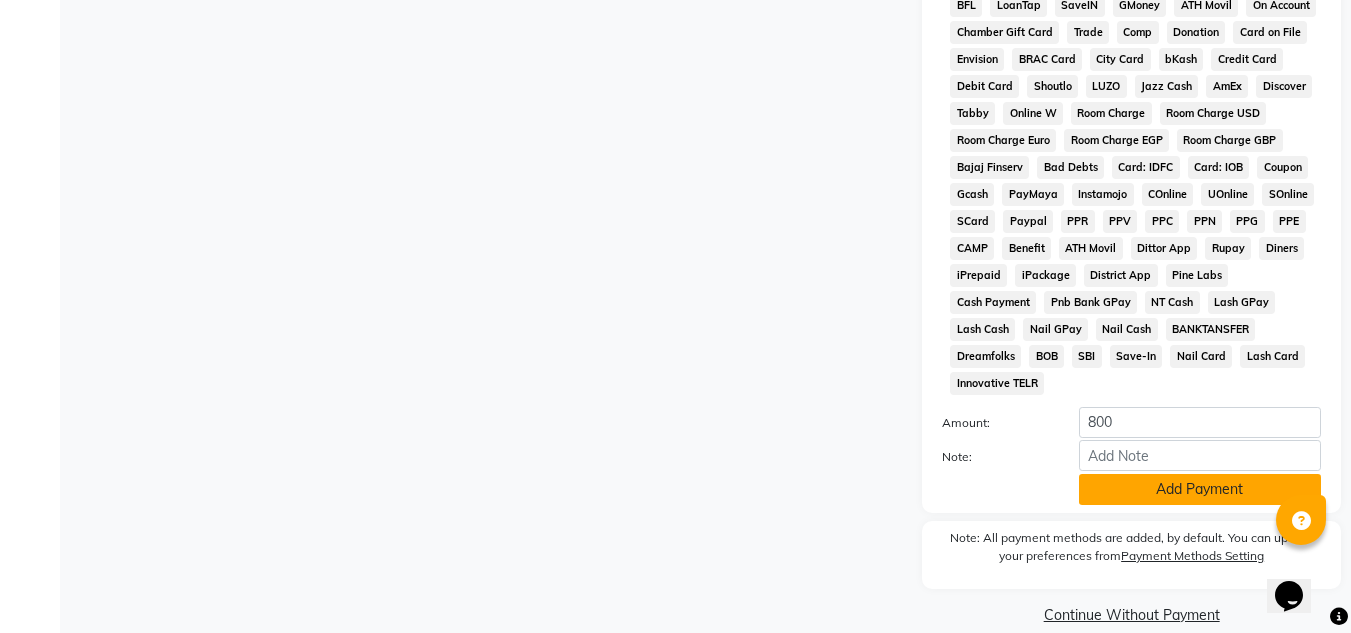 click on "Add Payment" 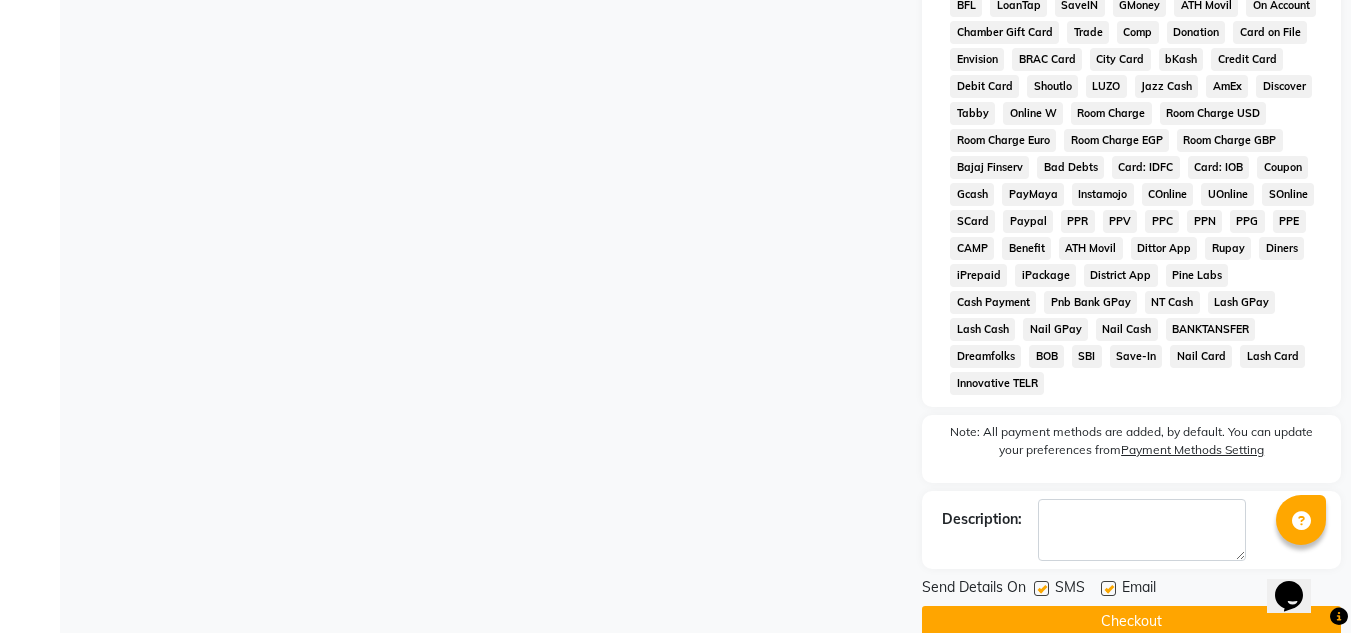 click 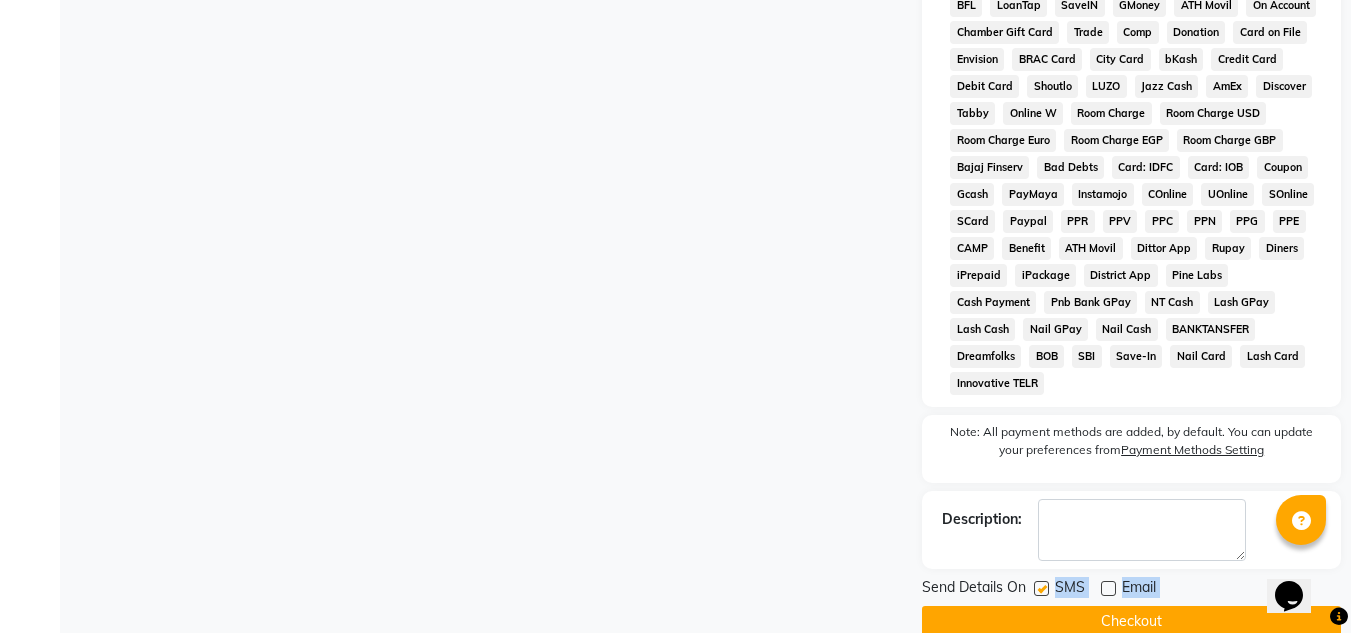 drag, startPoint x: 1045, startPoint y: 560, endPoint x: 1053, endPoint y: 601, distance: 41.773197 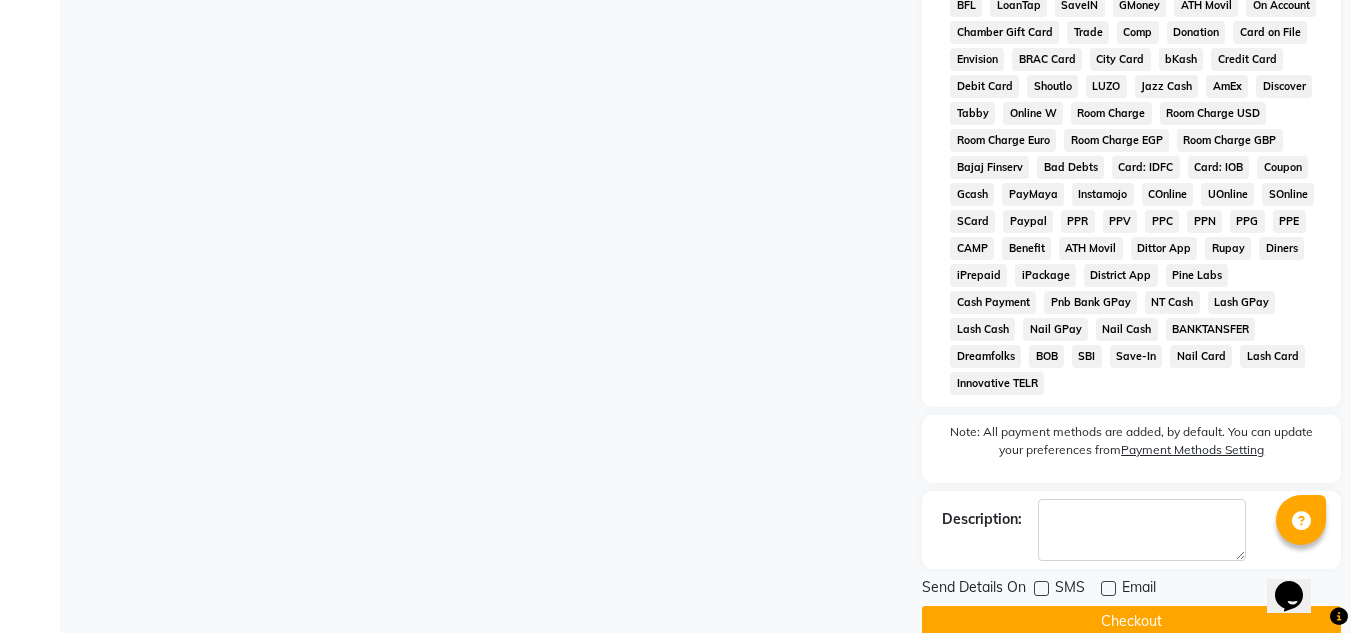 click on "Checkout" 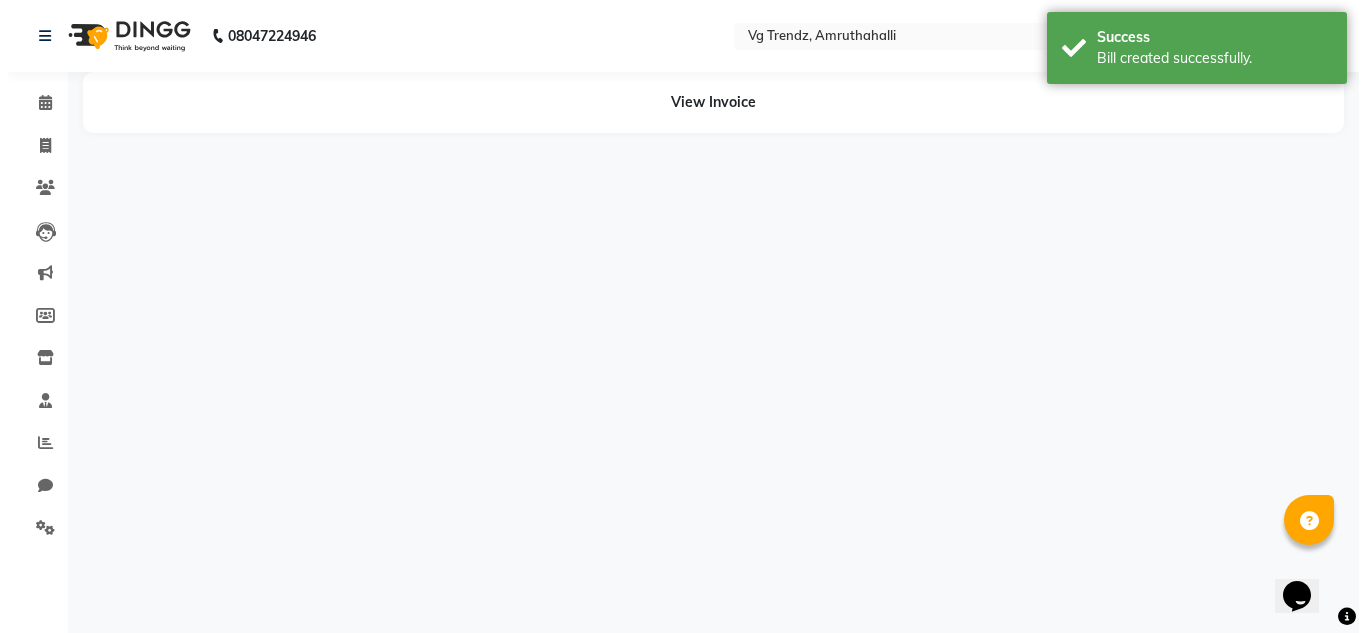 scroll, scrollTop: 0, scrollLeft: 0, axis: both 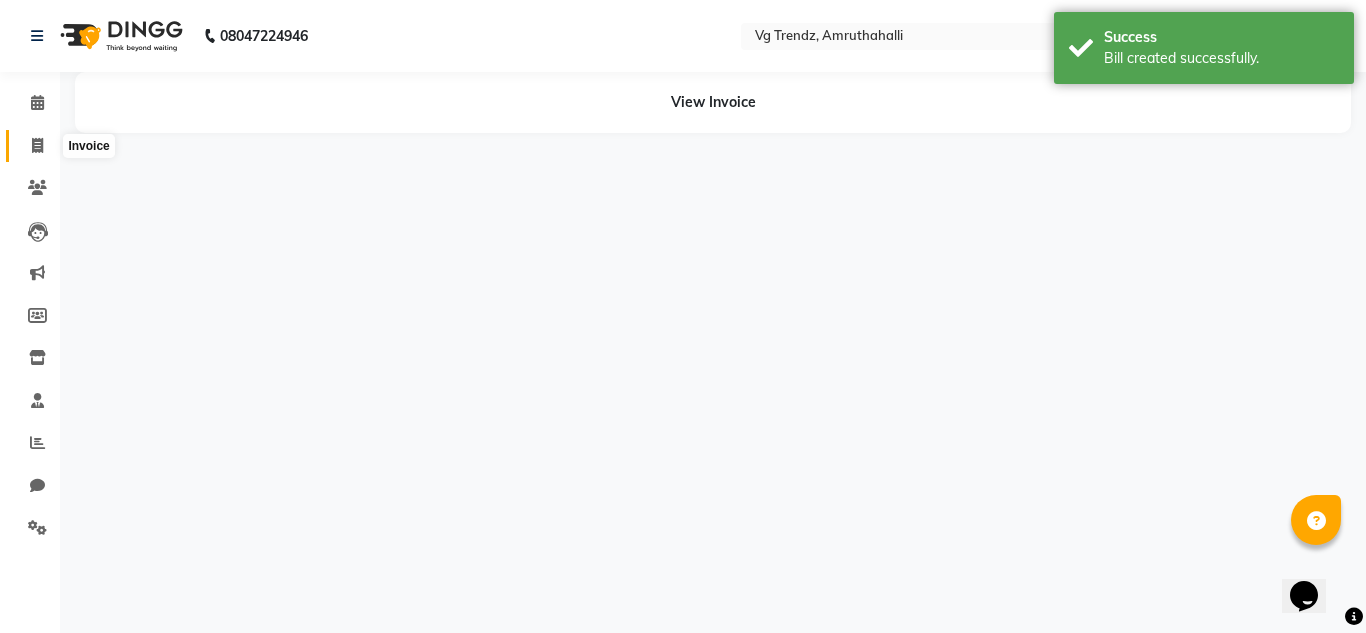 click 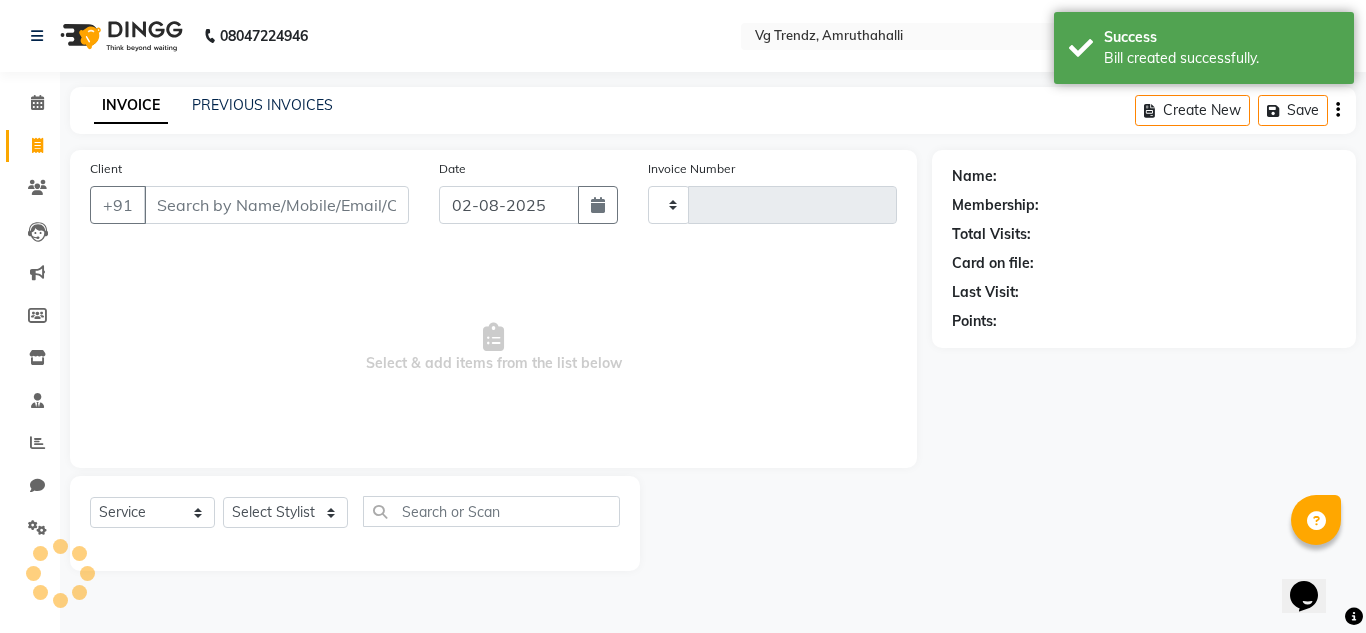 type on "1802" 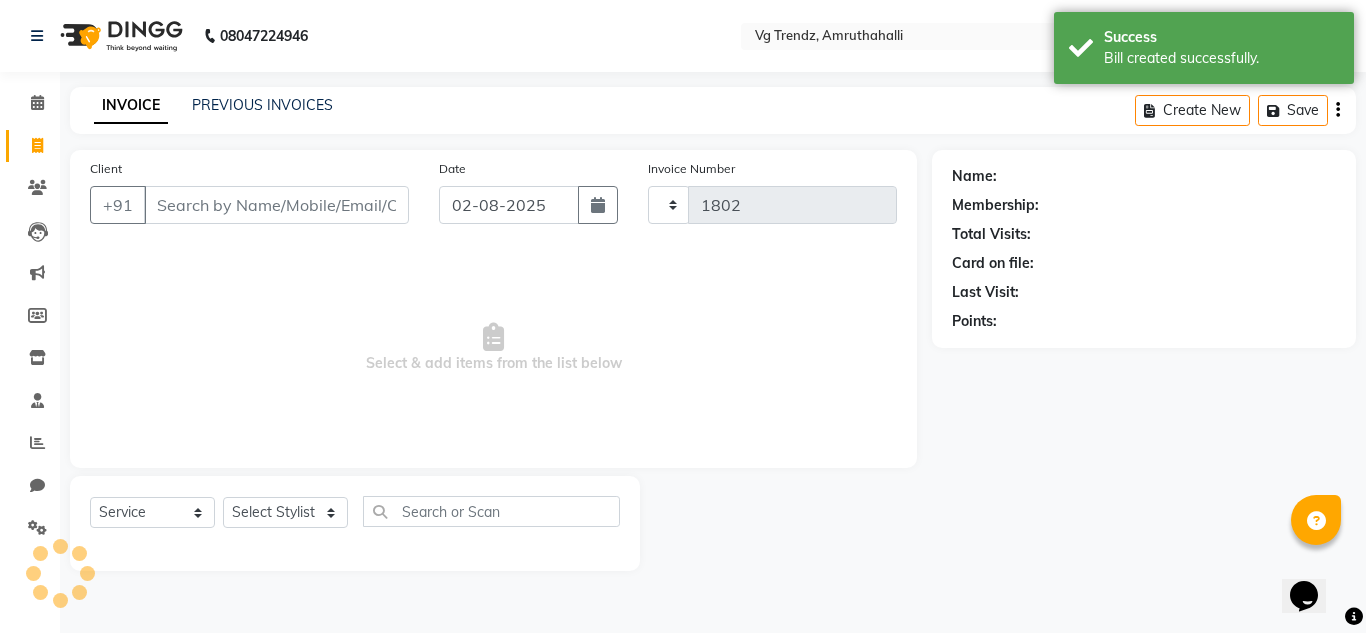 select on "5536" 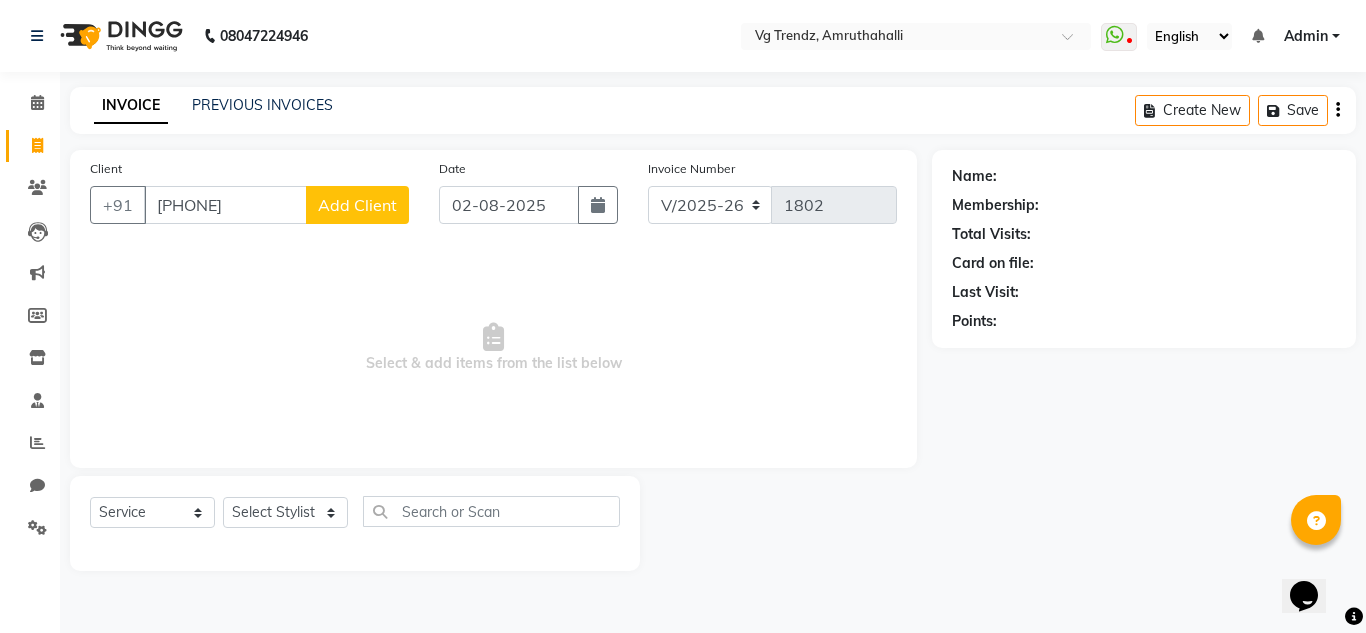 type on "9495180474" 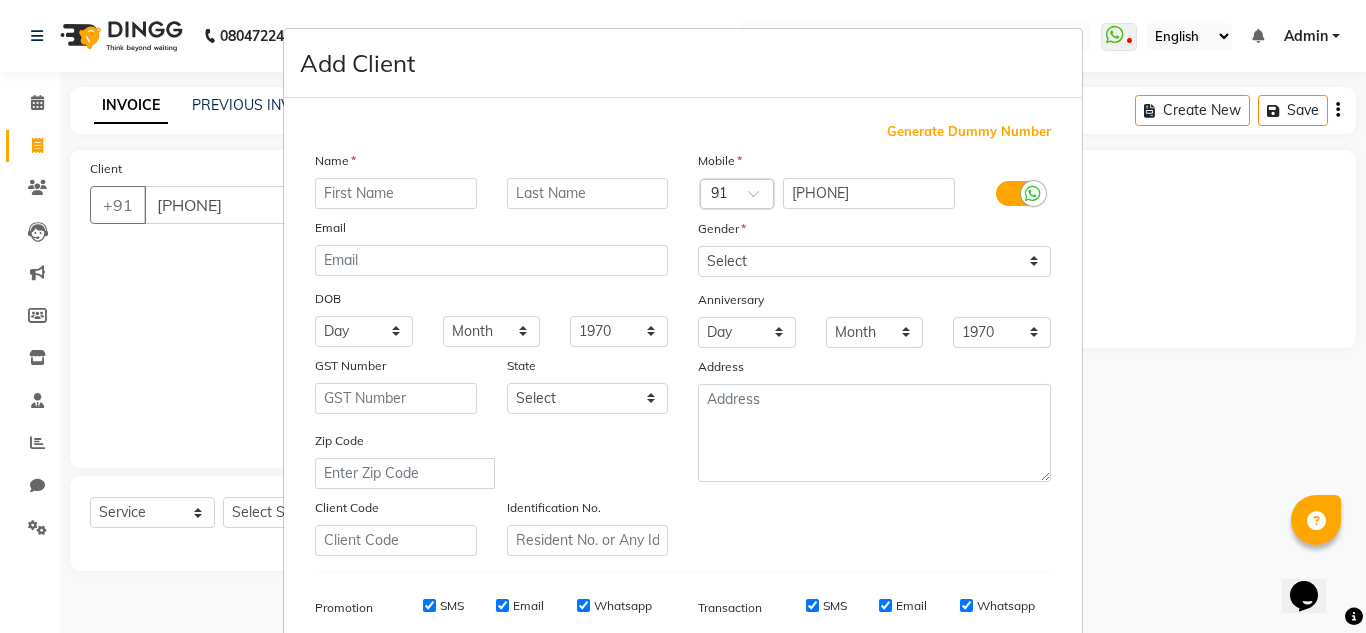 click at bounding box center [396, 193] 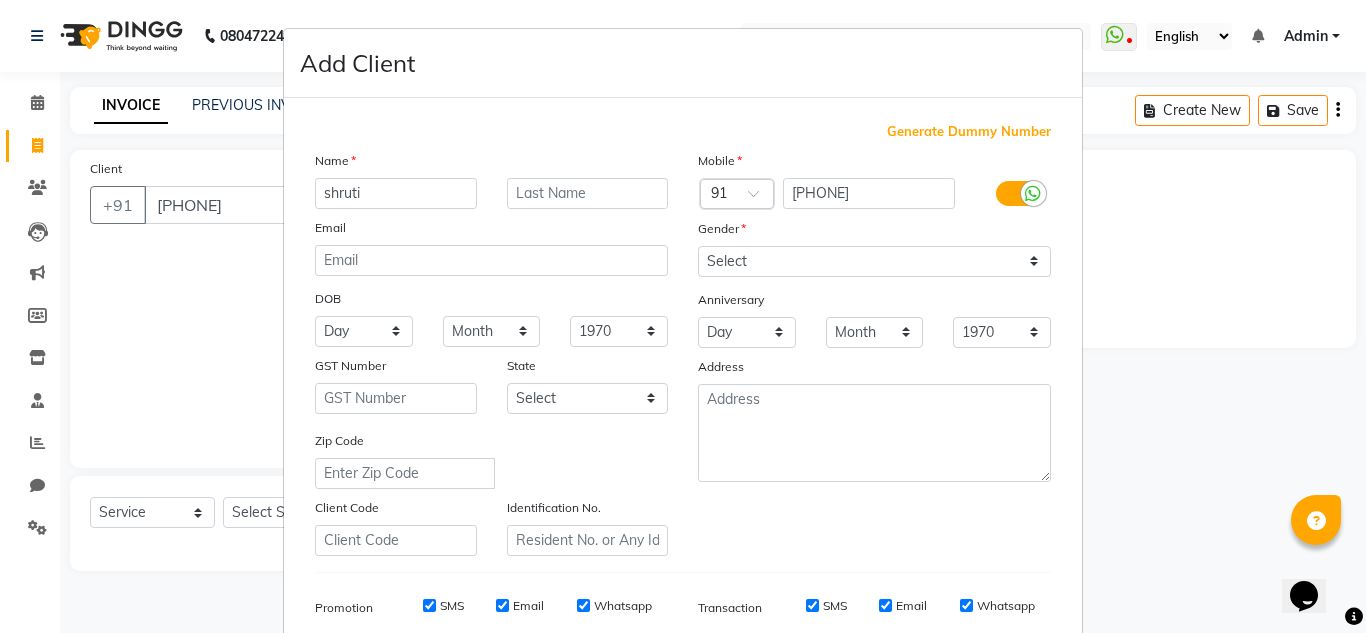 type on "shruti" 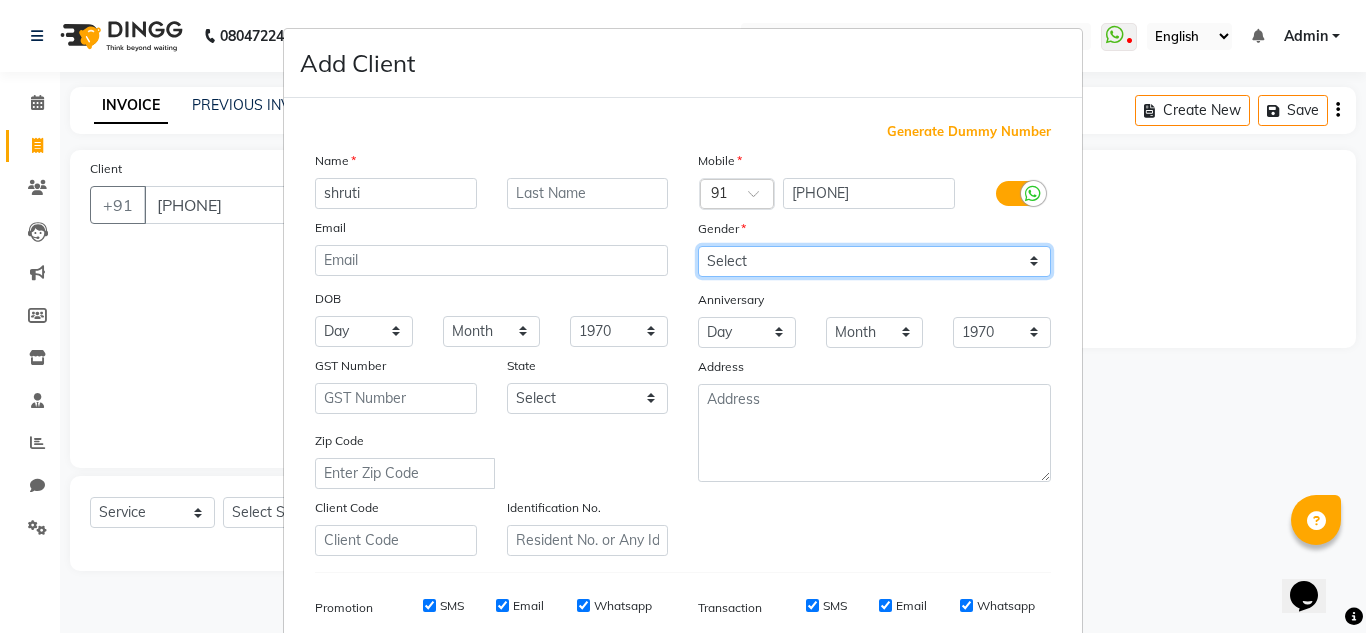 click on "Select Male Female Other Prefer Not To Say" at bounding box center [874, 261] 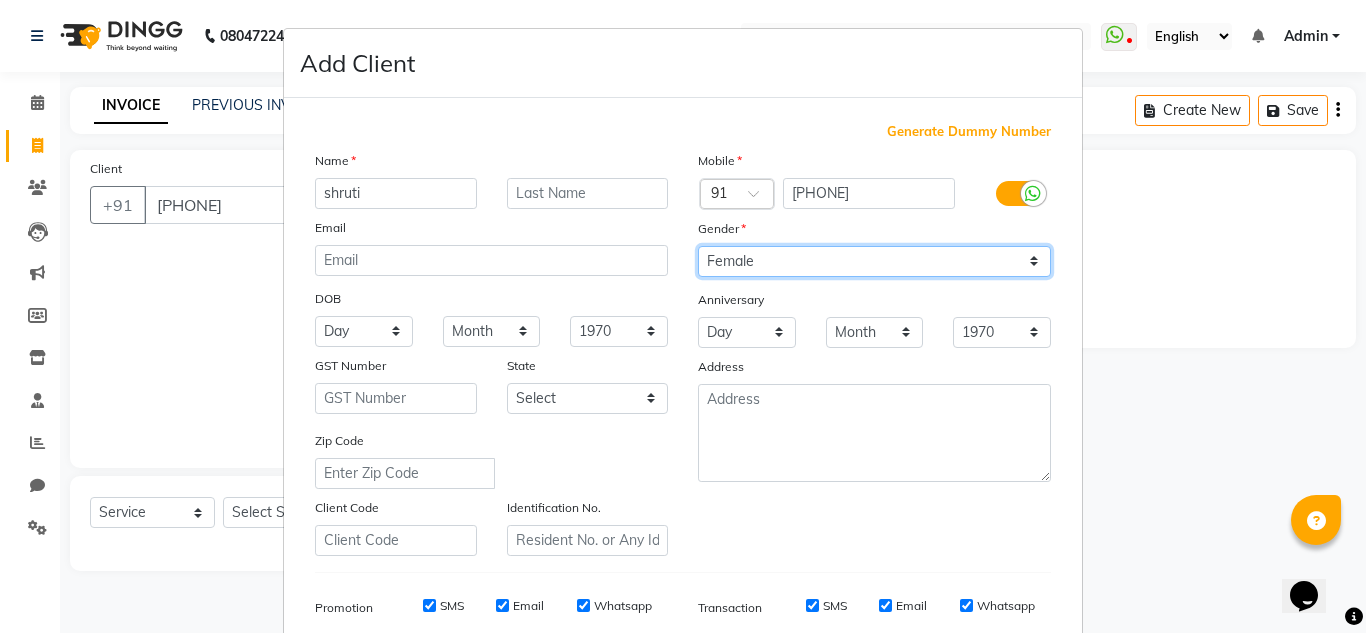 click on "Select Male Female Other Prefer Not To Say" at bounding box center (874, 261) 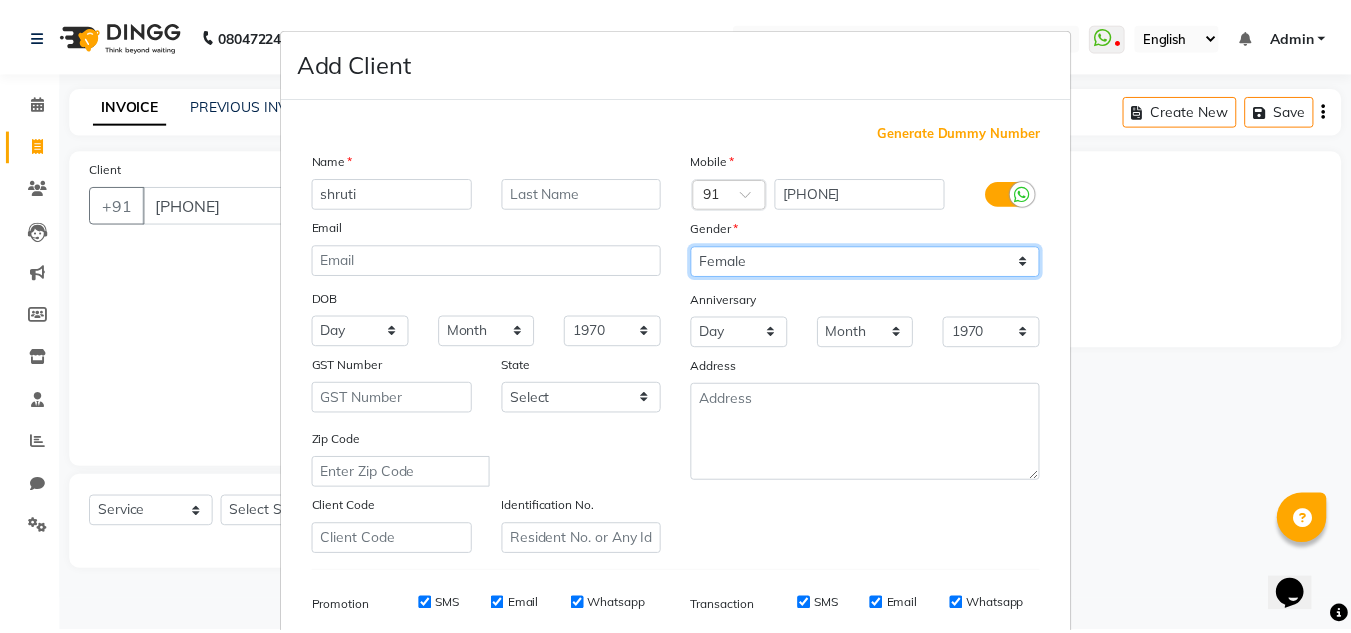 scroll, scrollTop: 290, scrollLeft: 0, axis: vertical 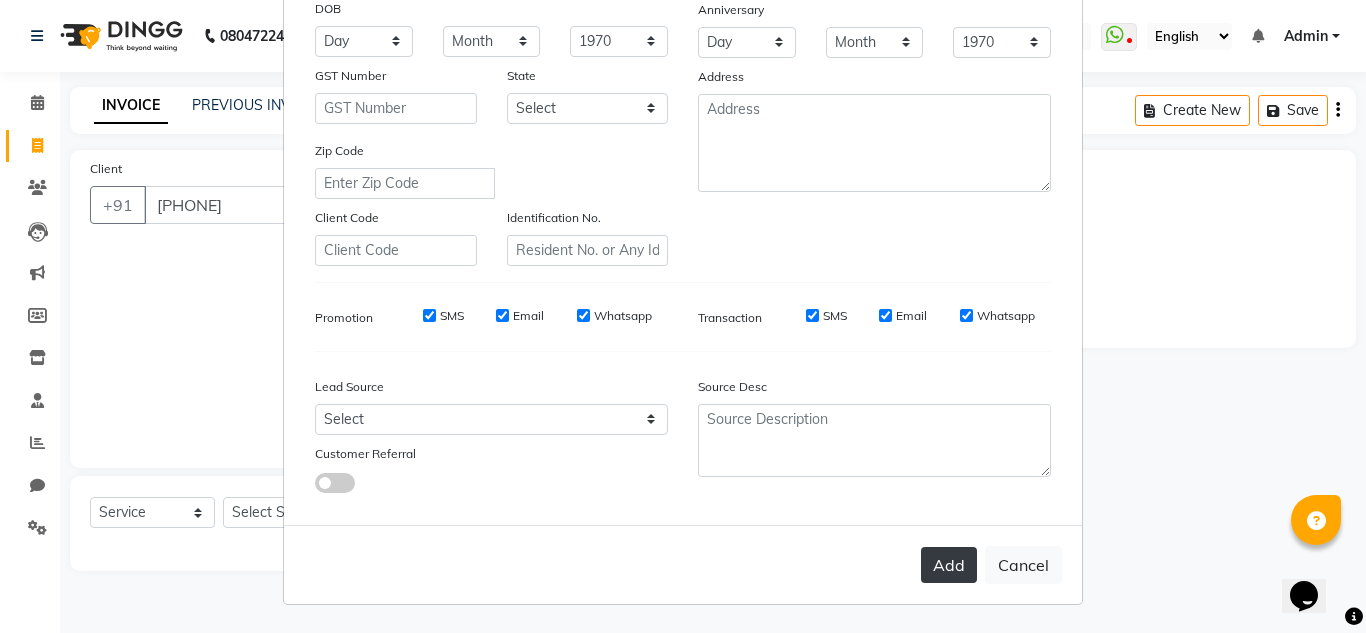 click on "Add" at bounding box center (949, 565) 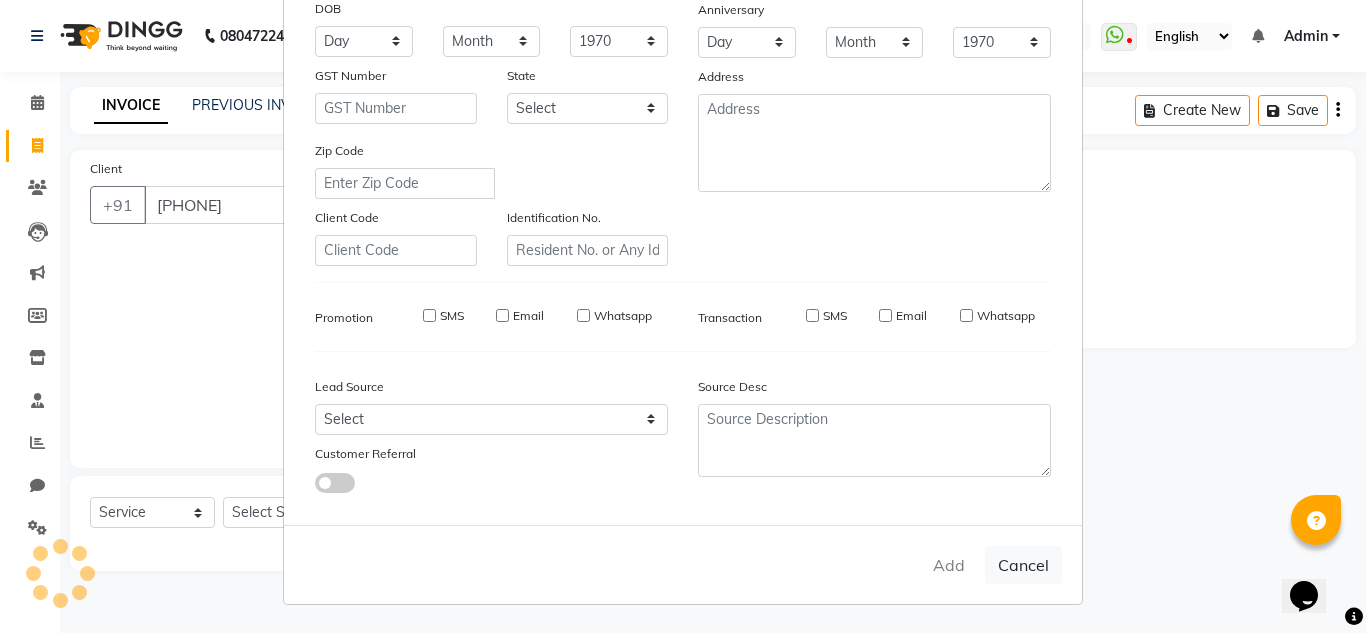 type 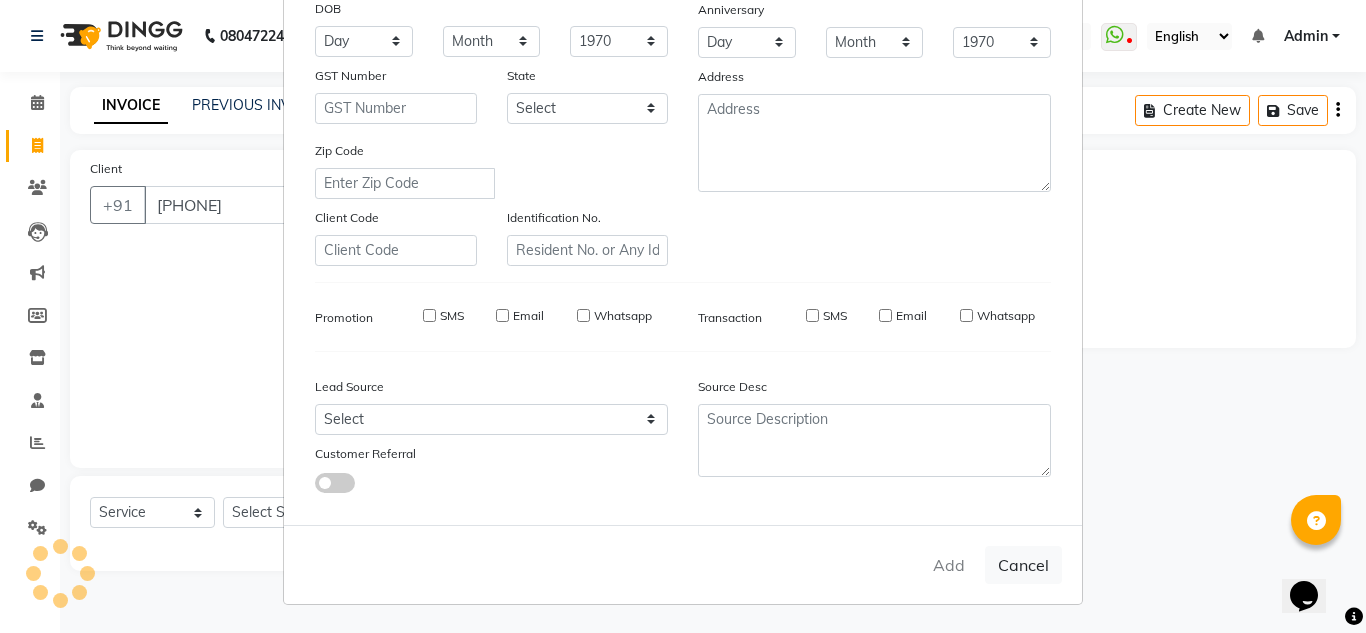 select 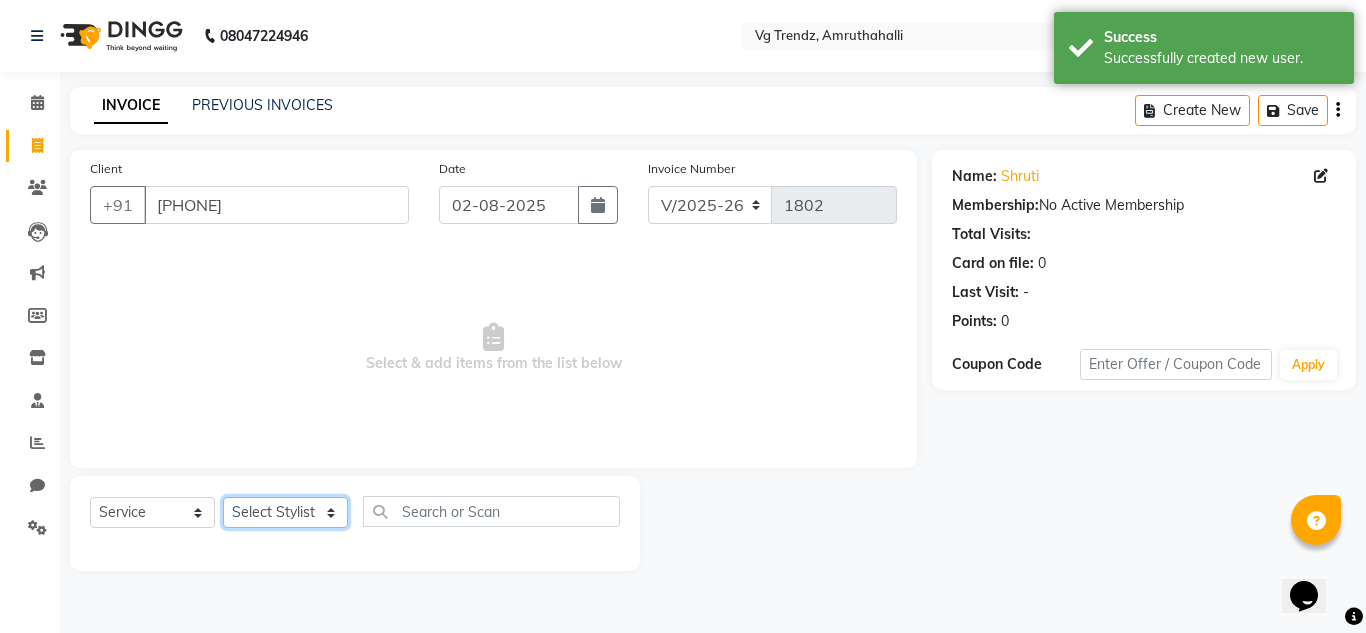 click on "Select Stylist Ashiwini N P Manjitha Chhetri Manjula S Mun Khan Naveen Kumar Rangashamaiah salon number Sandeep Sharma Shannu Sridevi Vanitha v" 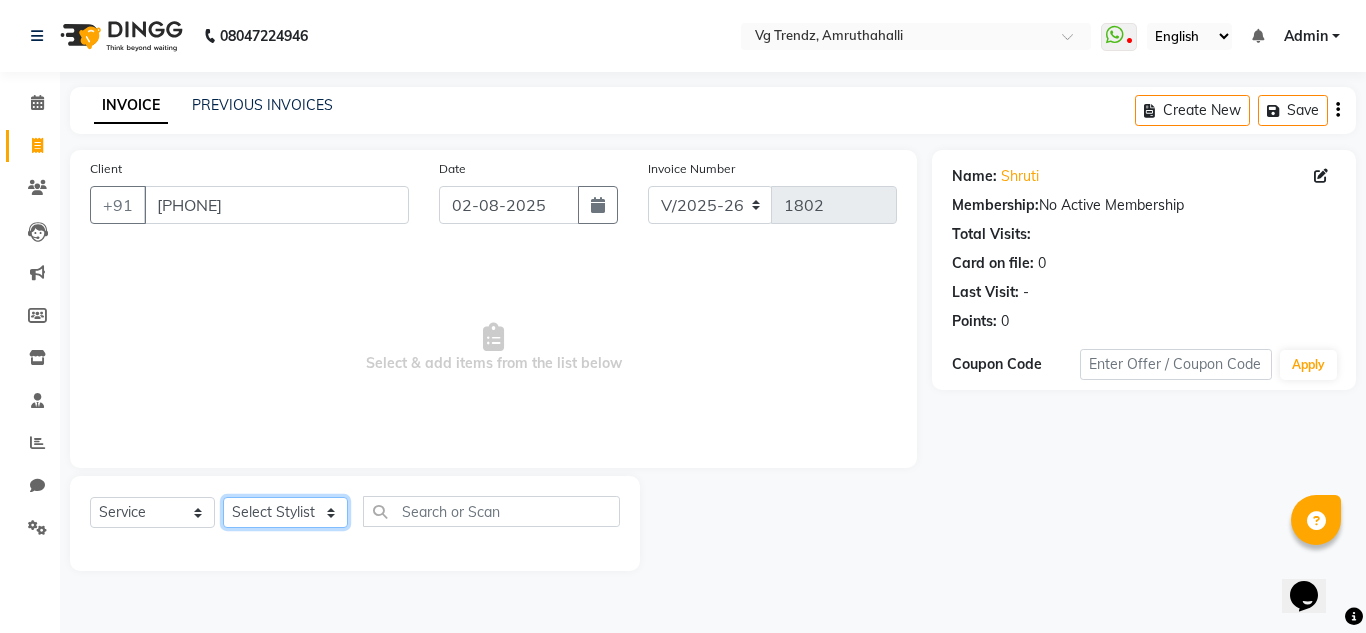 select on "85012" 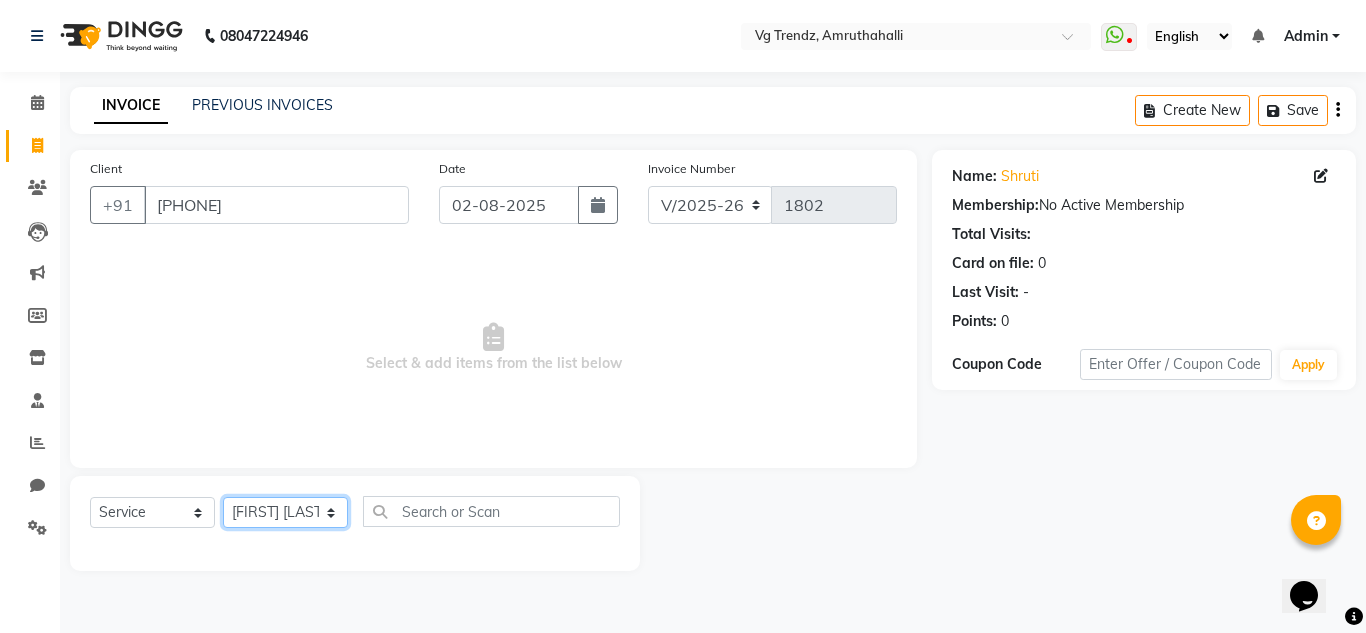 click on "Select Stylist Ashiwini N P Manjitha Chhetri Manjula S Mun Khan Naveen Kumar Rangashamaiah salon number Sandeep Sharma Shannu Sridevi Vanitha v" 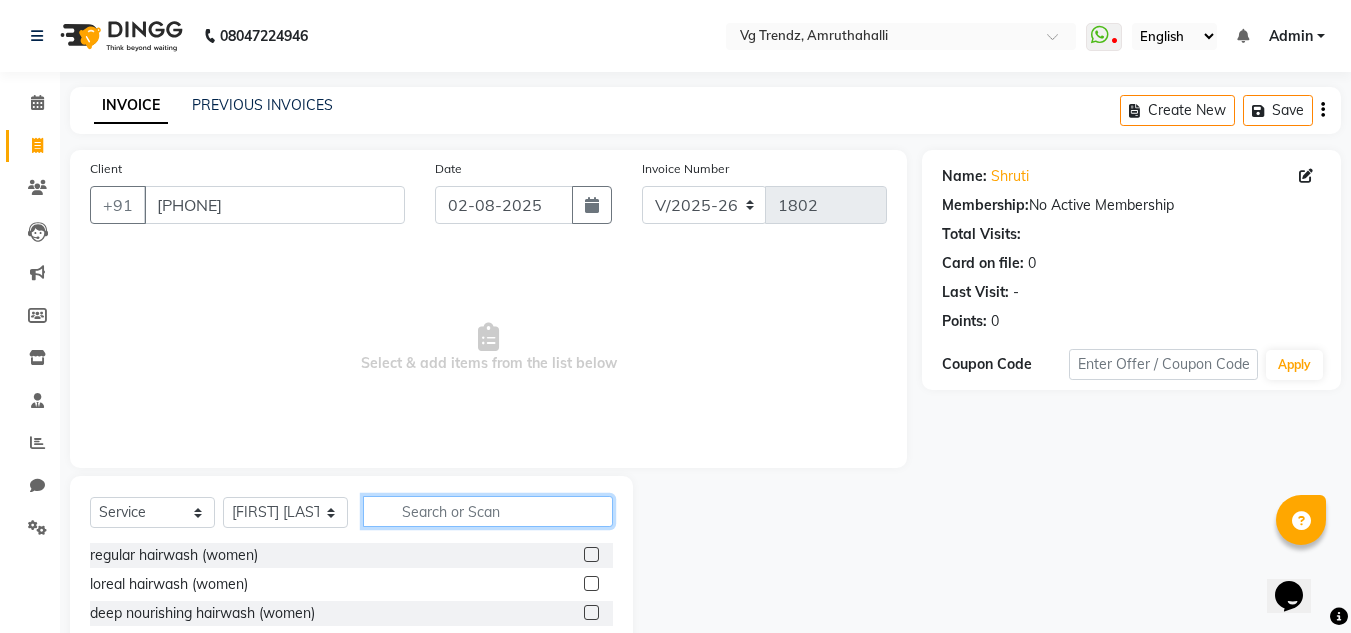 click 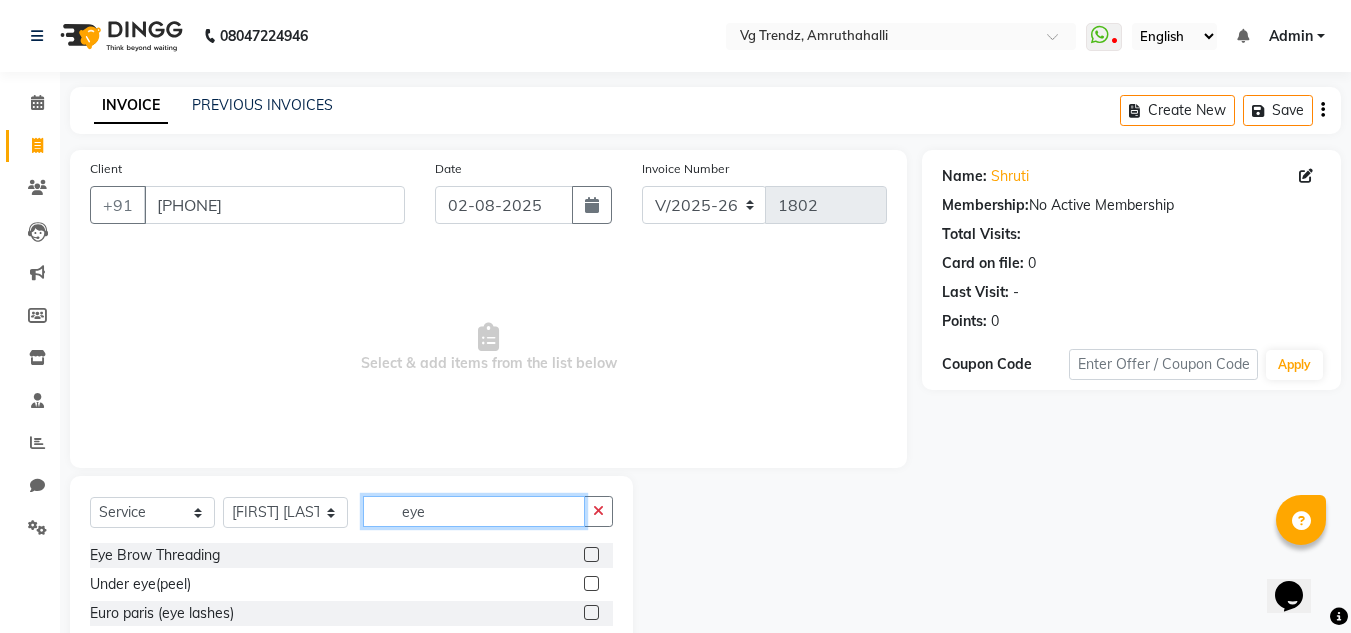 type on "eye" 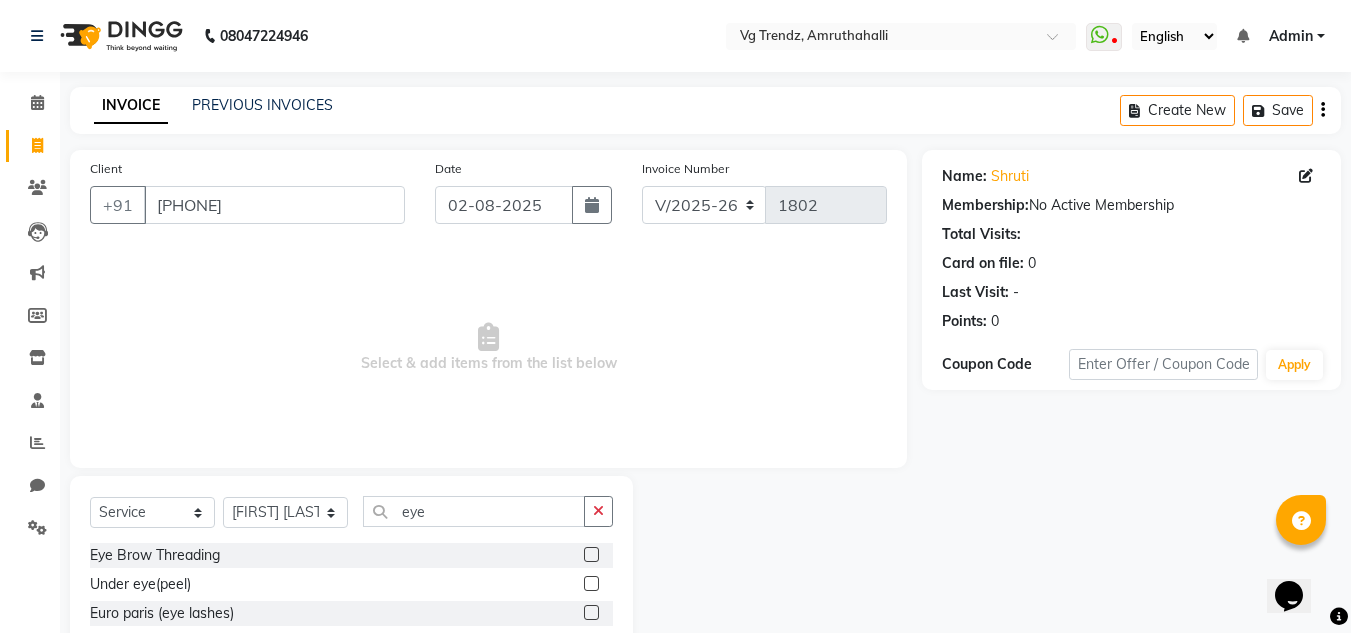 click 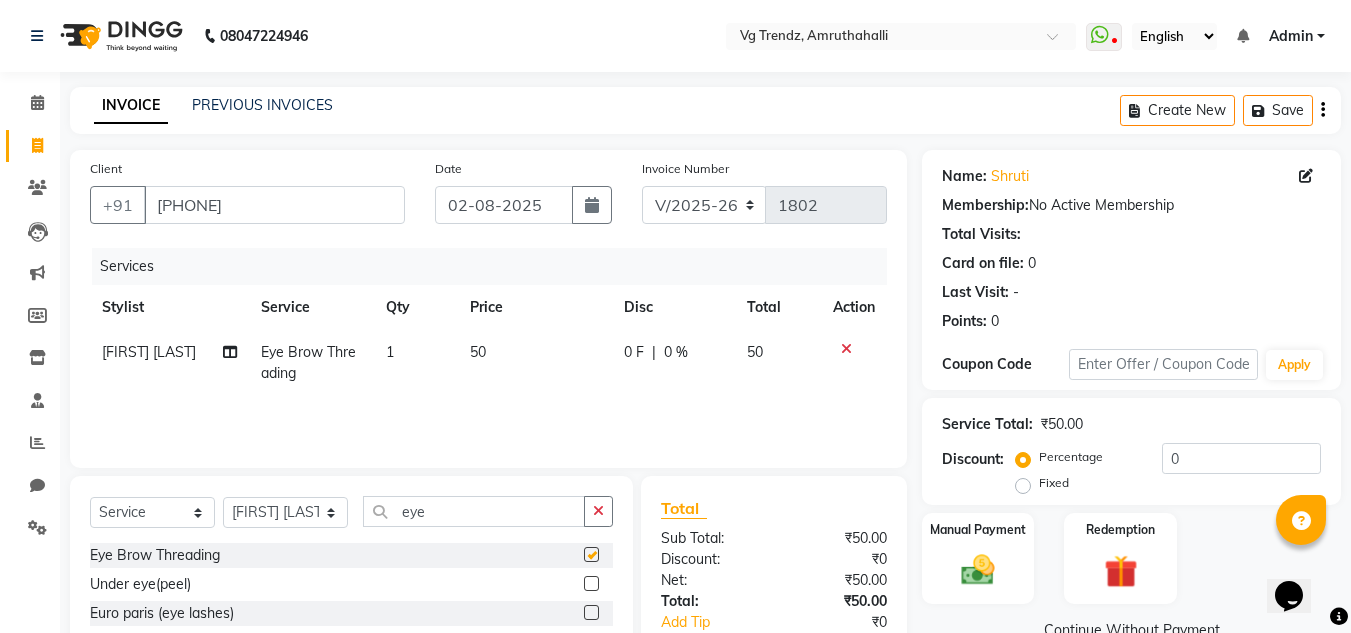 checkbox on "false" 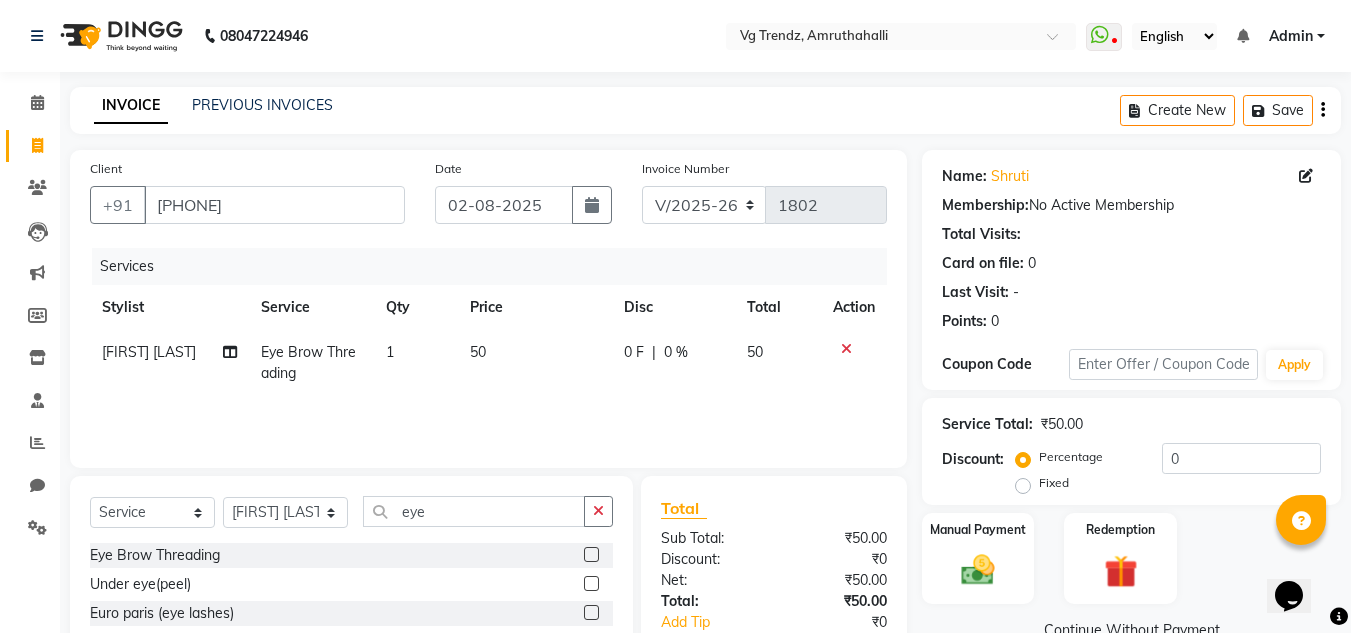 scroll, scrollTop: 125, scrollLeft: 0, axis: vertical 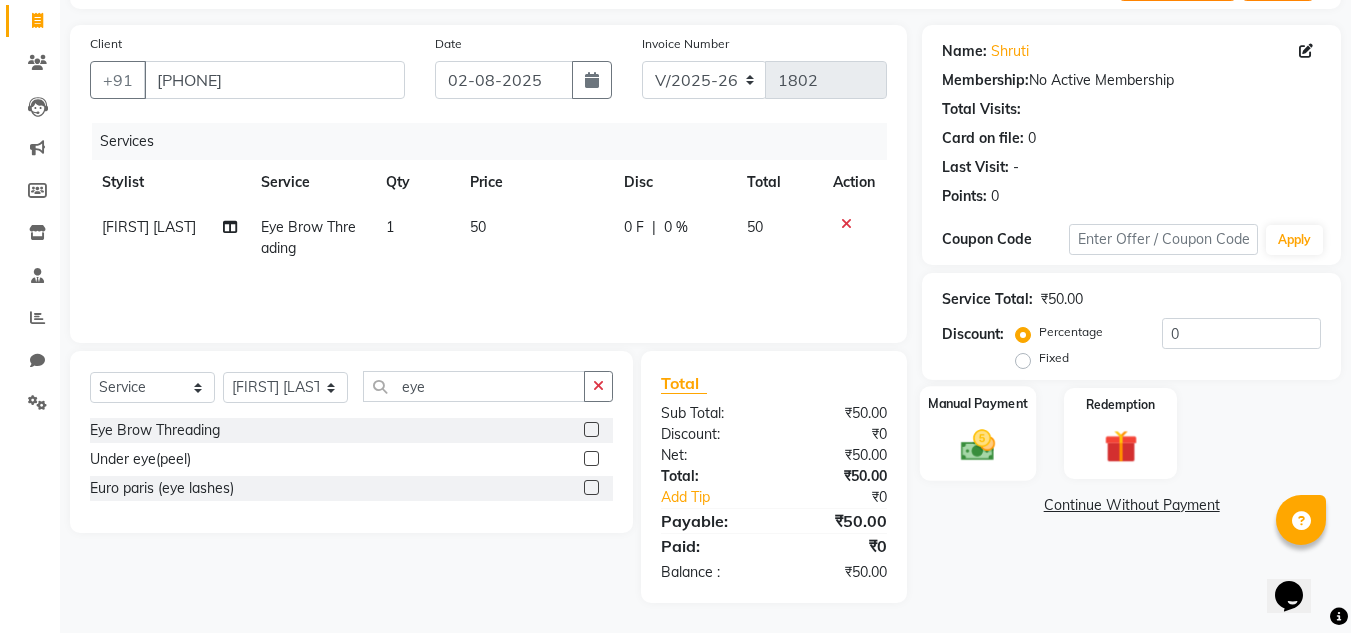 click on "Manual Payment" 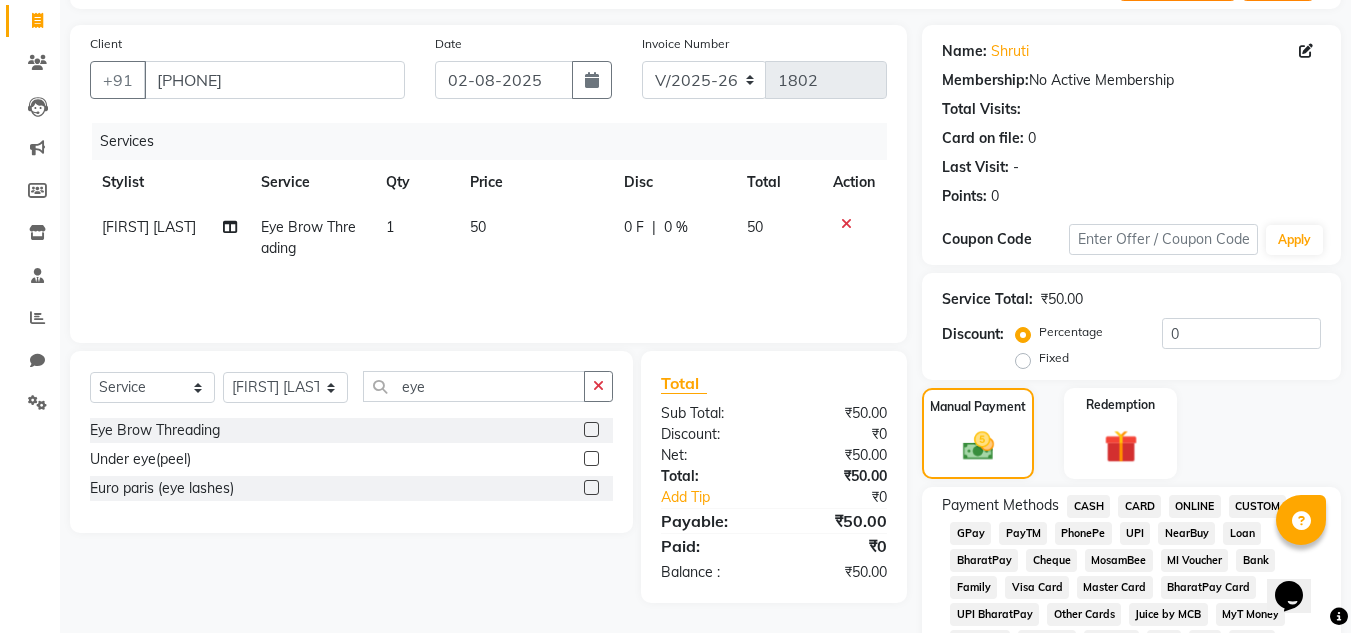 click on "PhonePe" 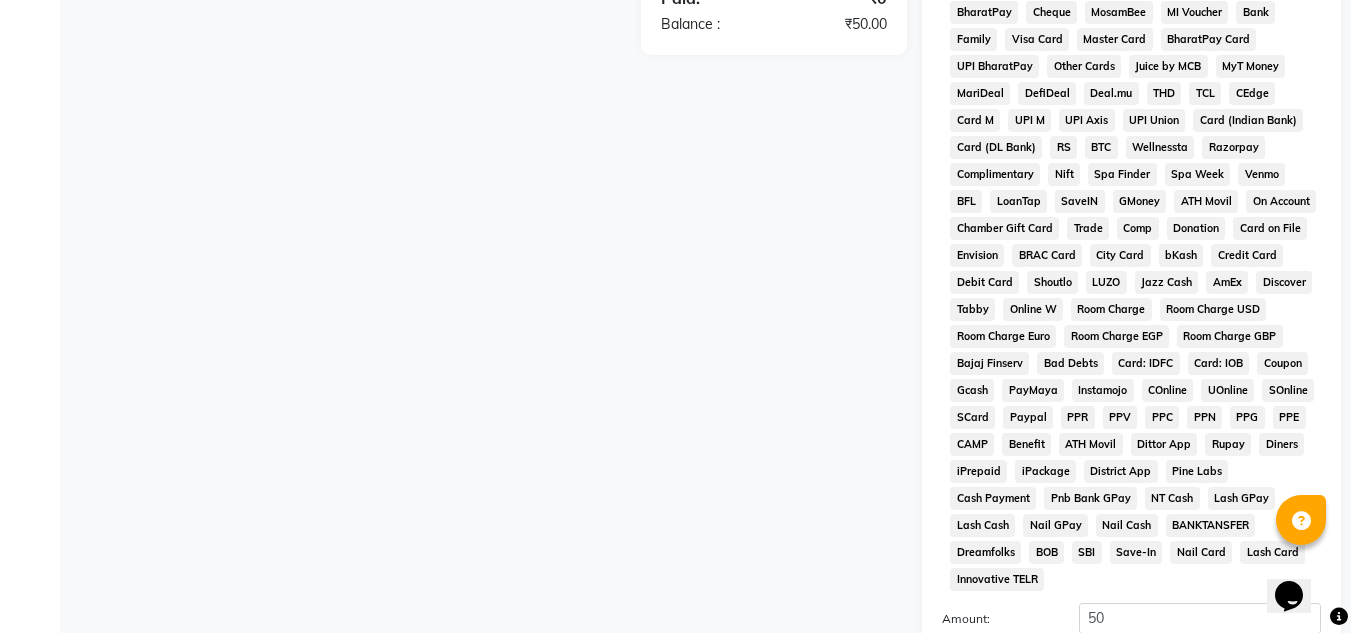 scroll, scrollTop: 869, scrollLeft: 0, axis: vertical 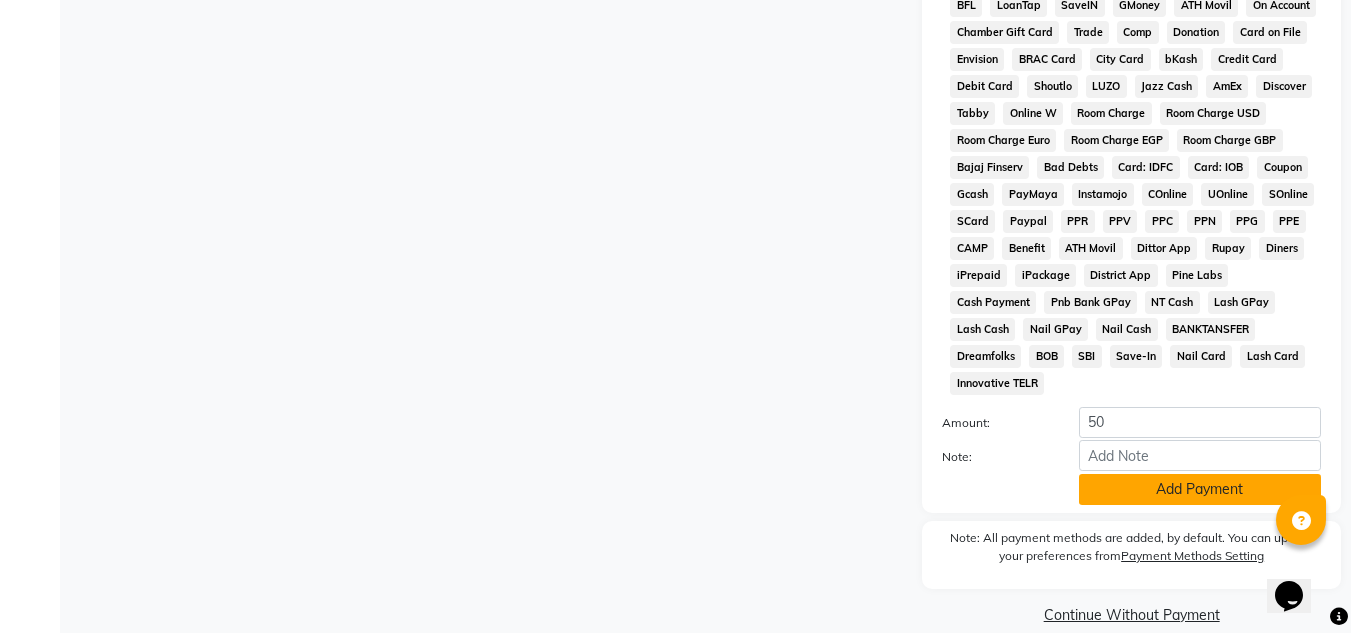 click on "Add Payment" 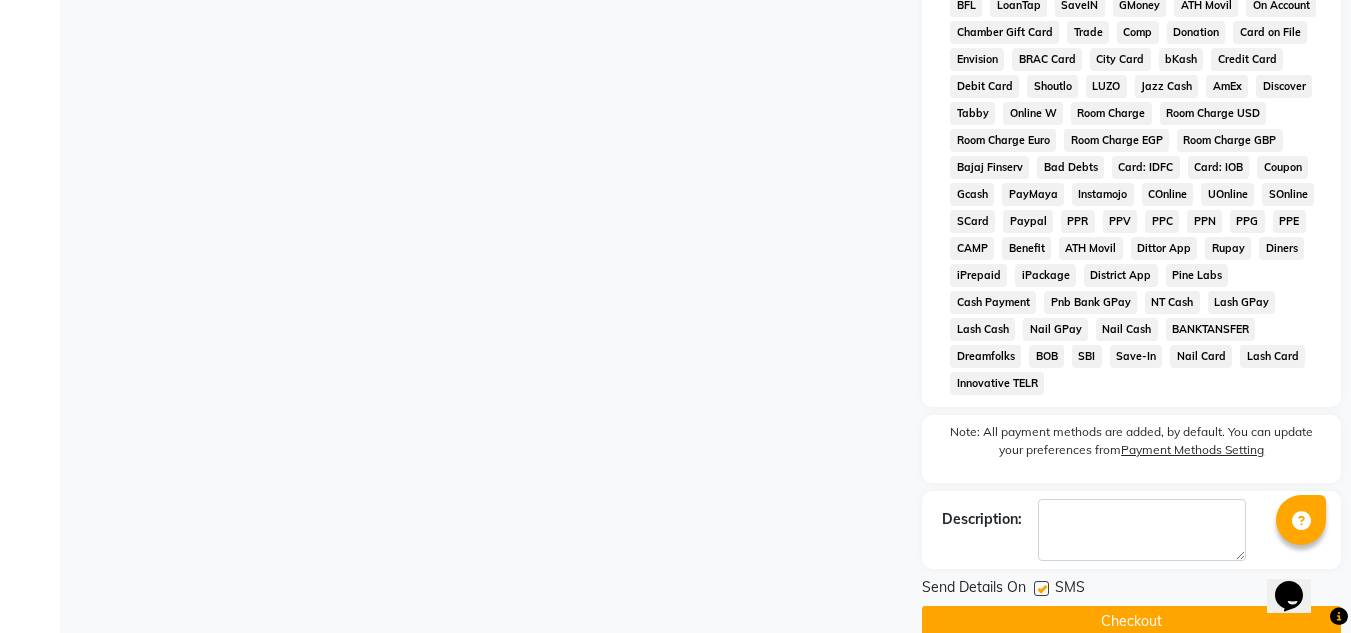 click 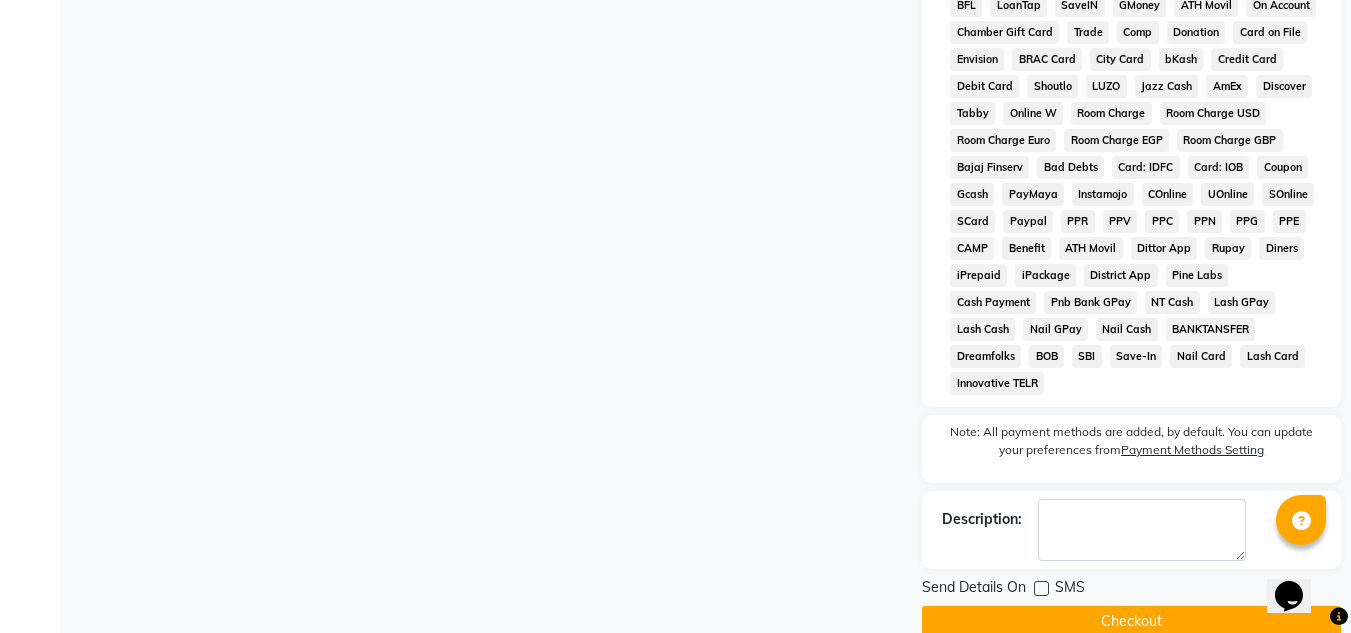 click on "Checkout" 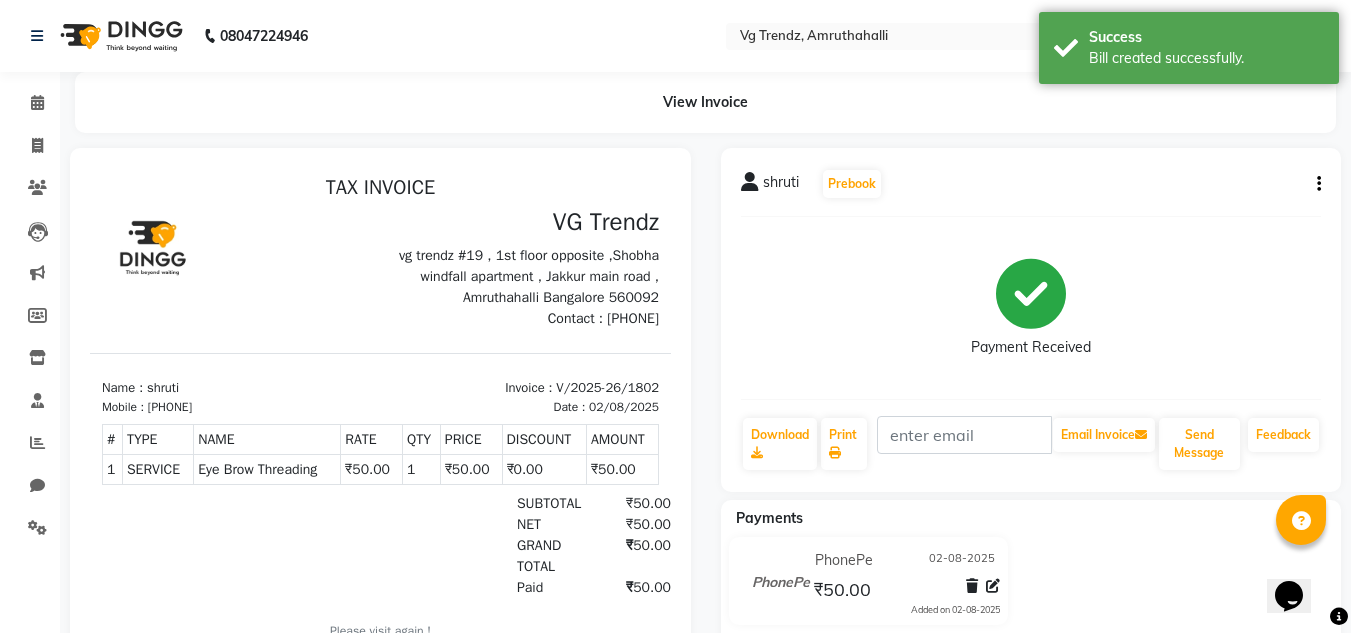 scroll, scrollTop: 0, scrollLeft: 0, axis: both 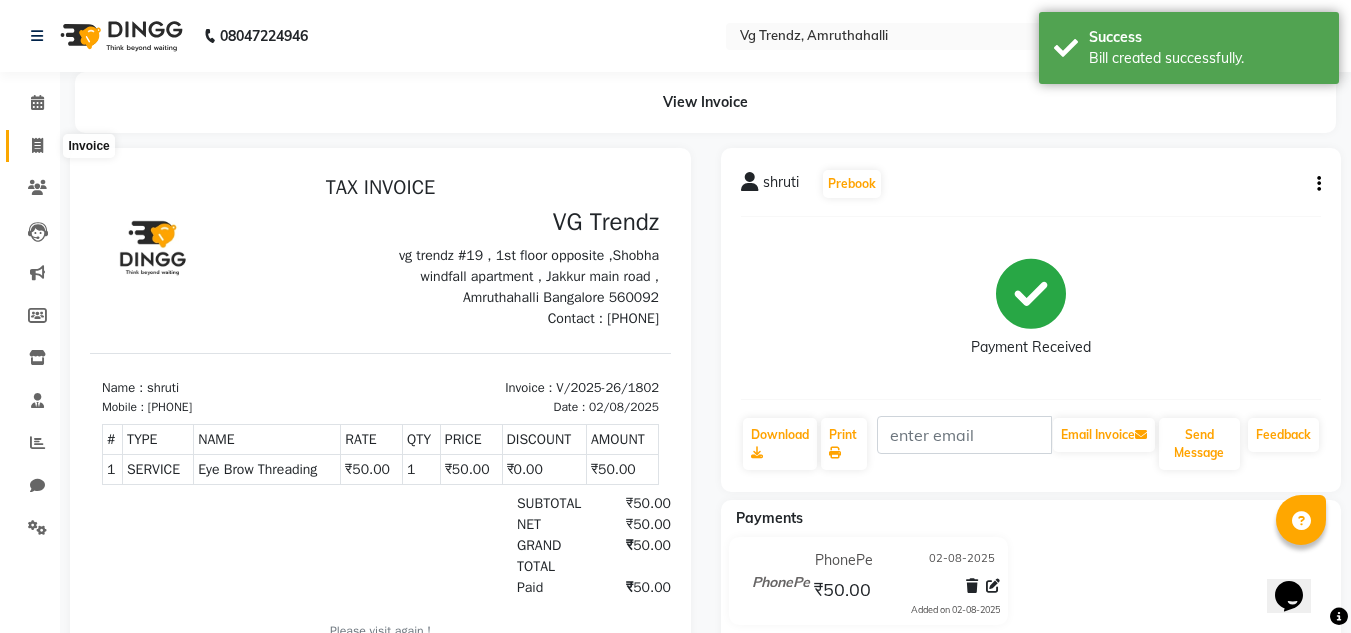 click 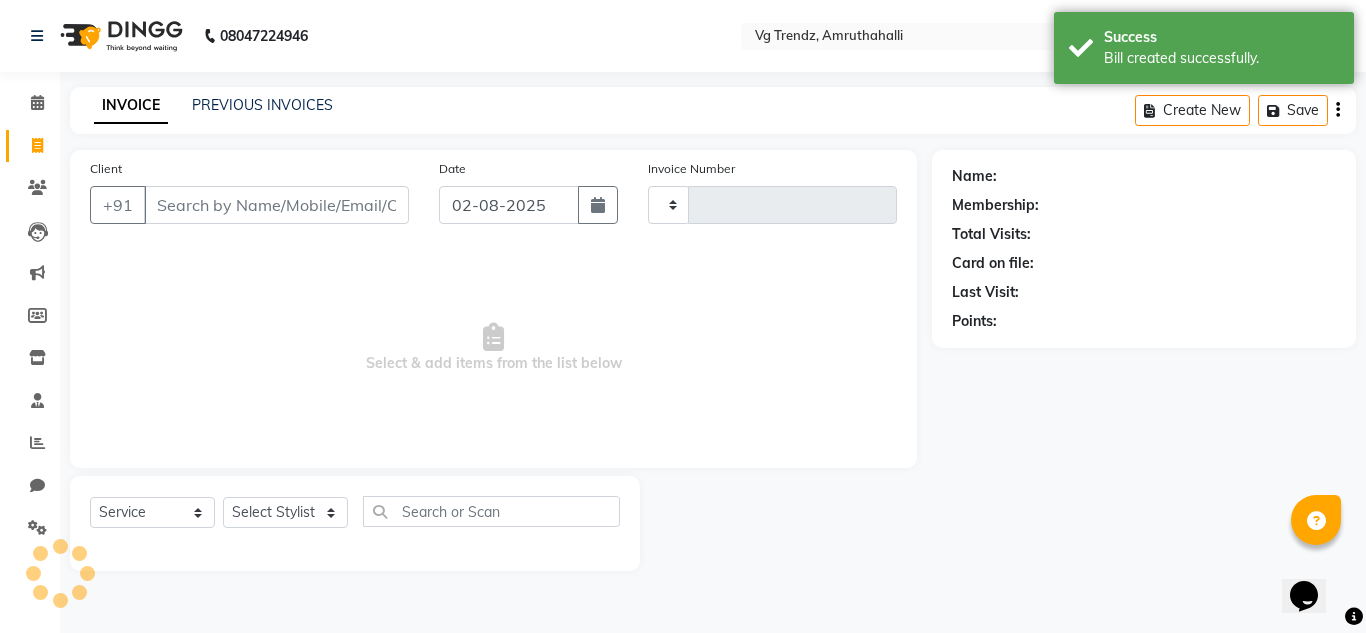 type on "1803" 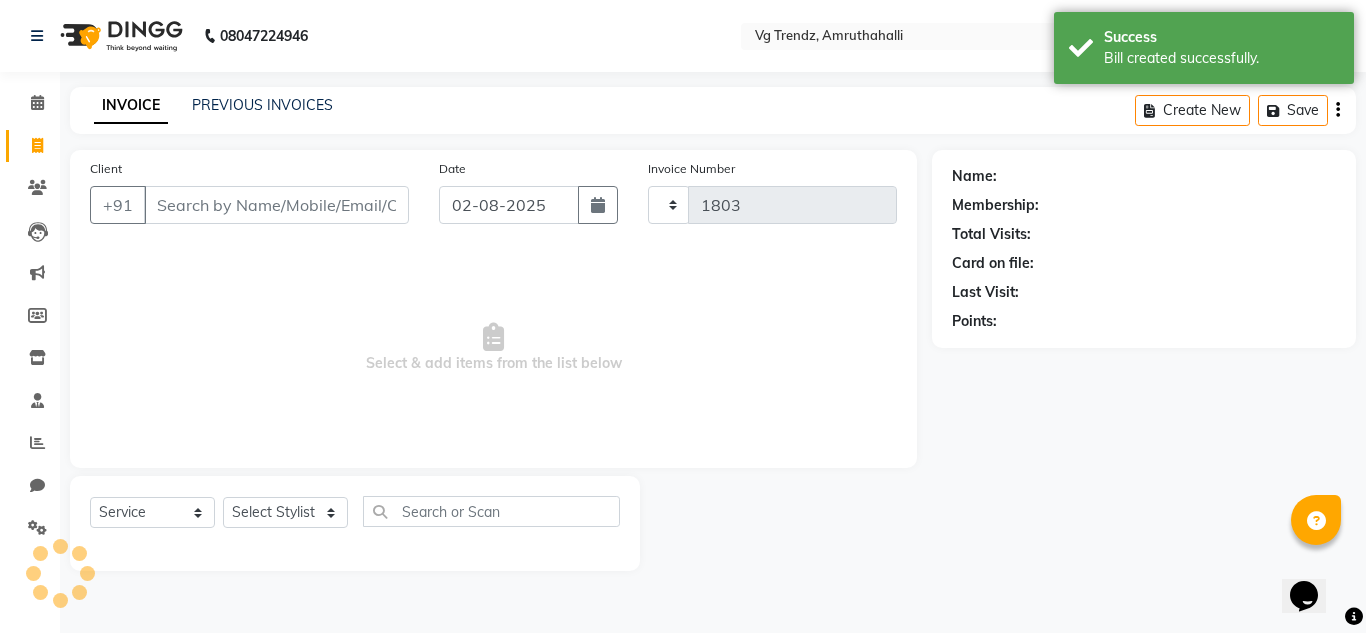 select on "5536" 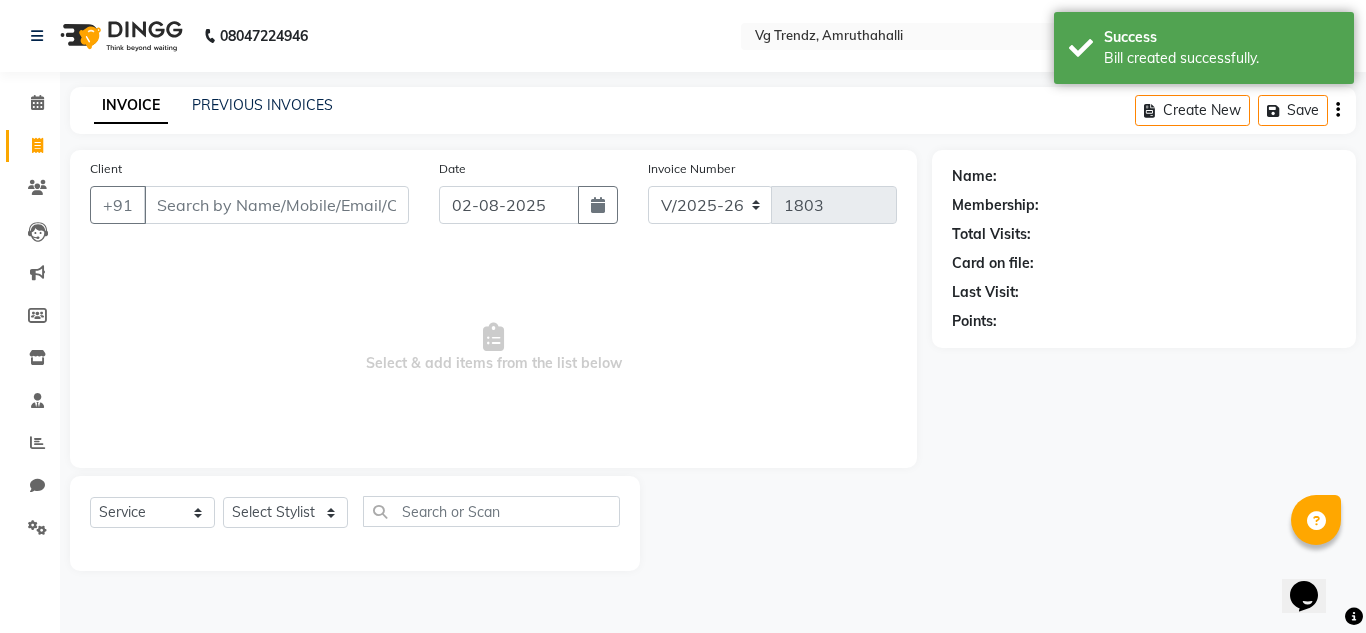 click on "Client" at bounding box center (276, 205) 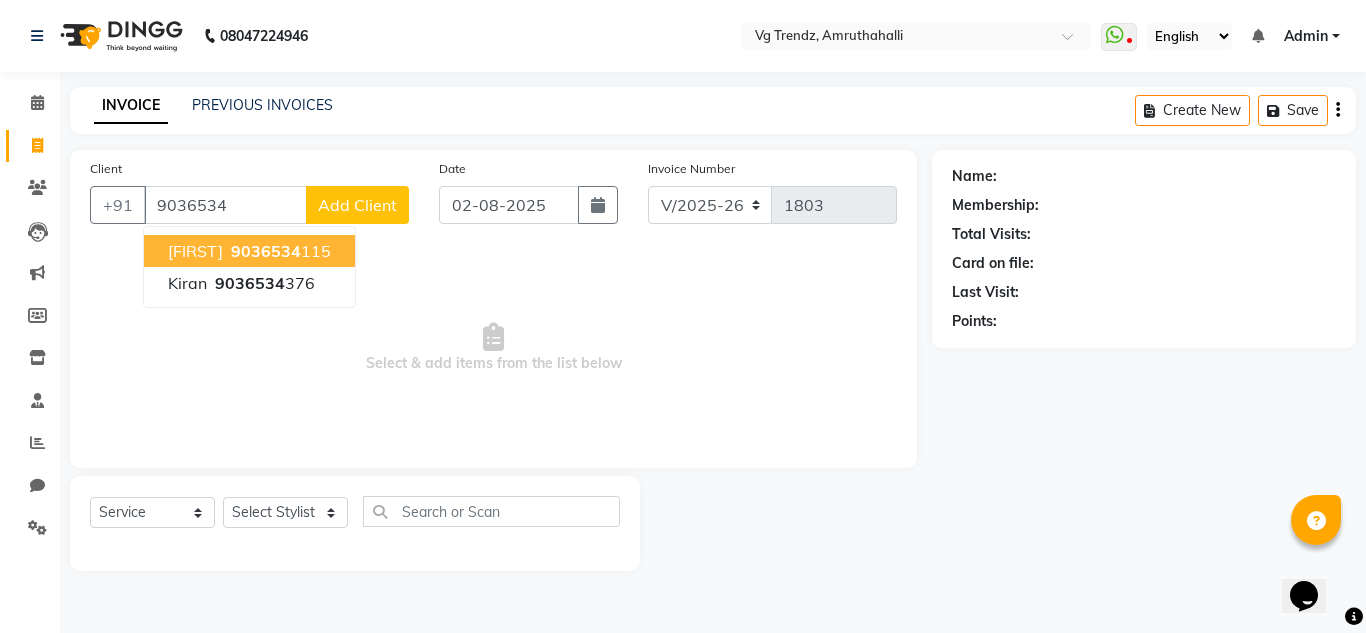 click on "9036534" at bounding box center (266, 251) 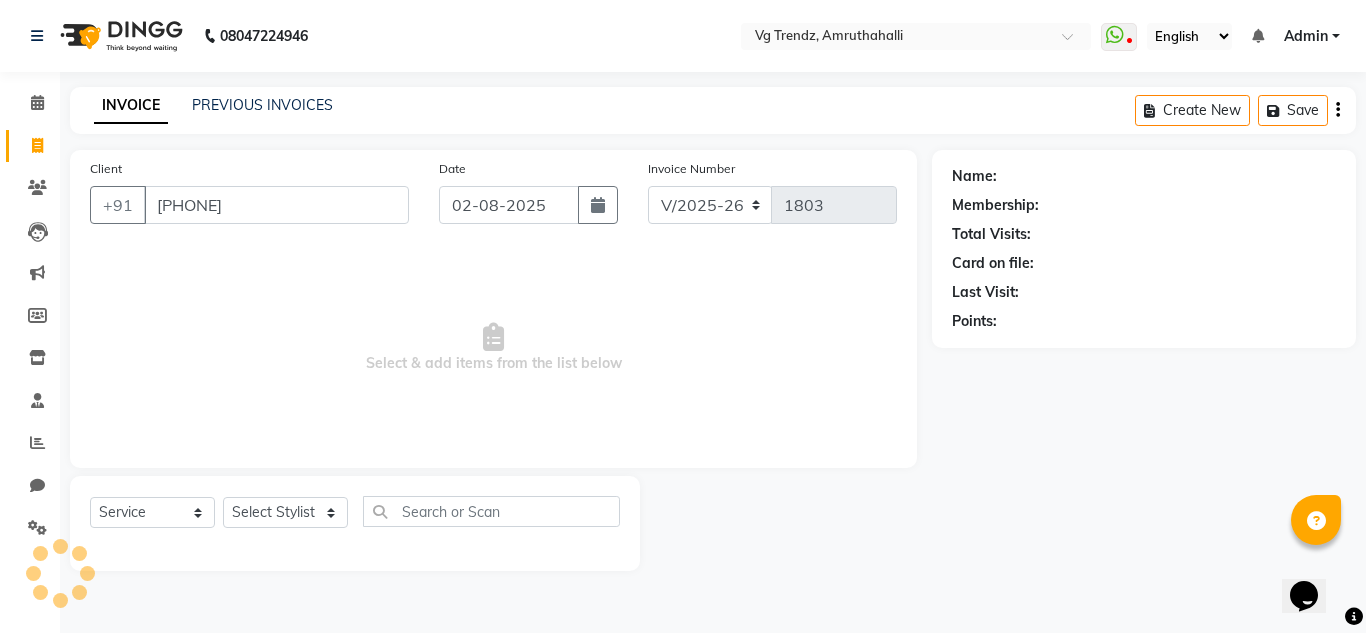 type on "9036534115" 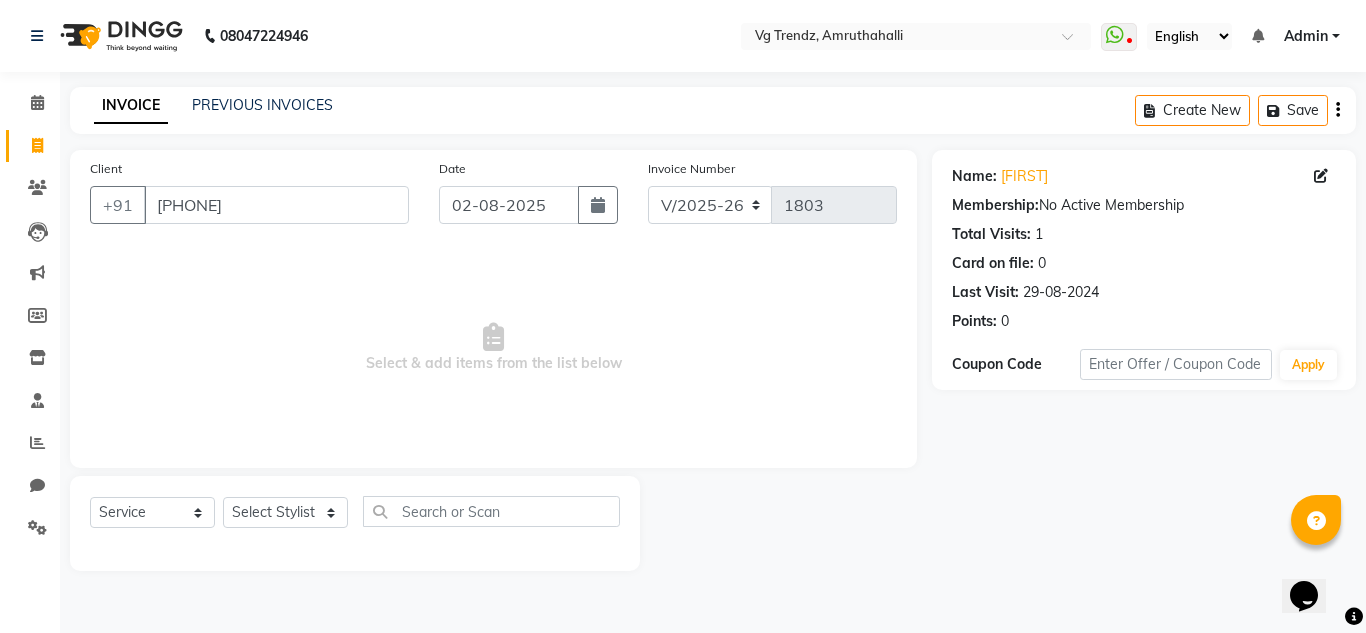 click on "Select  Service  Product  Membership  Package Voucher Prepaid Gift Card  Select Stylist Ashiwini N P Manjitha Chhetri Manjula S Mun Khan Naveen Kumar Rangashamaiah salon number Sandeep Sharma Shannu Sridevi Vanitha v" 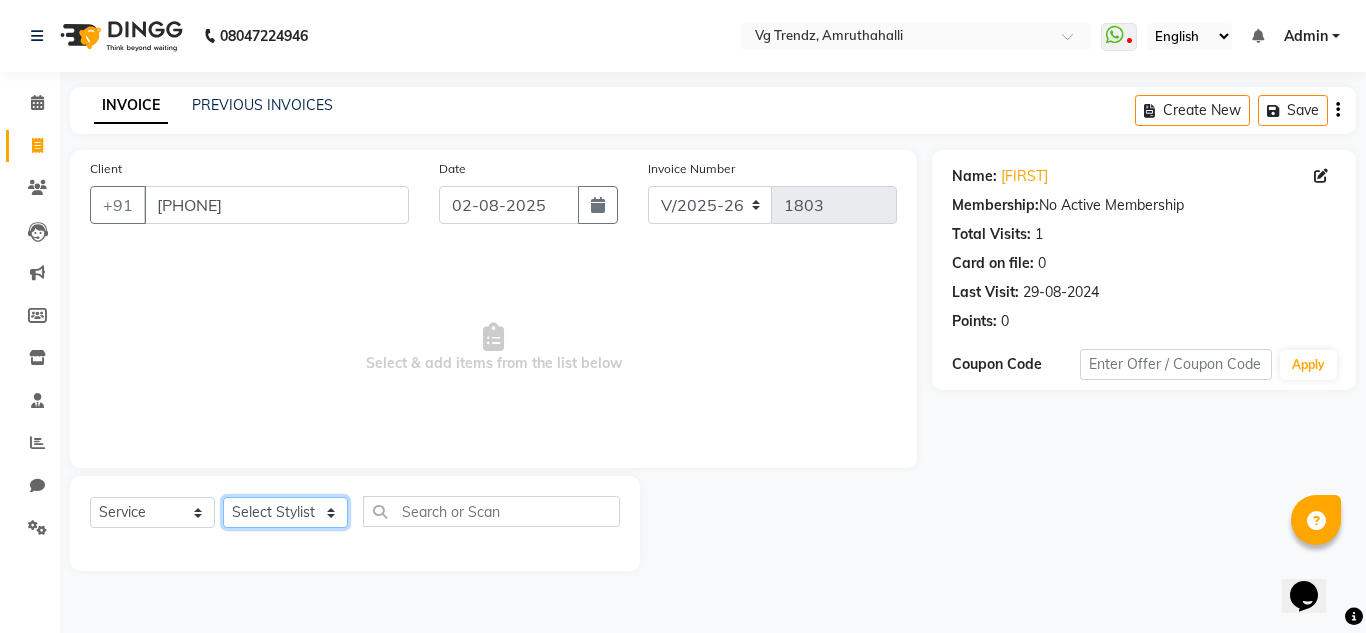 click on "Select Stylist Ashiwini N P Manjitha Chhetri Manjula S Mun Khan Naveen Kumar Rangashamaiah salon number Sandeep Sharma Shannu Sridevi Vanitha v" 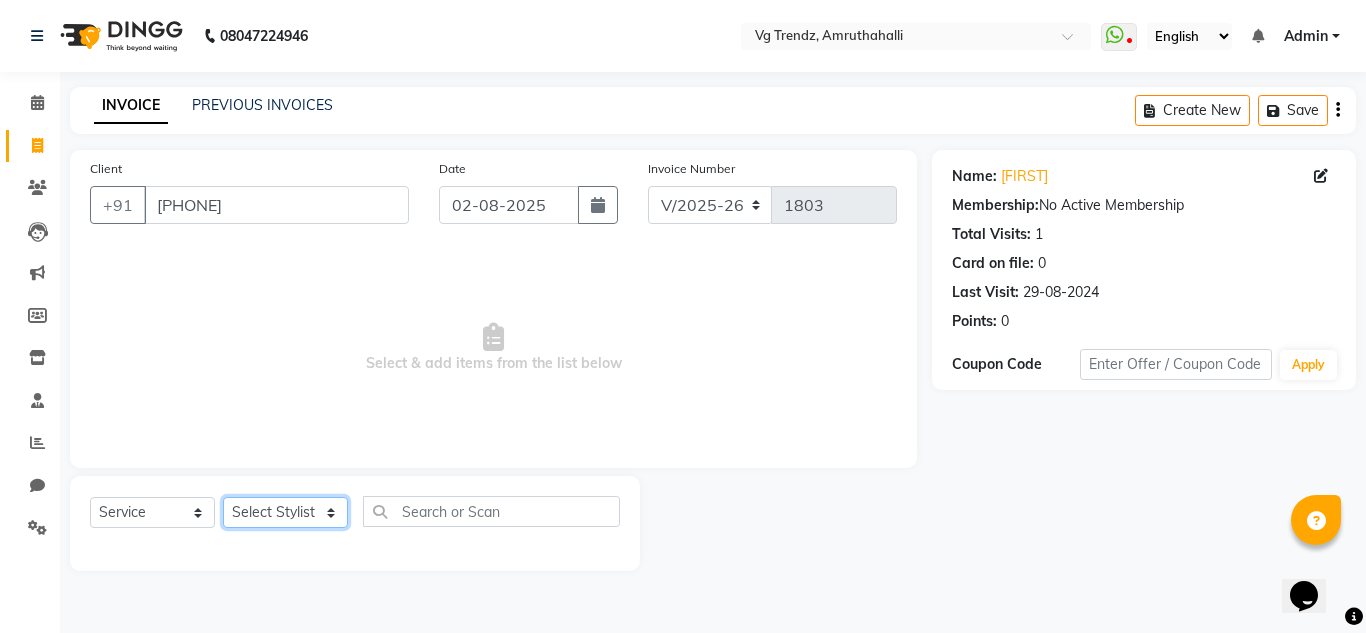 select on "85011" 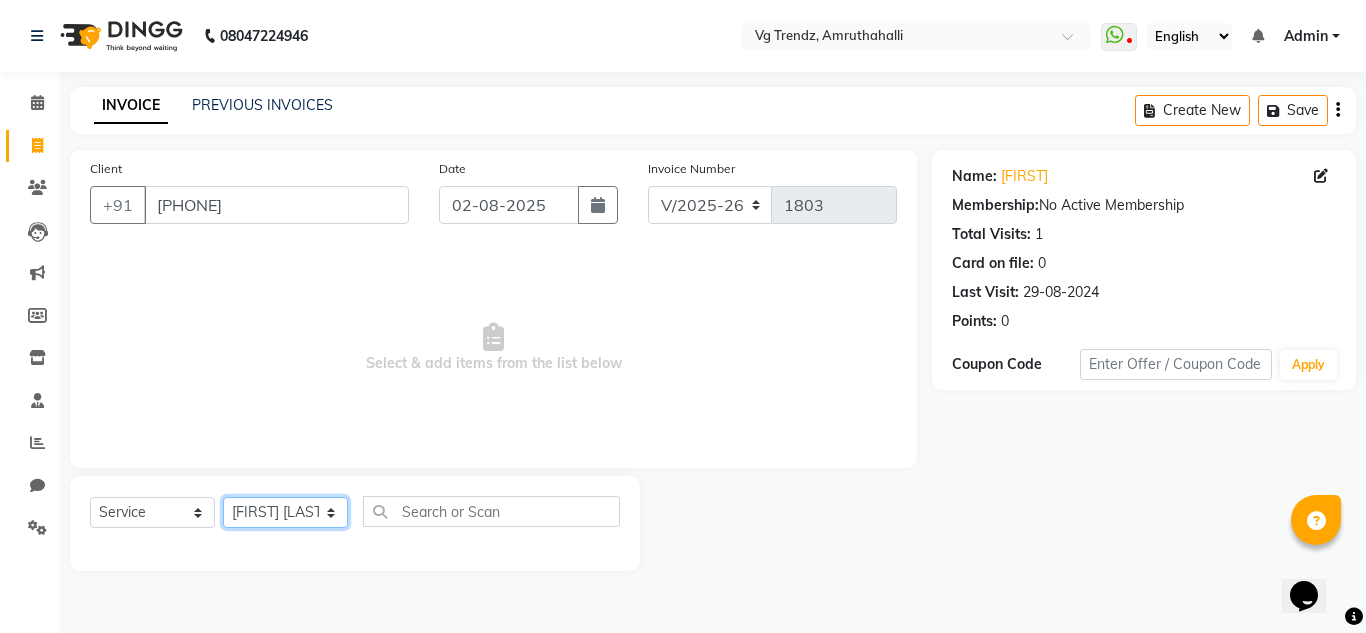 click on "Select Stylist Ashiwini N P Manjitha Chhetri Manjula S Mun Khan Naveen Kumar Rangashamaiah salon number Sandeep Sharma Shannu Sridevi Vanitha v" 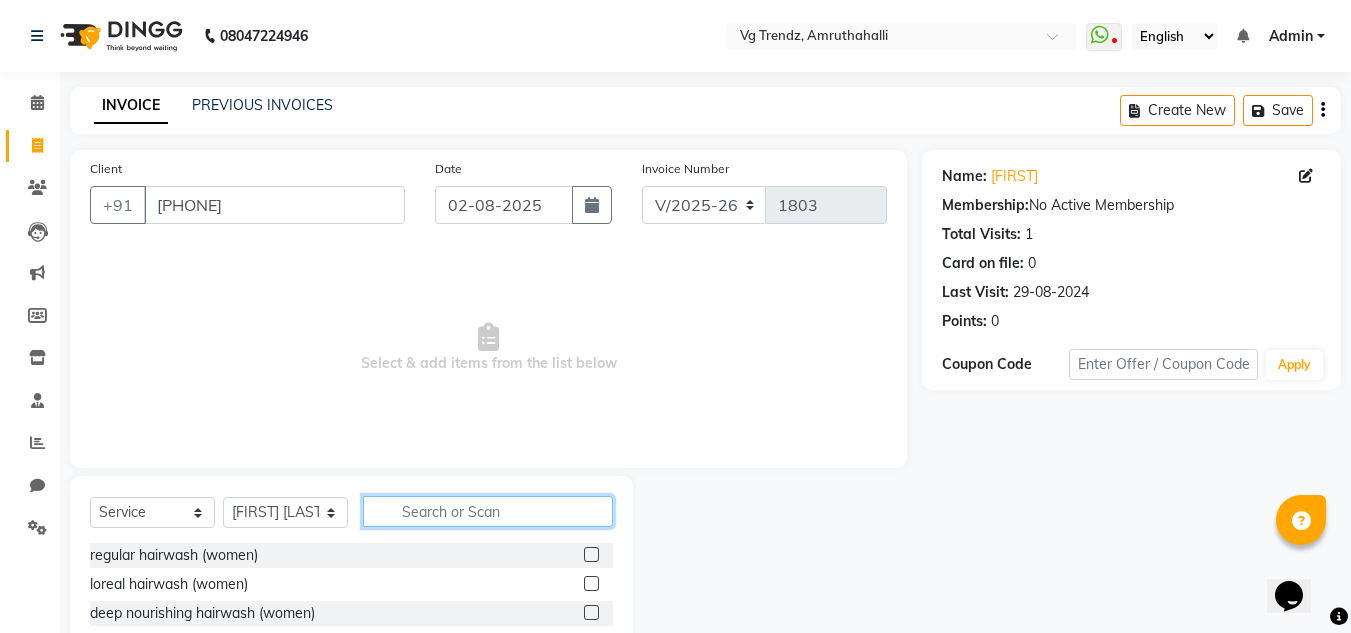 click 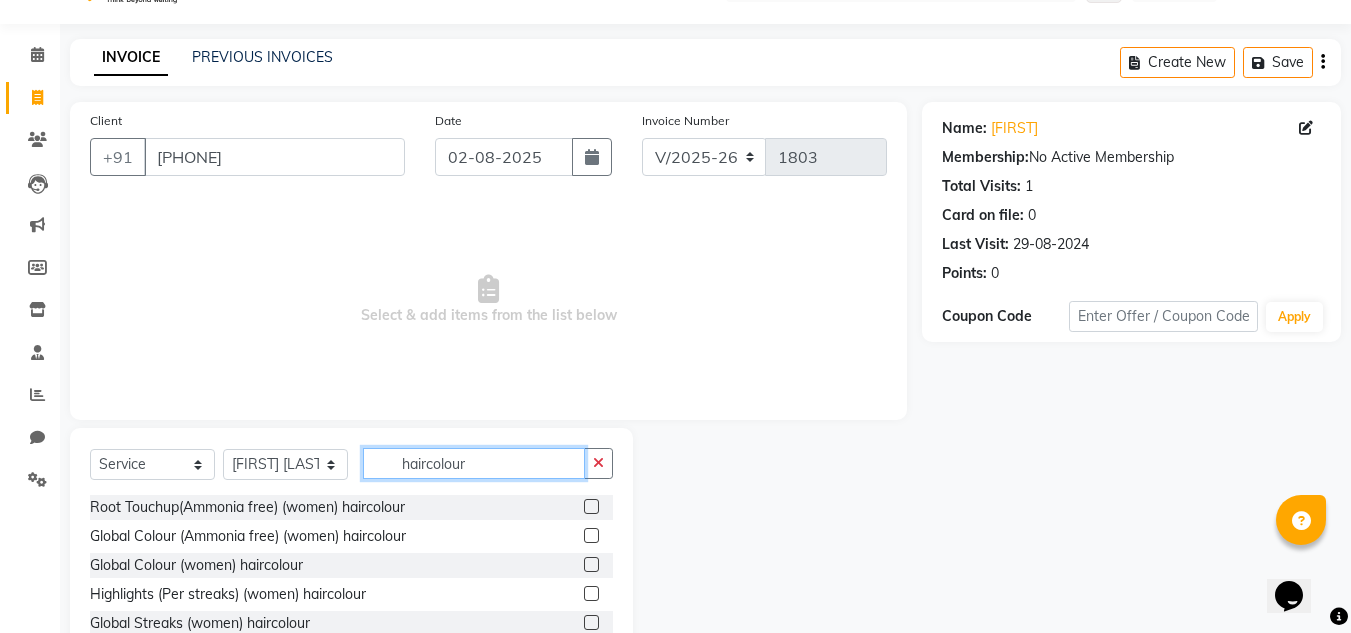 scroll, scrollTop: 49, scrollLeft: 0, axis: vertical 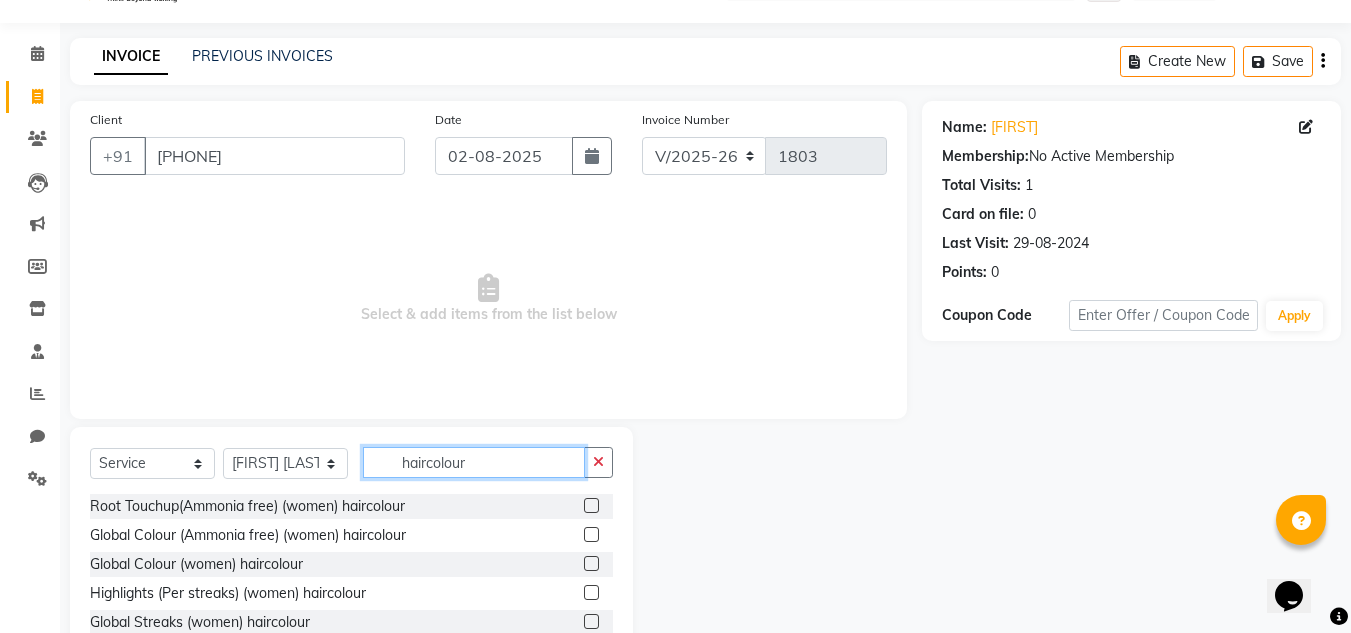 type on "haircolour" 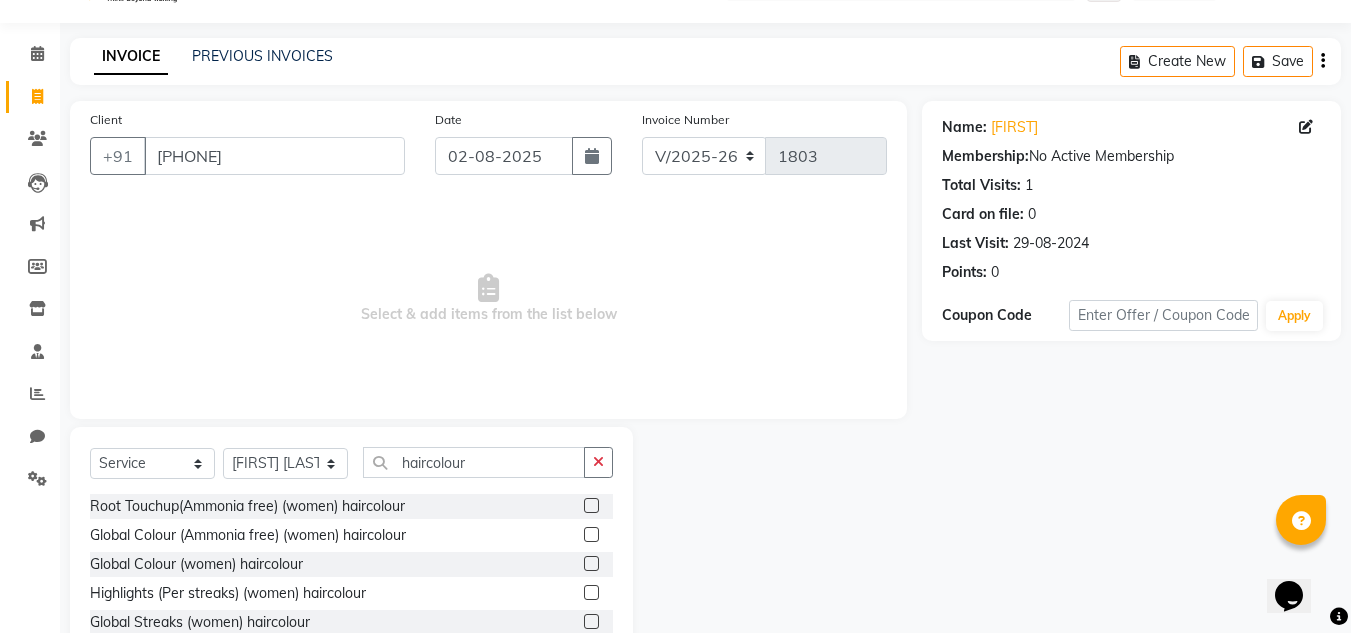 click 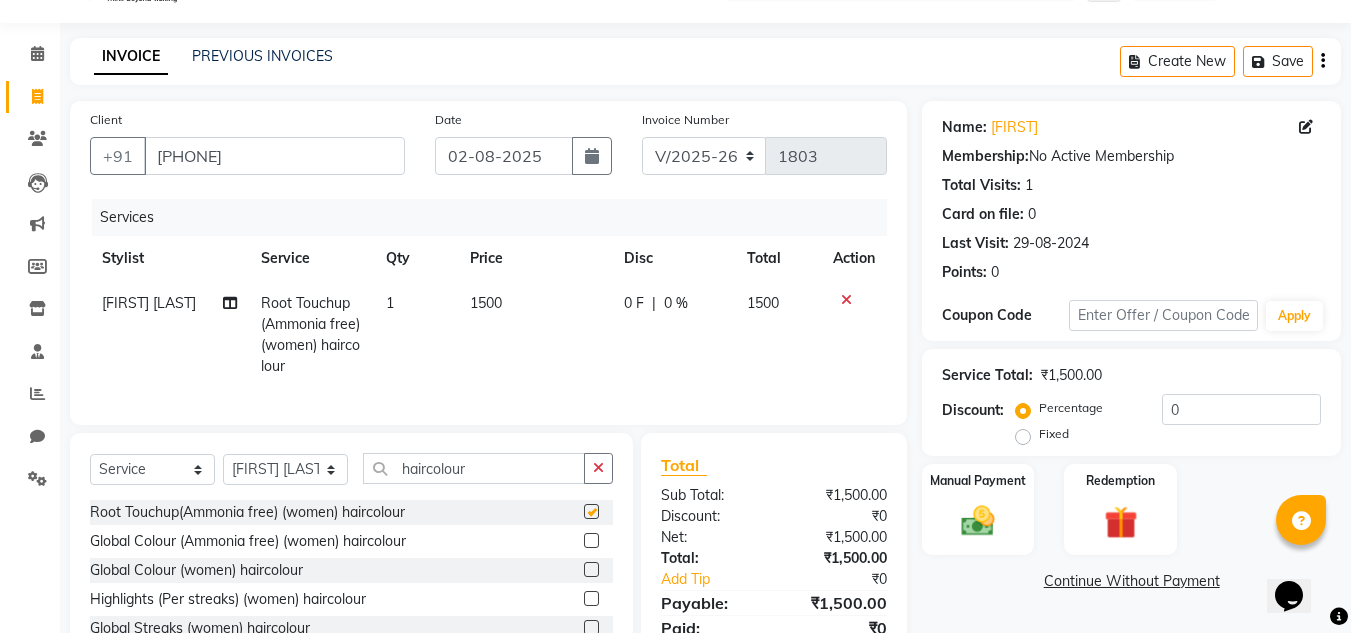 checkbox on "false" 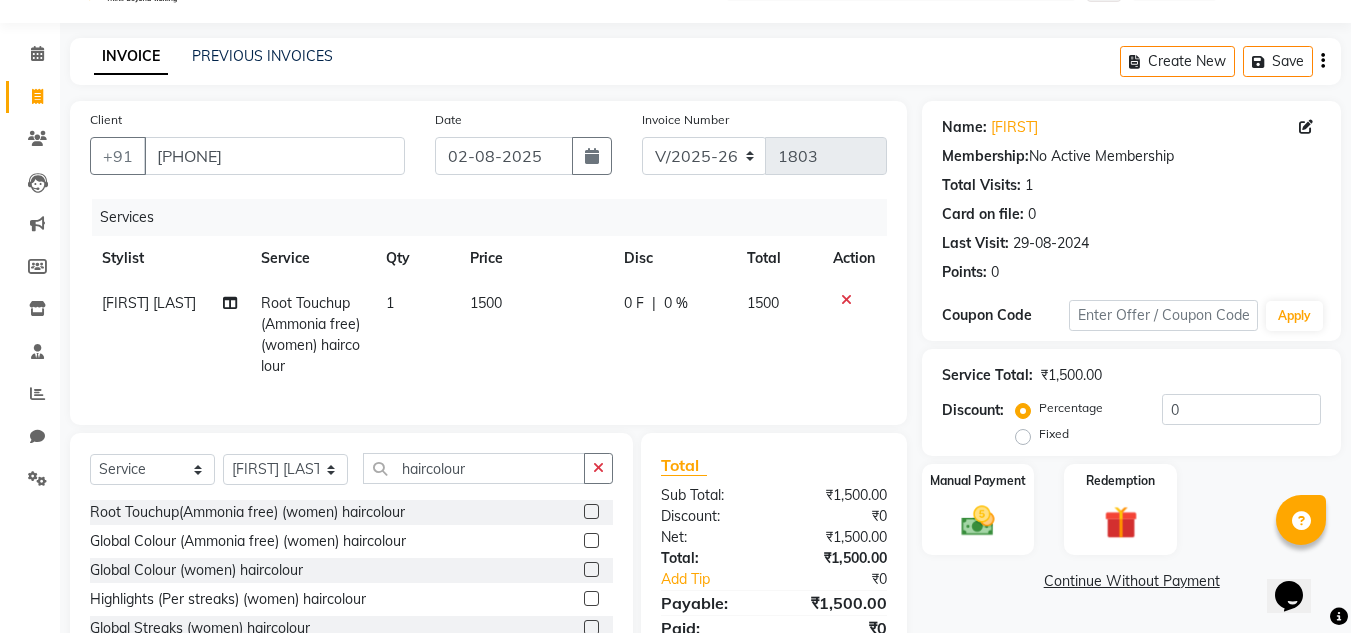 click 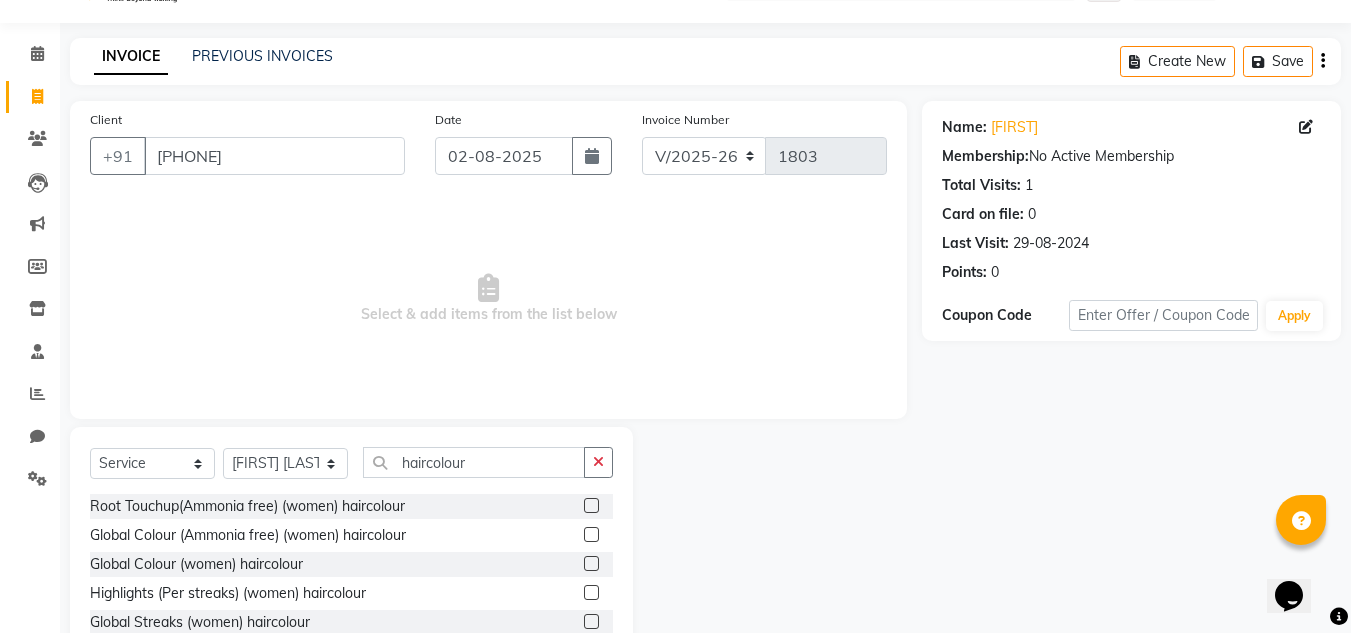 click 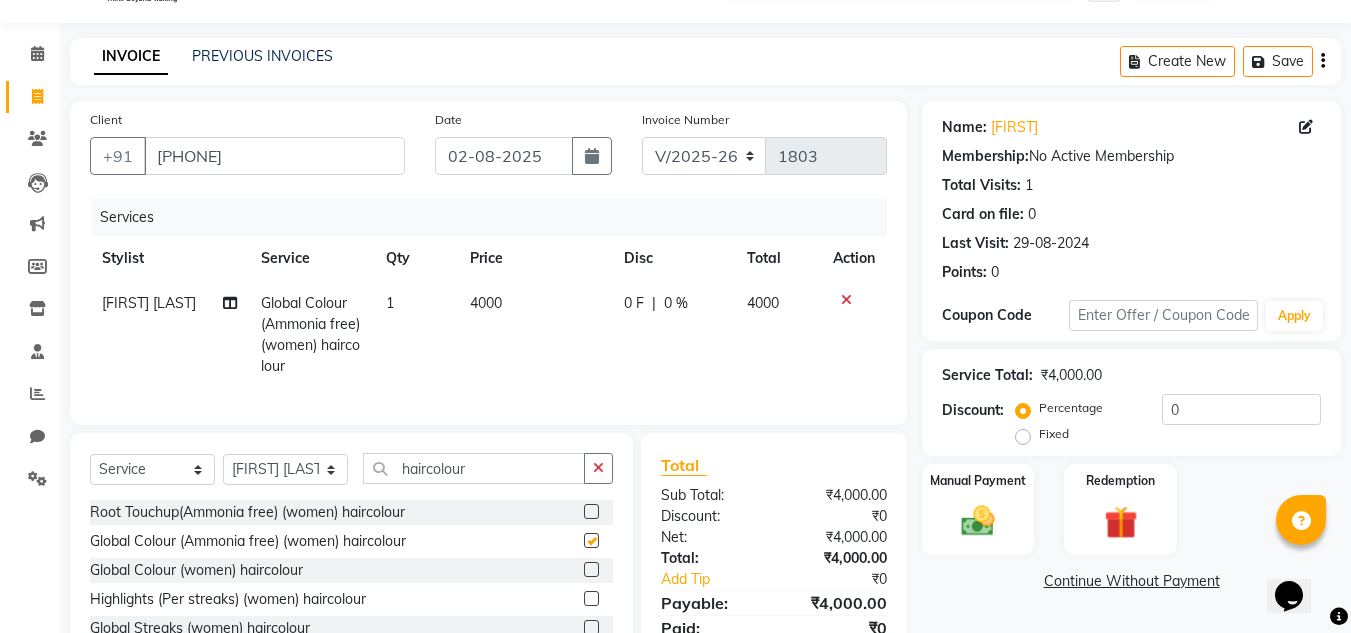 checkbox on "false" 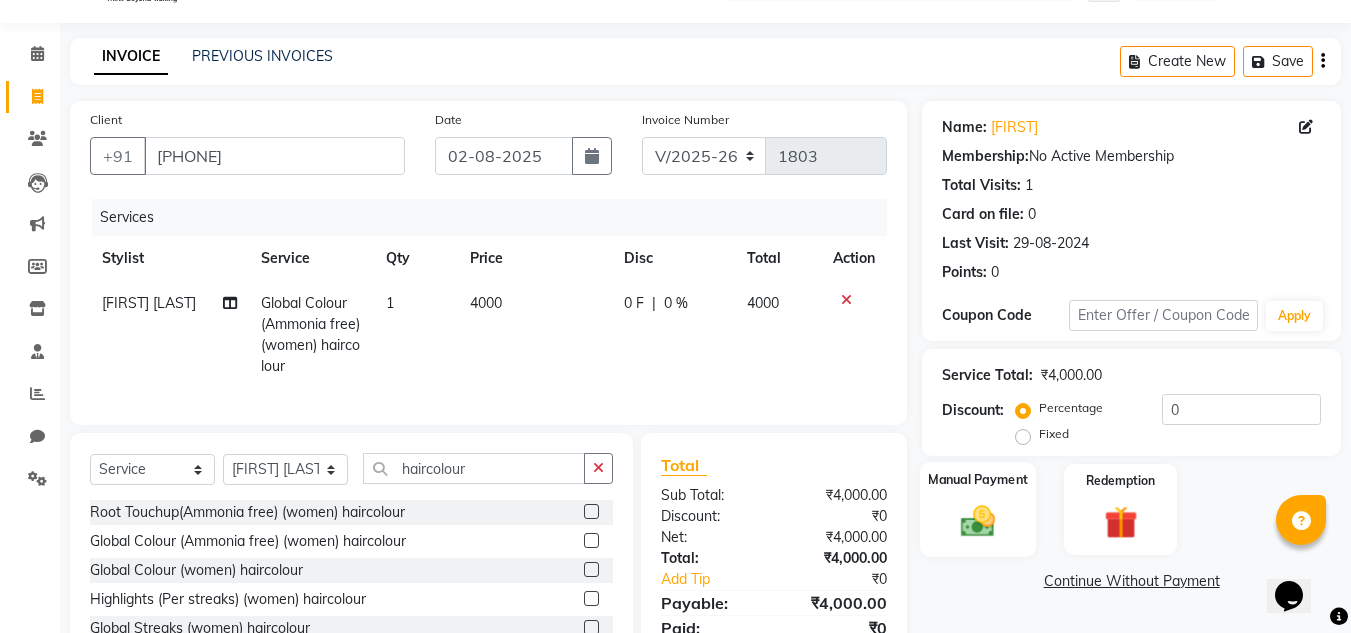 click on "Manual Payment" 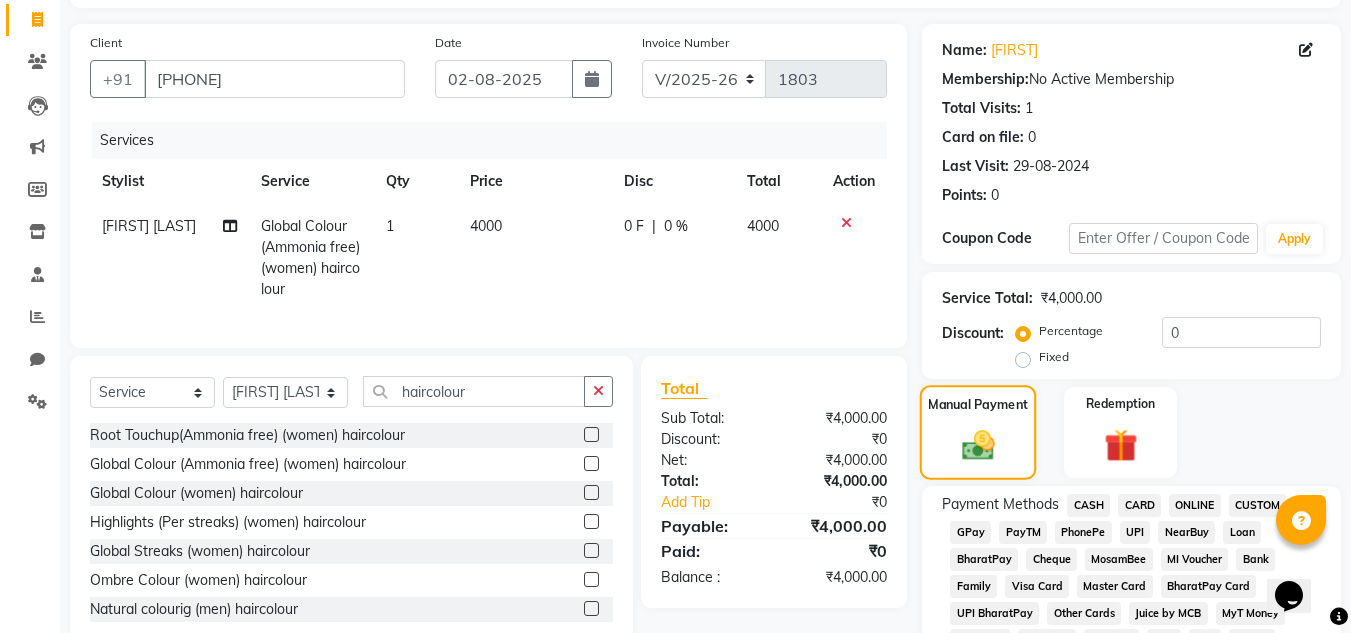 scroll, scrollTop: 127, scrollLeft: 0, axis: vertical 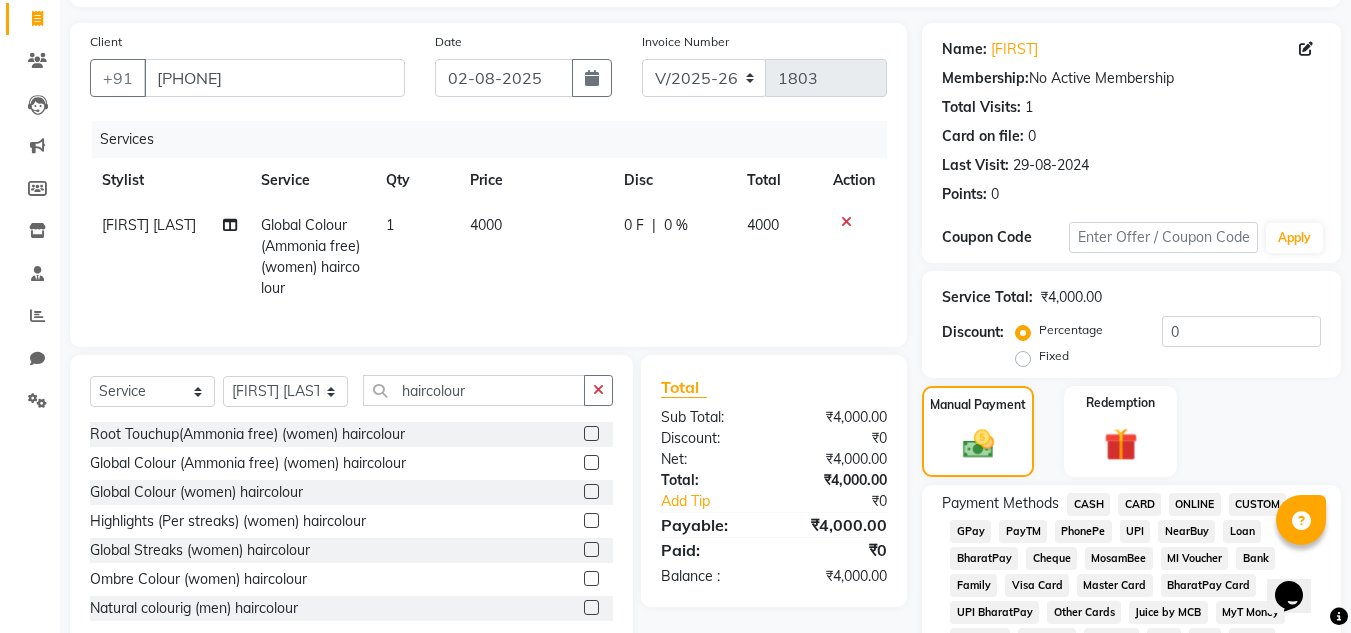 click on "4000" 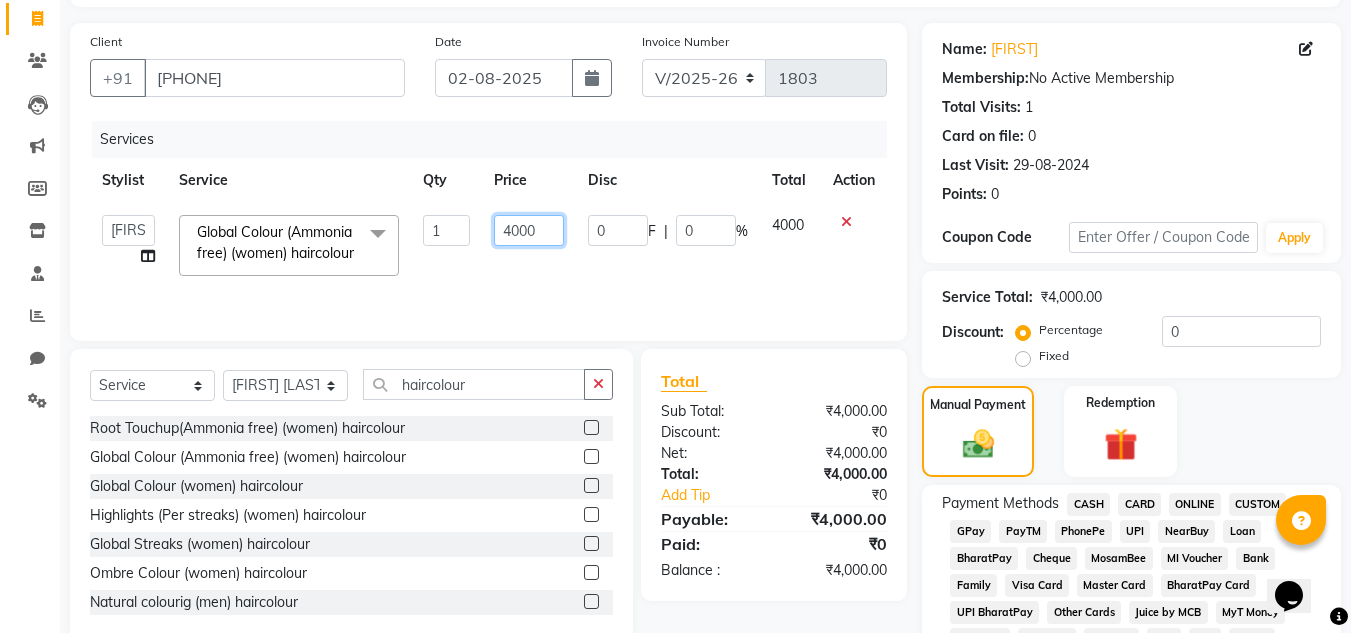 click on "4000" 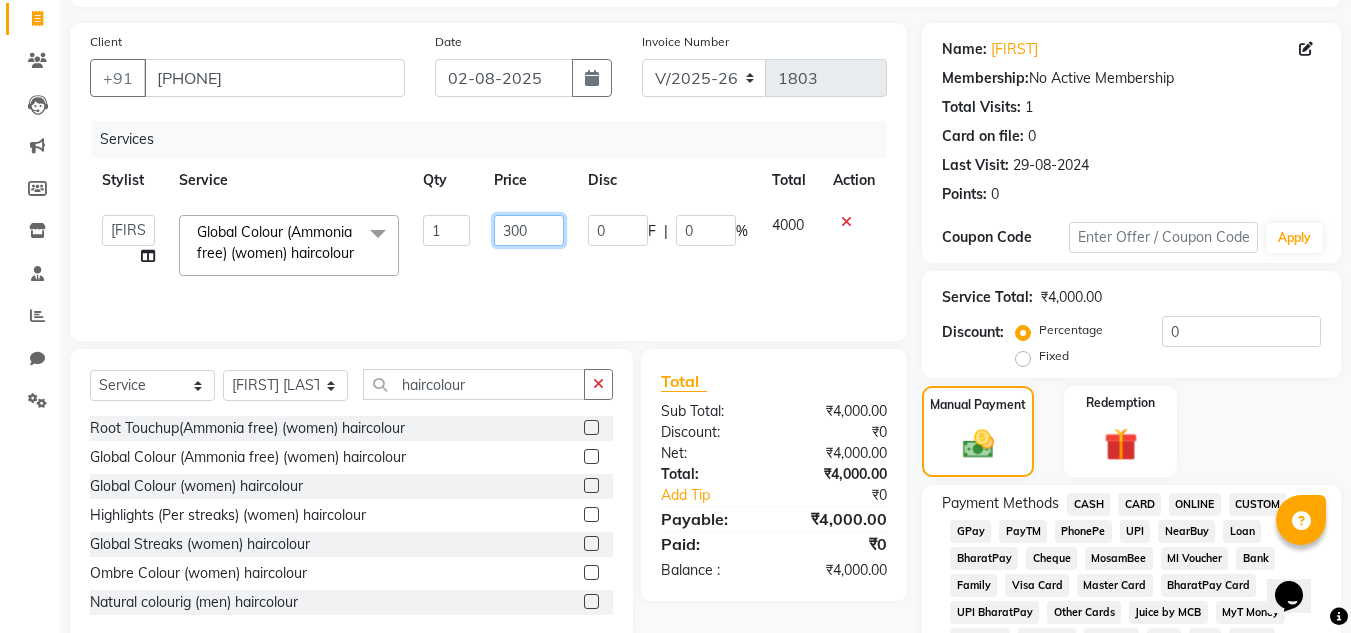 type on "3800" 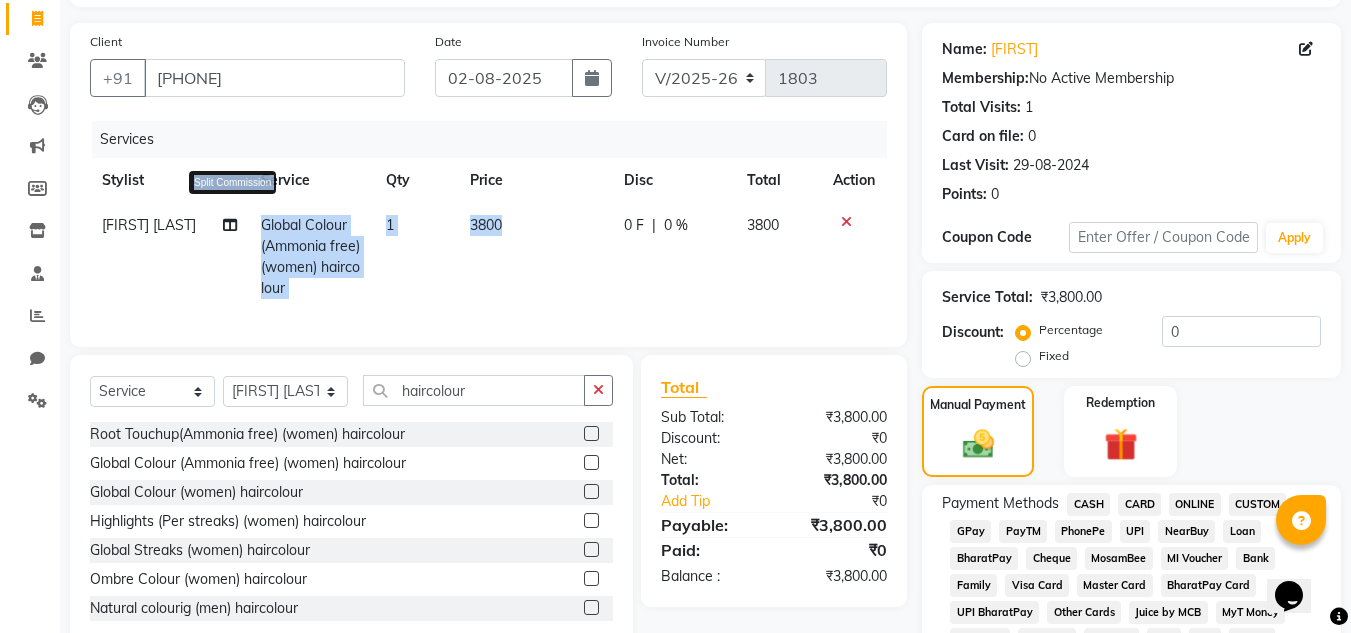 drag, startPoint x: 543, startPoint y: 262, endPoint x: 228, endPoint y: 222, distance: 317.52954 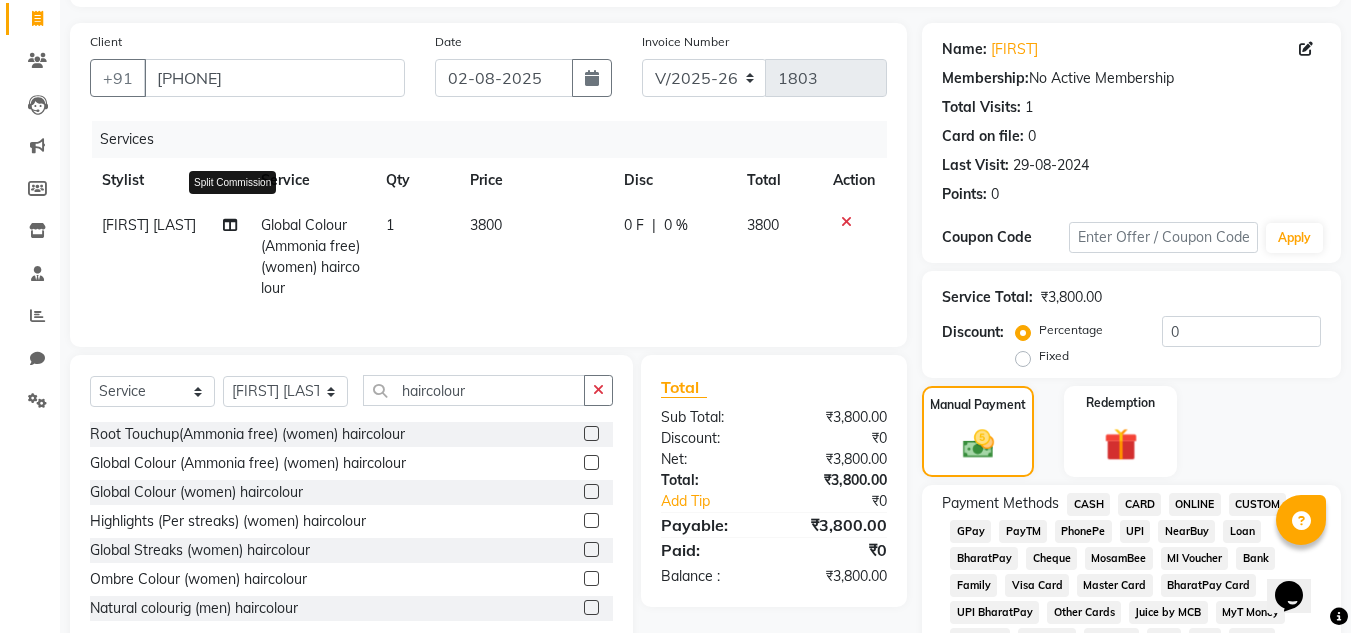 select on "85011" 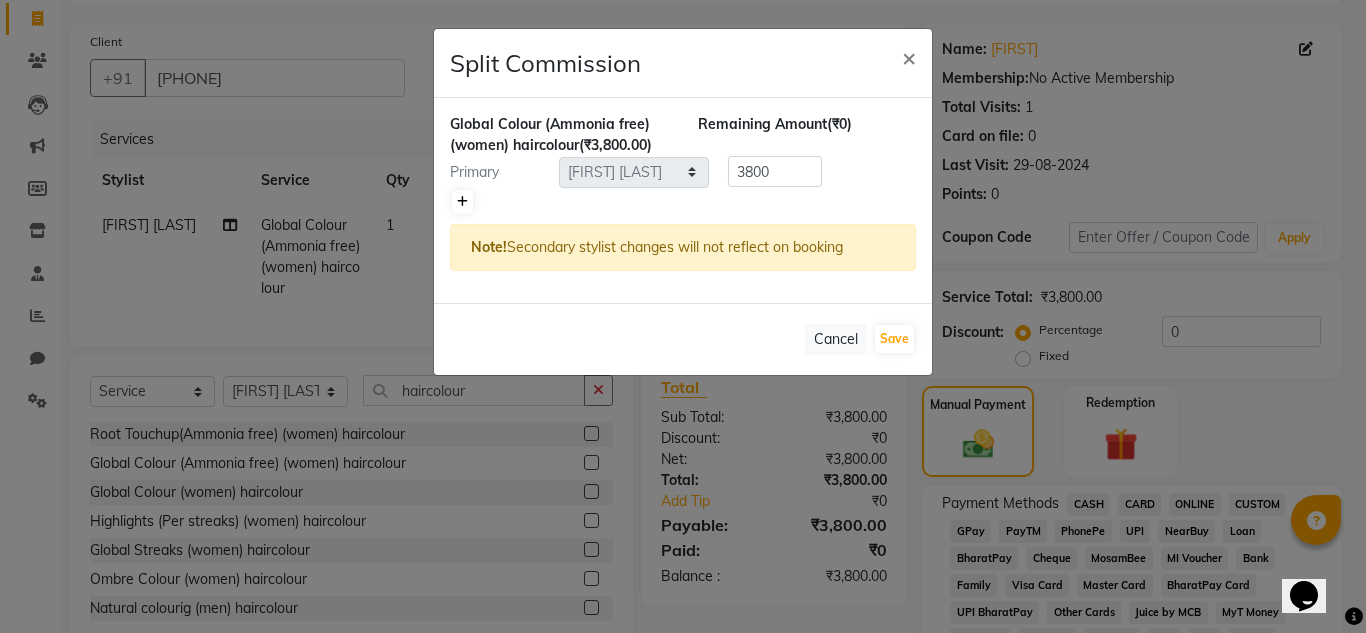 click 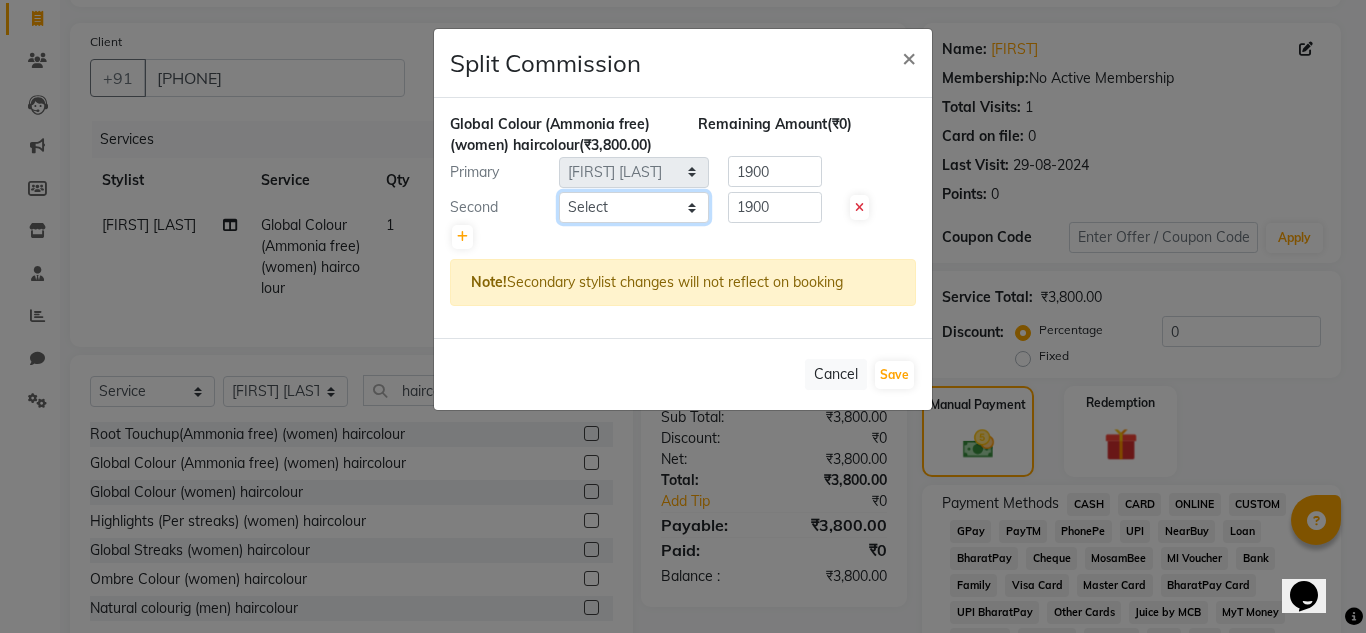 click on "Select  Ashiwini N P   Manjitha Chhetri   Manjula S   Mun Khan   Naveen Kumar   Rangashamaiah   salon number   Sandeep Sharma   Shannu   Sridevi   Vanitha v" 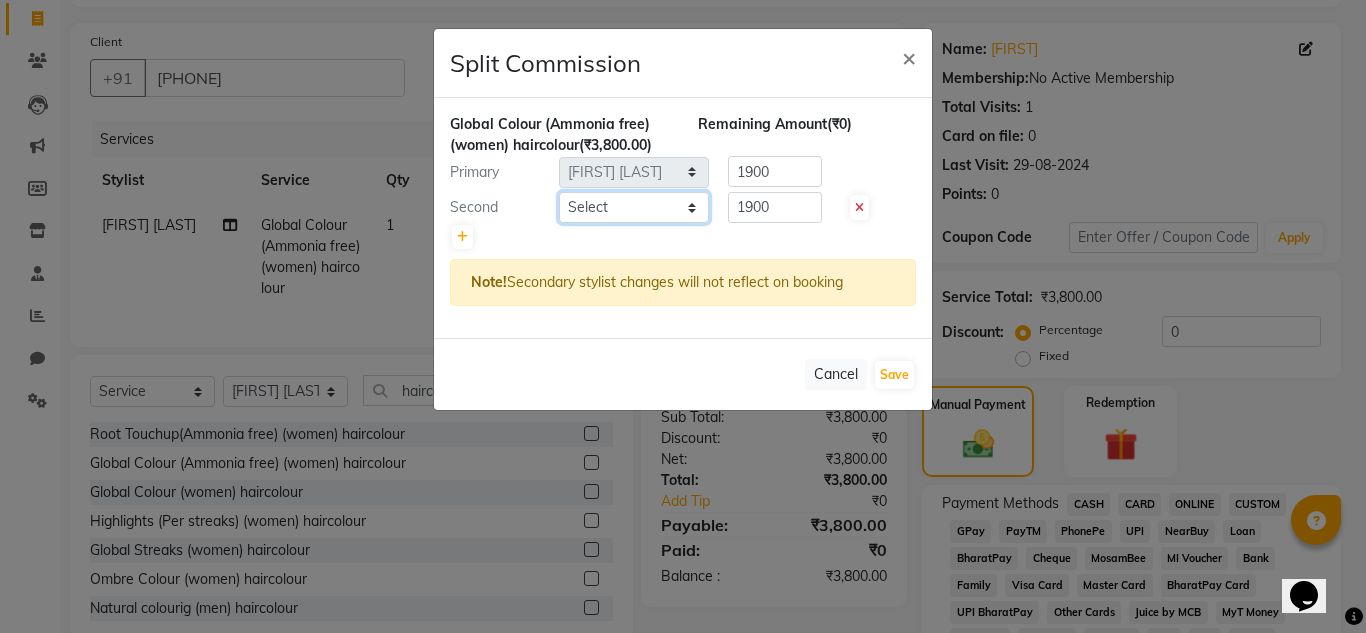 select on "85009" 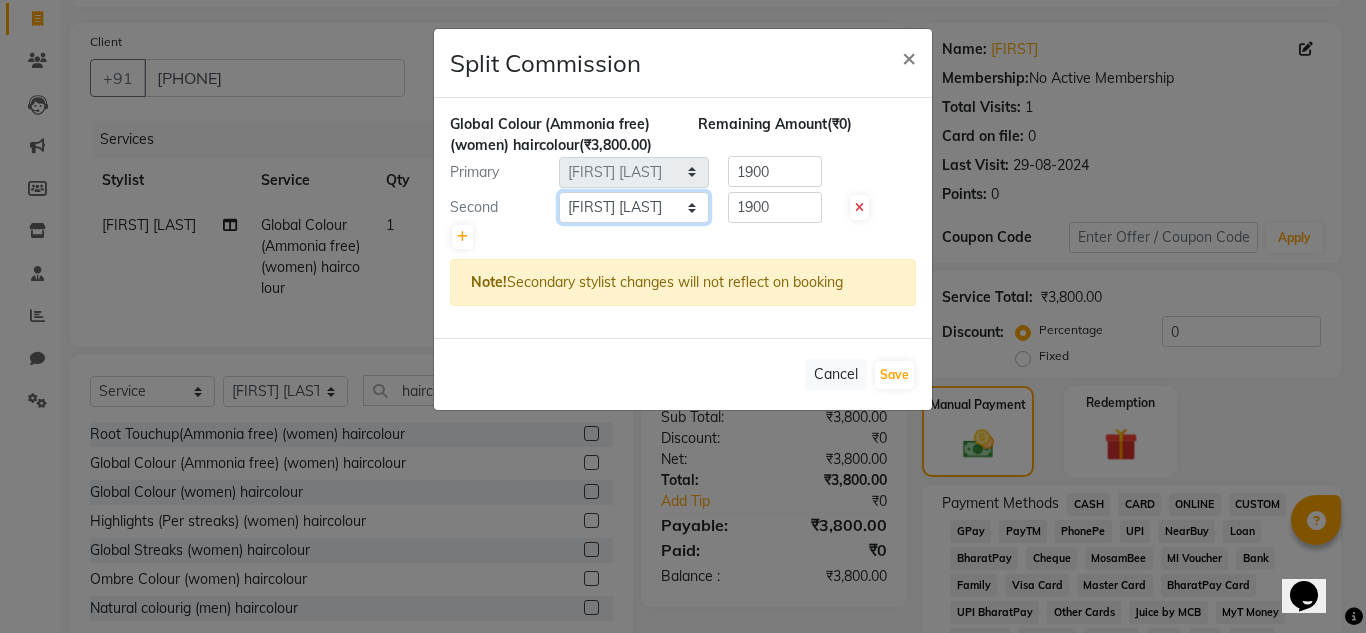 click on "Select  Ashiwini N P   Manjitha Chhetri   Manjula S   Mun Khan   Naveen Kumar   Rangashamaiah   salon number   Sandeep Sharma   Shannu   Sridevi   Vanitha v" 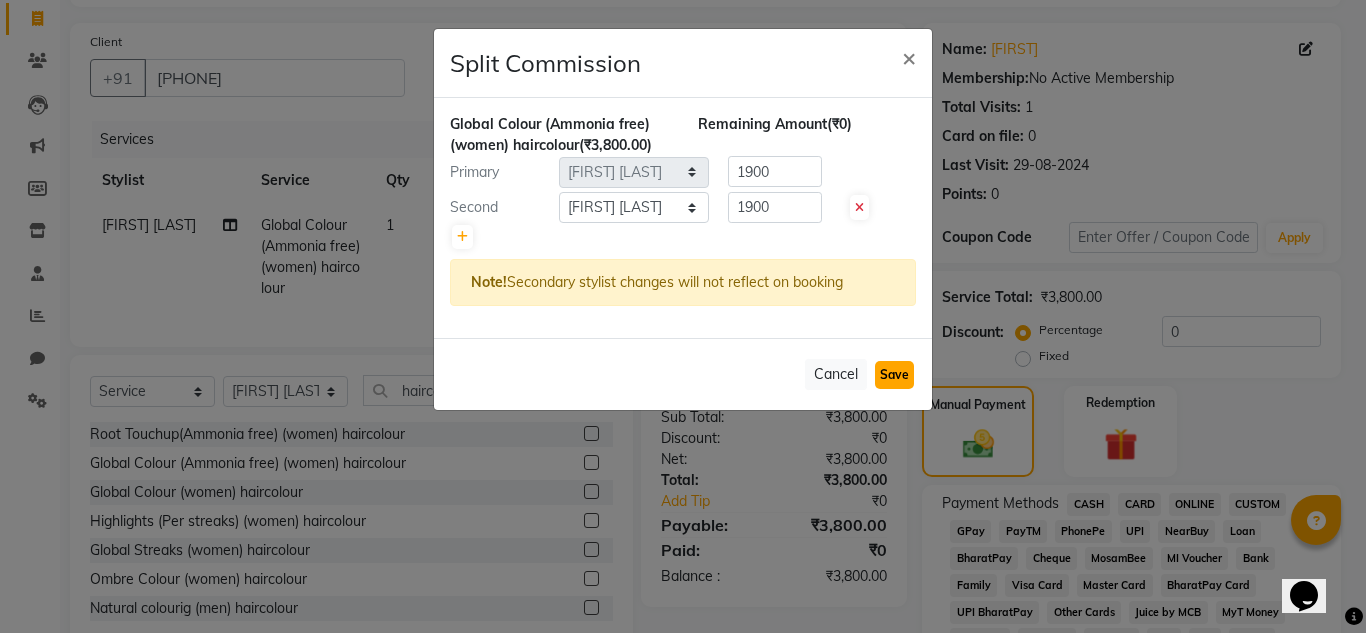 click on "Save" 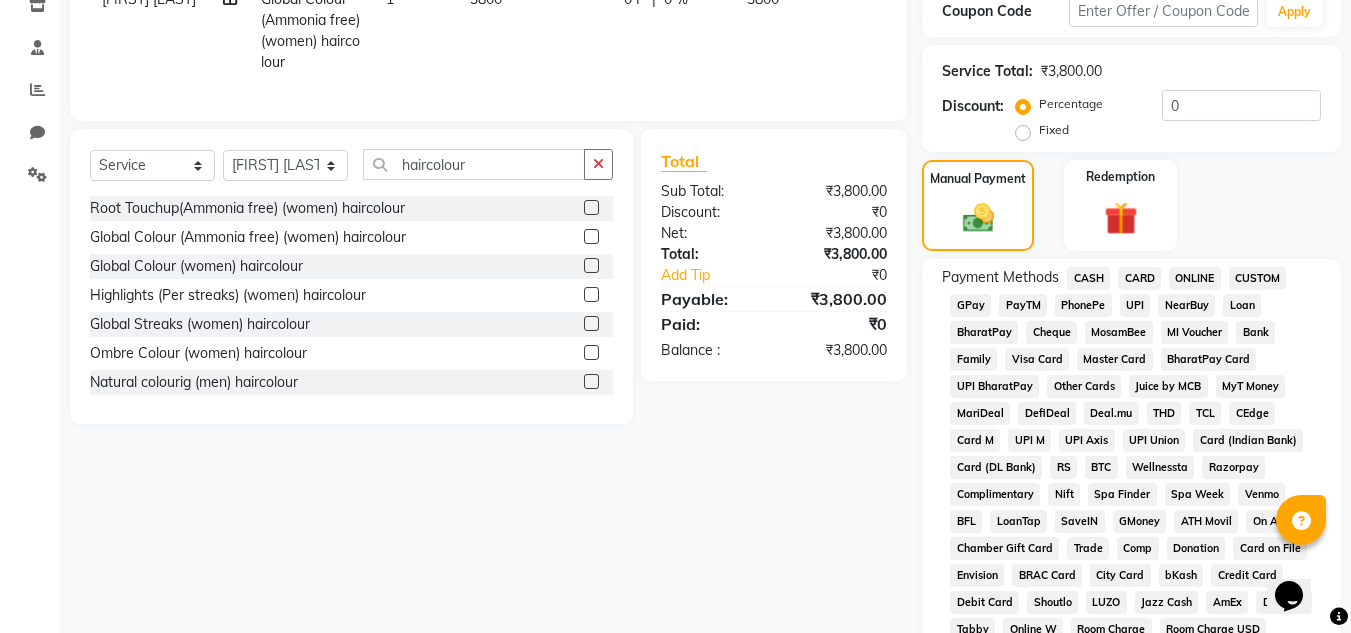 scroll, scrollTop: 365, scrollLeft: 0, axis: vertical 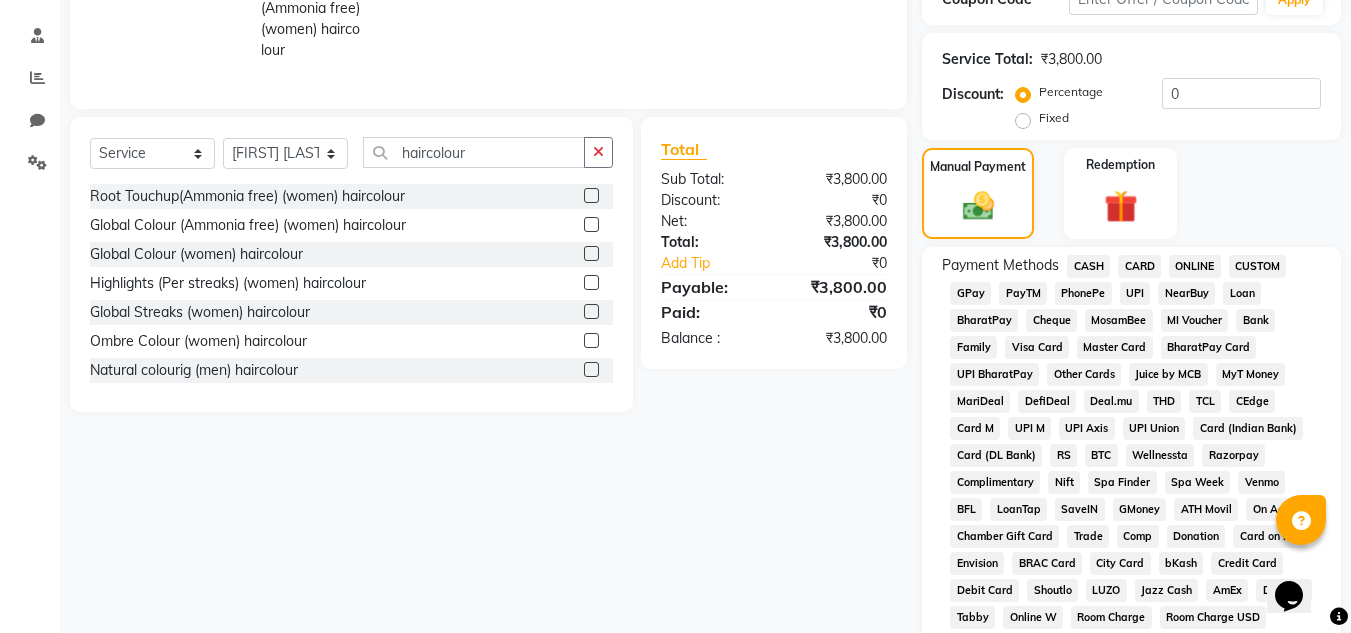 click on "PhonePe" 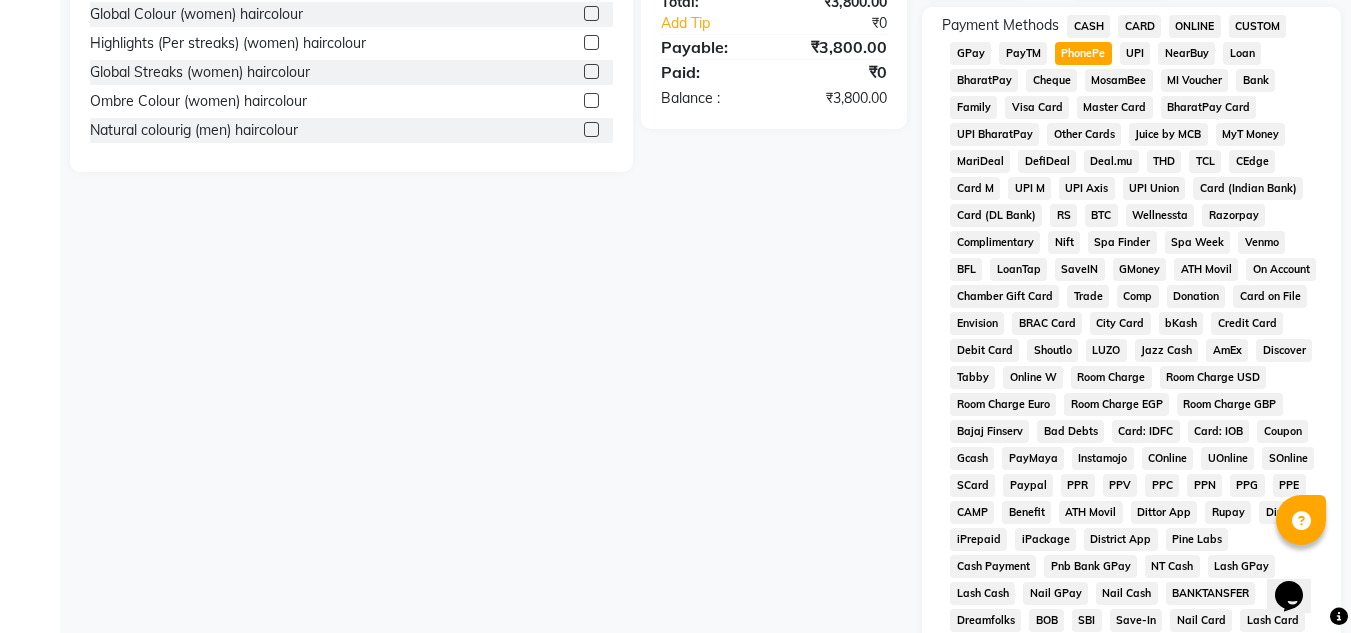 scroll, scrollTop: 869, scrollLeft: 0, axis: vertical 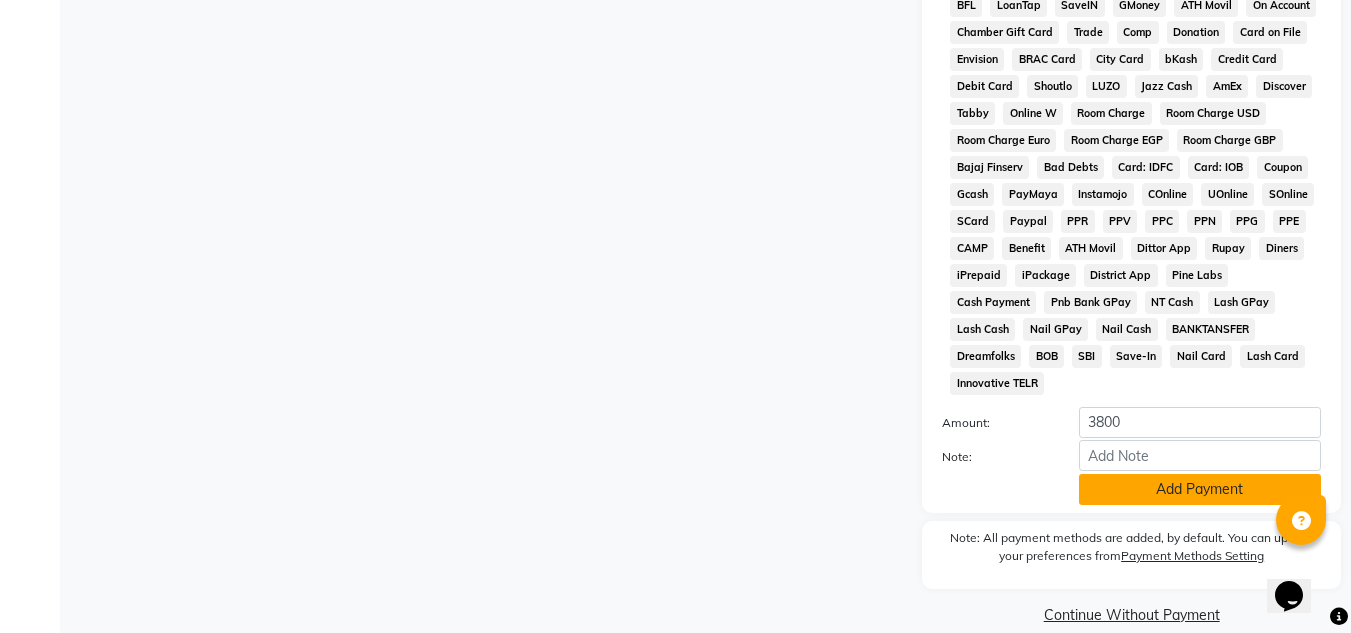 click on "Add Payment" 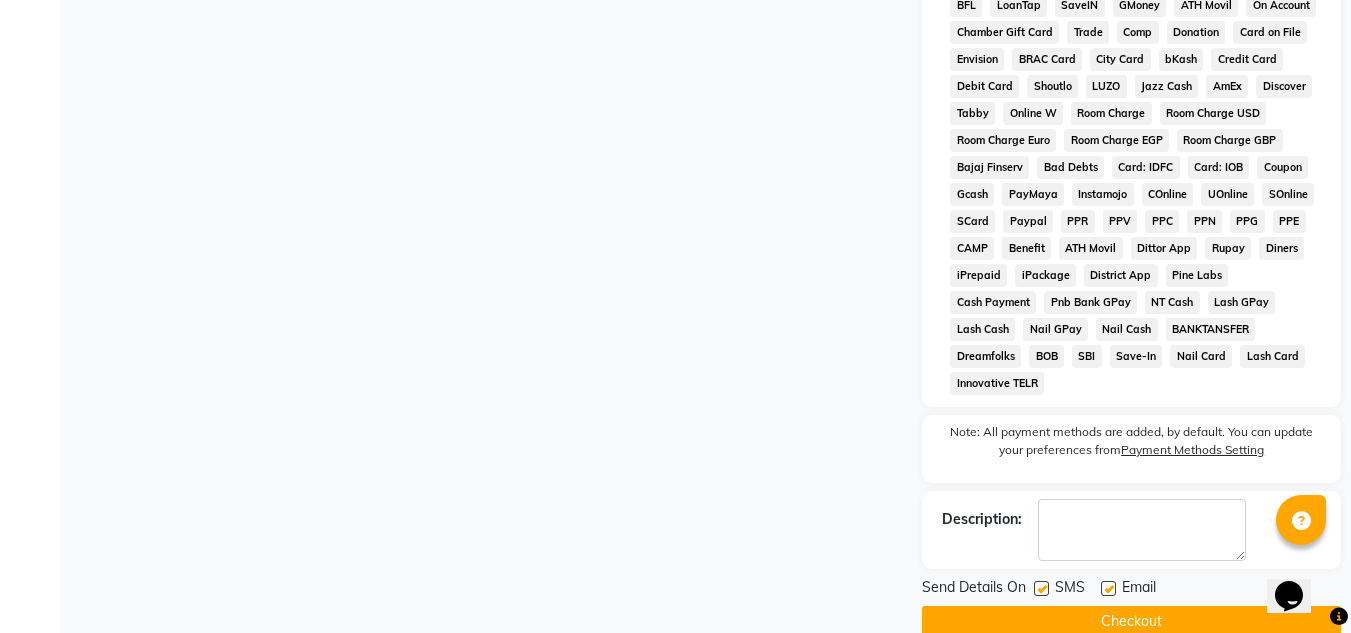 click 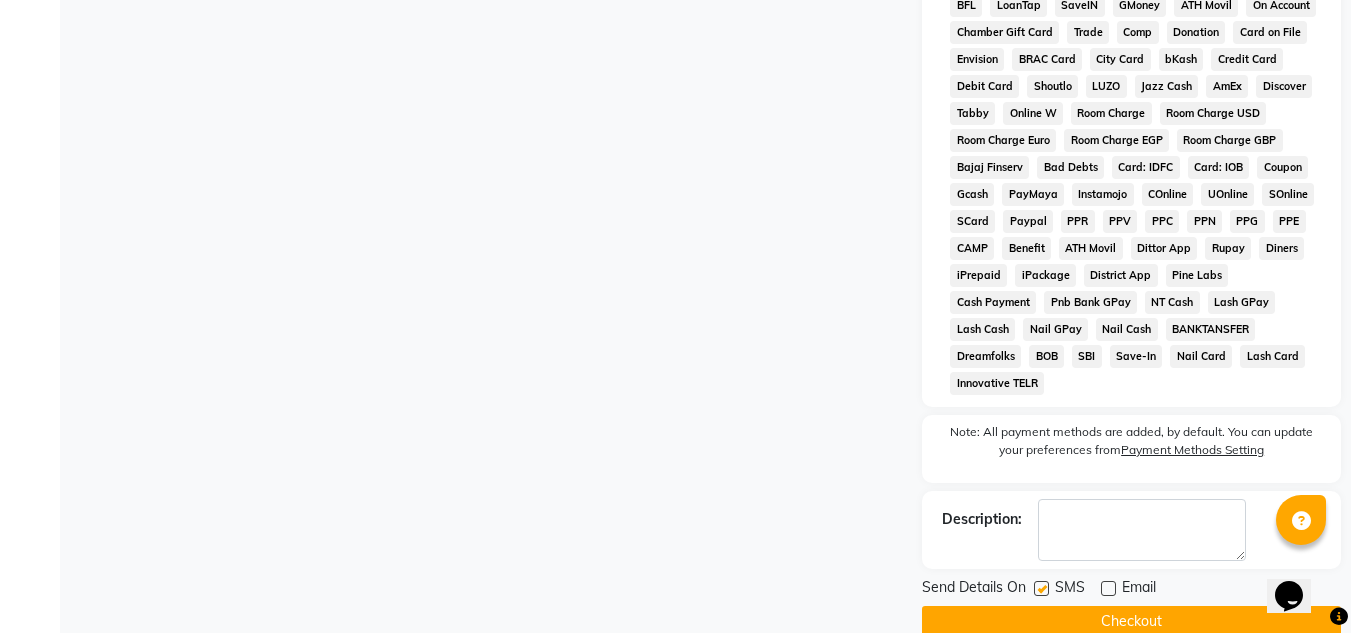 click 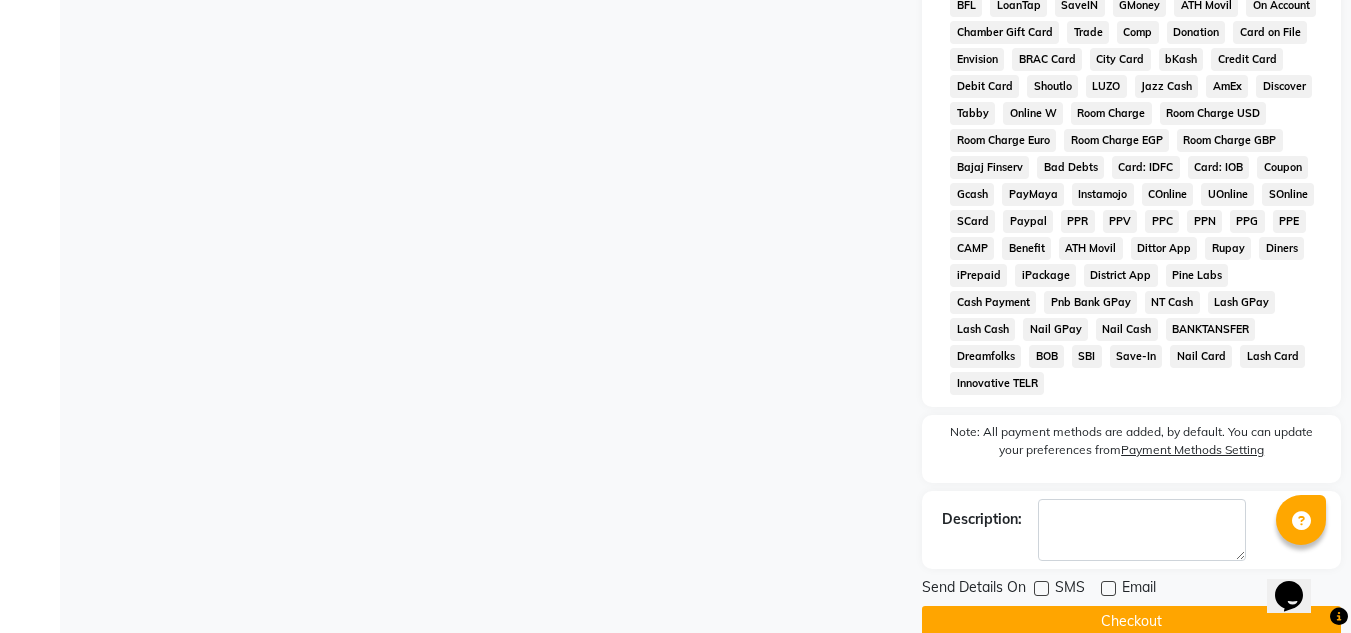 click on "Checkout" 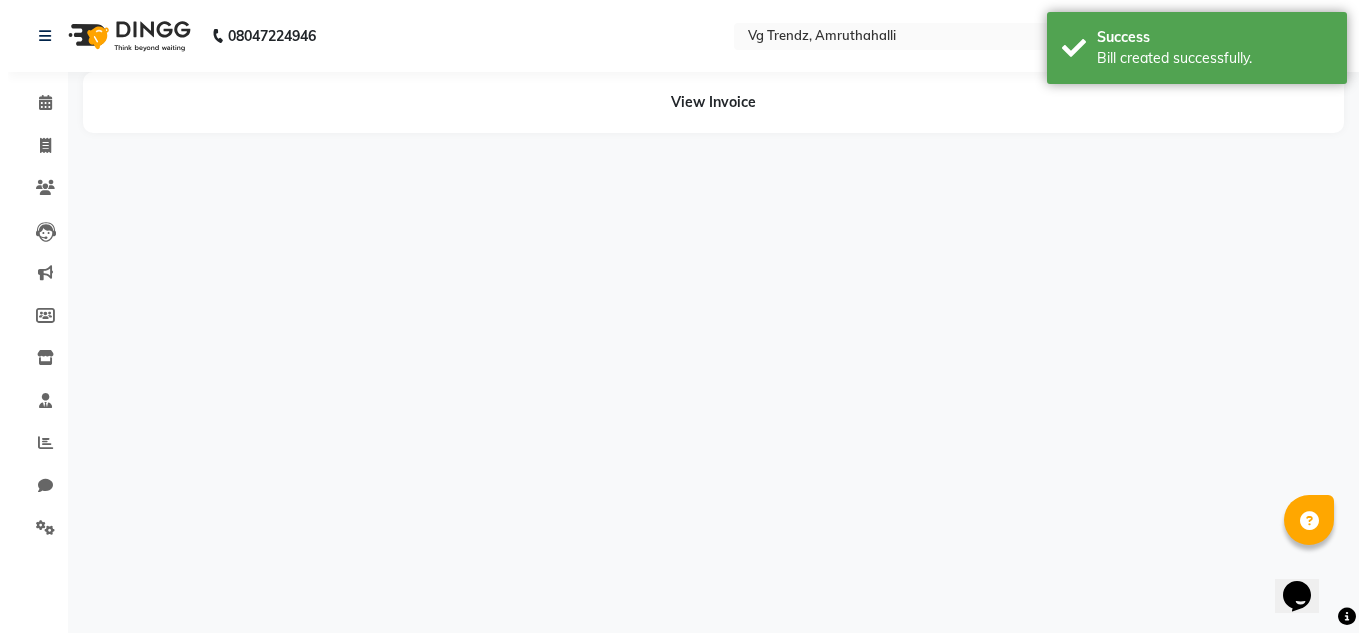 scroll, scrollTop: 0, scrollLeft: 0, axis: both 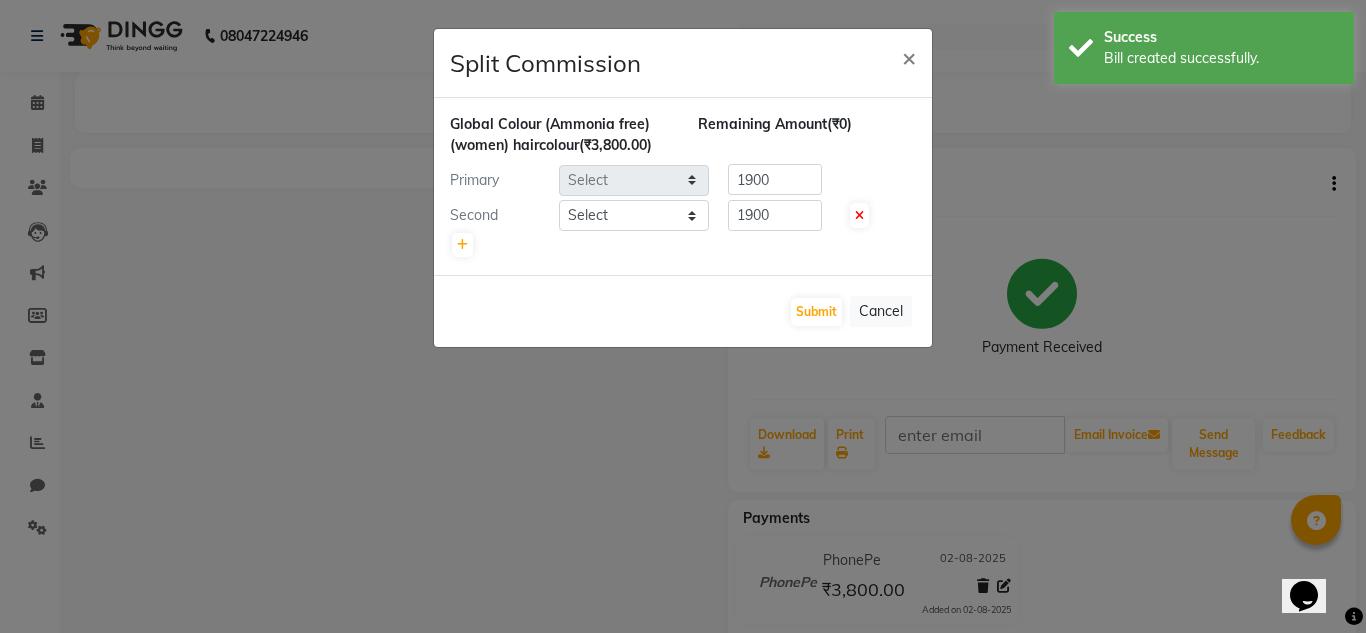 select on "85011" 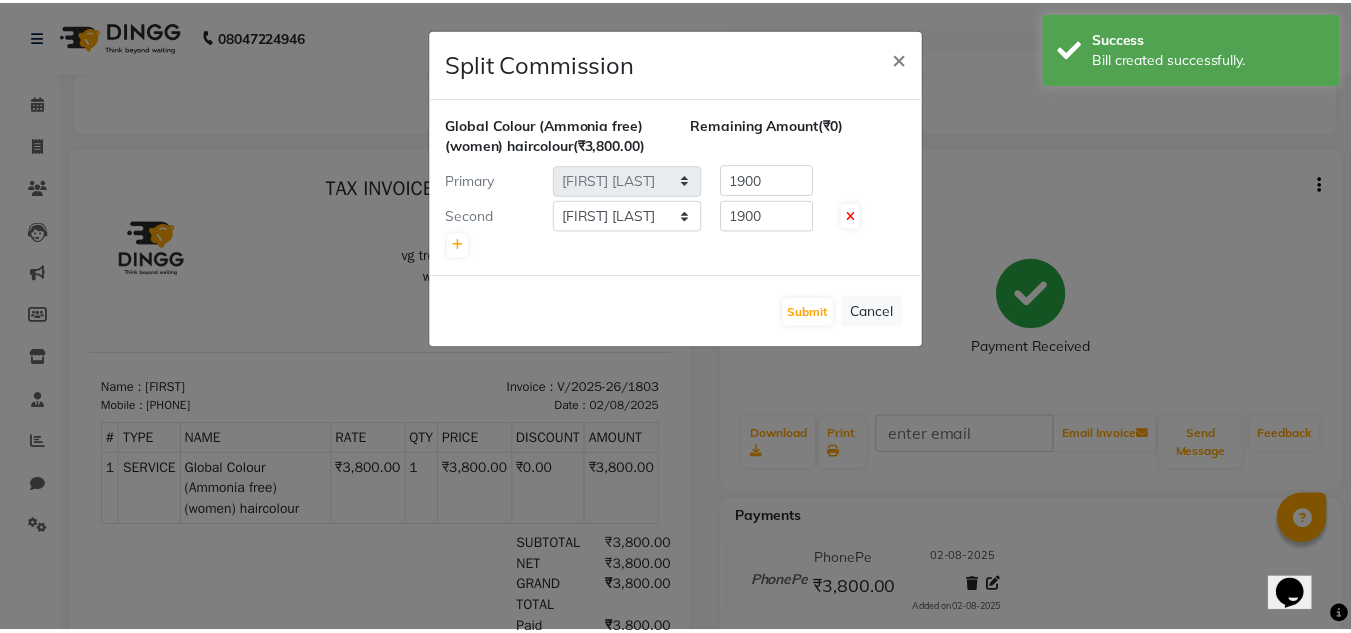 scroll, scrollTop: 0, scrollLeft: 0, axis: both 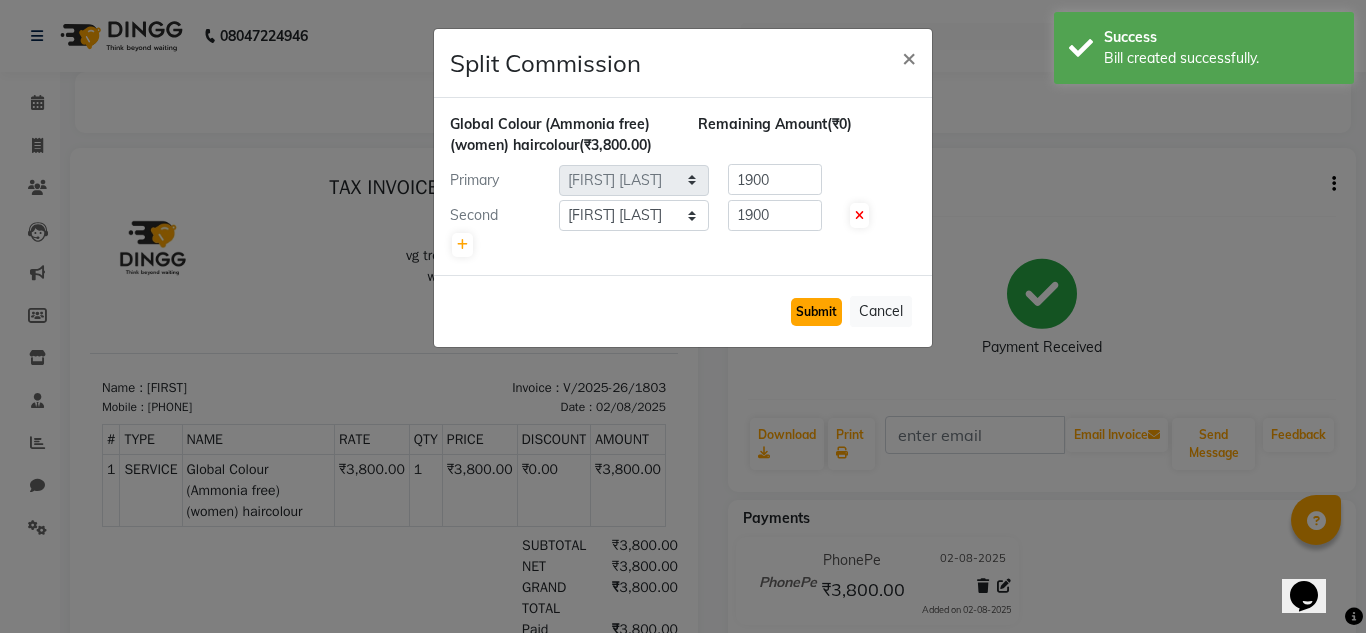 click on "Submit" 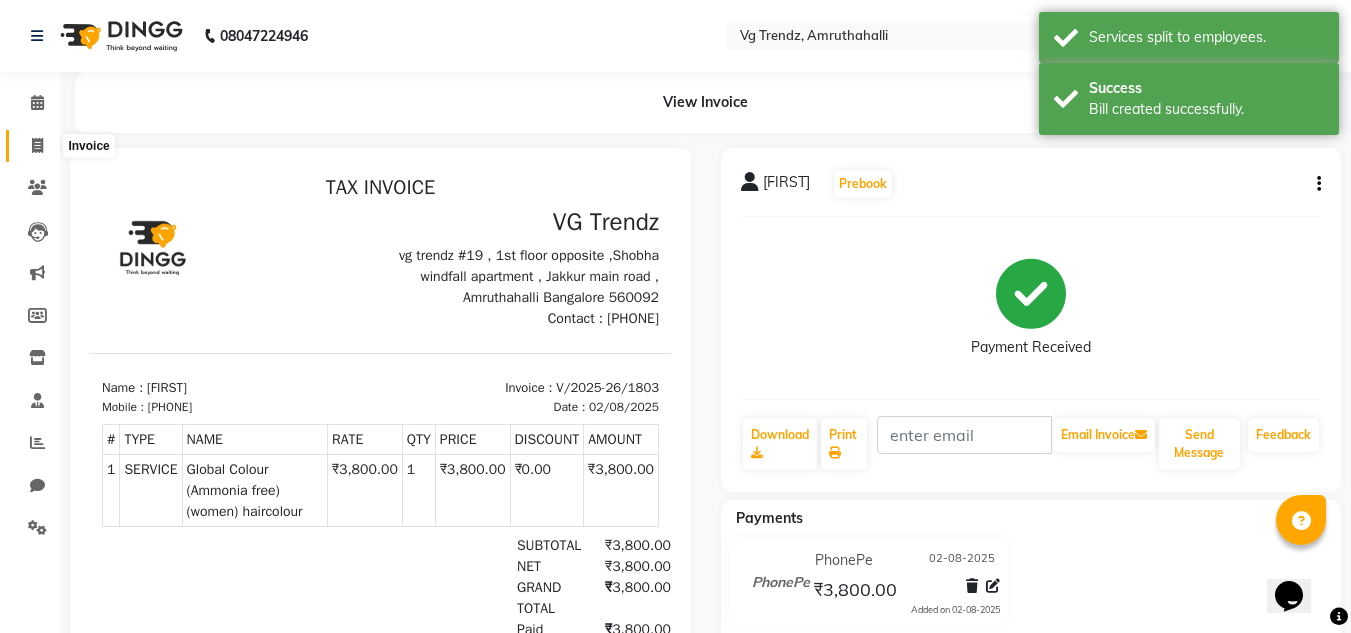click 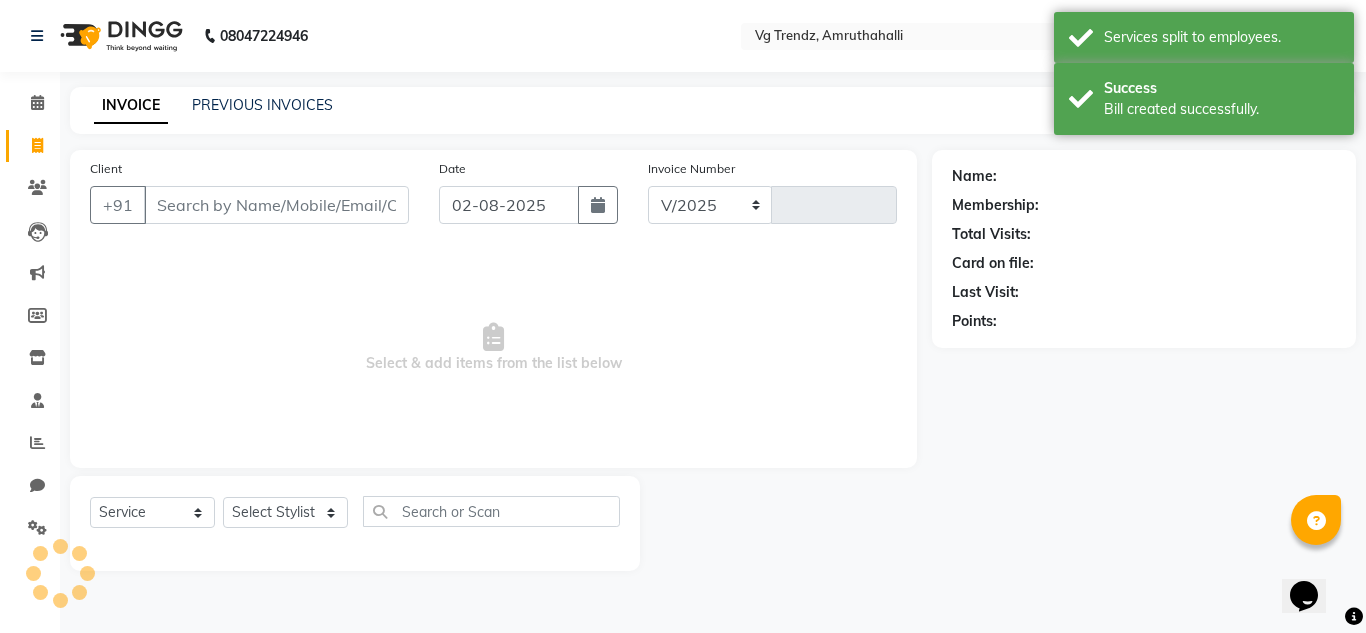 select on "5536" 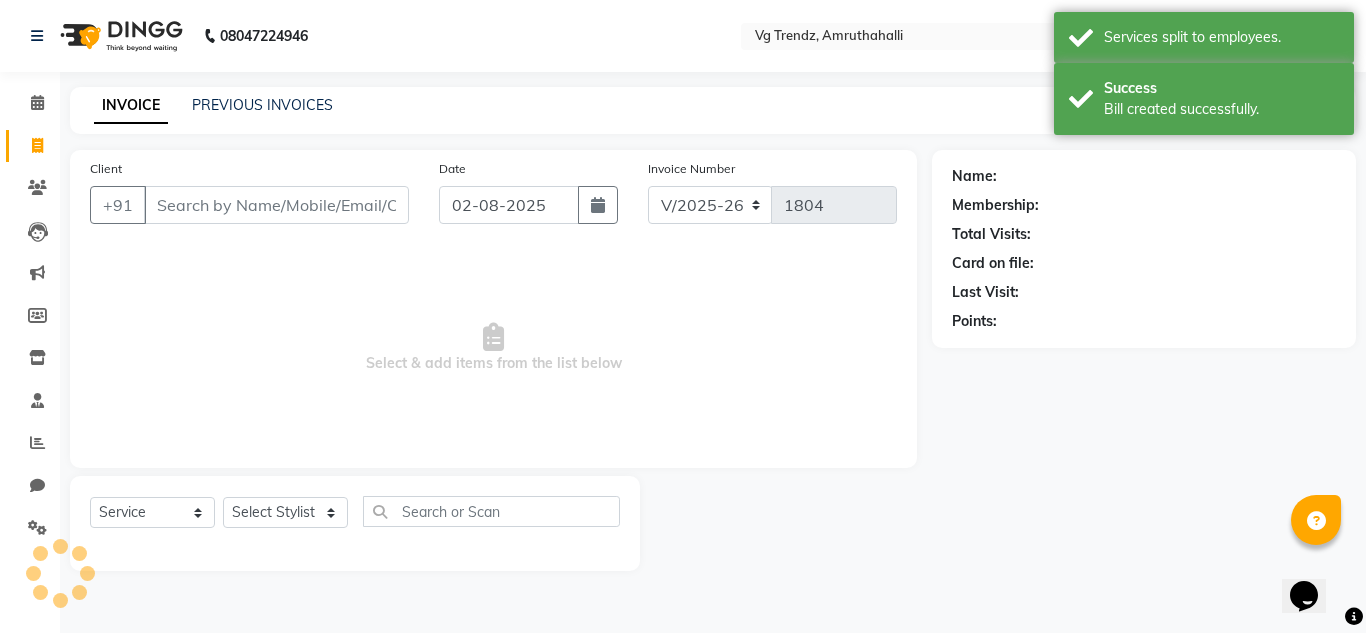 click on "Client" at bounding box center [276, 205] 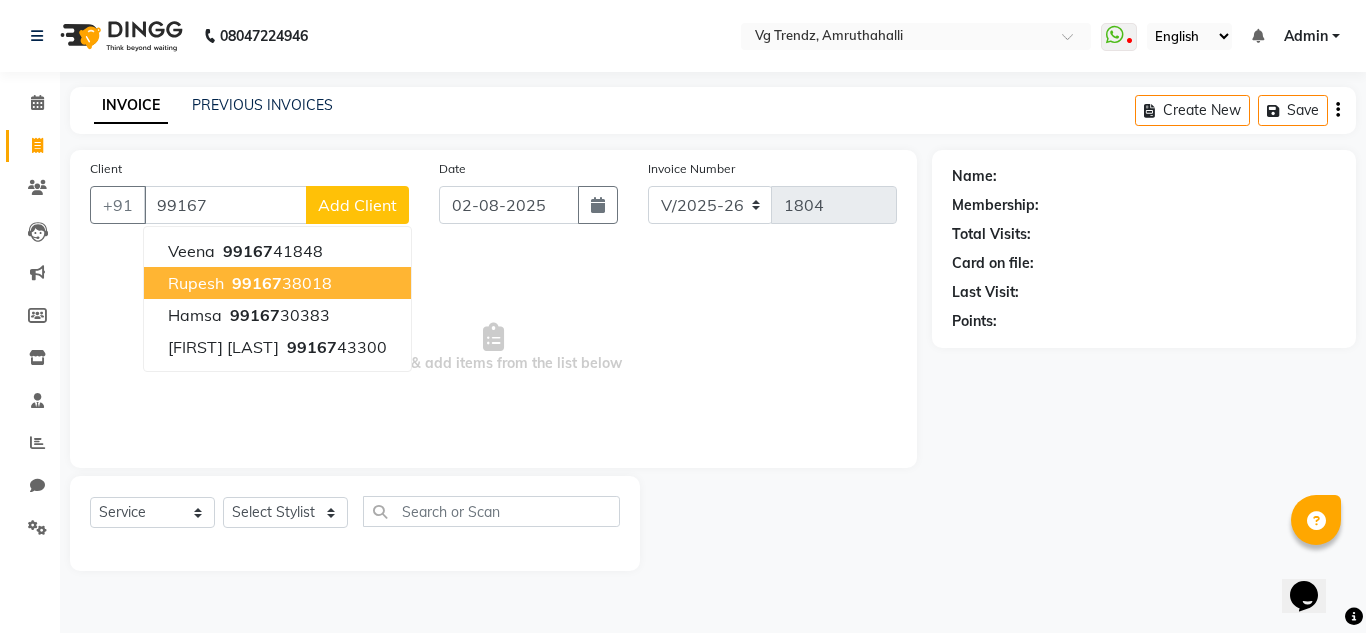 click on "Rupesh   99167 38018" at bounding box center [277, 283] 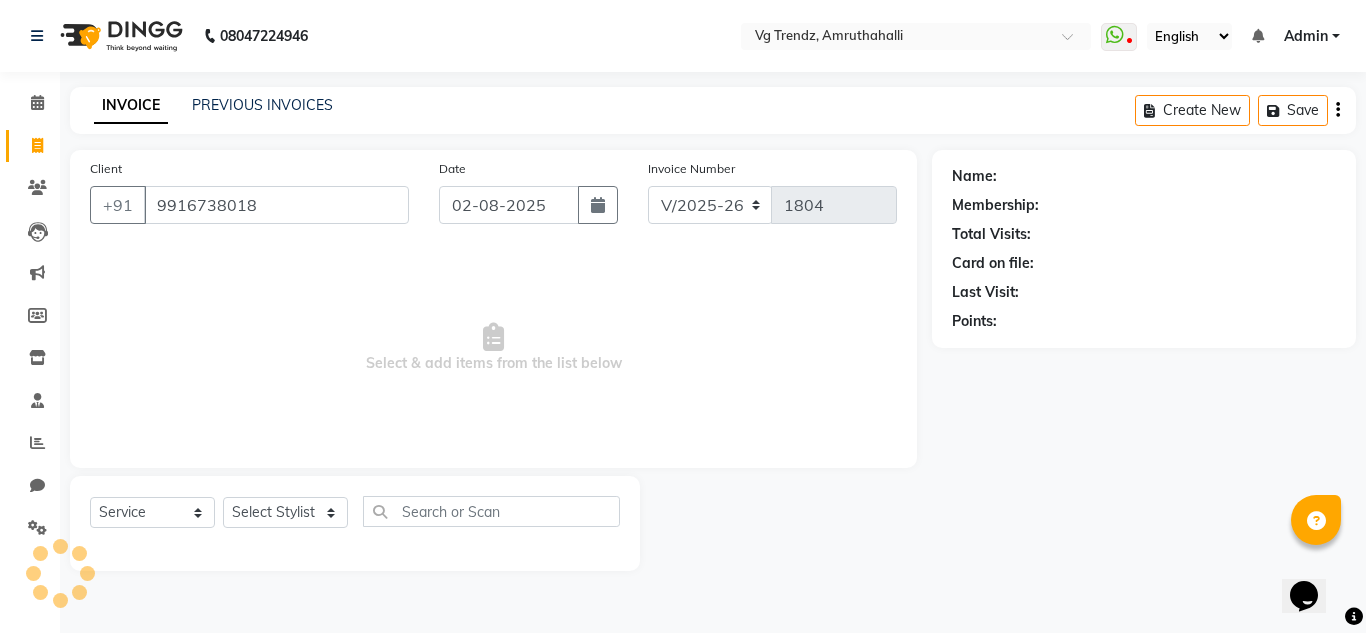 type on "9916738018" 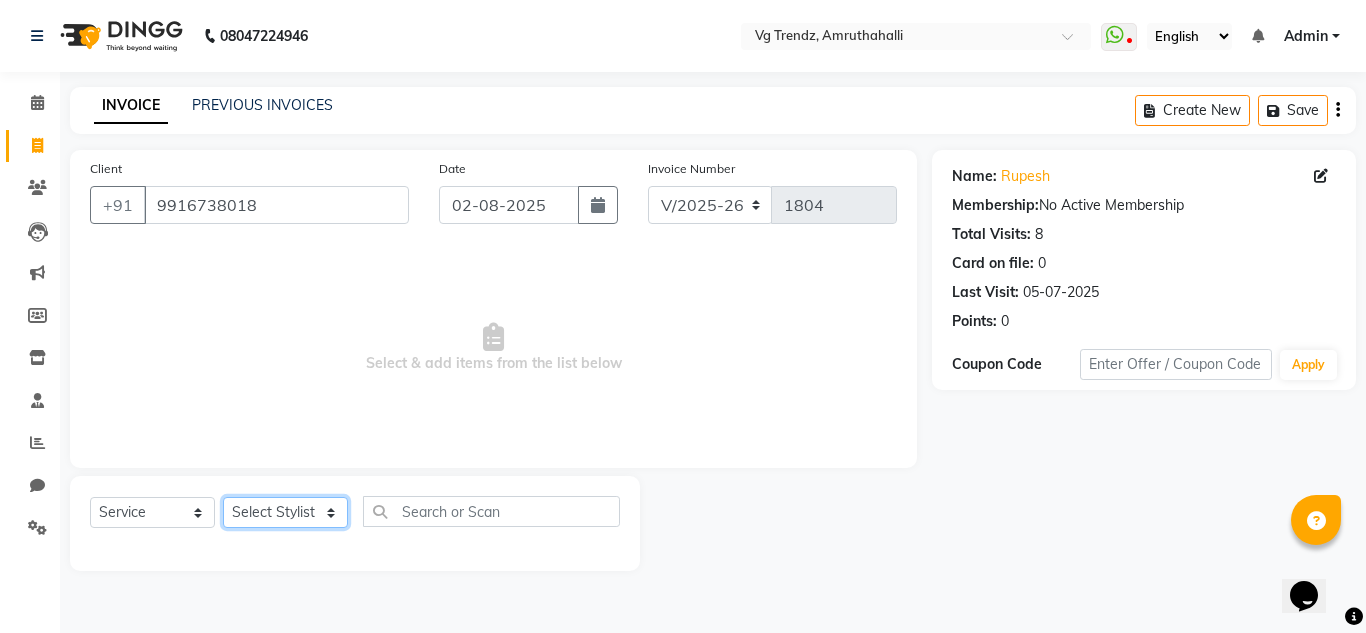 click on "Select Stylist Ashiwini N P Manjitha Chhetri Manjula S Mun Khan Naveen Kumar Rangashamaiah salon number Sandeep Sharma Shannu Sridevi Vanitha v" 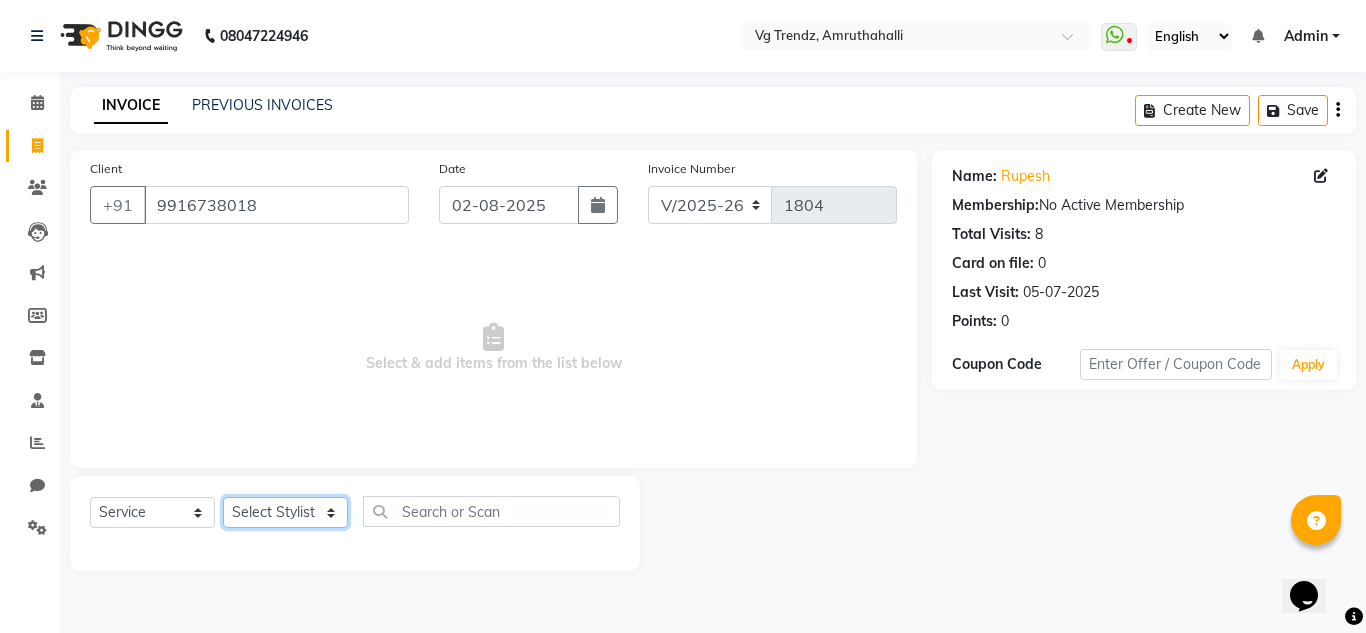 select on "84659" 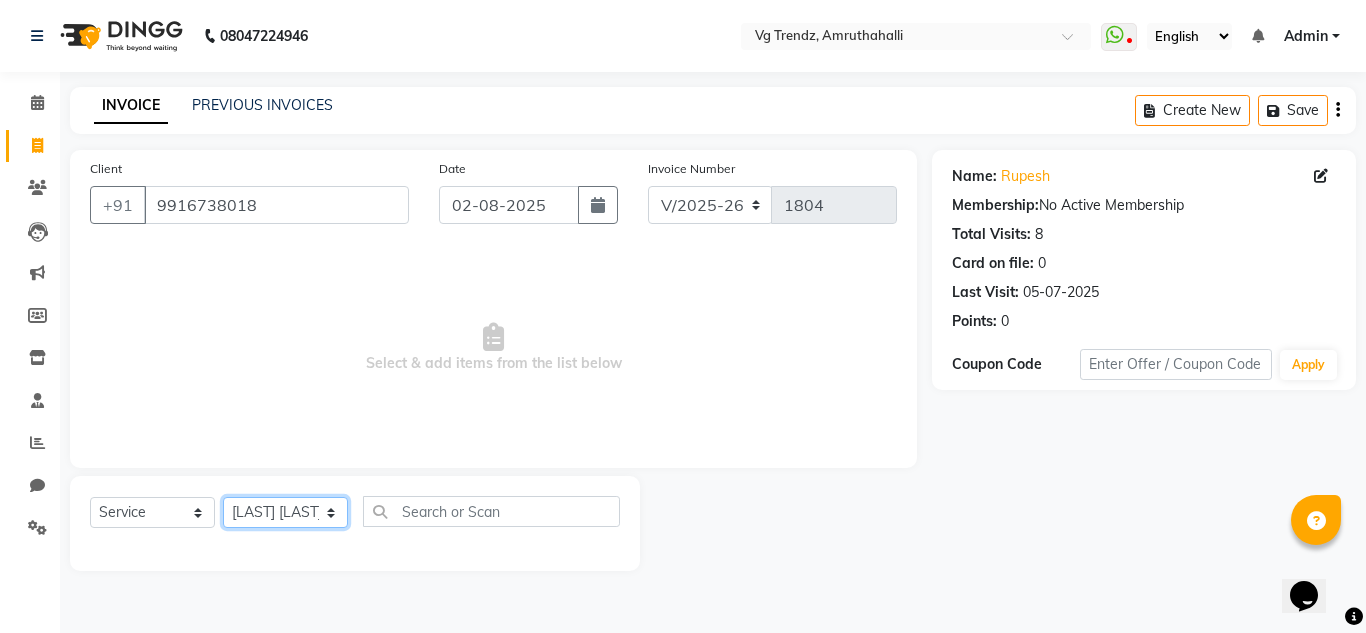 click on "Select Stylist Ashiwini N P Manjitha Chhetri Manjula S Mun Khan Naveen Kumar Rangashamaiah salon number Sandeep Sharma Shannu Sridevi Vanitha v" 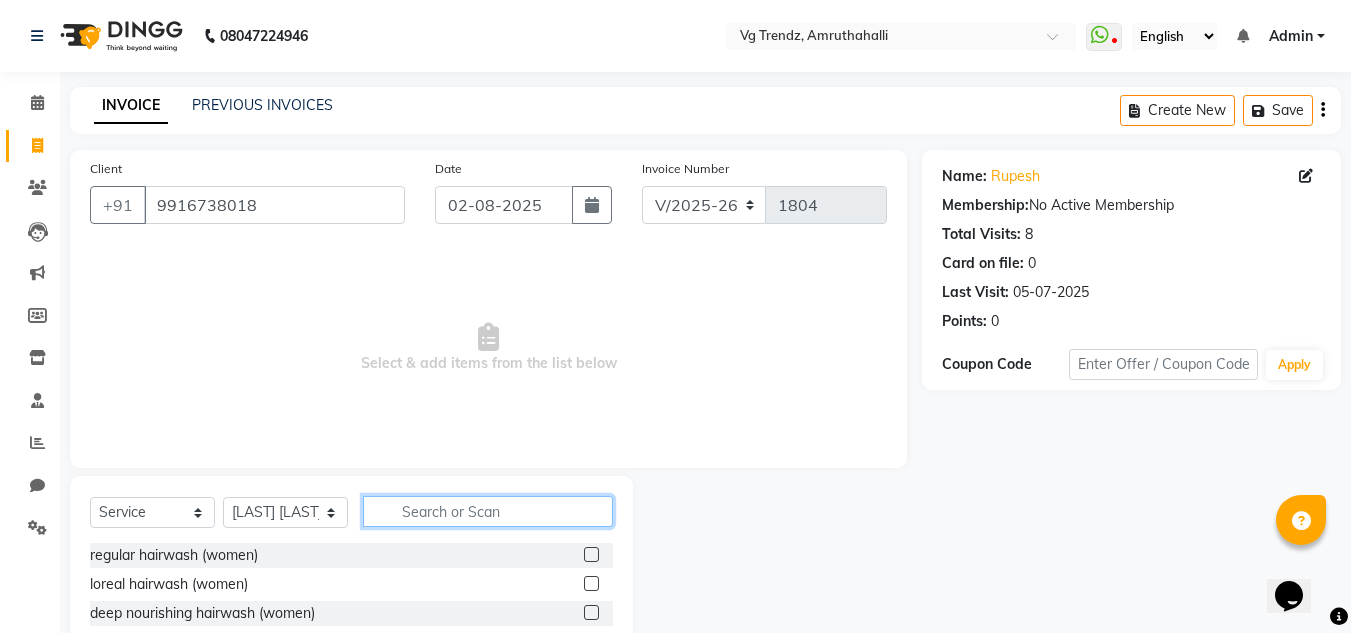 click 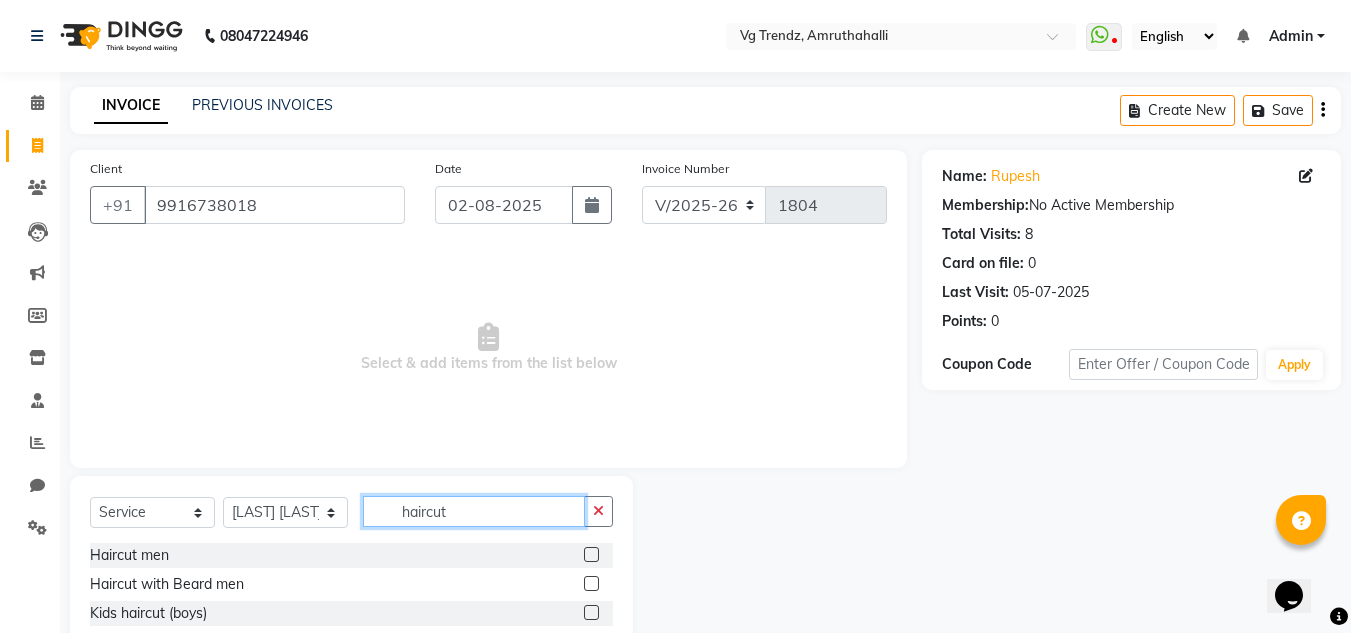type on "haircut" 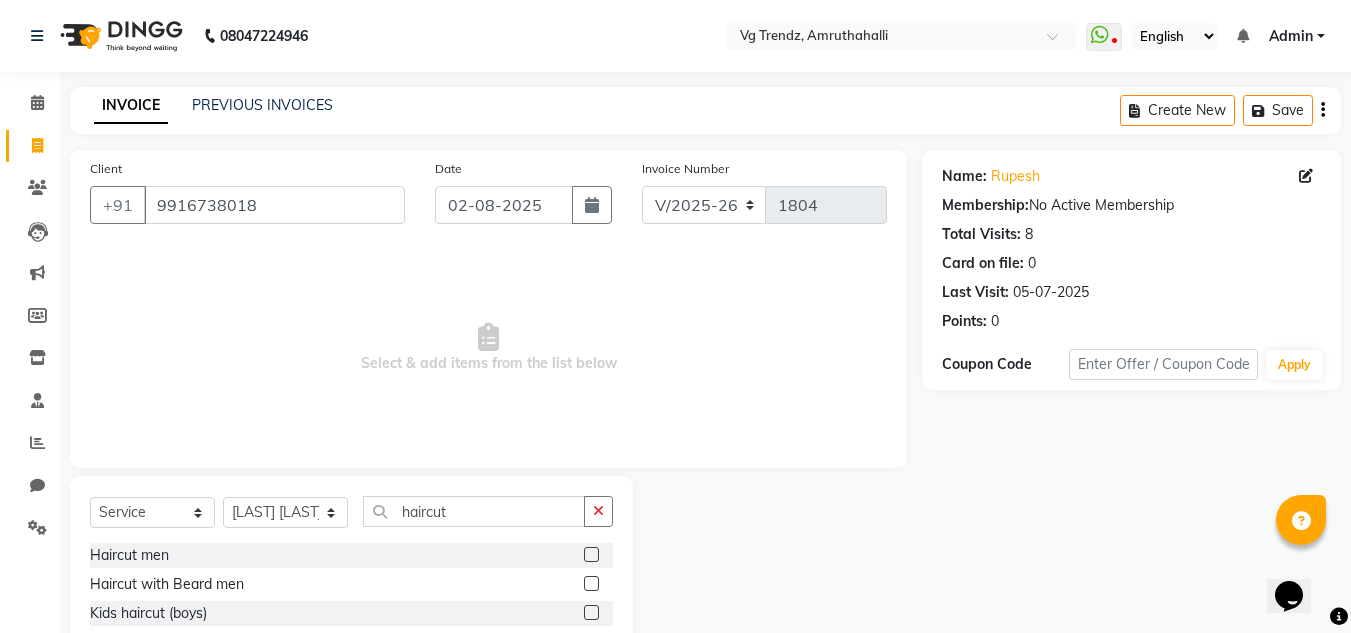 click 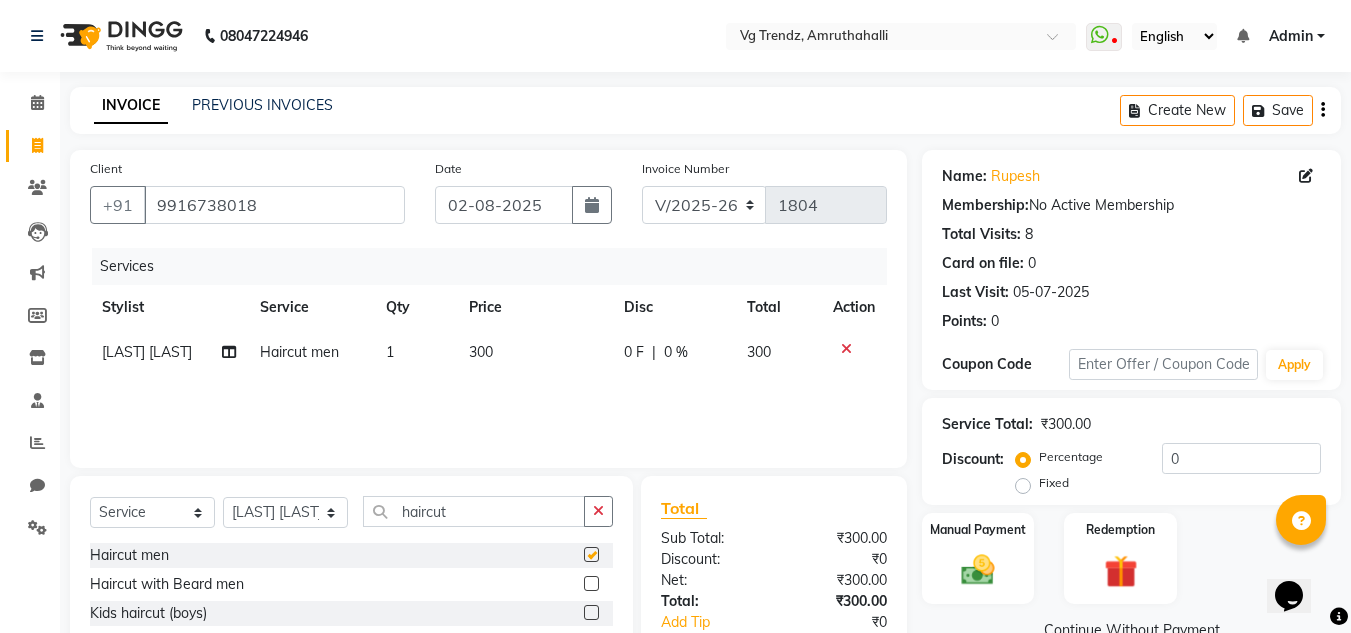 checkbox on "false" 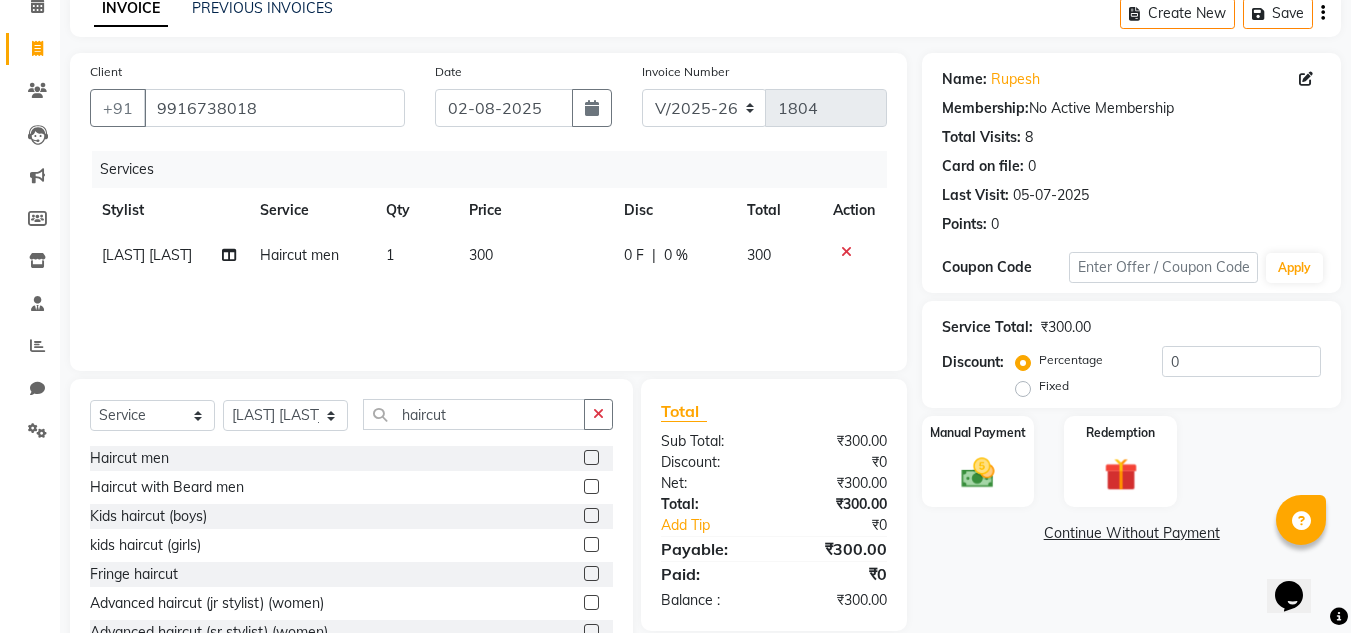 scroll, scrollTop: 115, scrollLeft: 0, axis: vertical 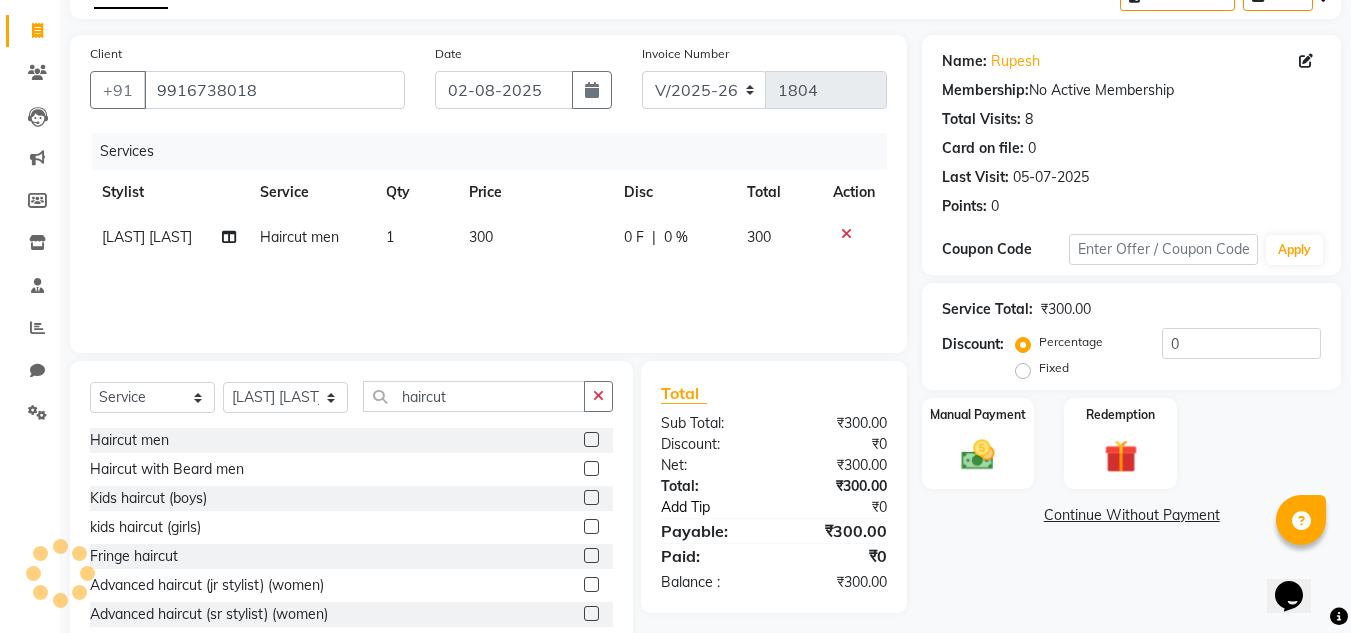 click on "Add Tip" 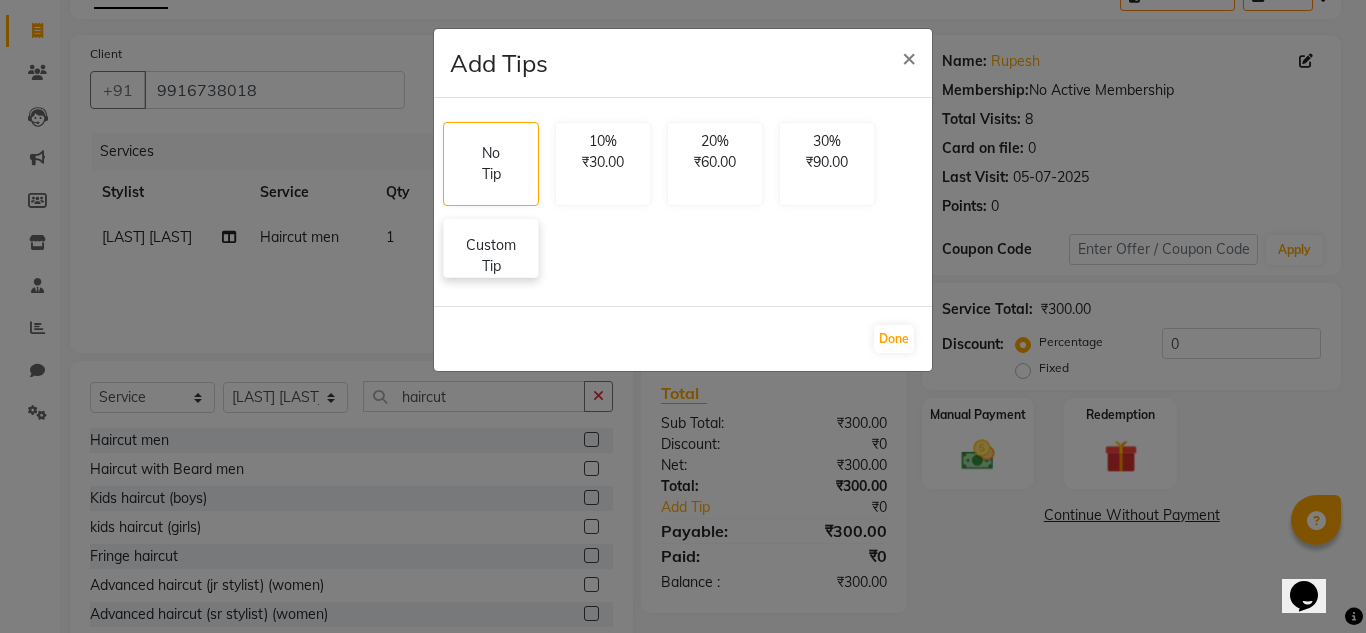 click on "Custom Tip" 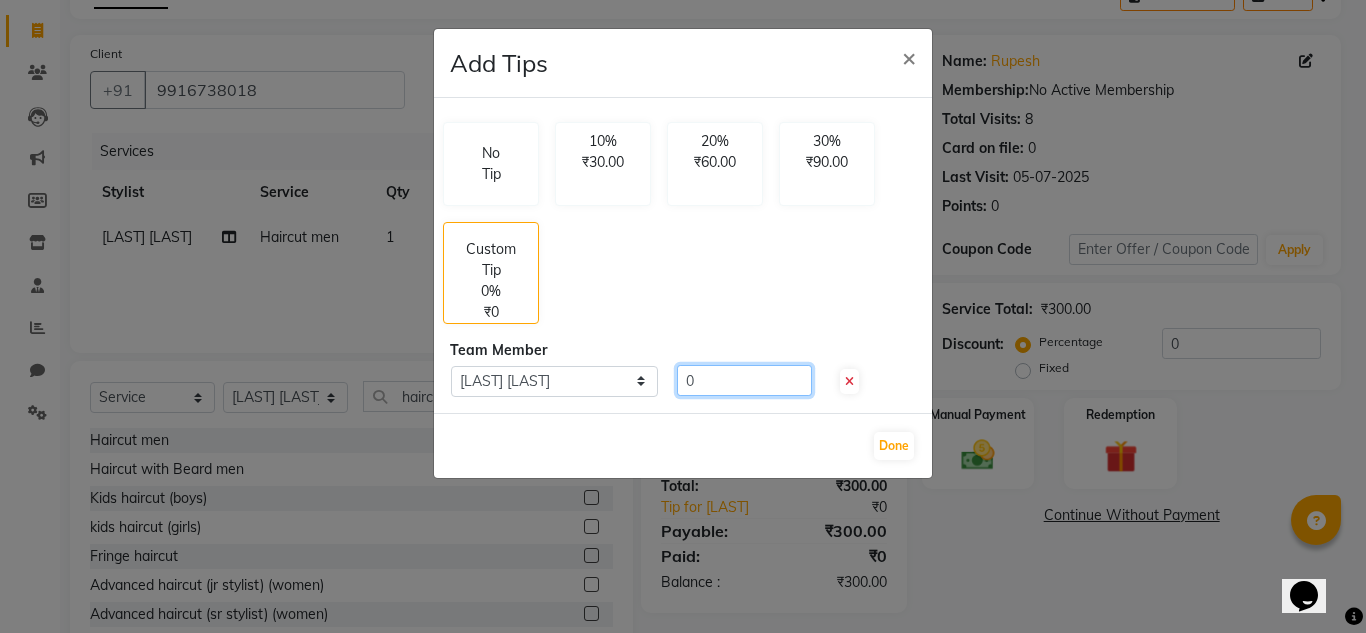 click on "0" 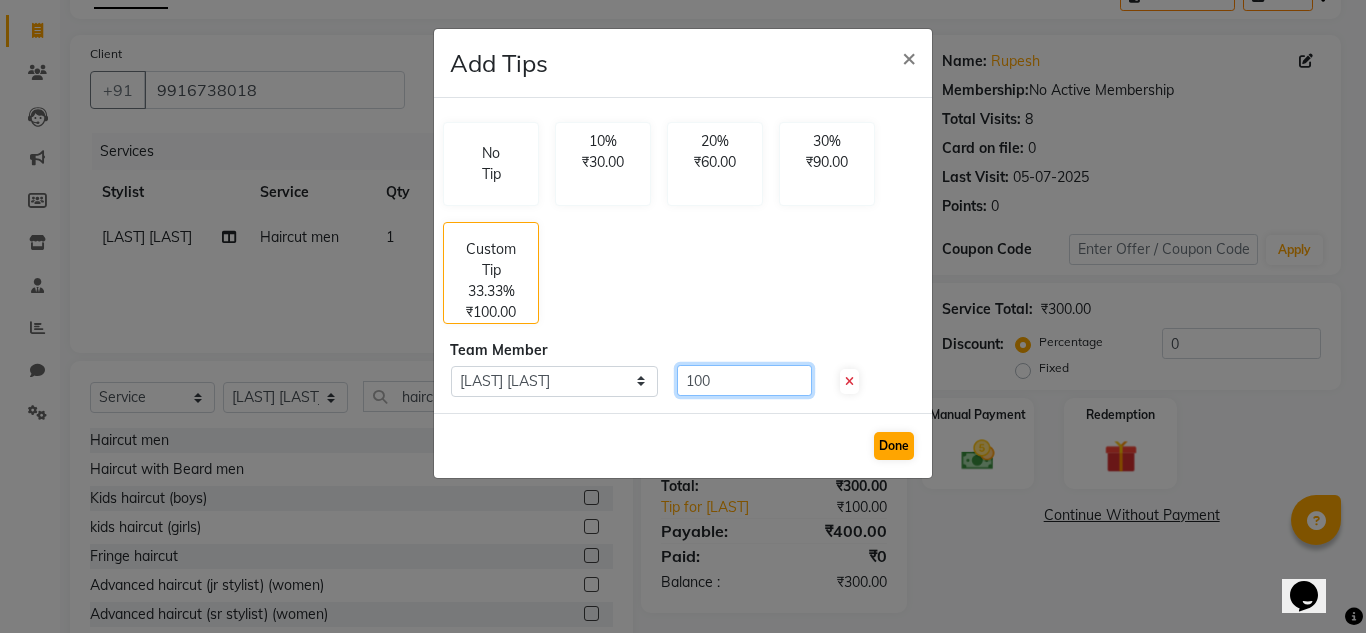 type on "100" 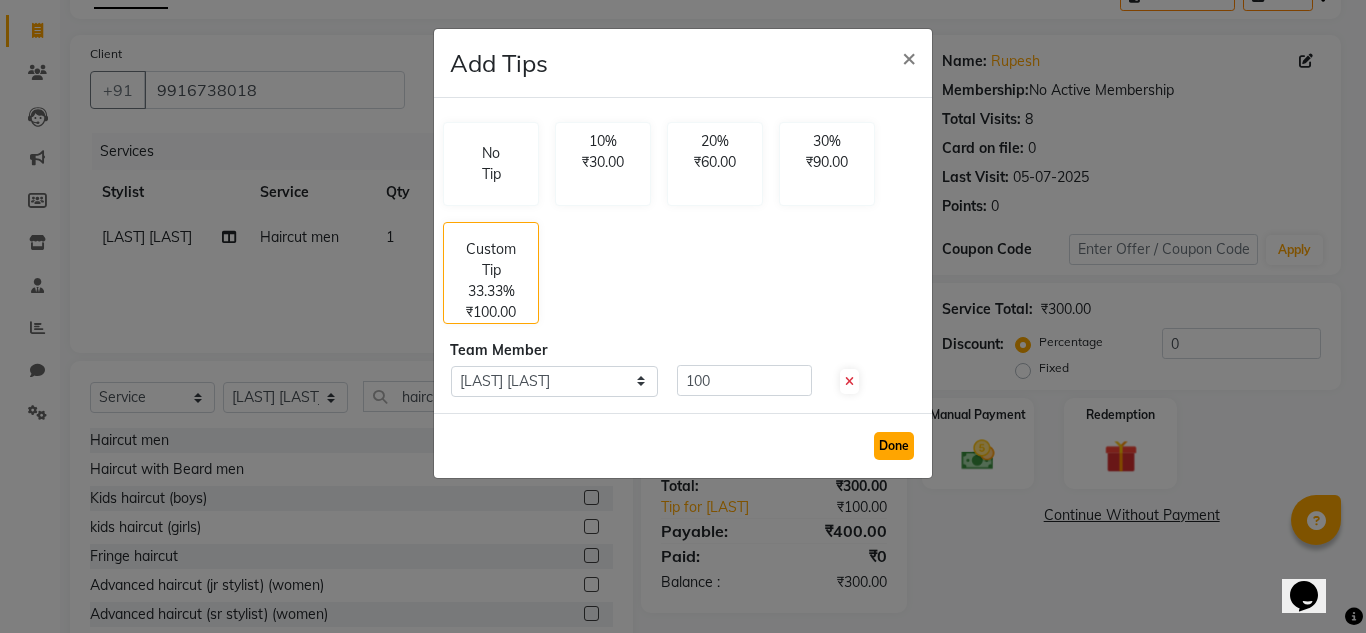 click on "Done" 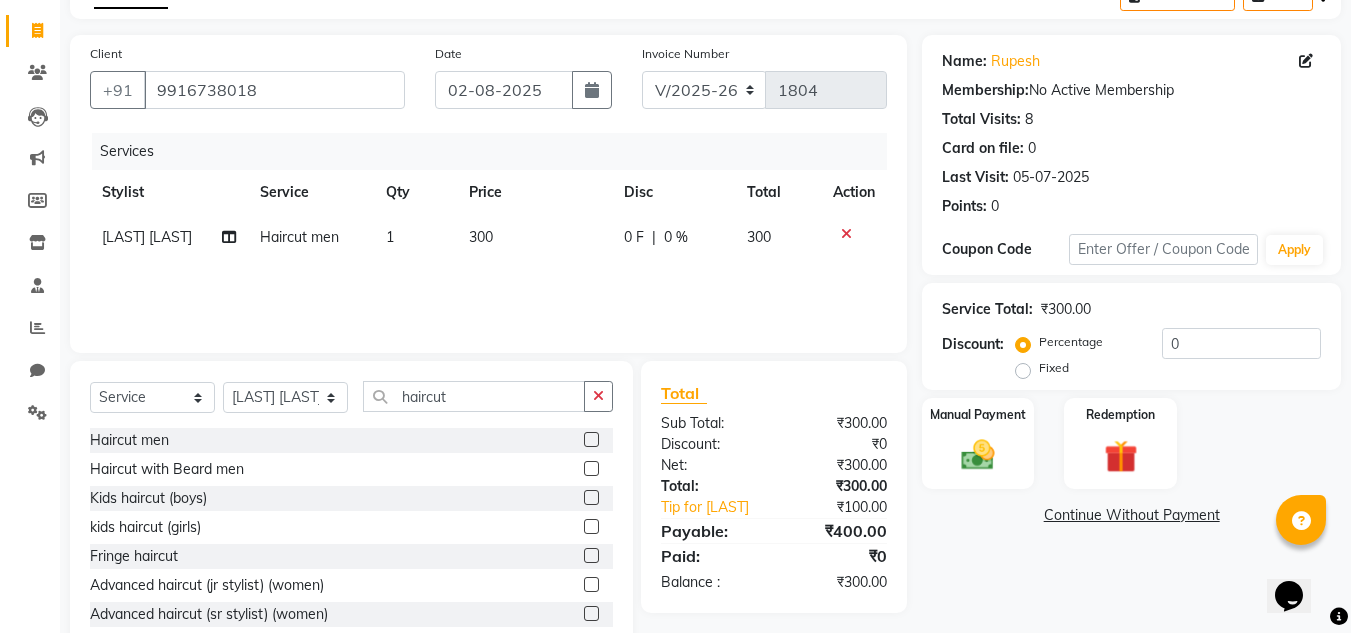 scroll, scrollTop: 168, scrollLeft: 0, axis: vertical 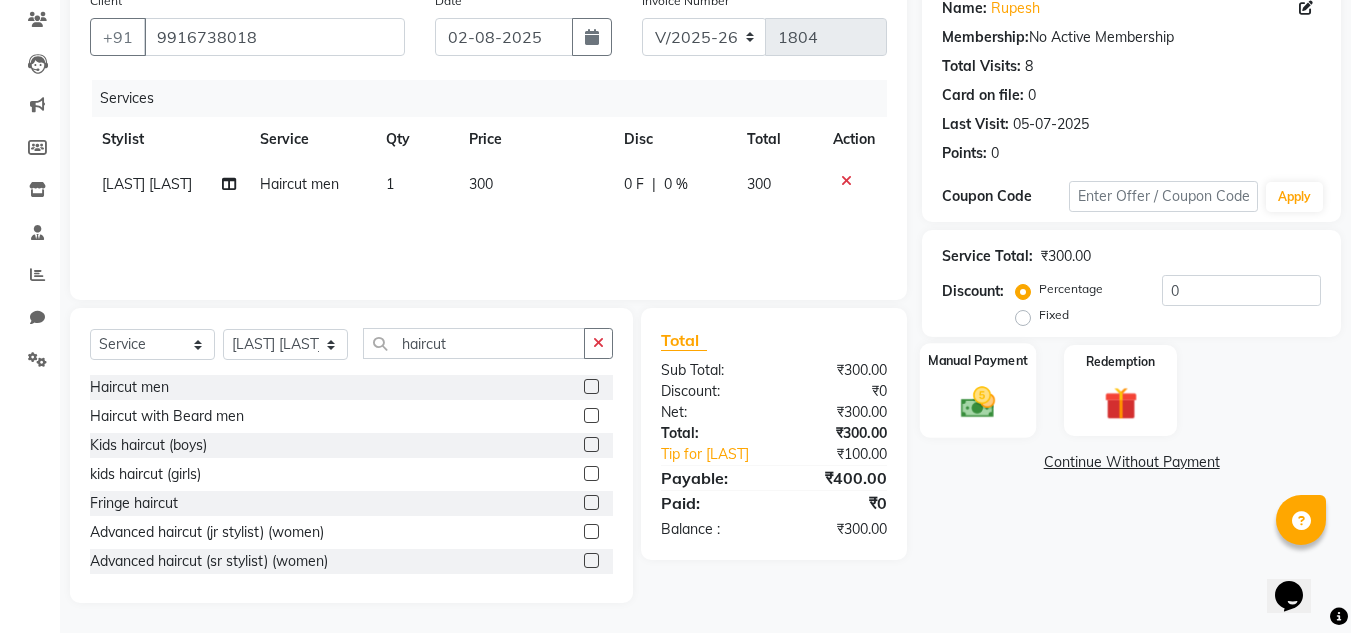 click on "Manual Payment" 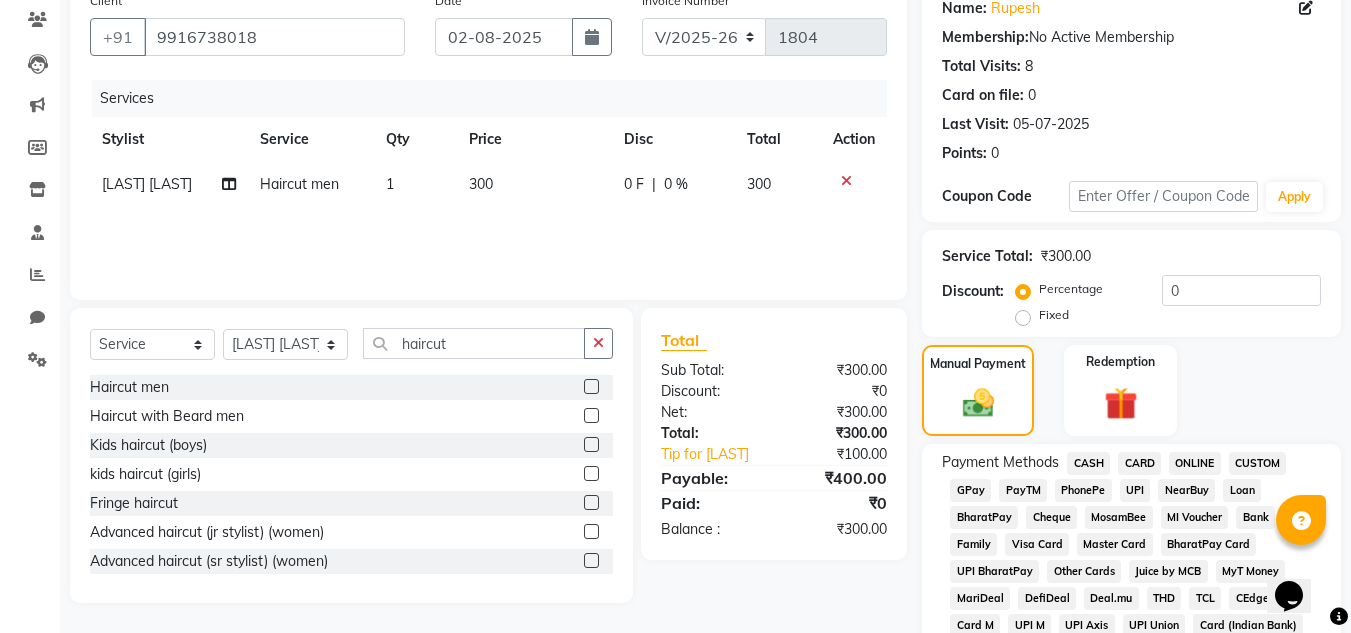 click on "PhonePe" 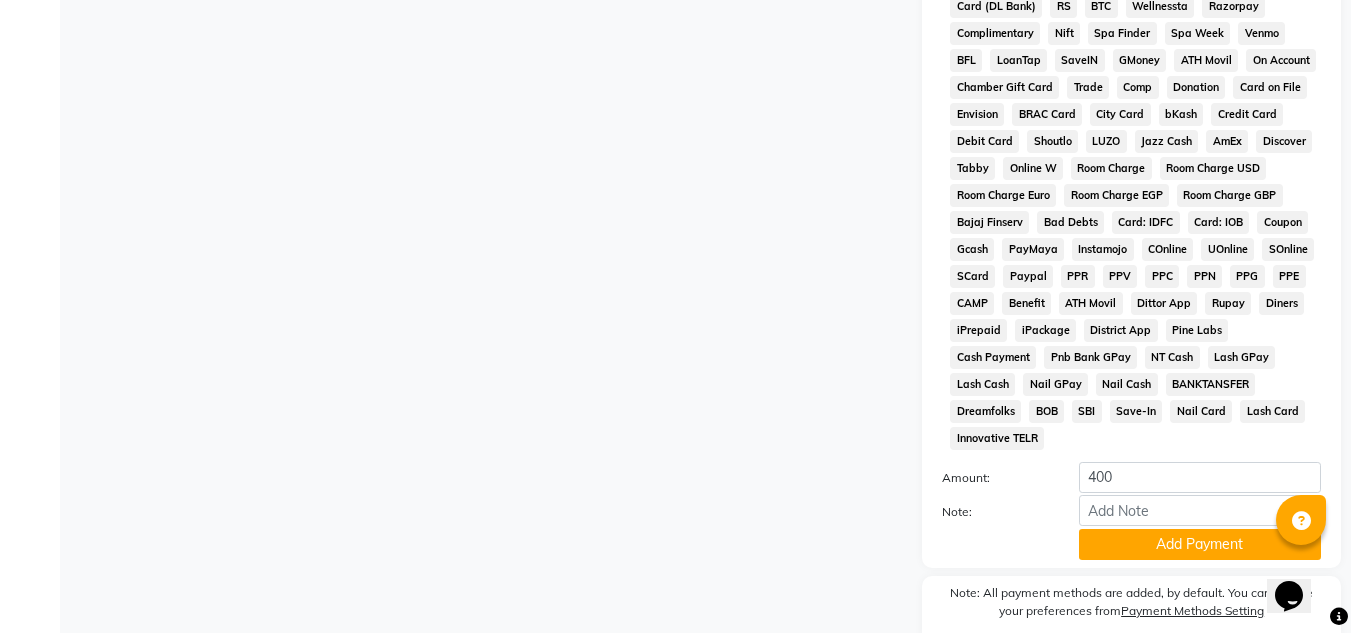 scroll, scrollTop: 869, scrollLeft: 0, axis: vertical 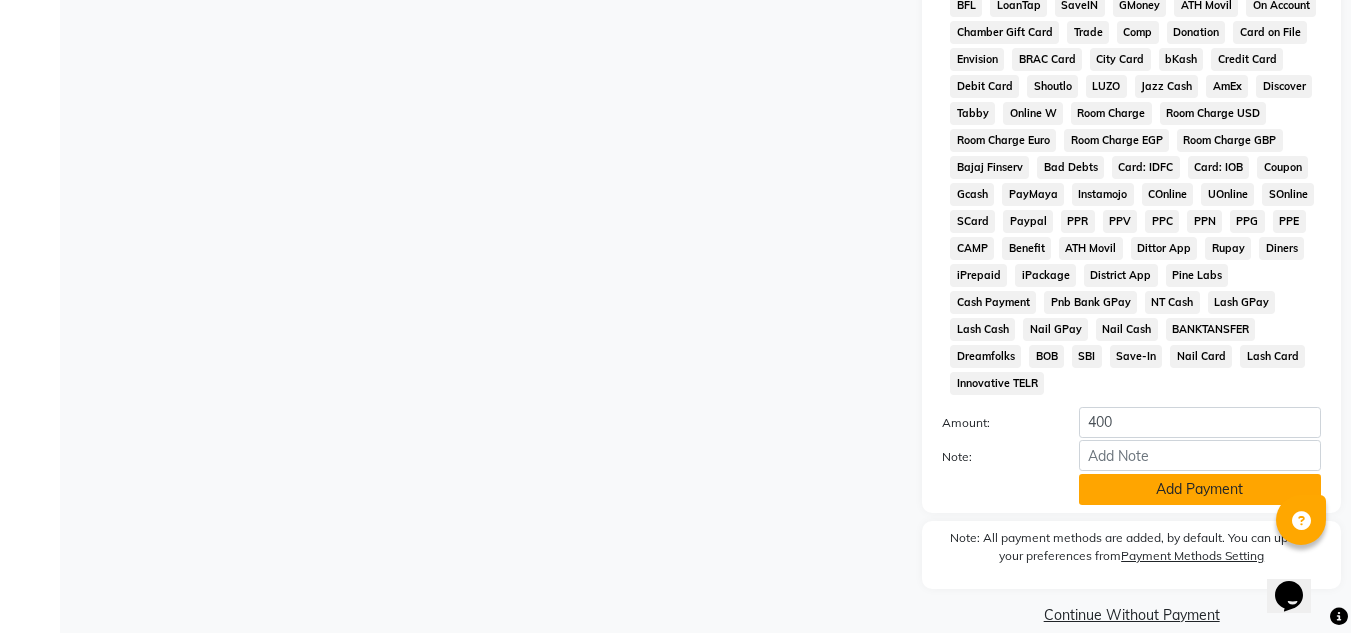 click on "Add Payment" 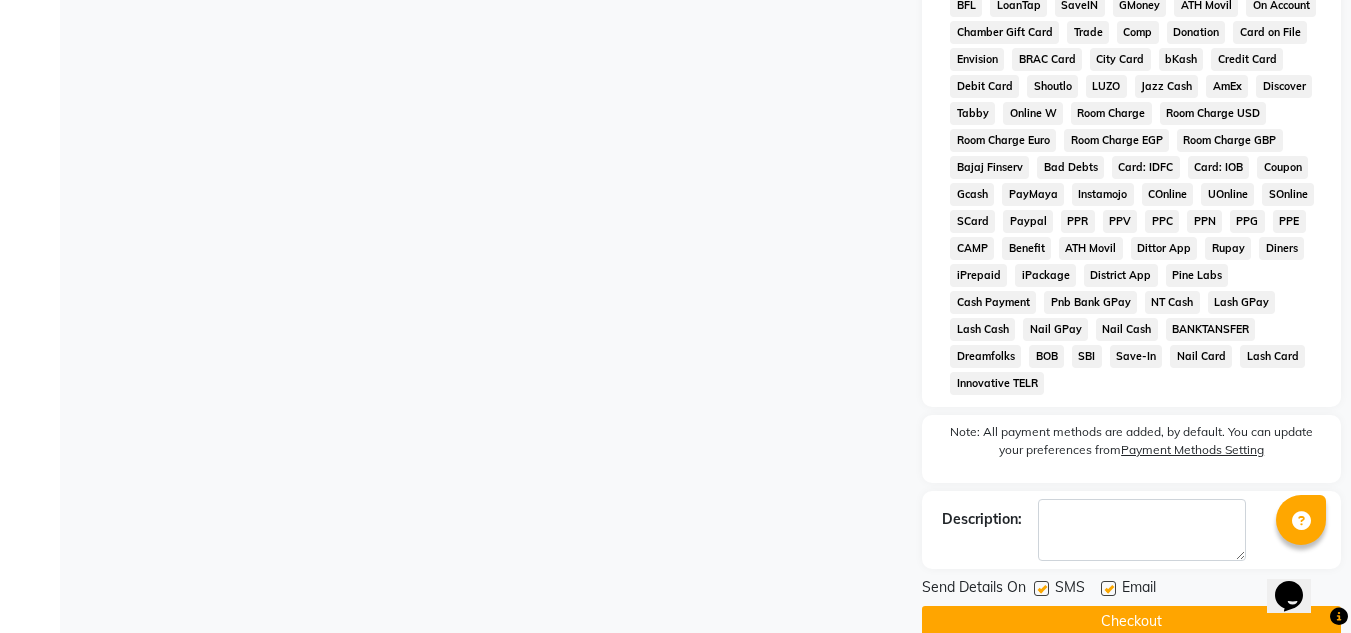 click 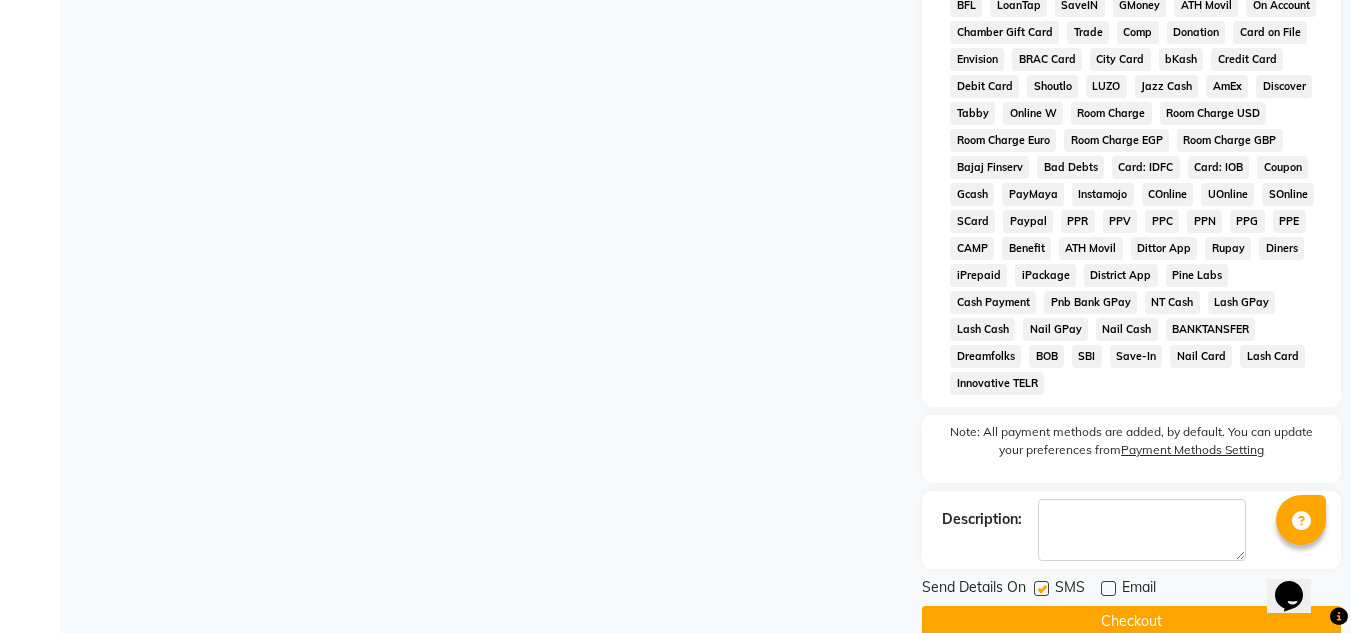 click 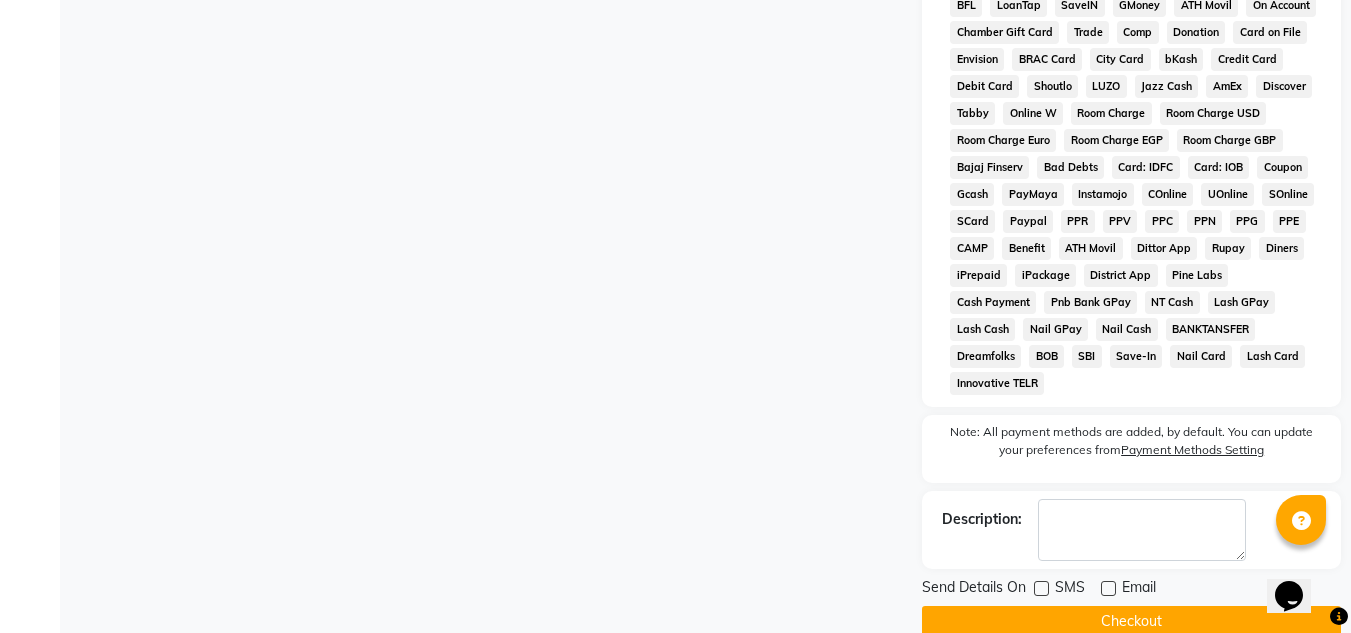 click on "Checkout" 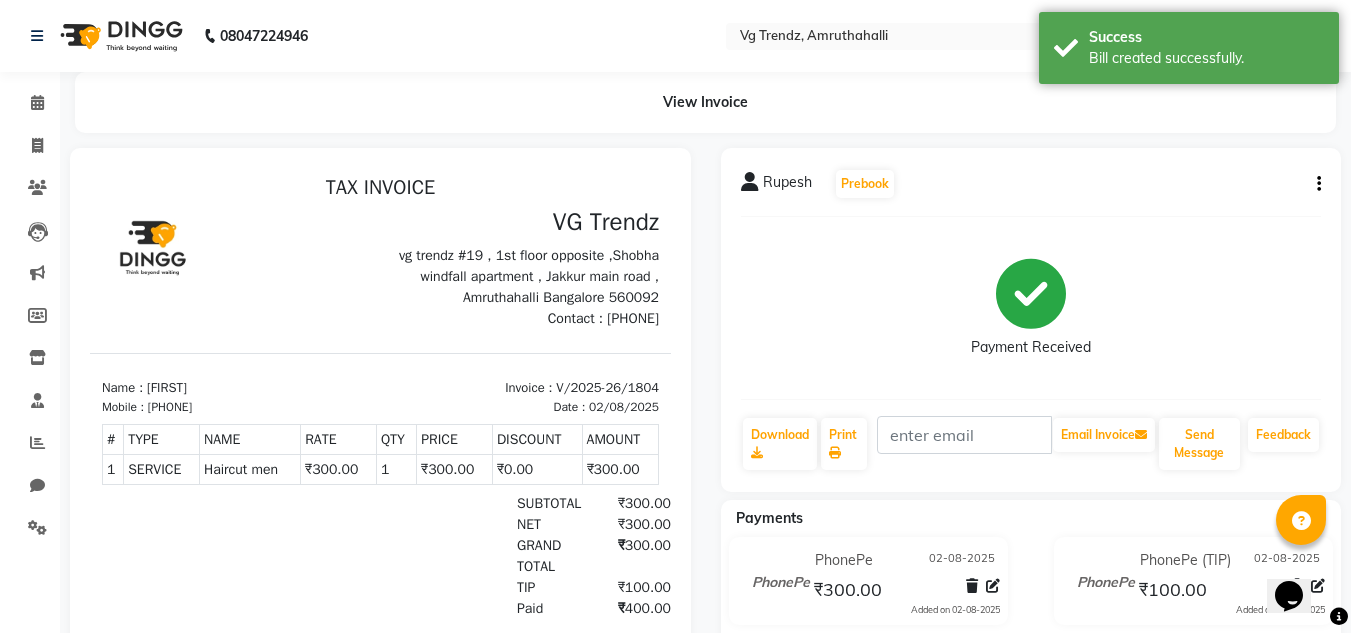 scroll, scrollTop: 0, scrollLeft: 0, axis: both 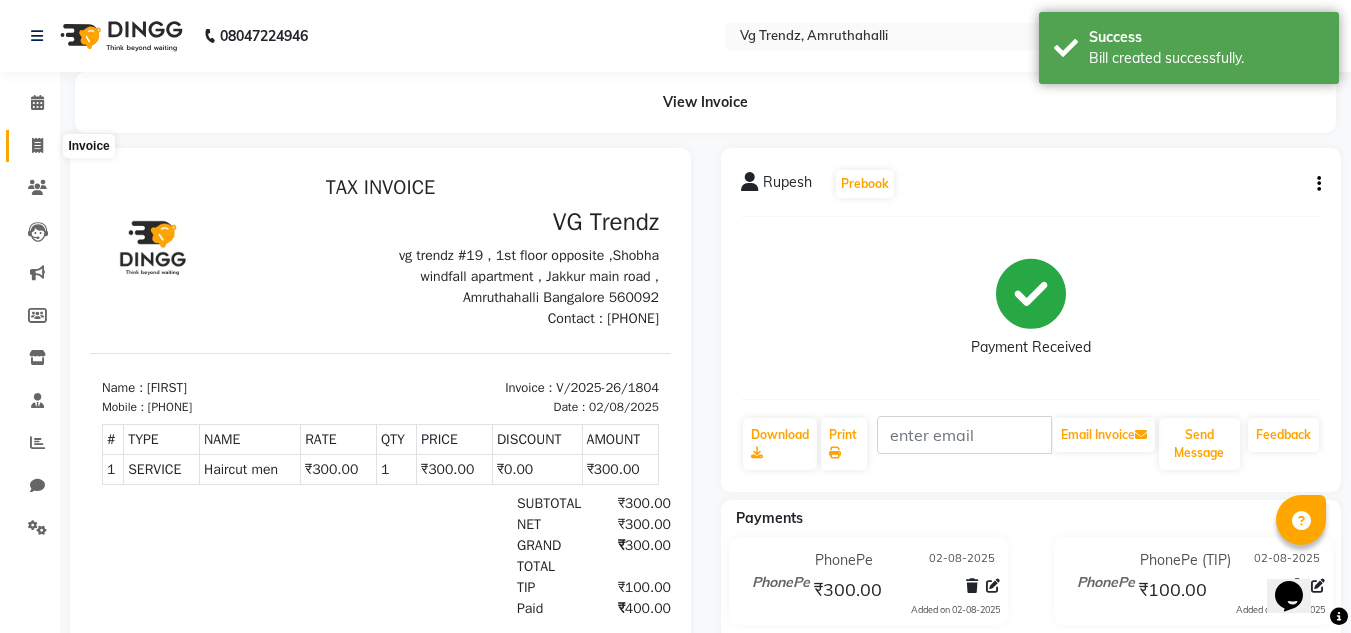 click 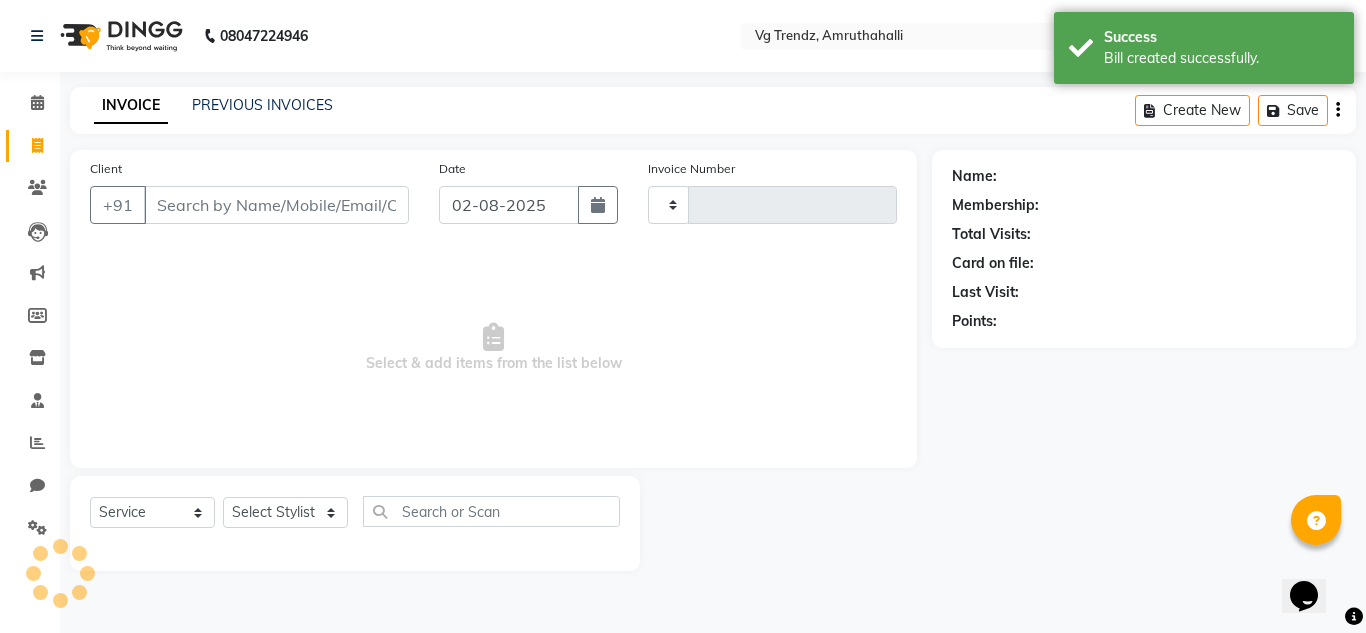 type on "1805" 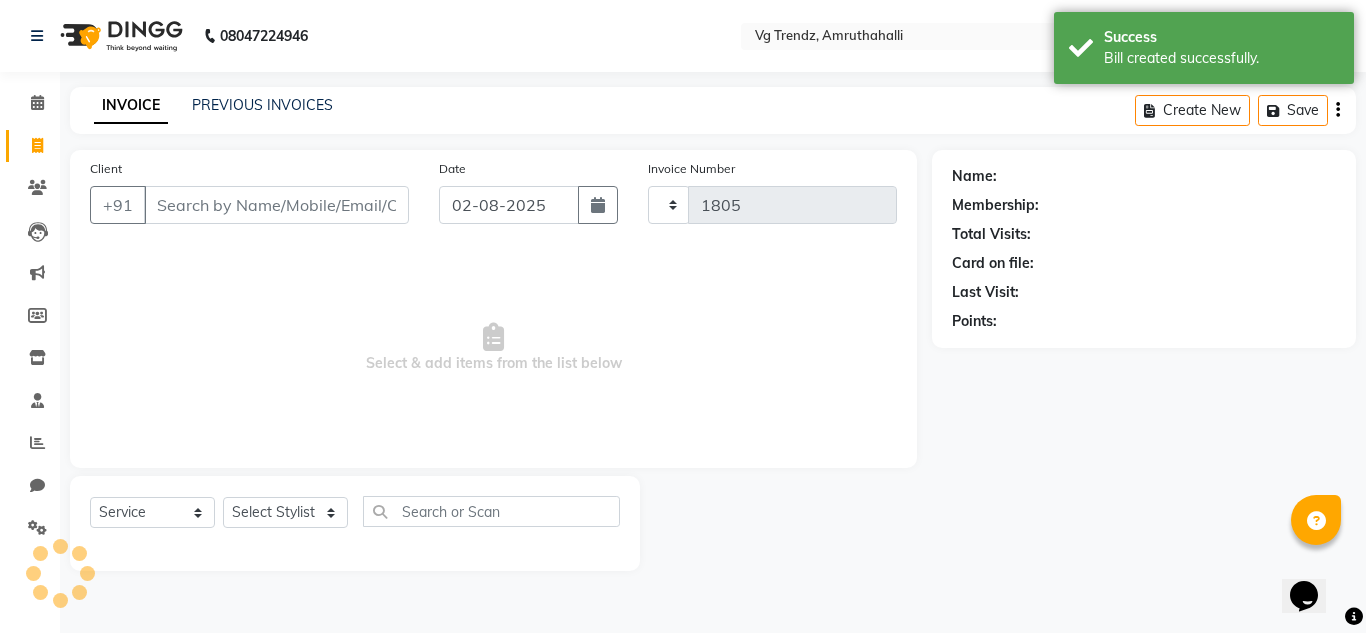 select on "5536" 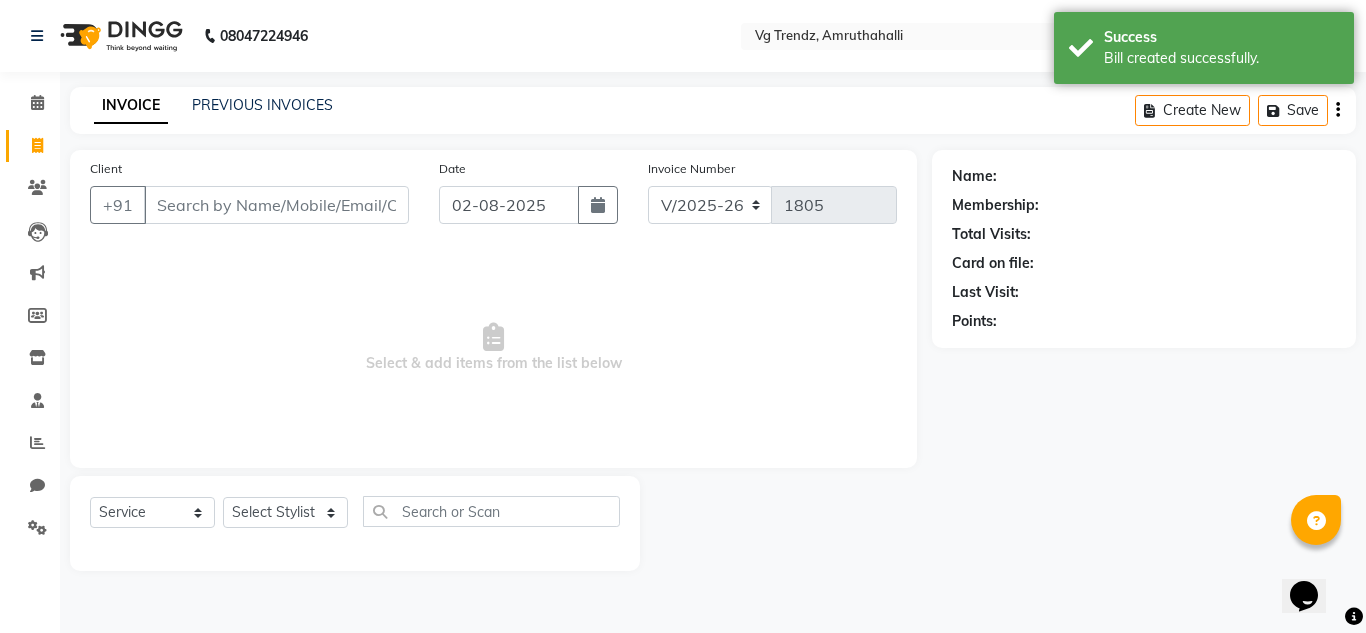 click on "Client" at bounding box center [276, 205] 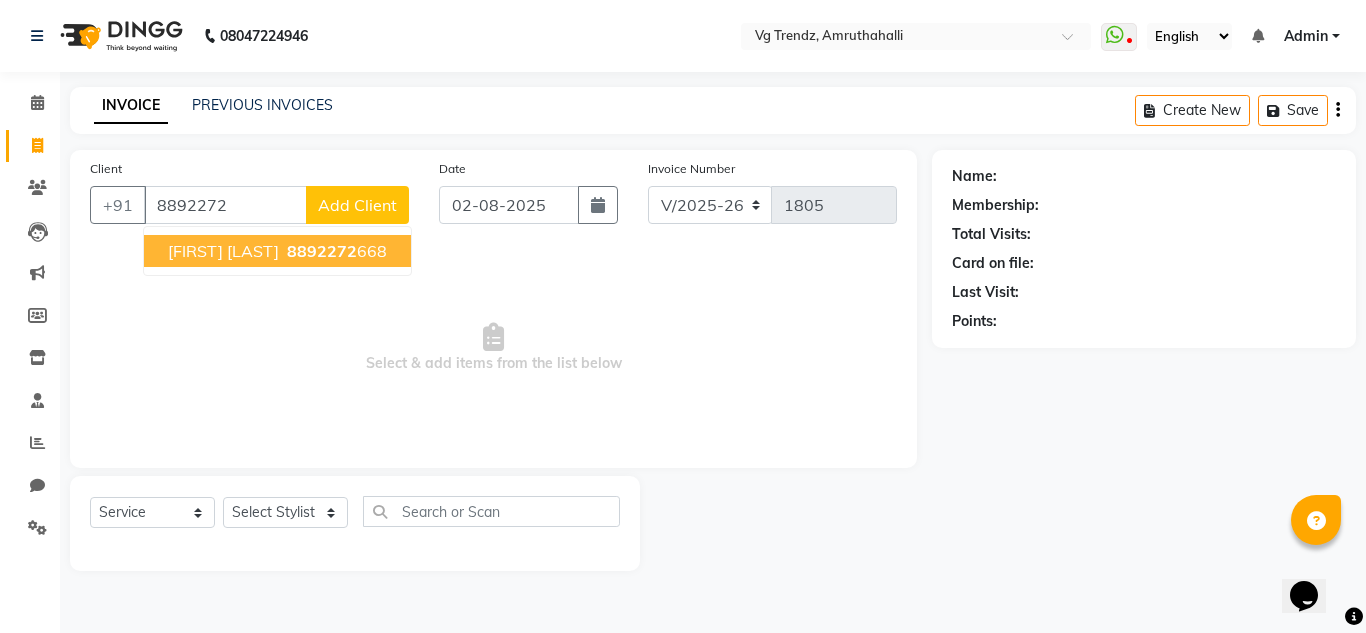 click on "Bhavya K S" at bounding box center (223, 251) 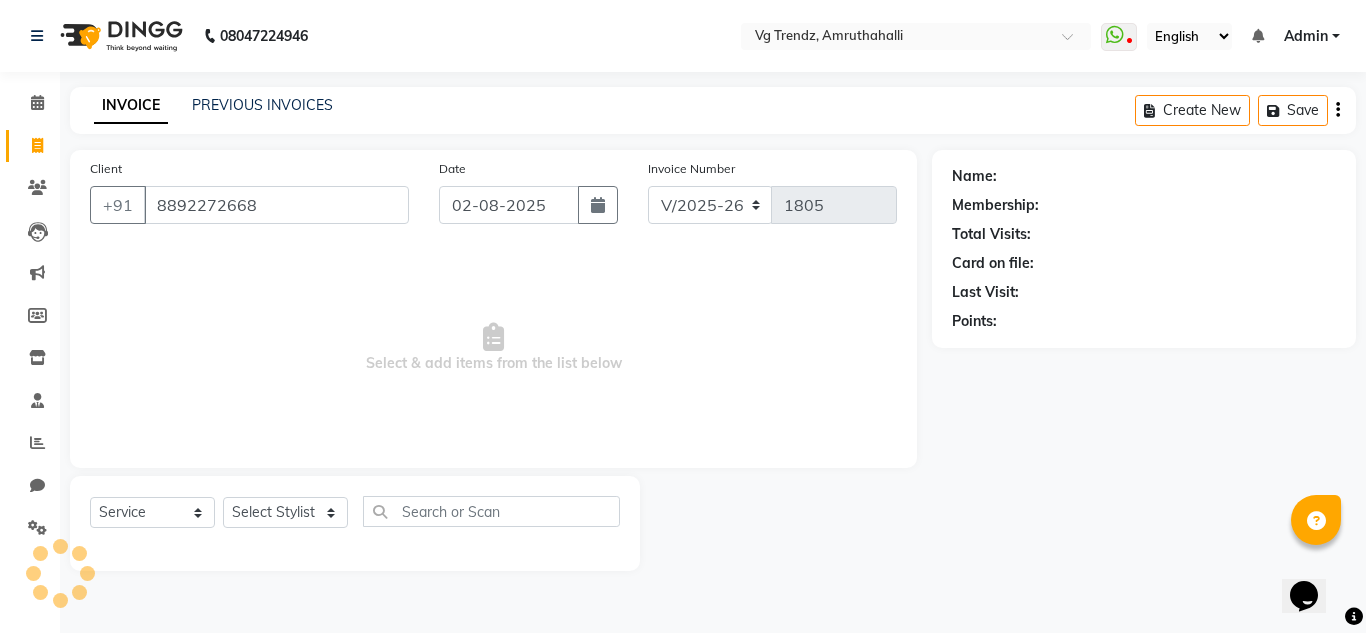 type on "8892272668" 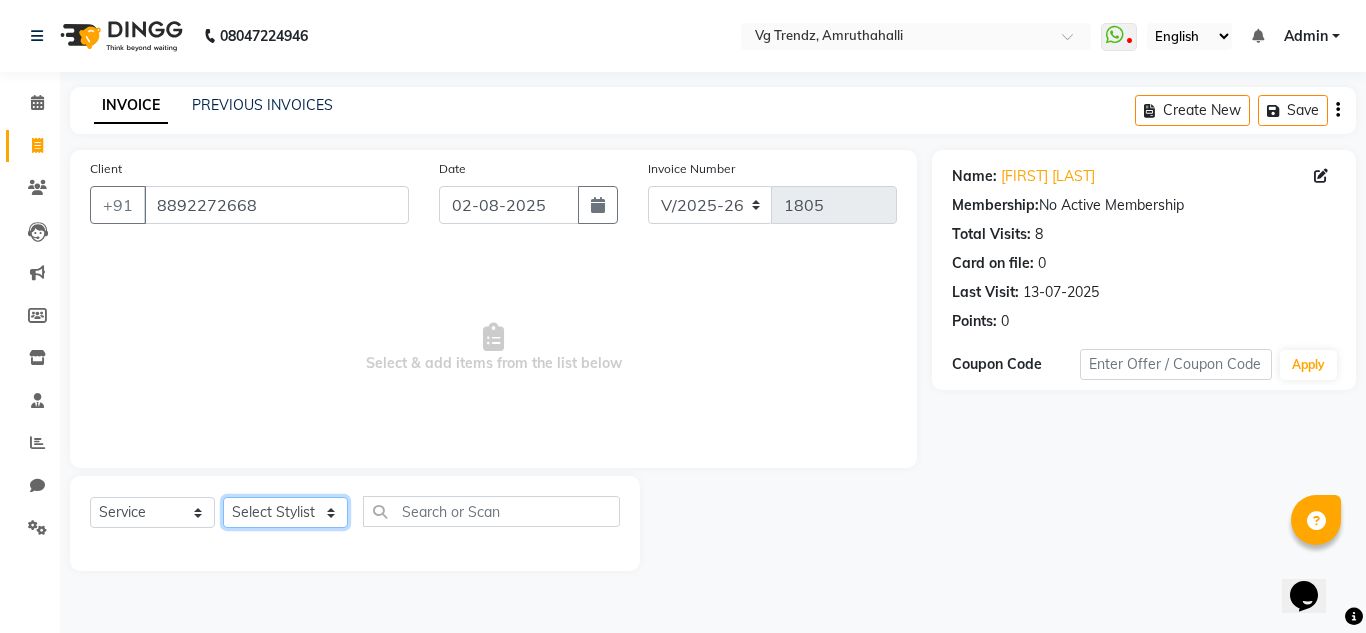 click on "Select Stylist Ashiwini N P Manjitha Chhetri Manjula S Mun Khan Naveen Kumar Rangashamaiah salon number Sandeep Sharma Shannu Sridevi Vanitha v" 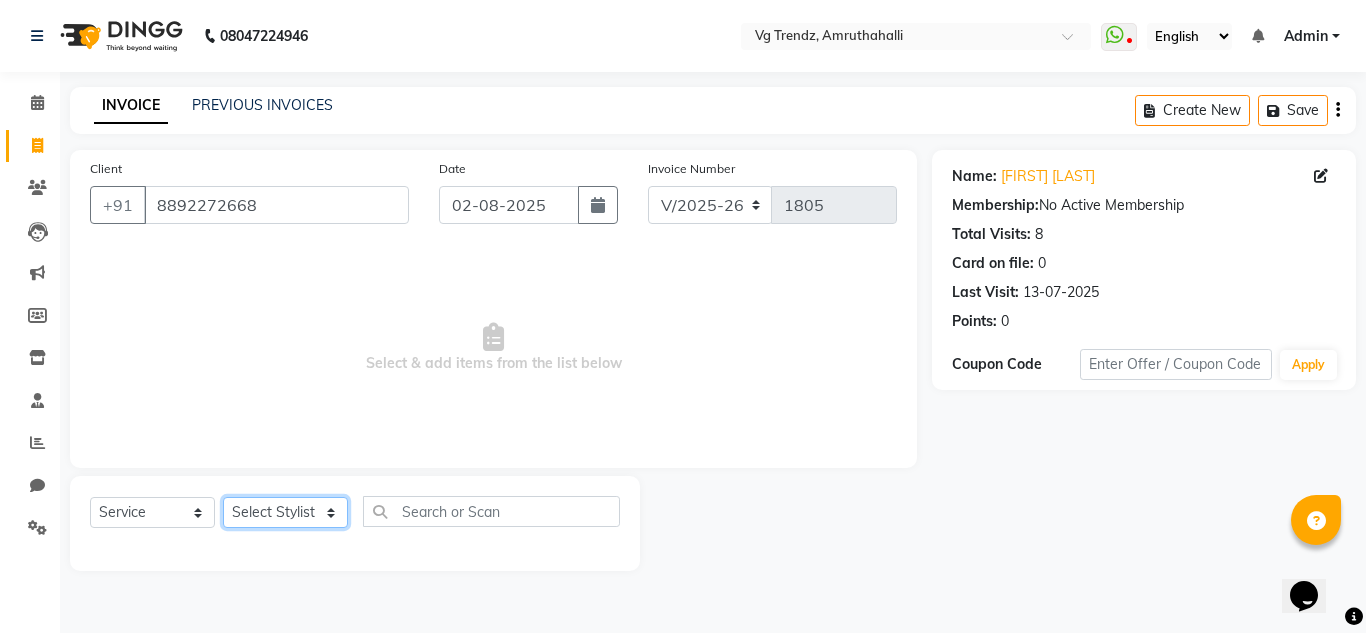 select on "85011" 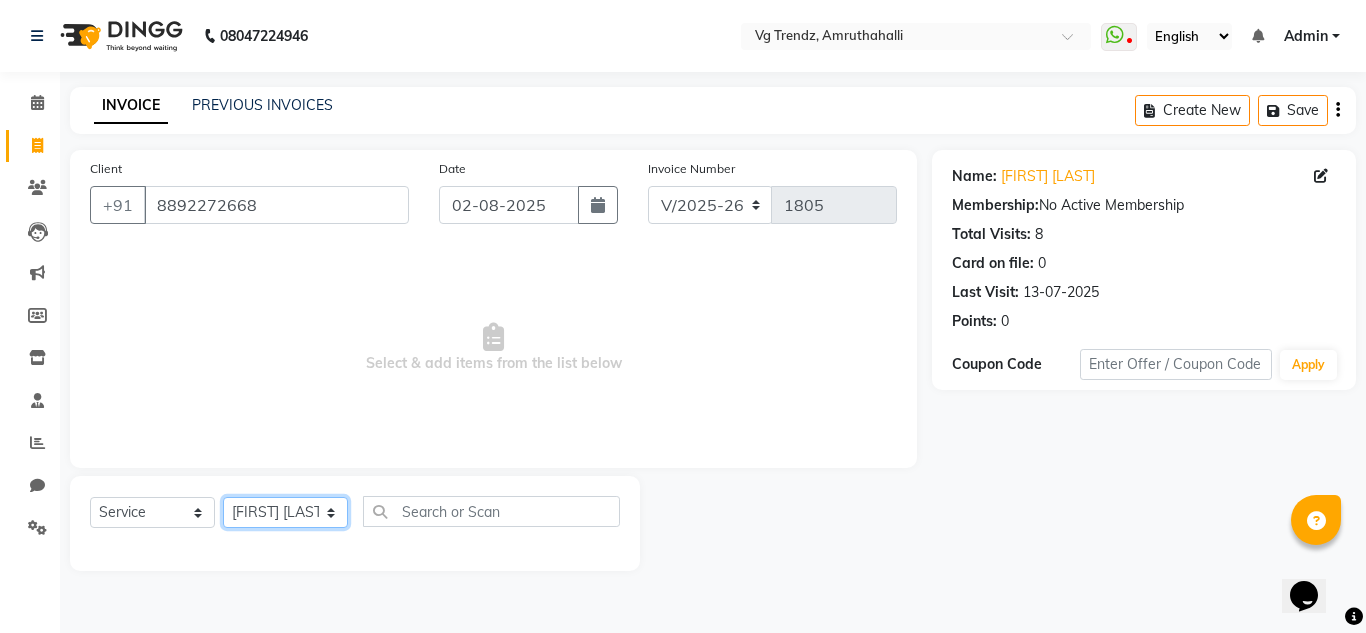 click on "Select Stylist Ashiwini N P Manjitha Chhetri Manjula S Mun Khan Naveen Kumar Rangashamaiah salon number Sandeep Sharma Shannu Sridevi Vanitha v" 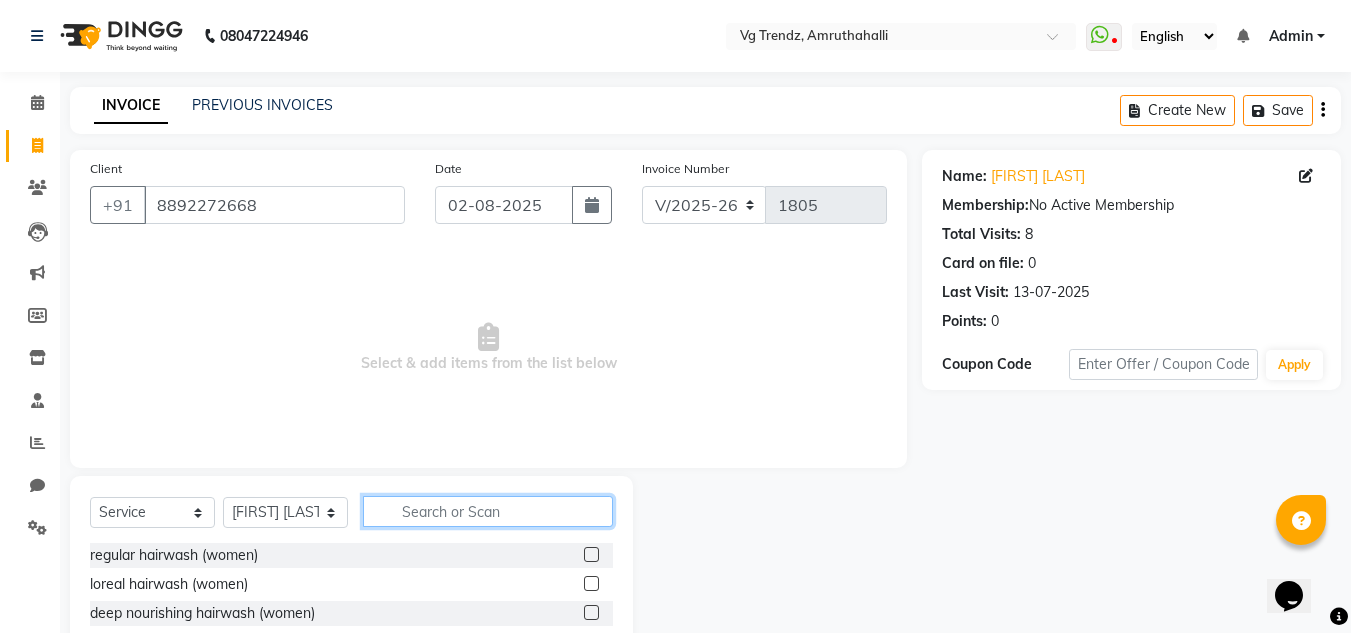 click 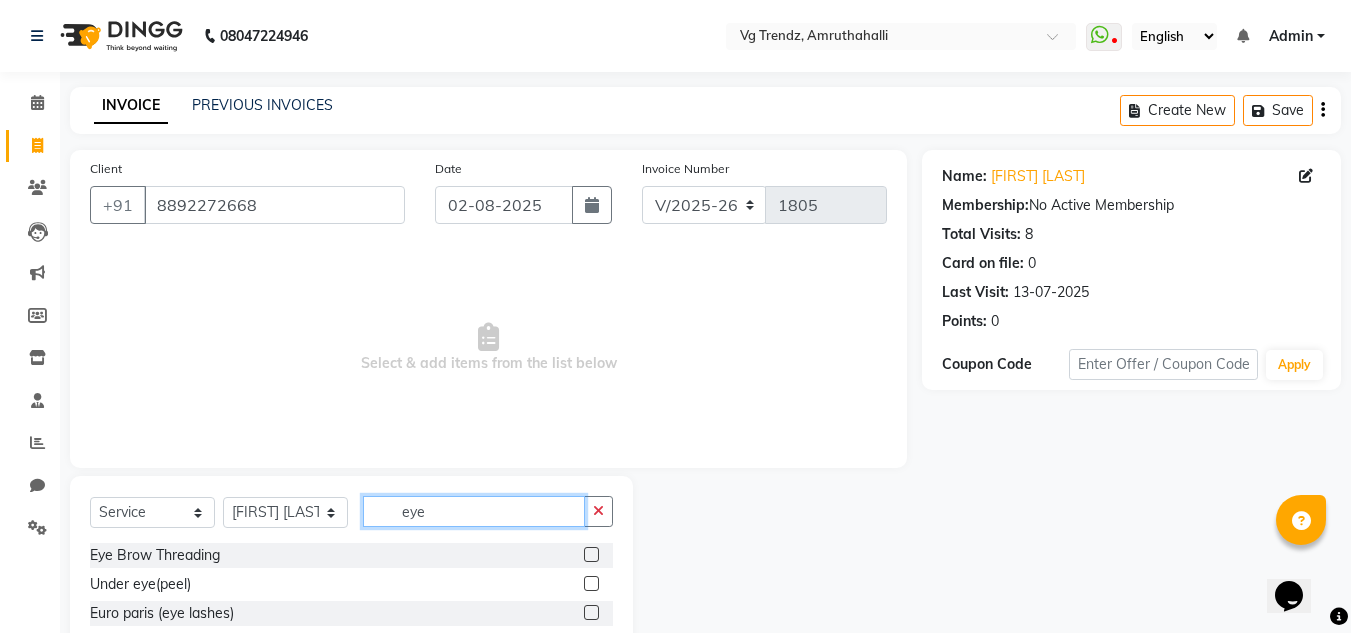 type on "eye" 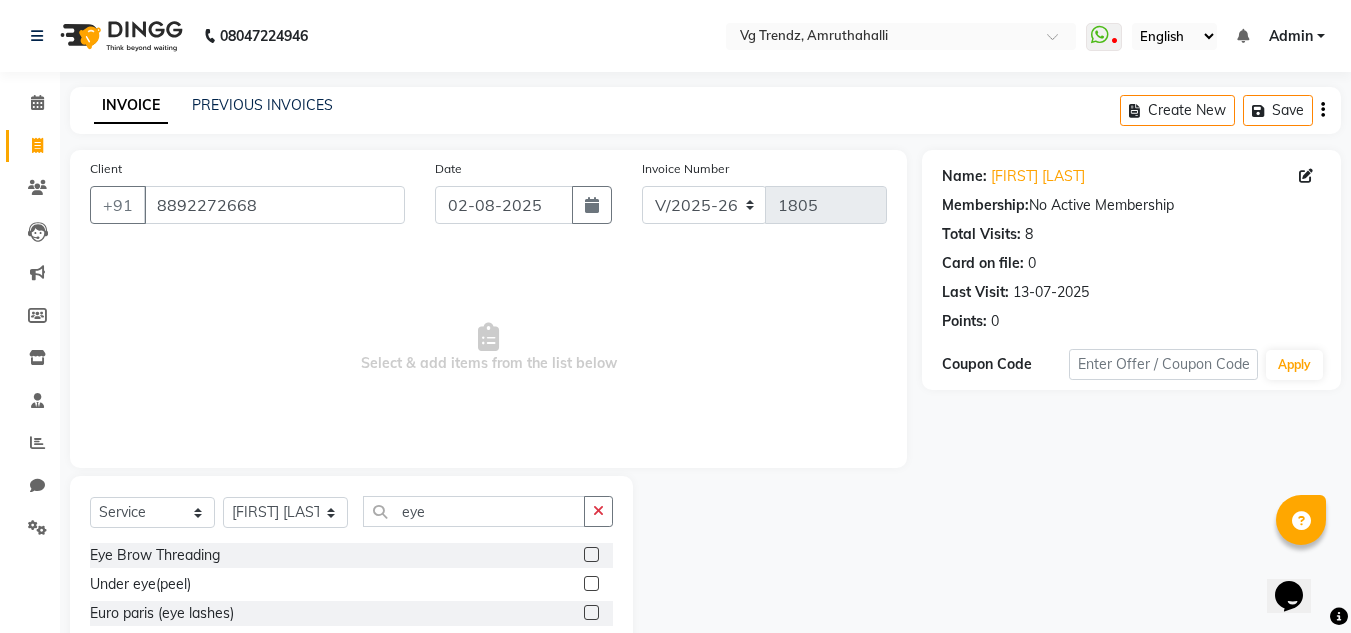 click 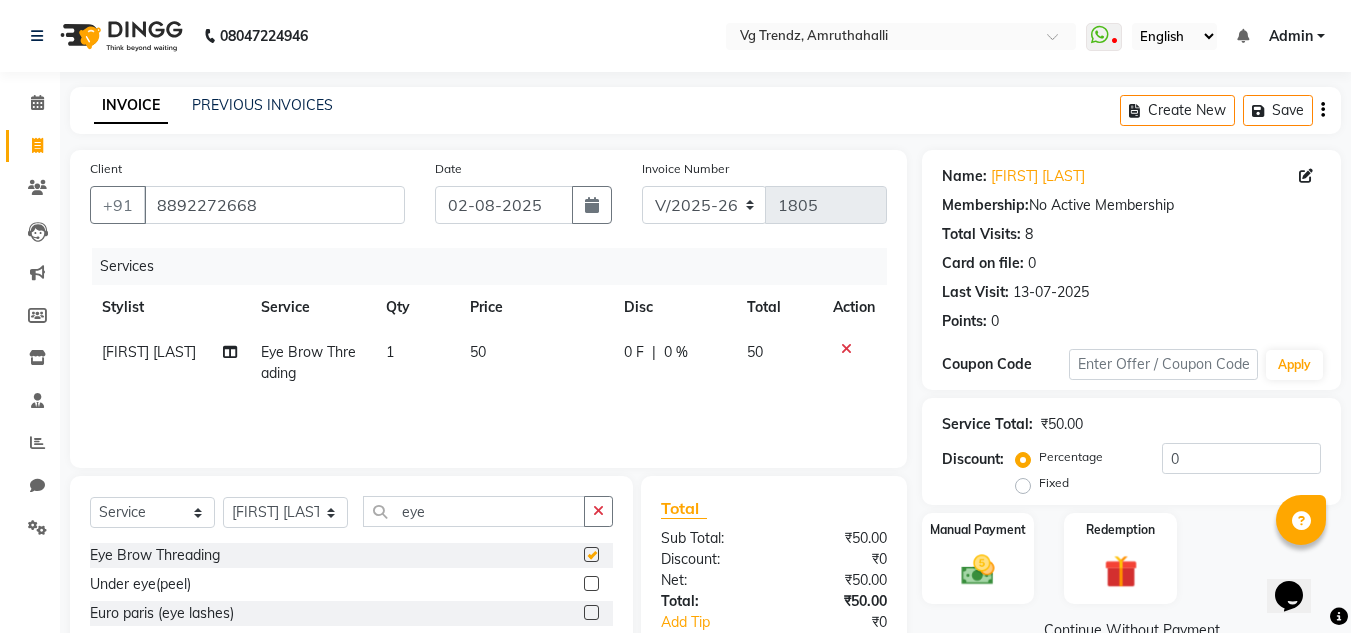 checkbox on "false" 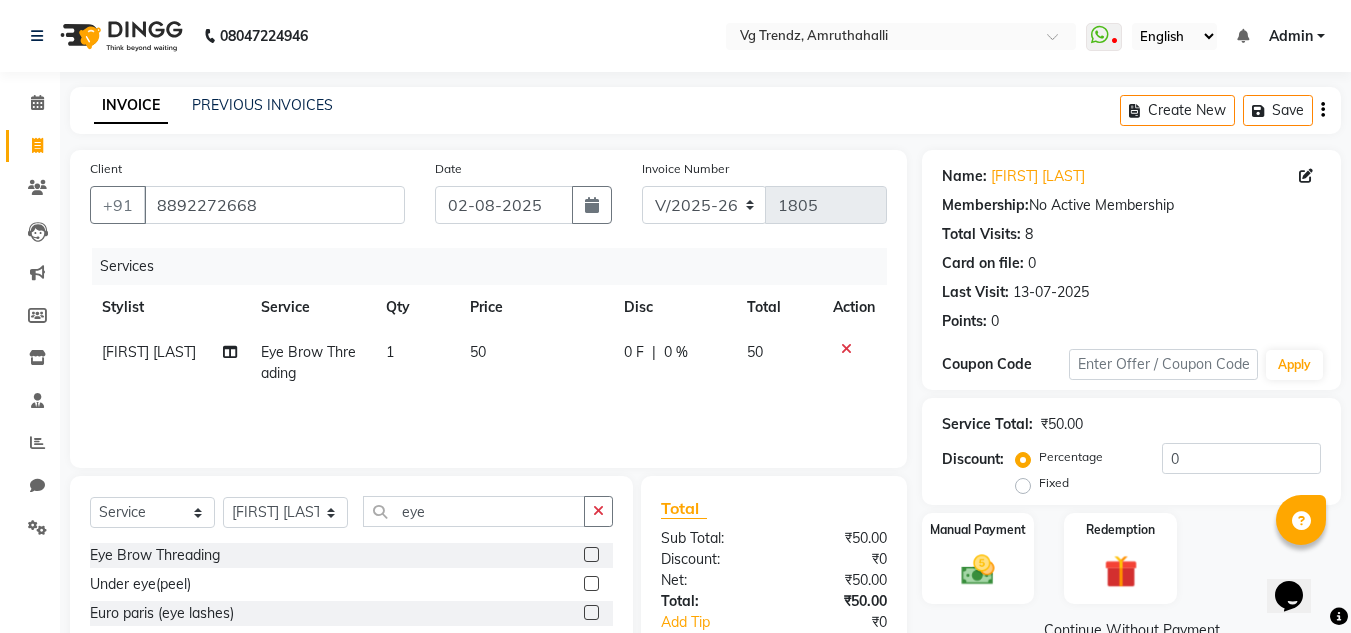 click on "50" 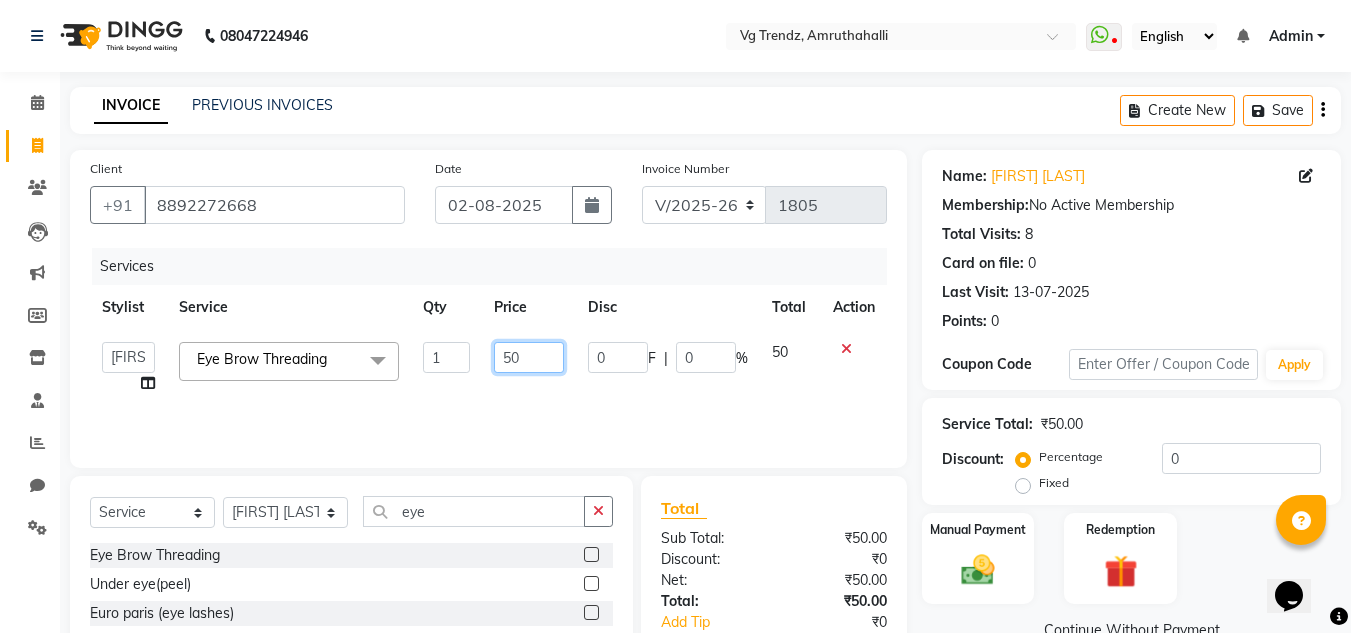 click on "50" 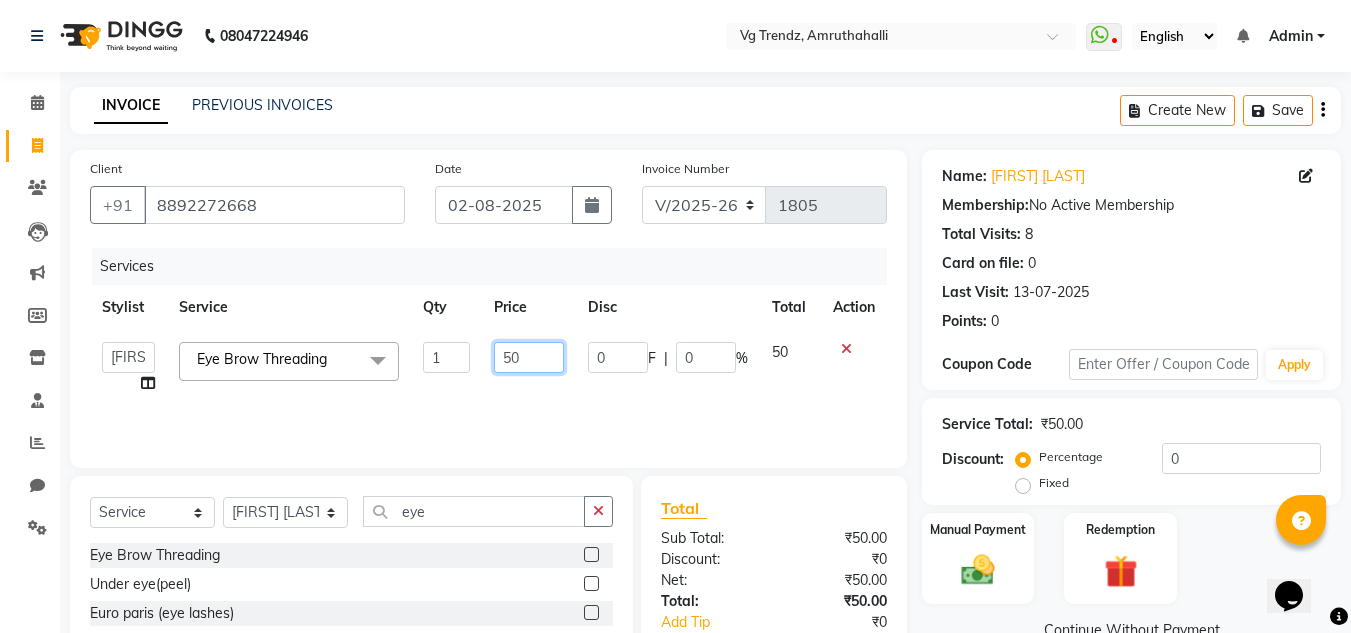 click on "50" 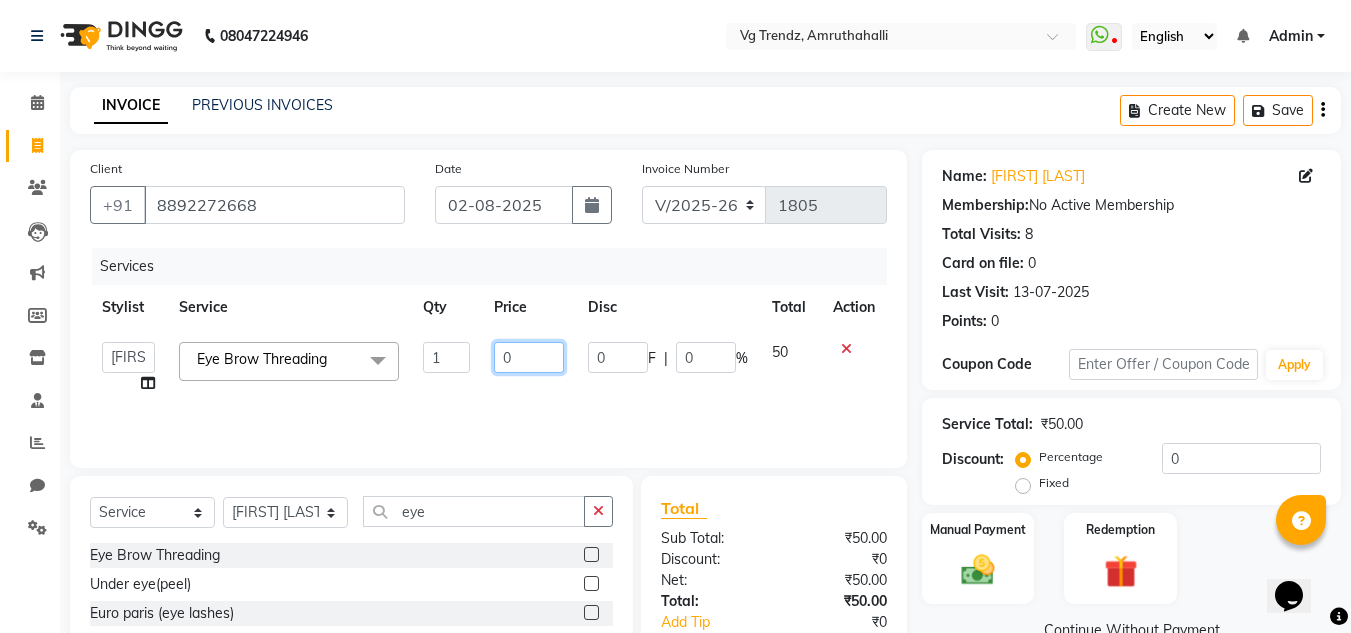 type on "60" 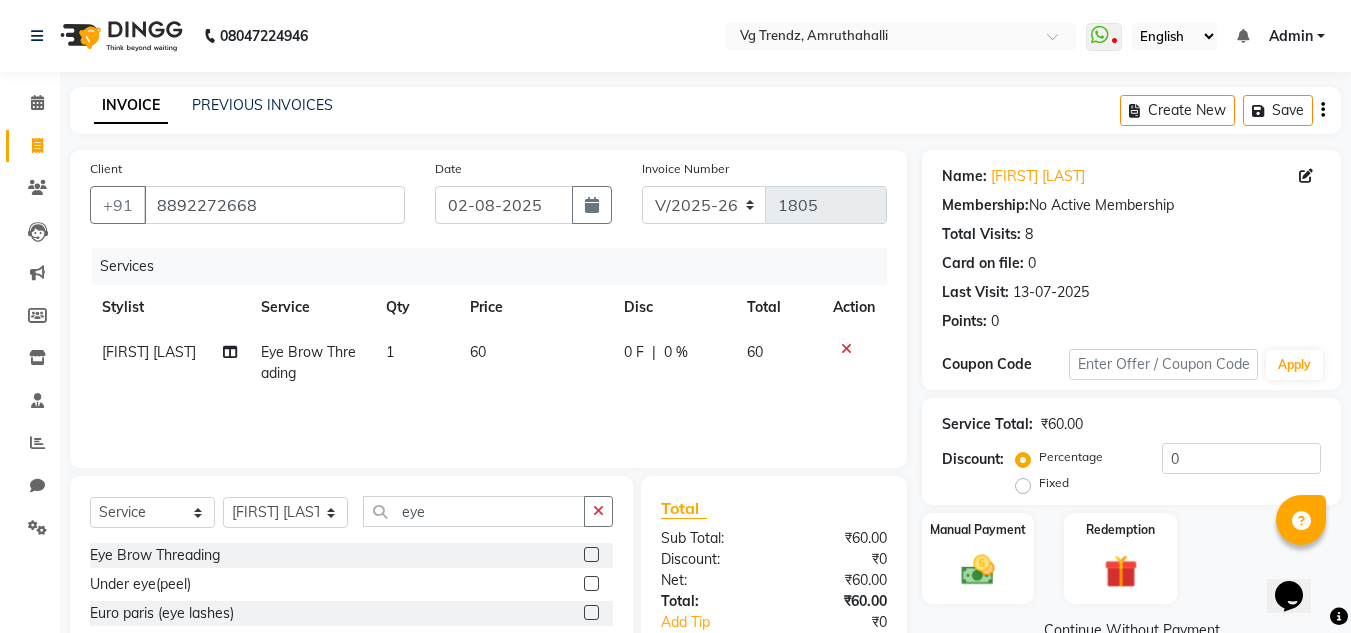 click on "60" 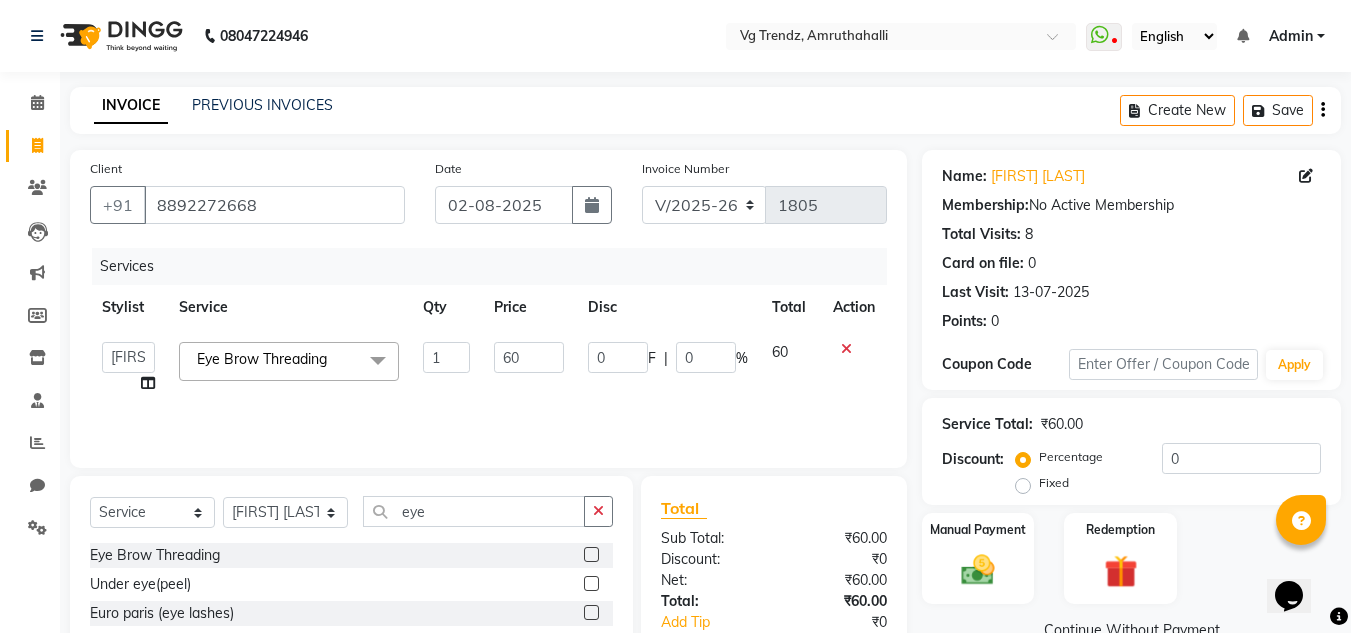 scroll, scrollTop: 125, scrollLeft: 0, axis: vertical 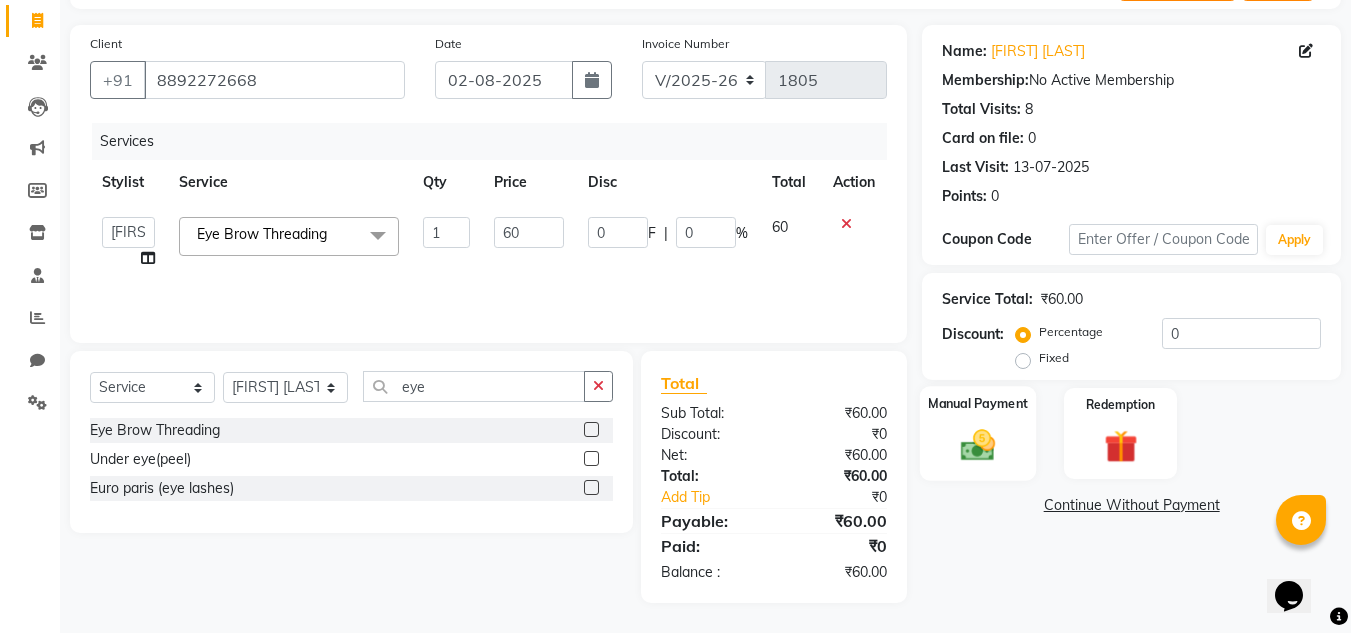 click on "Manual Payment" 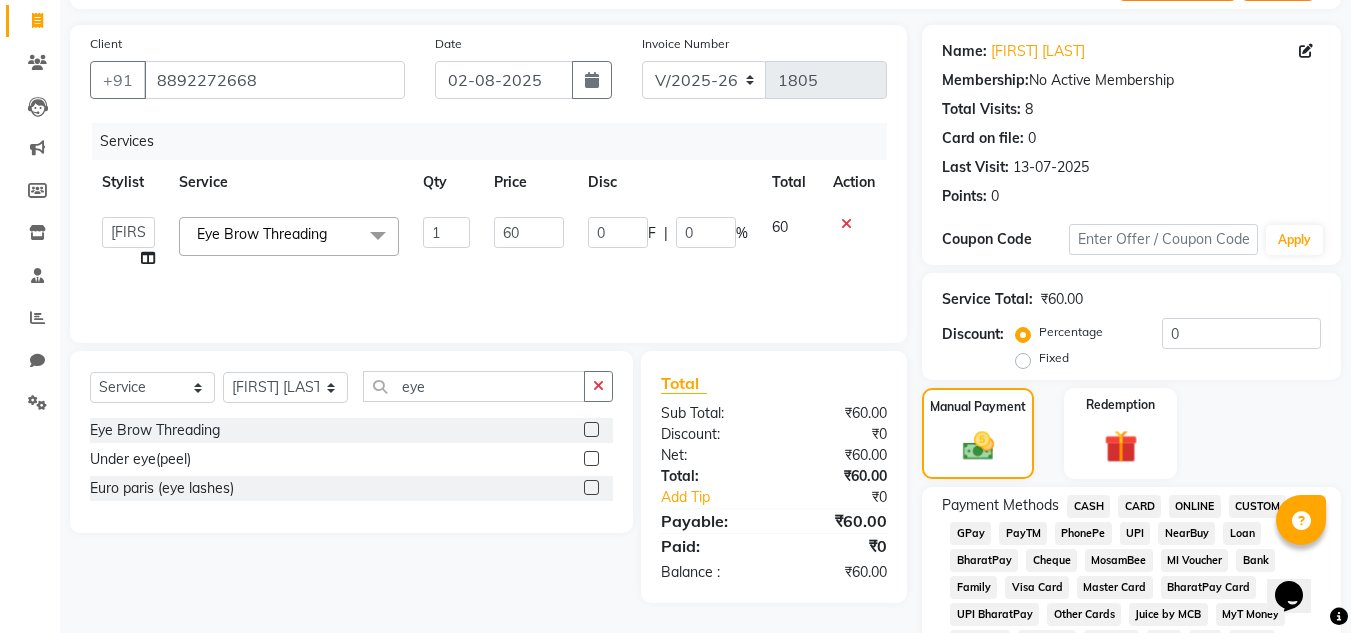 click on "PhonePe" 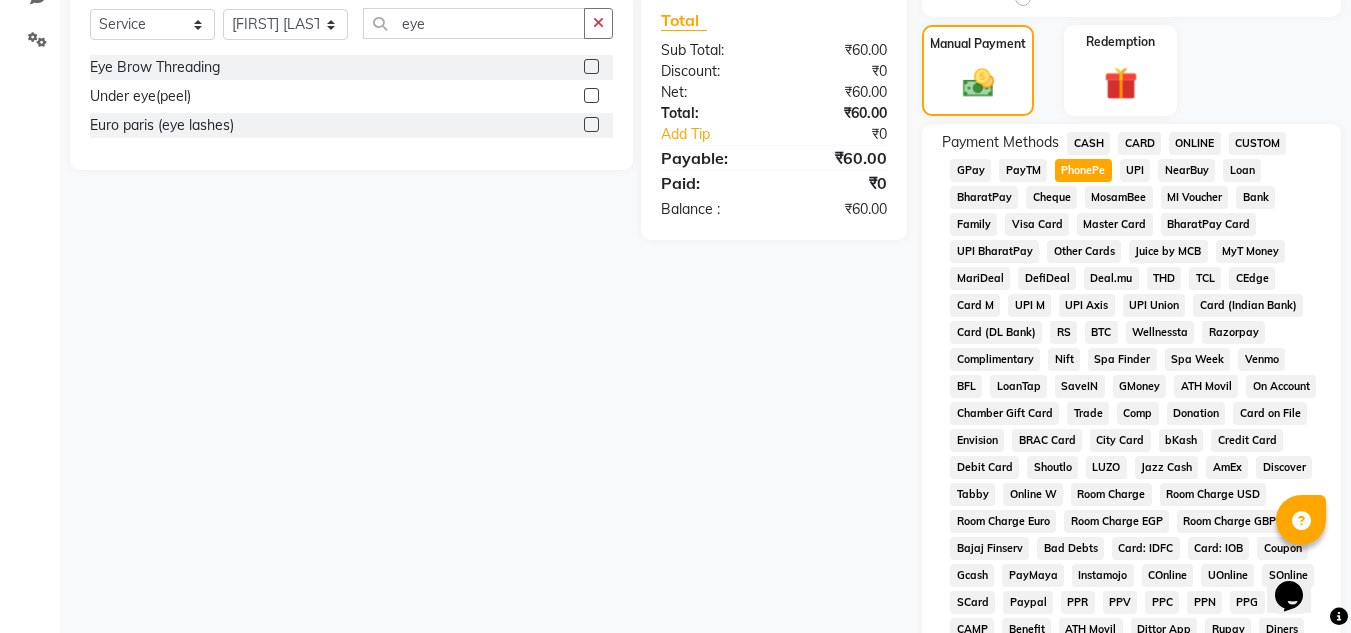 scroll, scrollTop: 869, scrollLeft: 0, axis: vertical 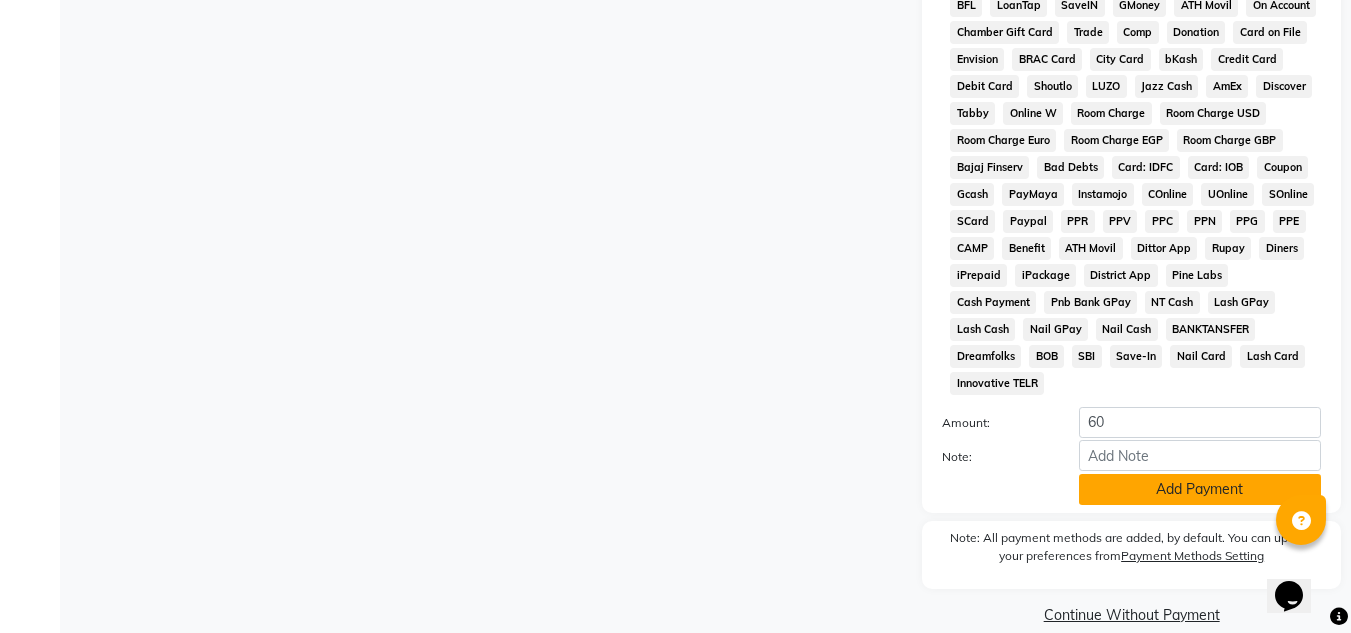 click on "Add Payment" 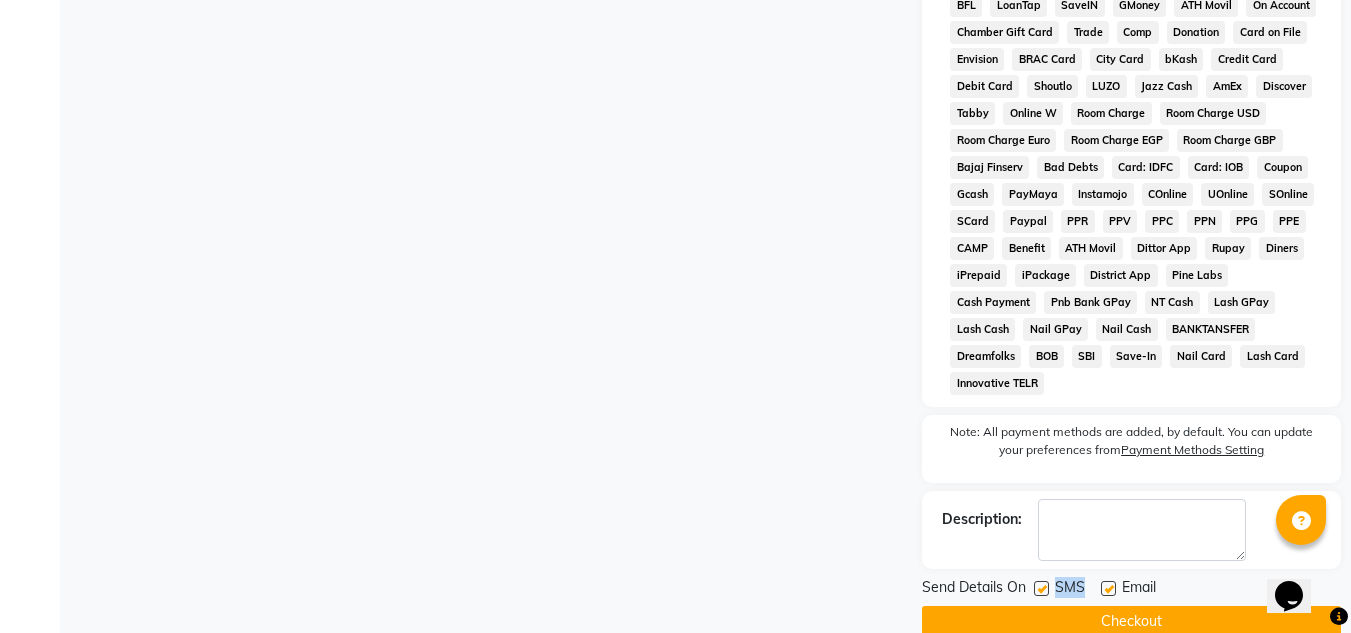 drag, startPoint x: 1109, startPoint y: 566, endPoint x: 1043, endPoint y: 566, distance: 66 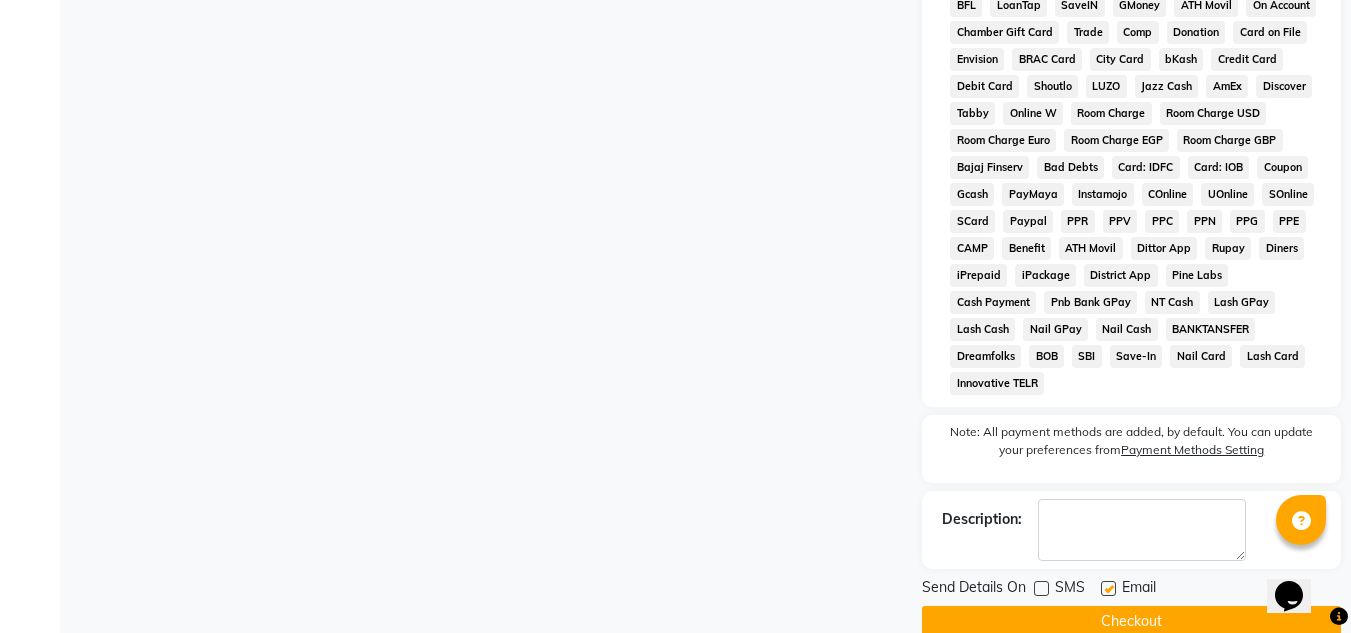 click 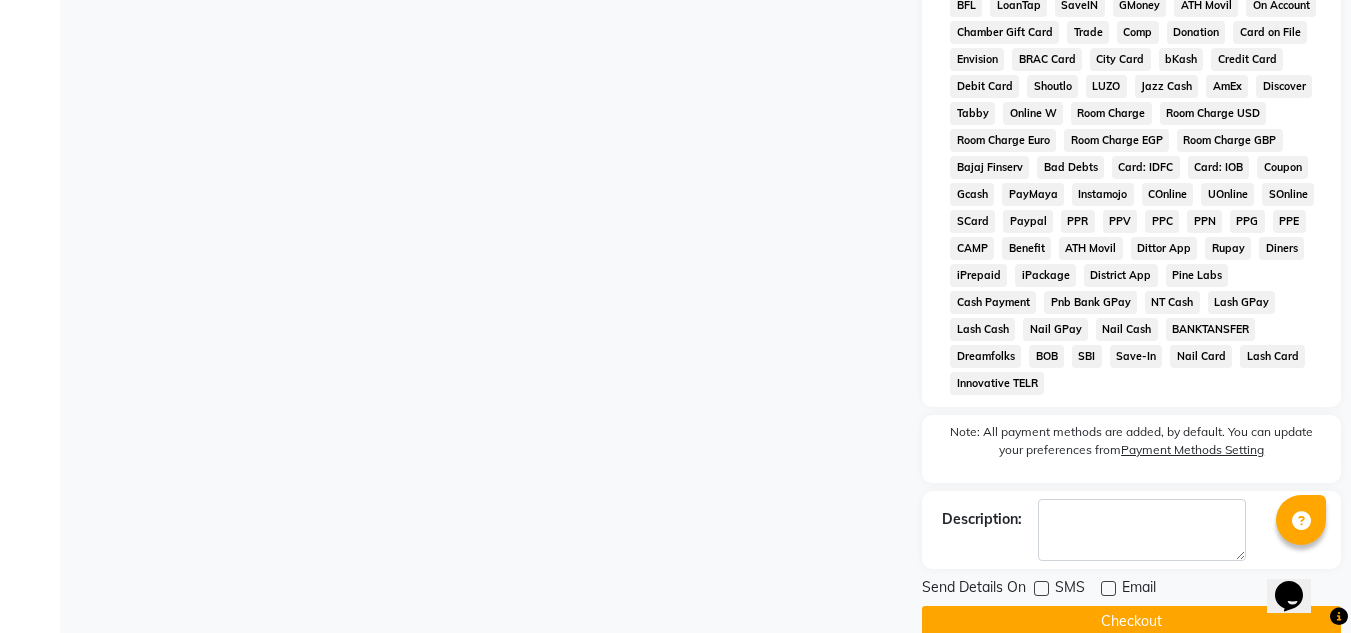 click on "Checkout" 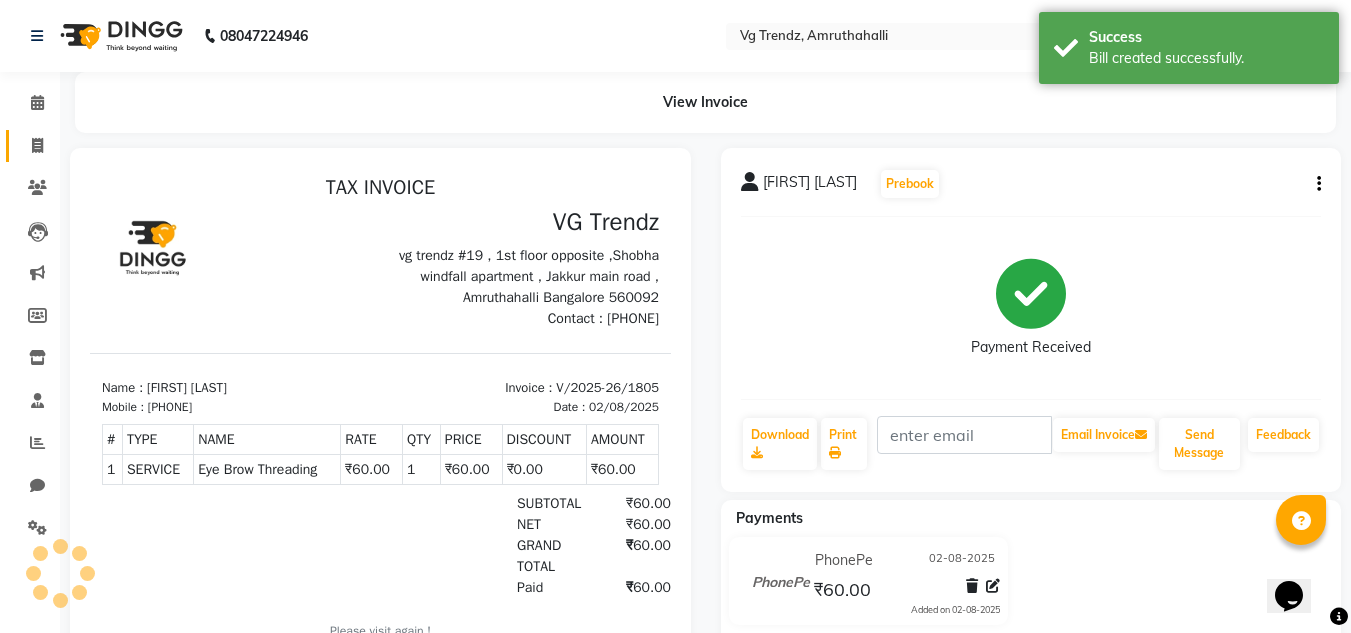 scroll, scrollTop: 0, scrollLeft: 0, axis: both 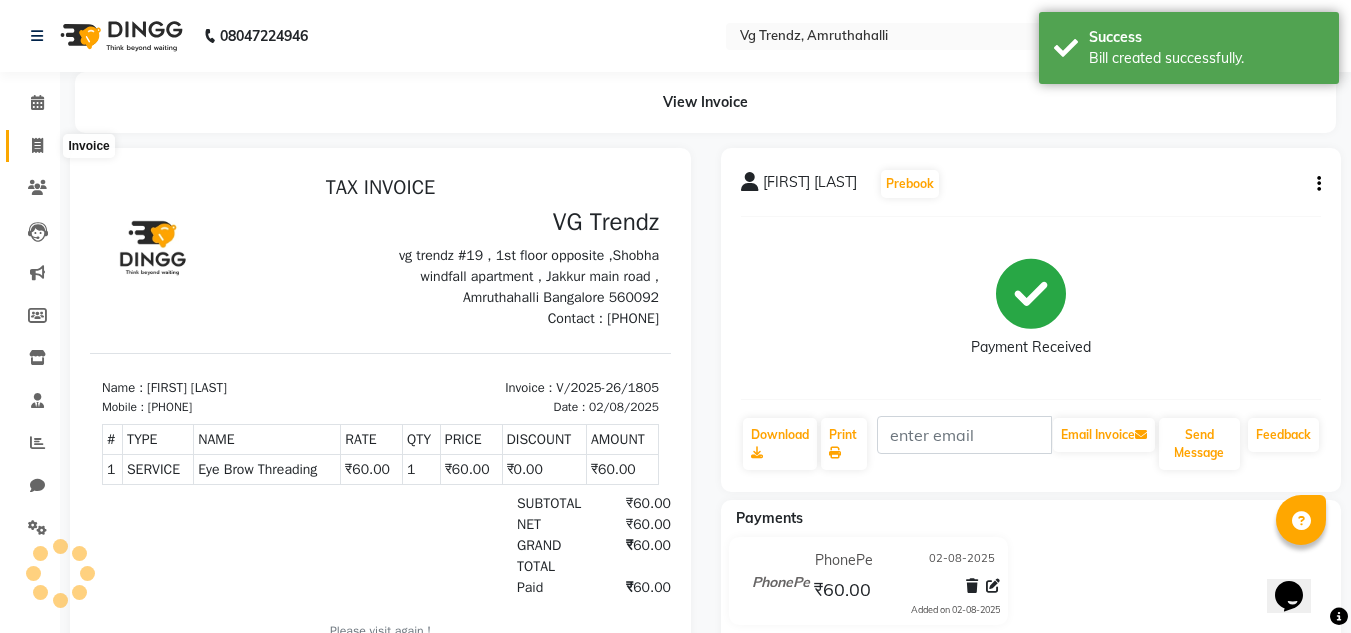 click 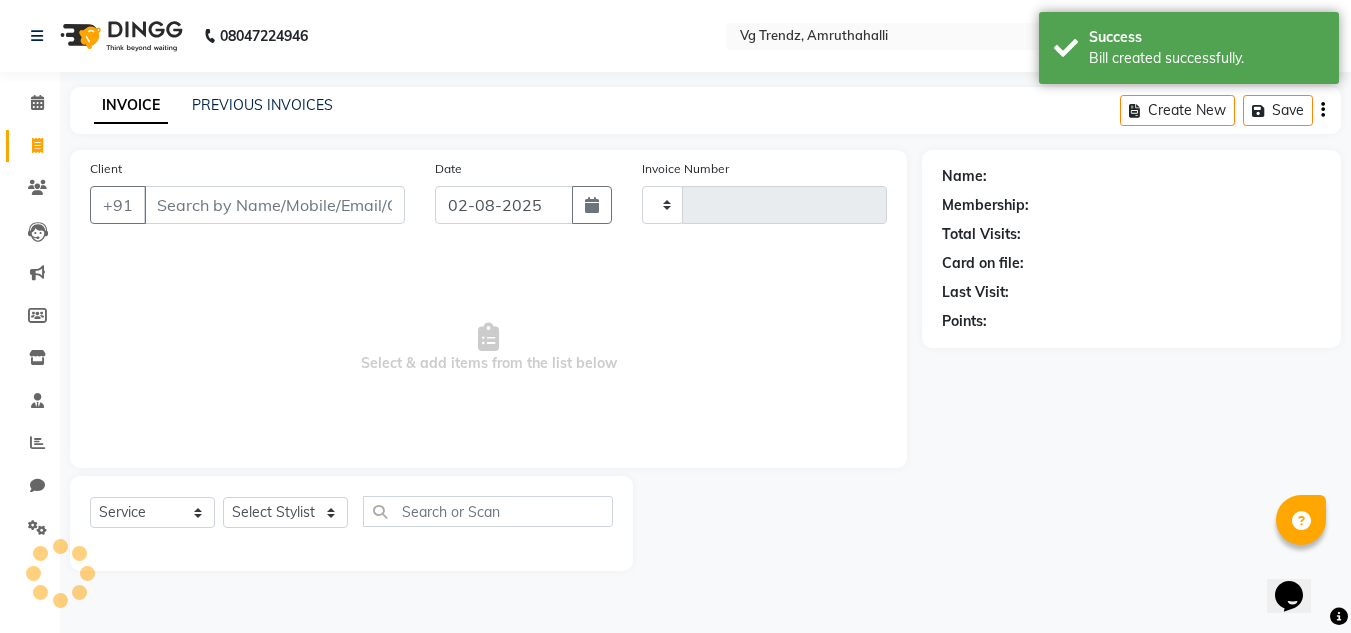 type on "1806" 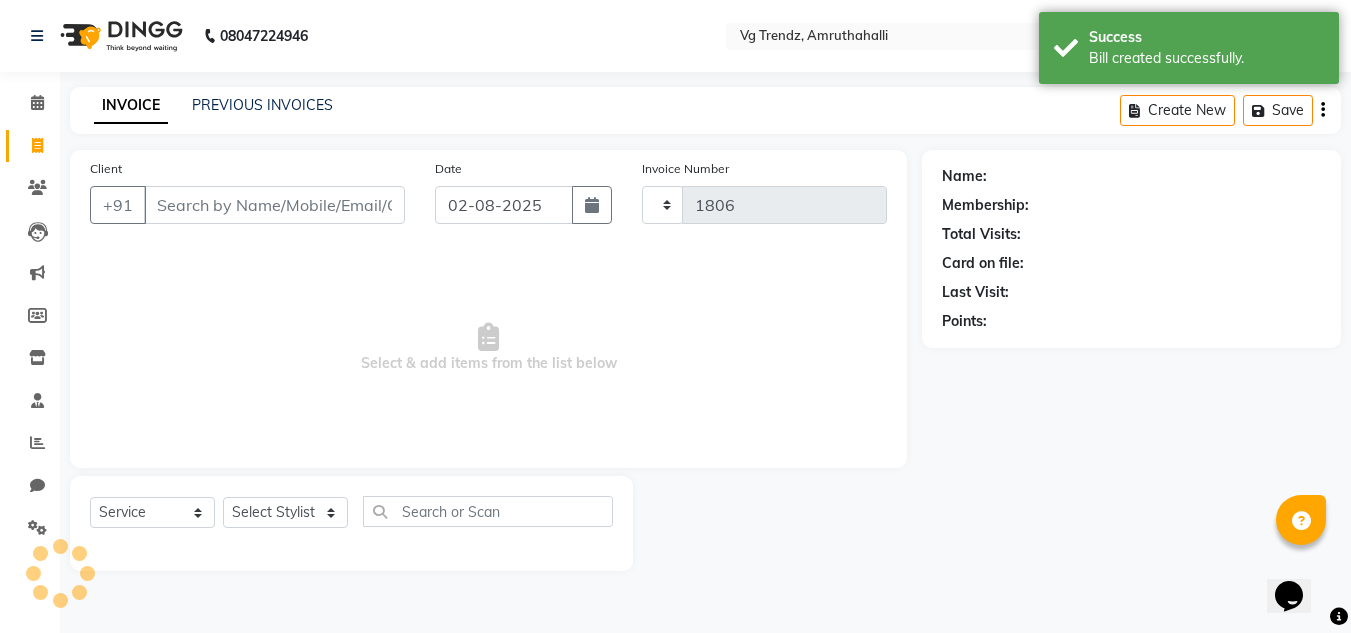 select on "5536" 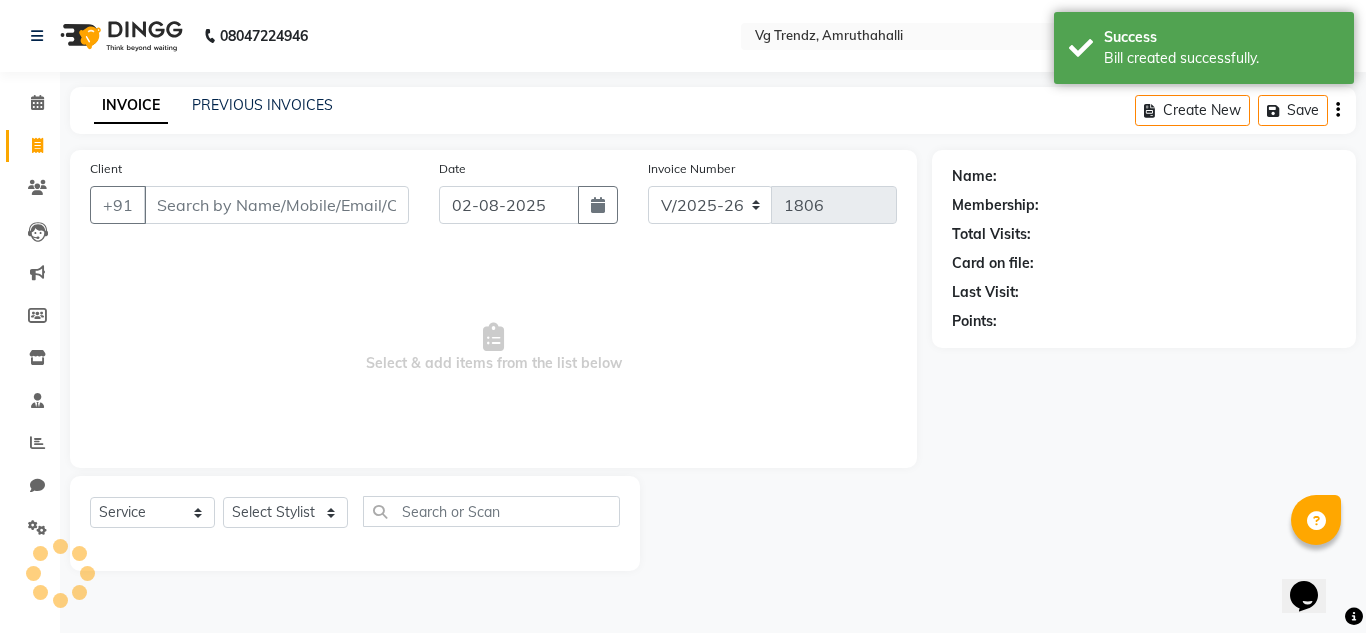 click on "Client" at bounding box center (276, 205) 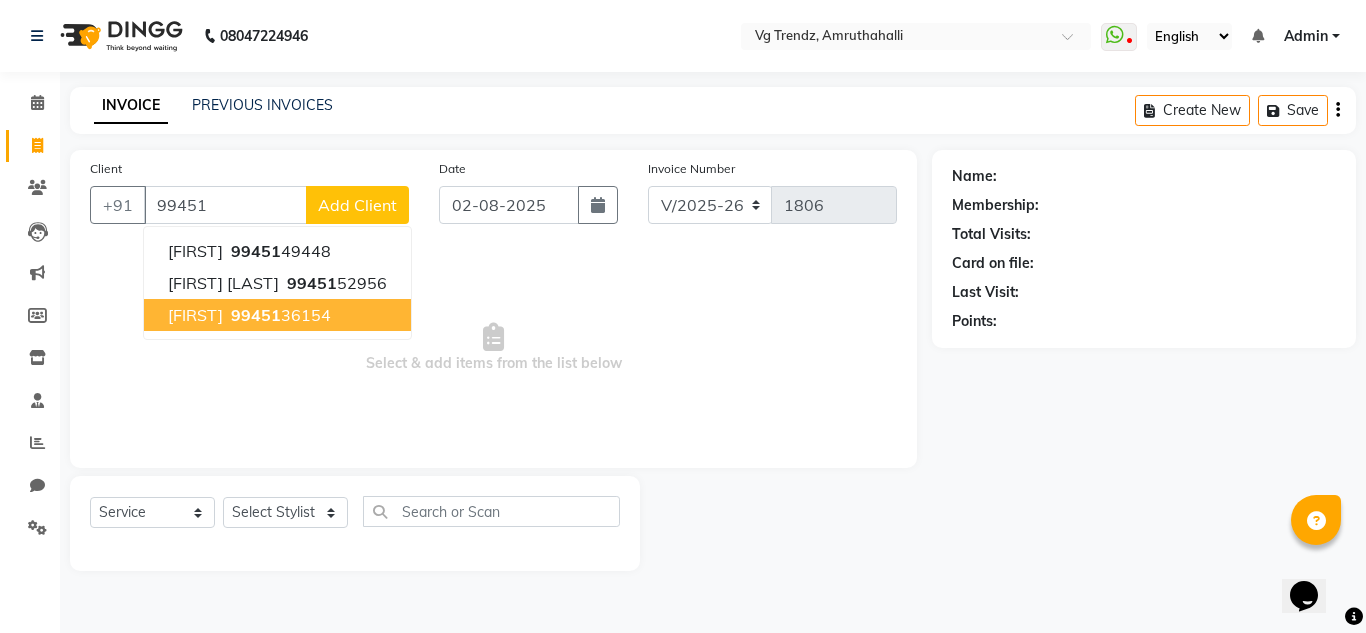 click on "99451" at bounding box center (256, 315) 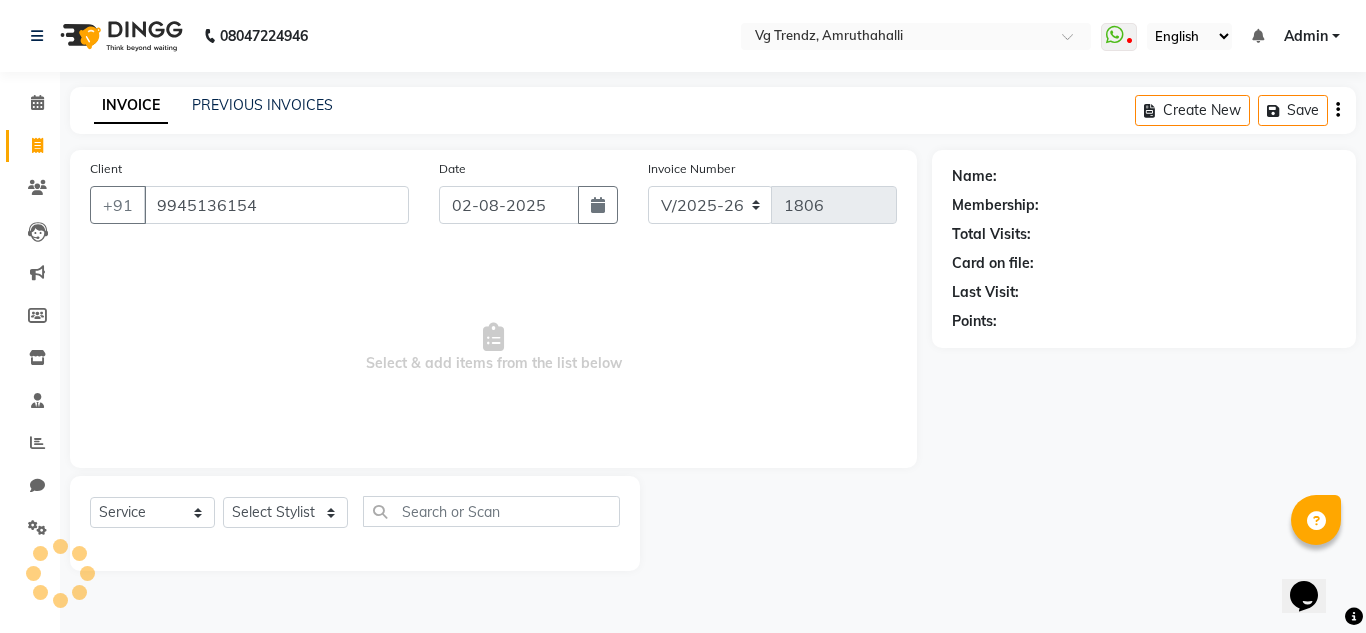 type on "9945136154" 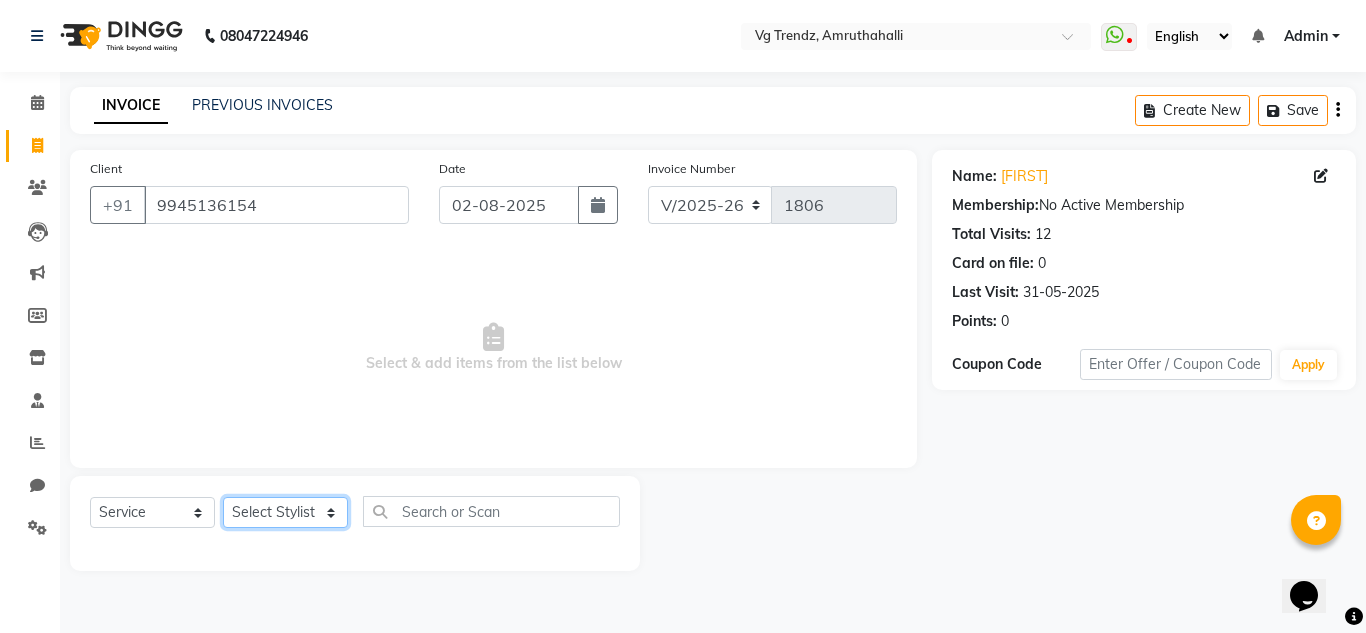 click on "Select Stylist Ashiwini N P Manjitha Chhetri Manjula S Mun Khan Naveen Kumar Rangashamaiah salon number Sandeep Sharma Shannu Sridevi Vanitha v" 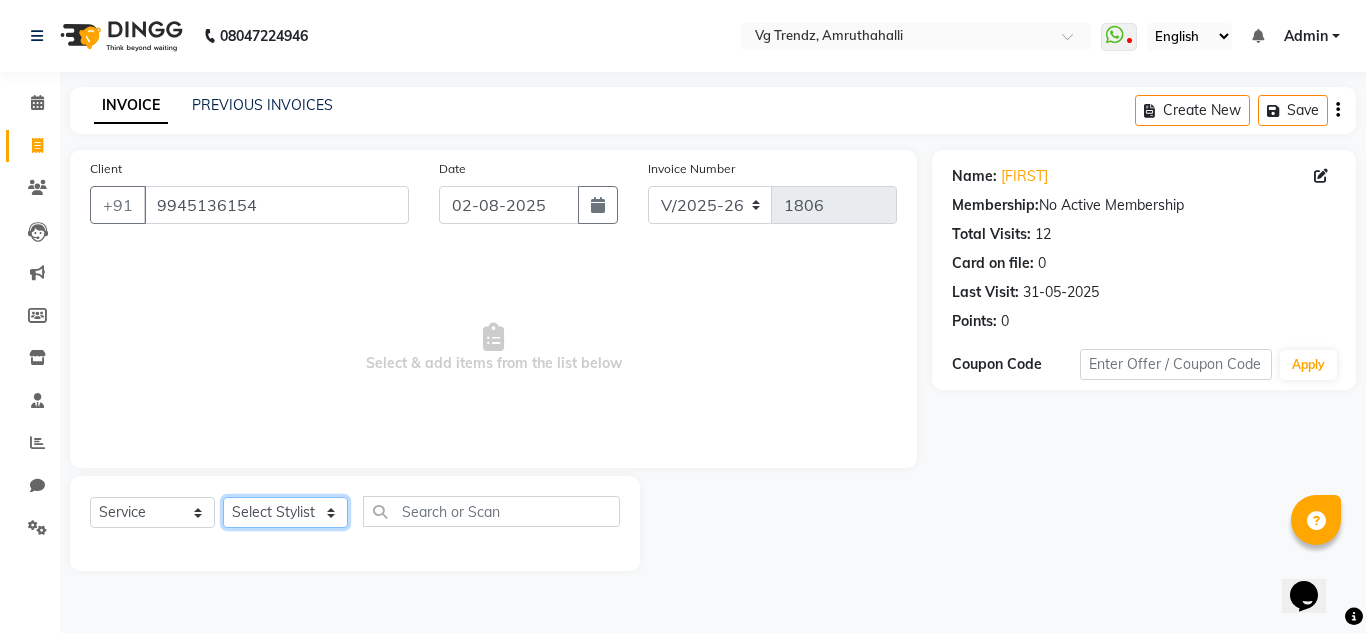select on "84659" 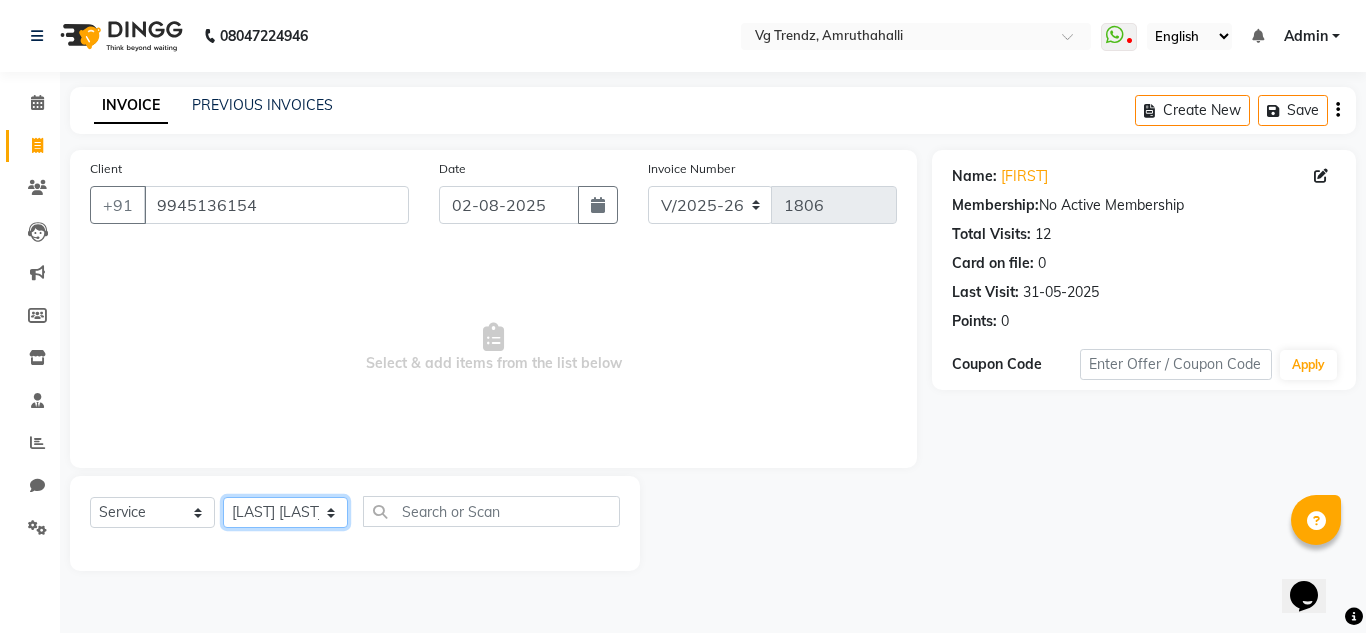 click on "Select Stylist Ashiwini N P Manjitha Chhetri Manjula S Mun Khan Naveen Kumar Rangashamaiah salon number Sandeep Sharma Shannu Sridevi Vanitha v" 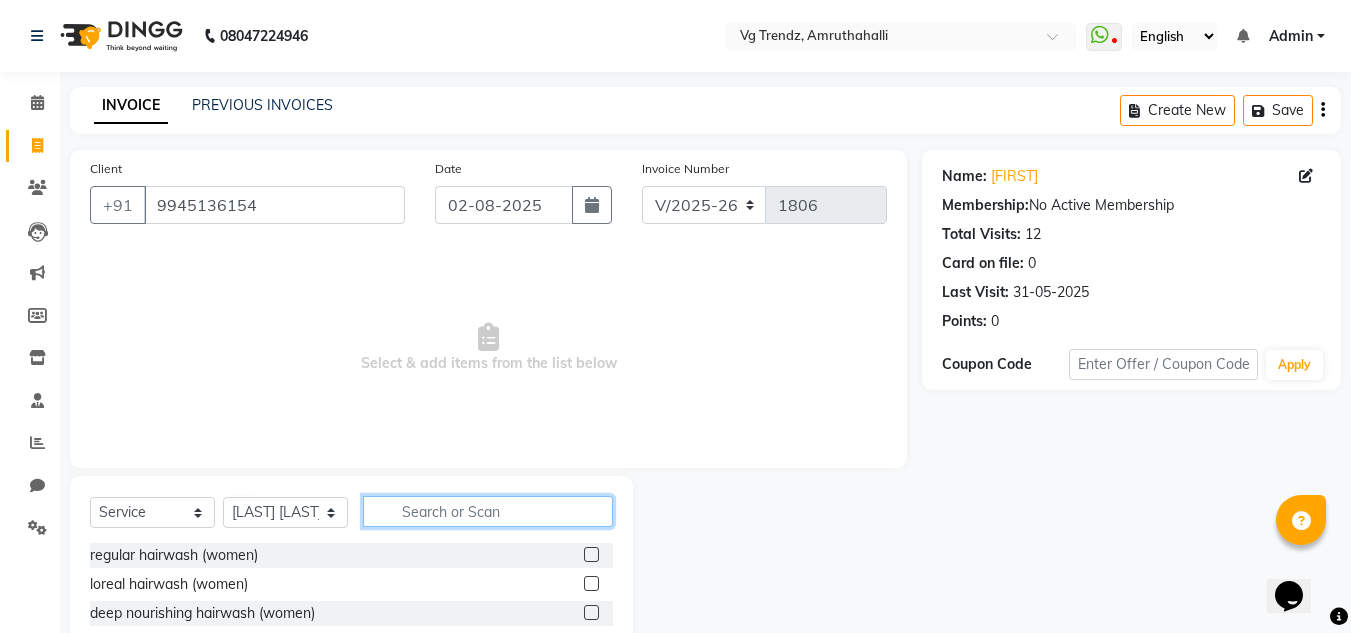 click 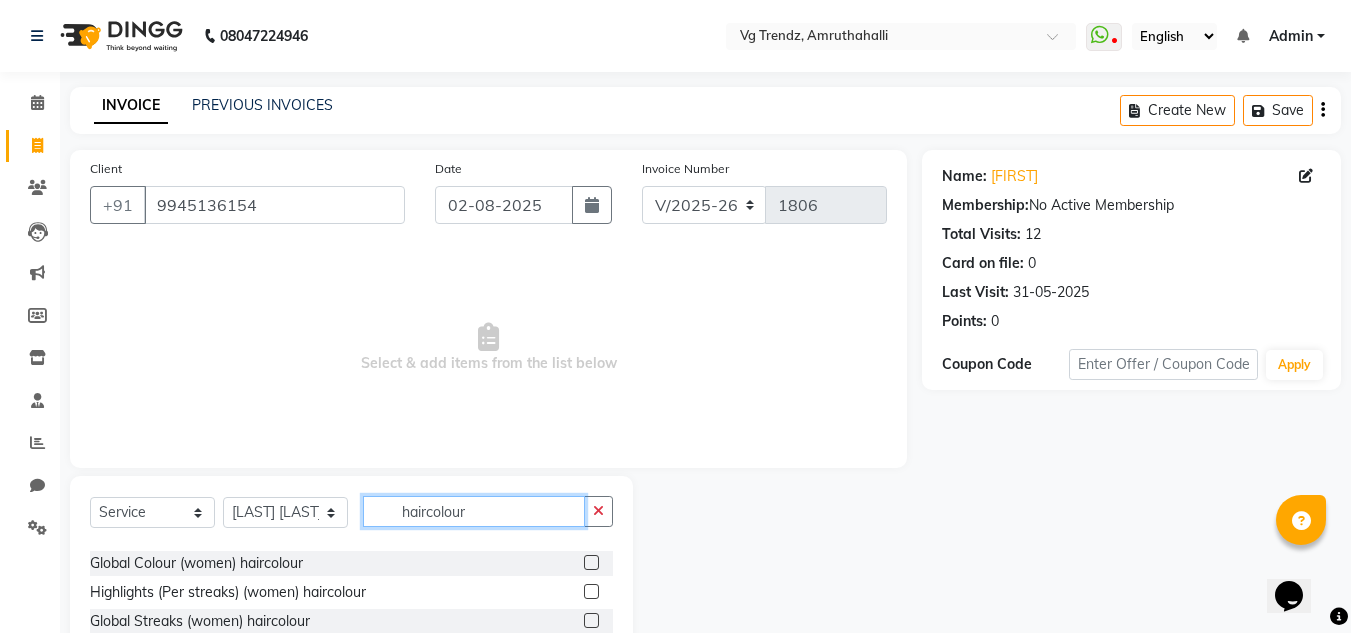 scroll, scrollTop: 61, scrollLeft: 0, axis: vertical 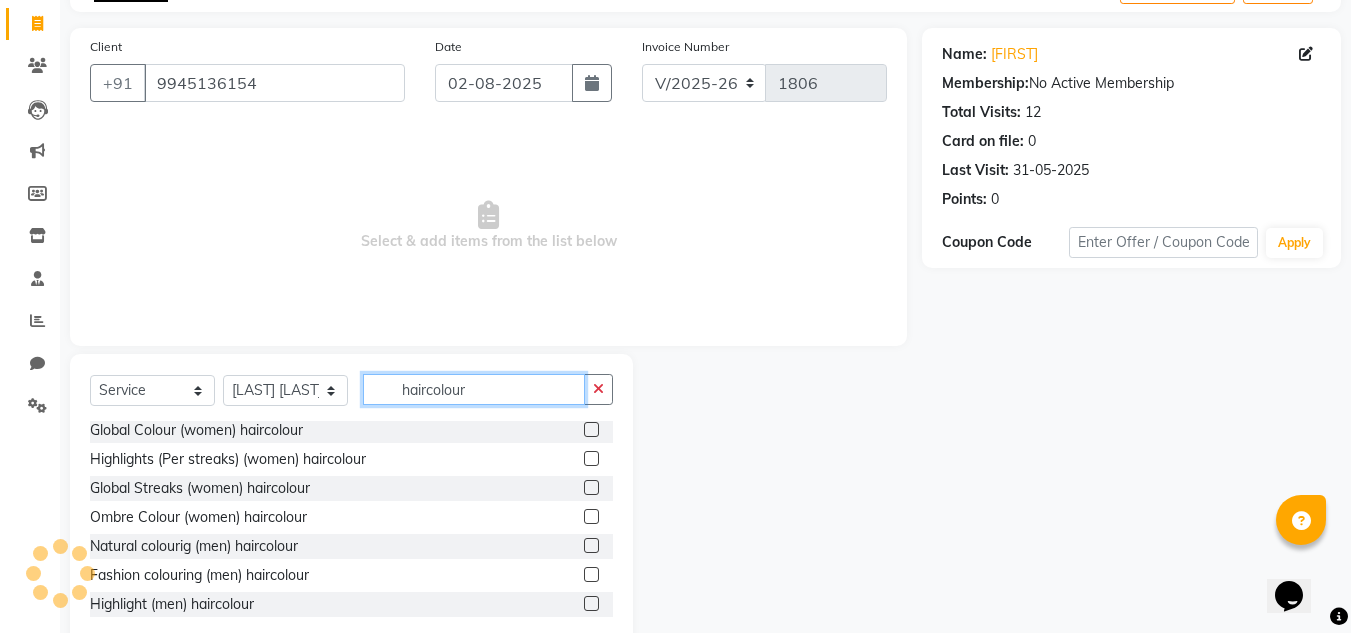 type on "haircolour" 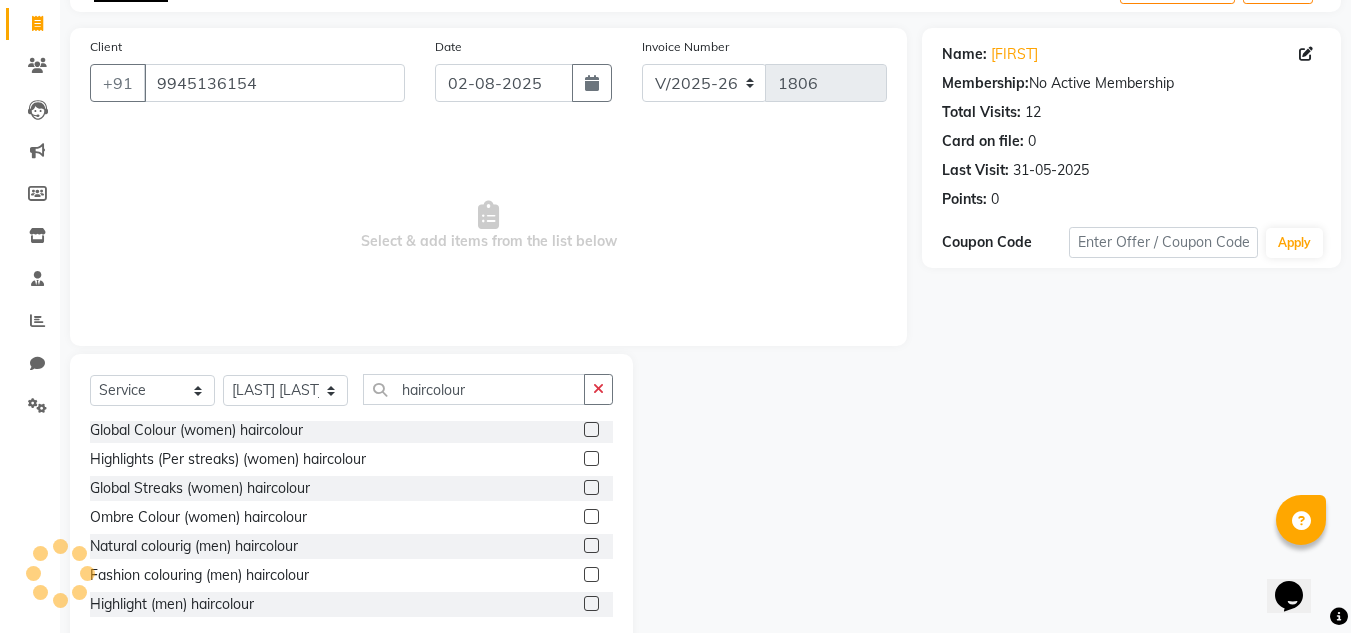 click 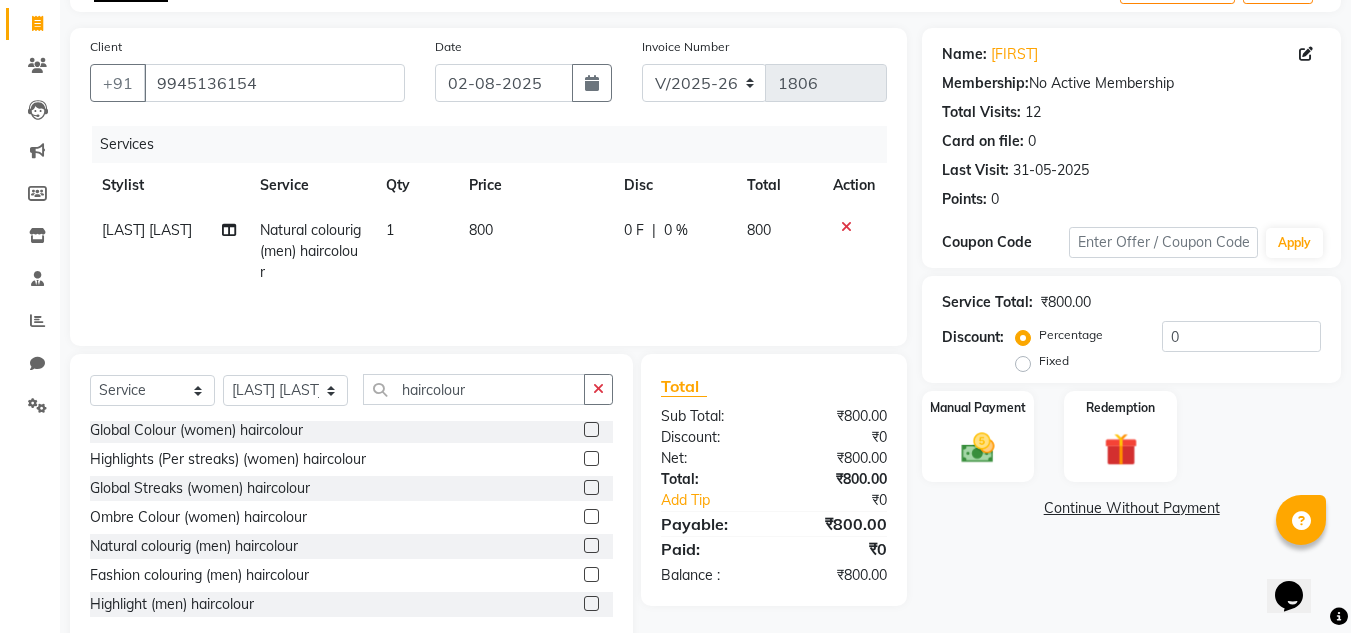 click 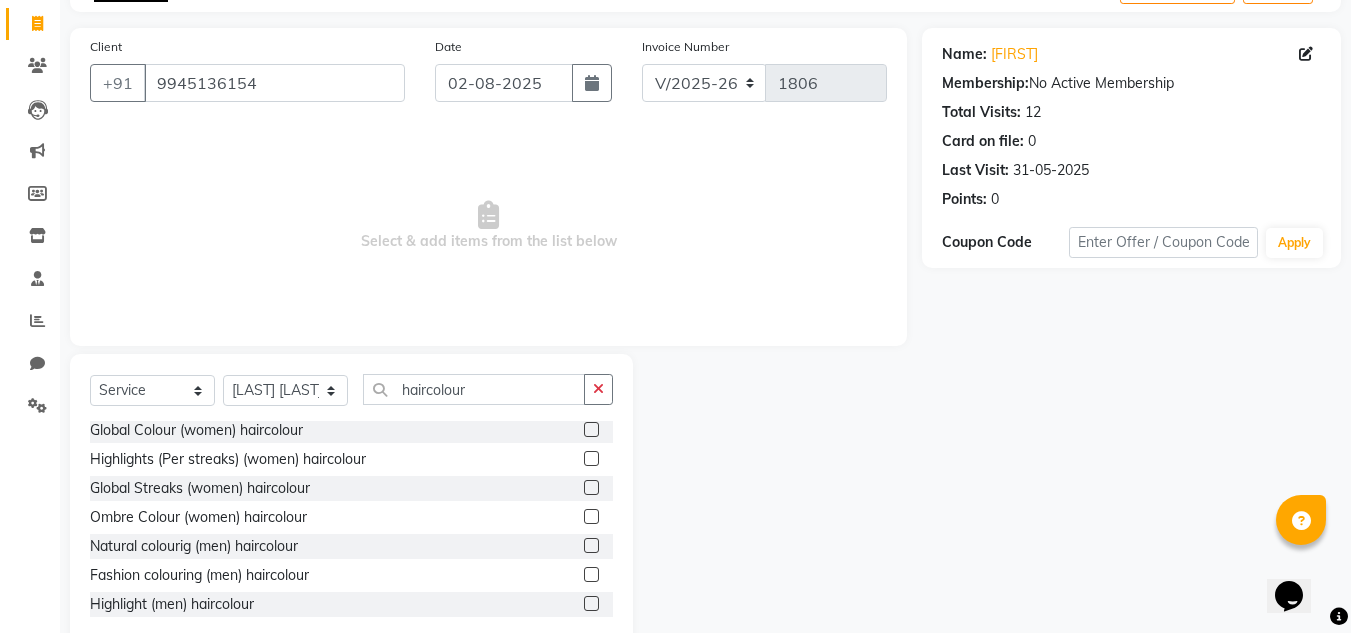 click 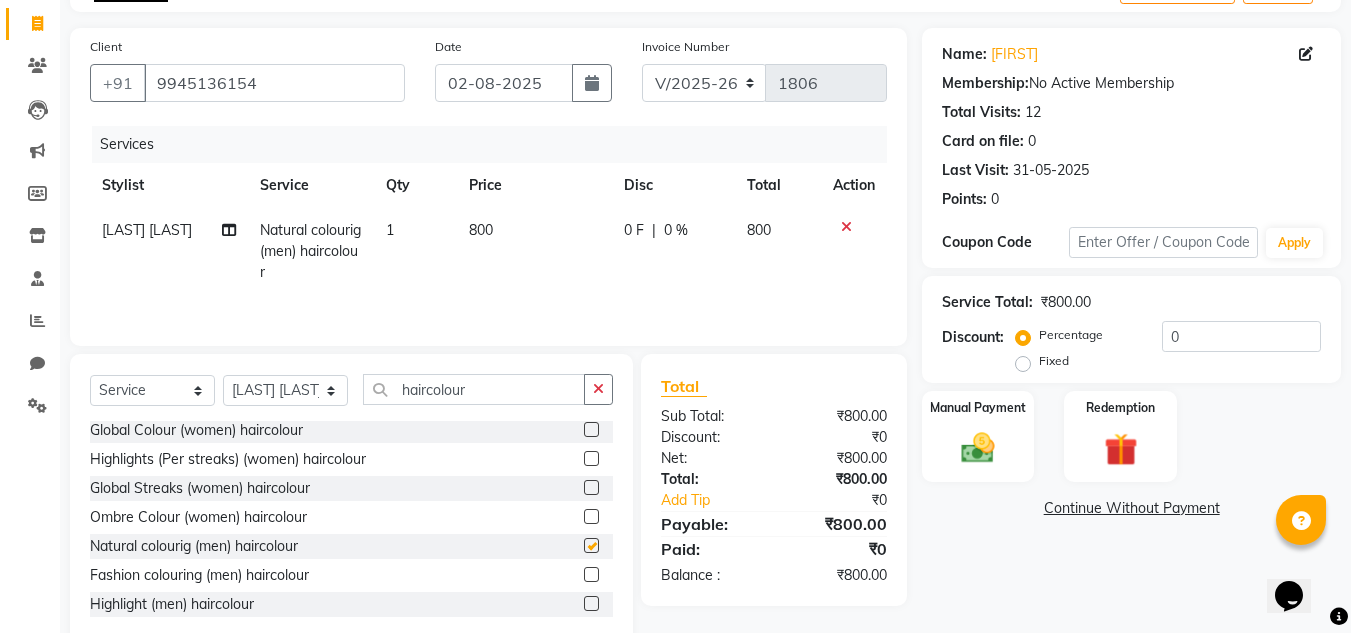 checkbox on "false" 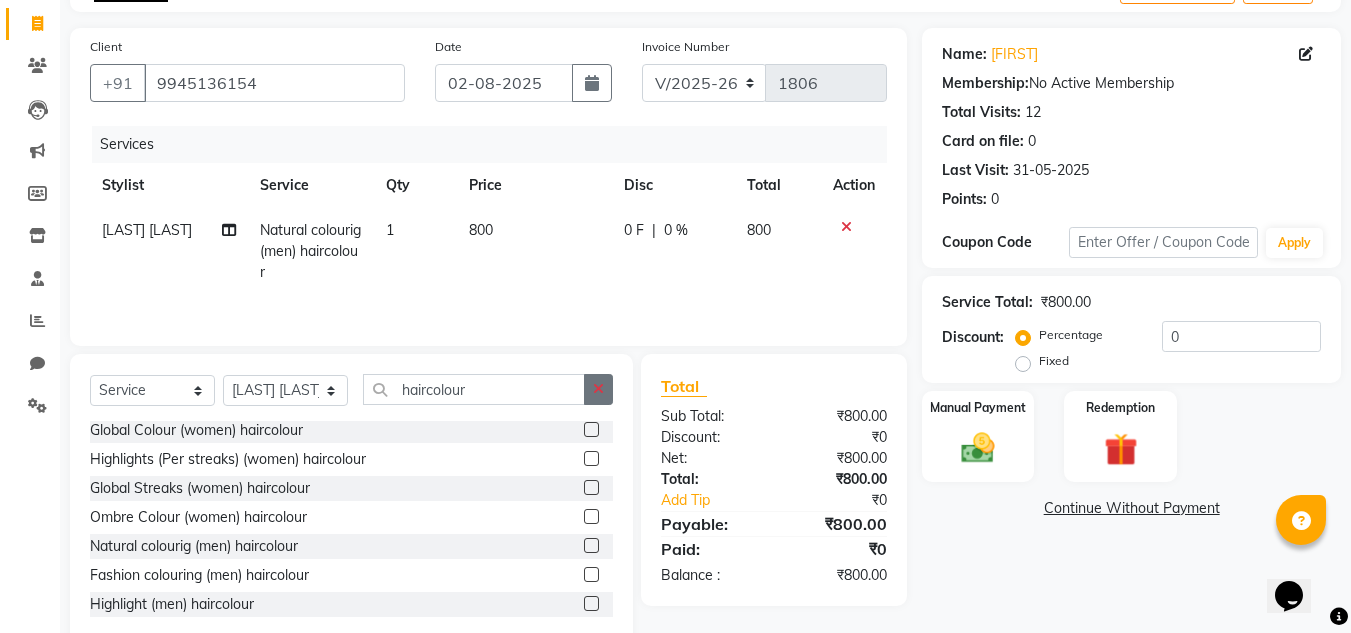 click 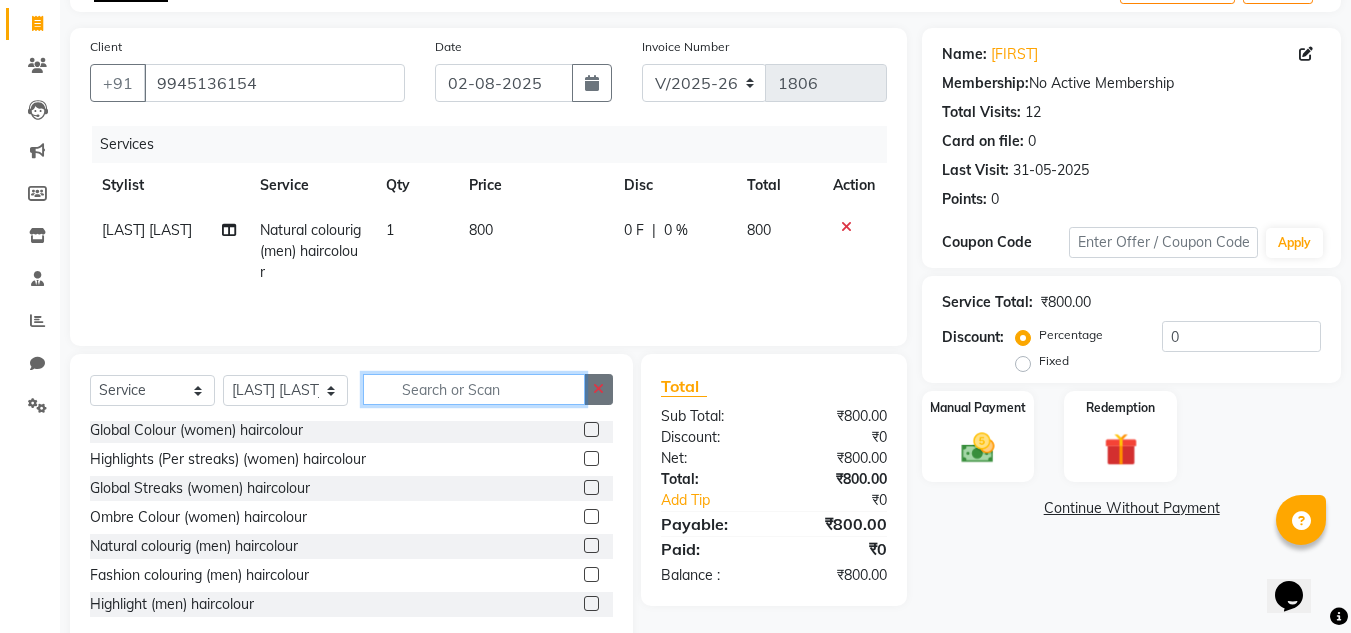 scroll, scrollTop: 728, scrollLeft: 0, axis: vertical 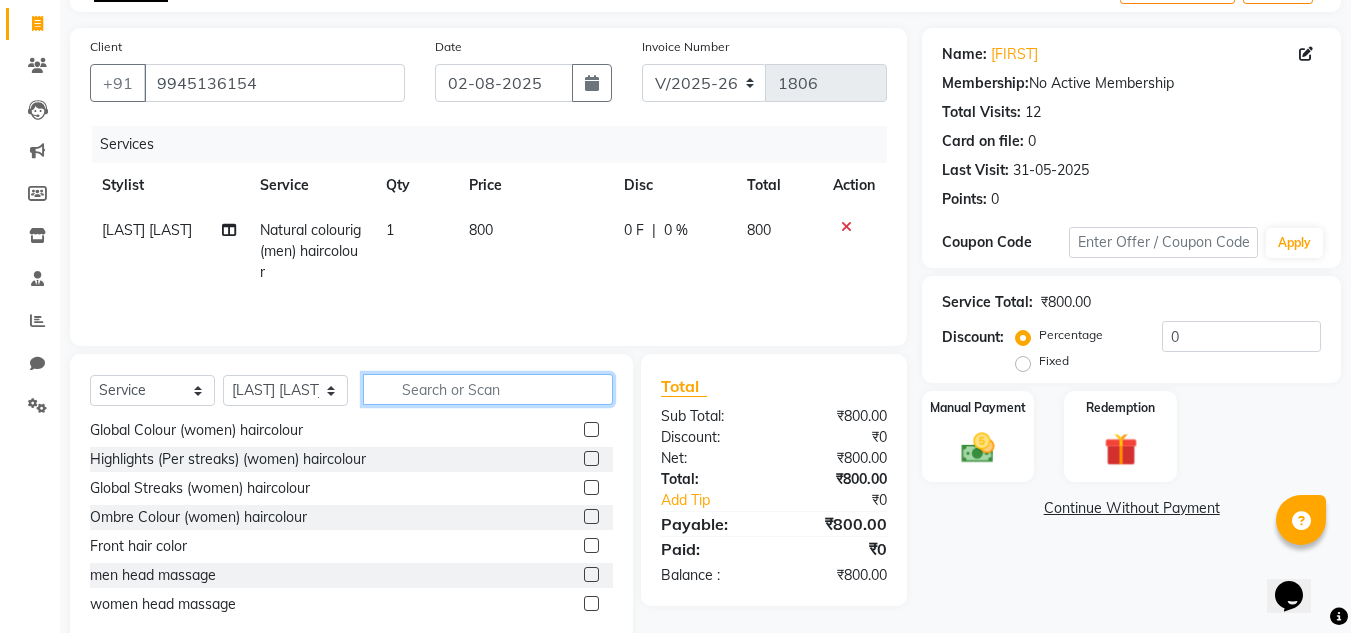 click 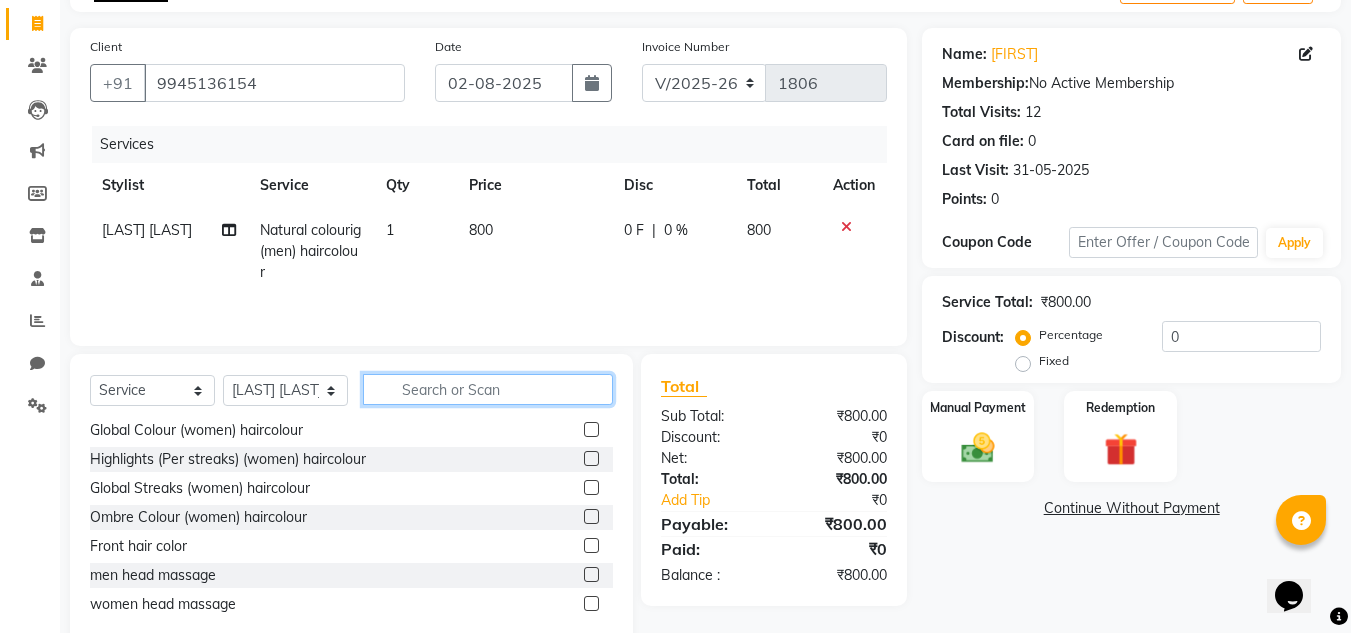 click 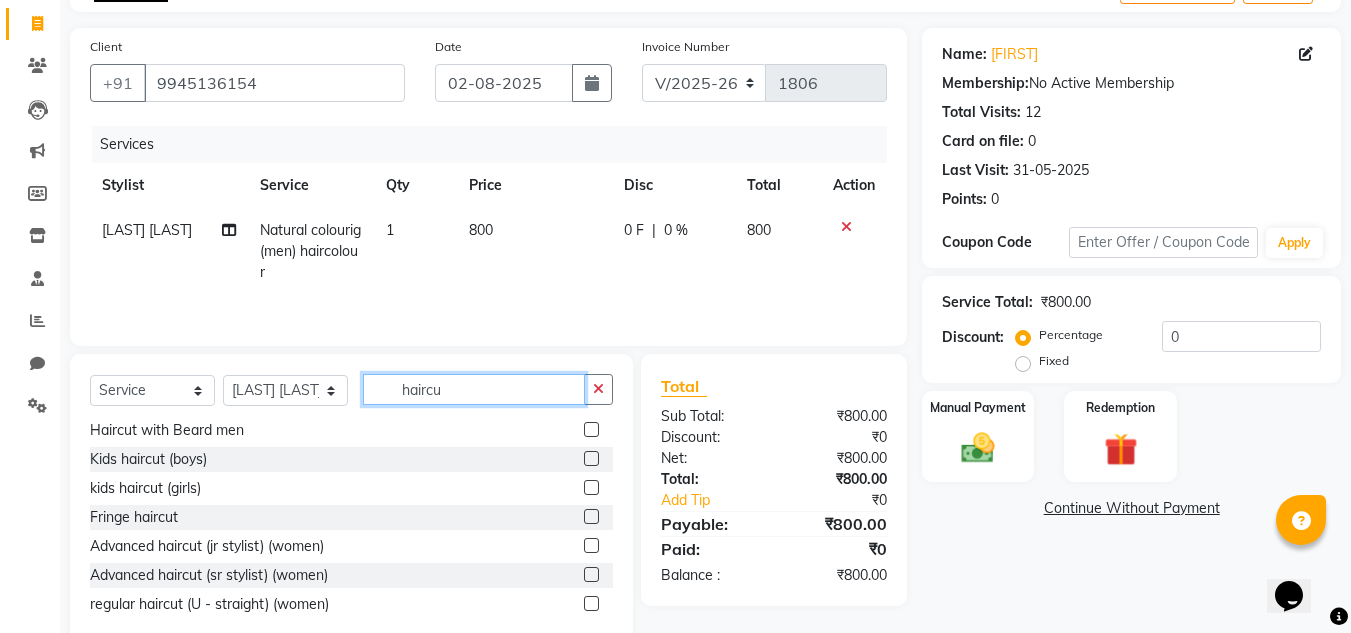 scroll, scrollTop: 0, scrollLeft: 0, axis: both 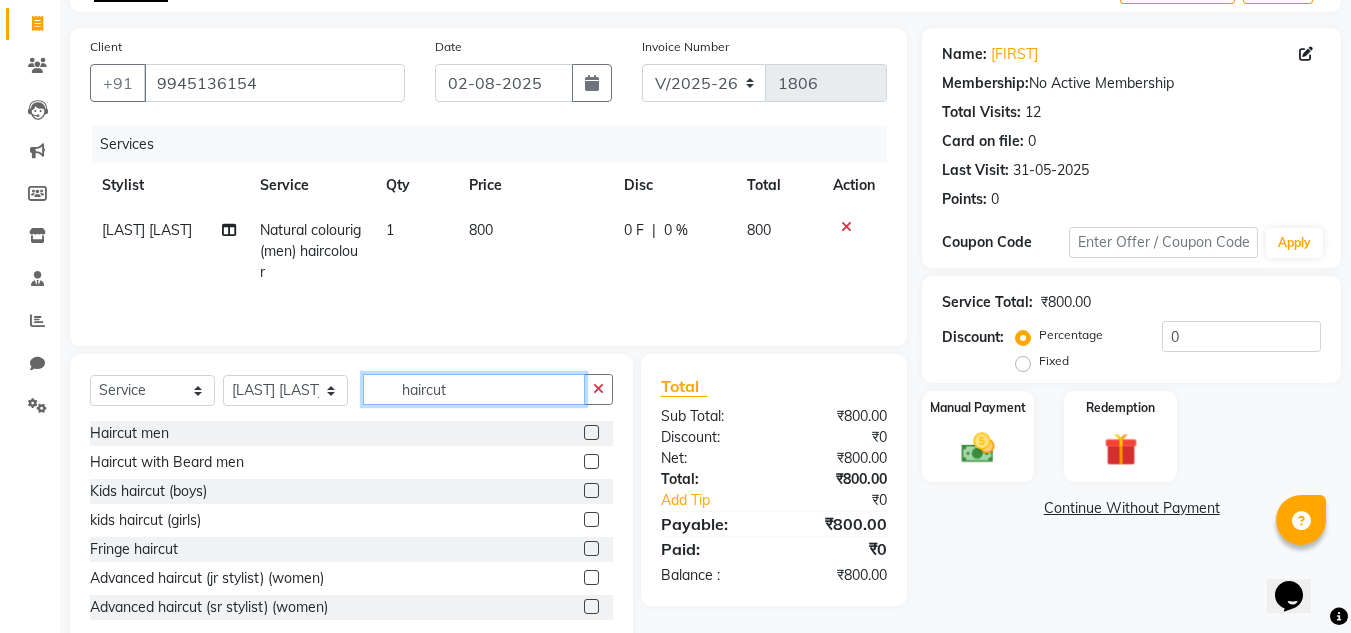 type on "haircut" 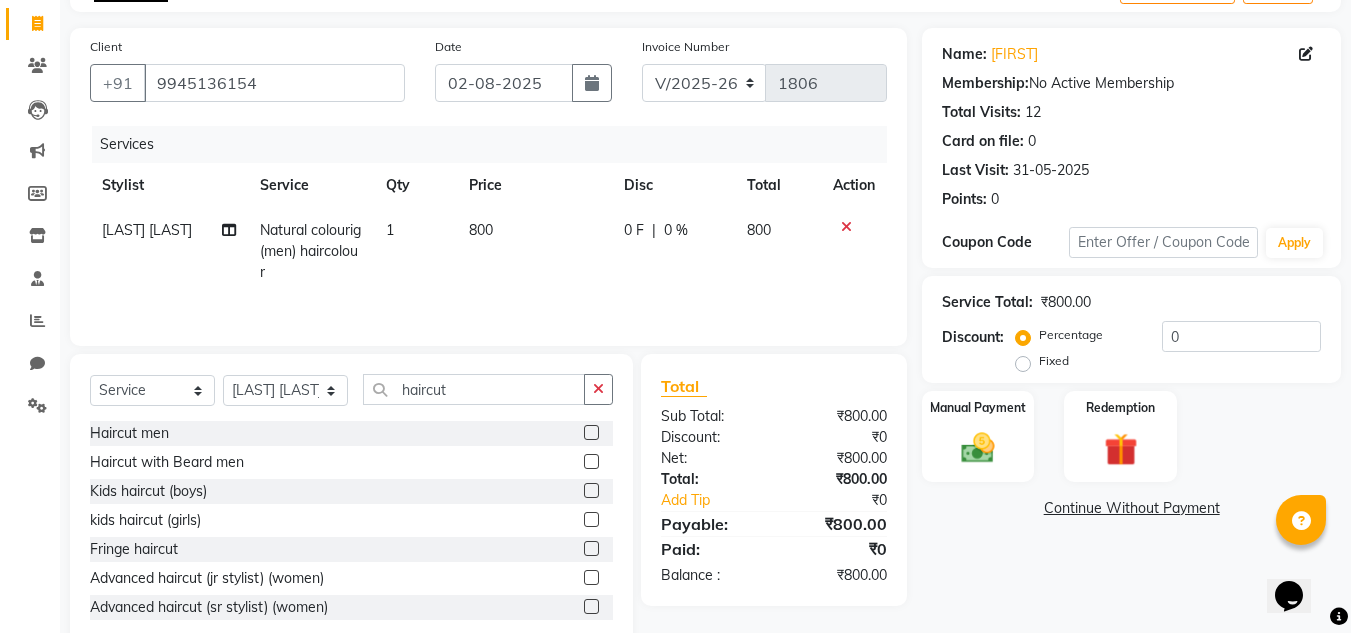 click 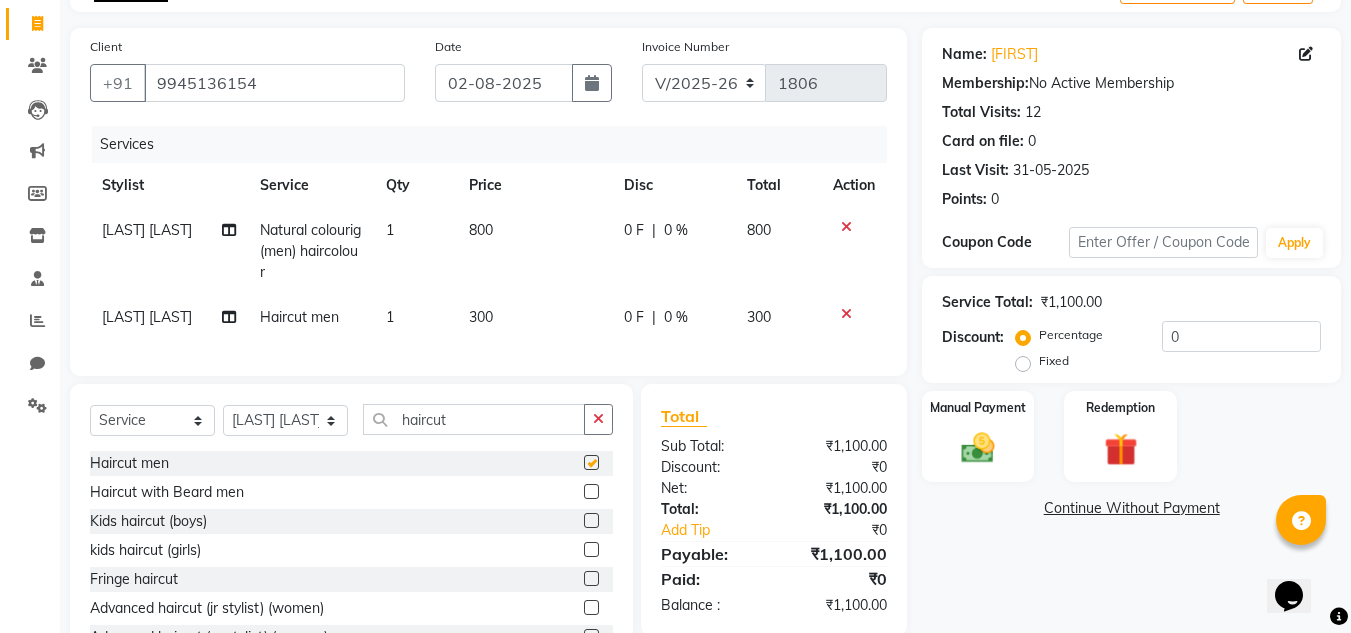 checkbox on "false" 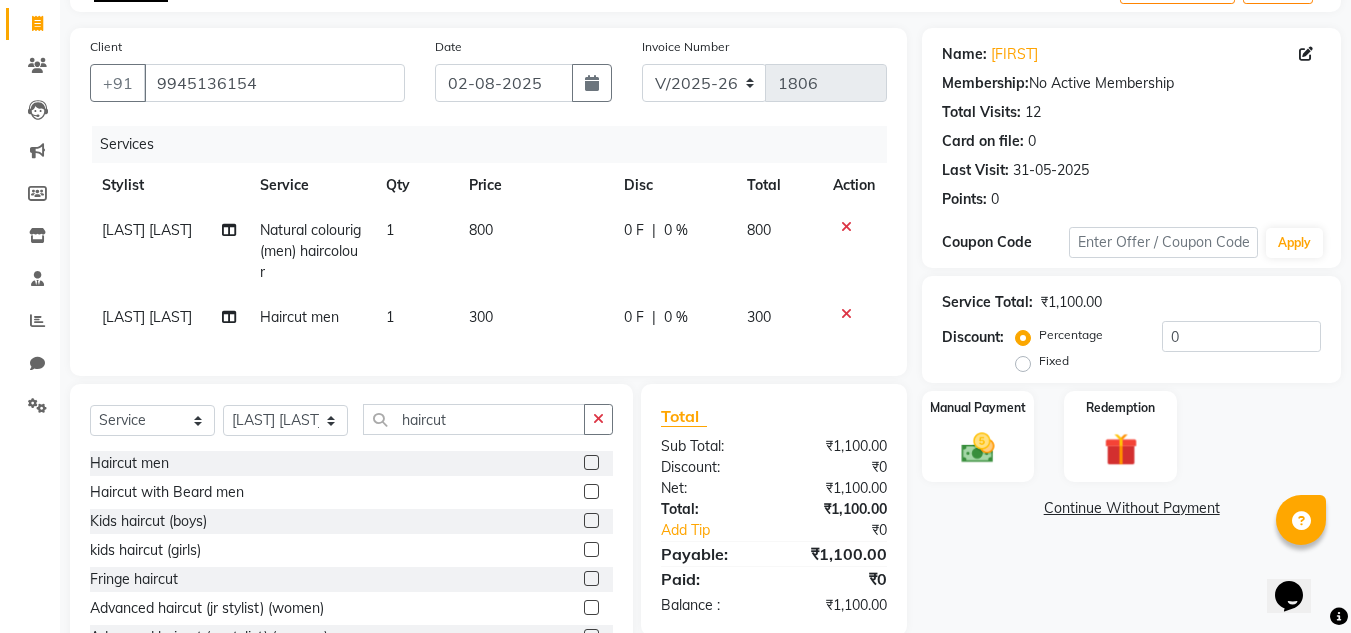 click on "0 F" 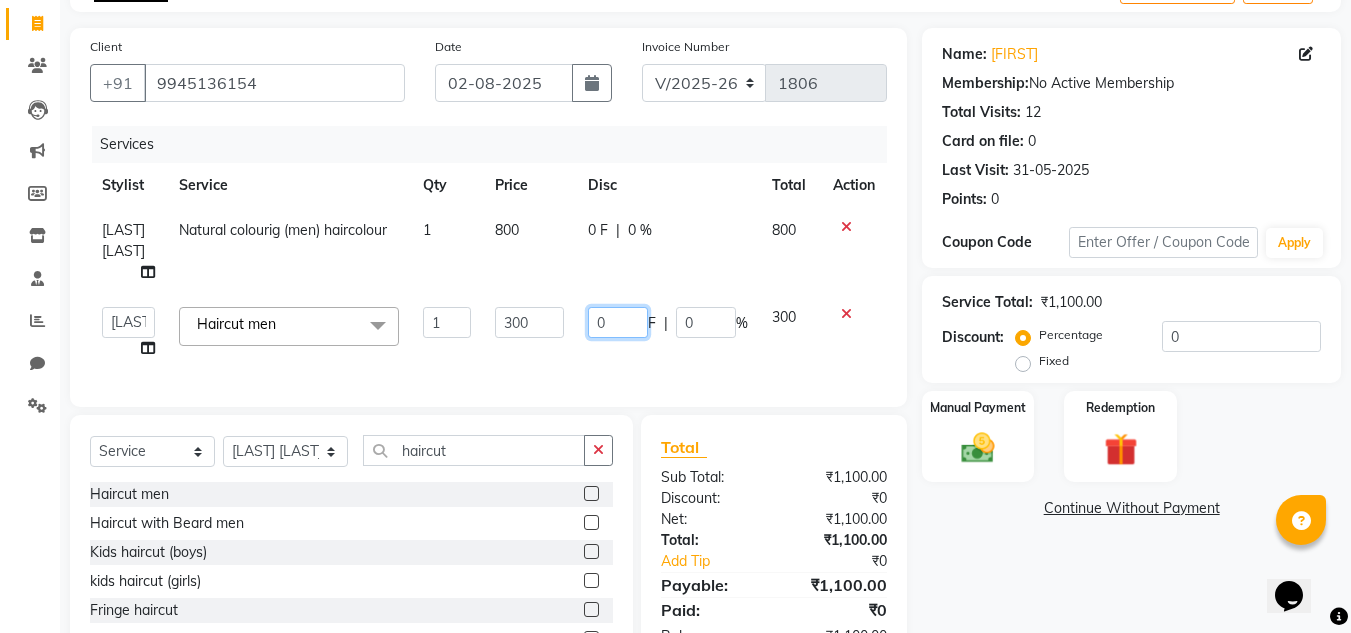 click on "0" 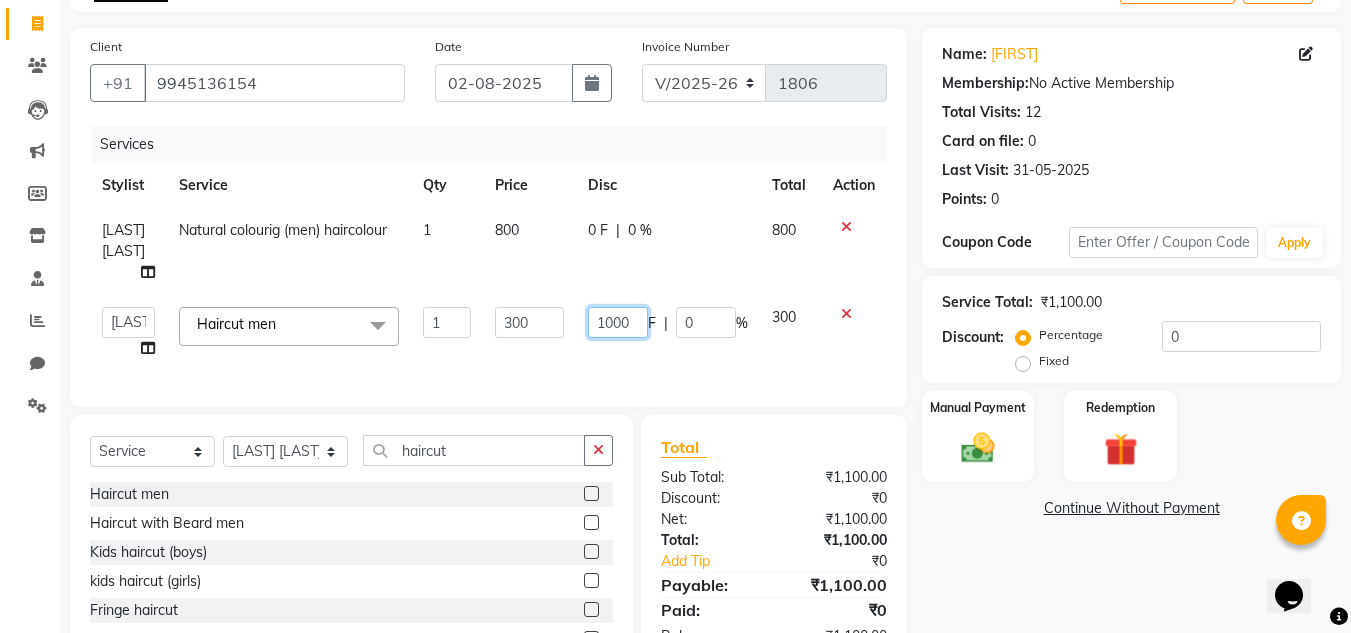 click on "1000" 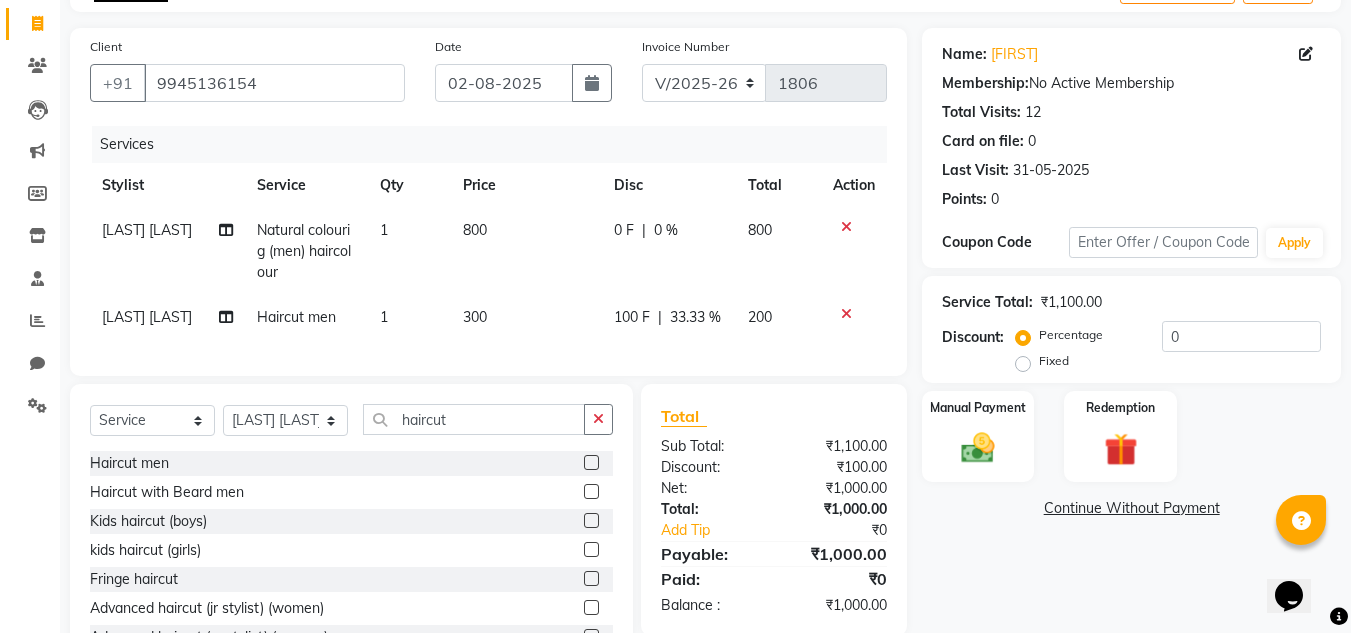 click on "Services Stylist Service Qty Price Disc Total Action Sandeep Sharma Natural colourig (men) haircolour 1 800 0 F | 0 % 800 Sandeep Sharma Haircut men 1 300 100 F | 33.33 % 200" 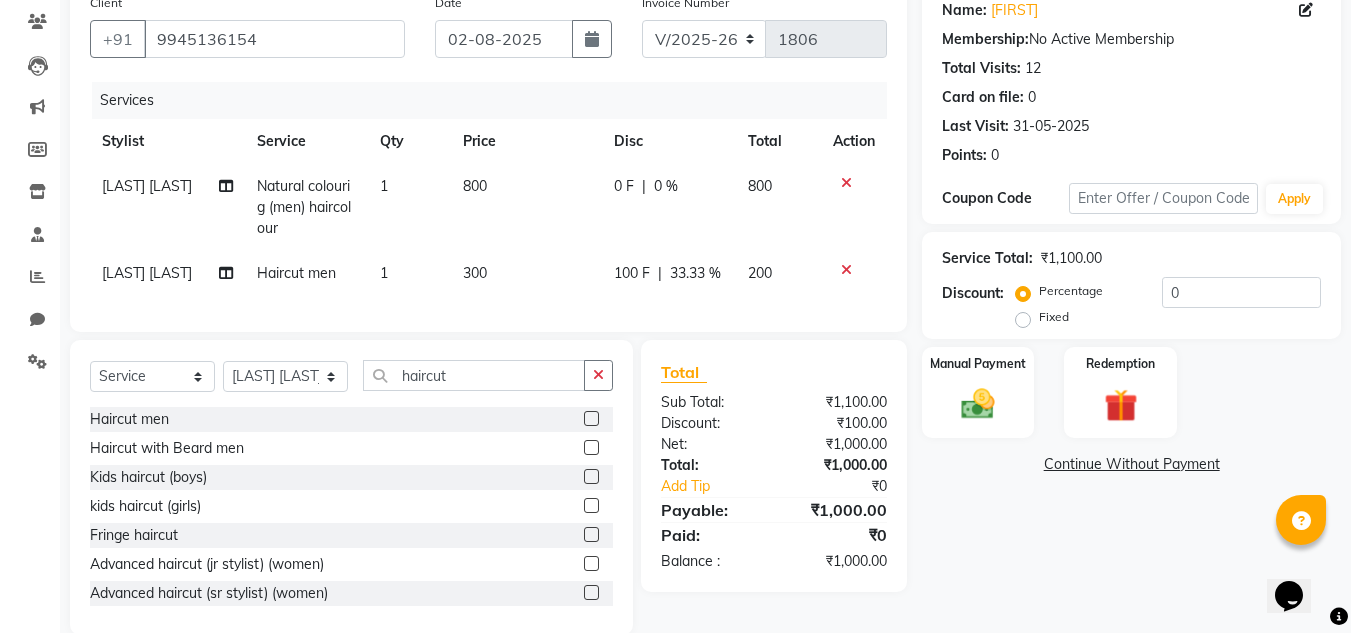 scroll, scrollTop: 167, scrollLeft: 0, axis: vertical 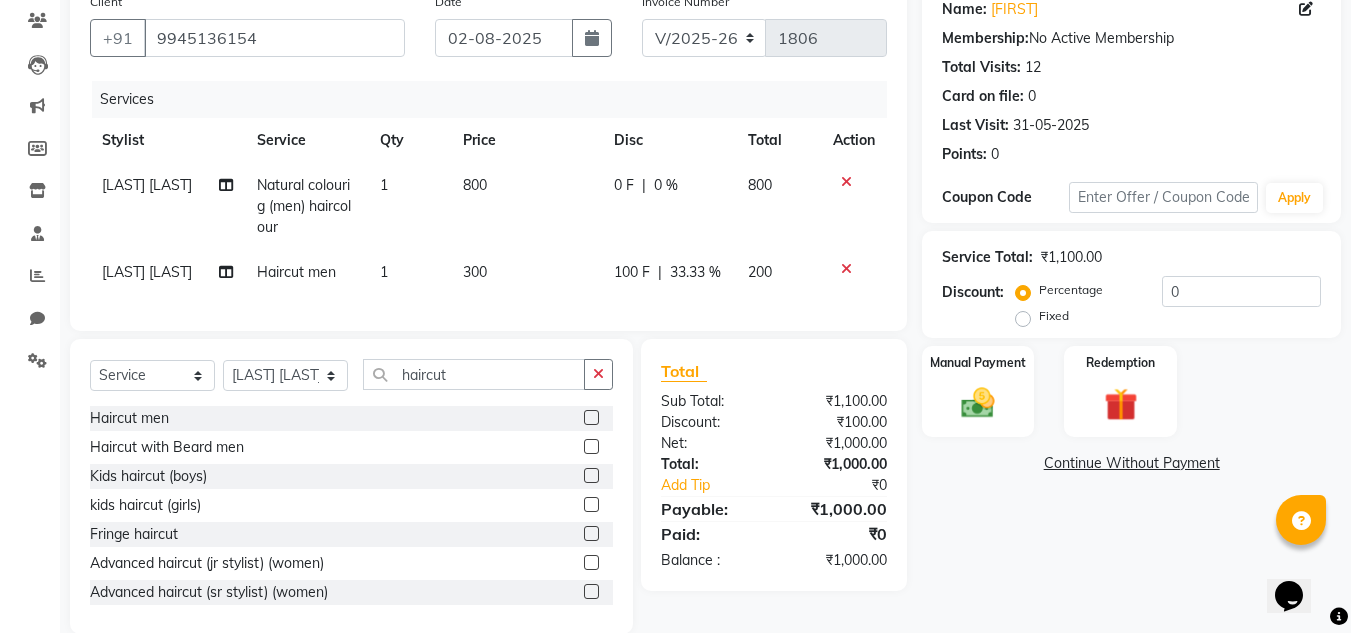 click on "0 F" 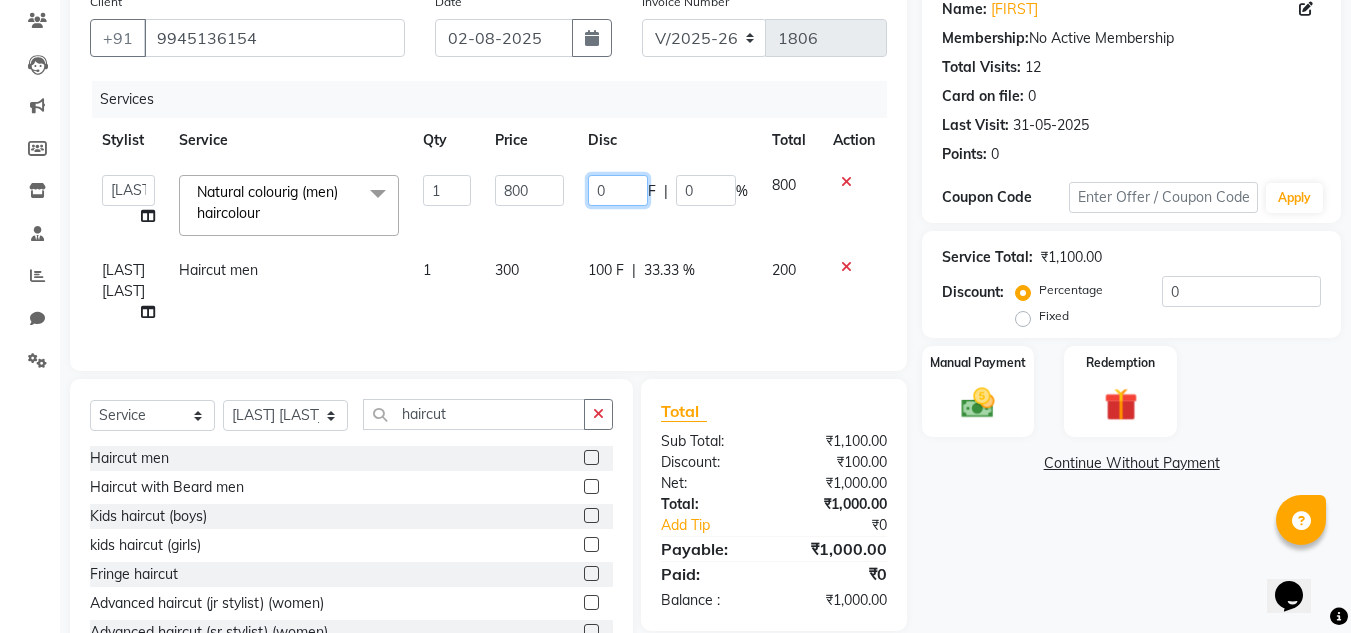 click on "0" 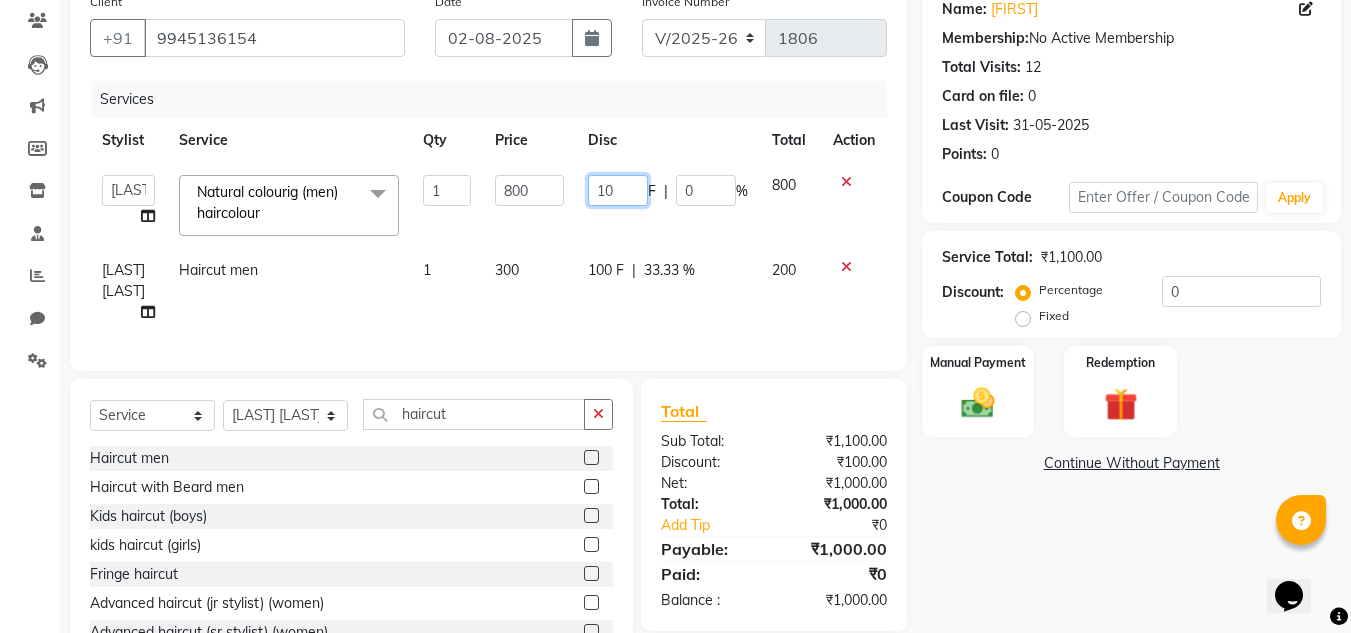 type on "100" 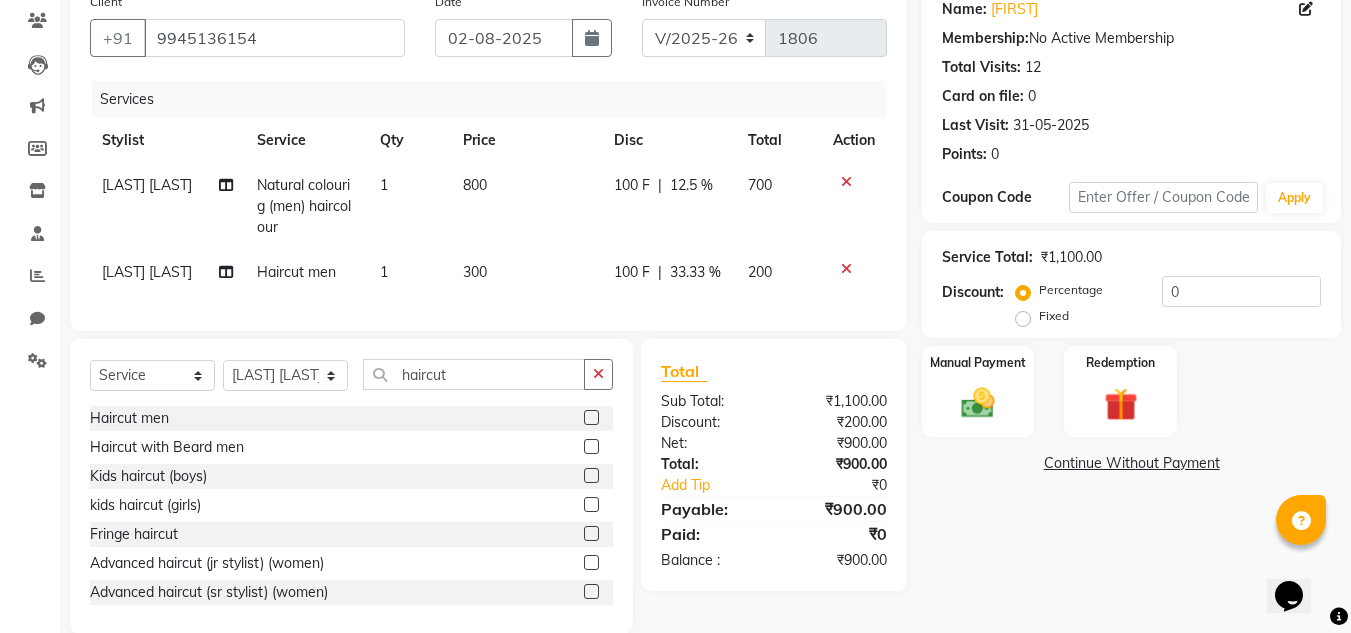 click on "Services Stylist Service Qty Price Disc Total Action Sandeep Sharma Natural colourig (men) haircolour 1 800 100 F | 12.5 % 700 Sandeep Sharma Haircut men 1 300 100 F | 33.33 % 200" 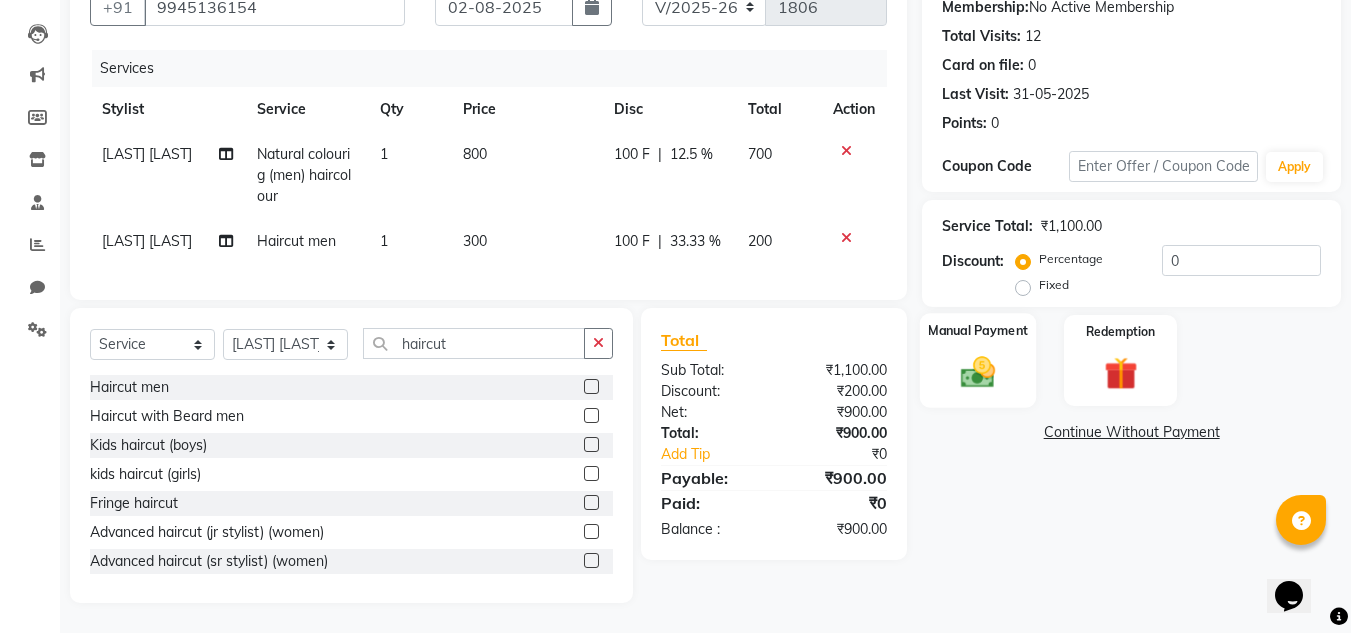 click on "Manual Payment" 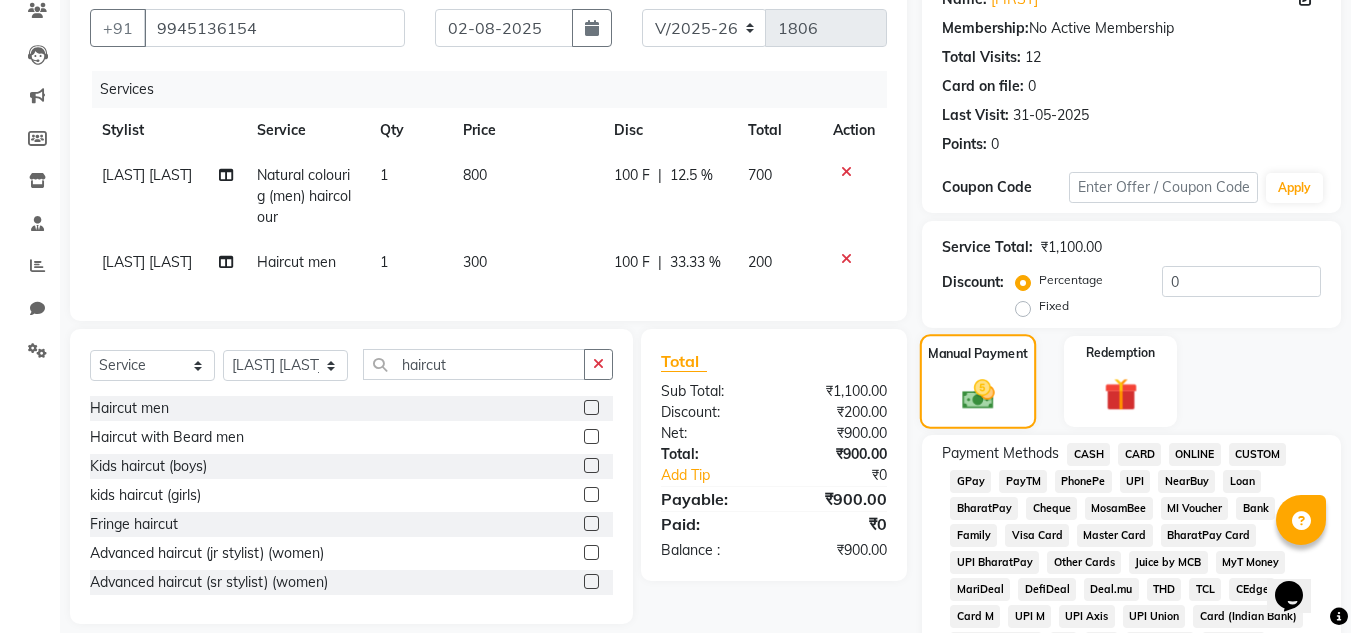 scroll, scrollTop: 175, scrollLeft: 0, axis: vertical 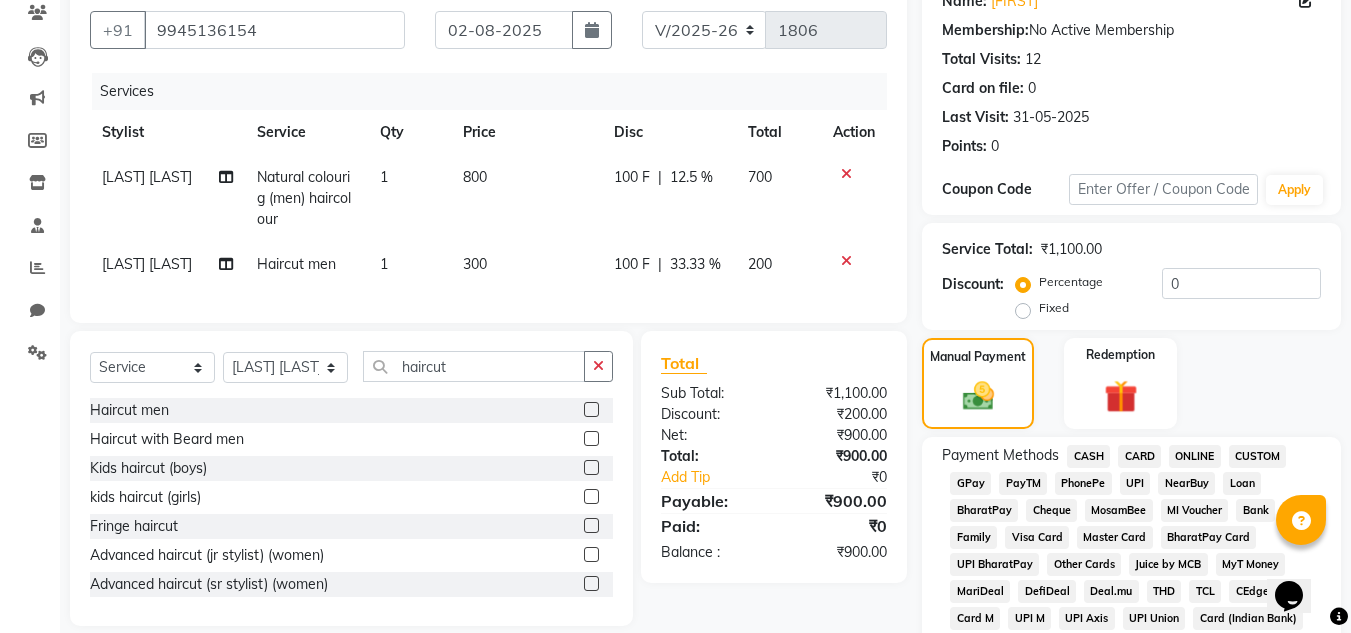 click on "PhonePe" 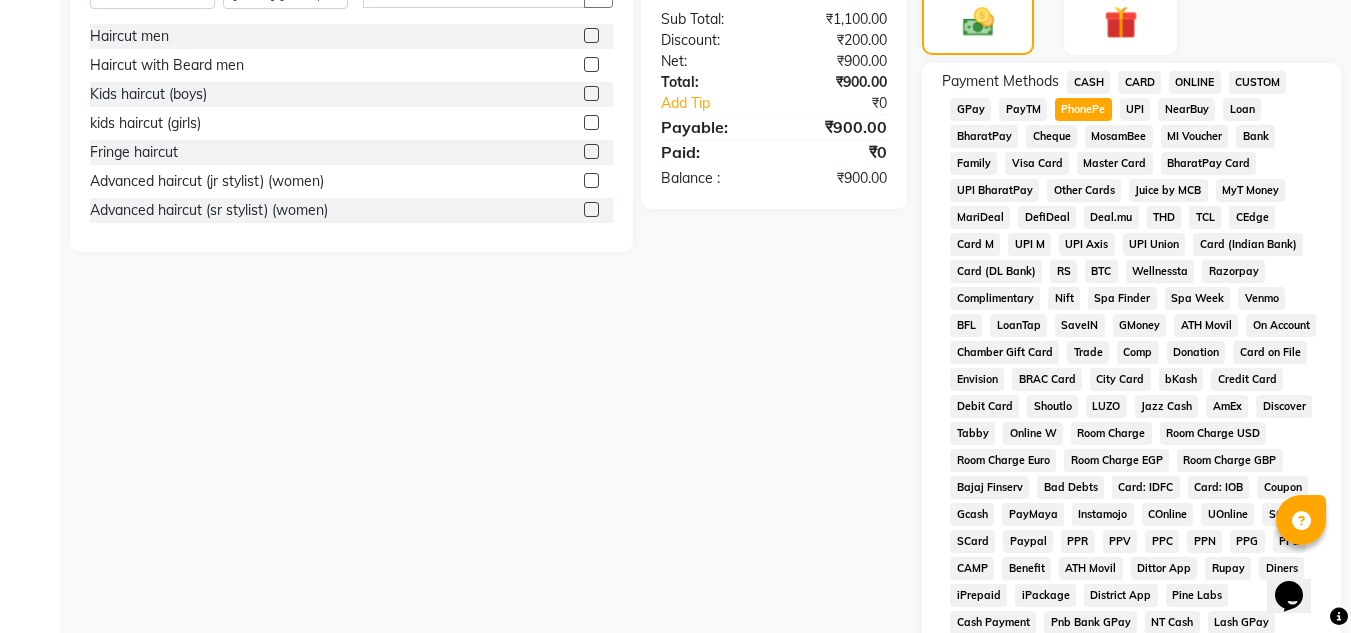 scroll, scrollTop: 869, scrollLeft: 0, axis: vertical 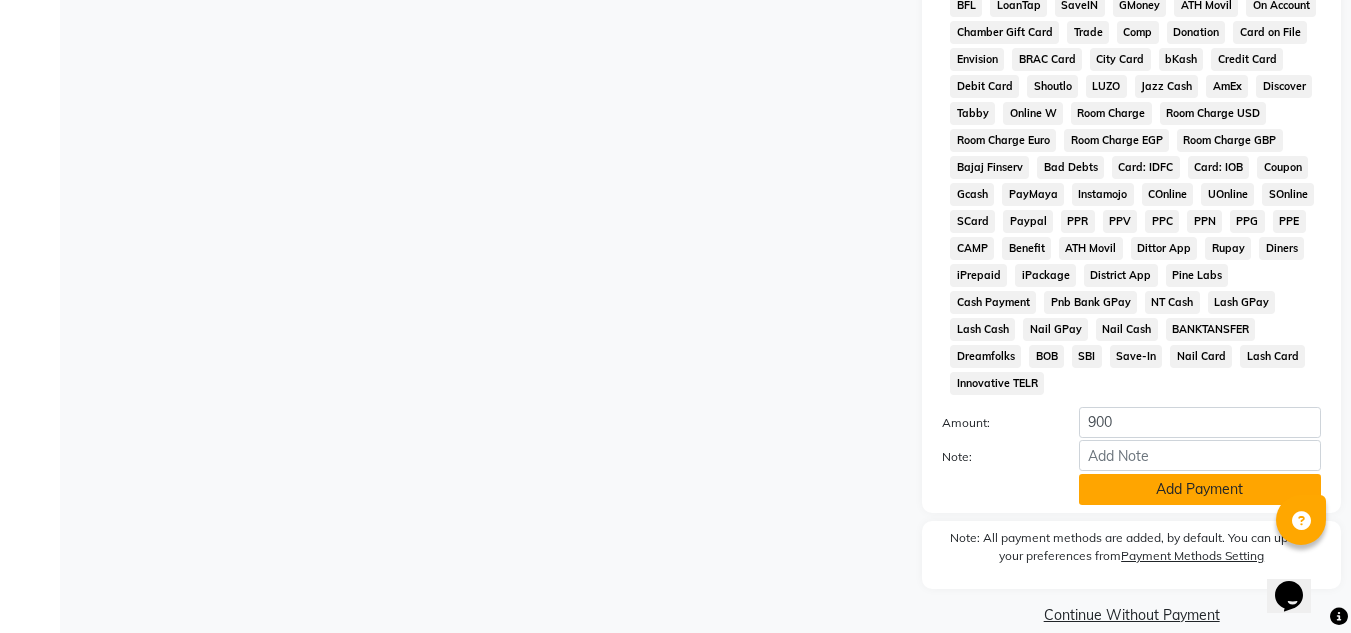 click on "Add Payment" 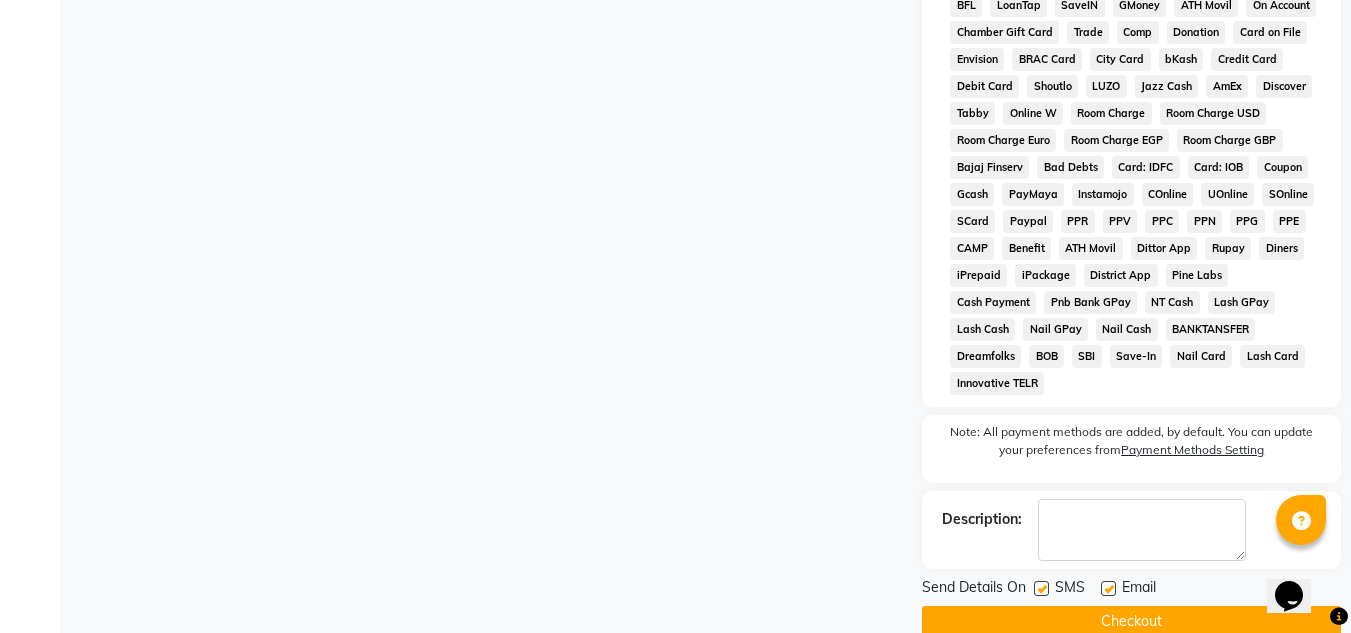 click 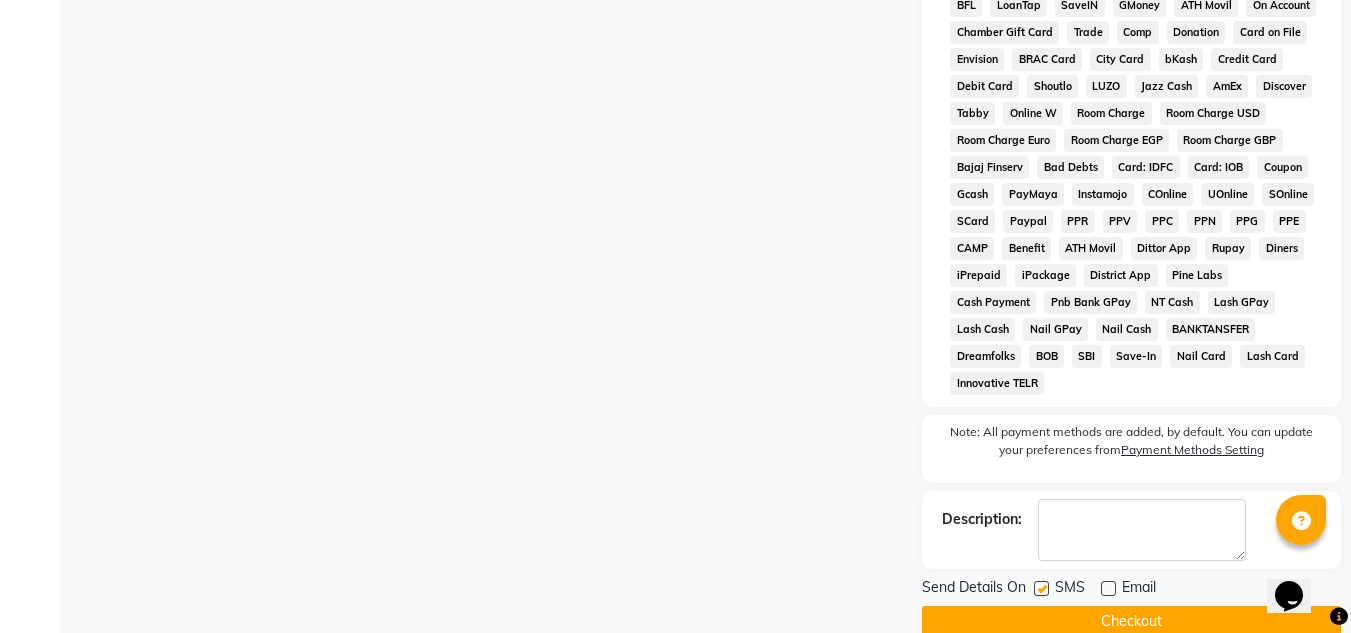 click 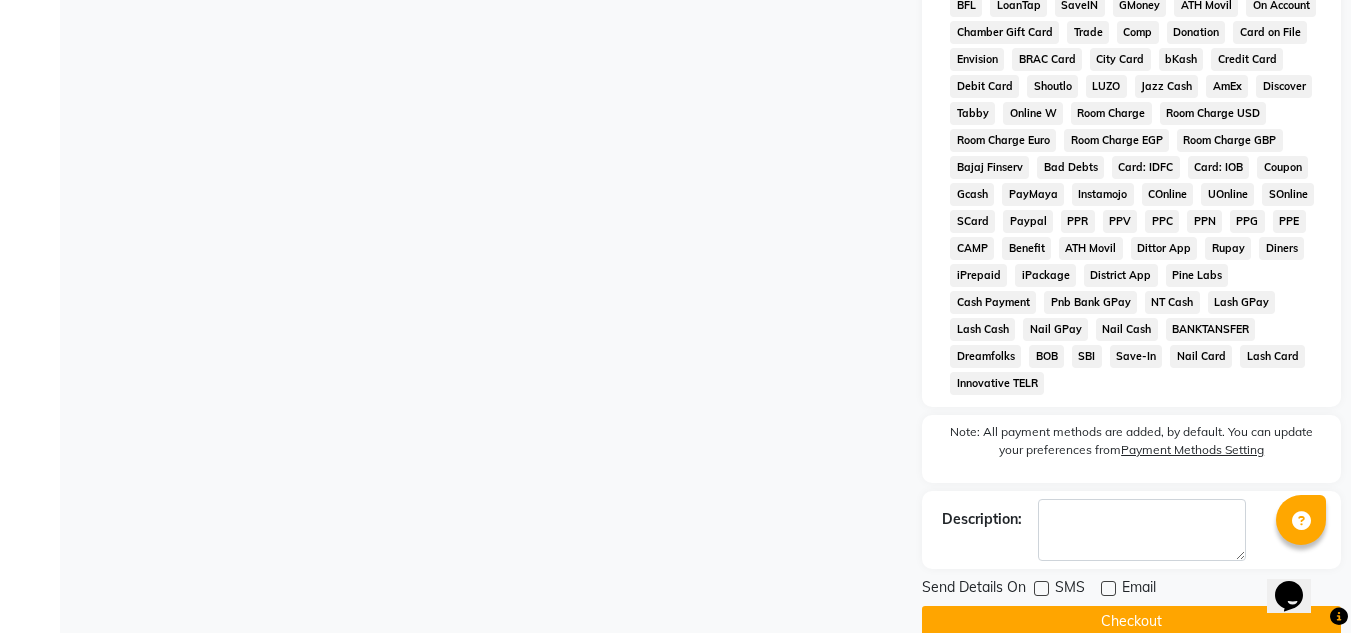 click on "Checkout" 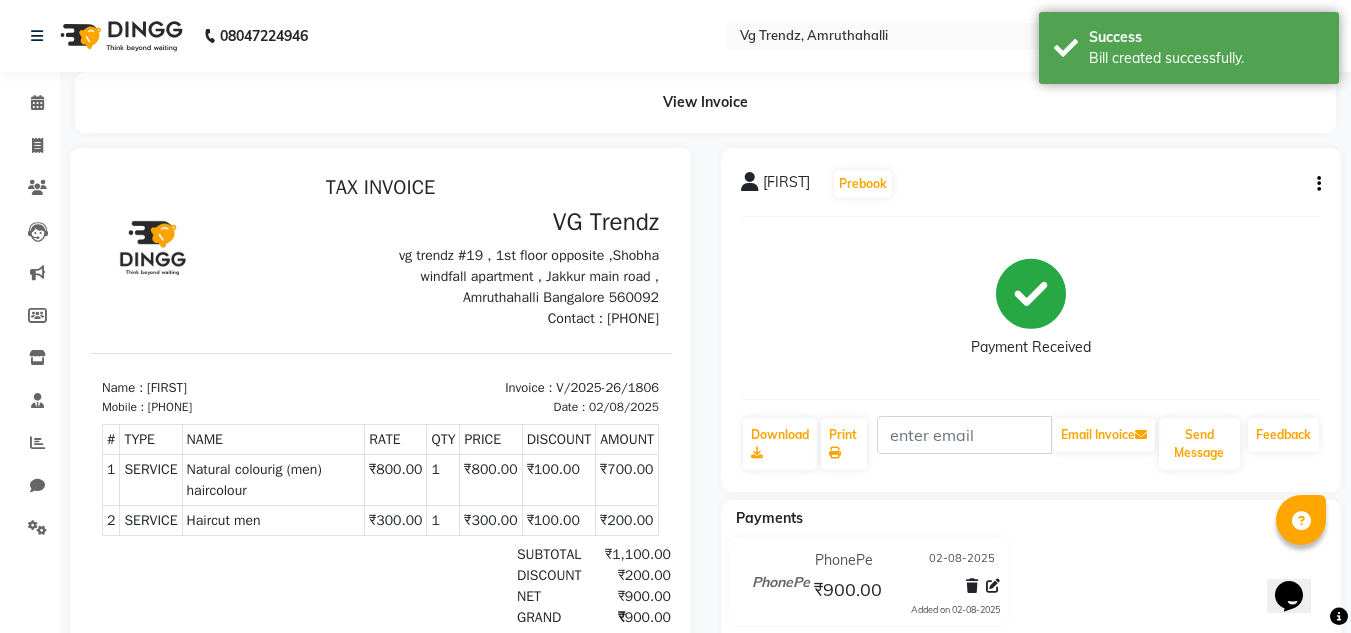 scroll, scrollTop: 0, scrollLeft: 0, axis: both 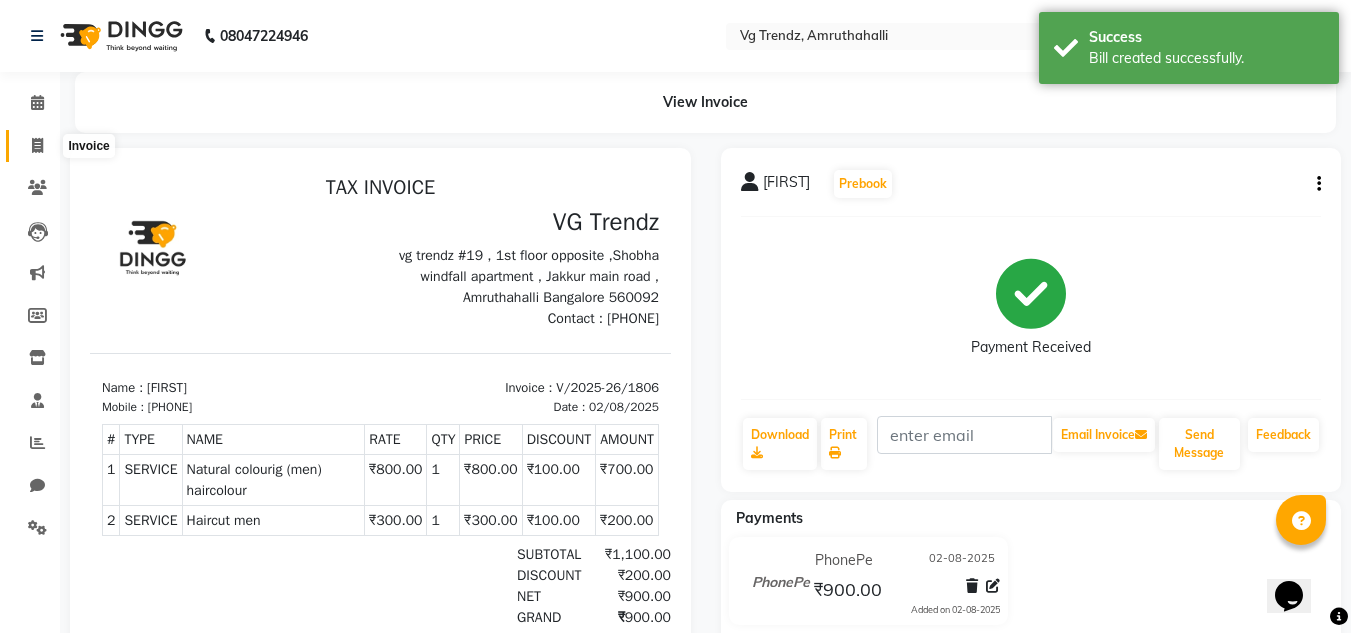 click 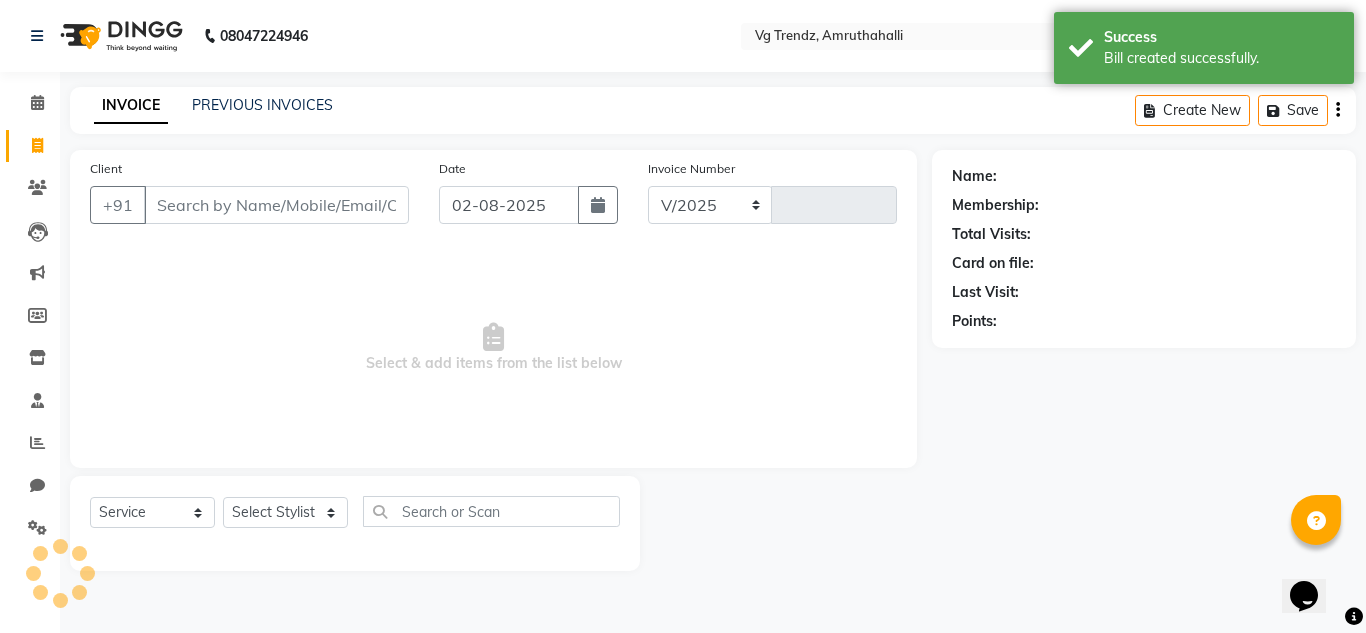 select on "5536" 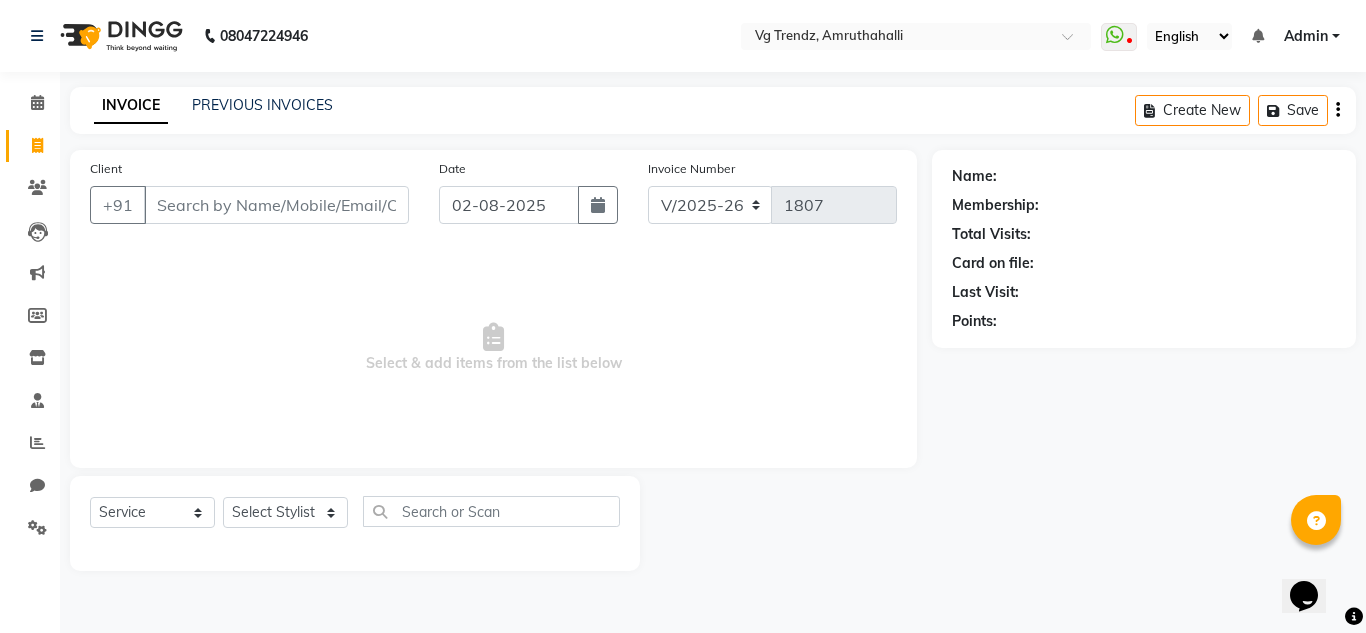 click on "Client +91 Date 02-08-2025 Invoice Number V/2025 V/2025-26 1807  Select & add items from the list below" 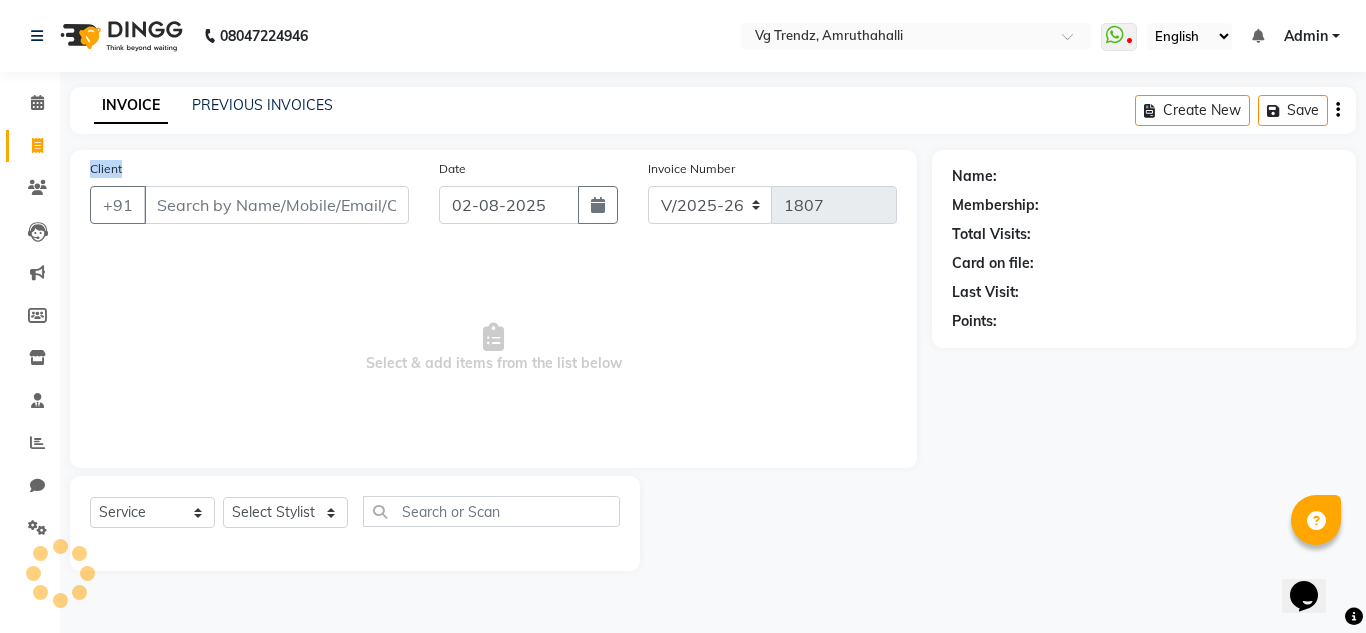 click on "Client +91 Date 02-08-2025 Invoice Number V/2025 V/2025-26 1807  Select & add items from the list below" 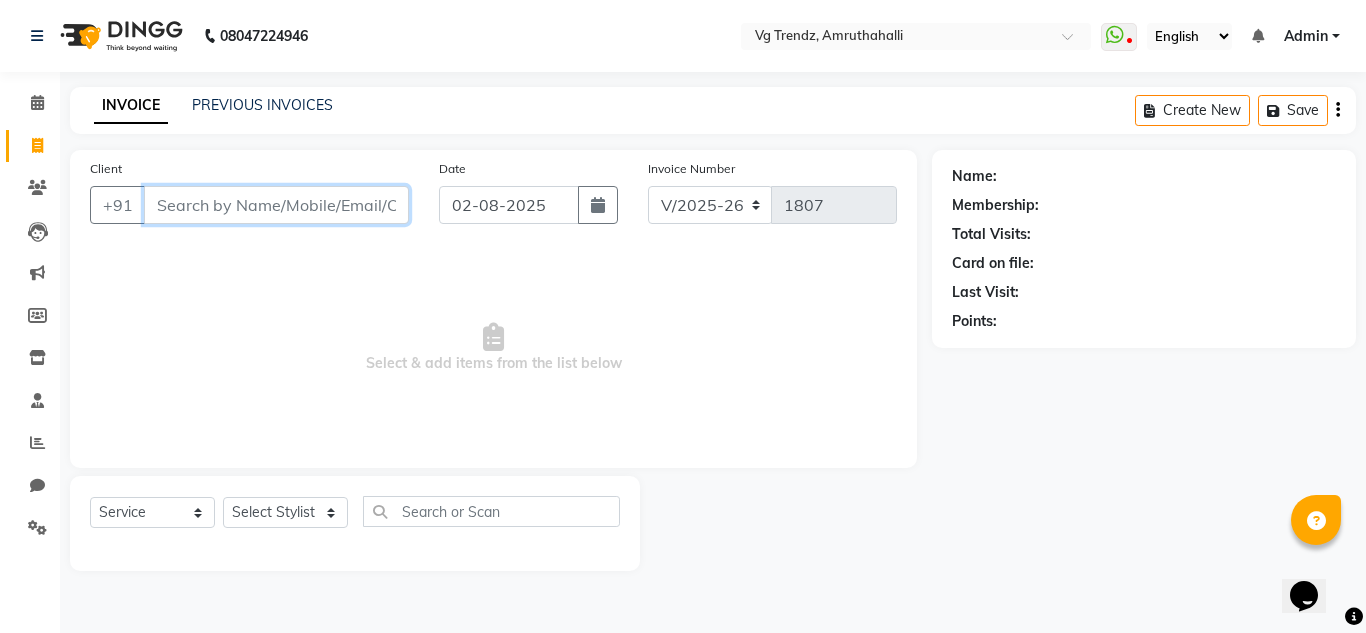 click on "Client" at bounding box center [276, 205] 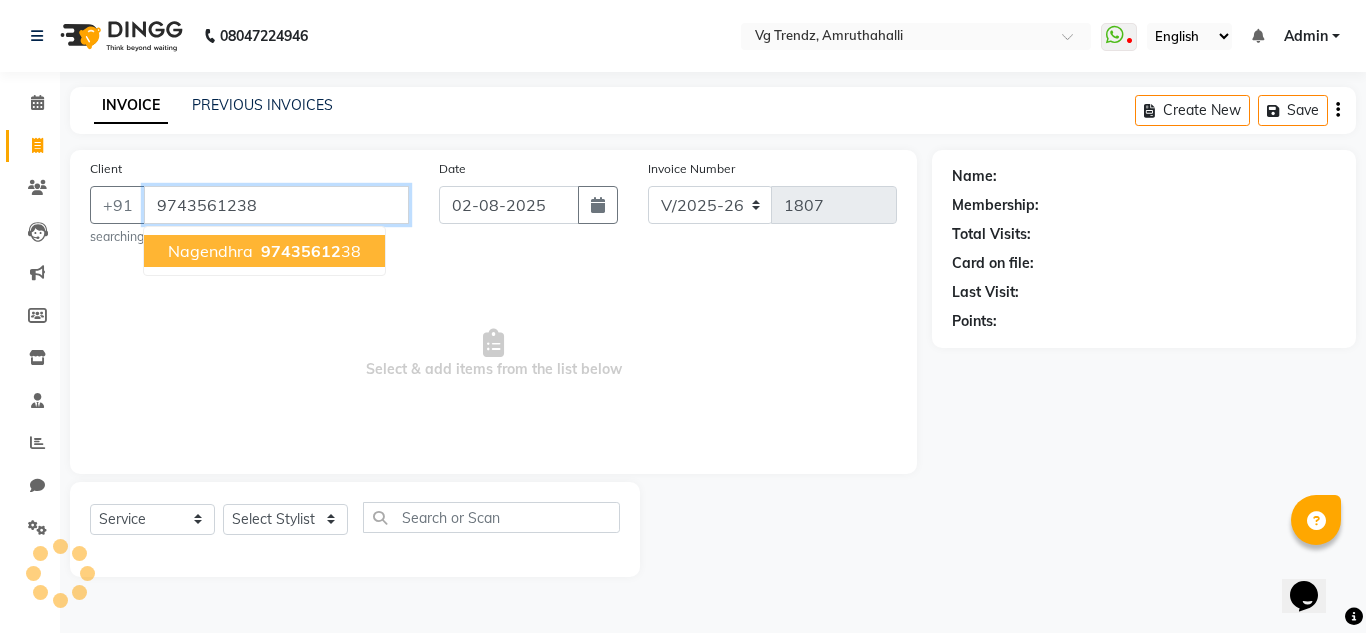 type on "9743561238" 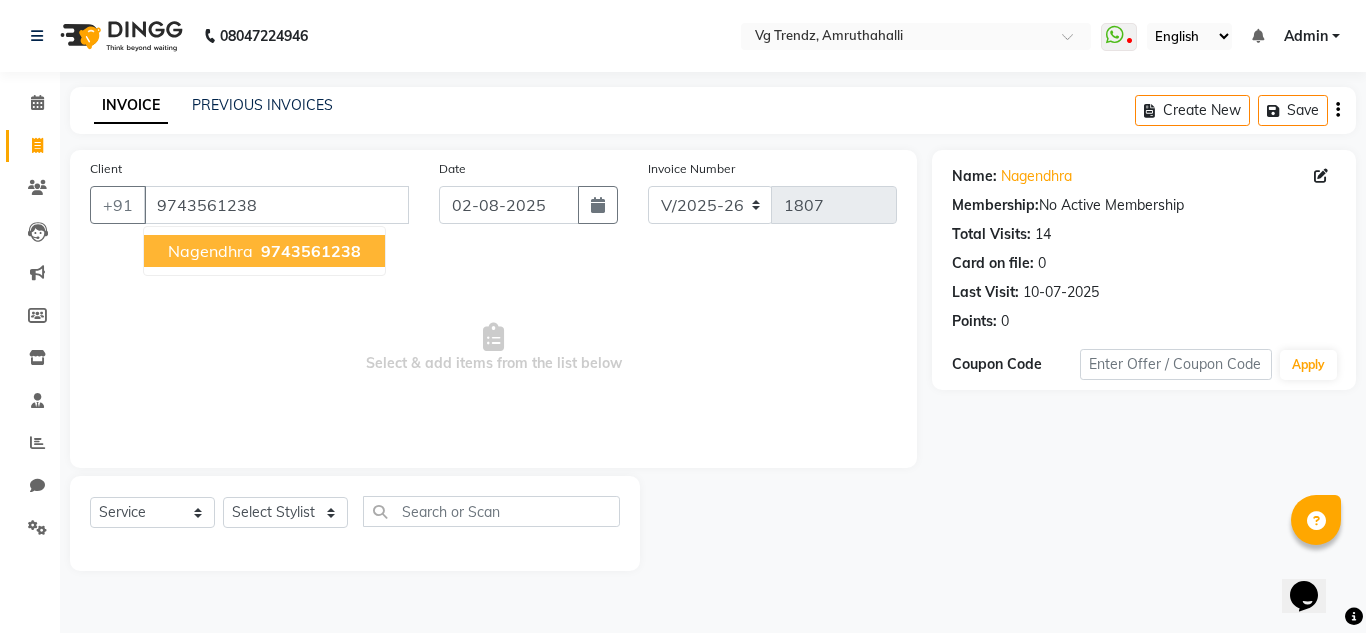 click on "Nagendhra   9743561238" at bounding box center [264, 251] 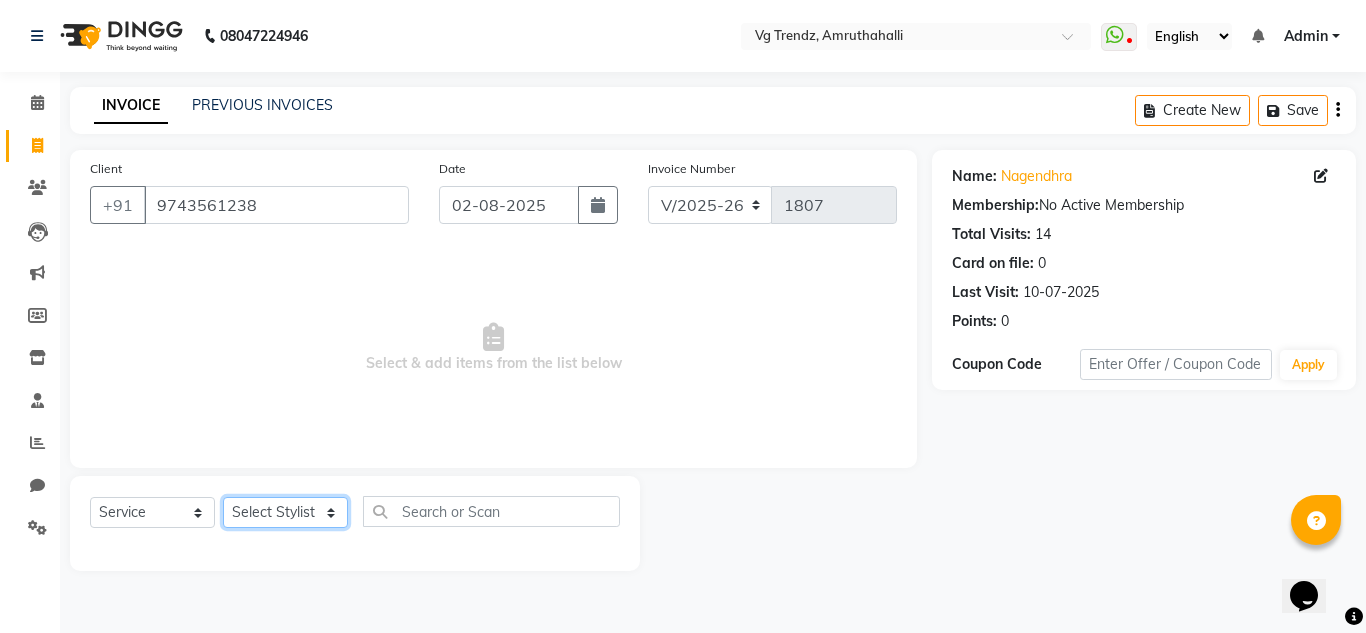 click on "Select Stylist Ashiwini N P Manjitha Chhetri Manjula S Mun Khan Naveen Kumar Rangashamaiah salon number Sandeep Sharma Shannu Sridevi Vanitha v" 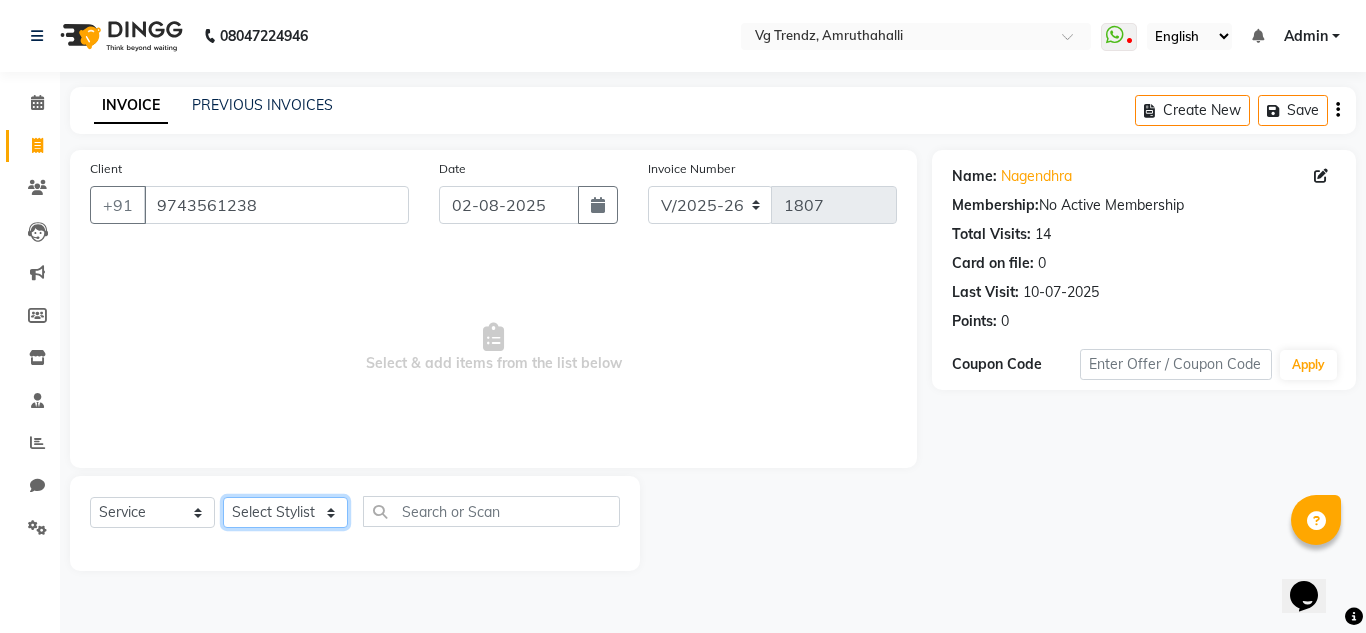 select on "84659" 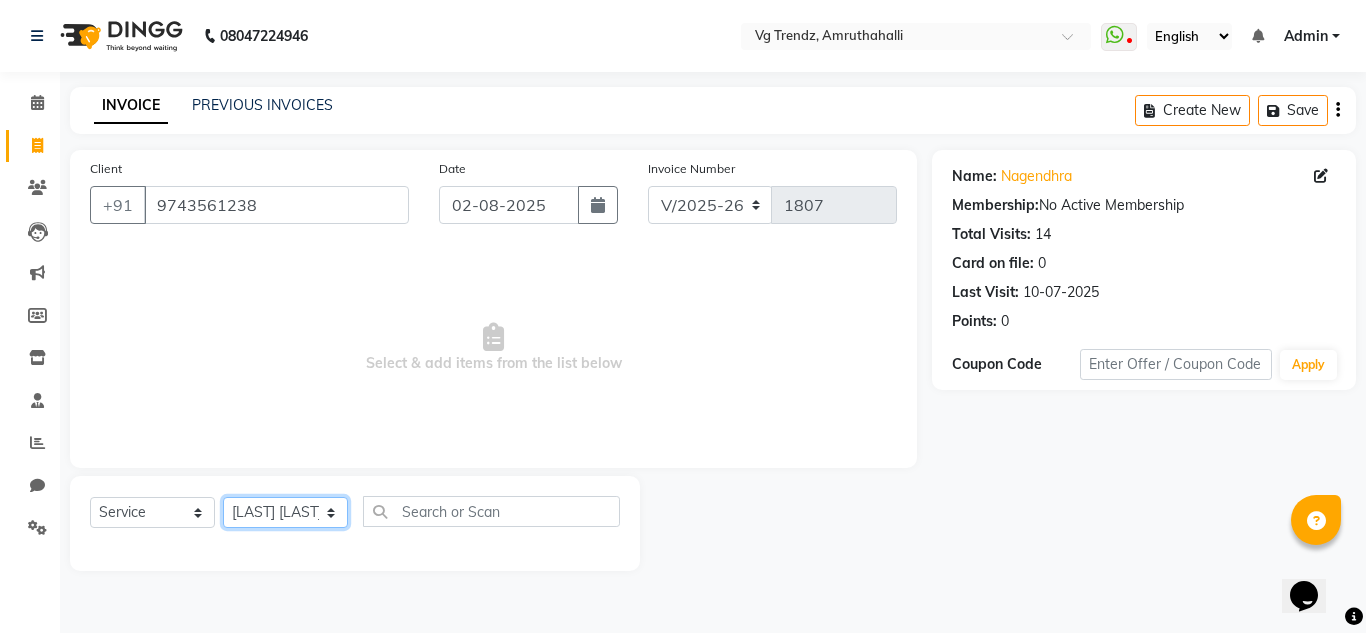 click on "Select Stylist Ashiwini N P Manjitha Chhetri Manjula S Mun Khan Naveen Kumar Rangashamaiah salon number Sandeep Sharma Shannu Sridevi Vanitha v" 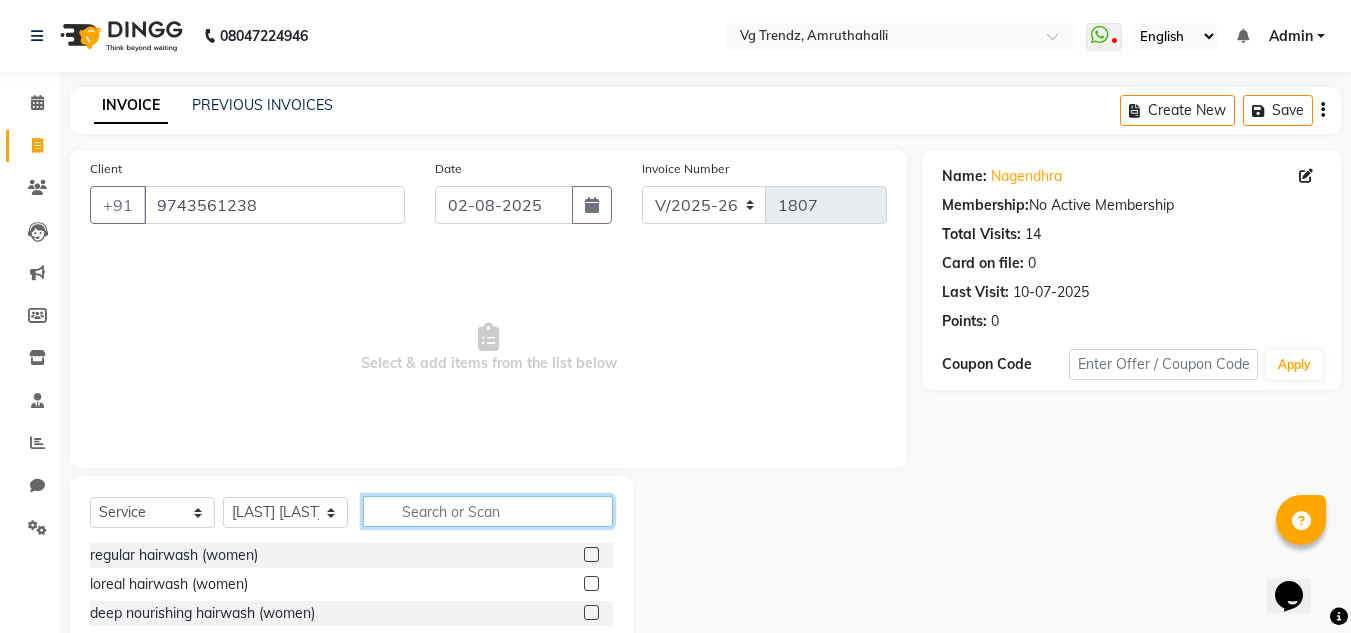 click 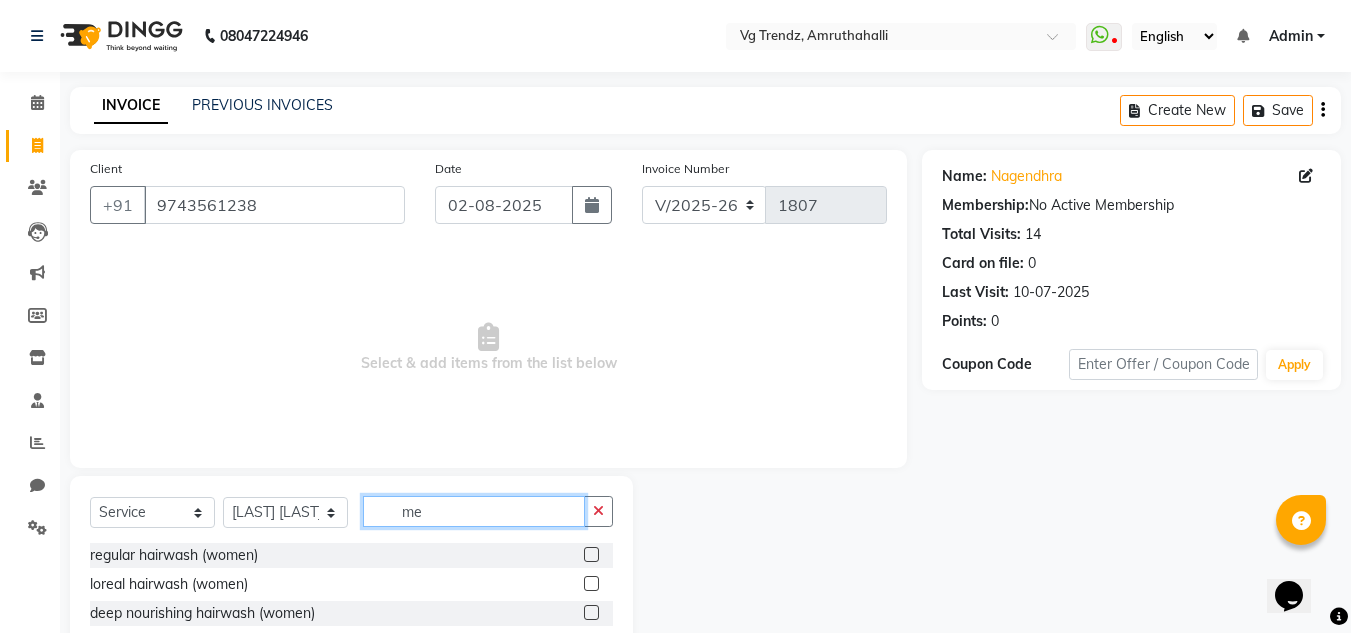 type on "m" 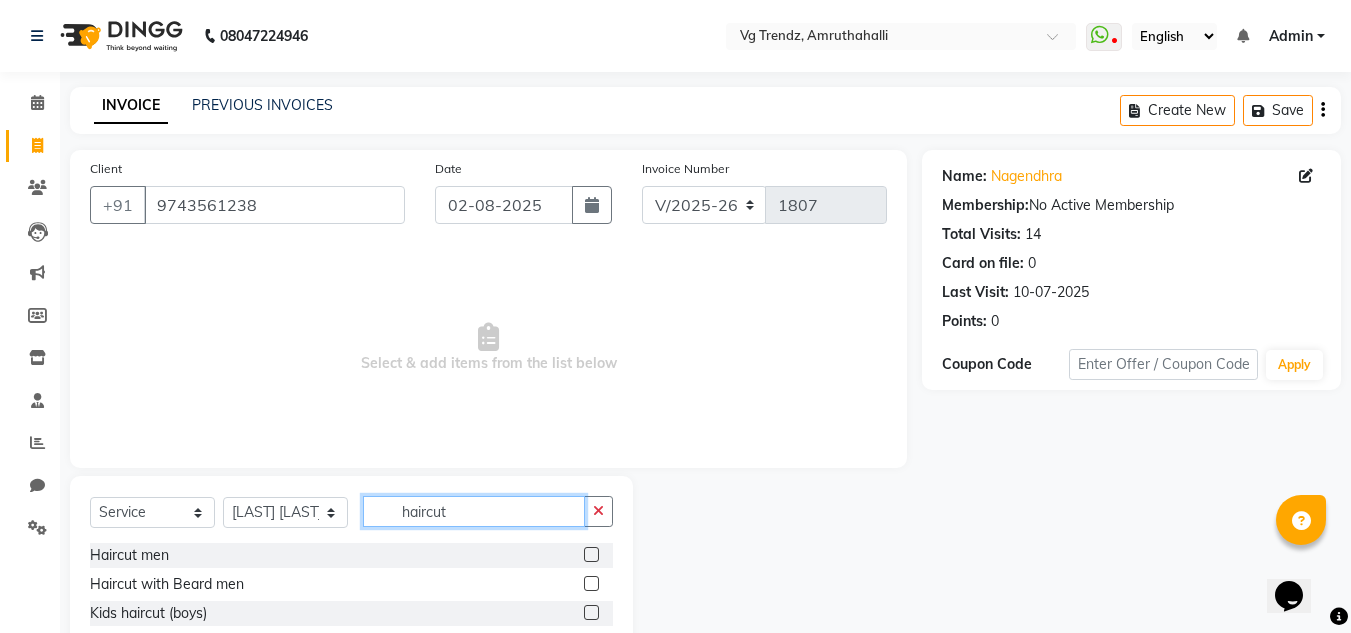 type on "haircut" 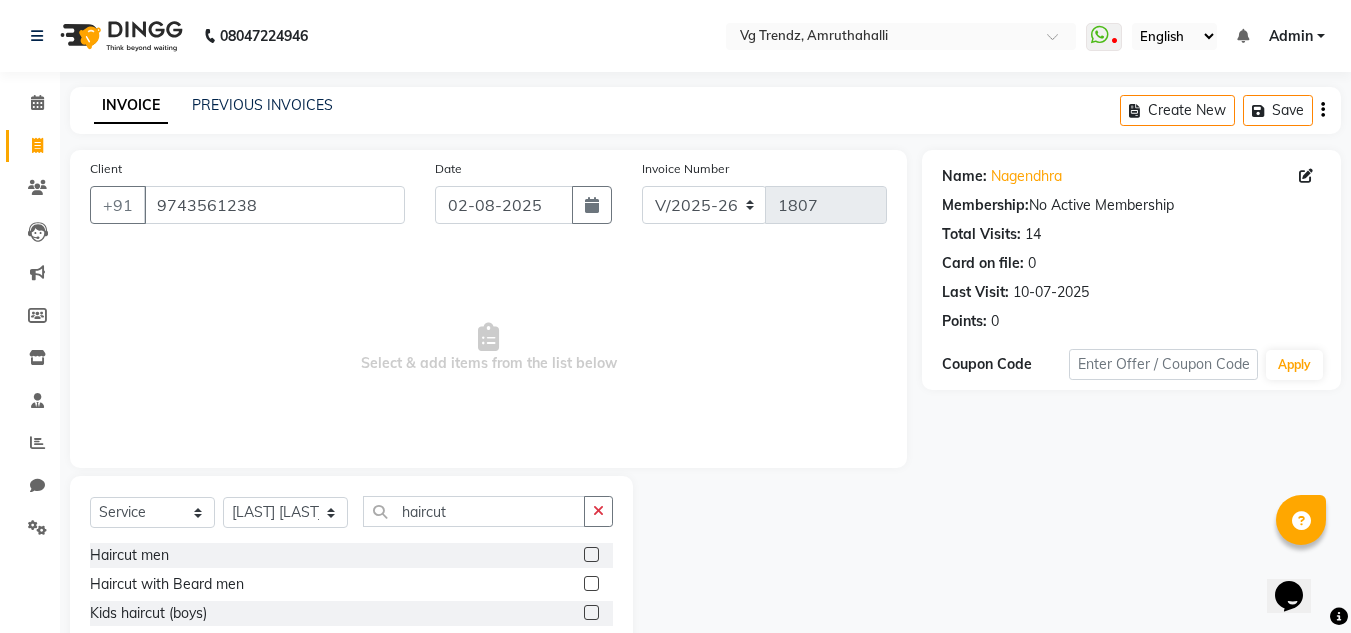 click 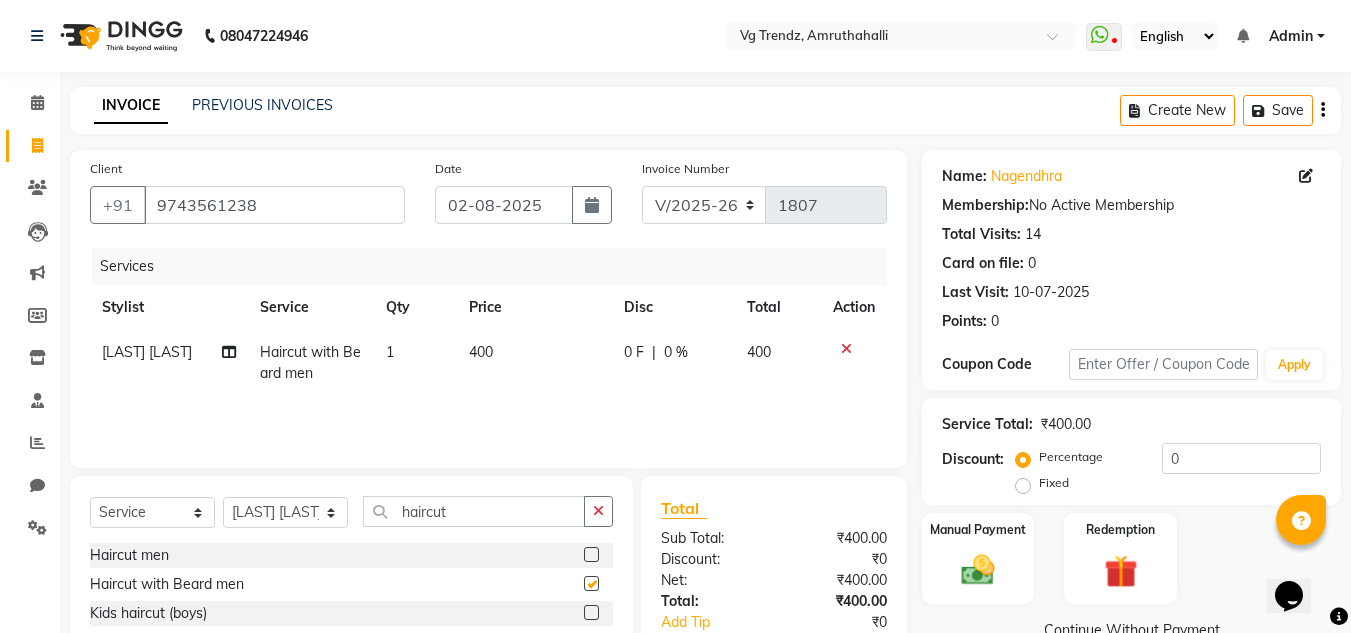 checkbox on "false" 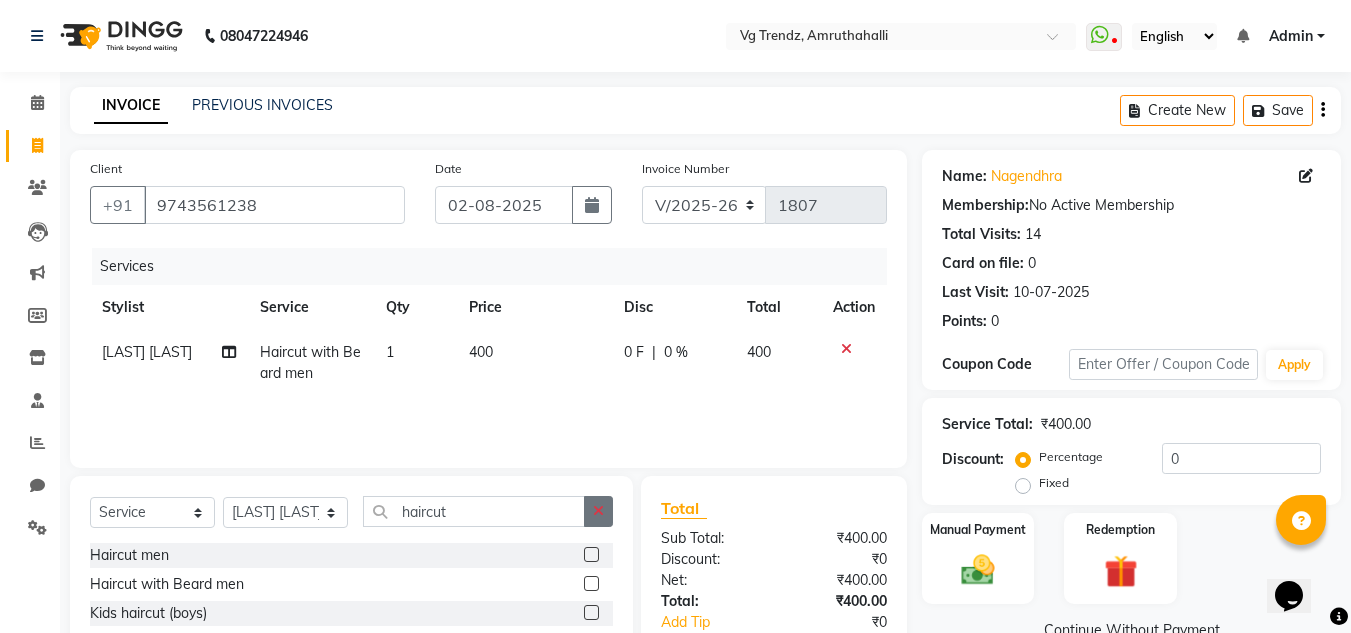 click 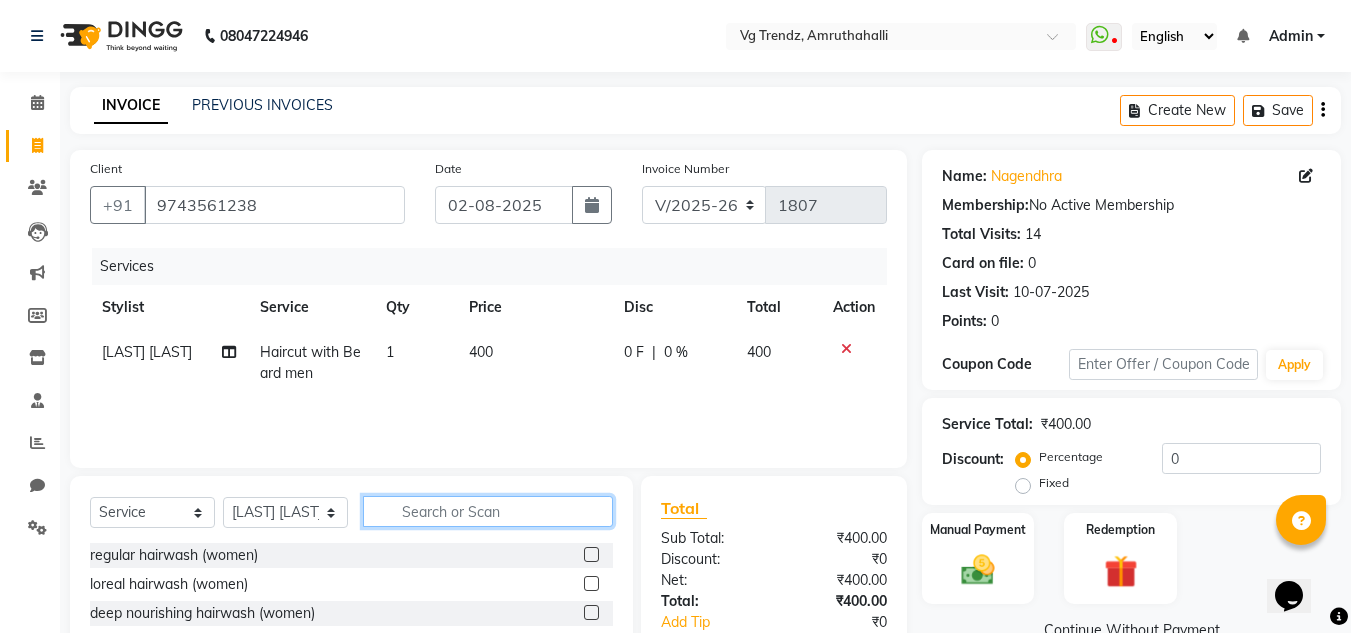 click 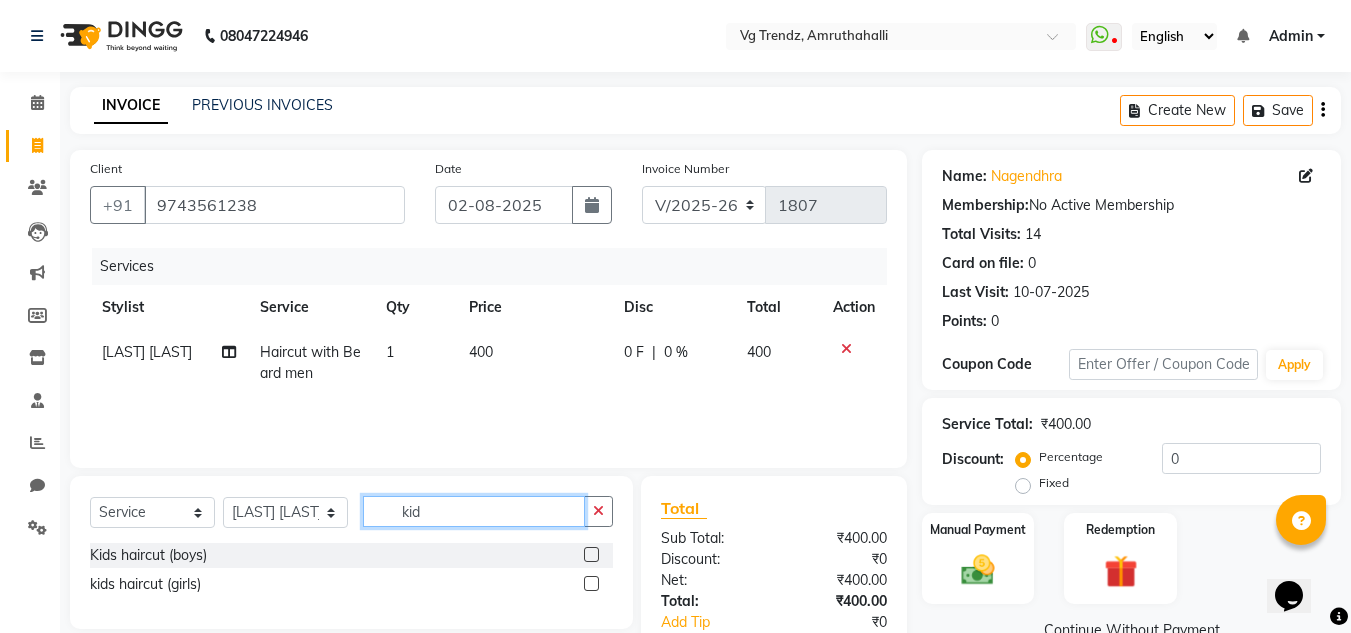 type on "kid" 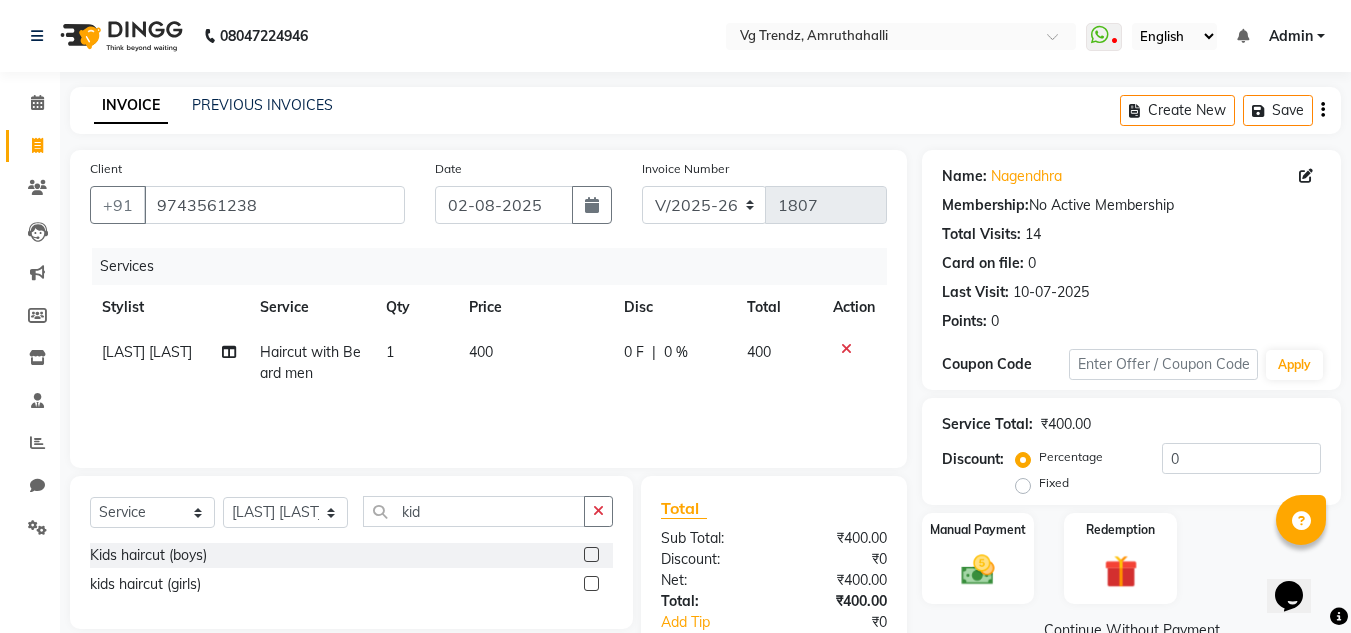click 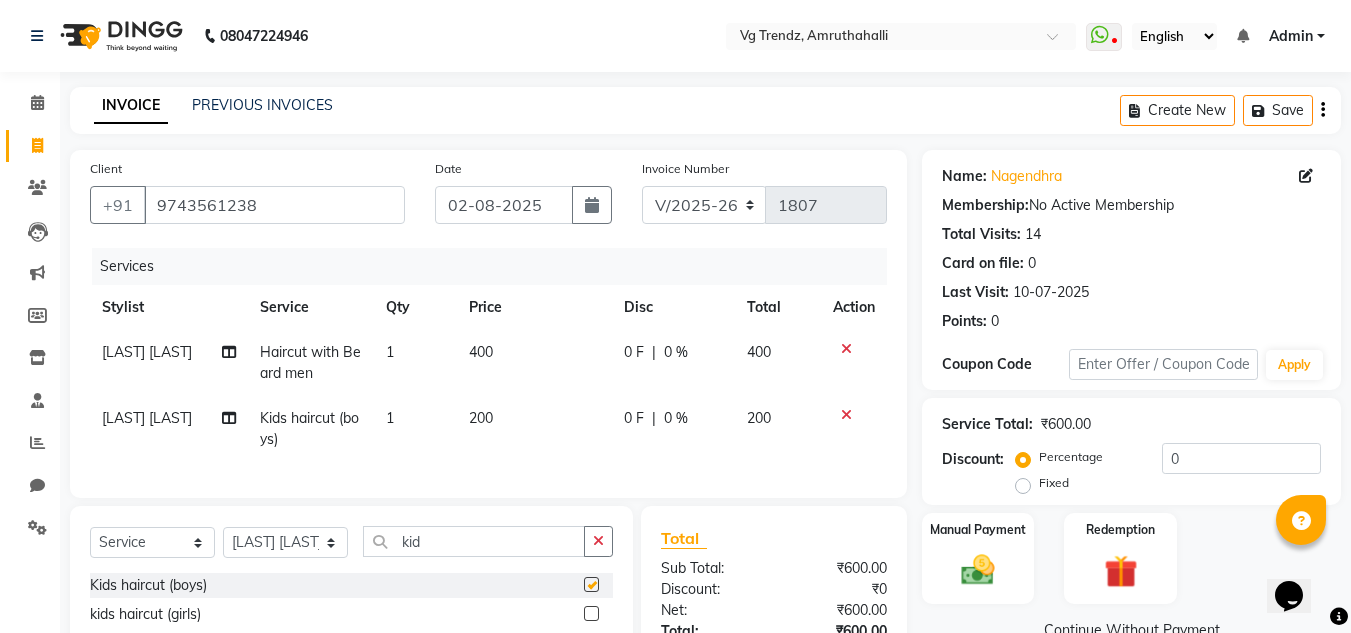 checkbox on "false" 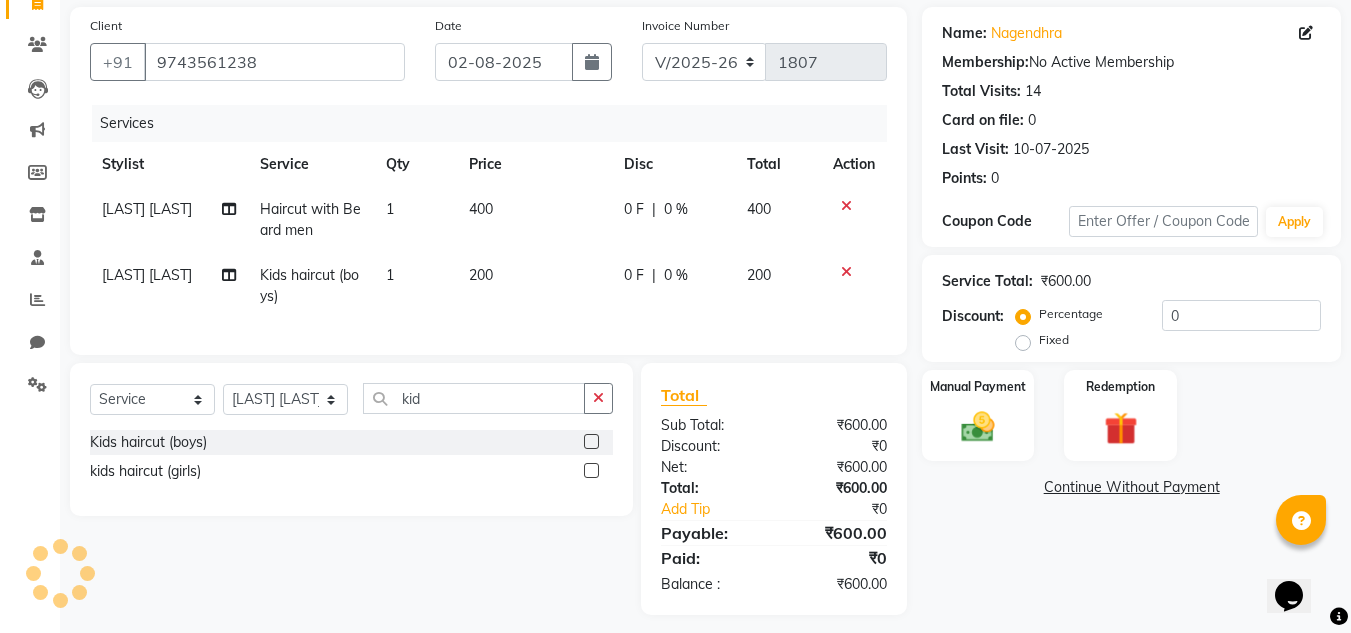 scroll, scrollTop: 144, scrollLeft: 0, axis: vertical 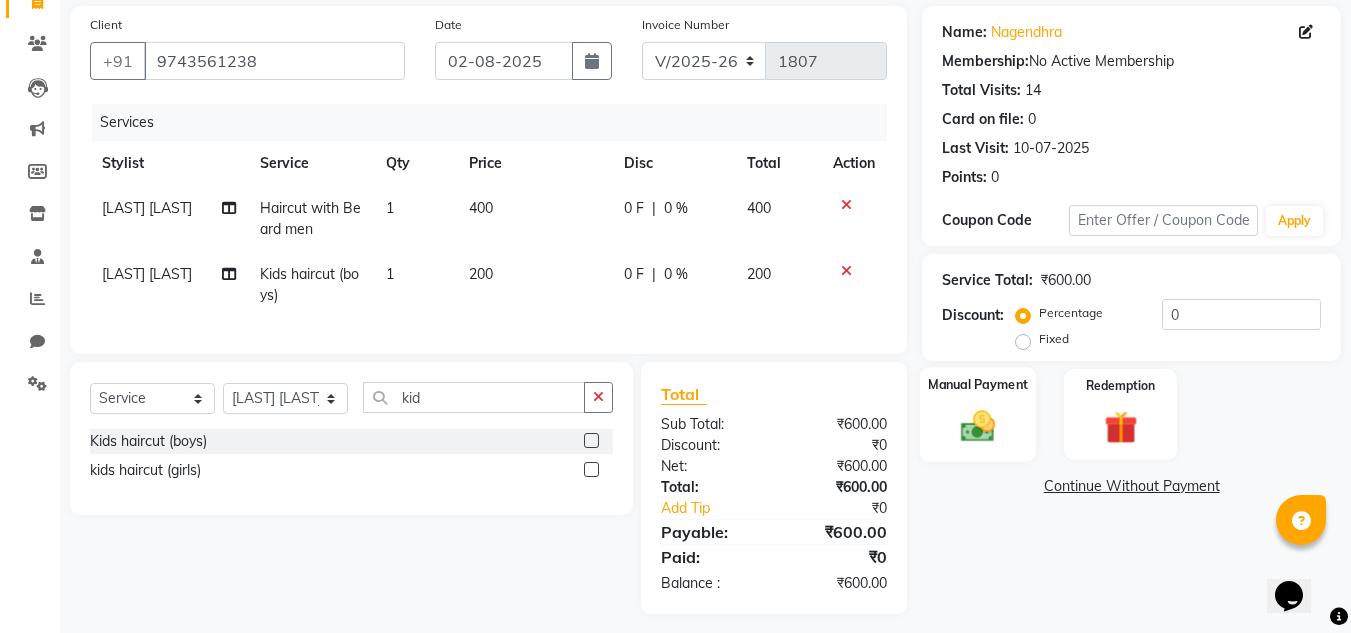 click on "Manual Payment" 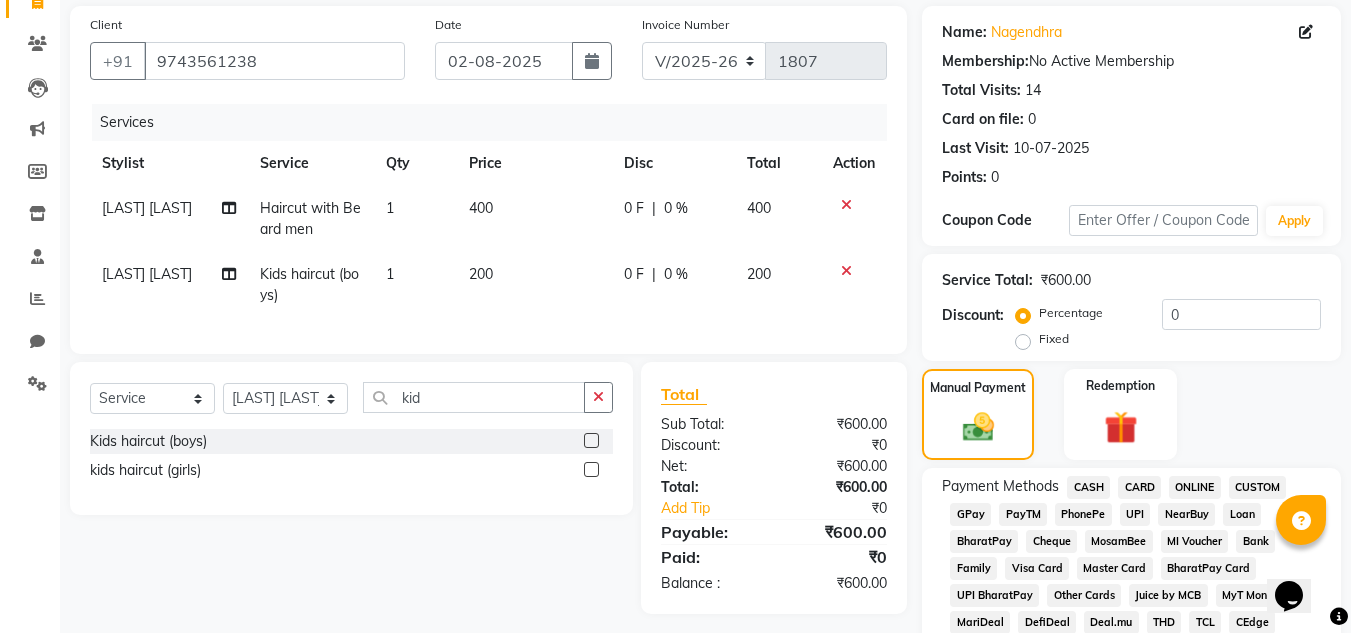 click on "PhonePe" 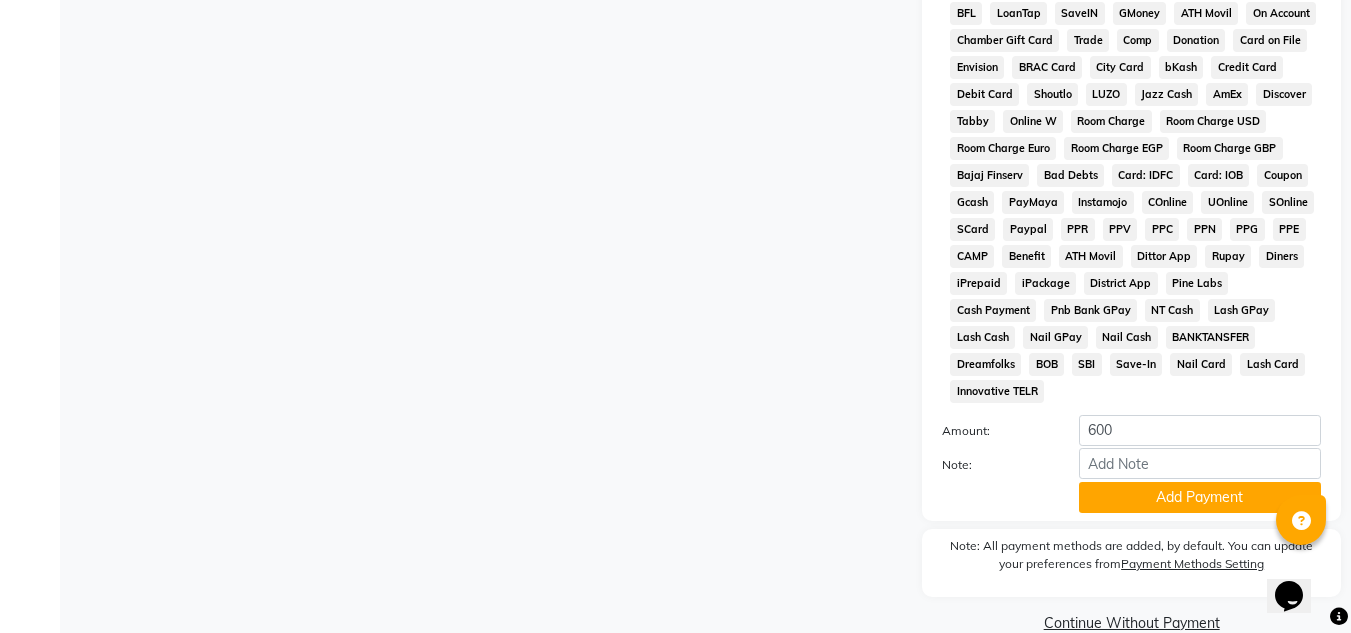 scroll, scrollTop: 869, scrollLeft: 0, axis: vertical 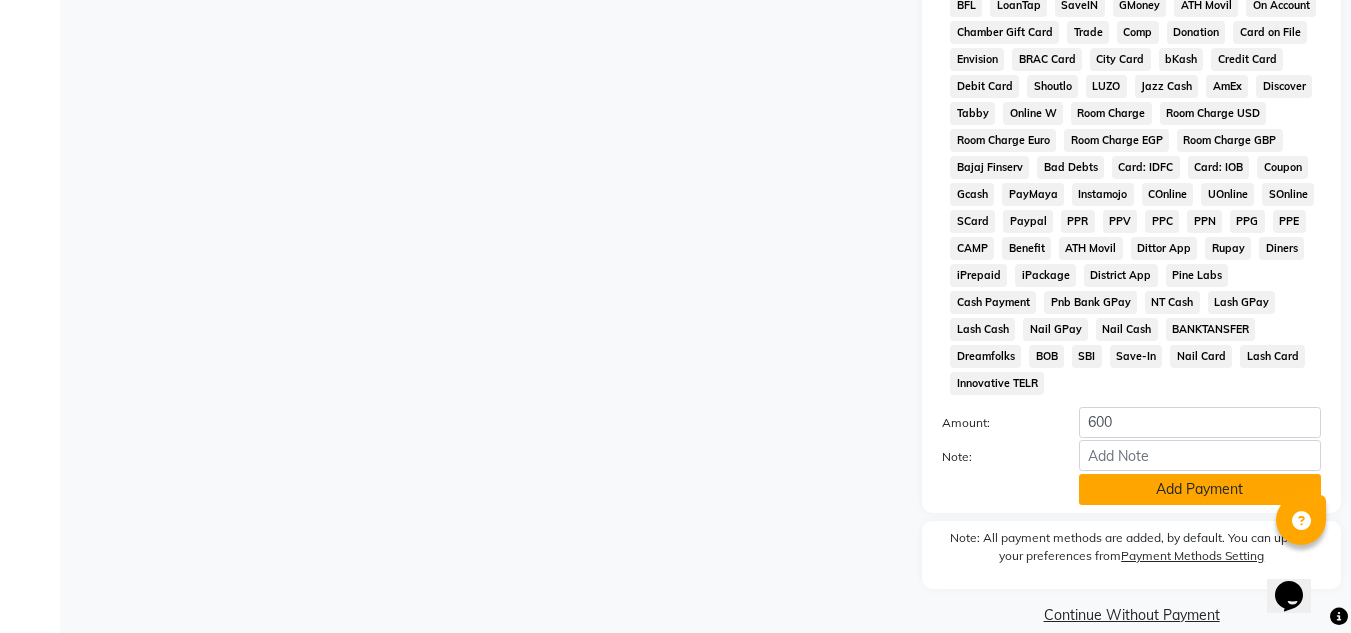 click on "Add Payment" 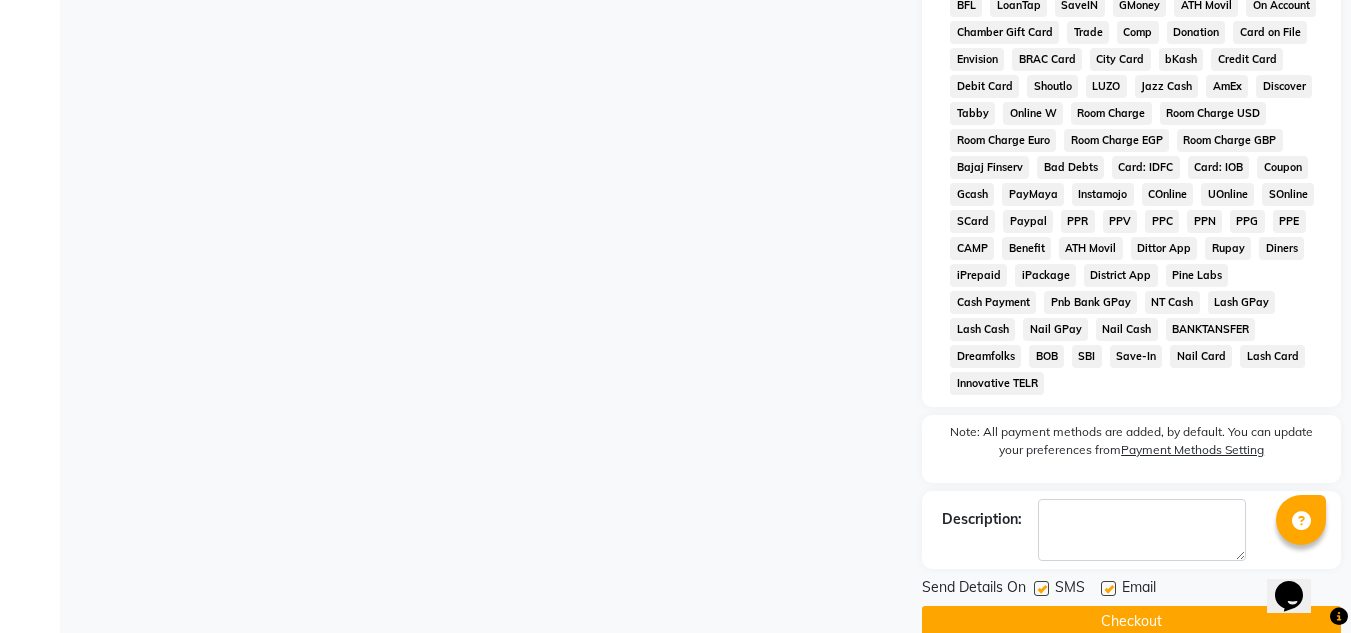click 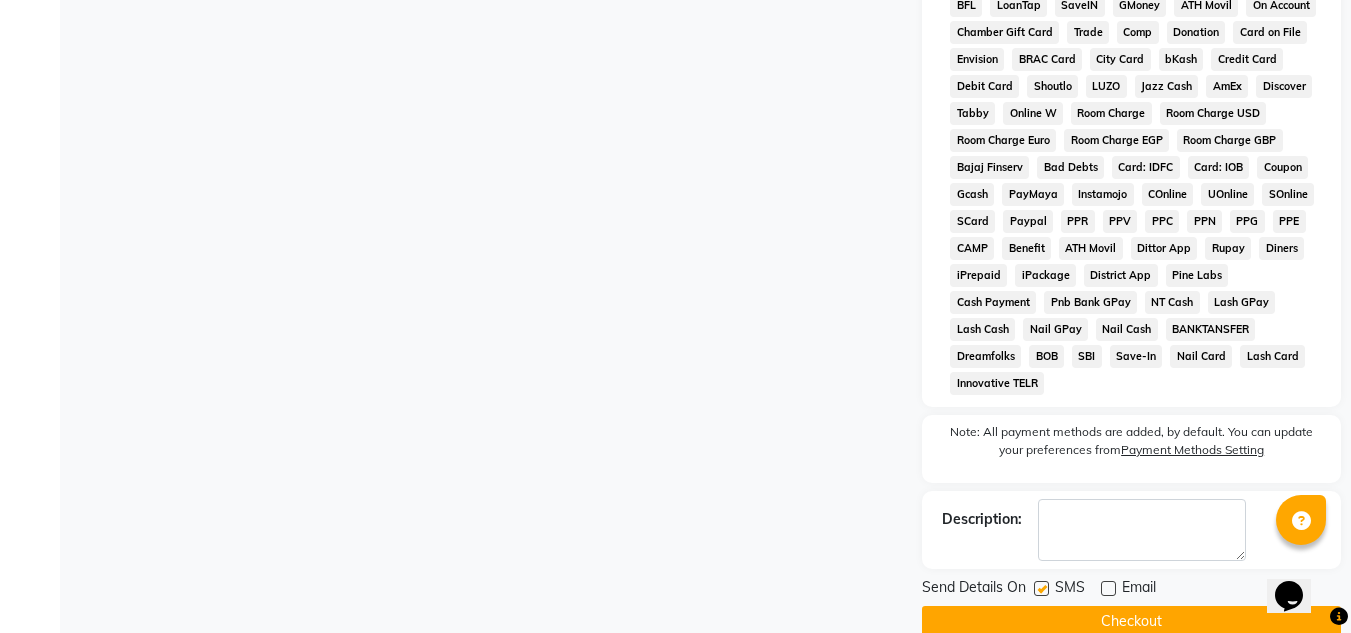 click 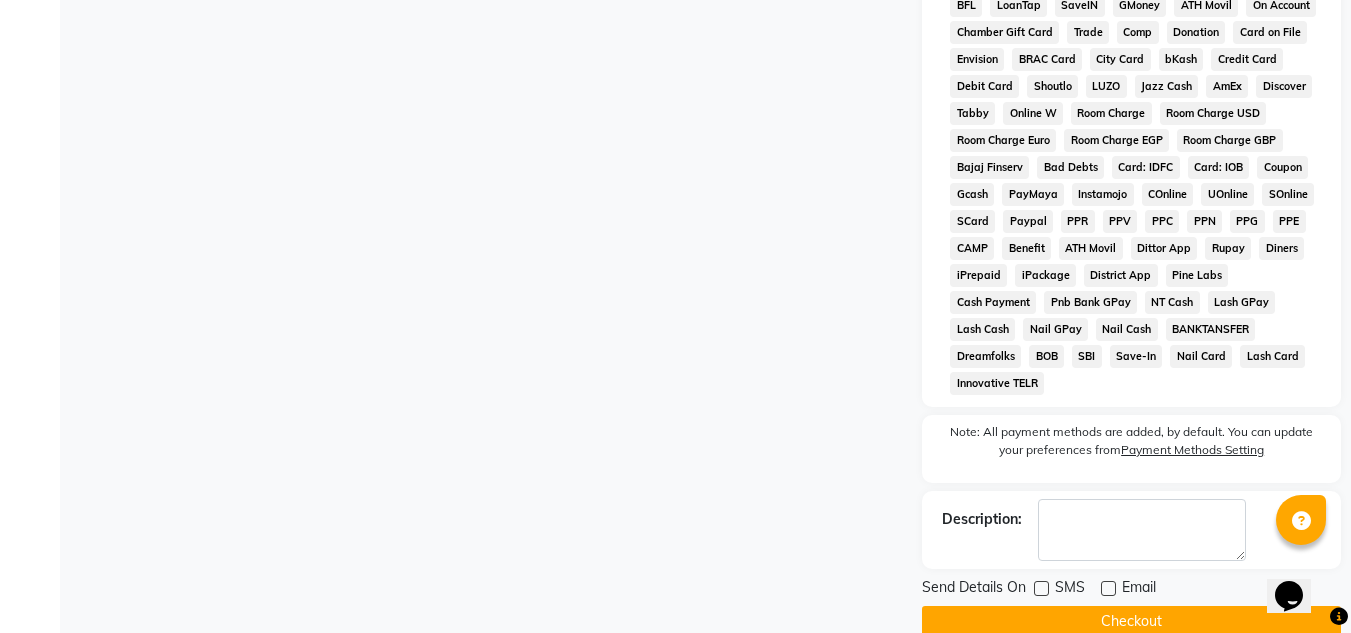 click 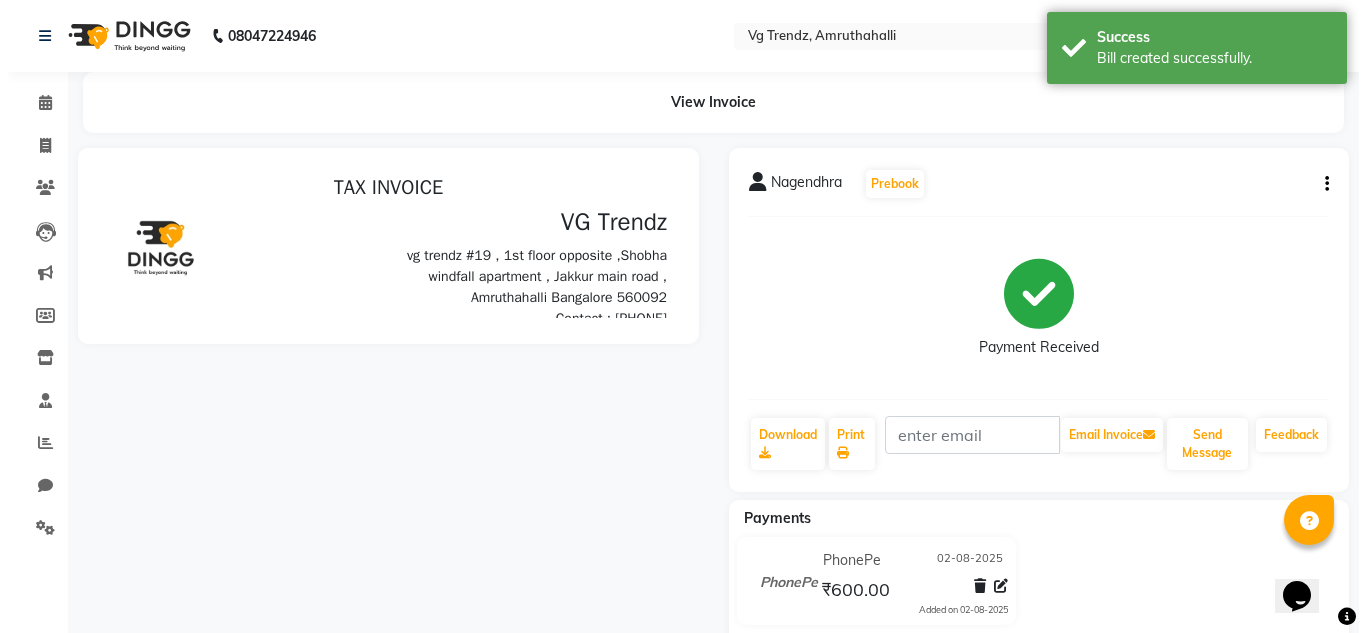 scroll, scrollTop: 0, scrollLeft: 0, axis: both 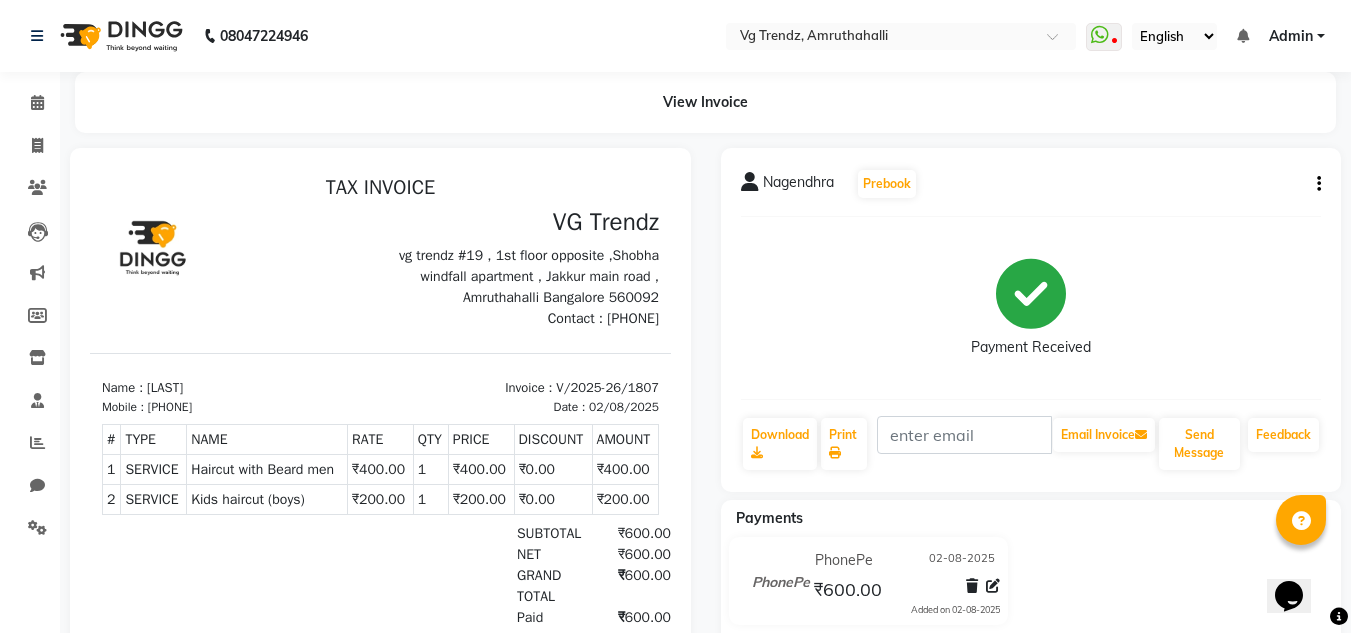 click on "02/08/2025" at bounding box center (624, 407) 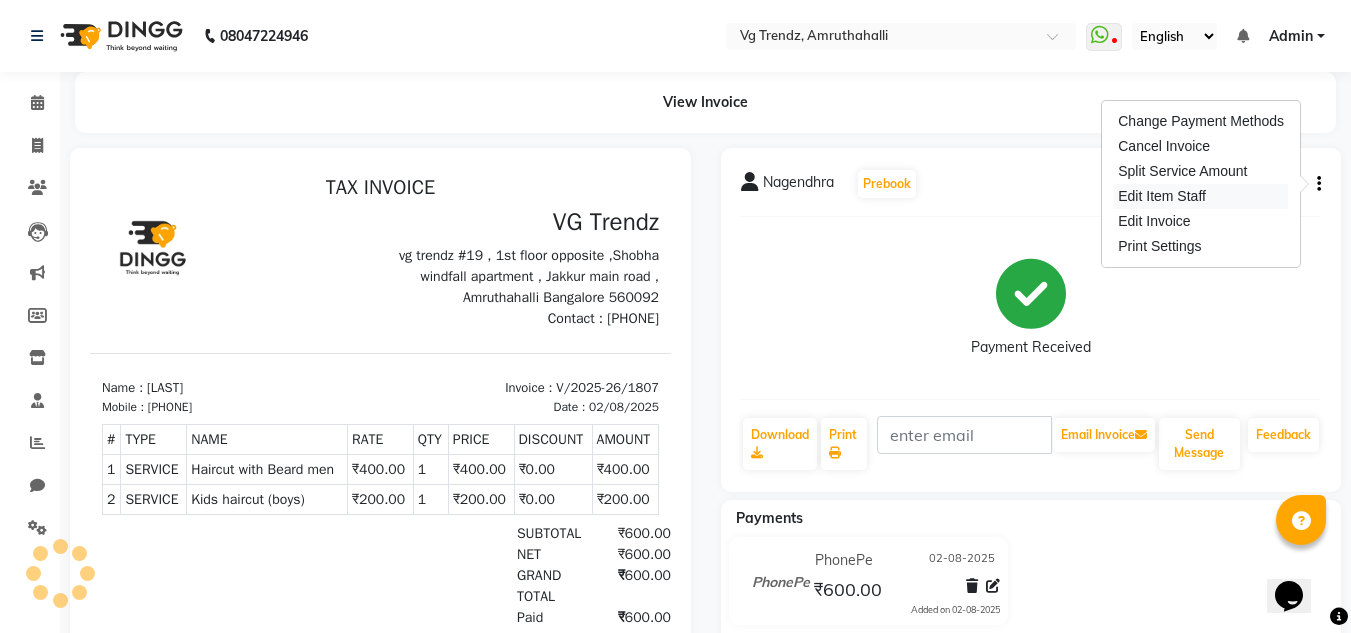 click on "Edit Item Staff" at bounding box center (1201, 196) 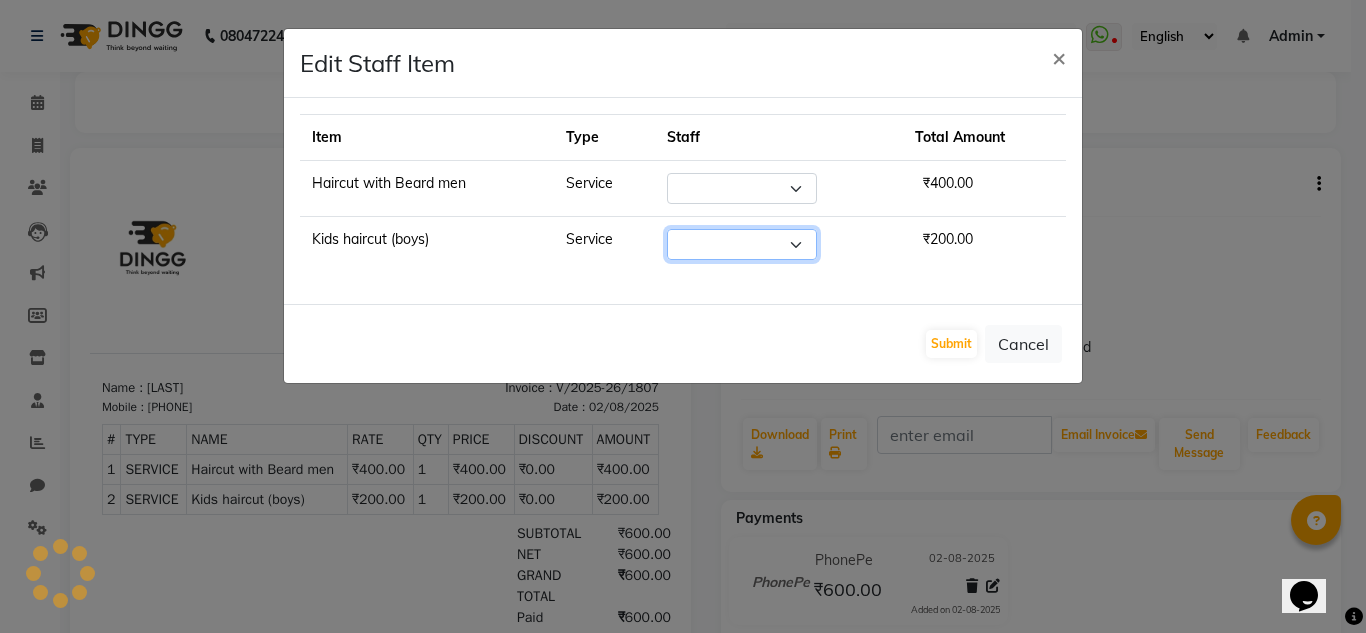 click on "Select" 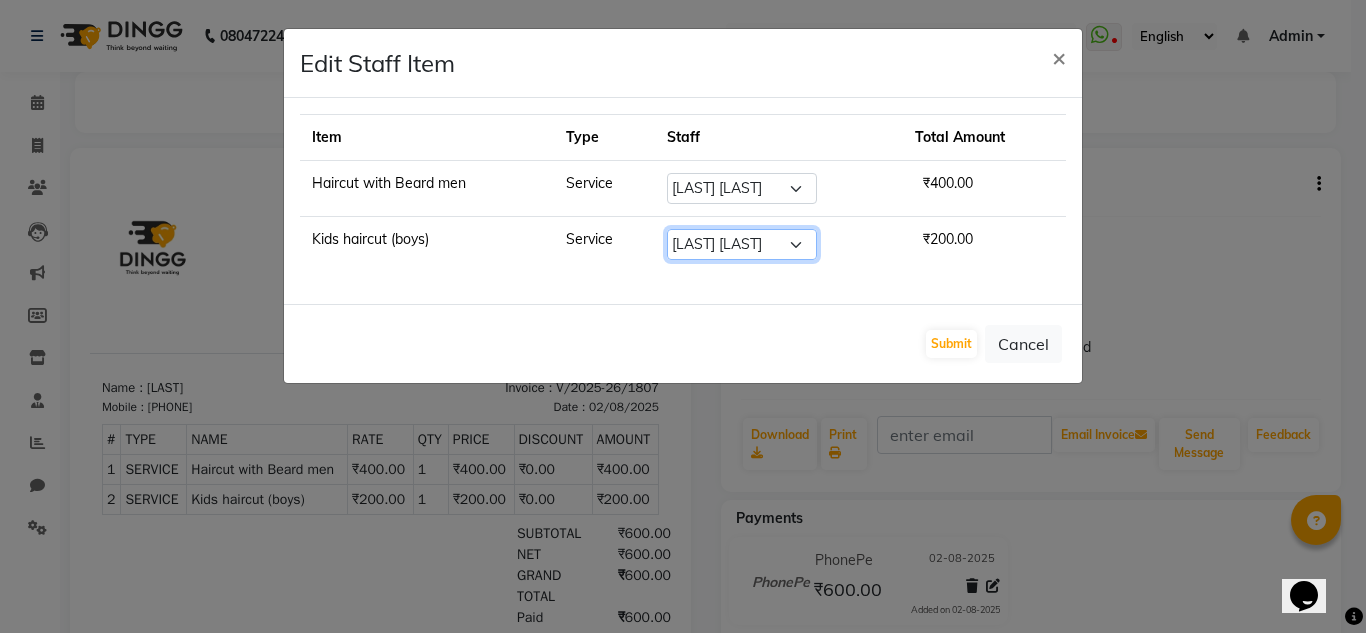 select on "87955" 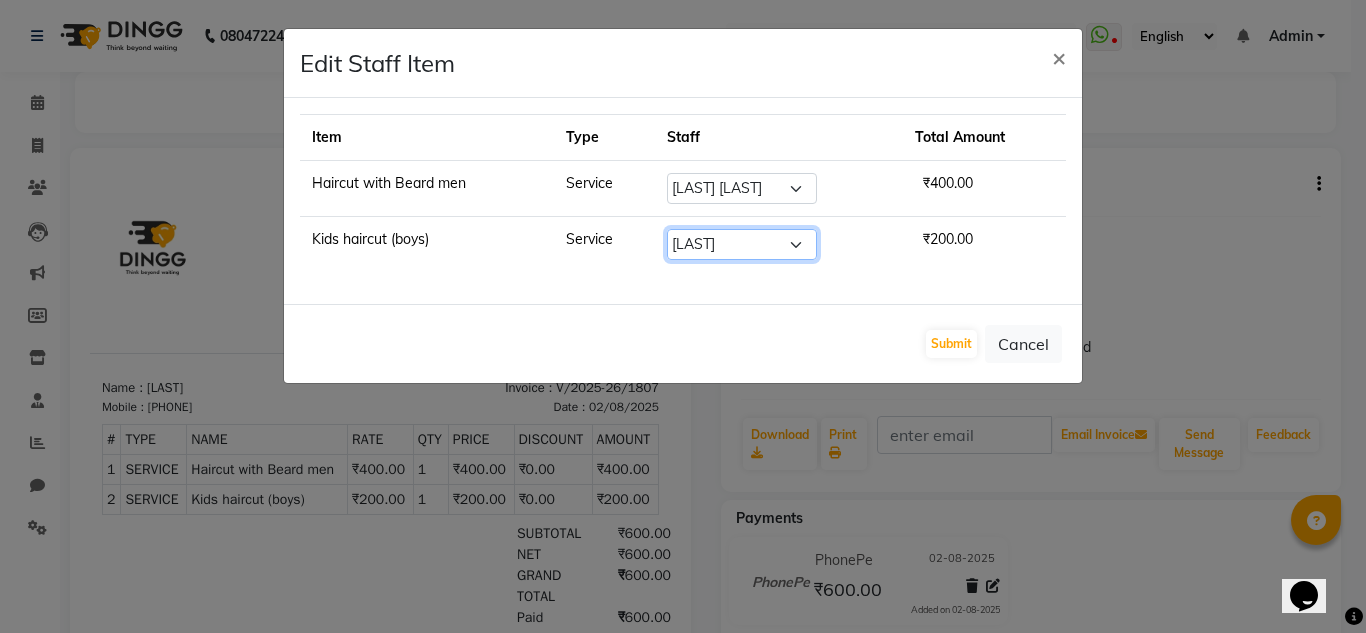 click on "Select  Ashiwini N P   Manjitha Chhetri   Manjula S   Mun Khan   Naveen Kumar   Rangashamaiah   salon number   Sandeep Sharma   Shannu   Sridevi   Vanitha v" 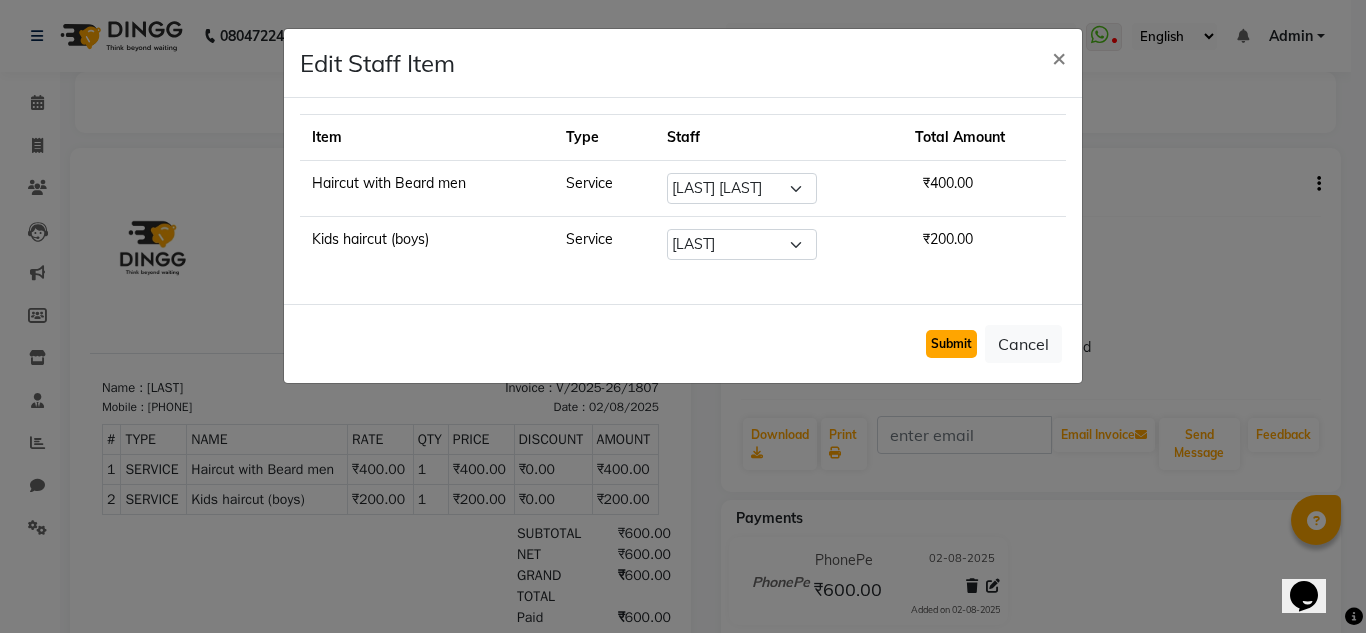 click on "Submit" 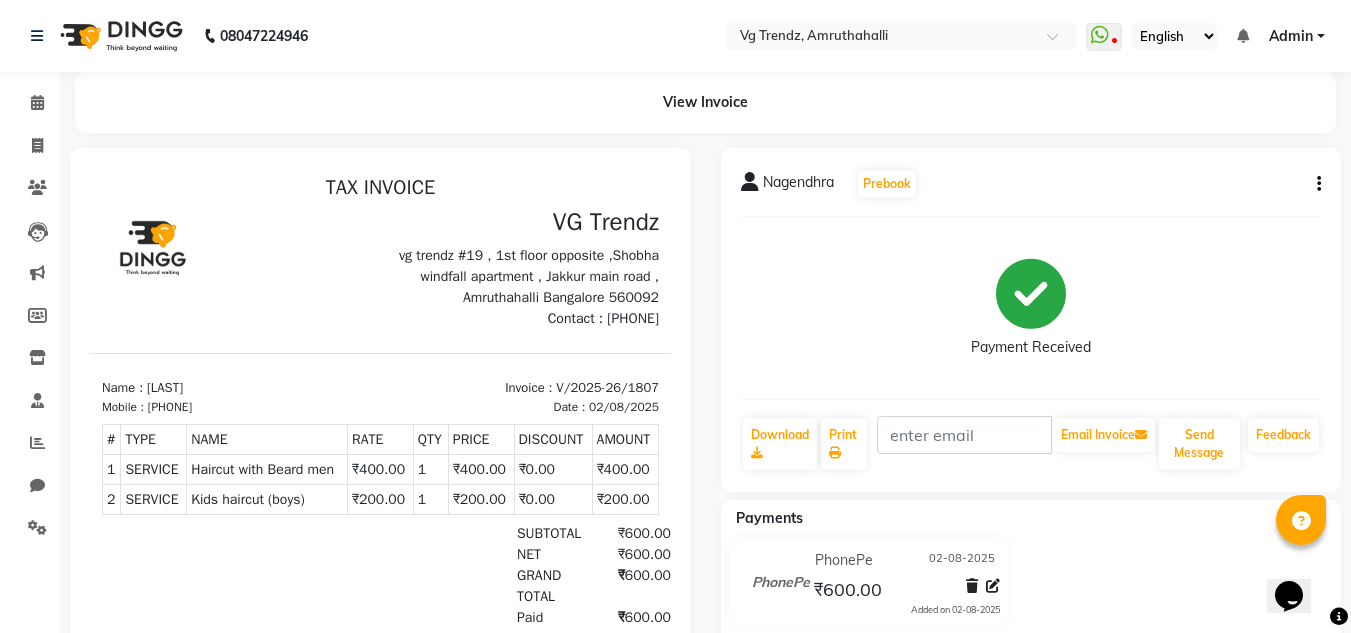 click 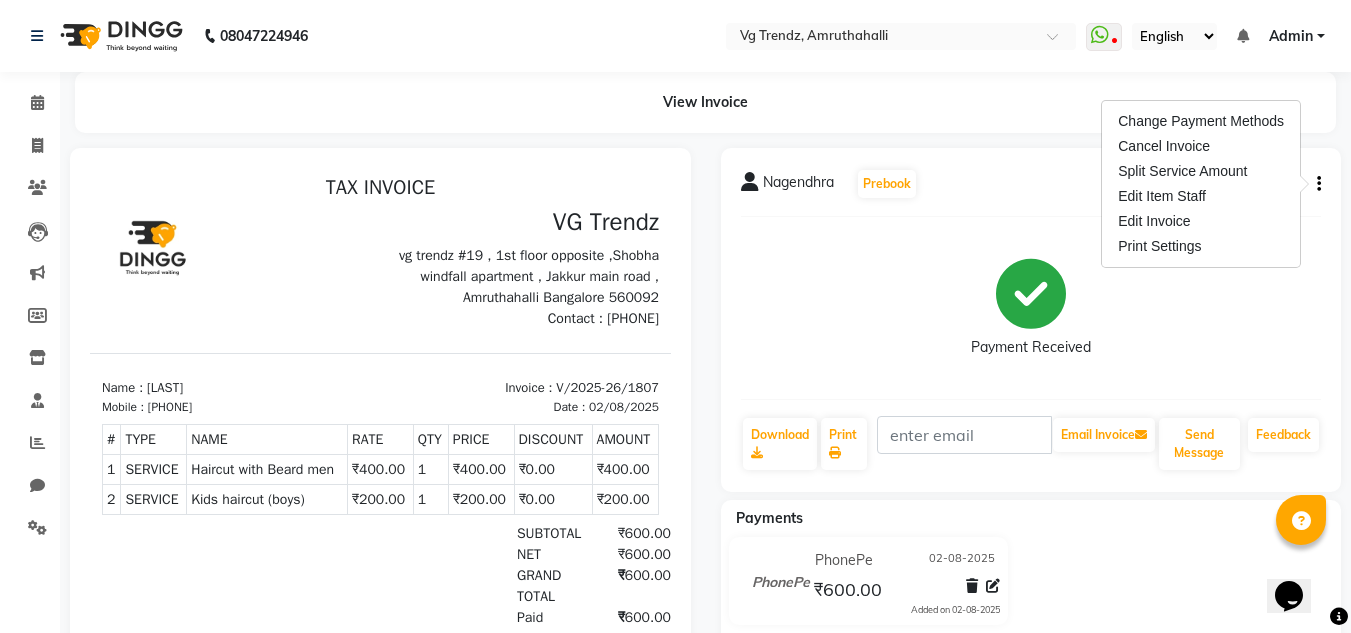 click on "Payment Received" 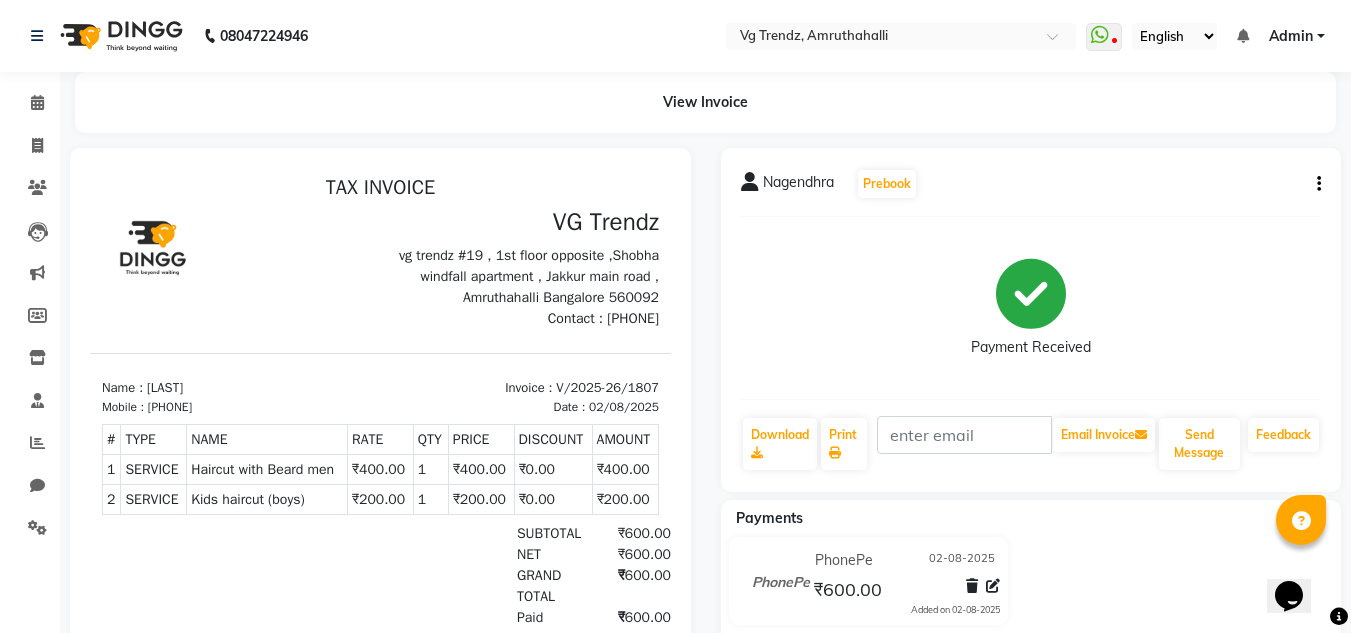 select on "service" 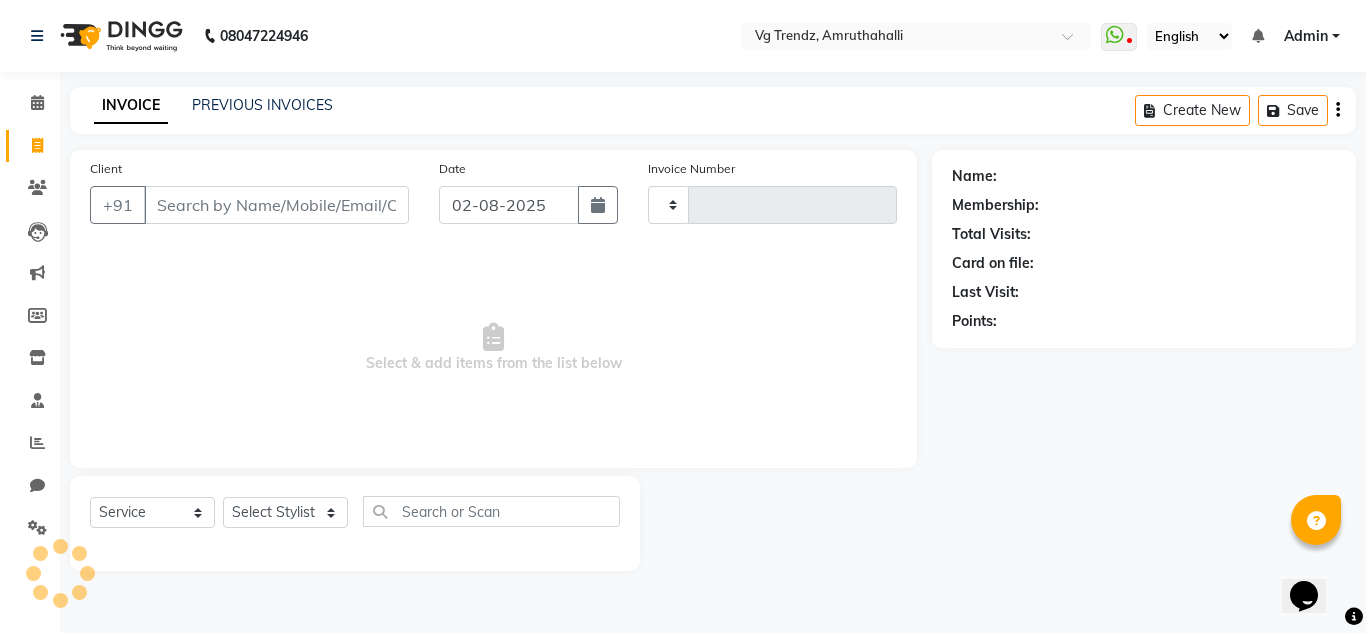 type on "1808" 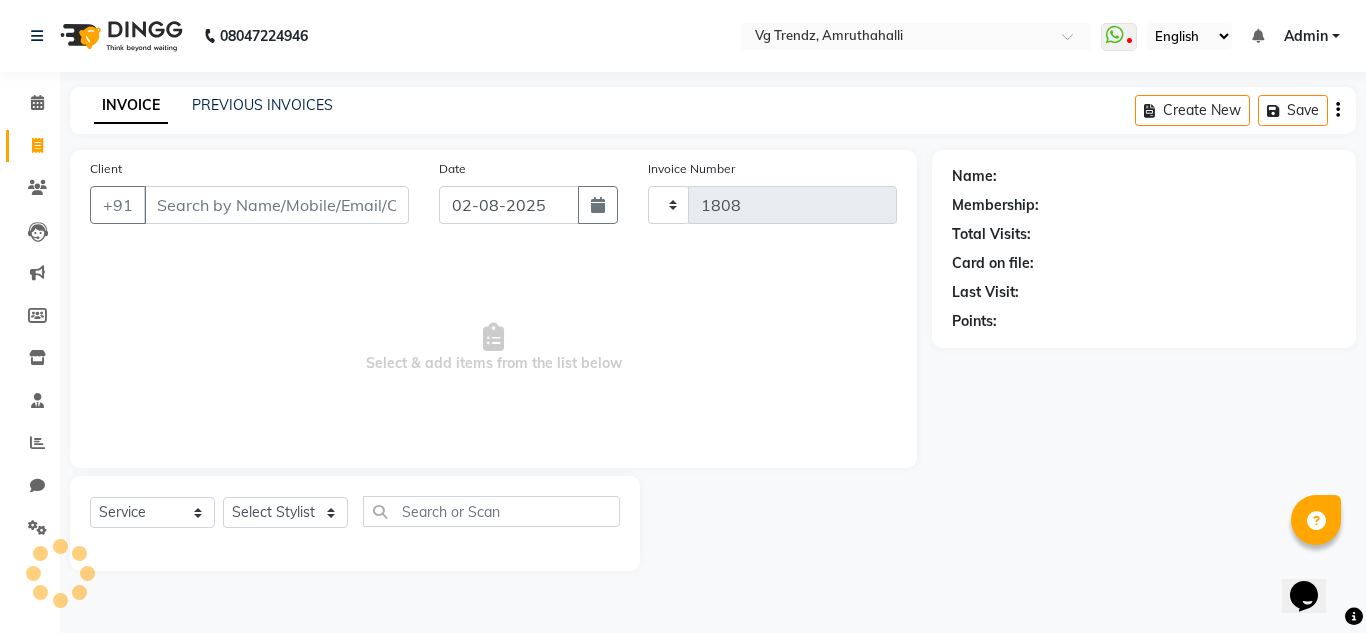 select on "5536" 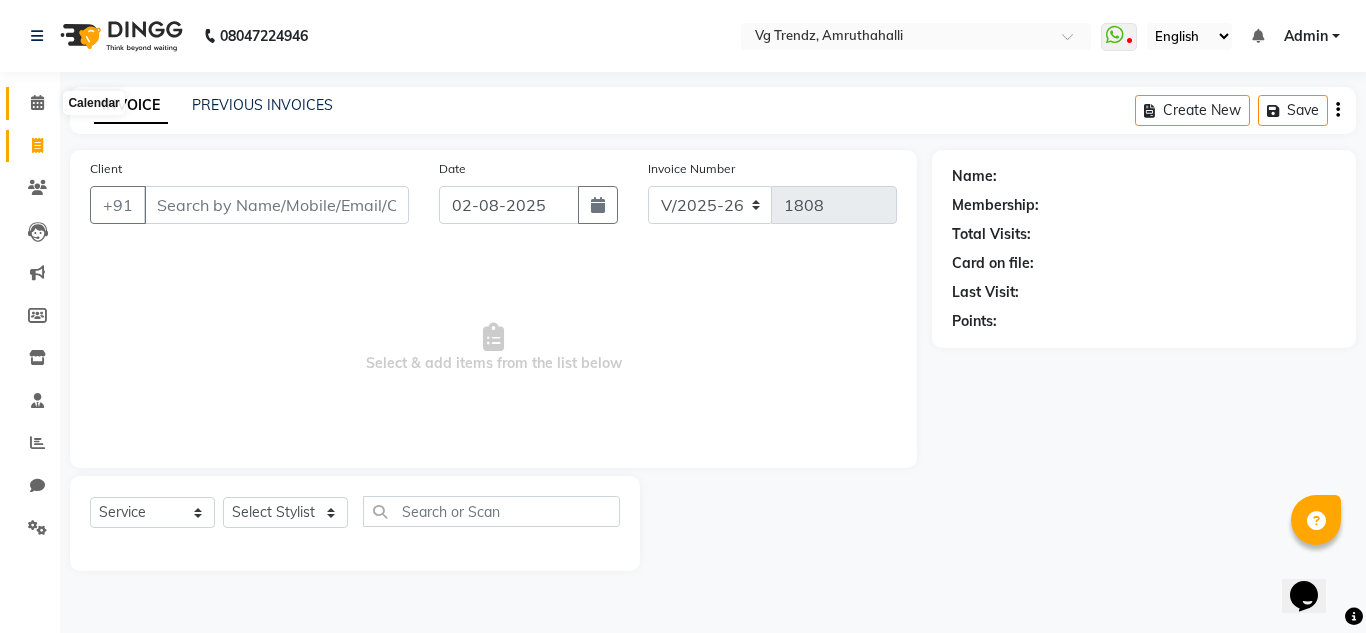 click 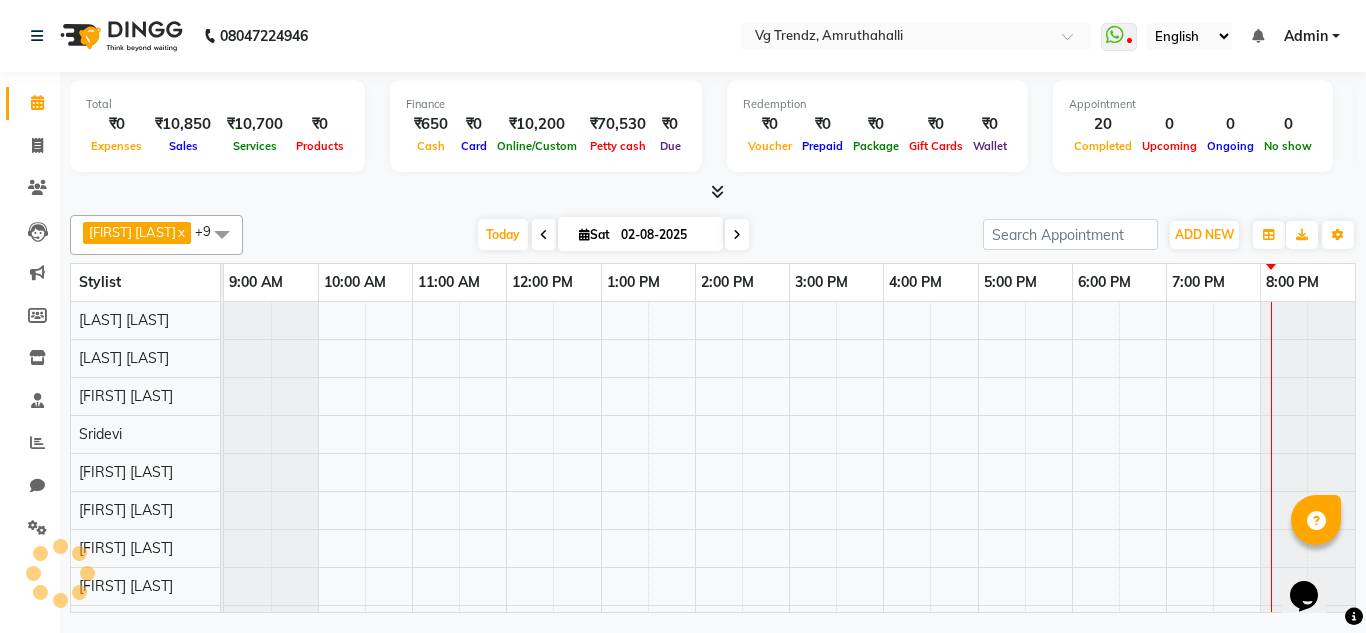 scroll, scrollTop: 0, scrollLeft: 0, axis: both 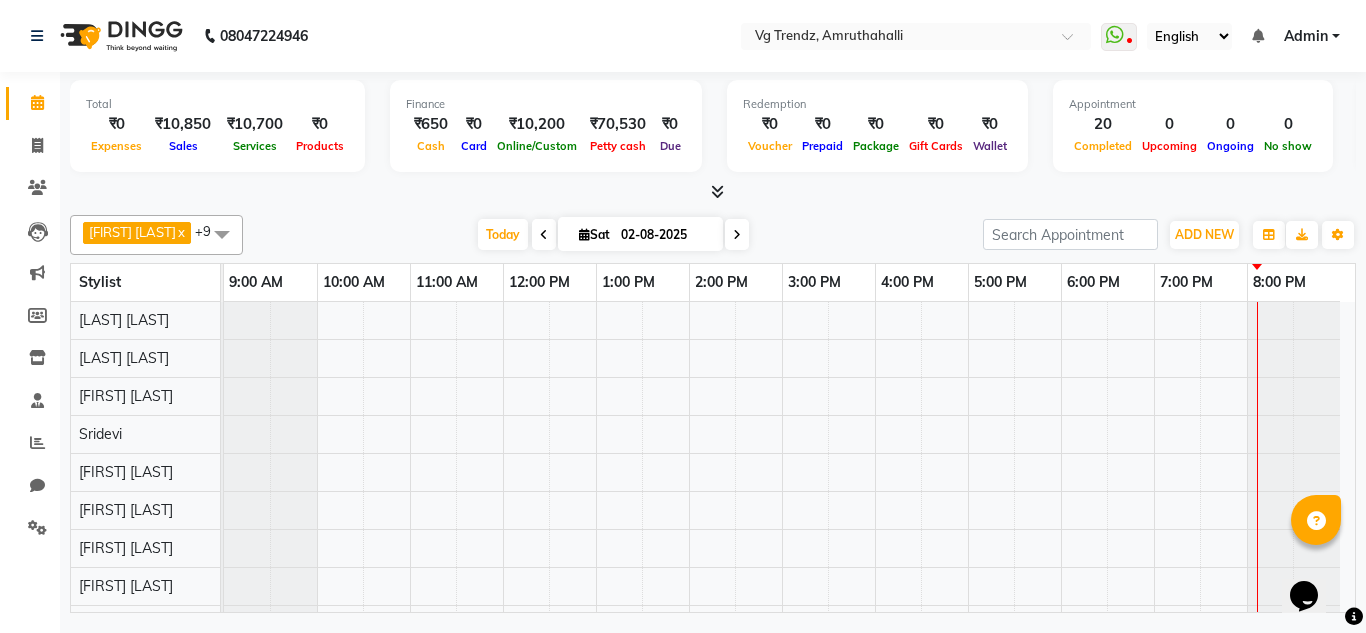 click at bounding box center [737, 234] 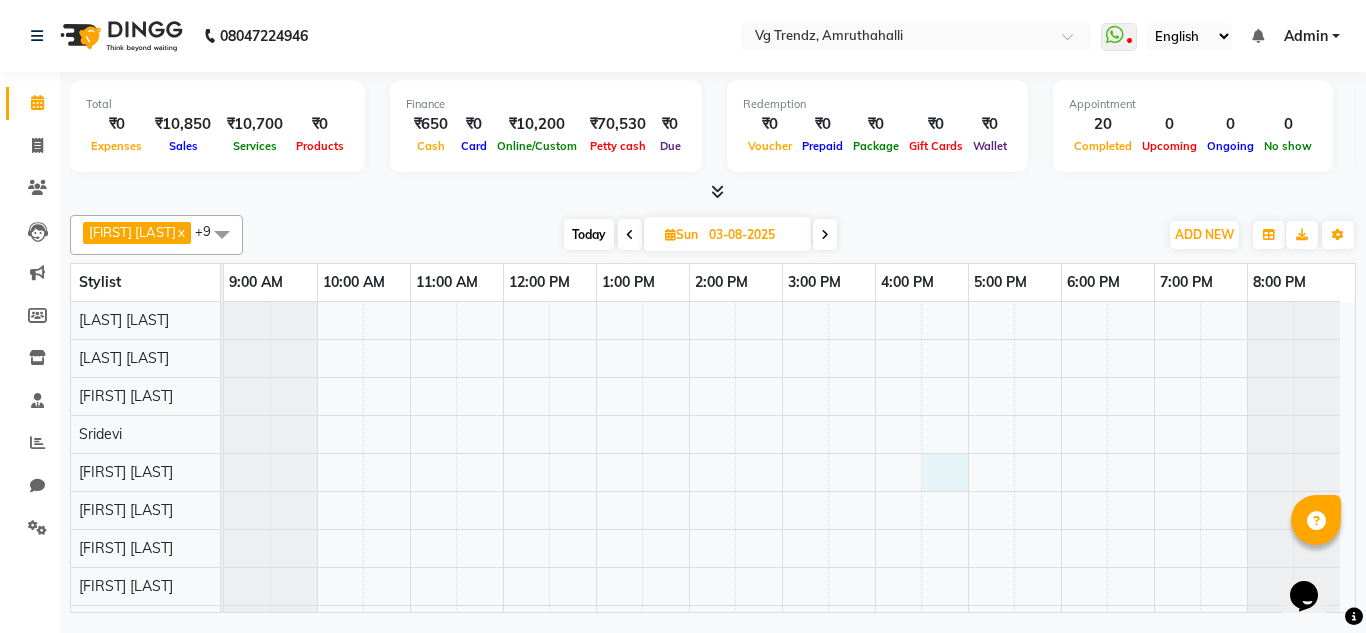 click at bounding box center [789, 491] 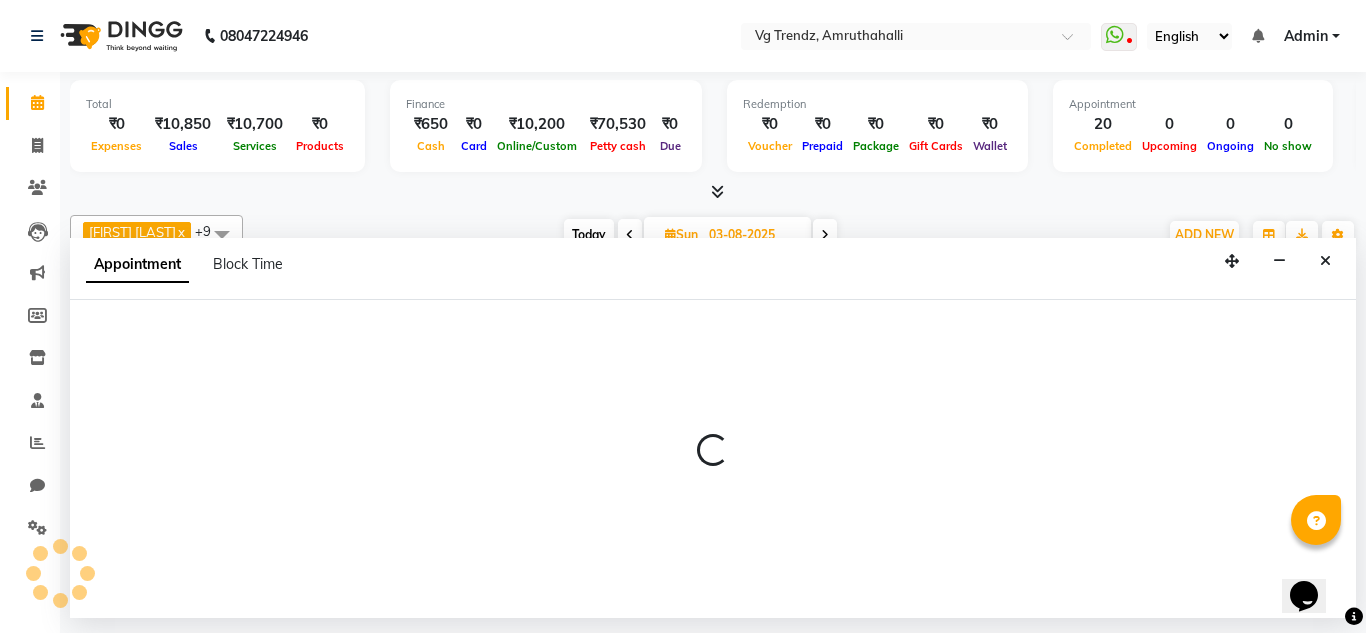 select on "85009" 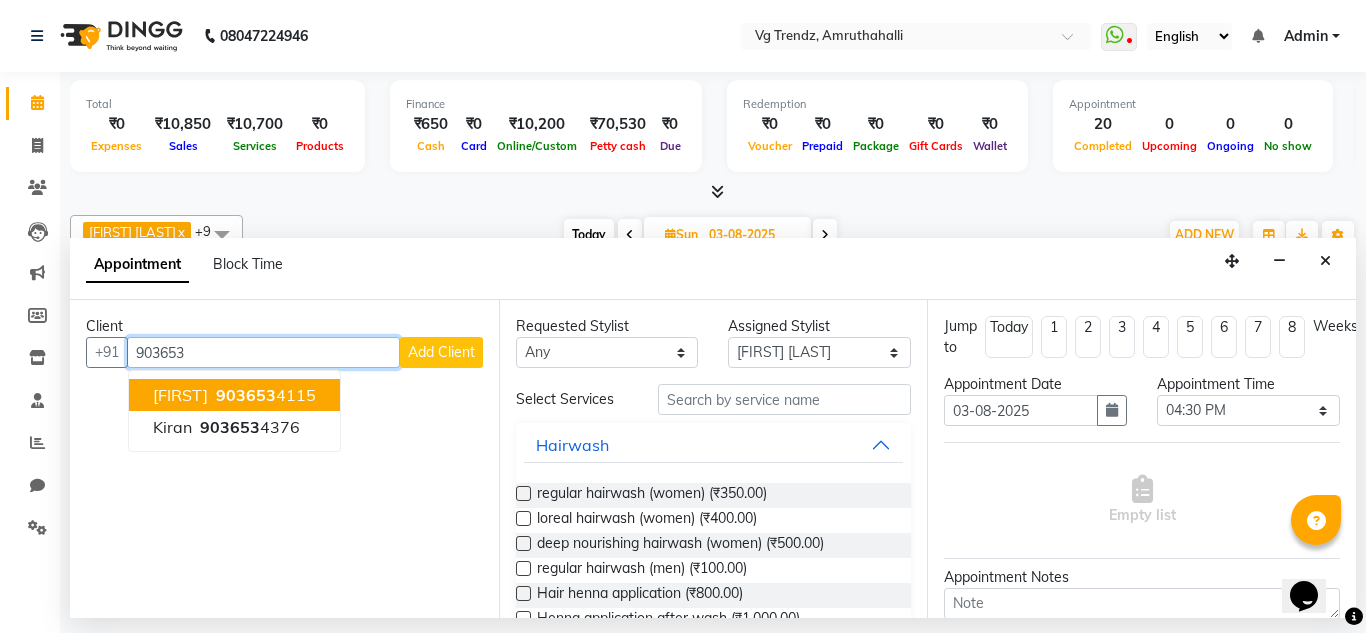 click on "903653 4115" at bounding box center [264, 395] 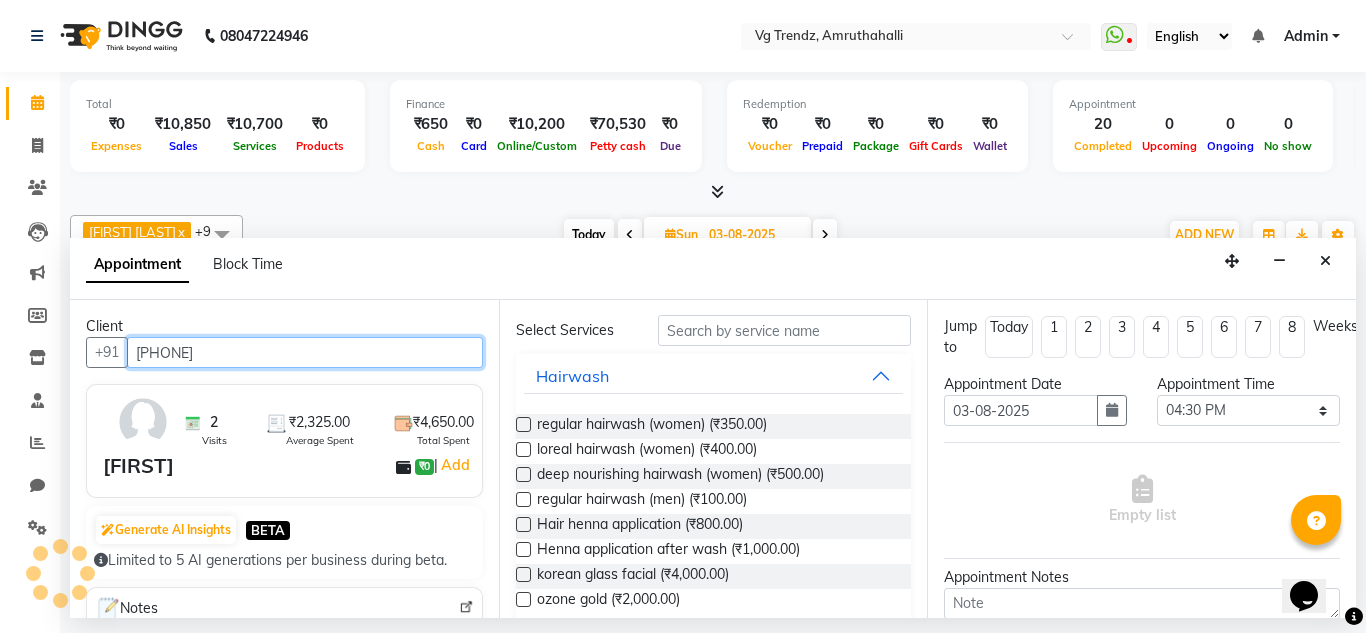 scroll, scrollTop: 44, scrollLeft: 0, axis: vertical 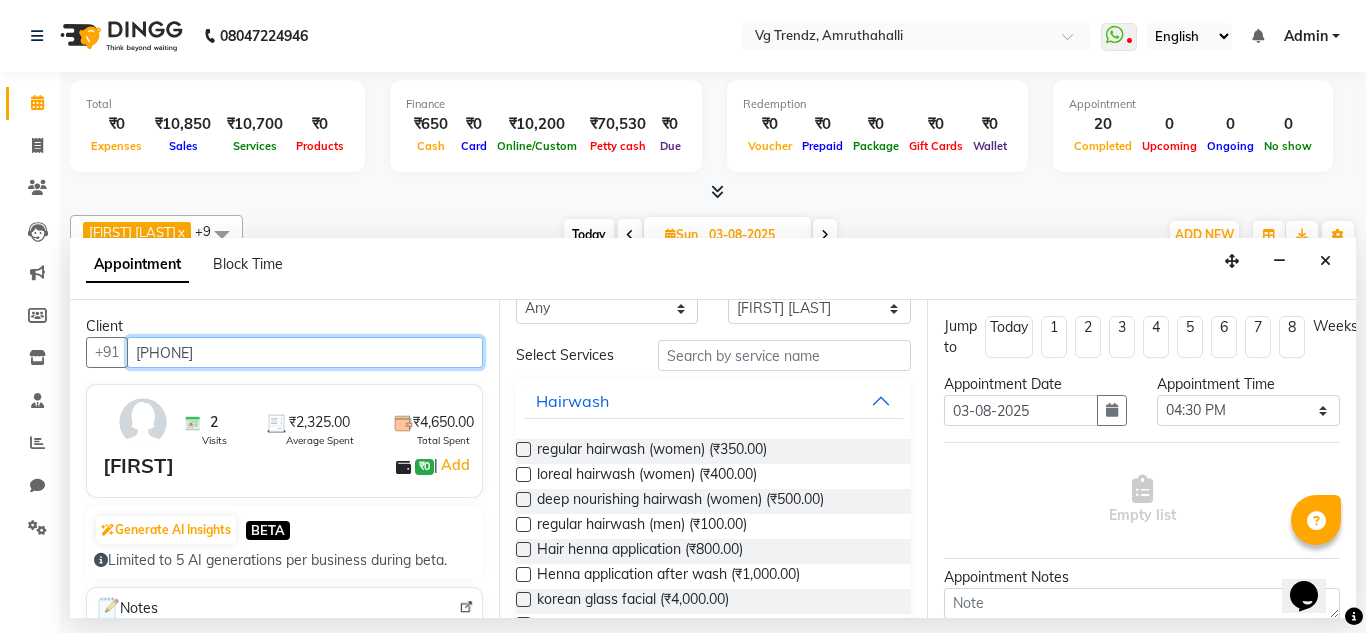 type on "9036534115" 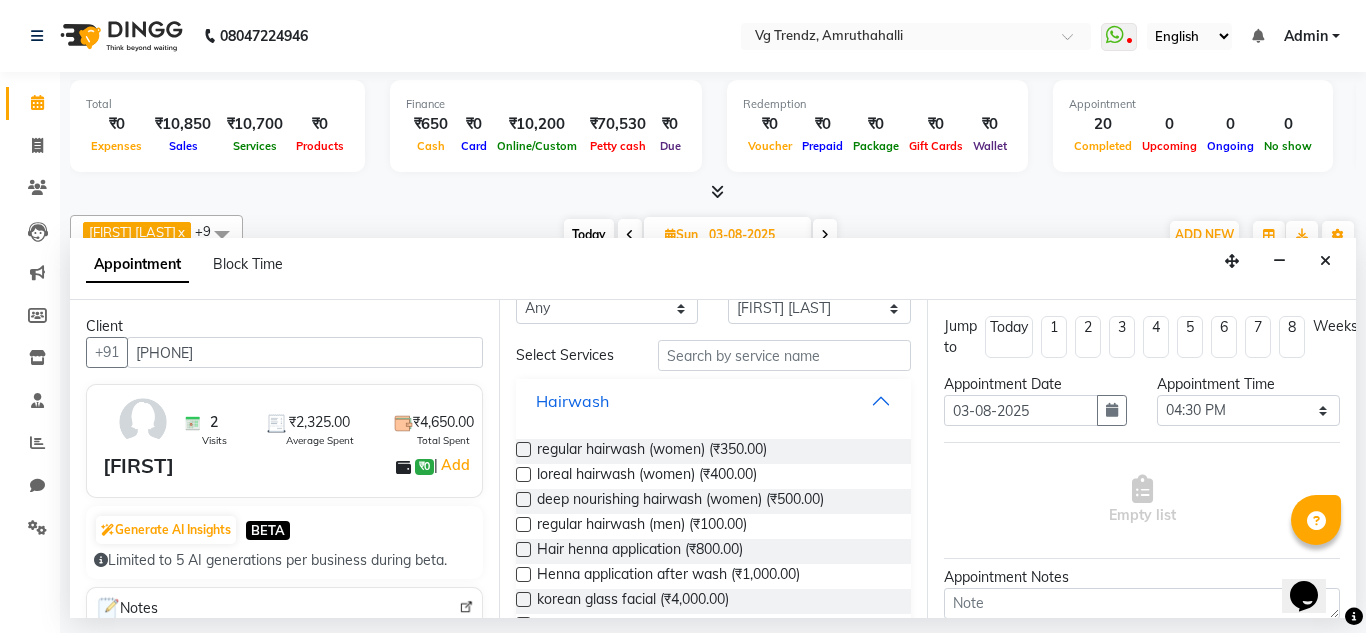 click on "Hairwash" at bounding box center [714, 401] 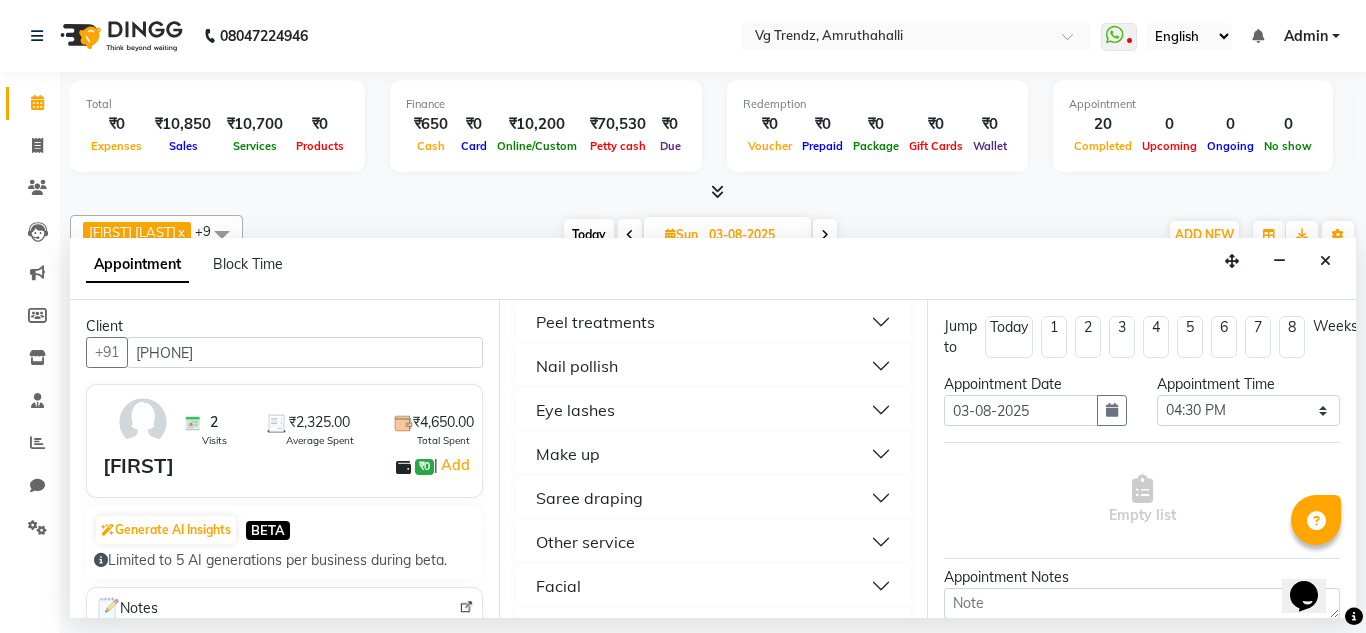 scroll, scrollTop: 965, scrollLeft: 0, axis: vertical 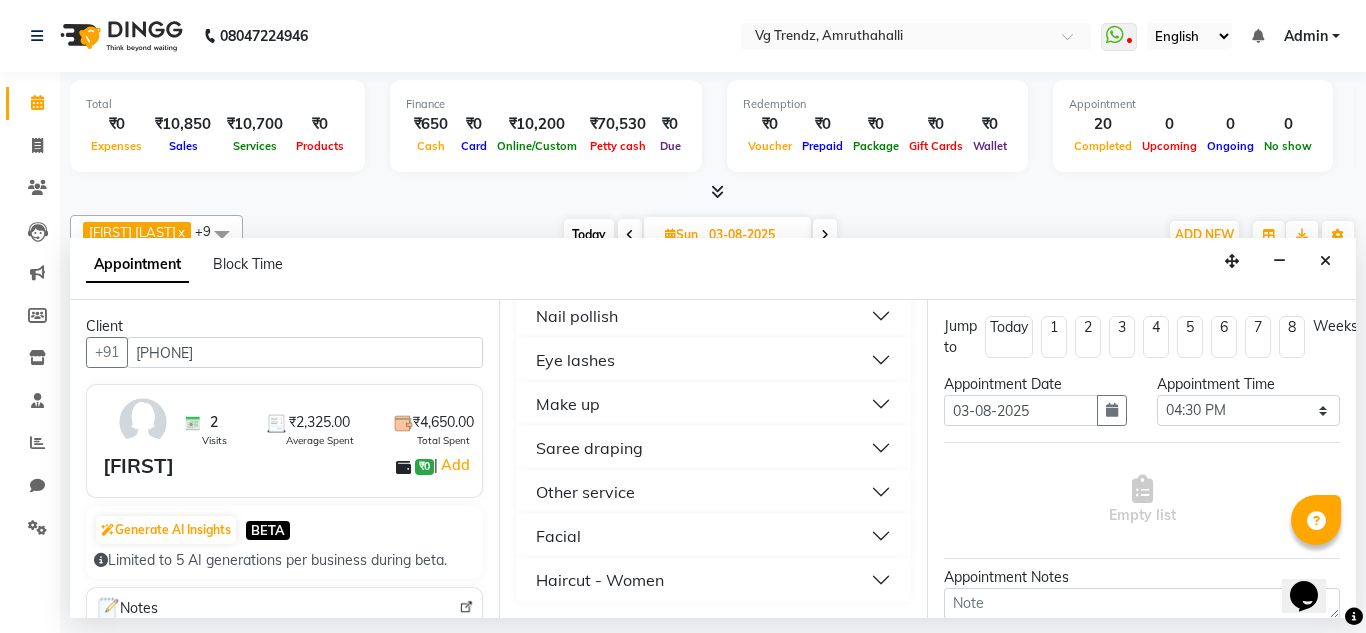 click on "Haircut - Women" at bounding box center (600, 580) 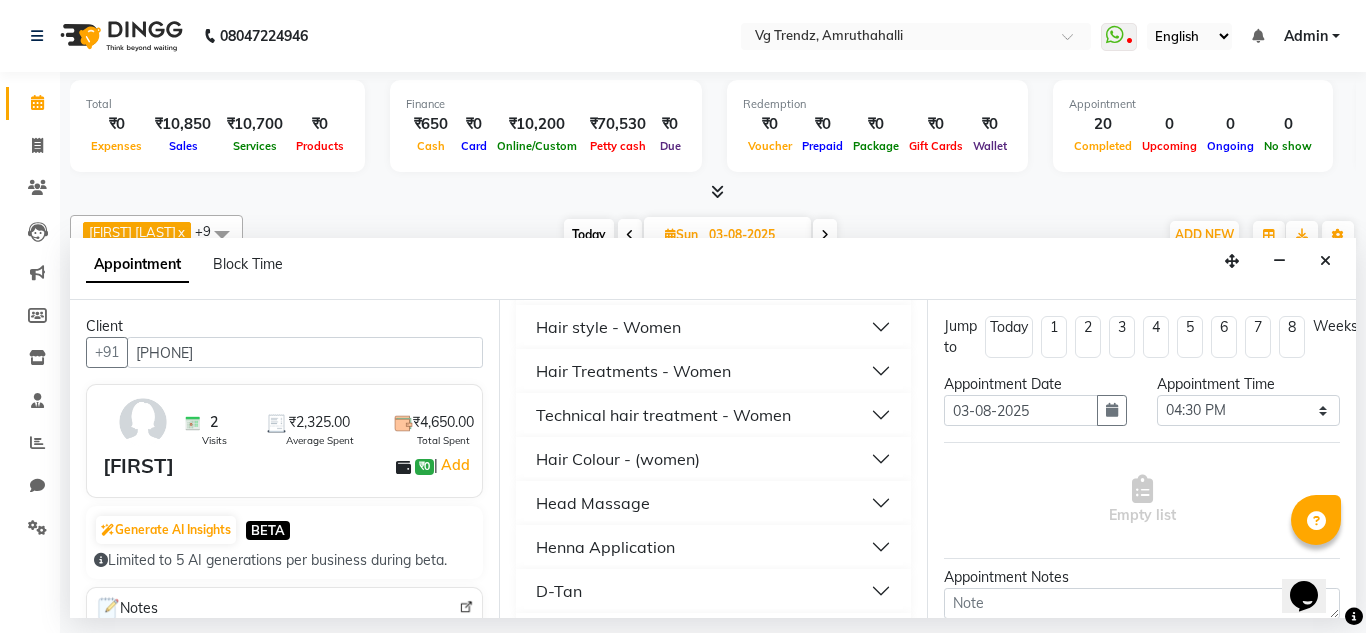scroll, scrollTop: 0, scrollLeft: 0, axis: both 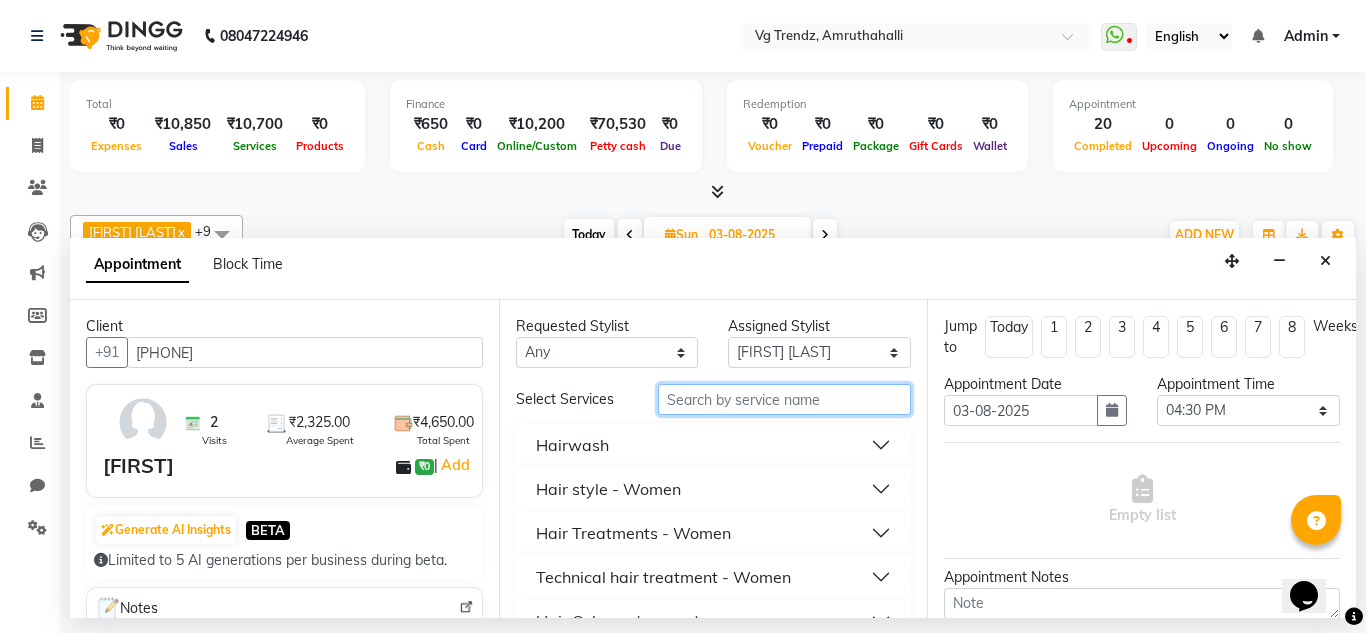 click at bounding box center [785, 399] 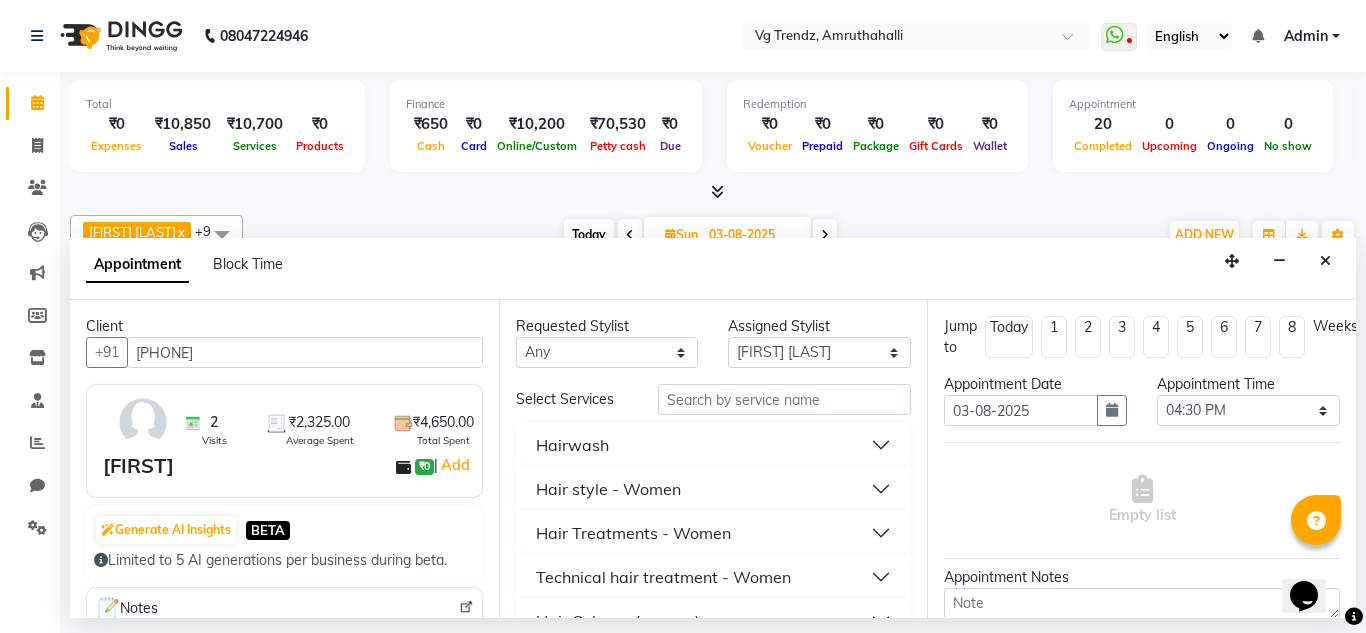 click on "Requested Stylist Any Ashiwini N P Manjitha Chhetri Manjula S Mun Khan Naveen Kumar Rangashamaiah salon number Sandeep Sharma Shannu Sridevi Vanitha v Assigned Stylist Select Ashiwini N P Manjitha Chhetri Manjula S Mun Khan Naveen Kumar Rangashamaiah salon number Sandeep Sharma Shannu Sridevi Vanitha v Select Services    Hairwash     Hair style - Women    Hair Treatments - Women    Technical hair treatment - Women    Hair Colour - (women)    Head Massage    Henna Application    D-Tan    Manicure    Pedicure    Threading    Bleach    Waxing    Massages    Haircut - men    Hair colour - men    Hair treatment men    Clean up    Peel treatments    Nail pollish    Eye lashes    Make up    Saree draping    Other service    Facial    Haircut - Women kids haircut (girls) (₹450.00) Fringe  haircut (₹200.00) hair cut (boy cut)(women) (₹300.00) Advanced haircut (sr stylist) (women) (₹1,200.00) Advanced haircut (jr stylist) (women) (₹950.00) regular haircut (U - straight) (women) (₹650.00)" at bounding box center [713, 459] 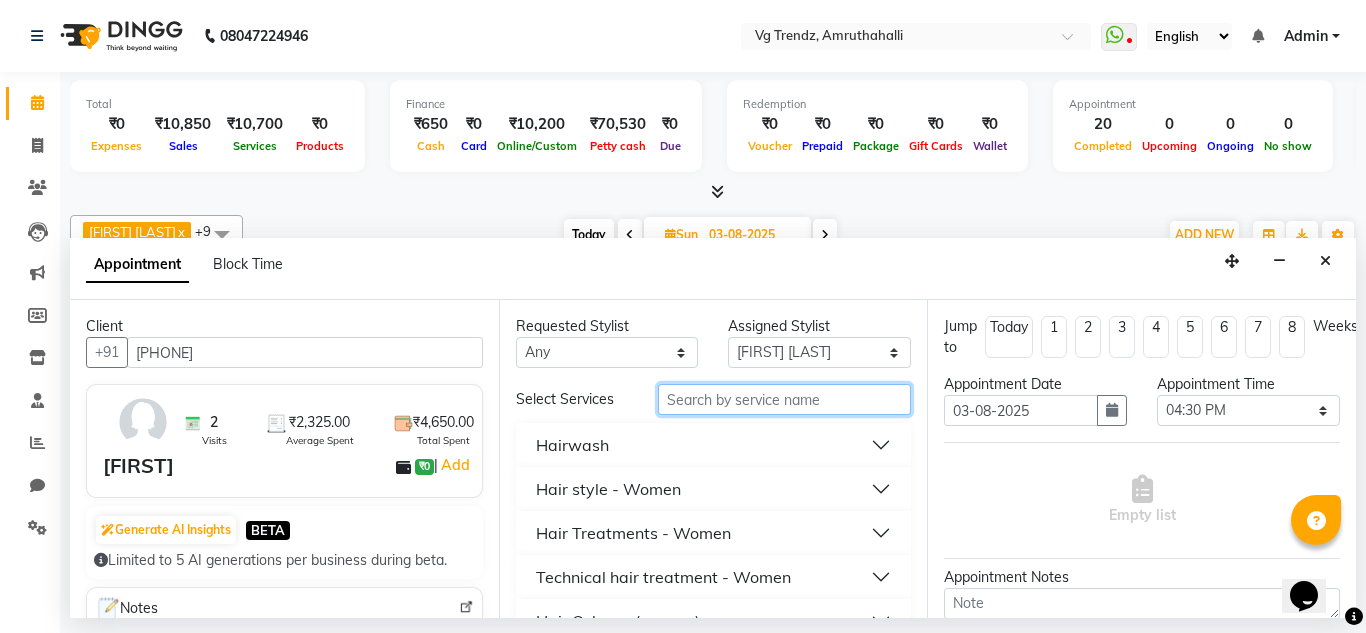 click at bounding box center [785, 399] 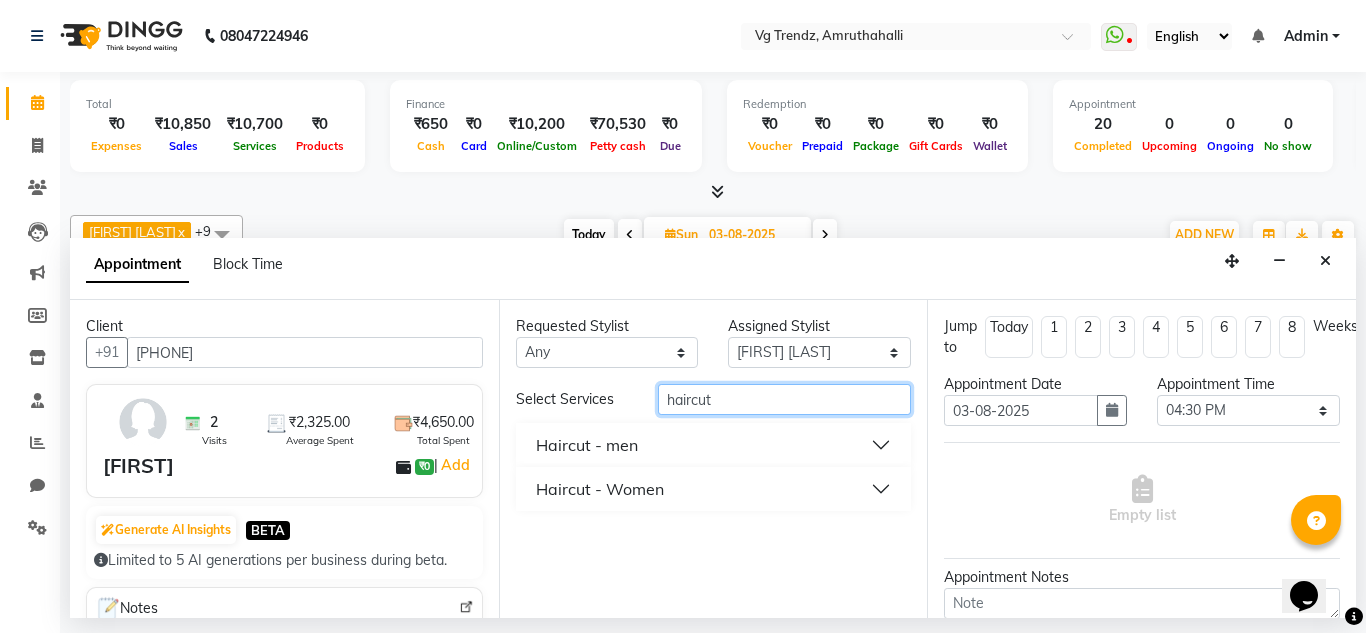 type on "haircut" 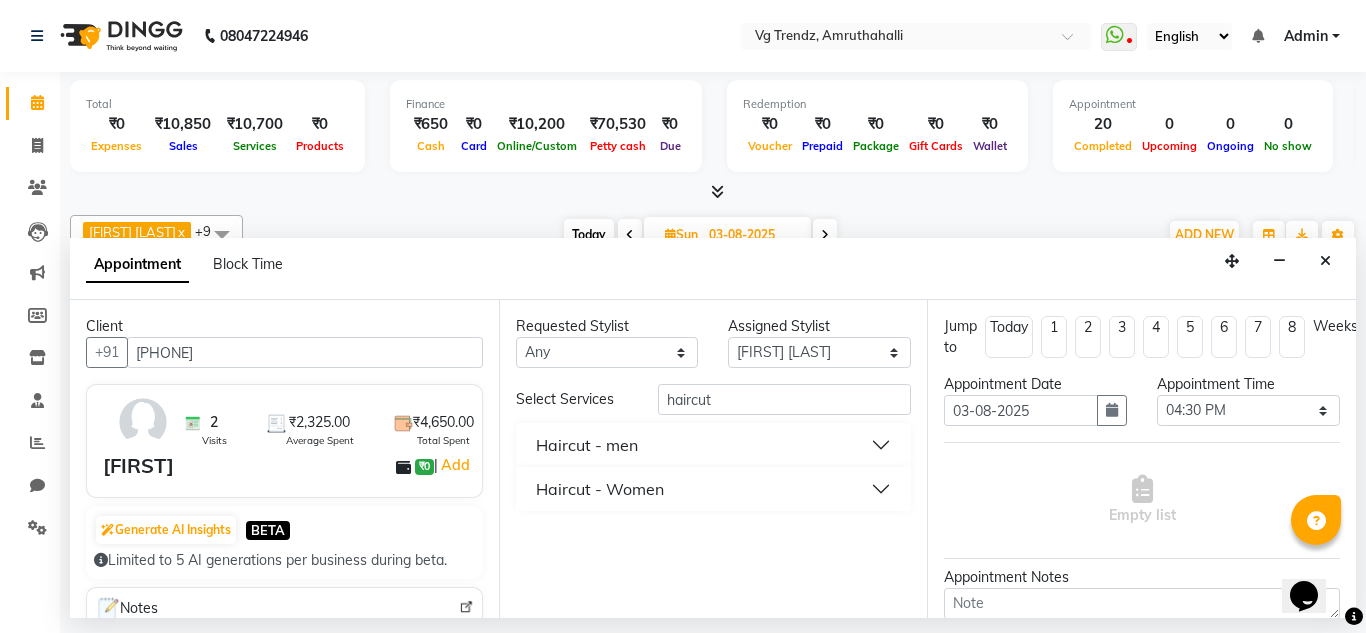 click on "Haircut - Women" at bounding box center [714, 489] 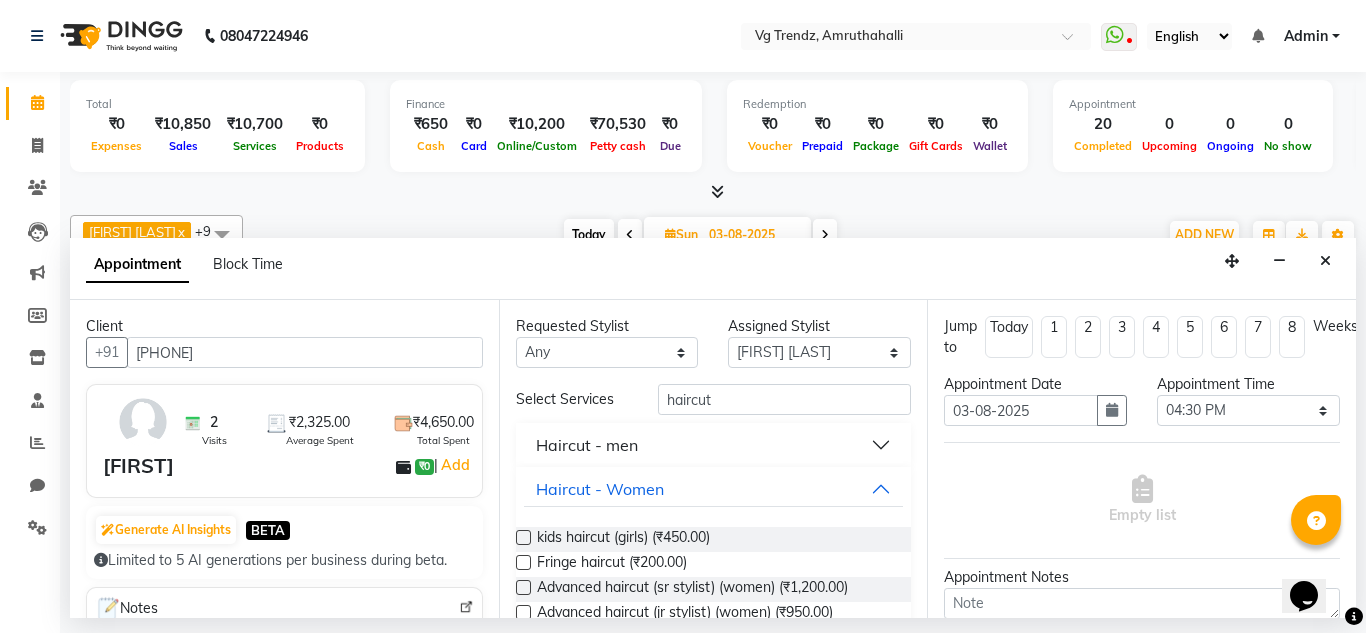 click on "Empty list" at bounding box center [1142, 500] 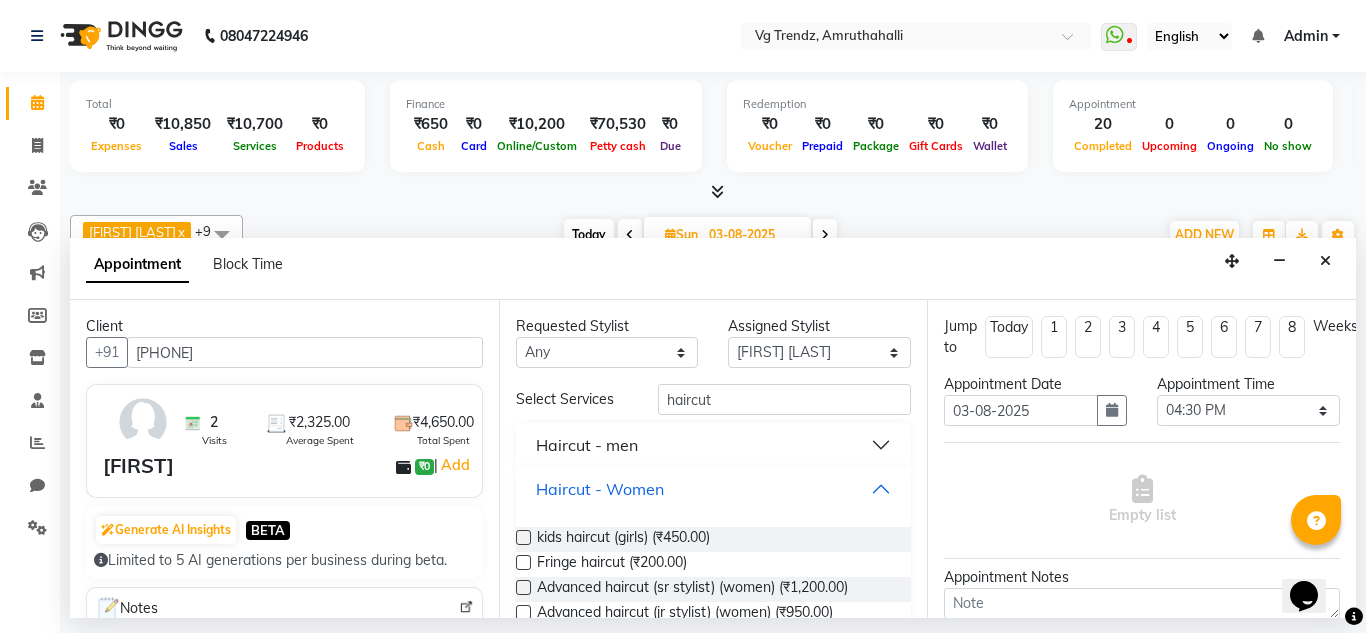 click on "Haircut - Women" at bounding box center (714, 489) 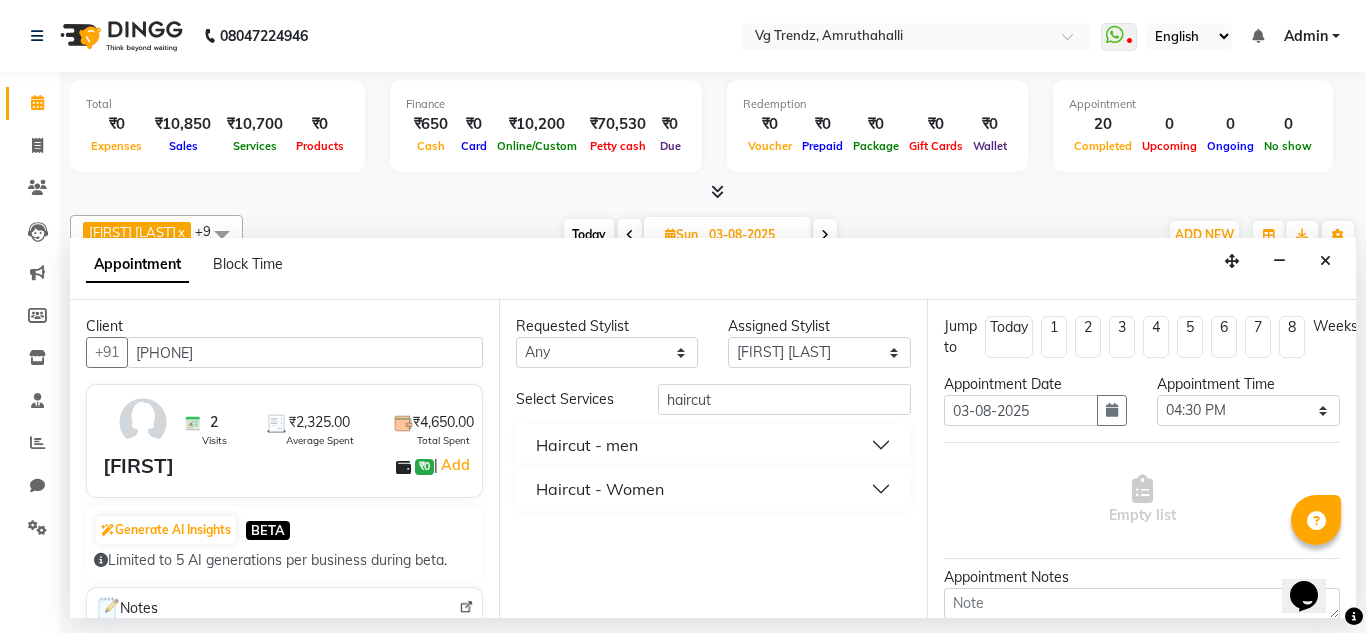 click on "Haircut - Women" at bounding box center (714, 489) 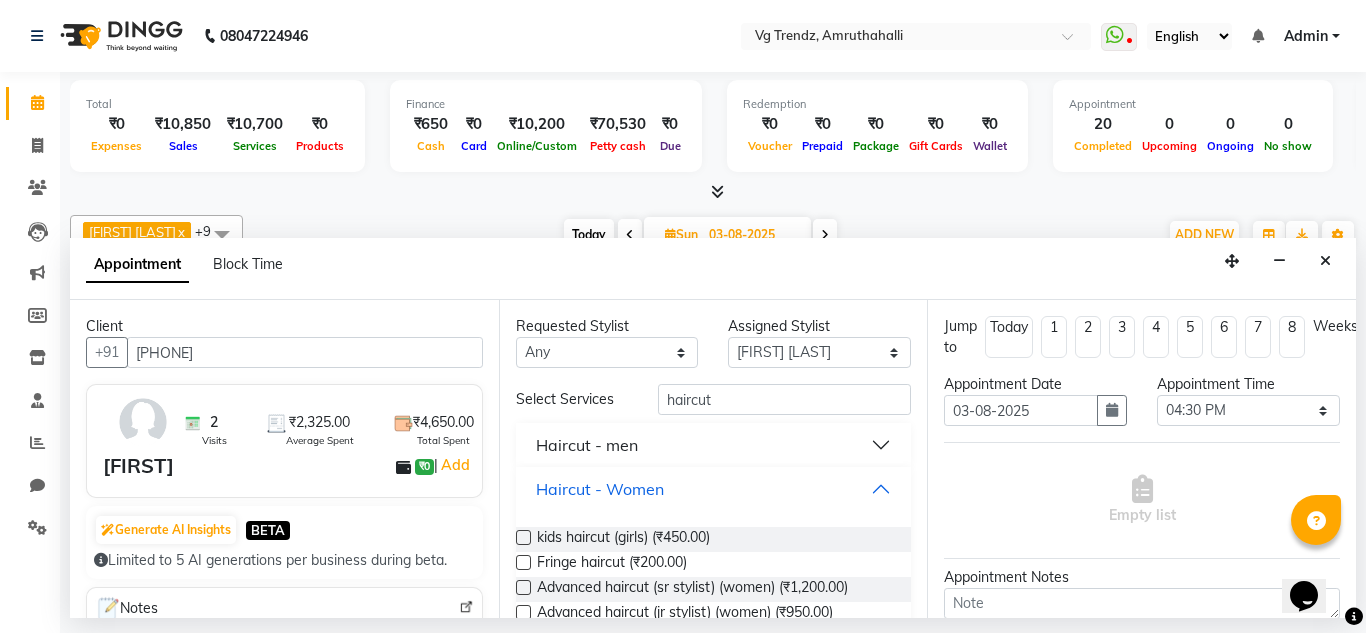 type 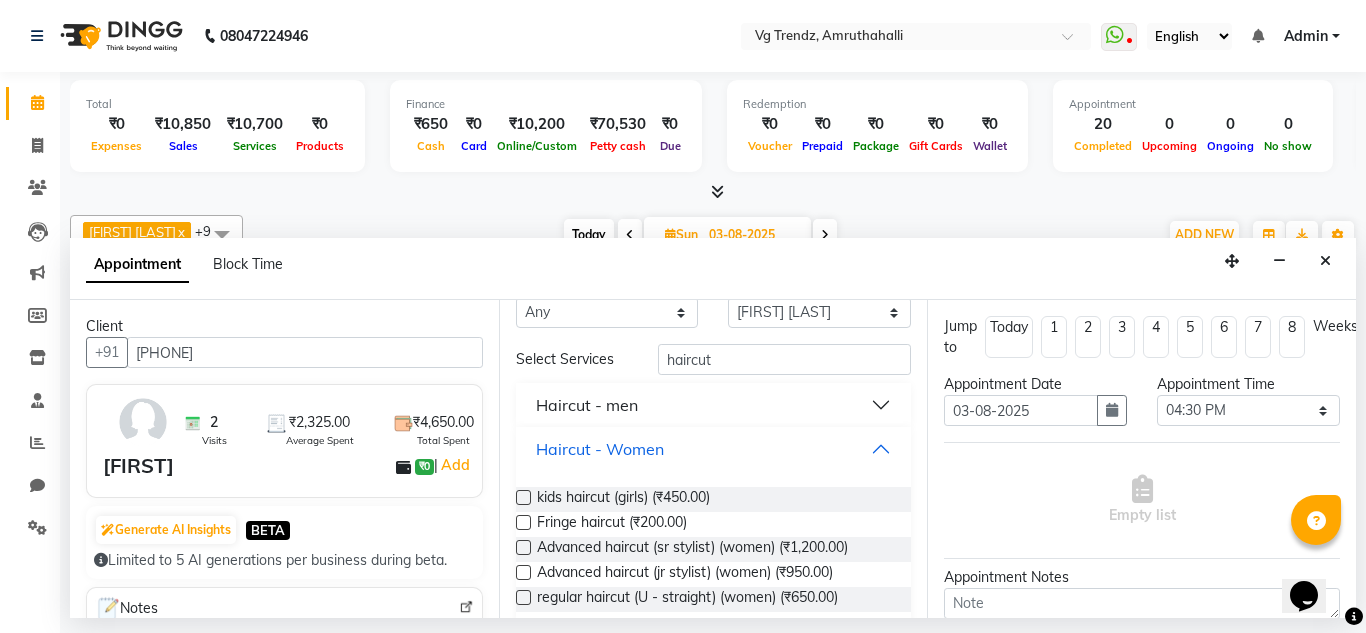 scroll, scrollTop: 66, scrollLeft: 0, axis: vertical 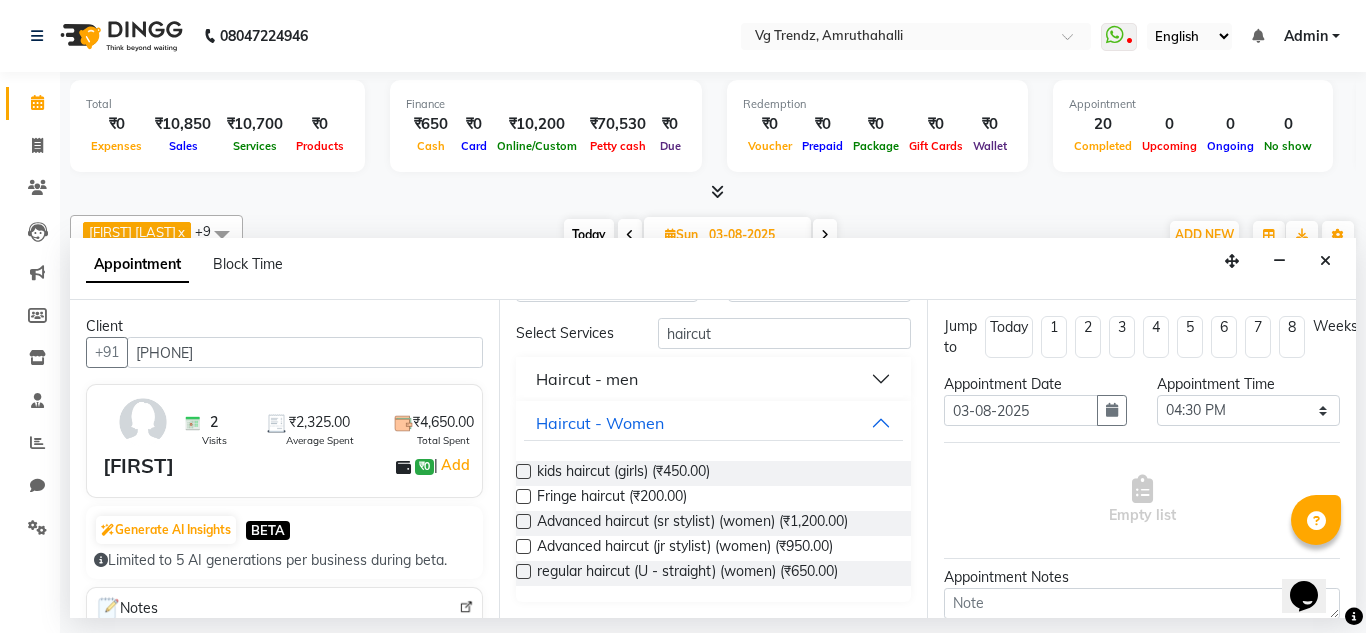 click at bounding box center [523, 521] 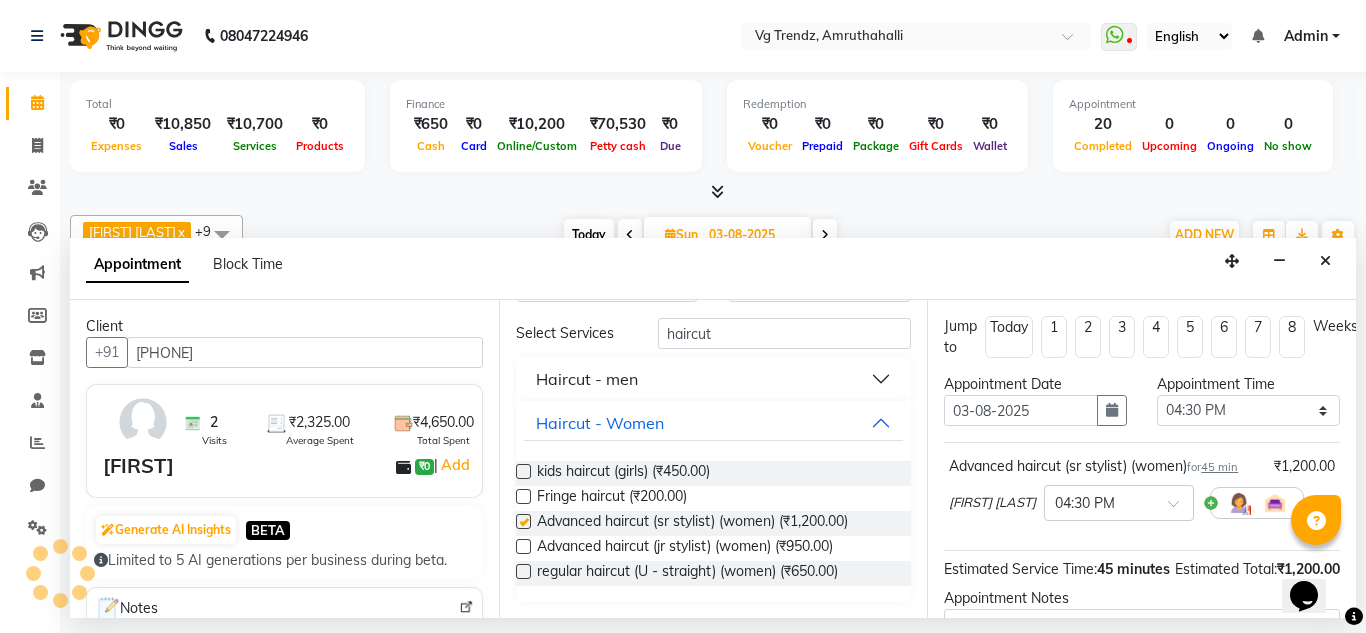 checkbox on "false" 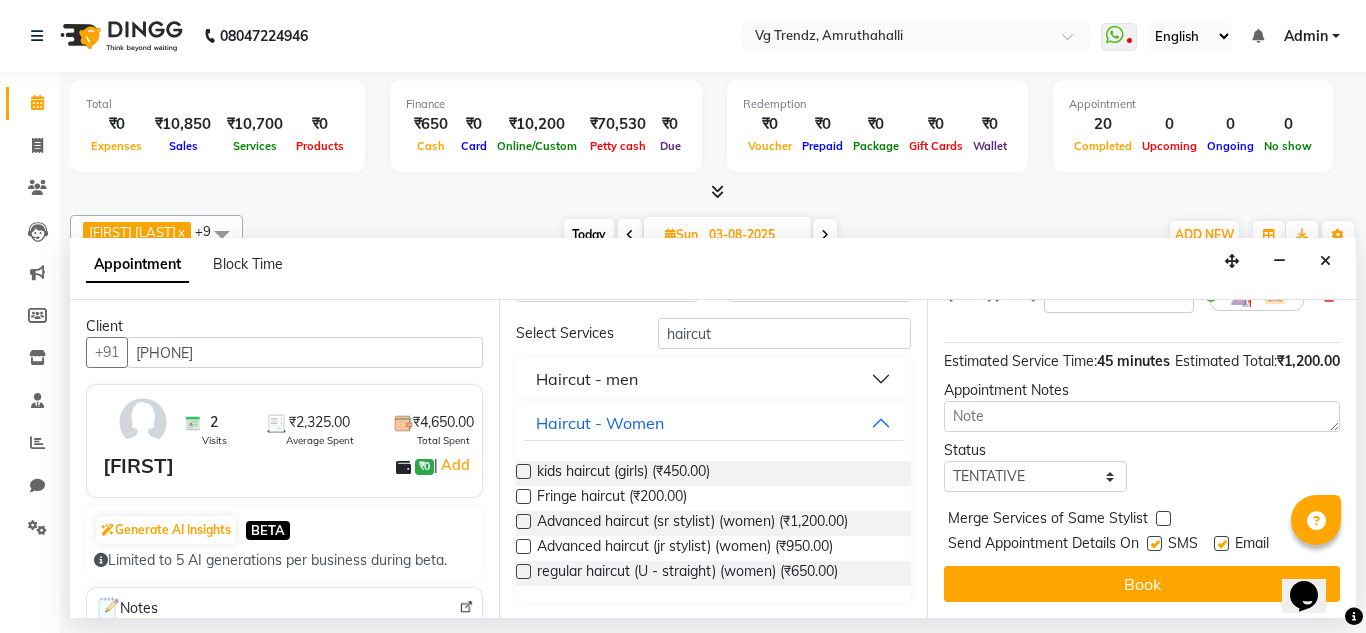 scroll, scrollTop: 268, scrollLeft: 0, axis: vertical 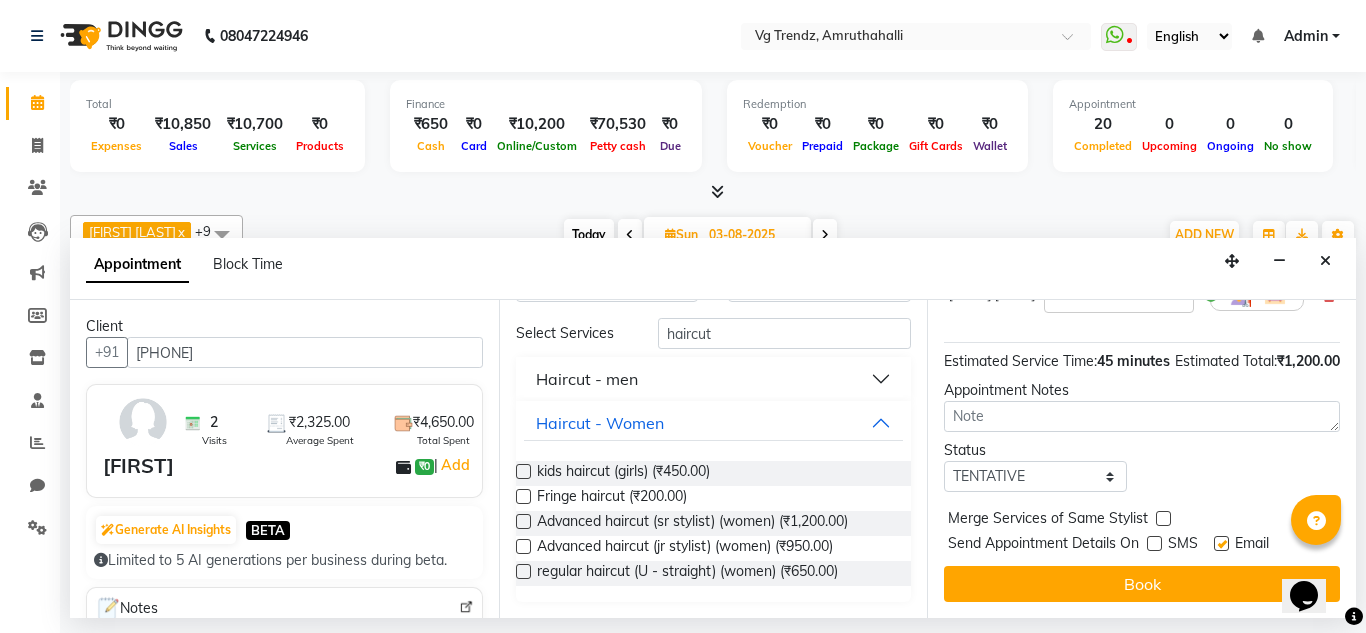 click at bounding box center [1221, 543] 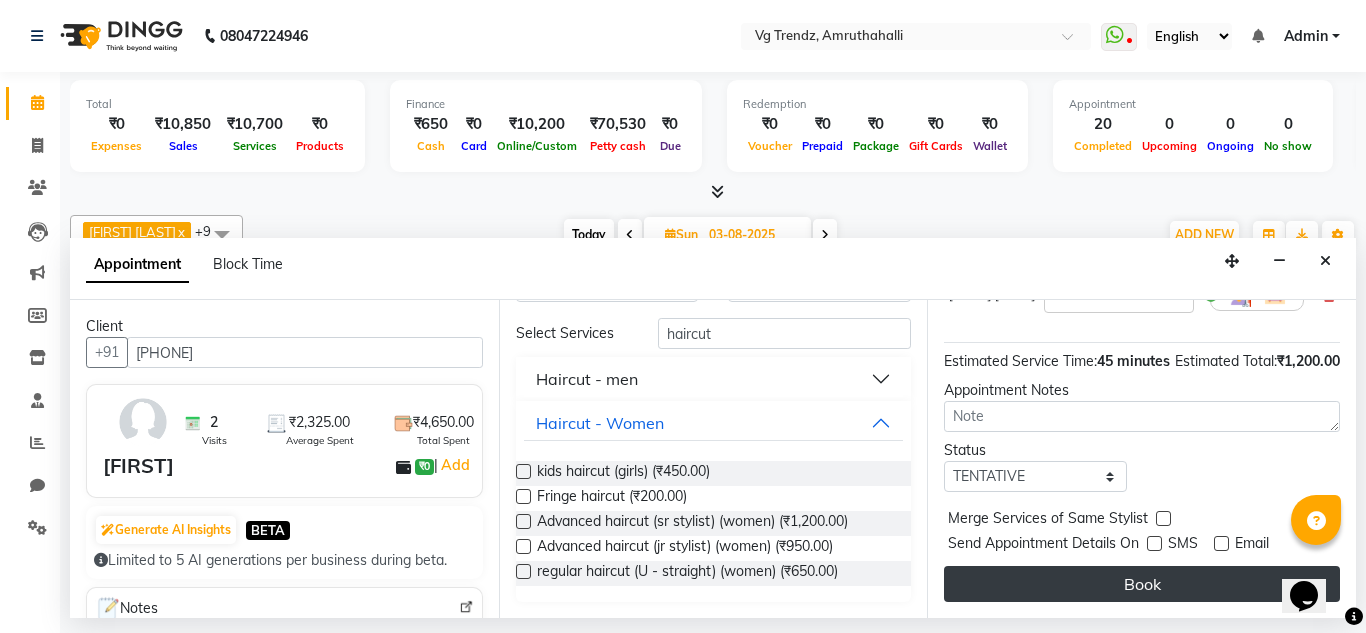 click on "Book" at bounding box center [1142, 584] 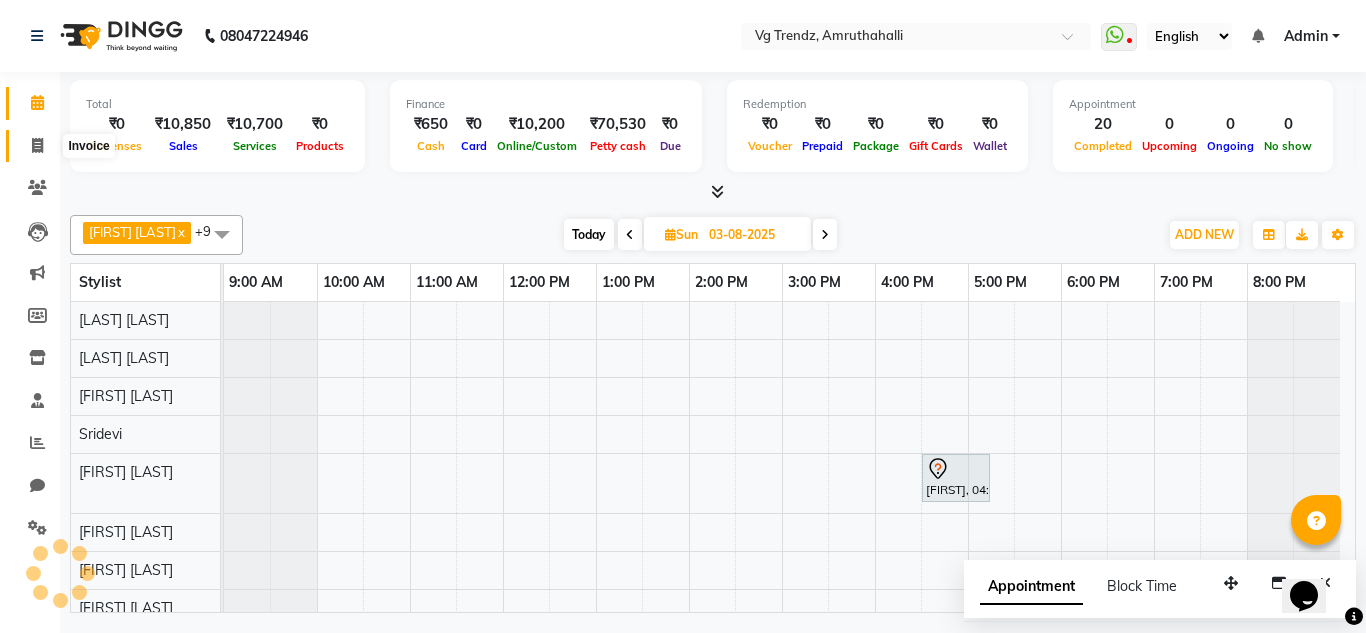 click 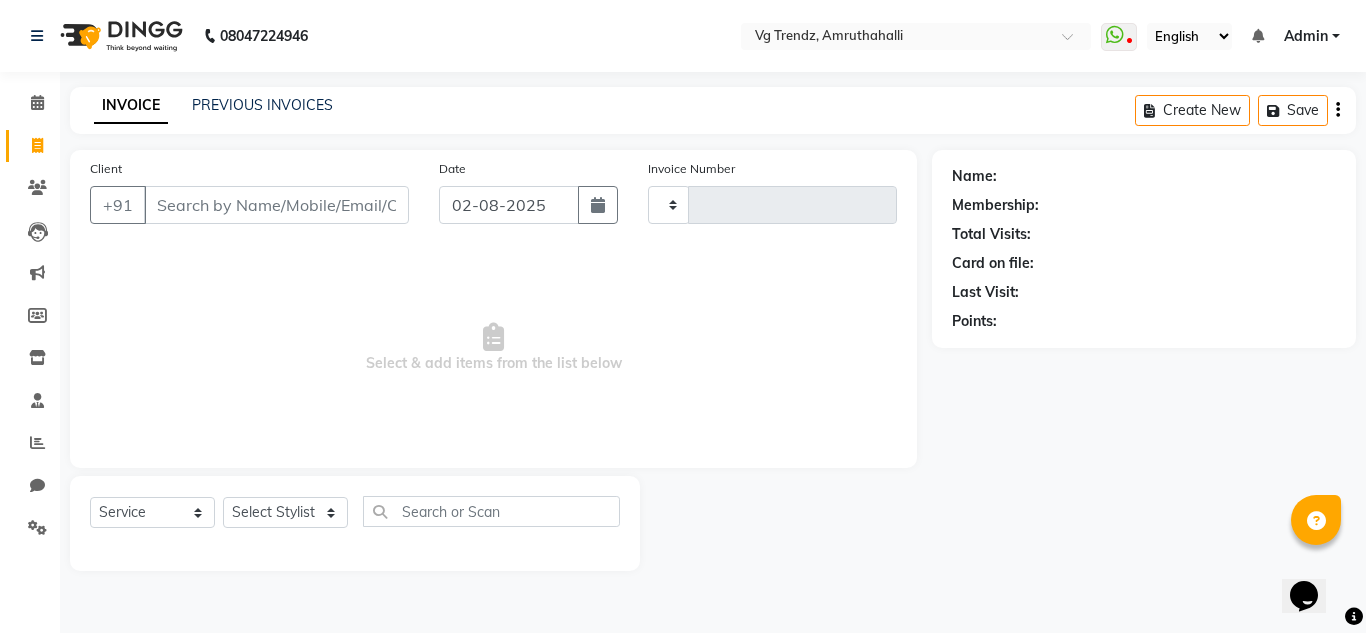 type on "1808" 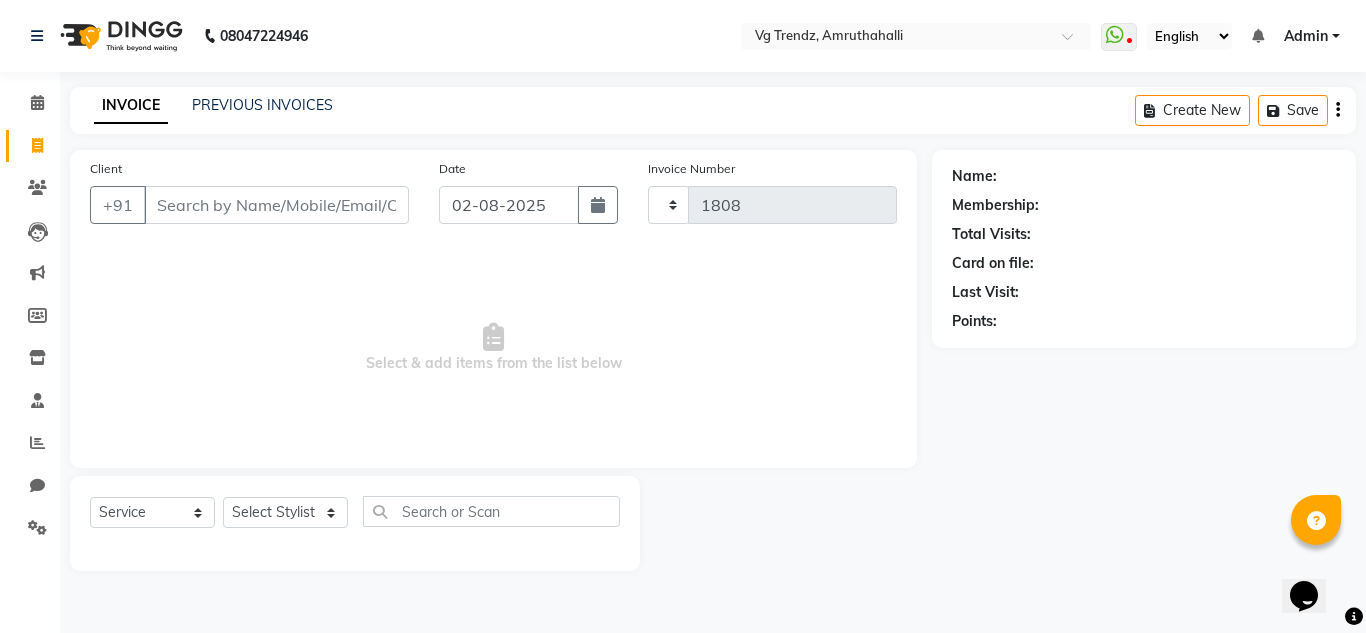 select on "5536" 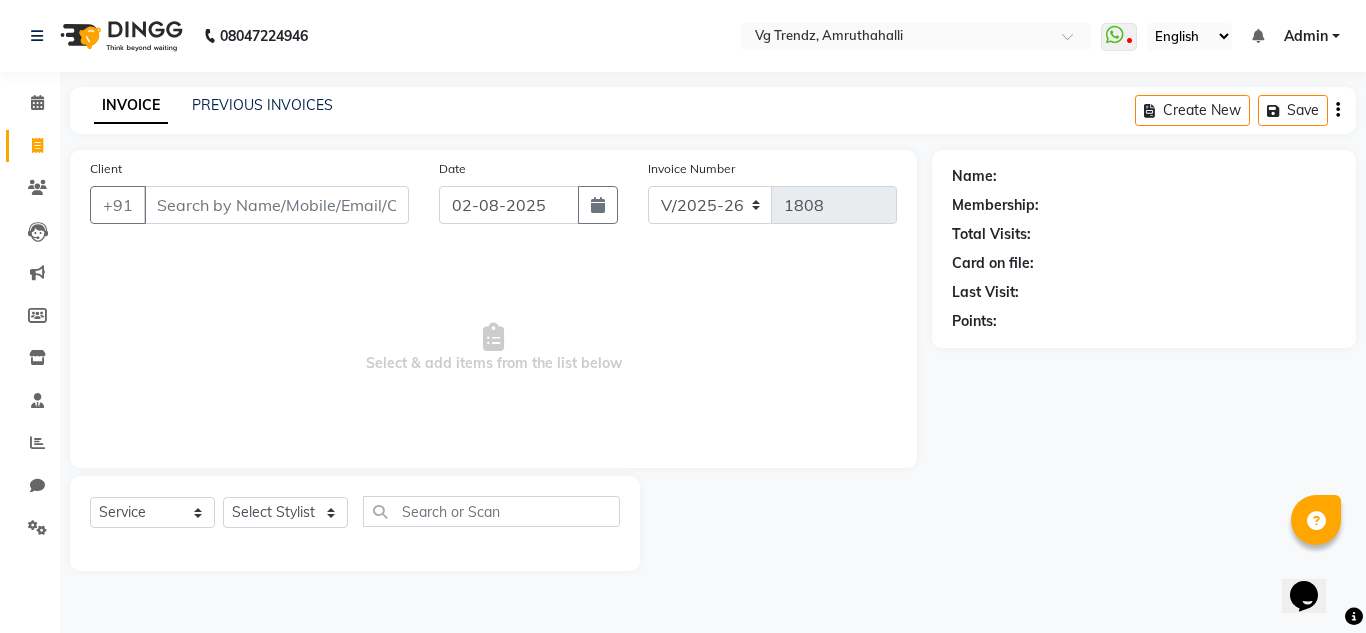 click 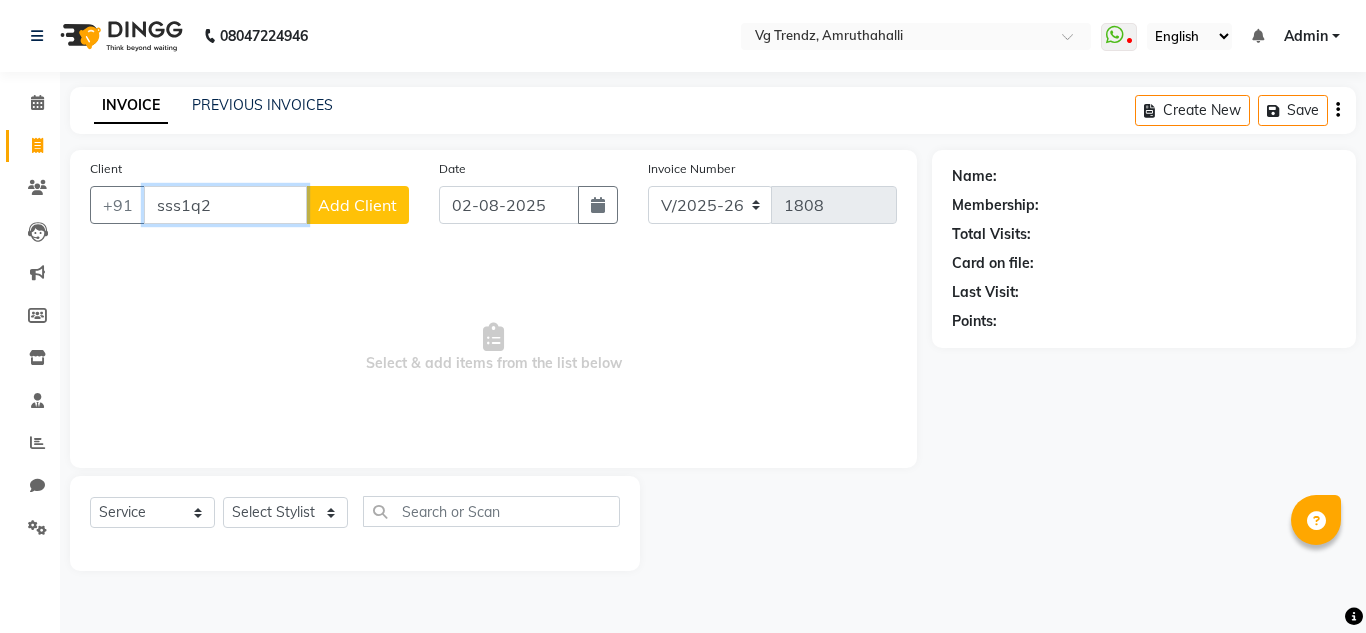click on "sss1q2" at bounding box center [225, 205] 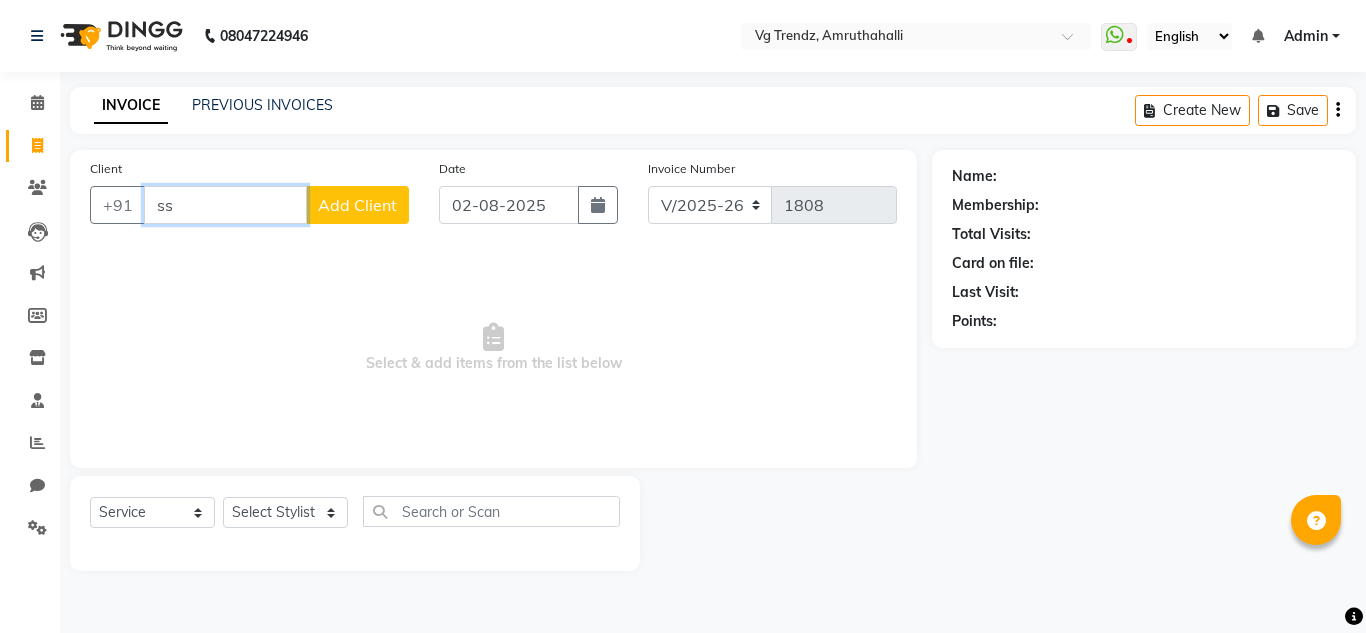 type on "s" 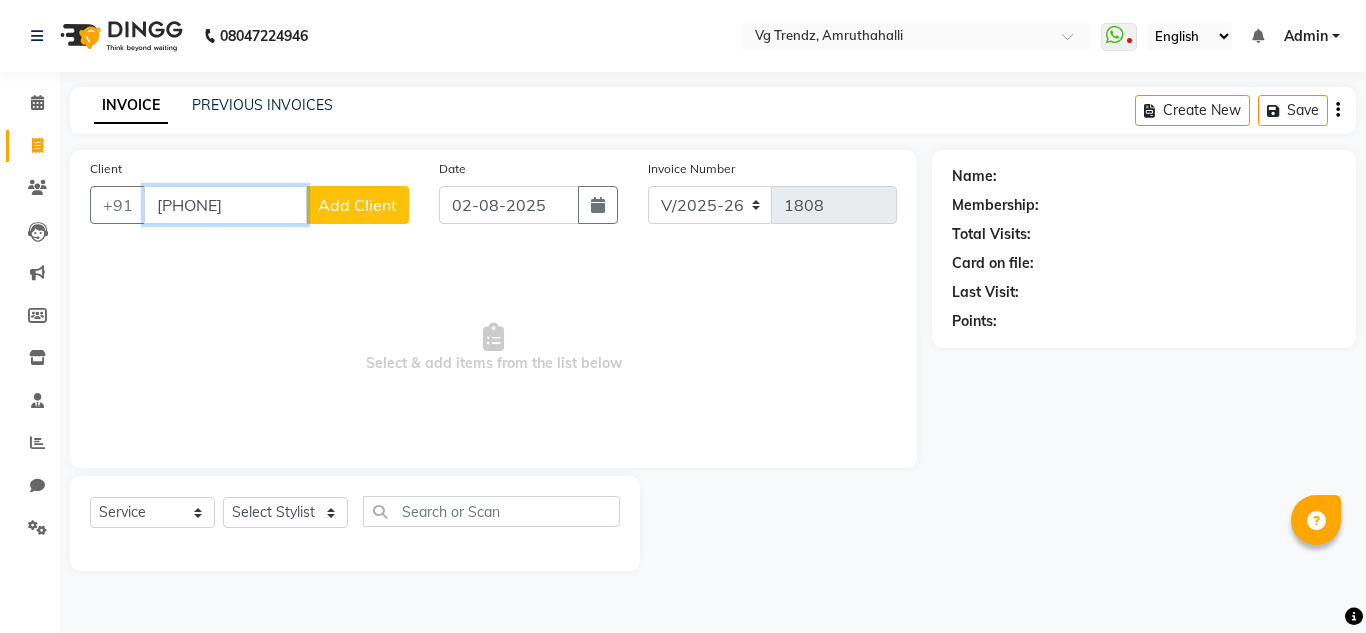 type on "6369897196" 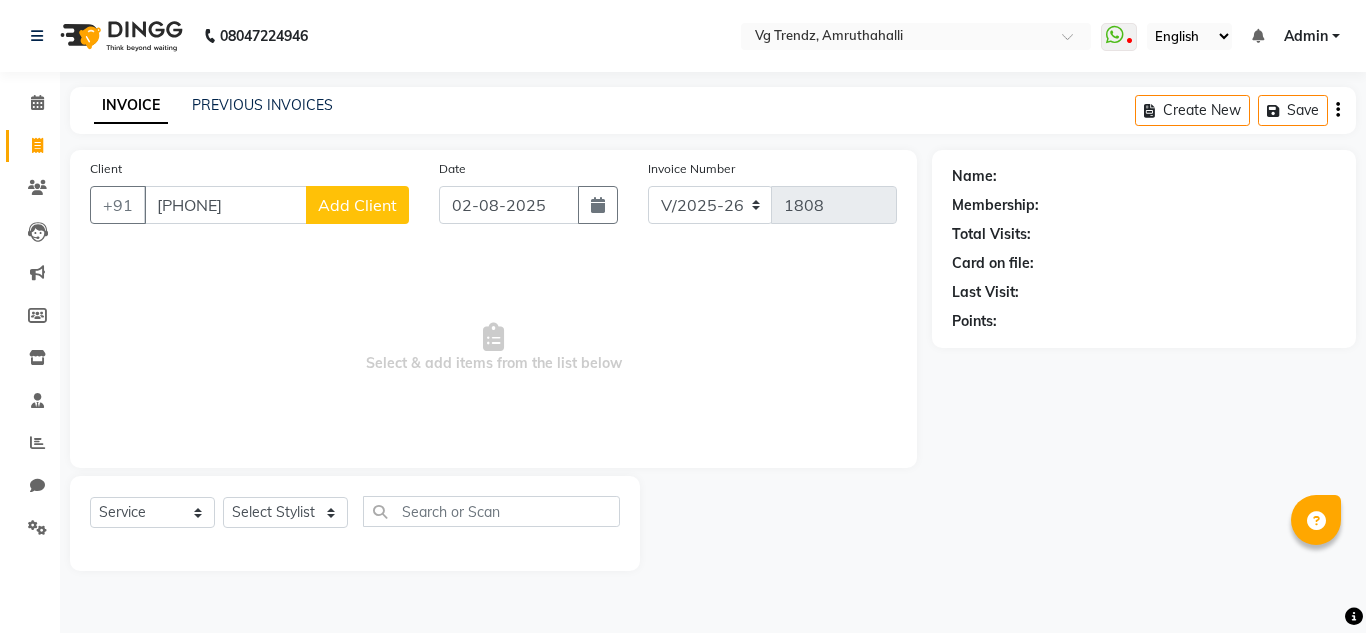 click on "Add Client" 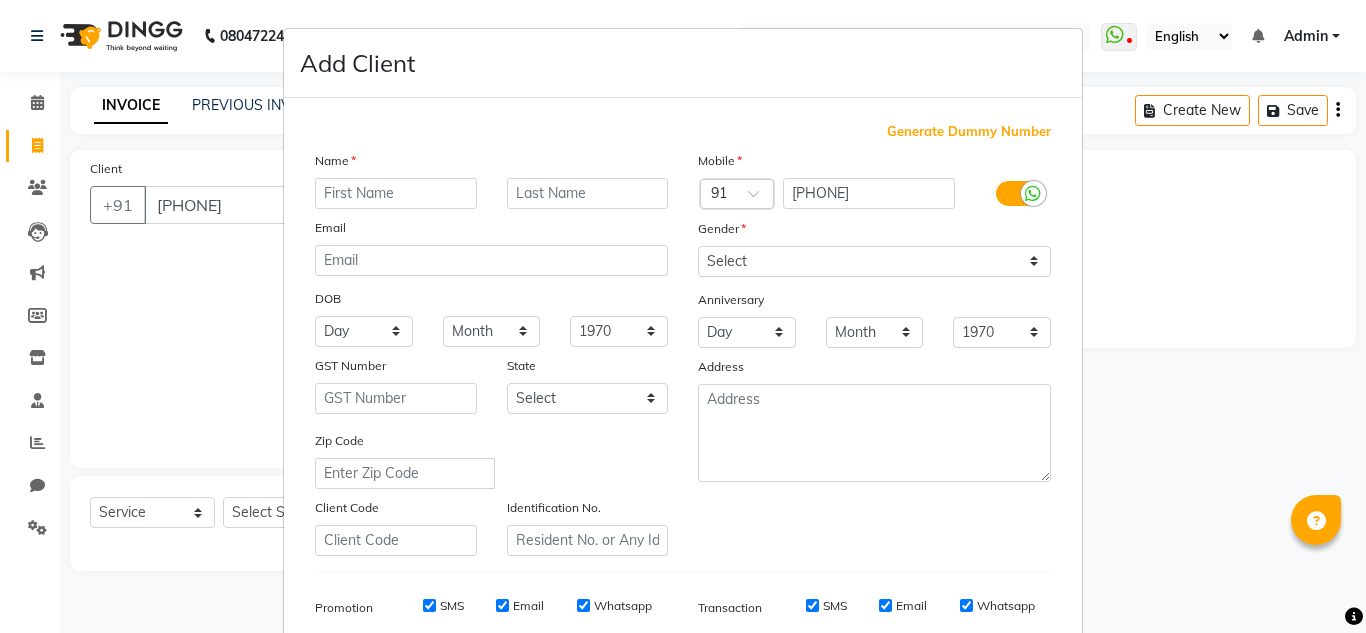 click at bounding box center [396, 193] 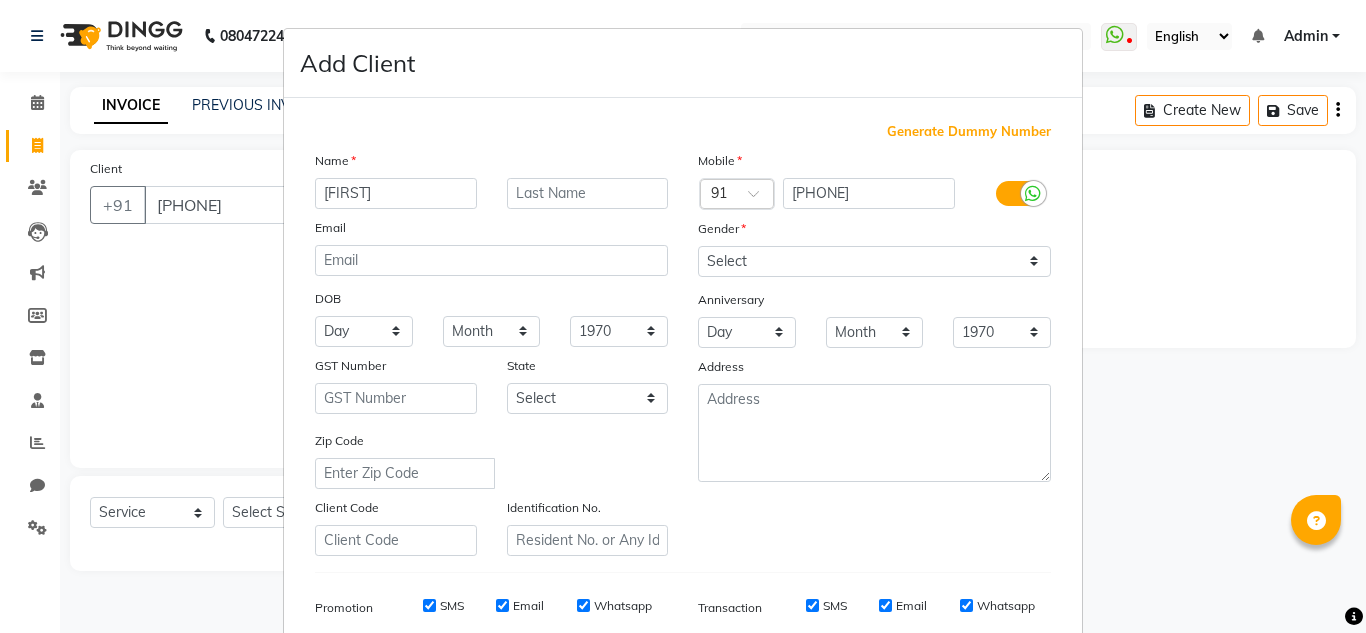 type on "sharmila" 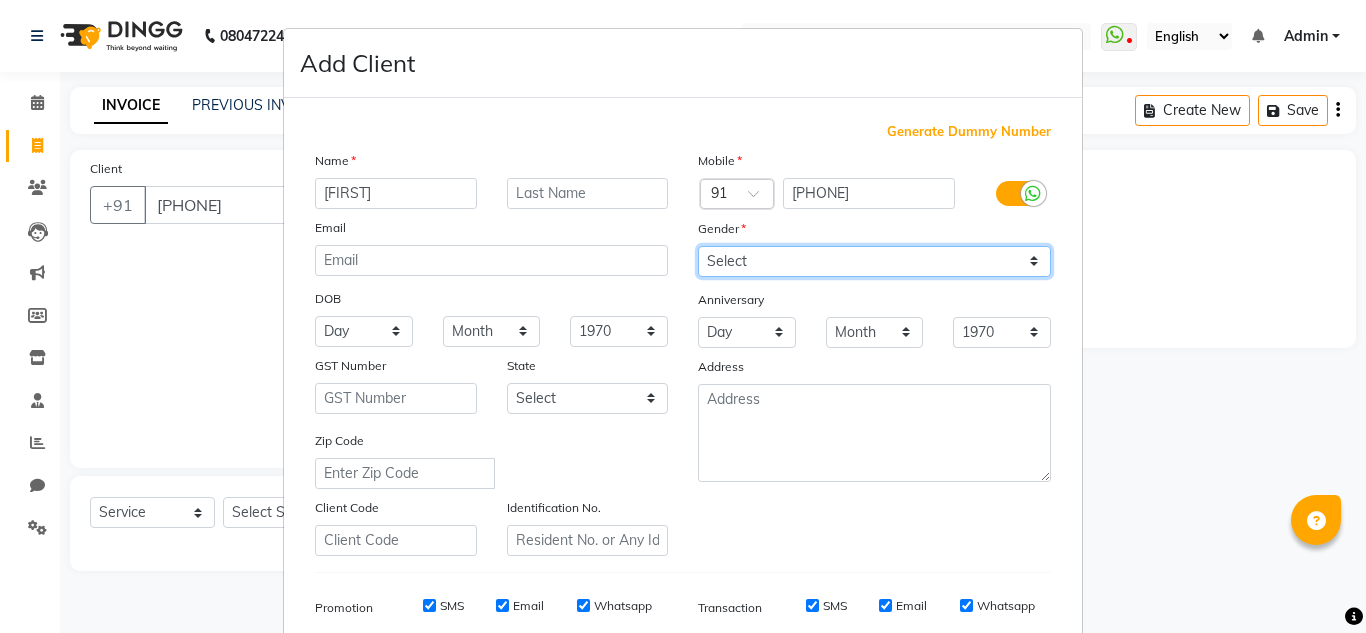 click on "Select Male Female Other Prefer Not To Say" at bounding box center (874, 261) 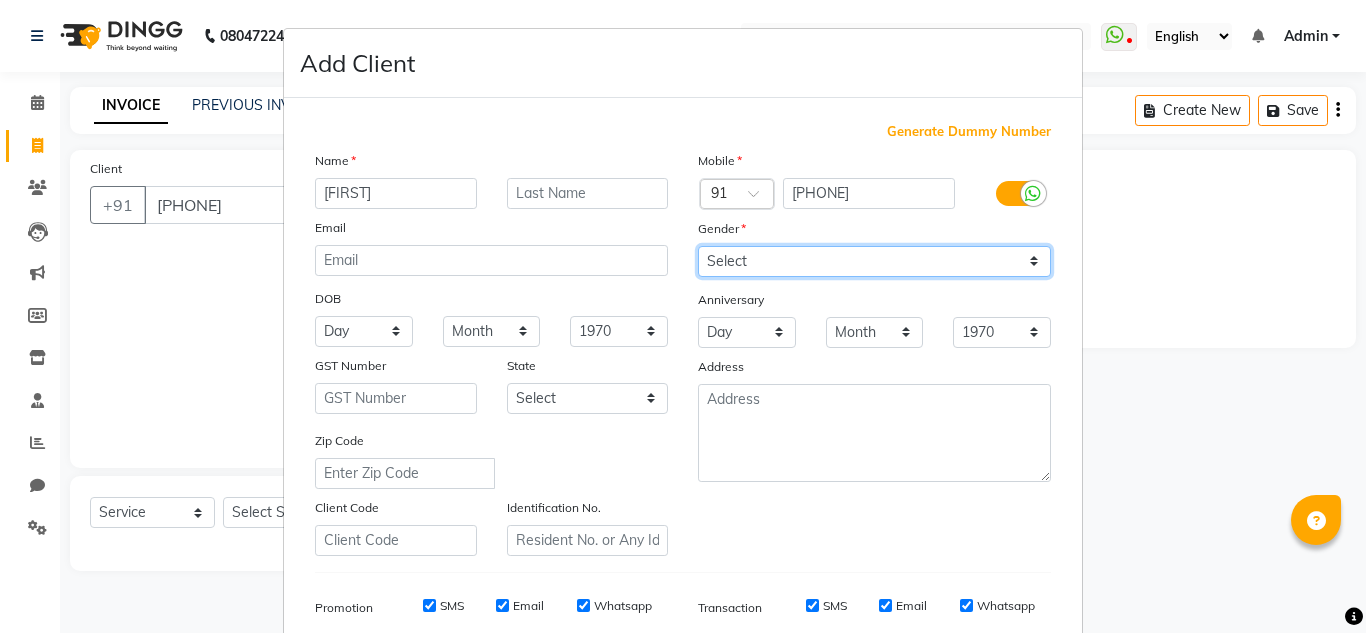 select on "female" 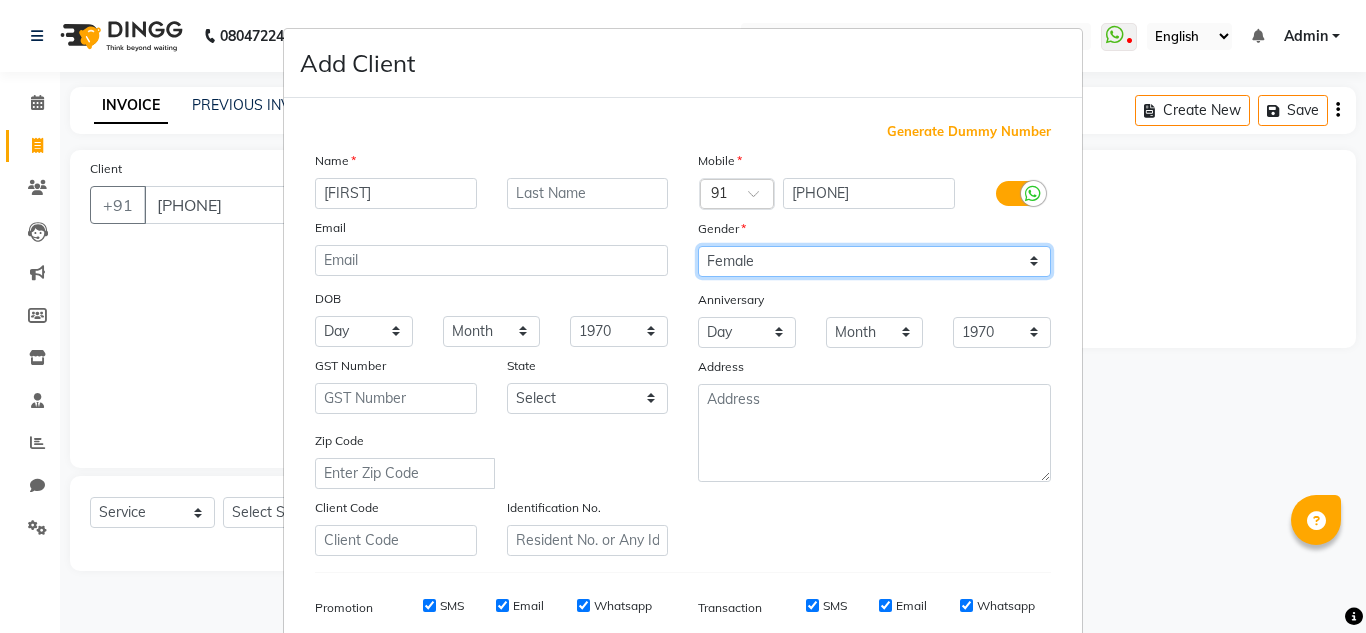 click on "Select Male Female Other Prefer Not To Say" at bounding box center (874, 261) 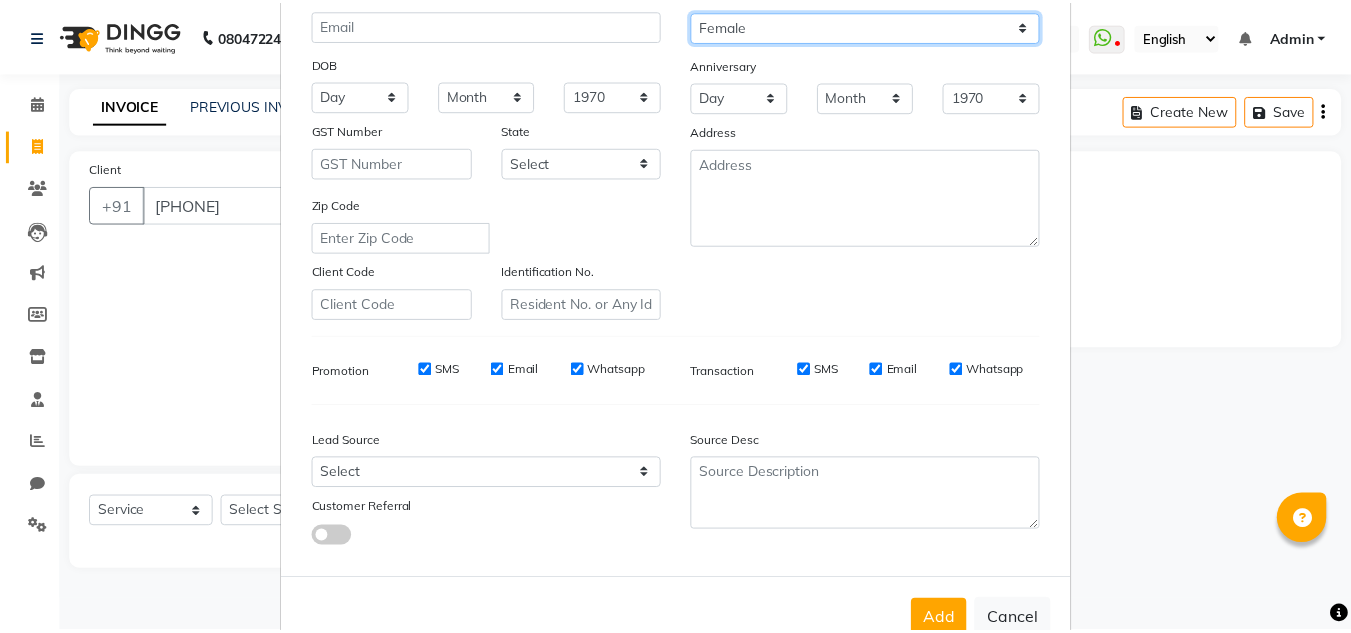 scroll, scrollTop: 290, scrollLeft: 0, axis: vertical 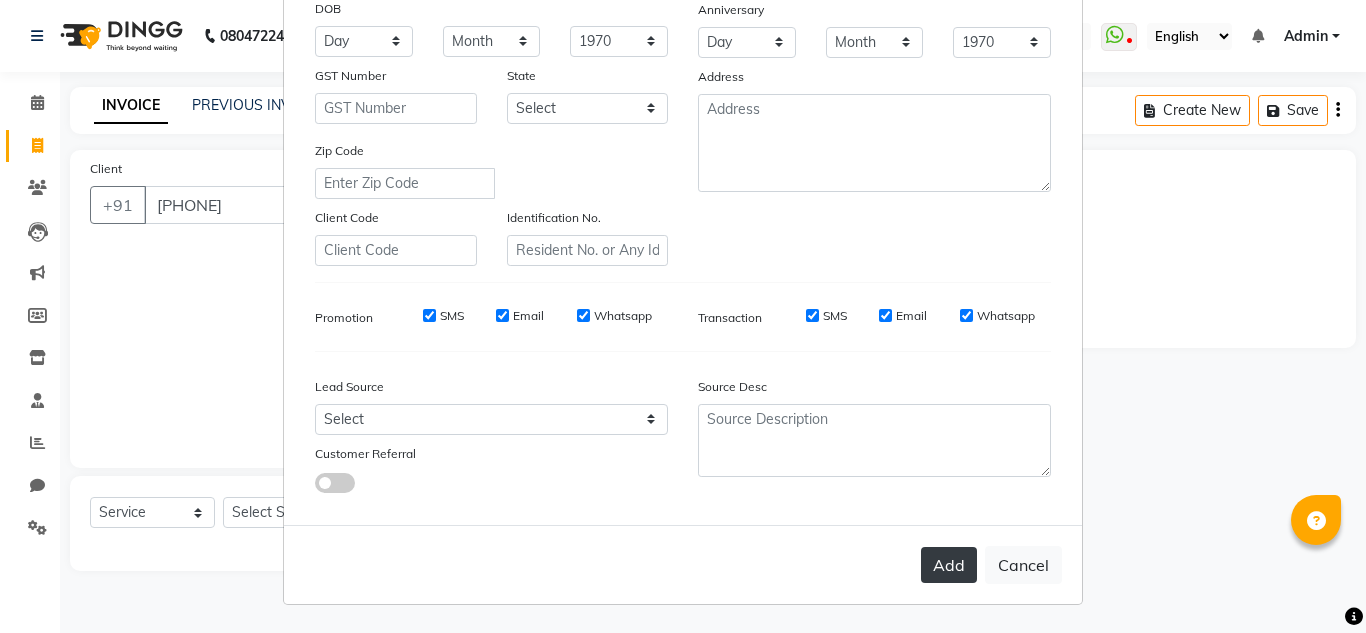 click on "Add" at bounding box center (949, 565) 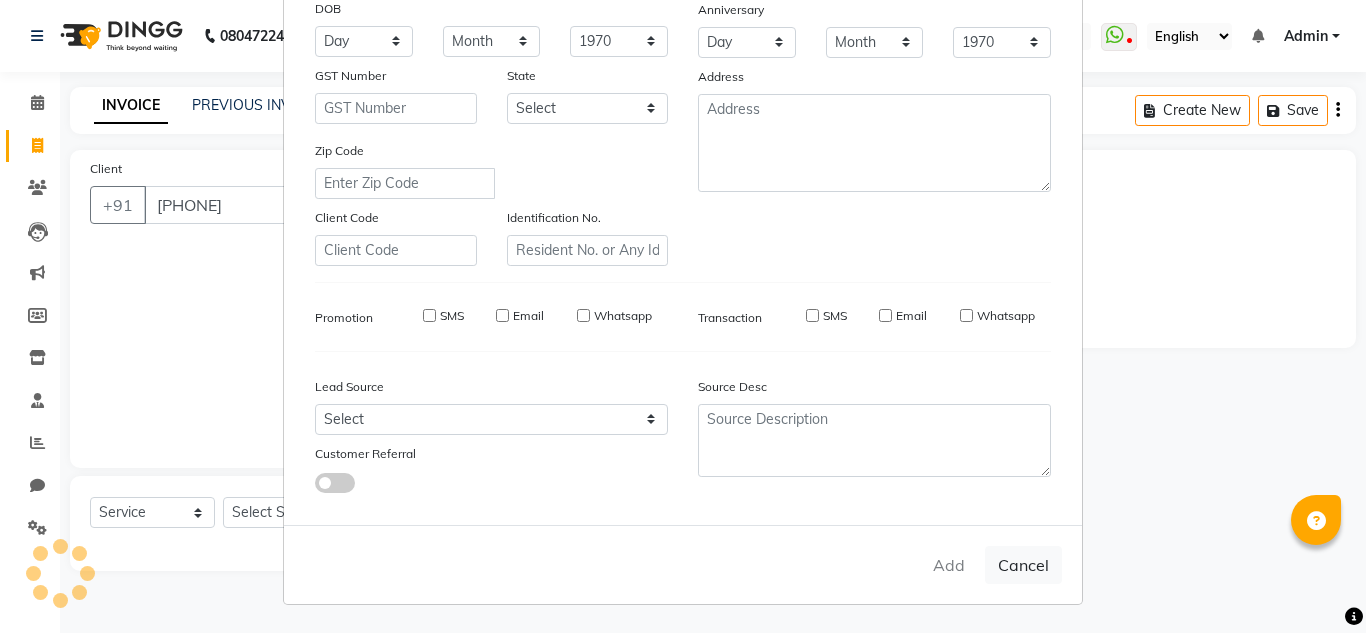 type 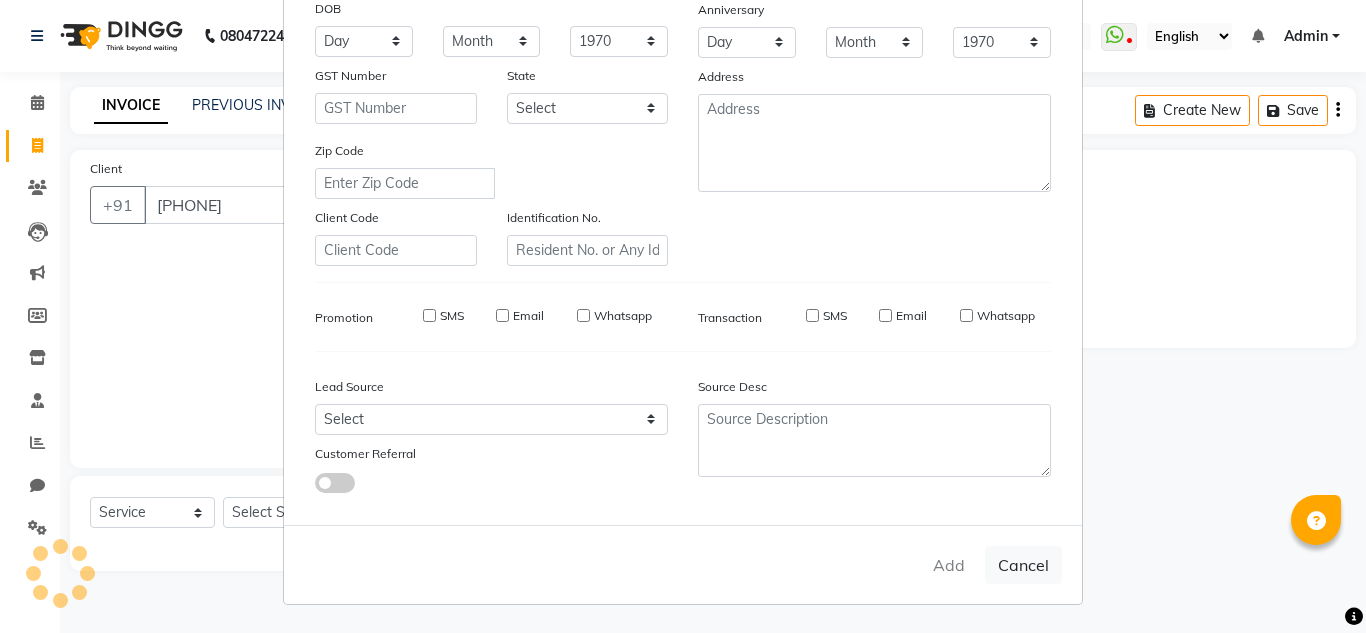 select 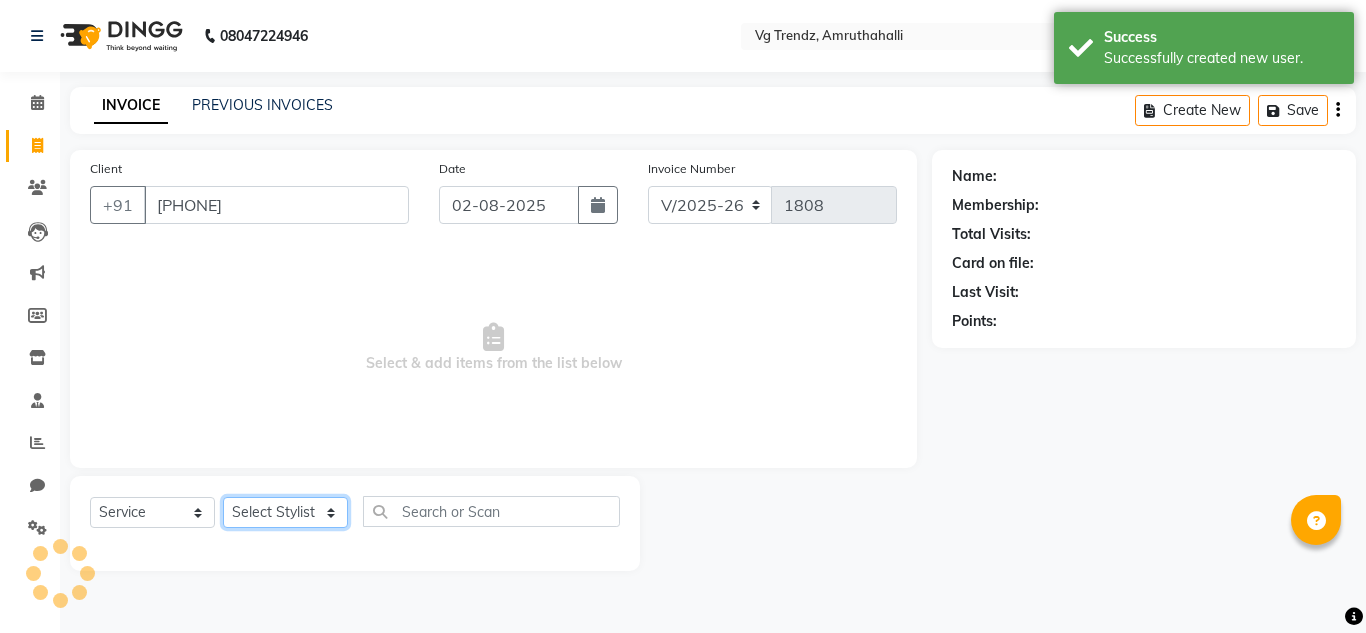 click on "Select Stylist Ashiwini N P Manjitha Chhetri Manjula S Mun Khan Naveen Kumar Rangashamaiah salon number Sandeep Sharma Shannu Sridevi Vanitha v" 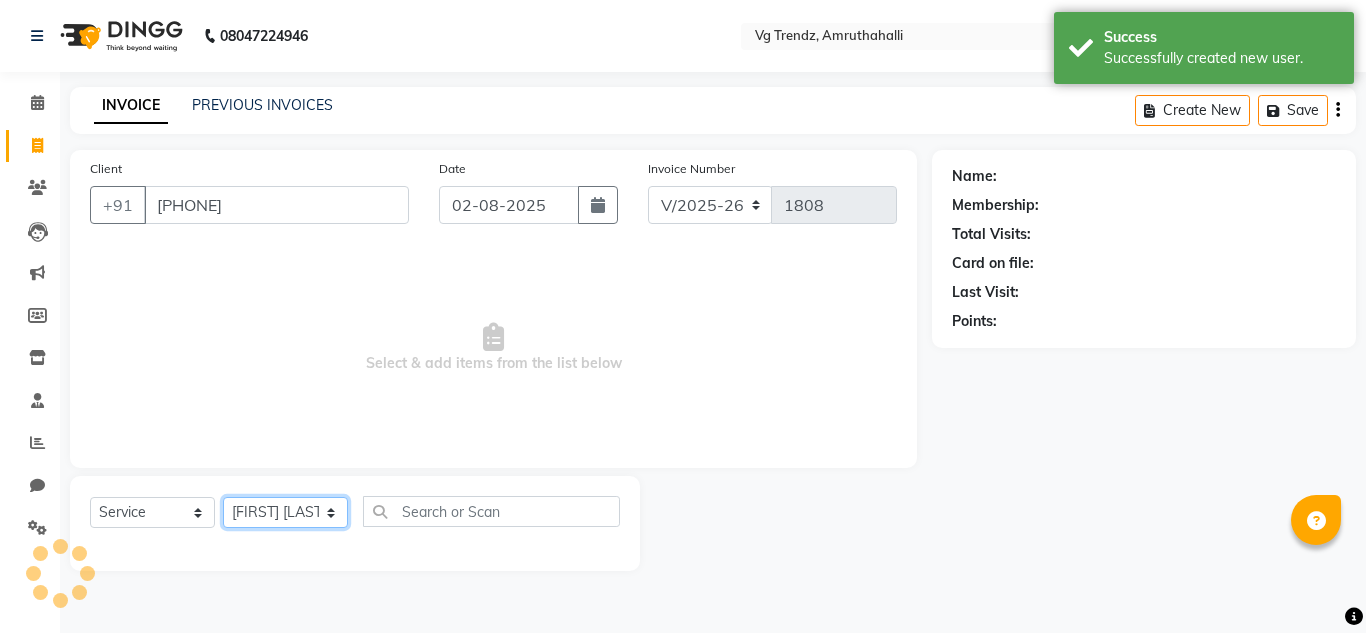 click on "Select Stylist Ashiwini N P Manjitha Chhetri Manjula S Mun Khan Naveen Kumar Rangashamaiah salon number Sandeep Sharma Shannu Sridevi Vanitha v" 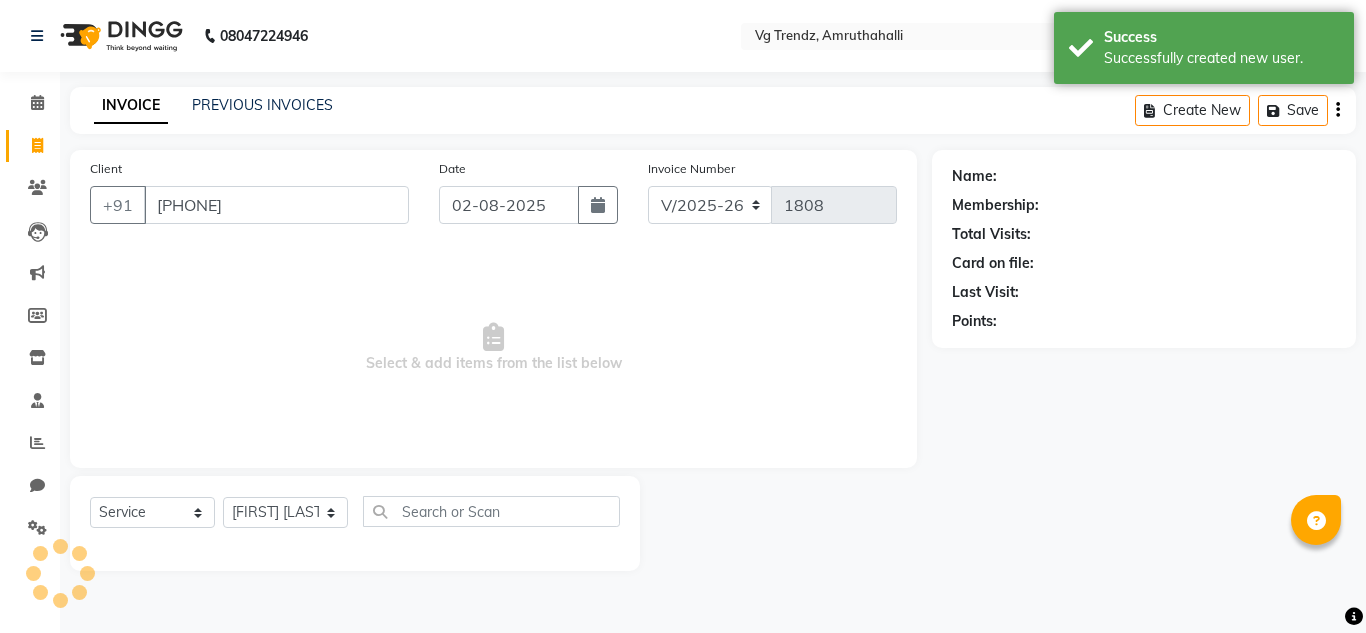 click on "Select & add items from the list below" at bounding box center (493, 348) 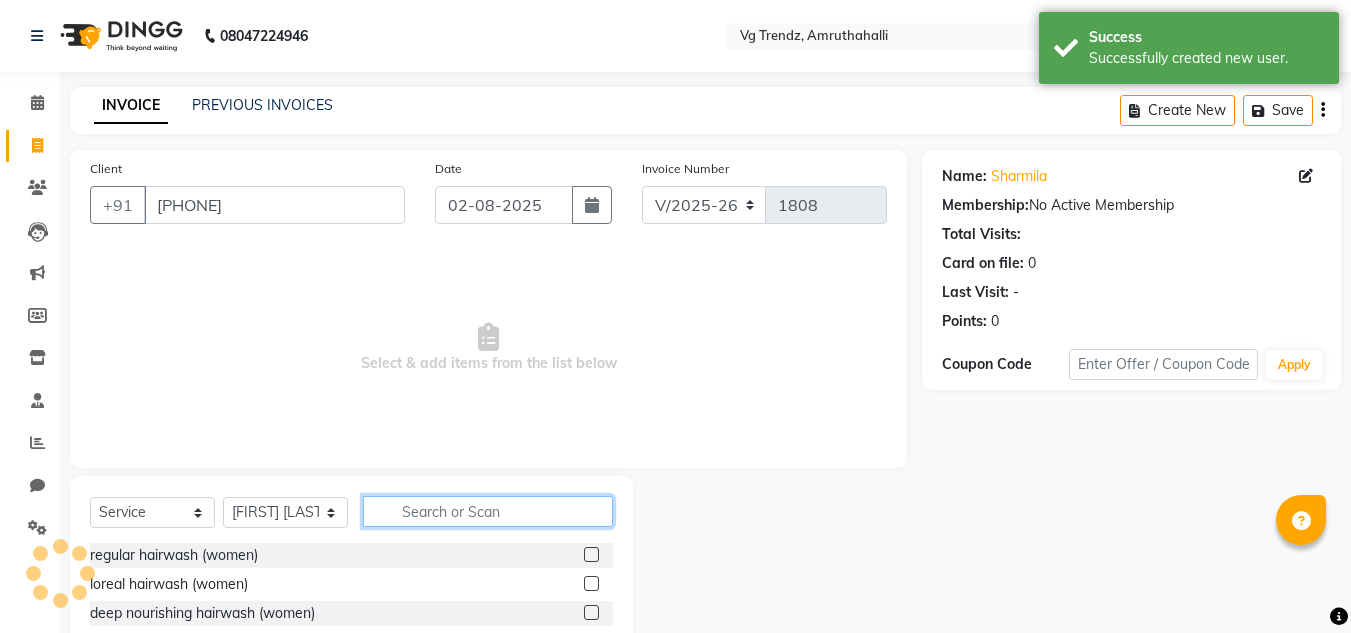 click 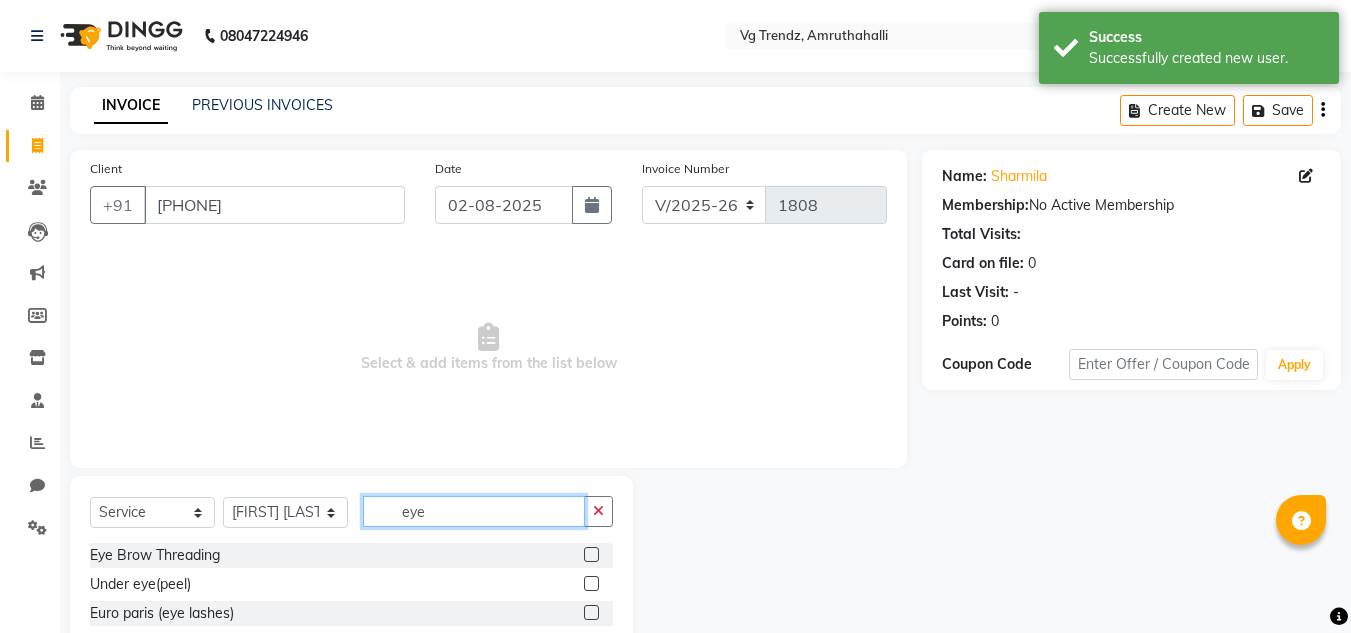 type on "eye" 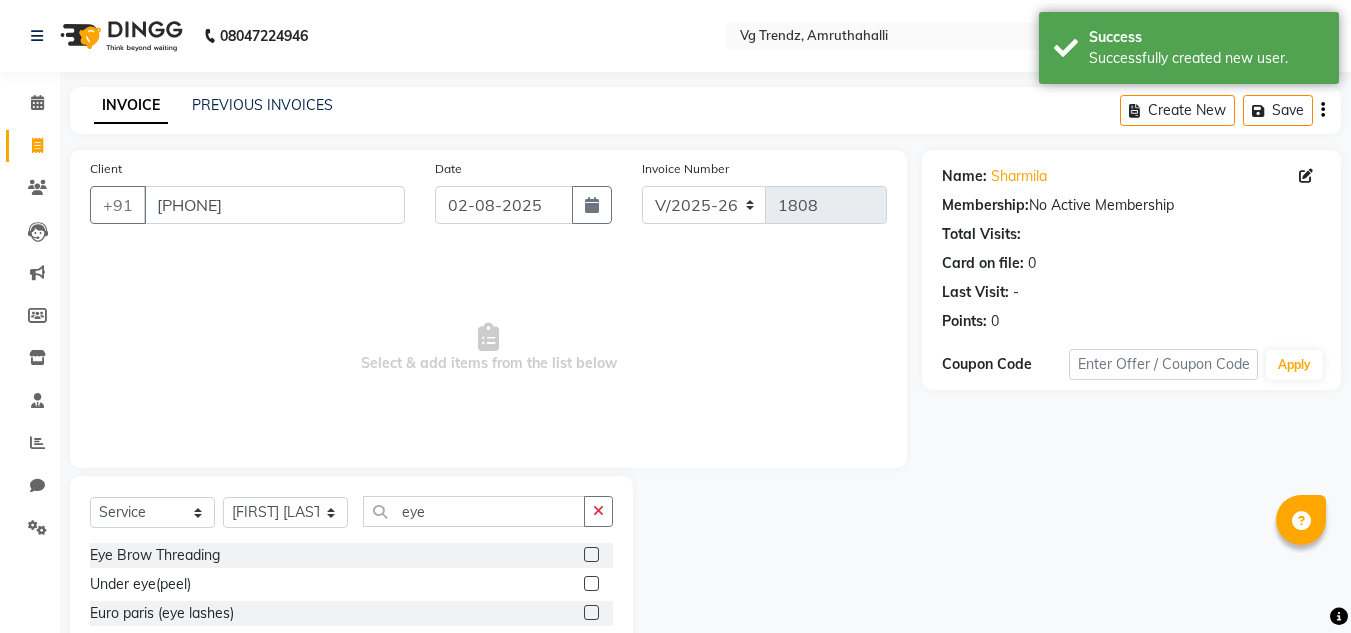 click 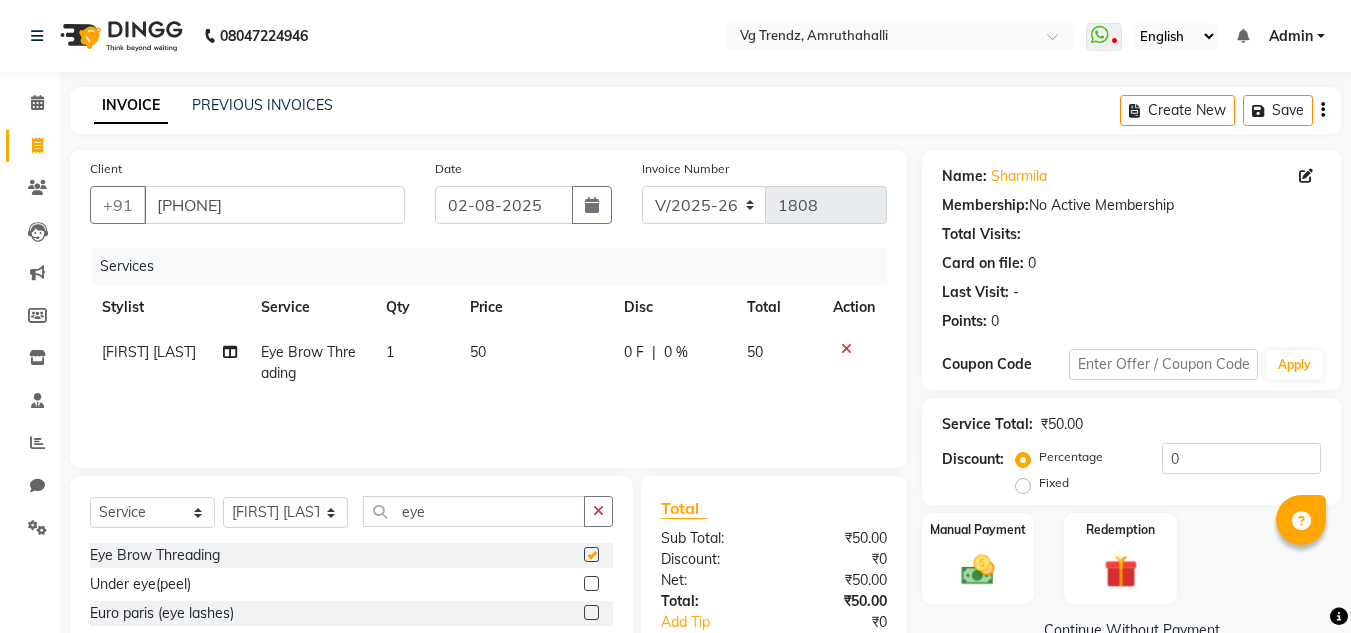 checkbox on "false" 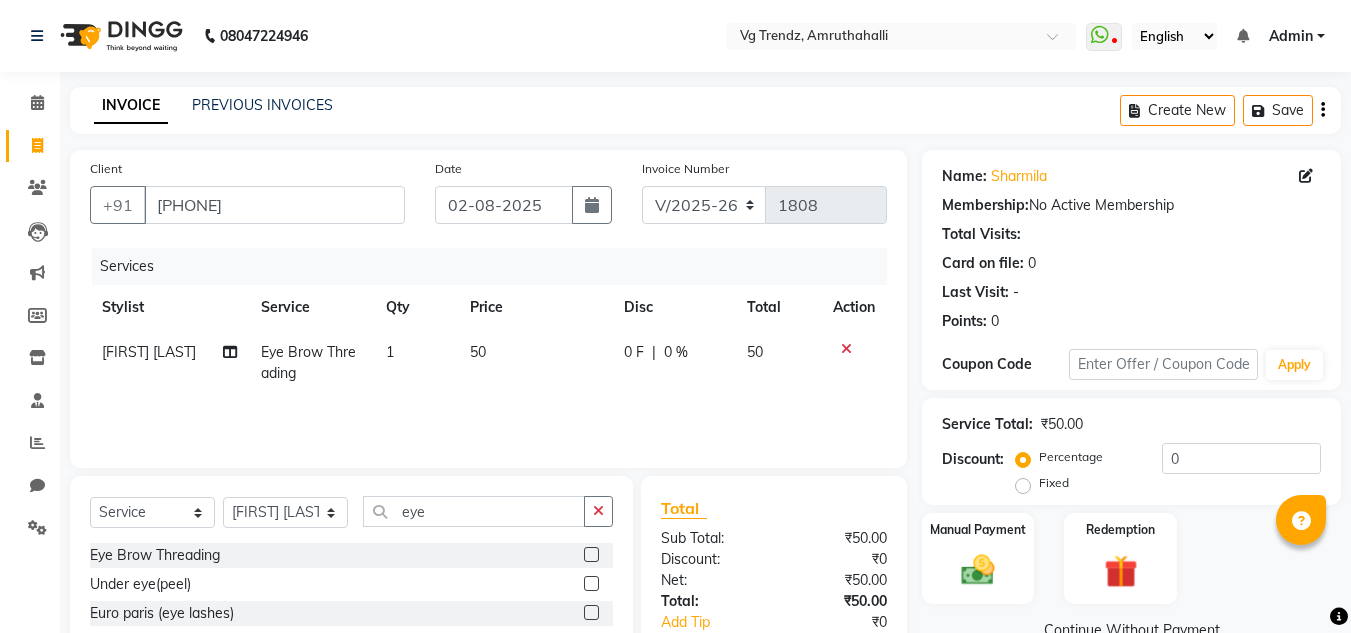 scroll, scrollTop: 125, scrollLeft: 0, axis: vertical 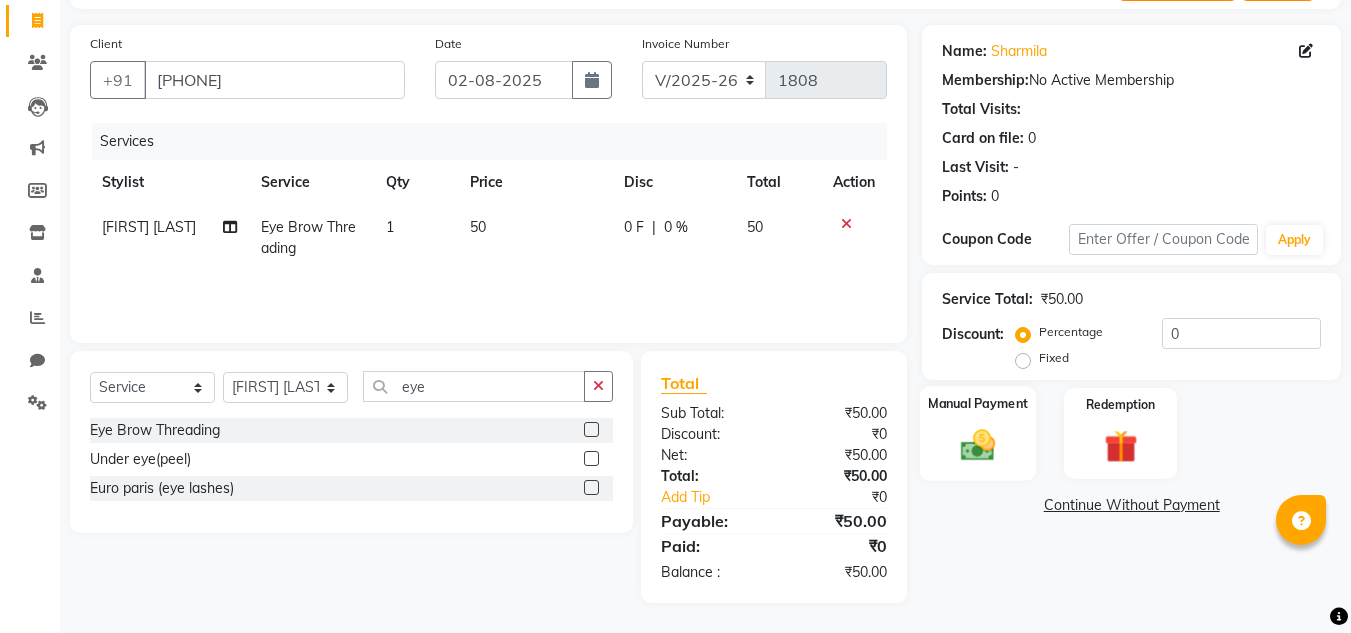 click 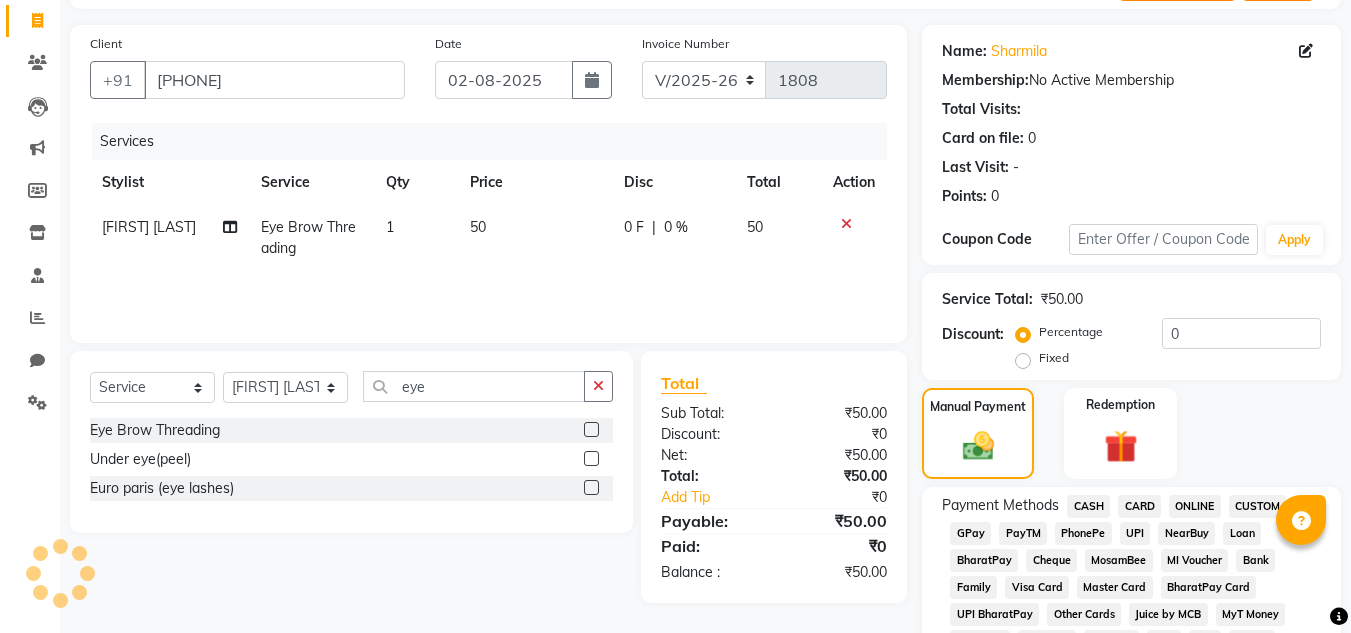 click on "PhonePe" 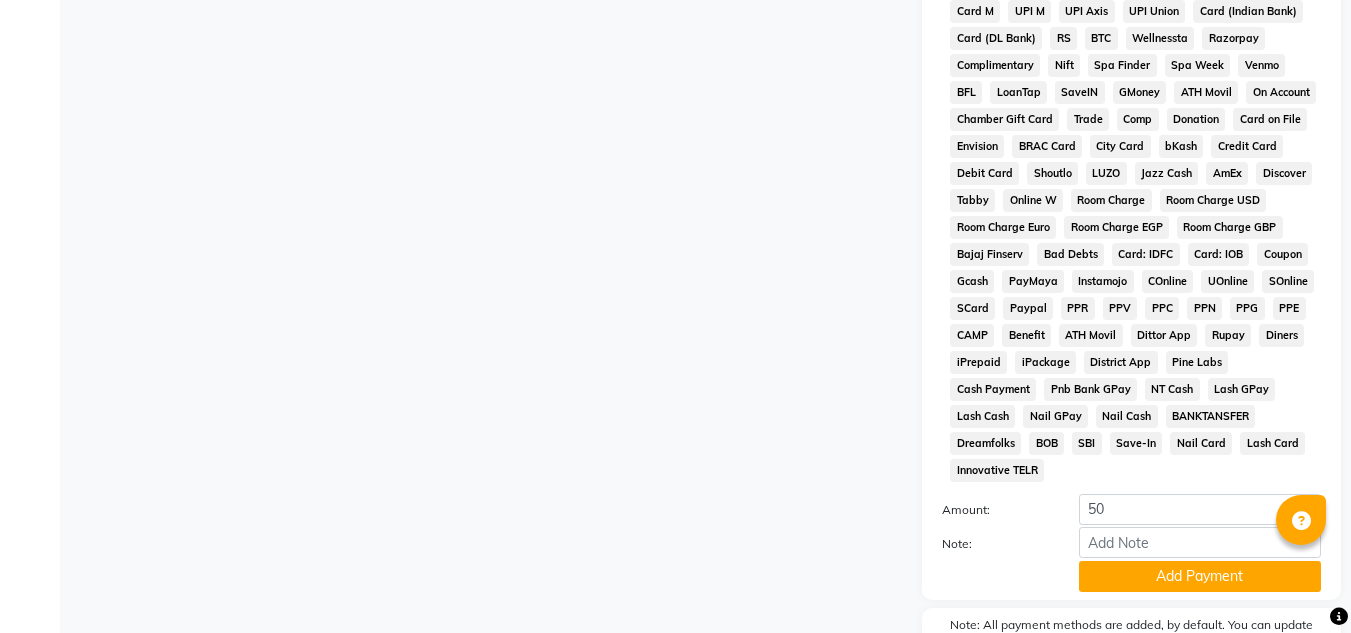 scroll, scrollTop: 857, scrollLeft: 0, axis: vertical 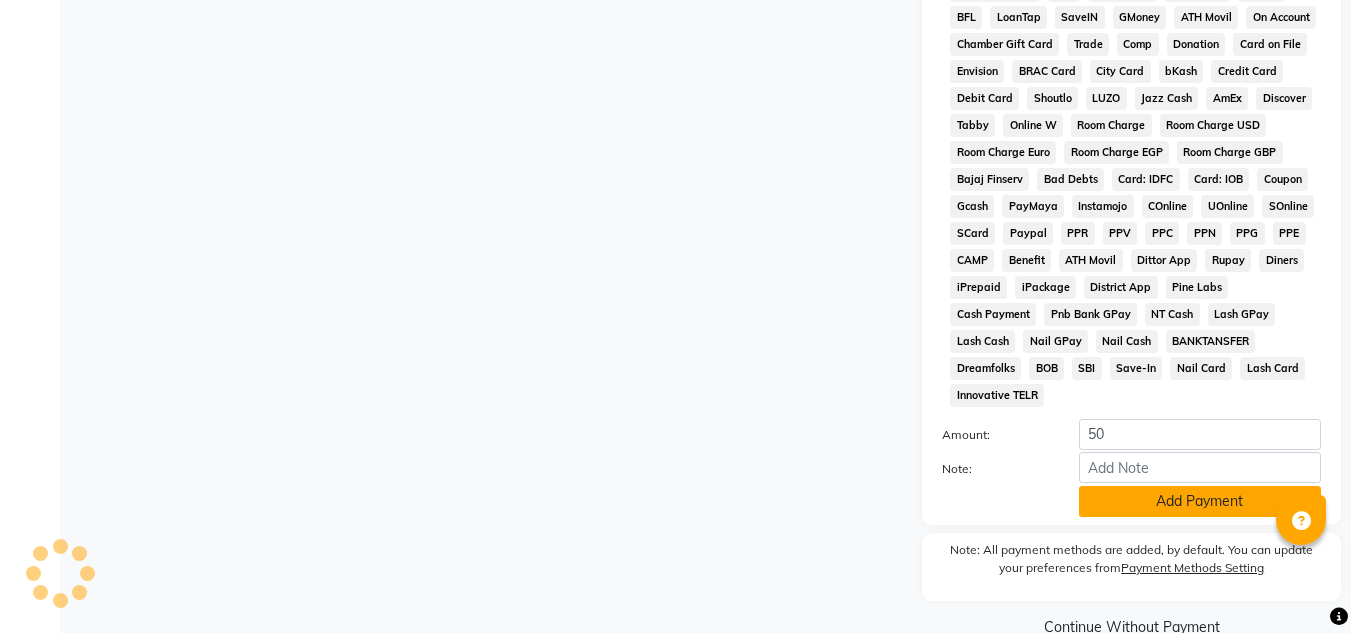 click on "Add Payment" 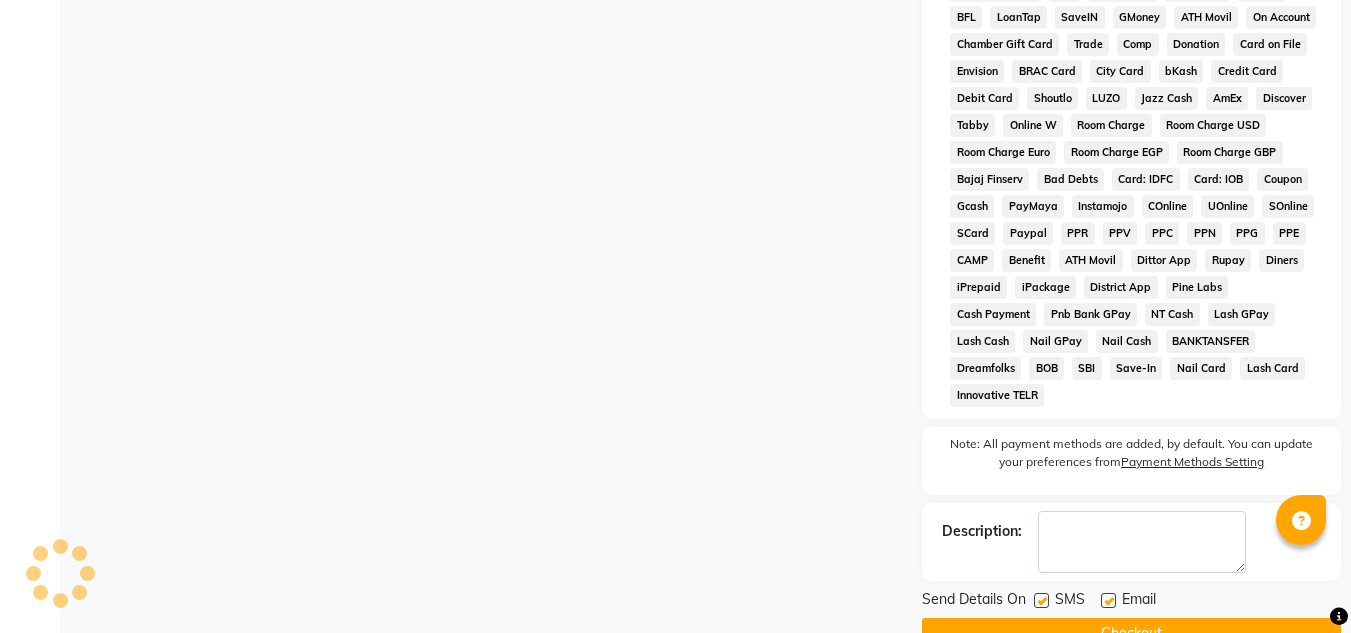 click 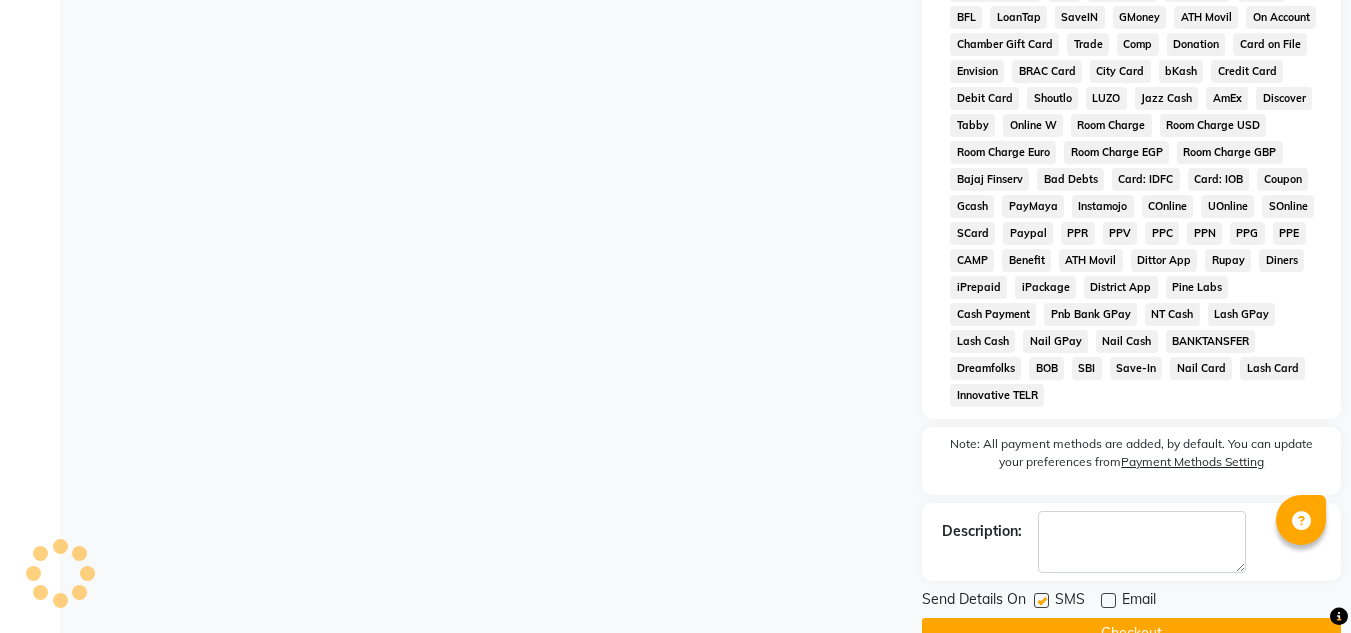 click 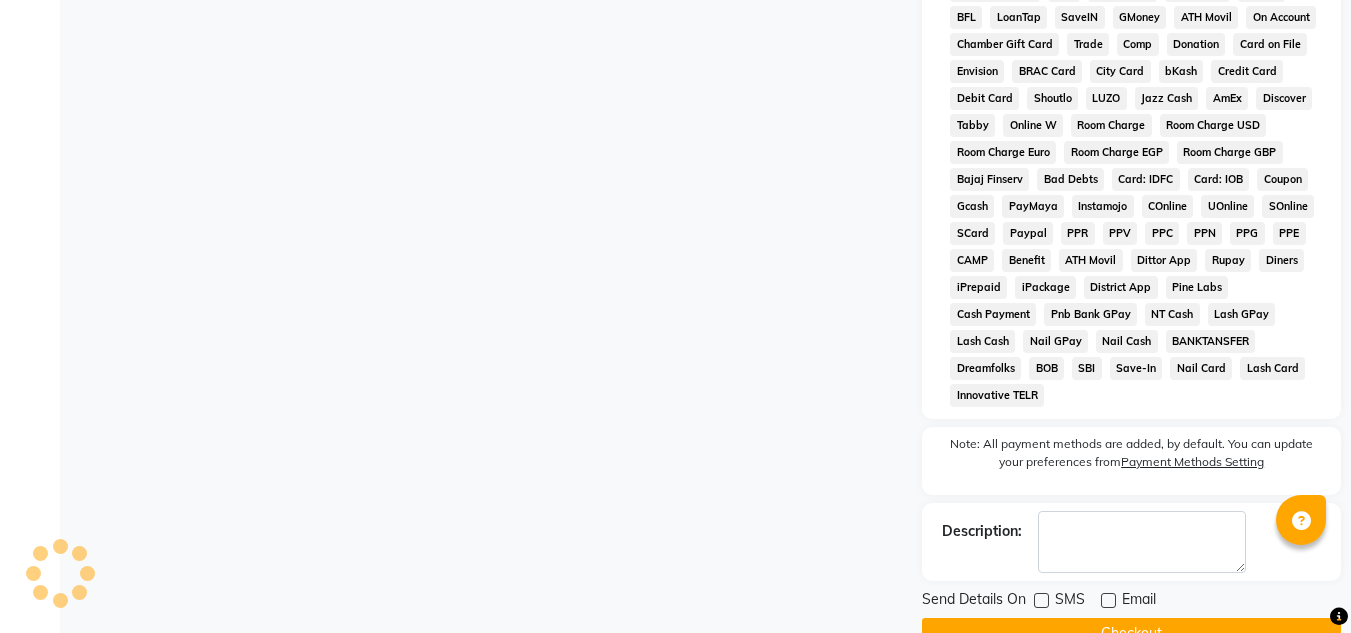click on "Checkout" 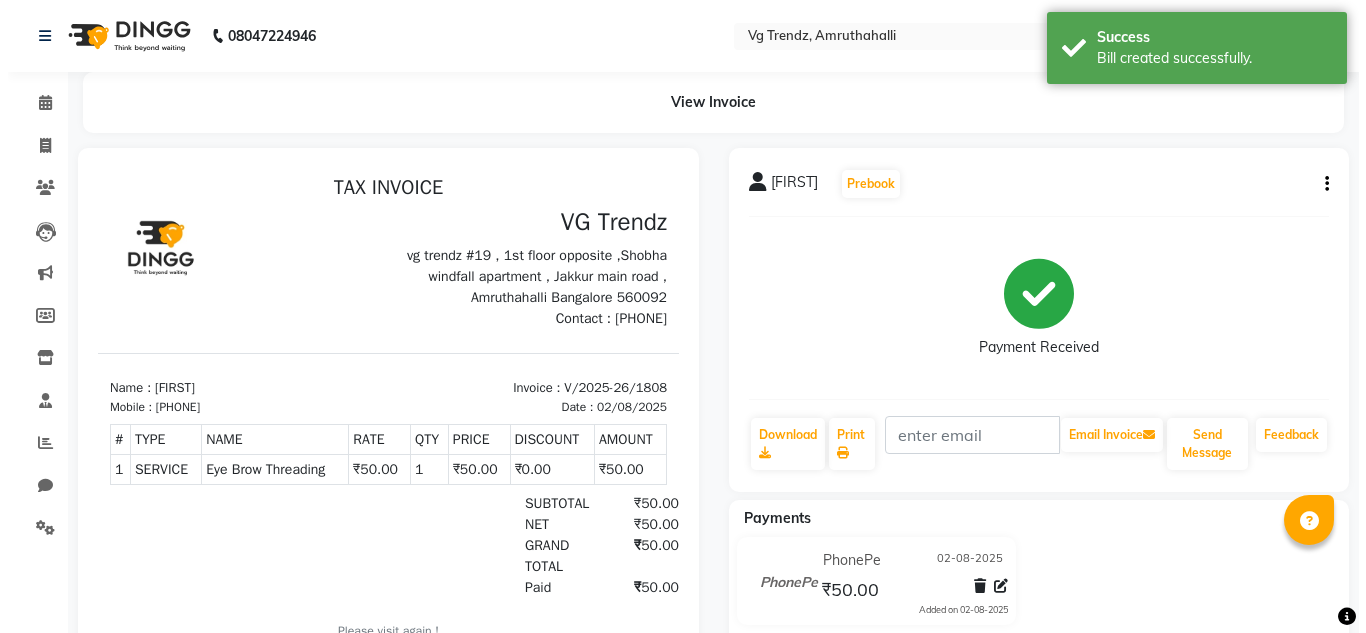 scroll, scrollTop: 0, scrollLeft: 0, axis: both 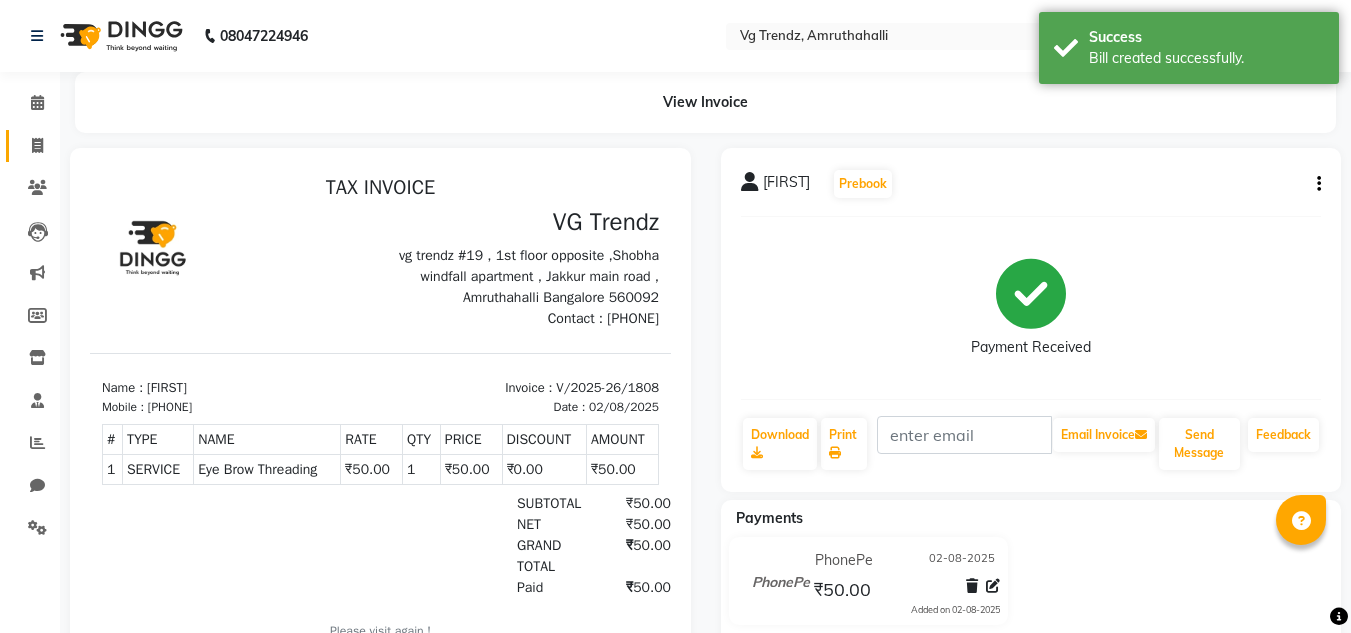click on "Invoice" 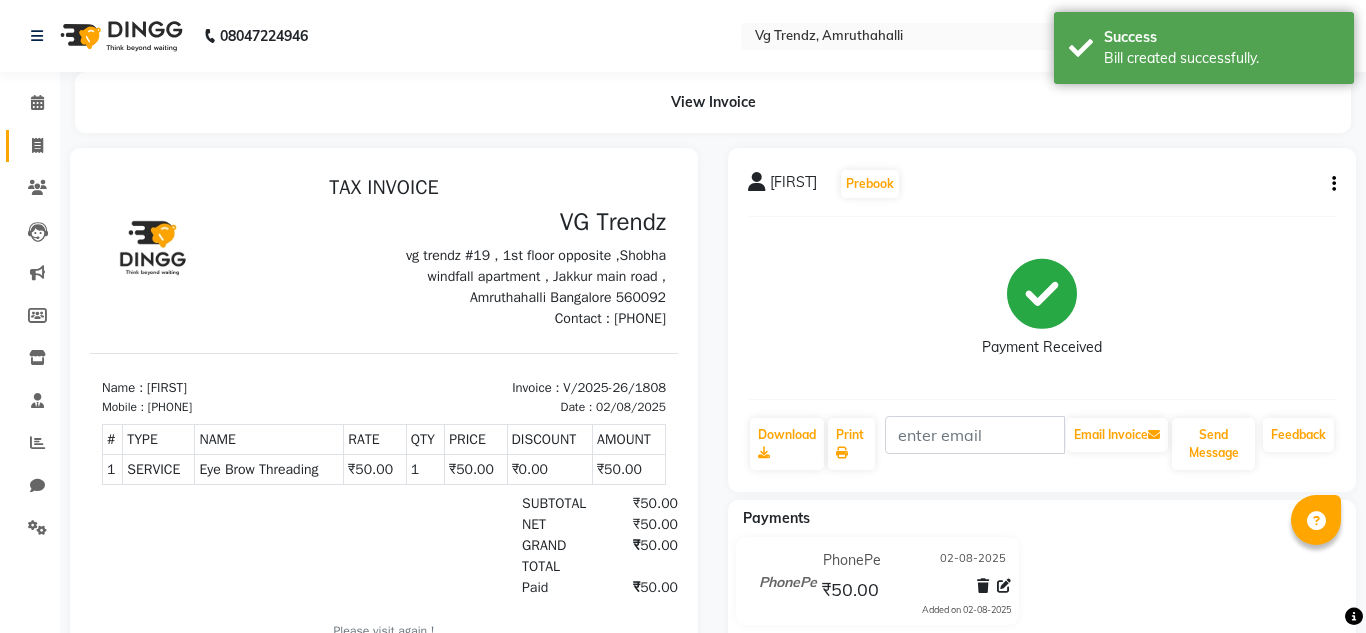 select on "service" 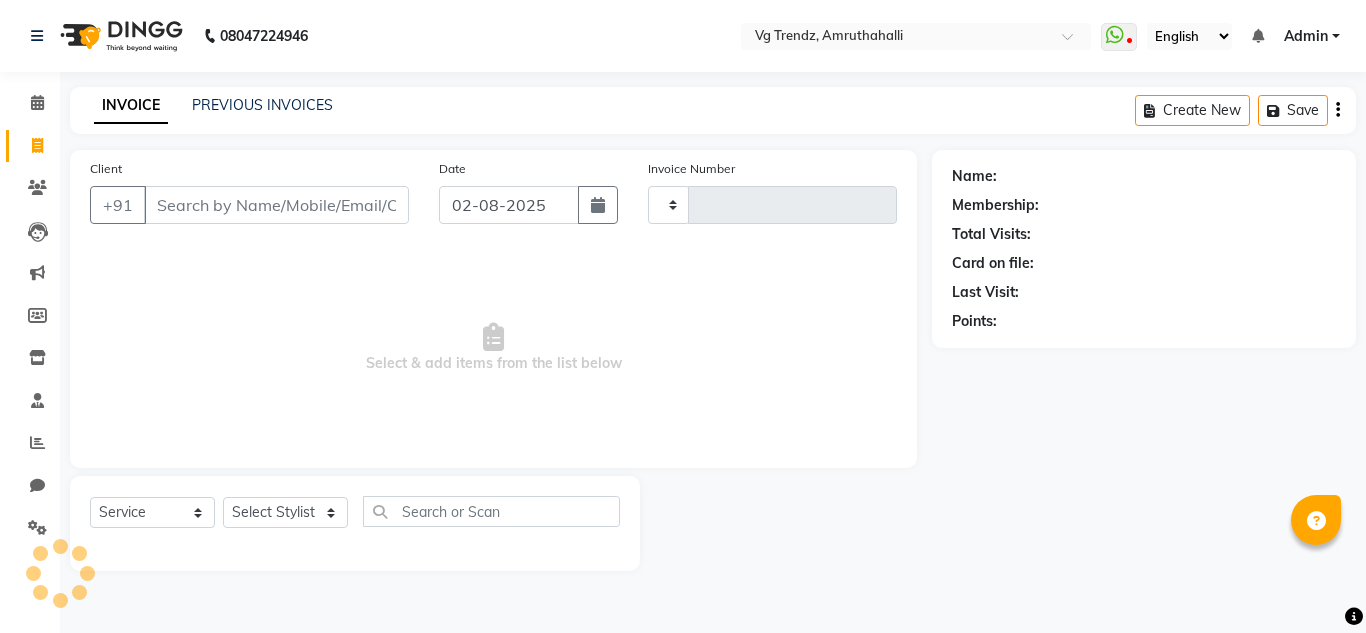 click on "Client" at bounding box center (276, 205) 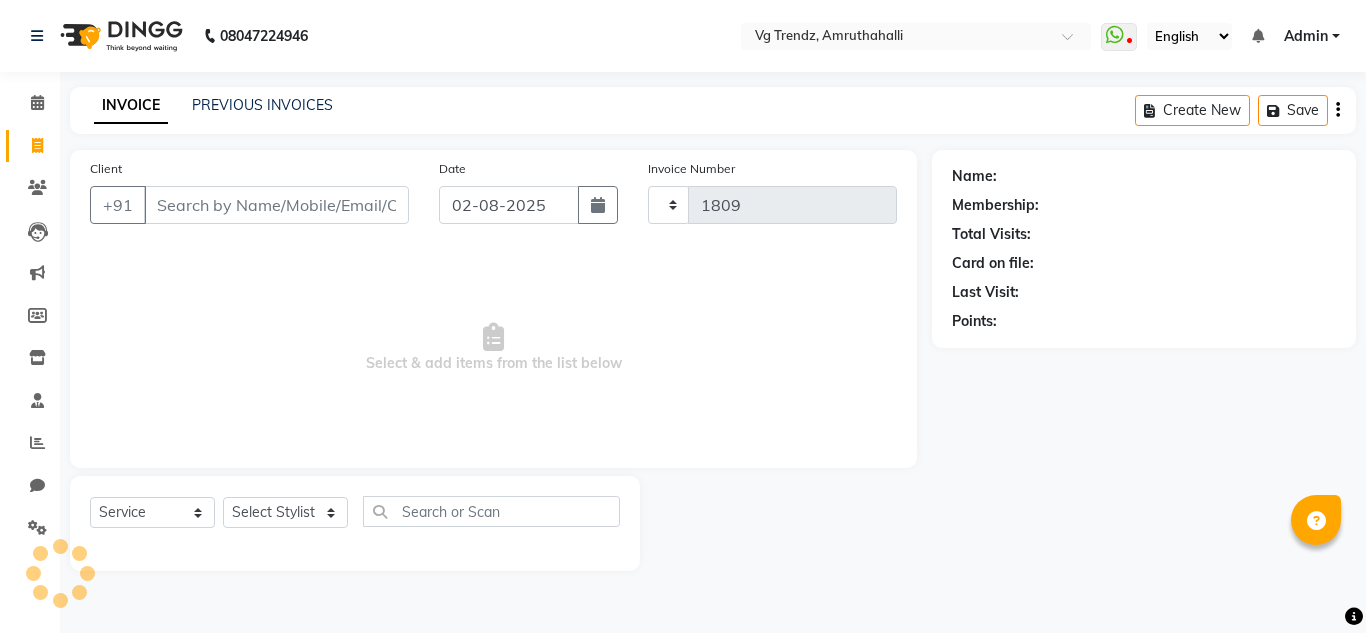 select on "5536" 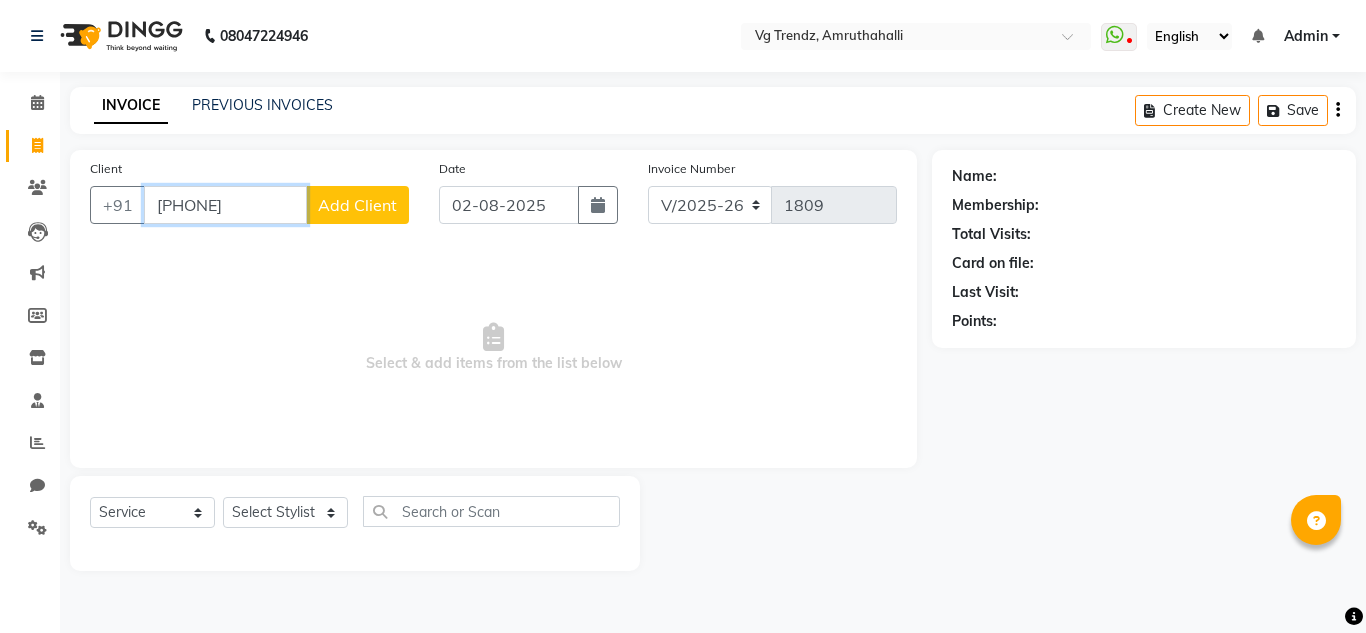 type on "9177743060" 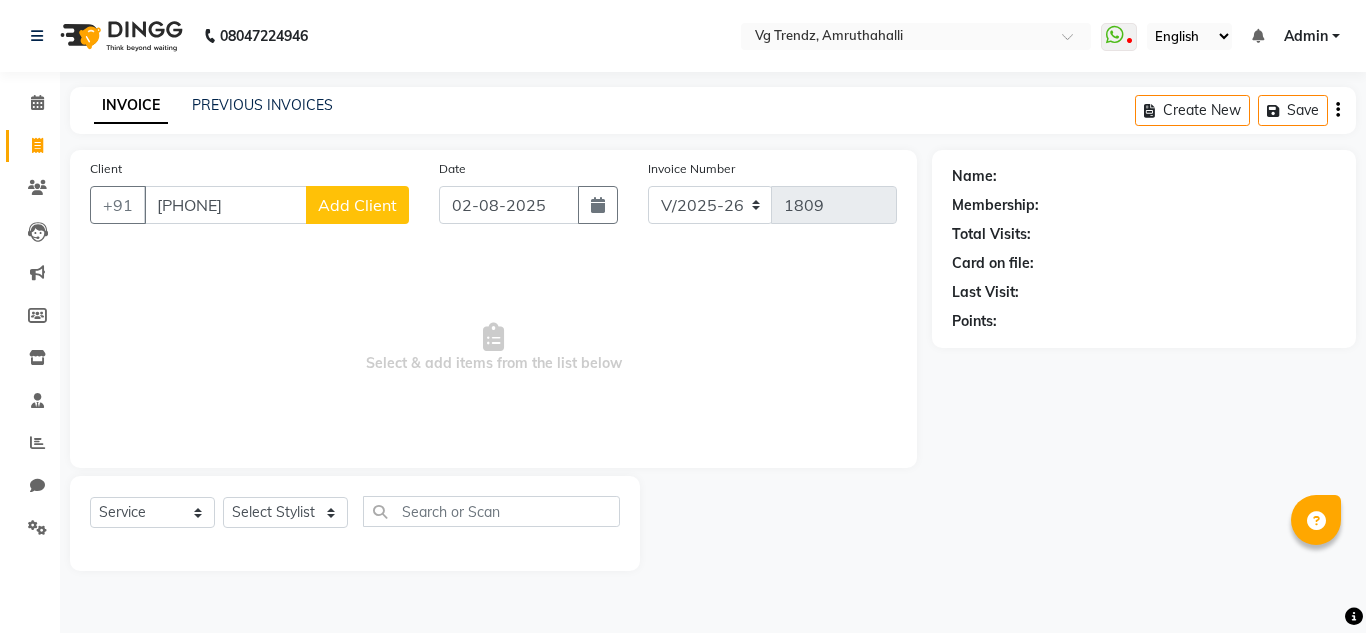 click on "Add Client" 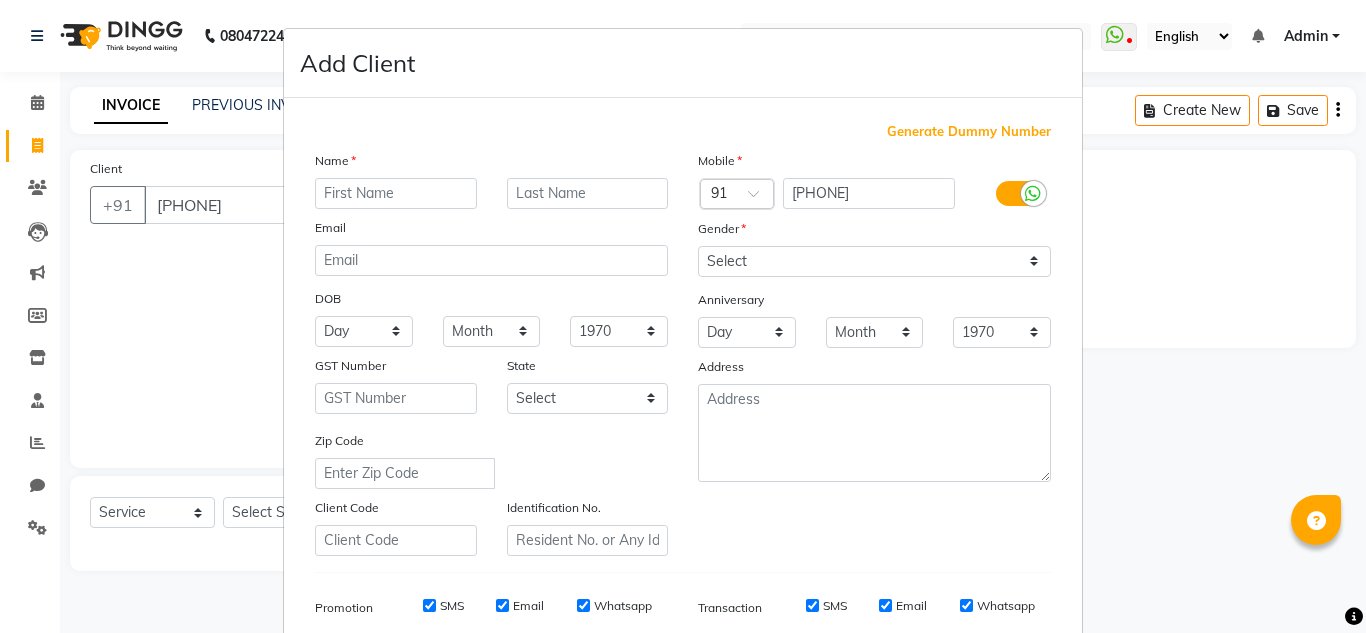 type on "d" 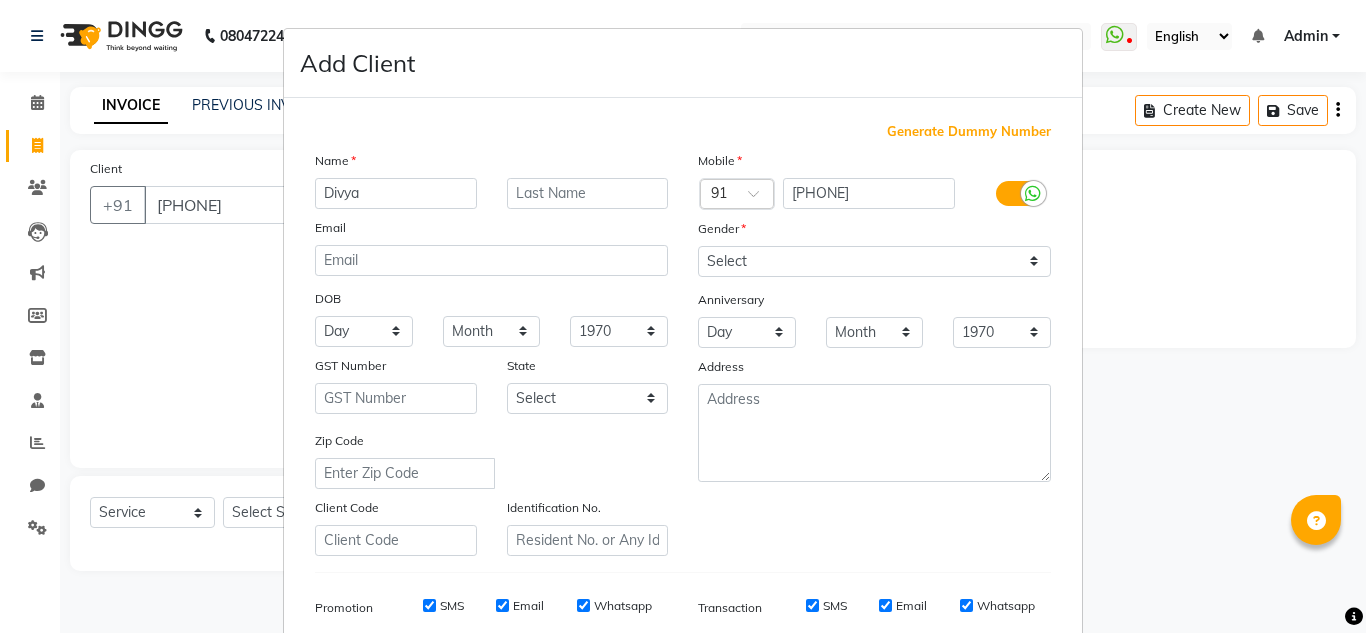 type on "Divya" 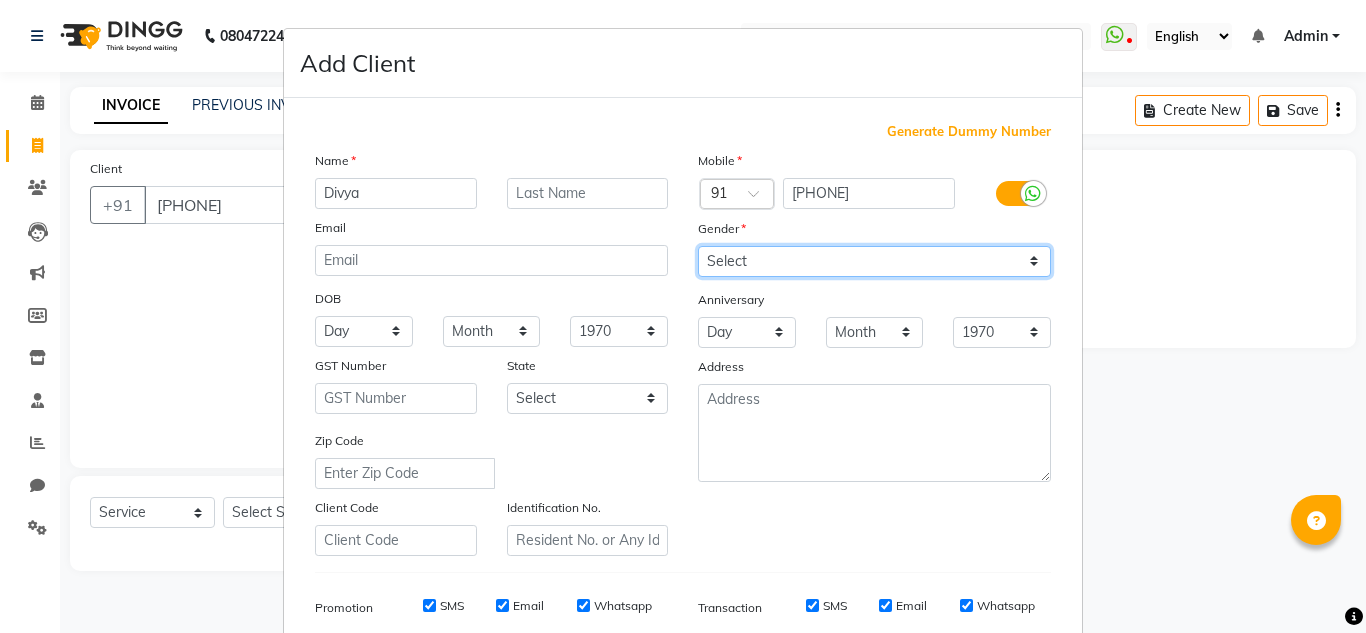 click on "Select Male Female Other Prefer Not To Say" at bounding box center (874, 261) 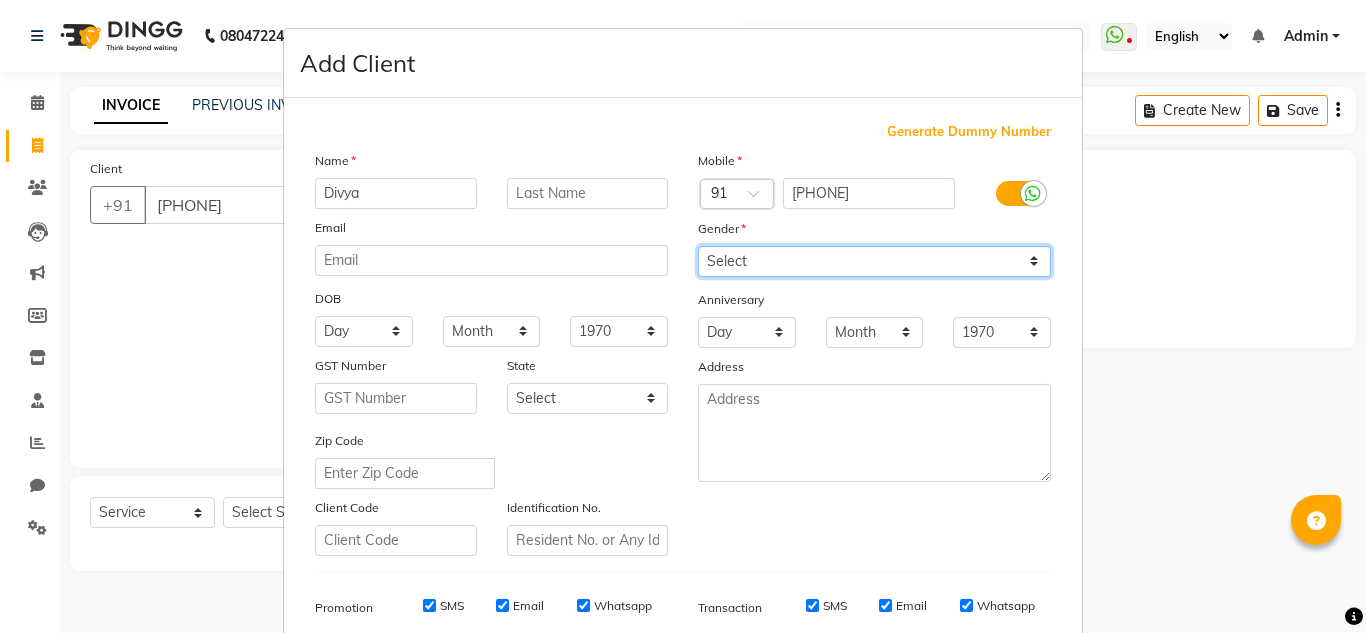 select on "female" 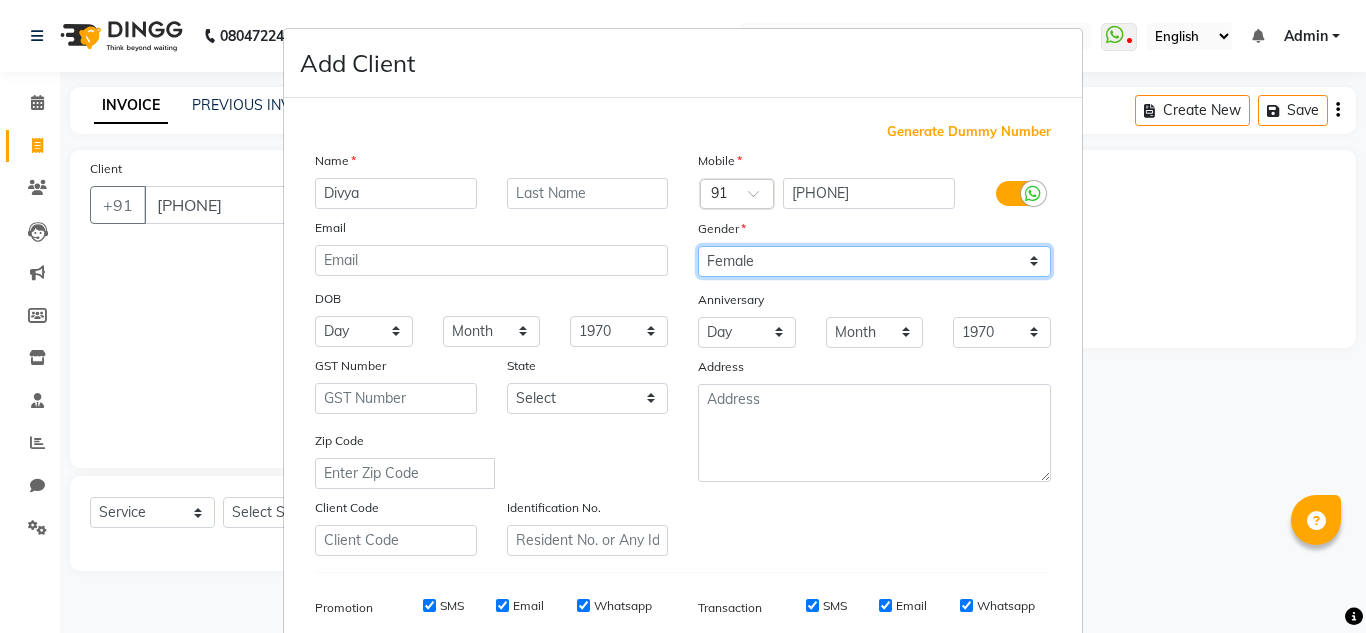 click on "Select Male Female Other Prefer Not To Say" at bounding box center (874, 261) 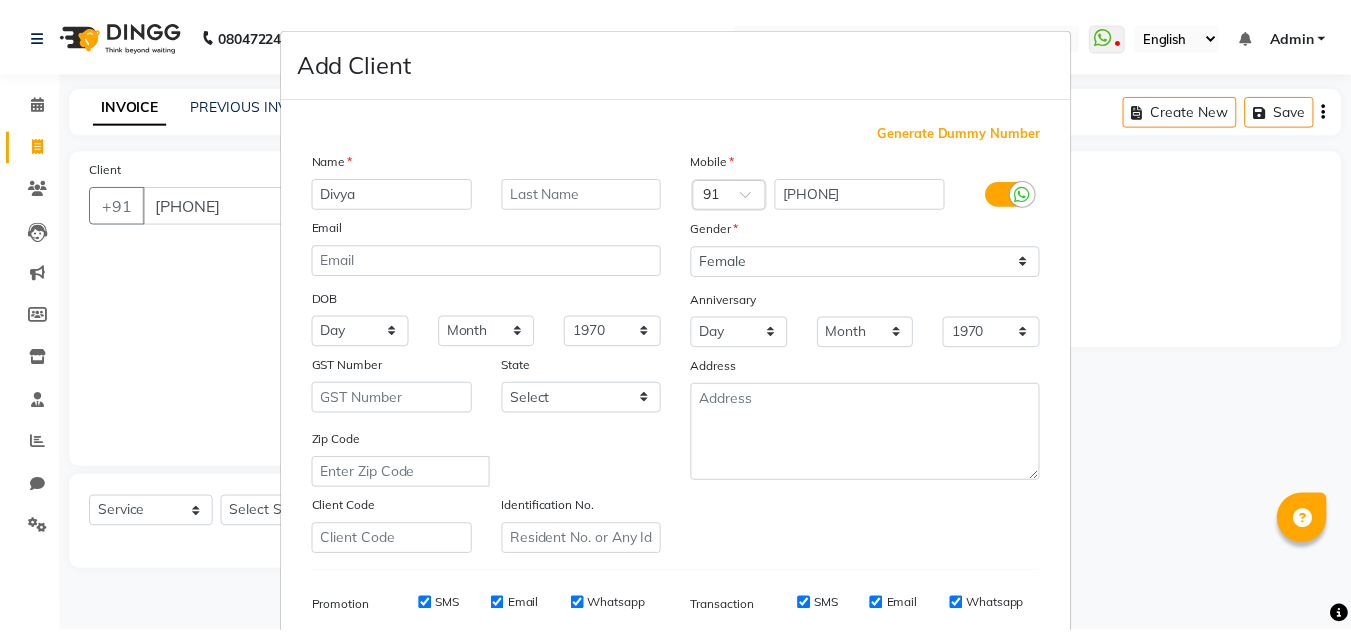 scroll, scrollTop: 290, scrollLeft: 0, axis: vertical 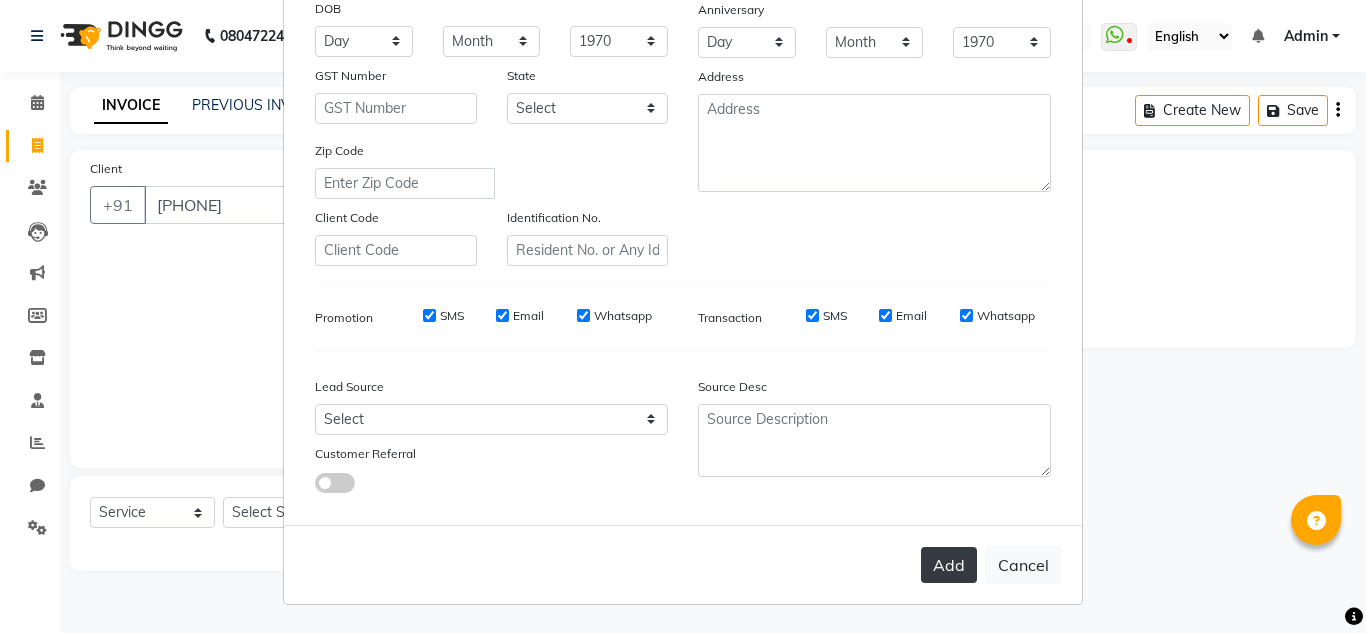 click on "Add" at bounding box center (949, 565) 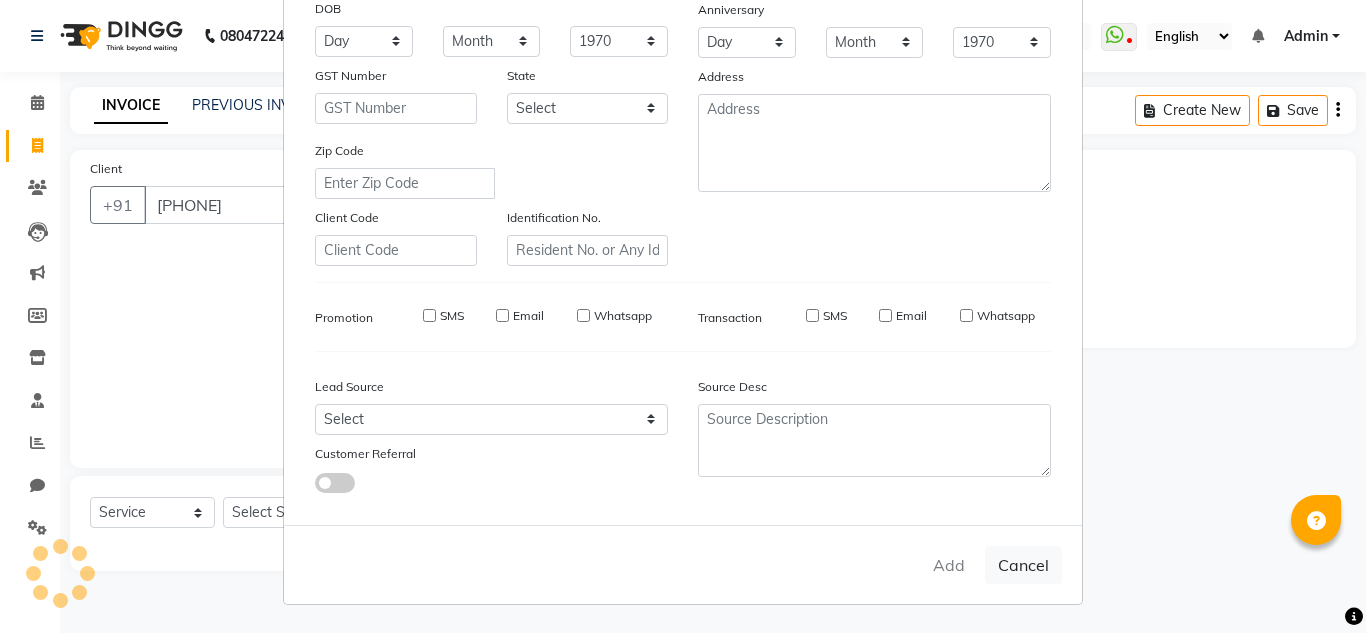 type 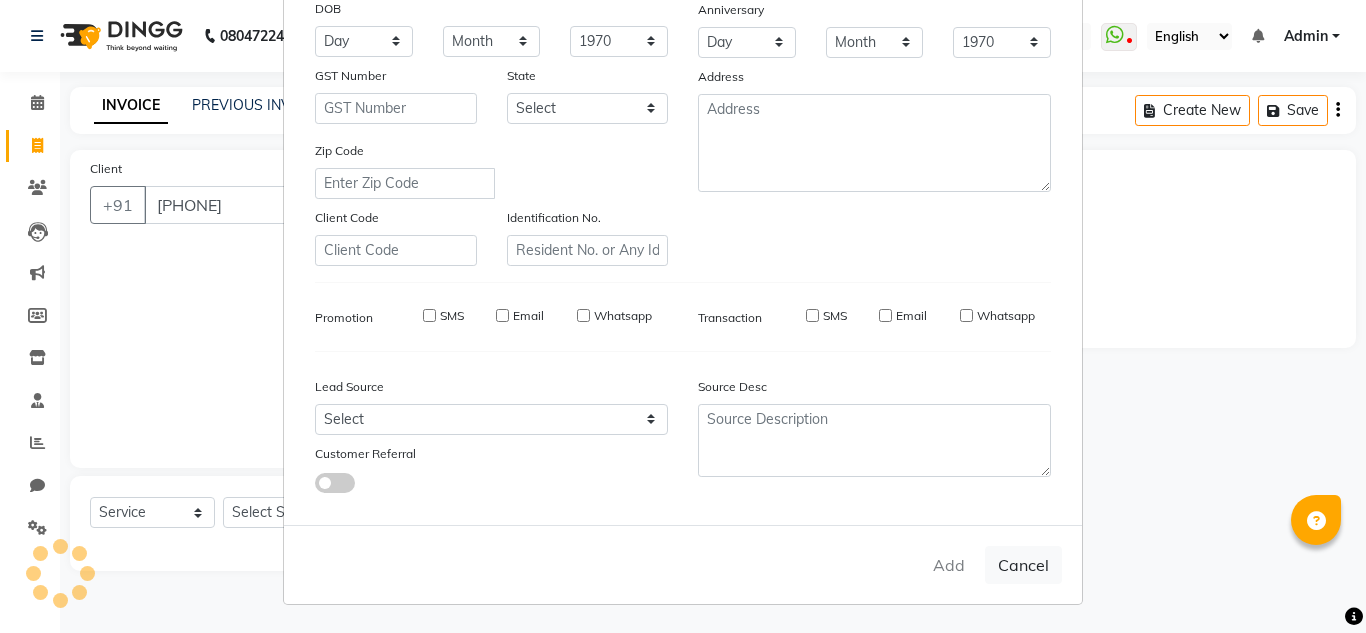 select 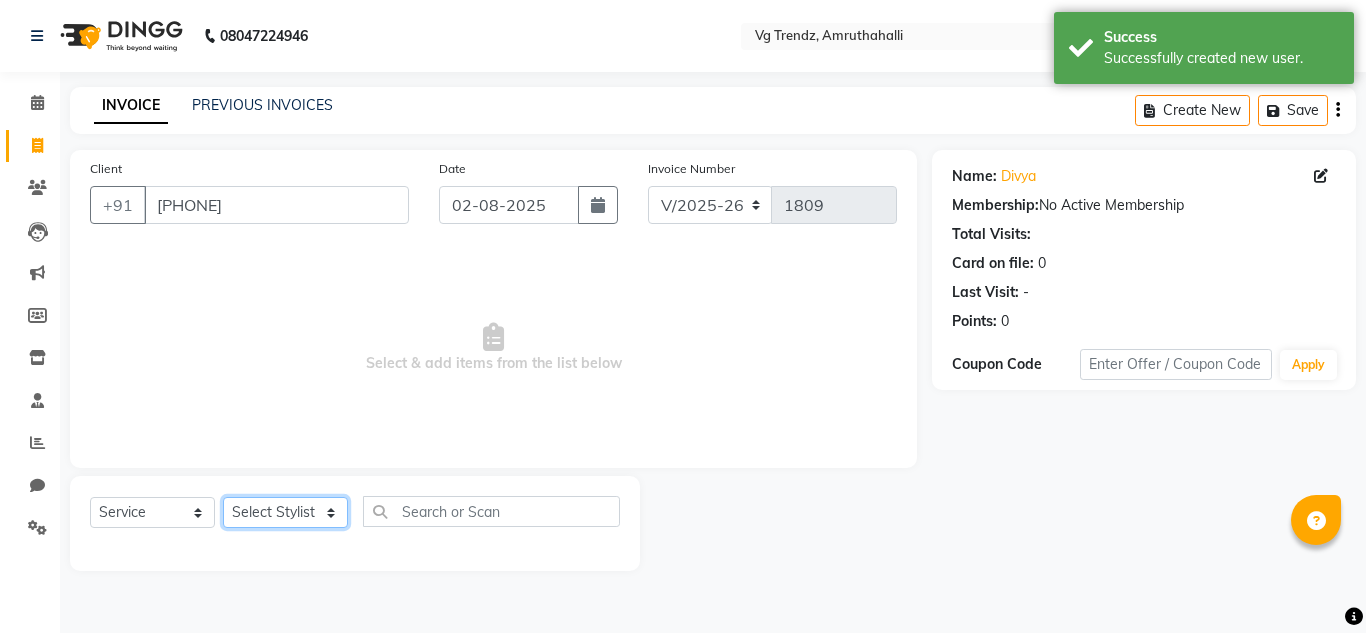 click on "Select Stylist Ashiwini N P Manjitha Chhetri Manjula S Mun Khan Naveen Kumar Rangashamaiah salon number Sandeep Sharma Shannu Sridevi Vanitha v" 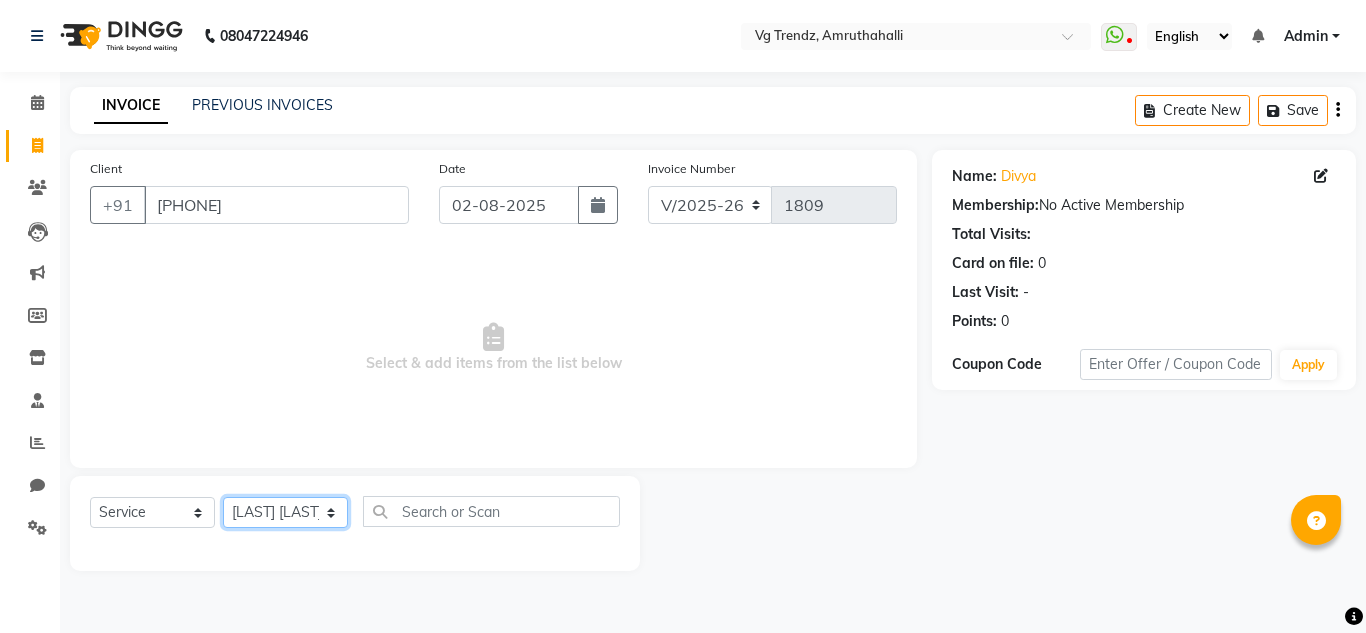 click on "Select Stylist Ashiwini N P Manjitha Chhetri Manjula S Mun Khan Naveen Kumar Rangashamaiah salon number Sandeep Sharma Shannu Sridevi Vanitha v" 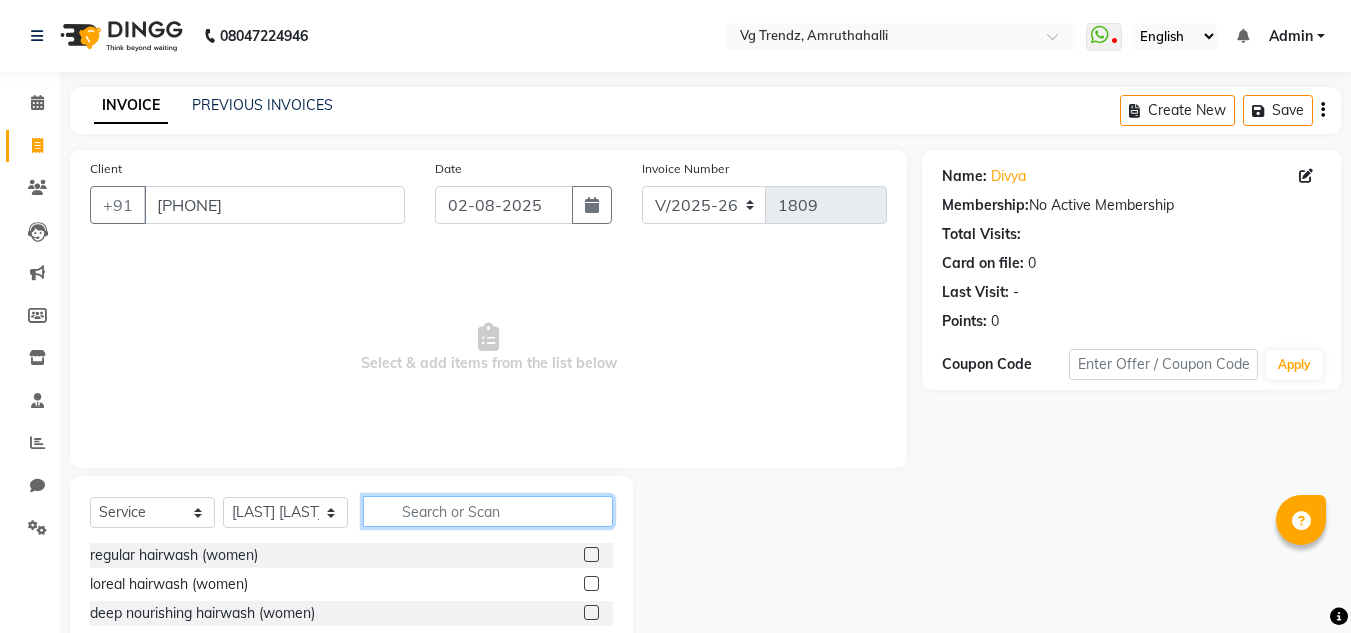 click 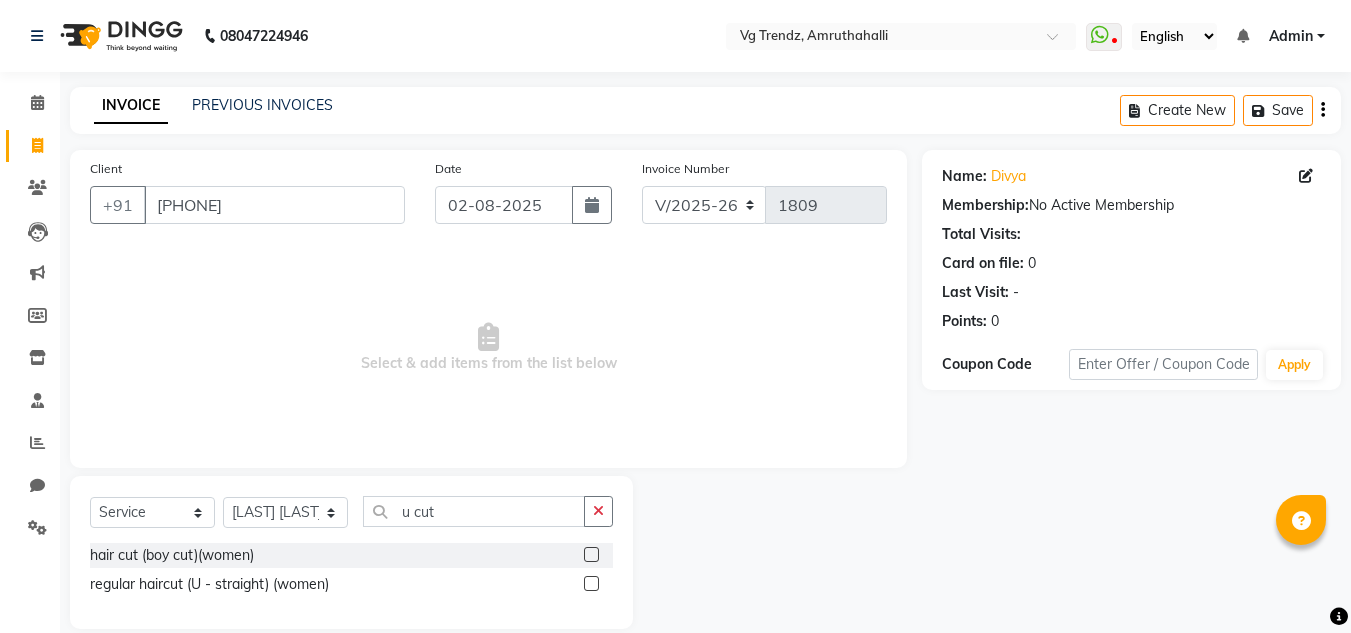 click 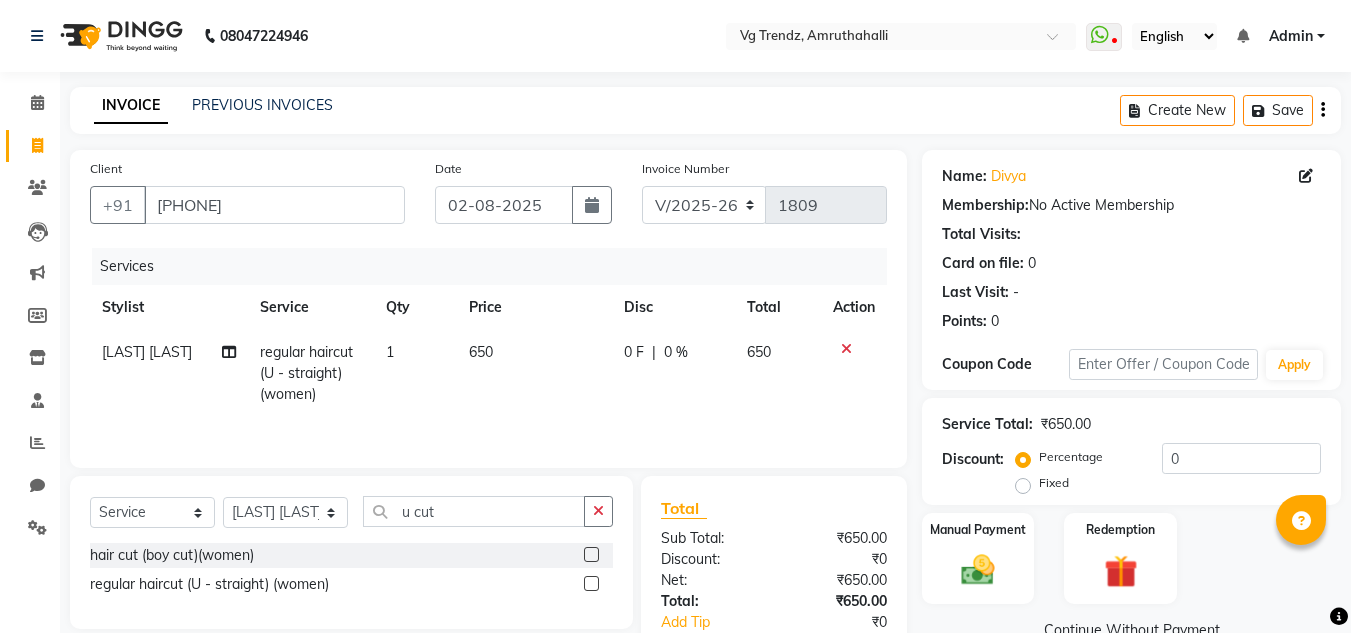 click on "650" 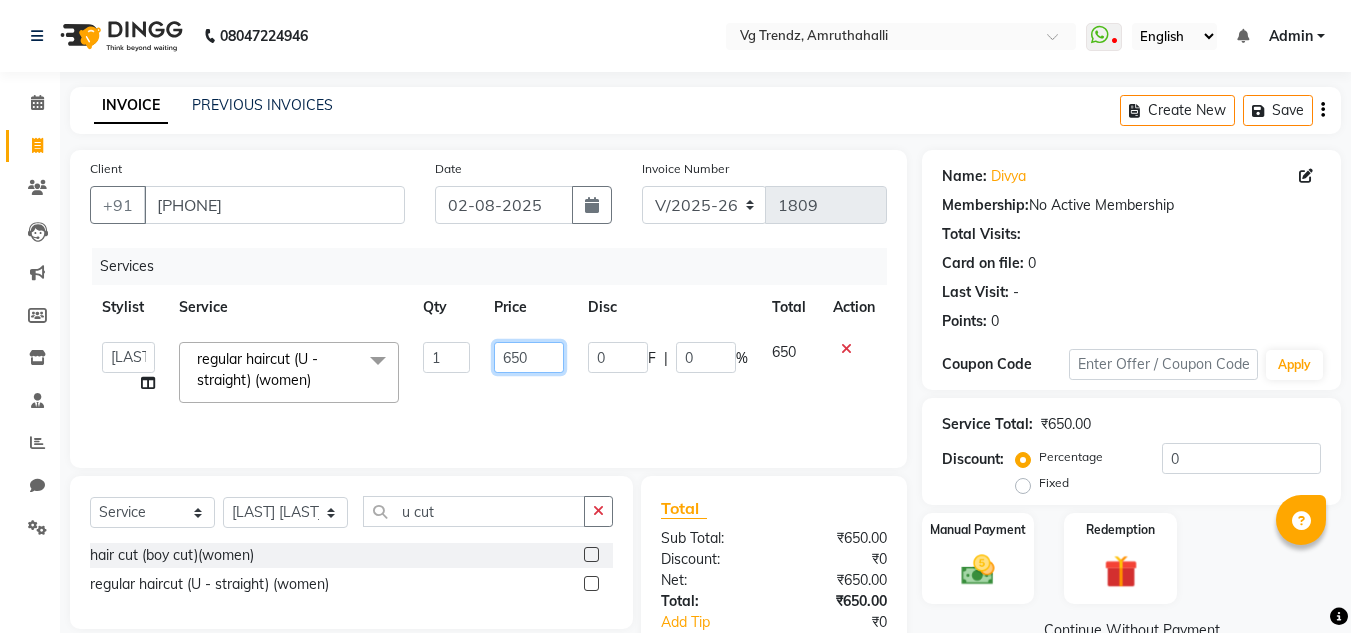 click on "650" 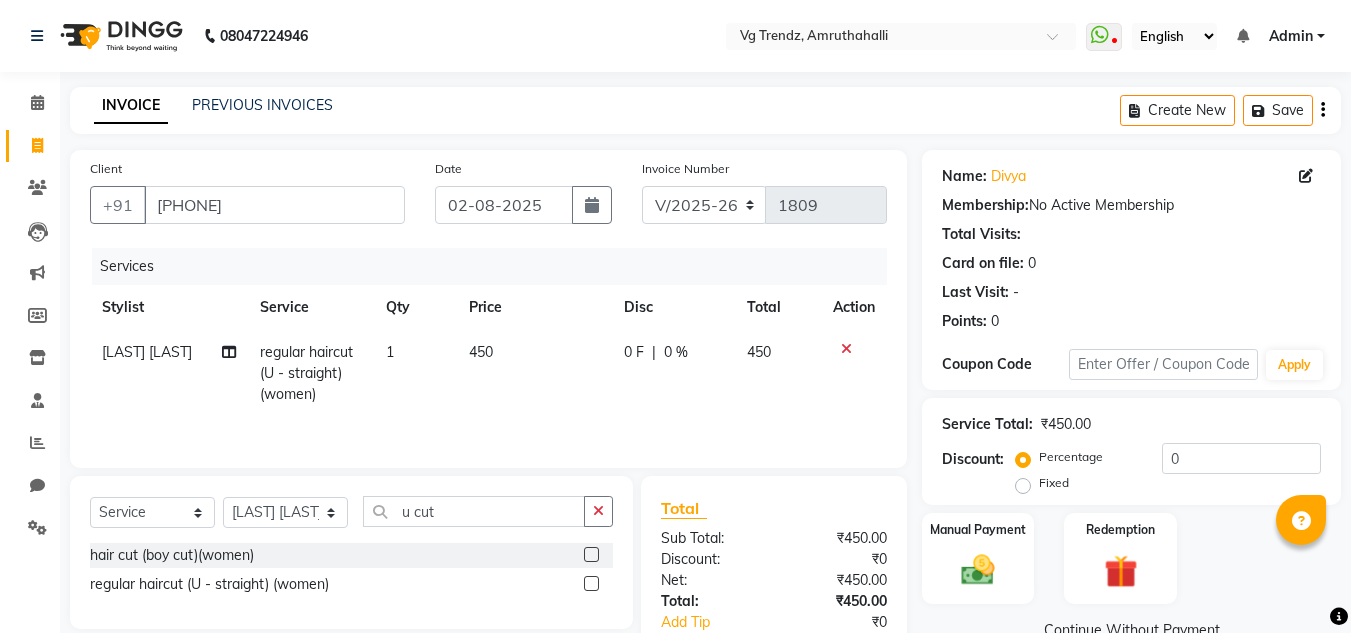 click on "0 F | 0 %" 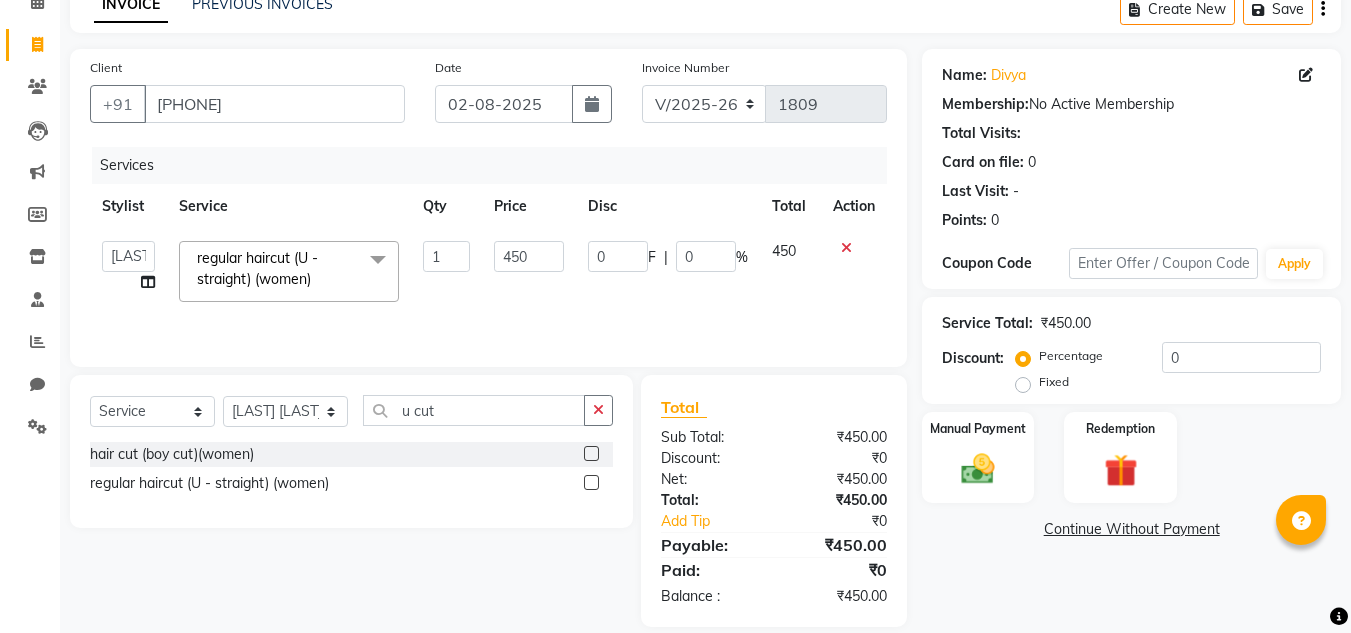 scroll, scrollTop: 125, scrollLeft: 0, axis: vertical 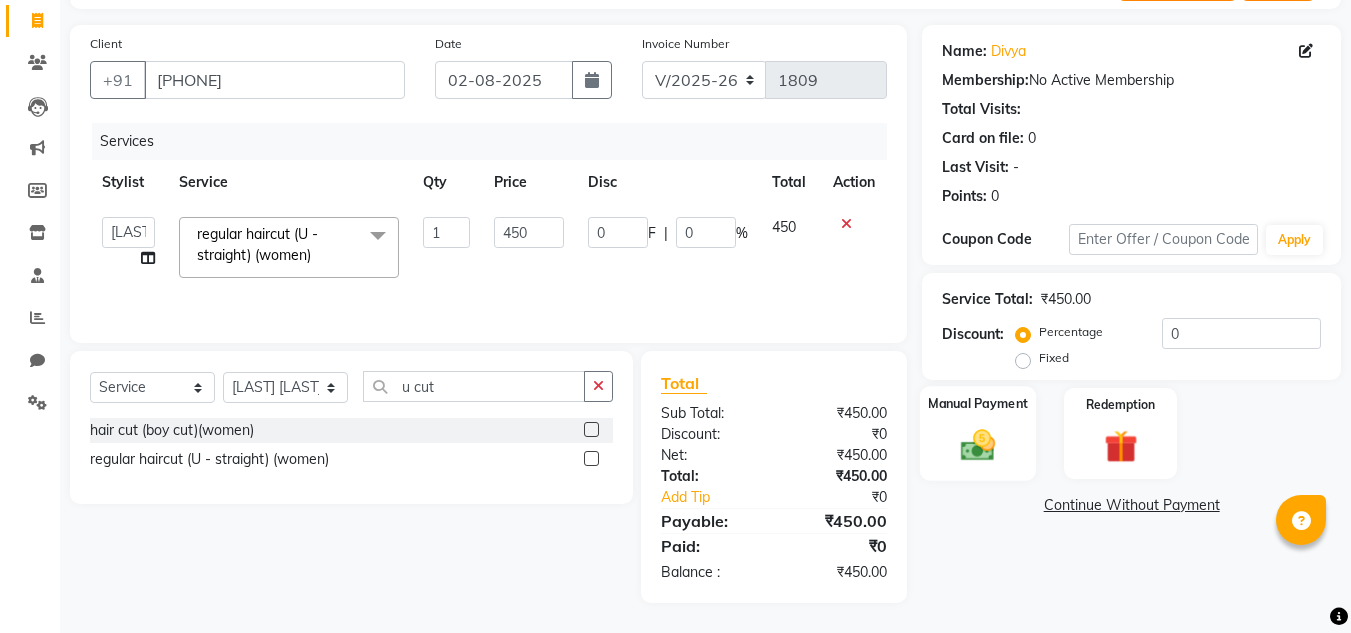click 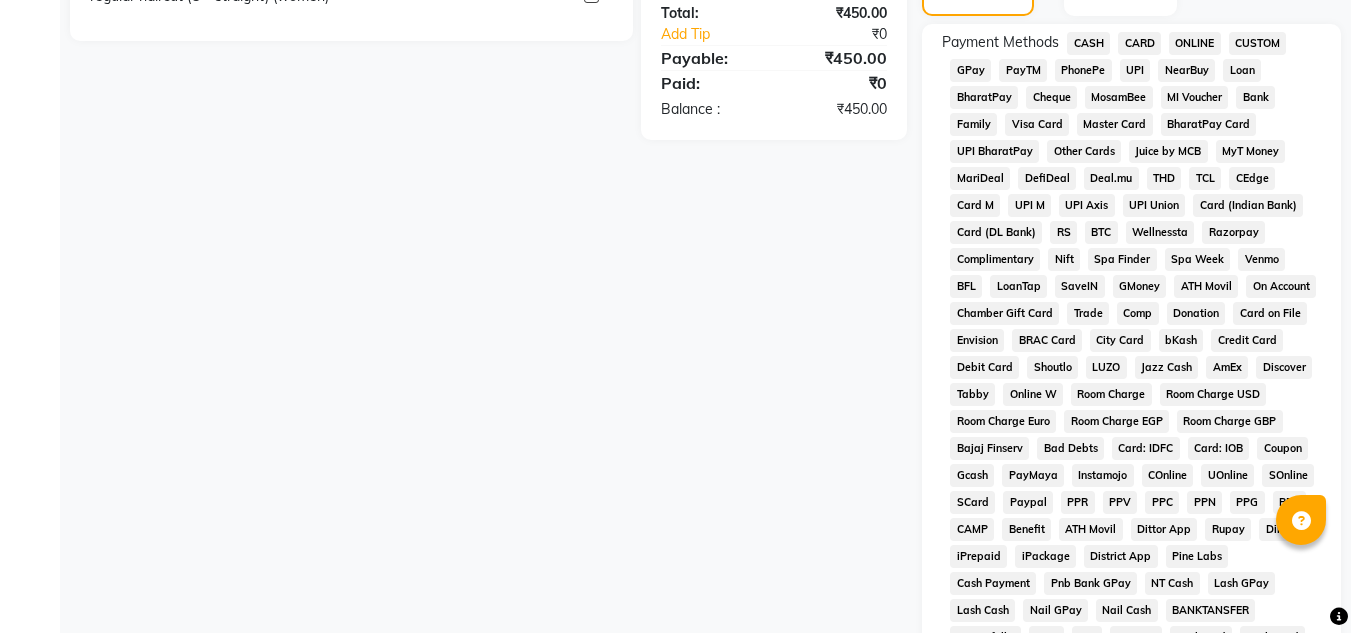 scroll, scrollTop: 607, scrollLeft: 0, axis: vertical 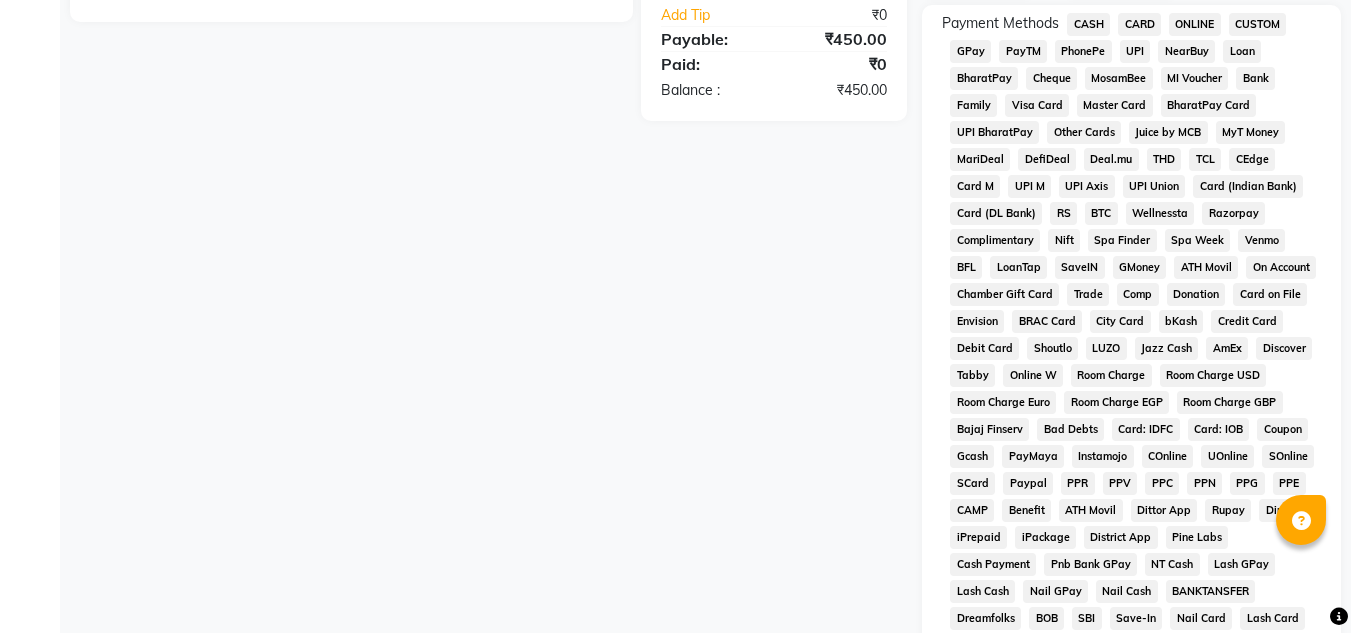 click on "PhonePe" 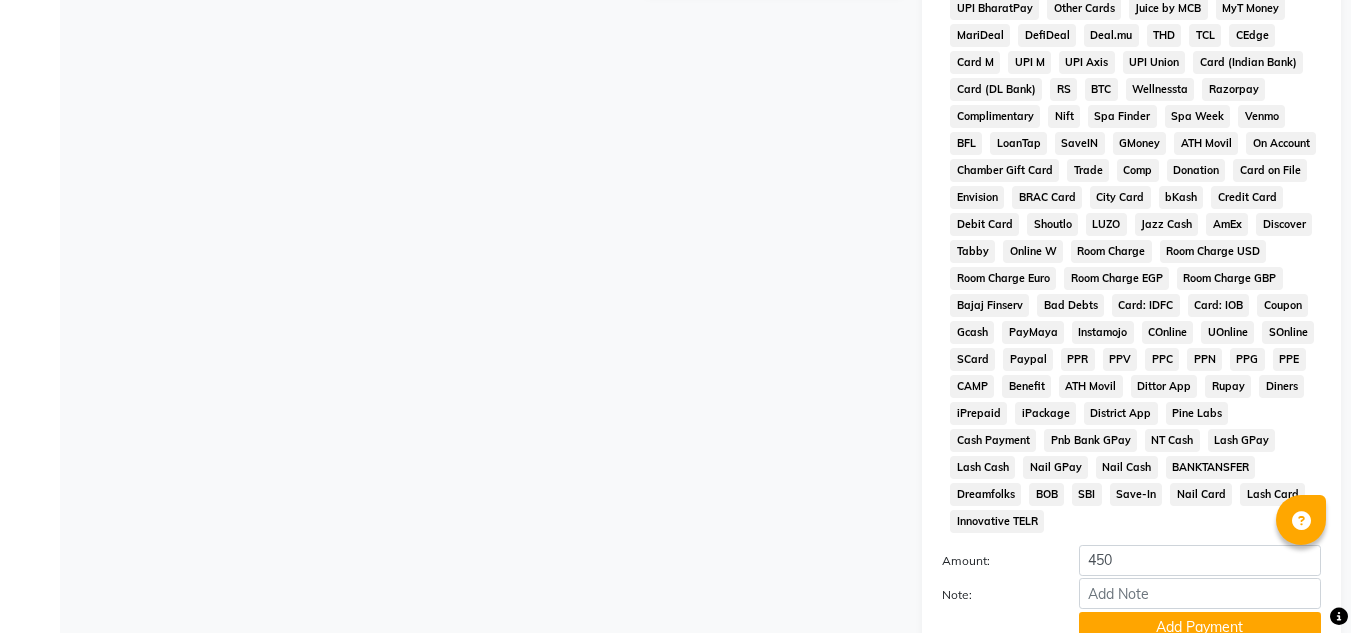 scroll, scrollTop: 869, scrollLeft: 0, axis: vertical 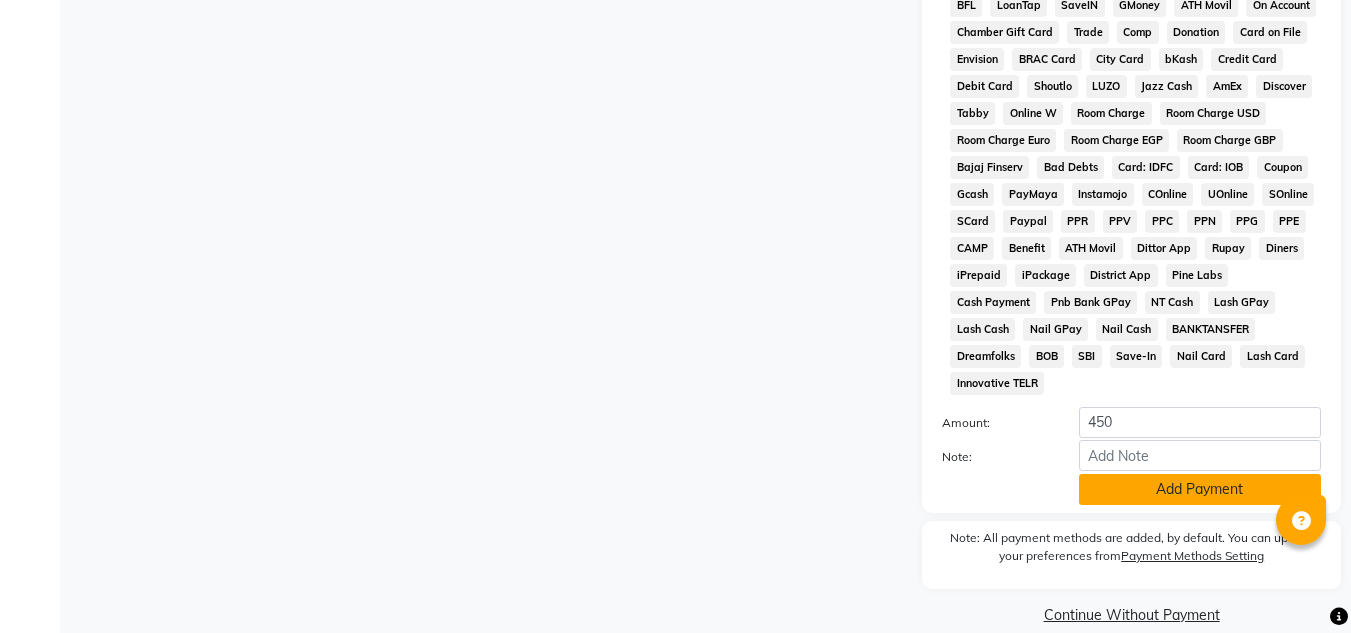 click on "Add Payment" 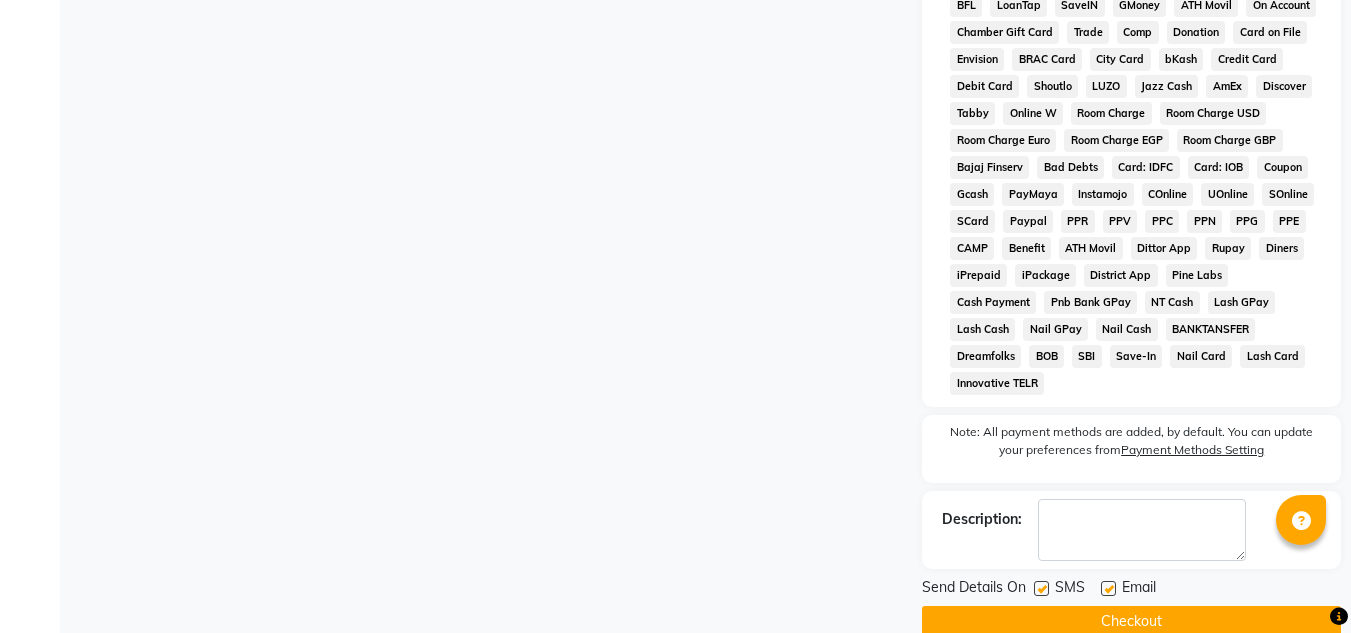 click 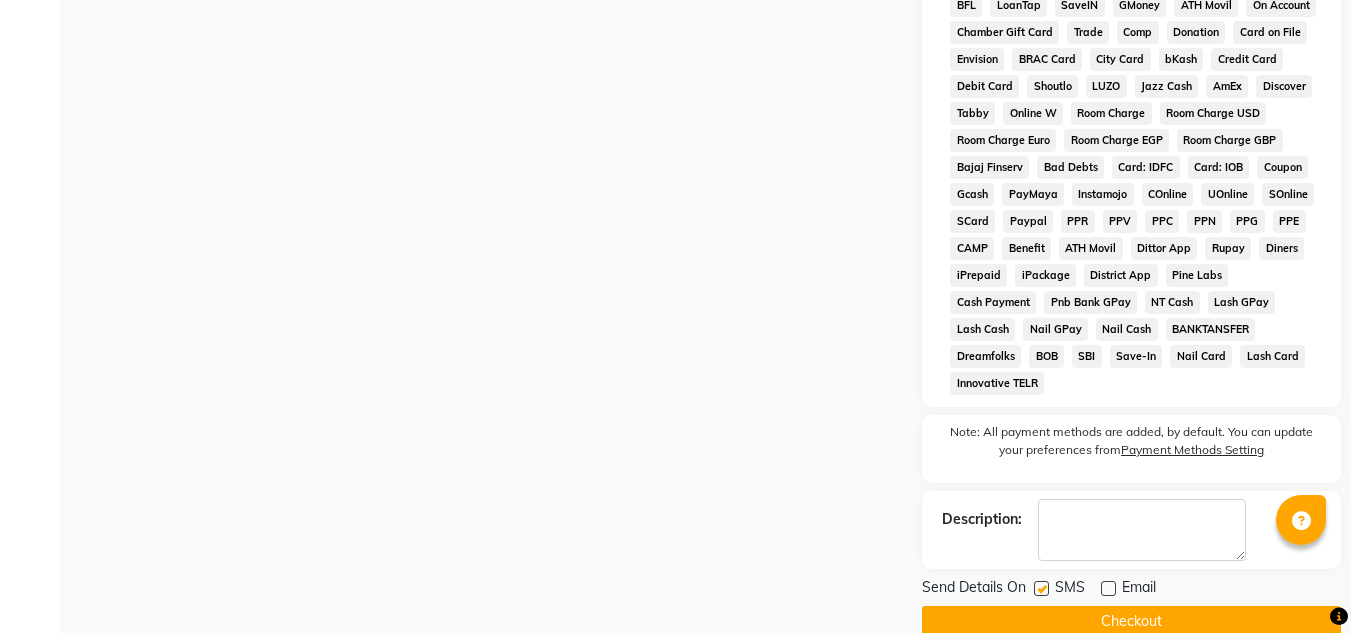 click 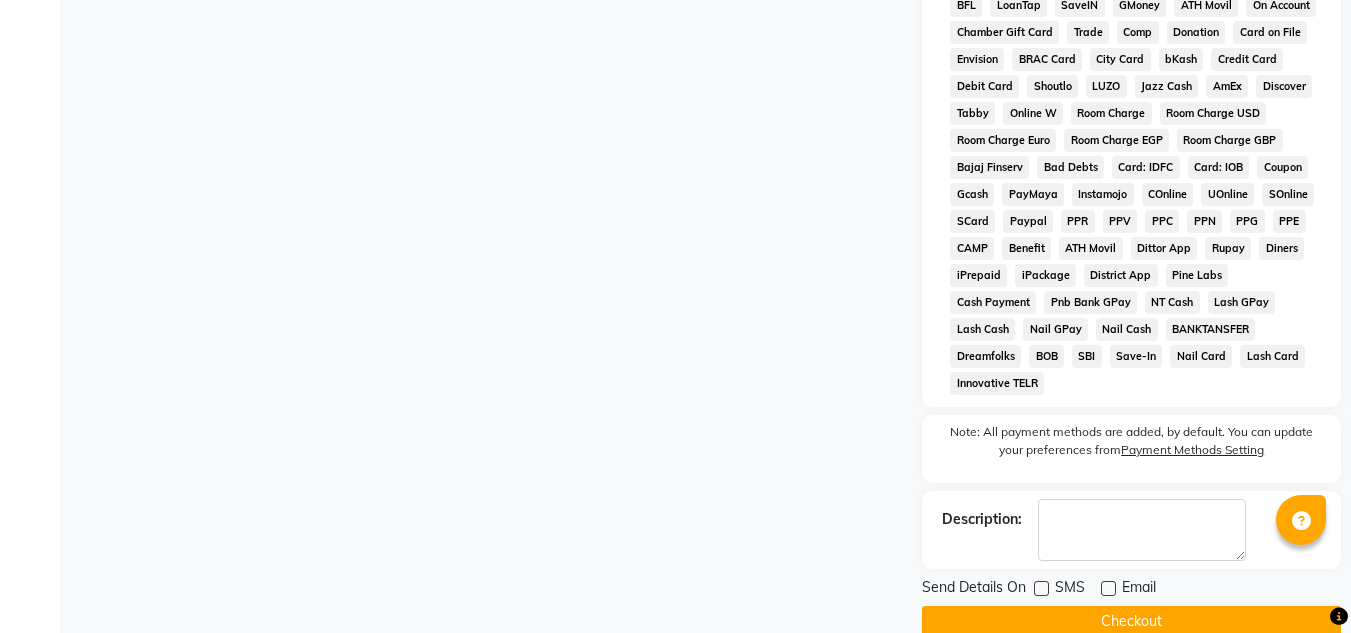 click on "Checkout" 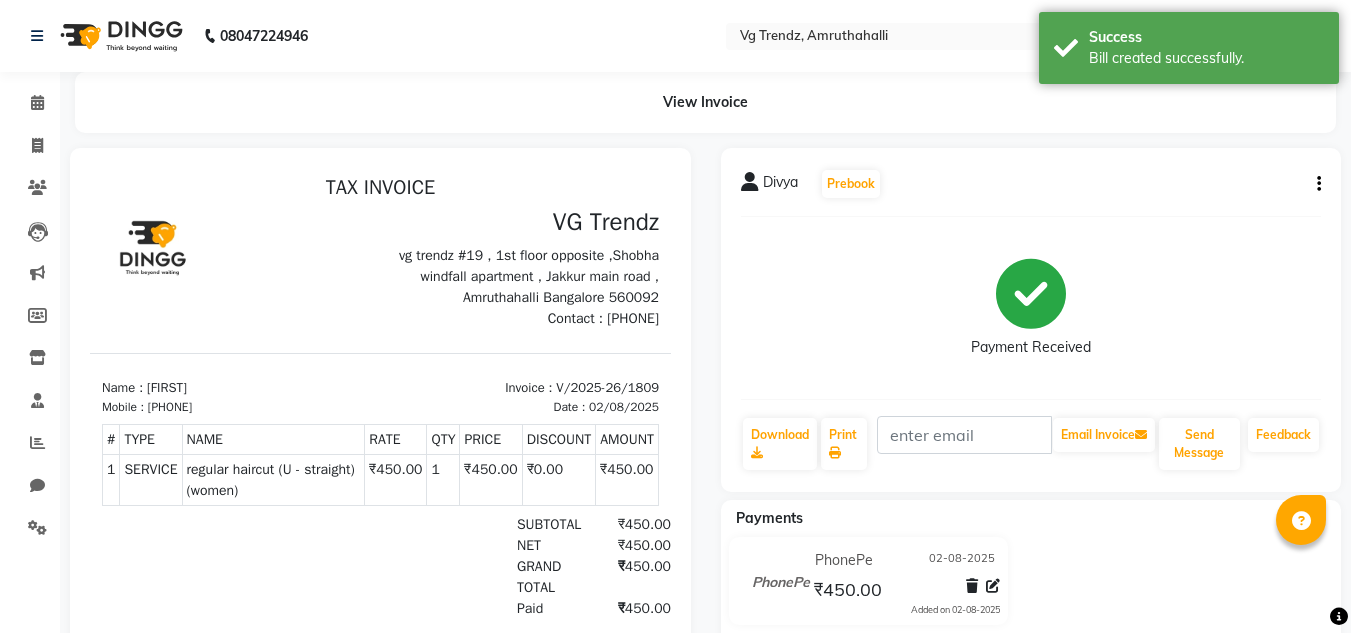 scroll, scrollTop: 0, scrollLeft: 0, axis: both 